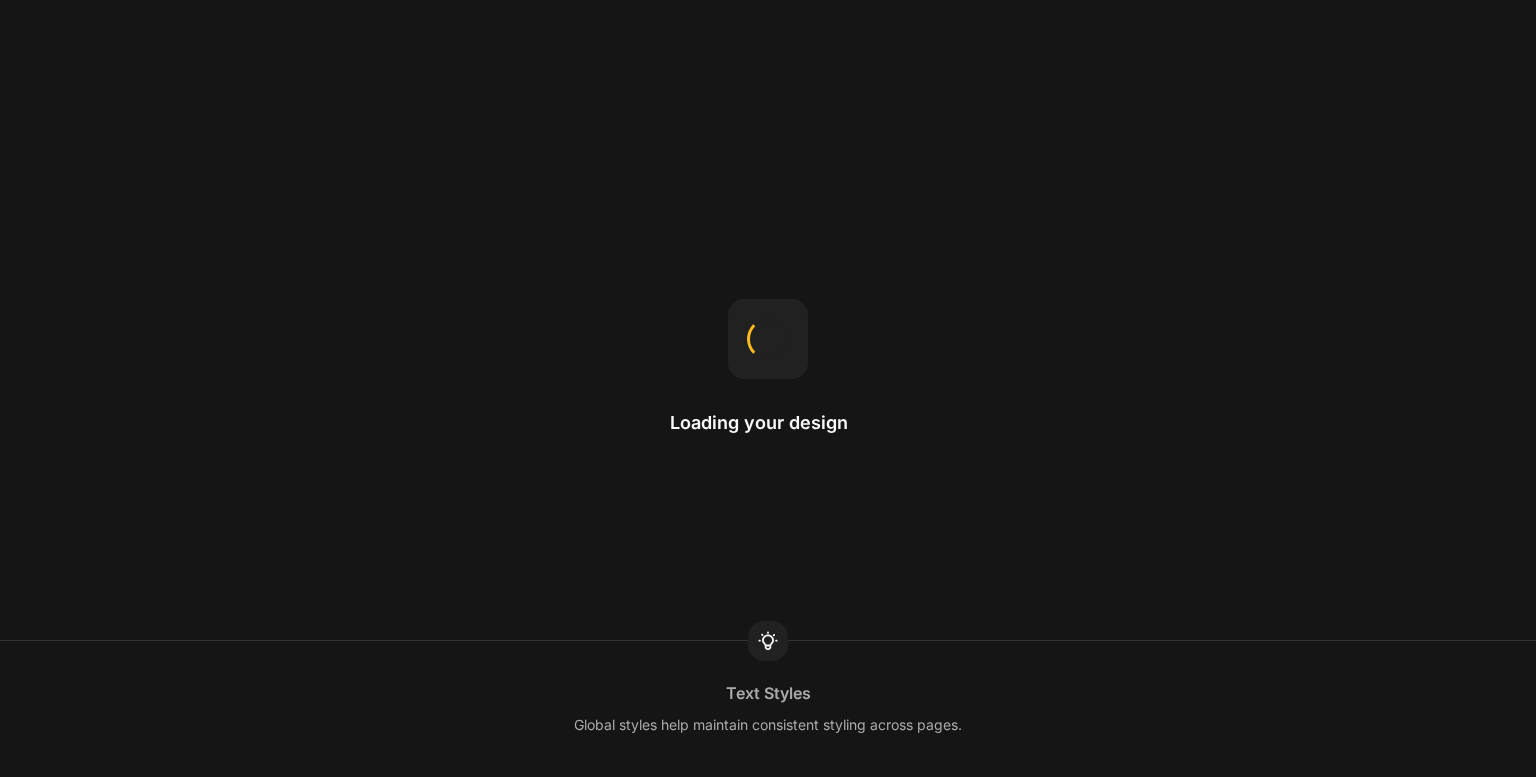 scroll, scrollTop: 0, scrollLeft: 0, axis: both 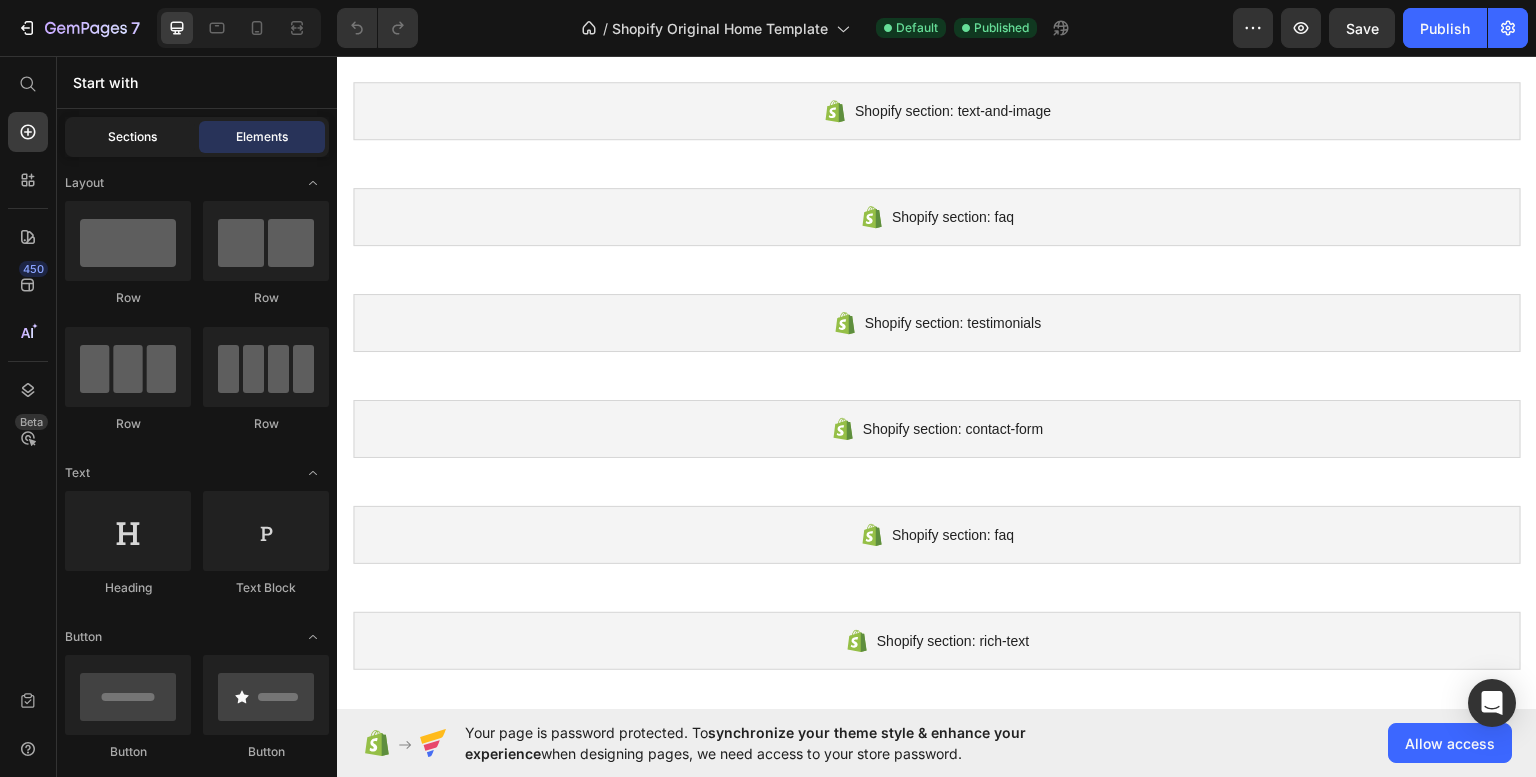click on "Sections" 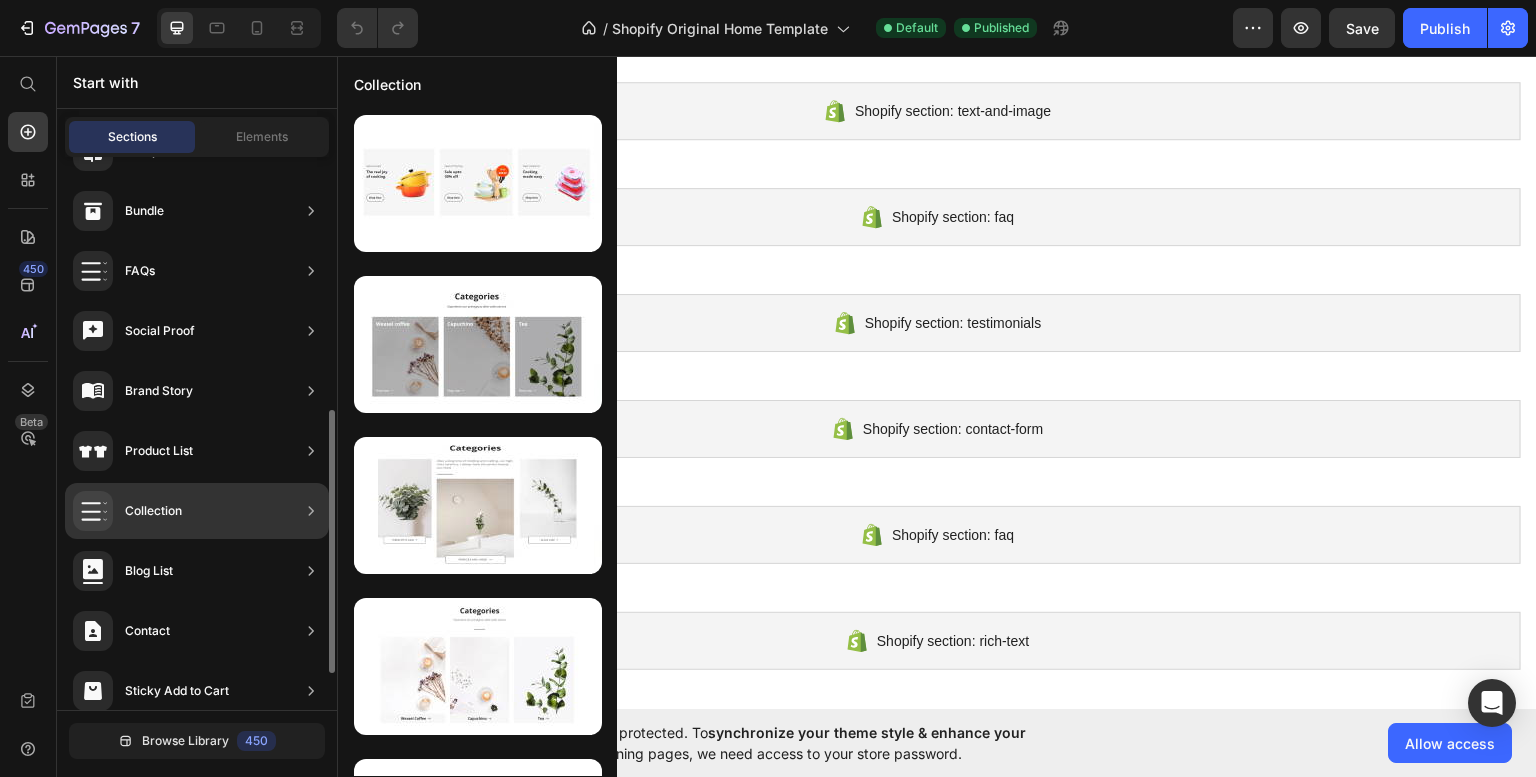 scroll, scrollTop: 606, scrollLeft: 0, axis: vertical 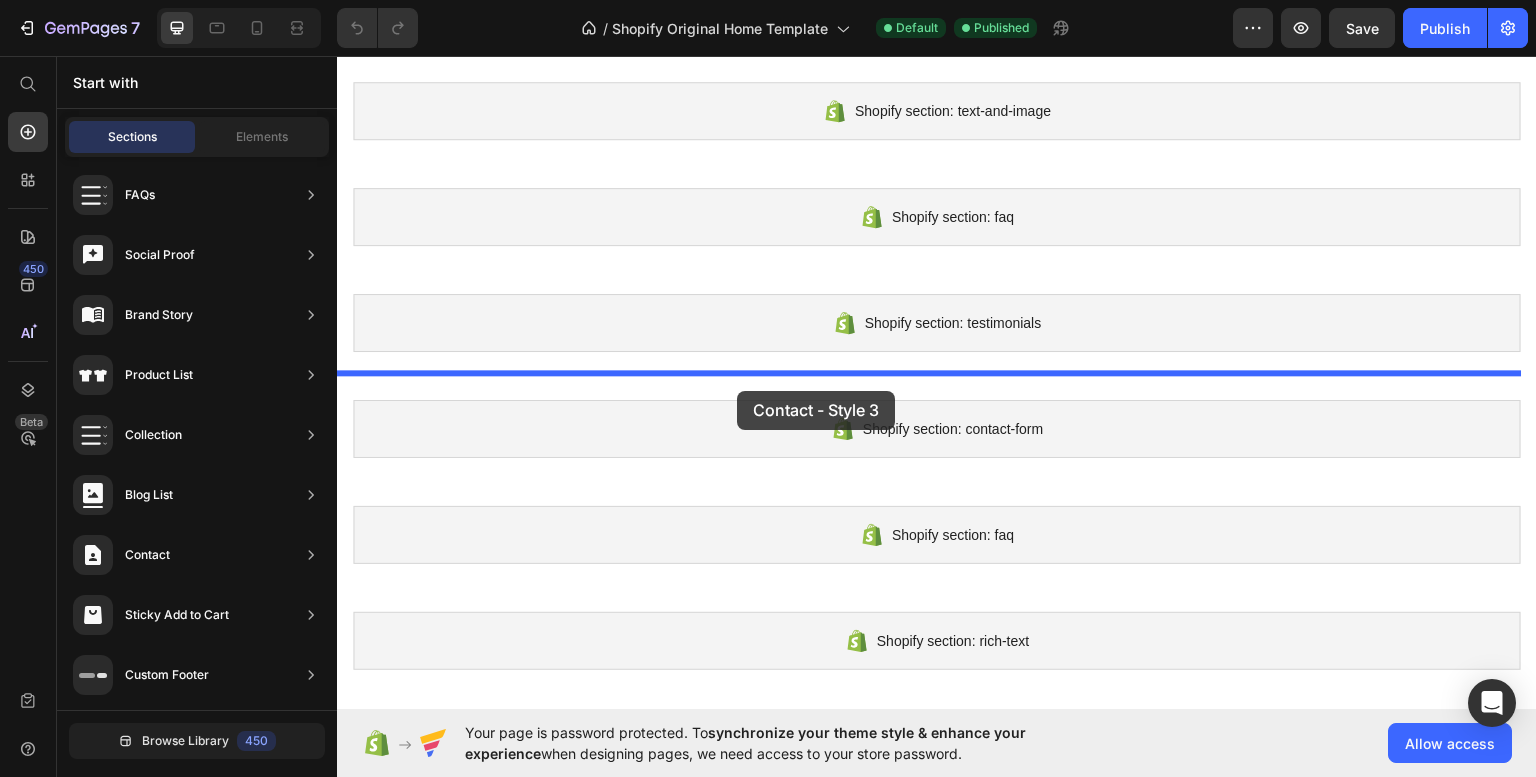 drag, startPoint x: 808, startPoint y: 590, endPoint x: 737, endPoint y: 390, distance: 212.22865 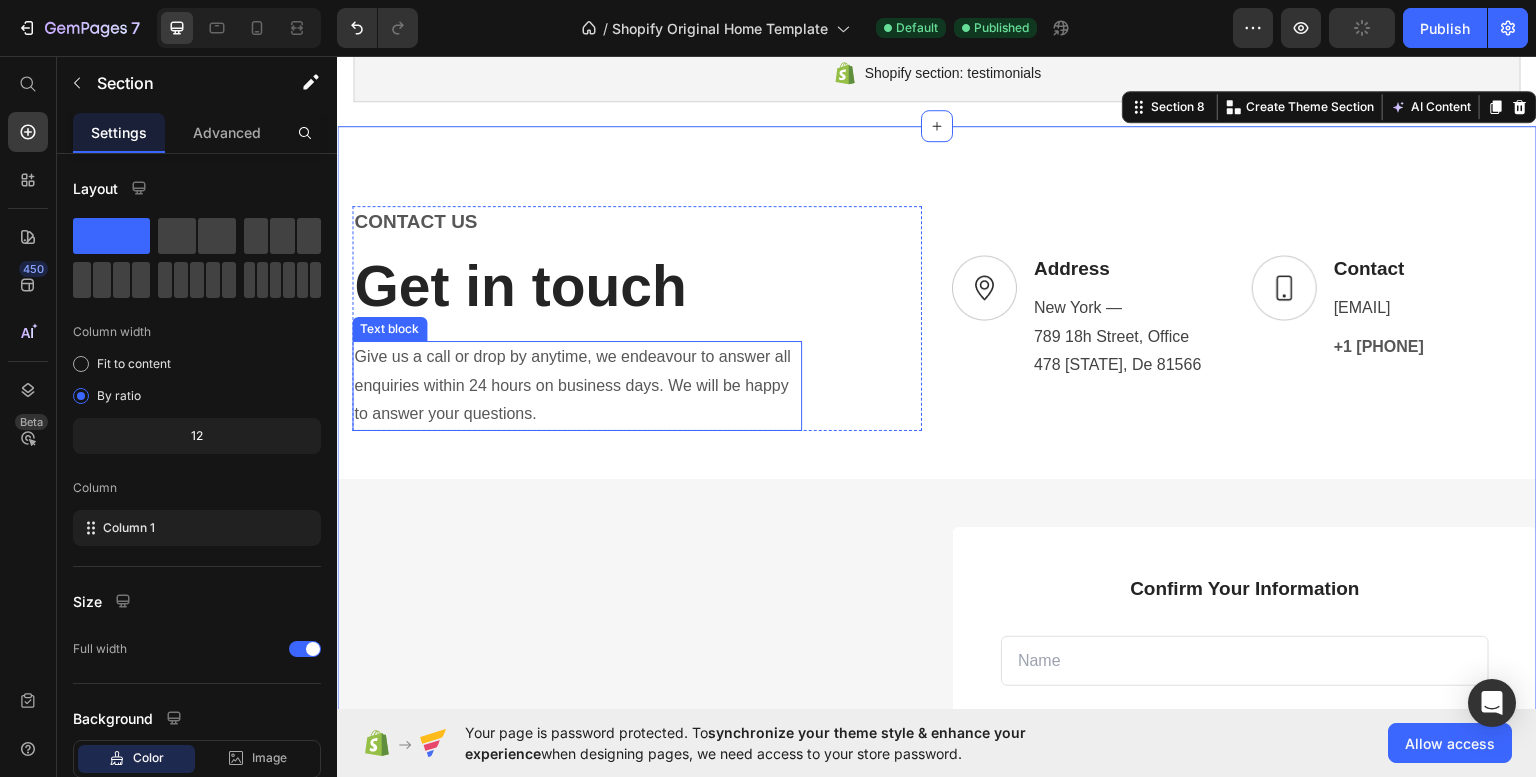 scroll, scrollTop: 757, scrollLeft: 0, axis: vertical 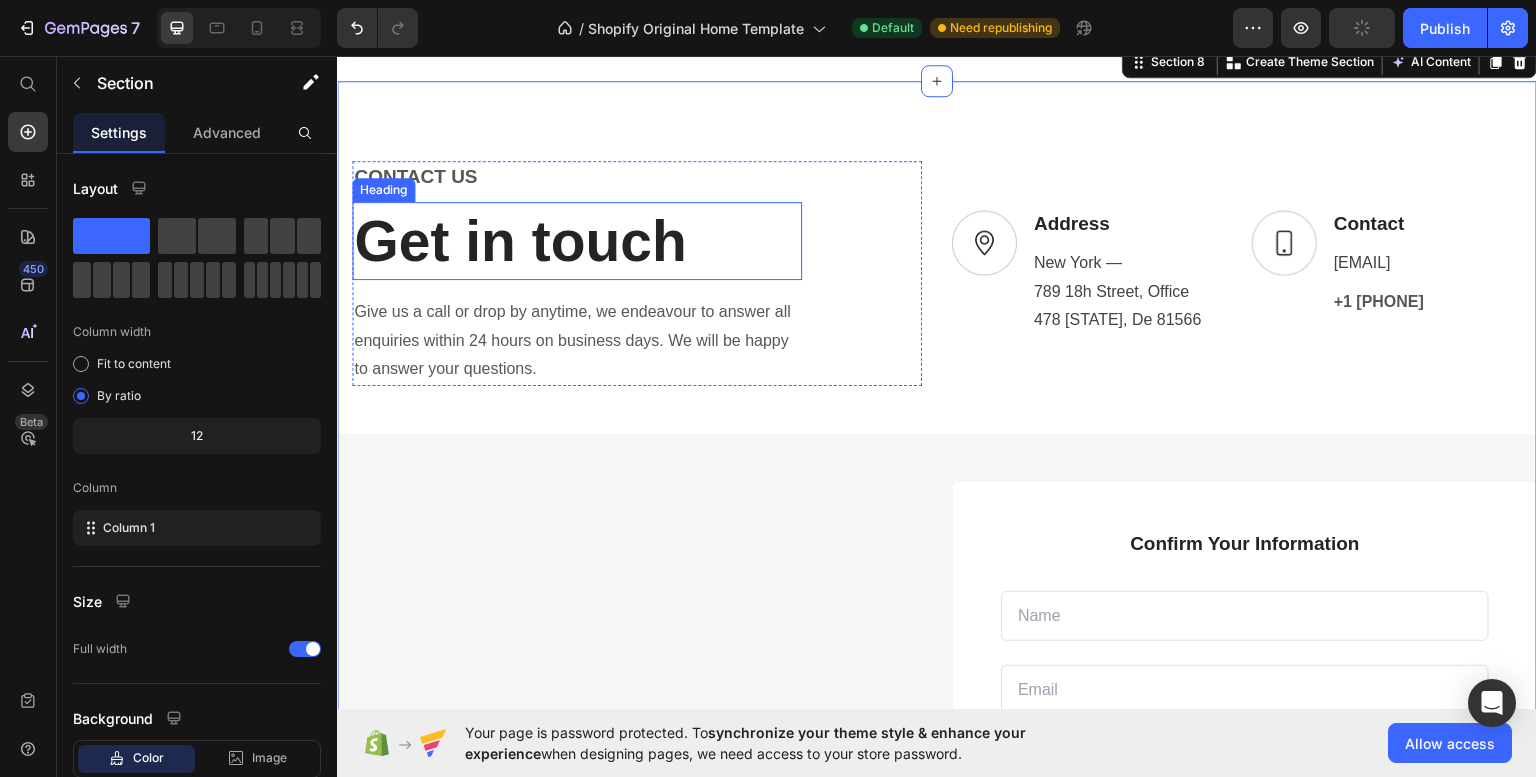 click on "Get in touch" at bounding box center [577, 240] 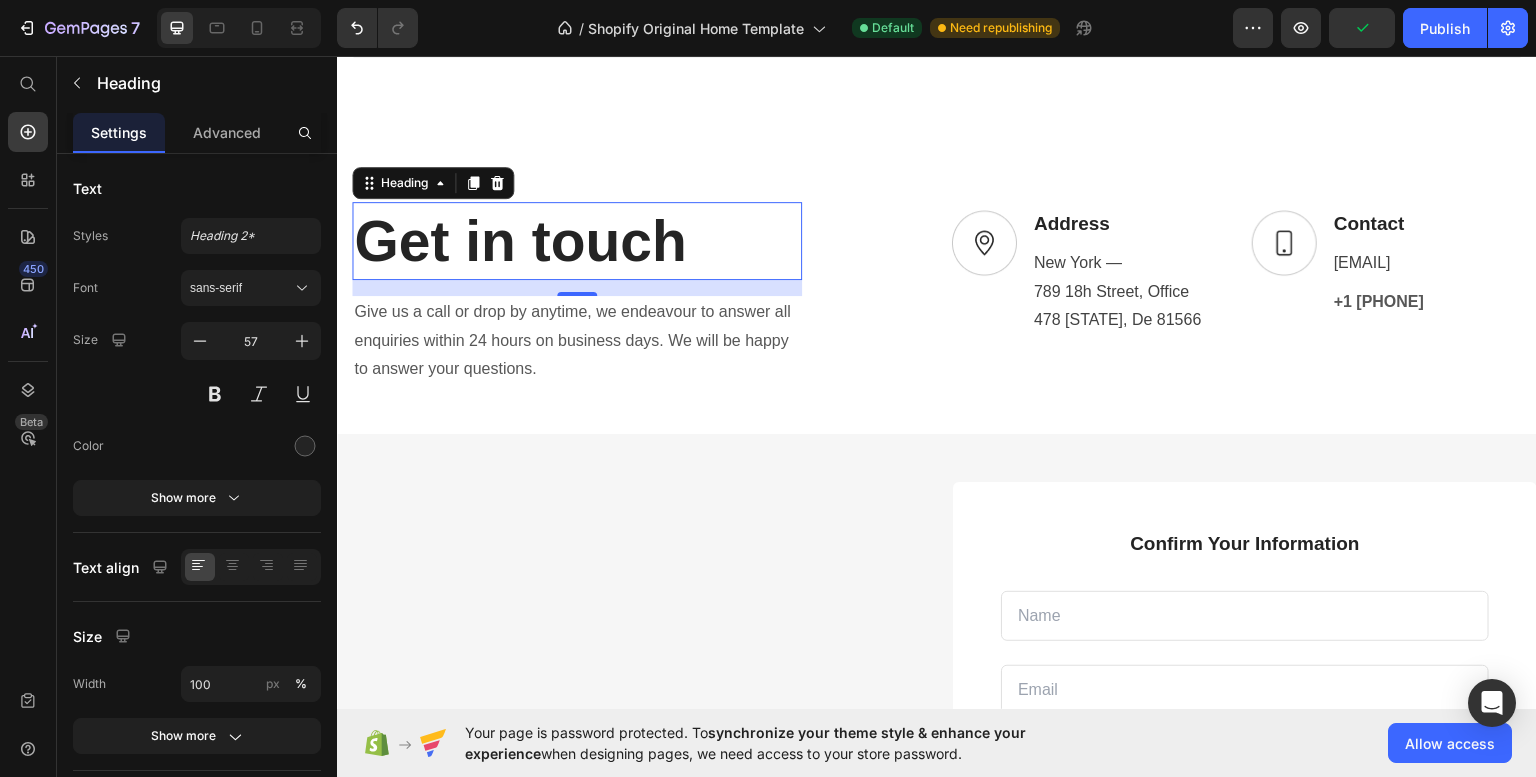 click on "Get in touch" at bounding box center [577, 240] 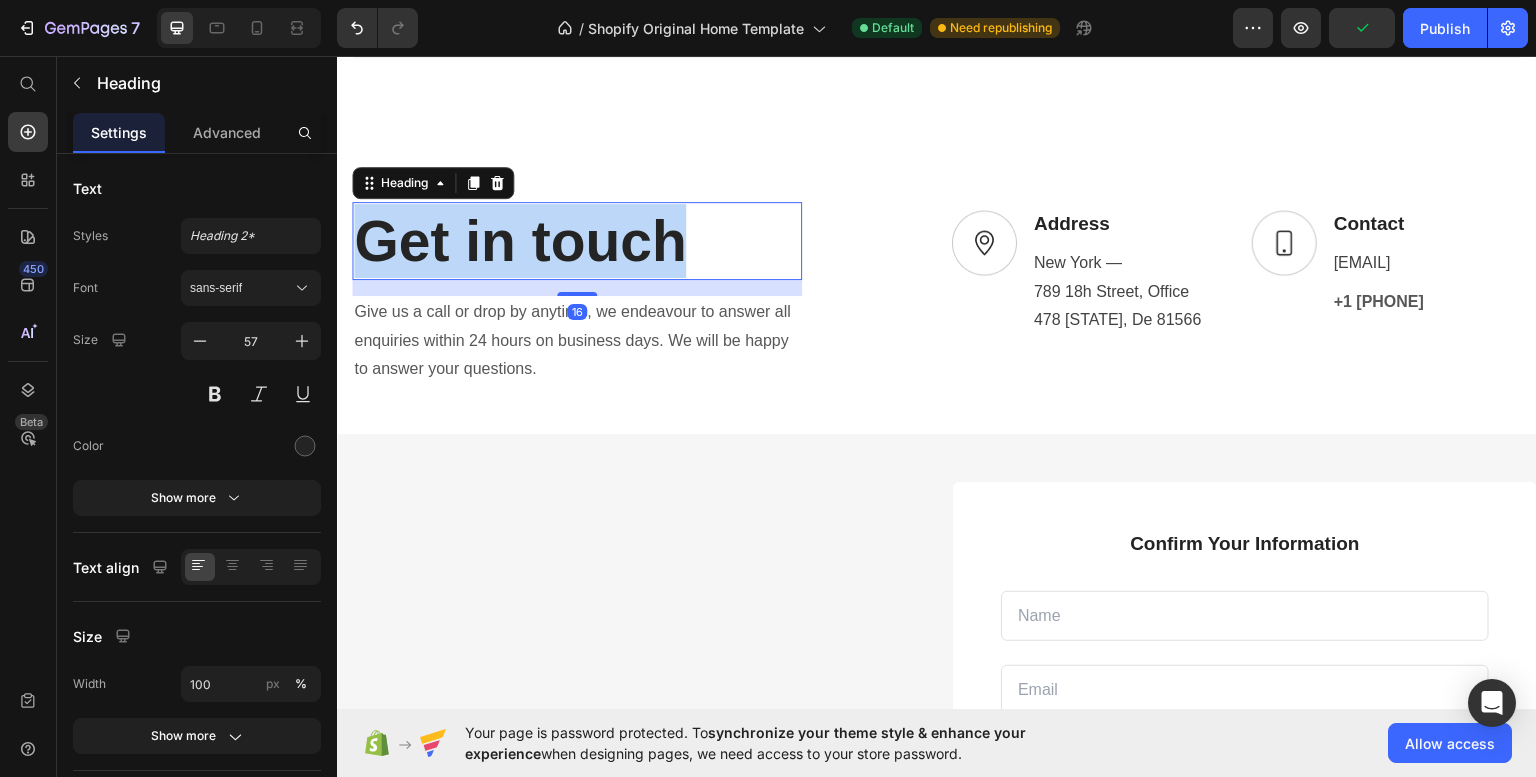 click on "Get in touch" at bounding box center (577, 240) 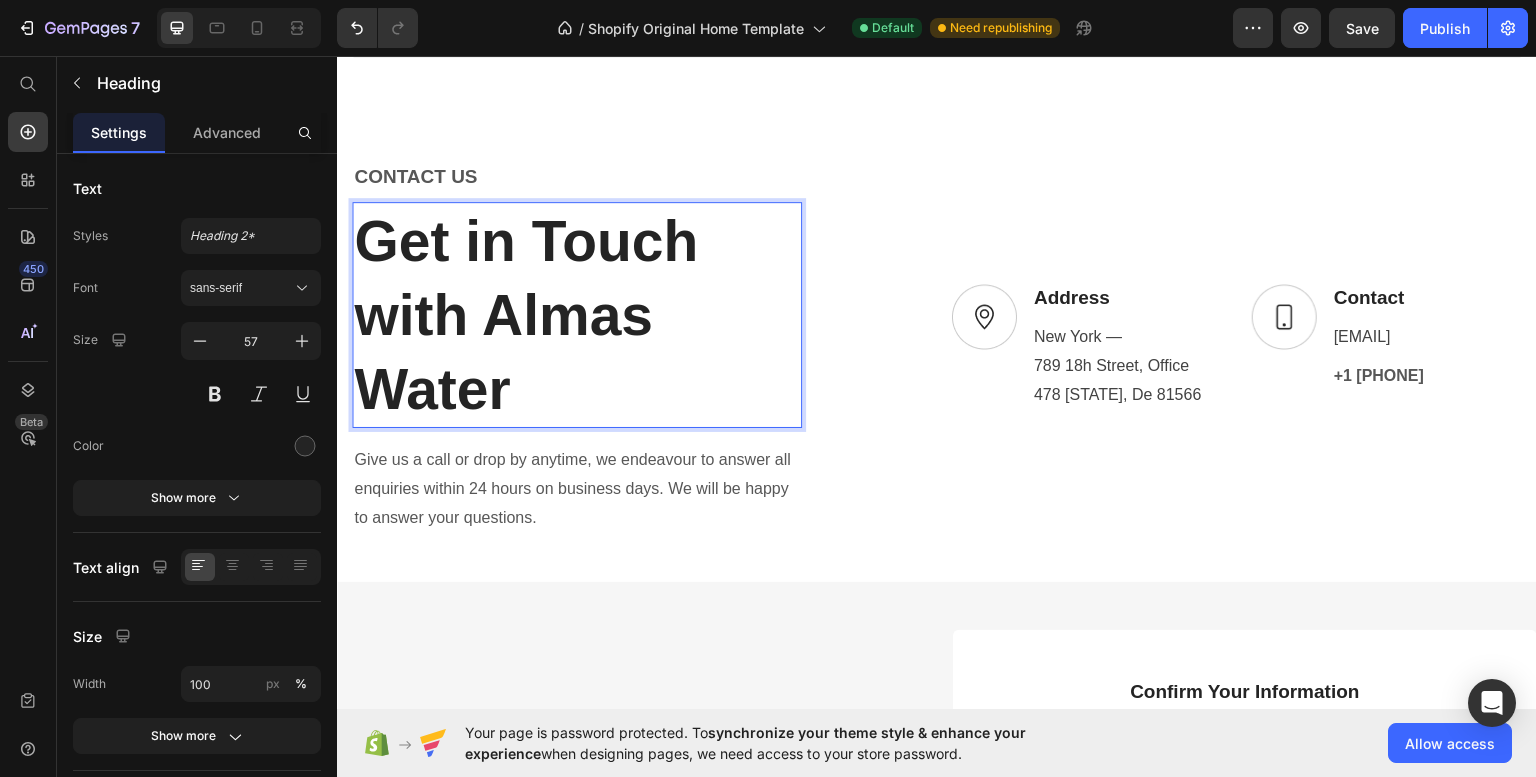 click on "Get in Touch with Almas Water" at bounding box center (577, 314) 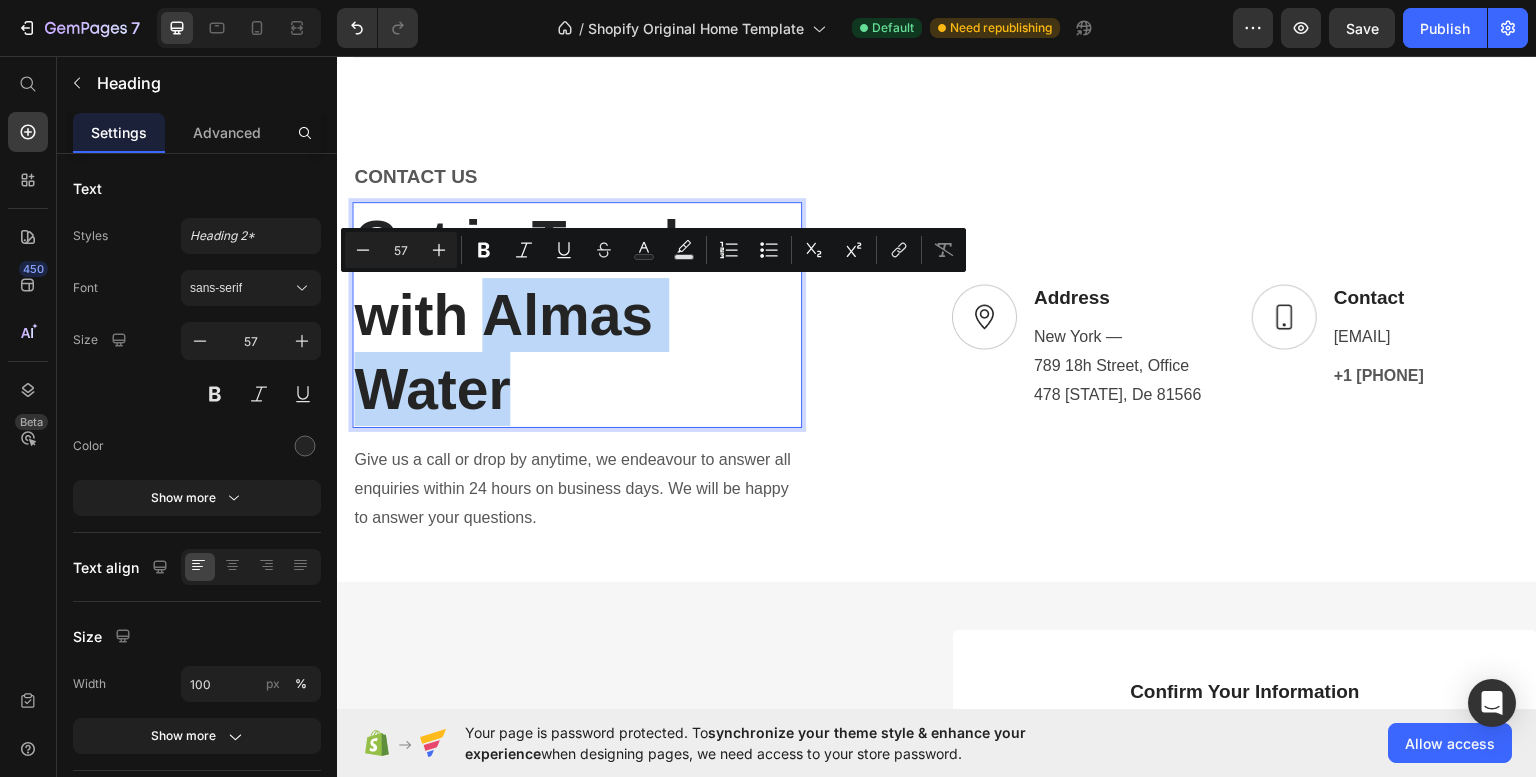 drag, startPoint x: 491, startPoint y: 296, endPoint x: 531, endPoint y: 377, distance: 90.33826 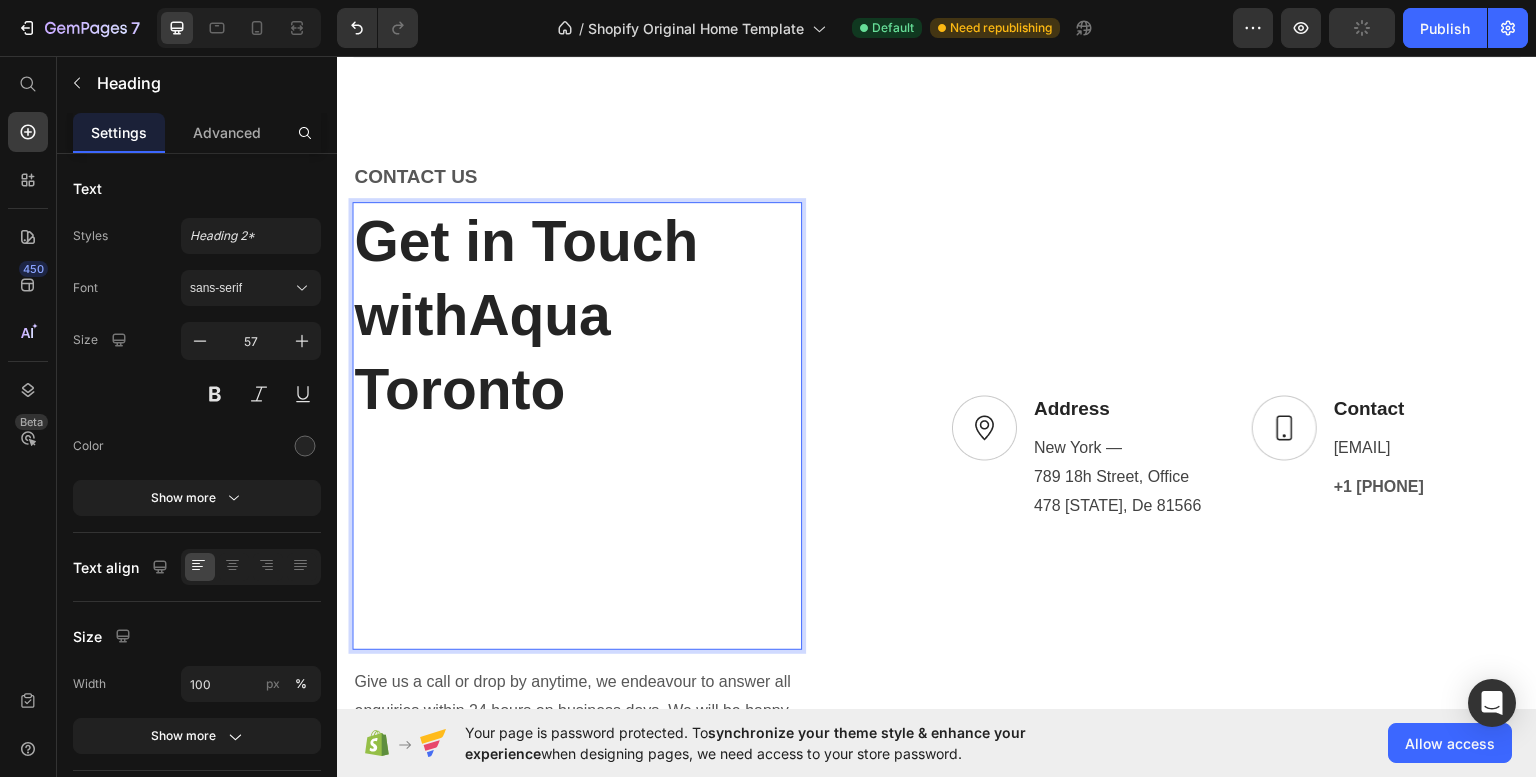 click at bounding box center [577, 573] 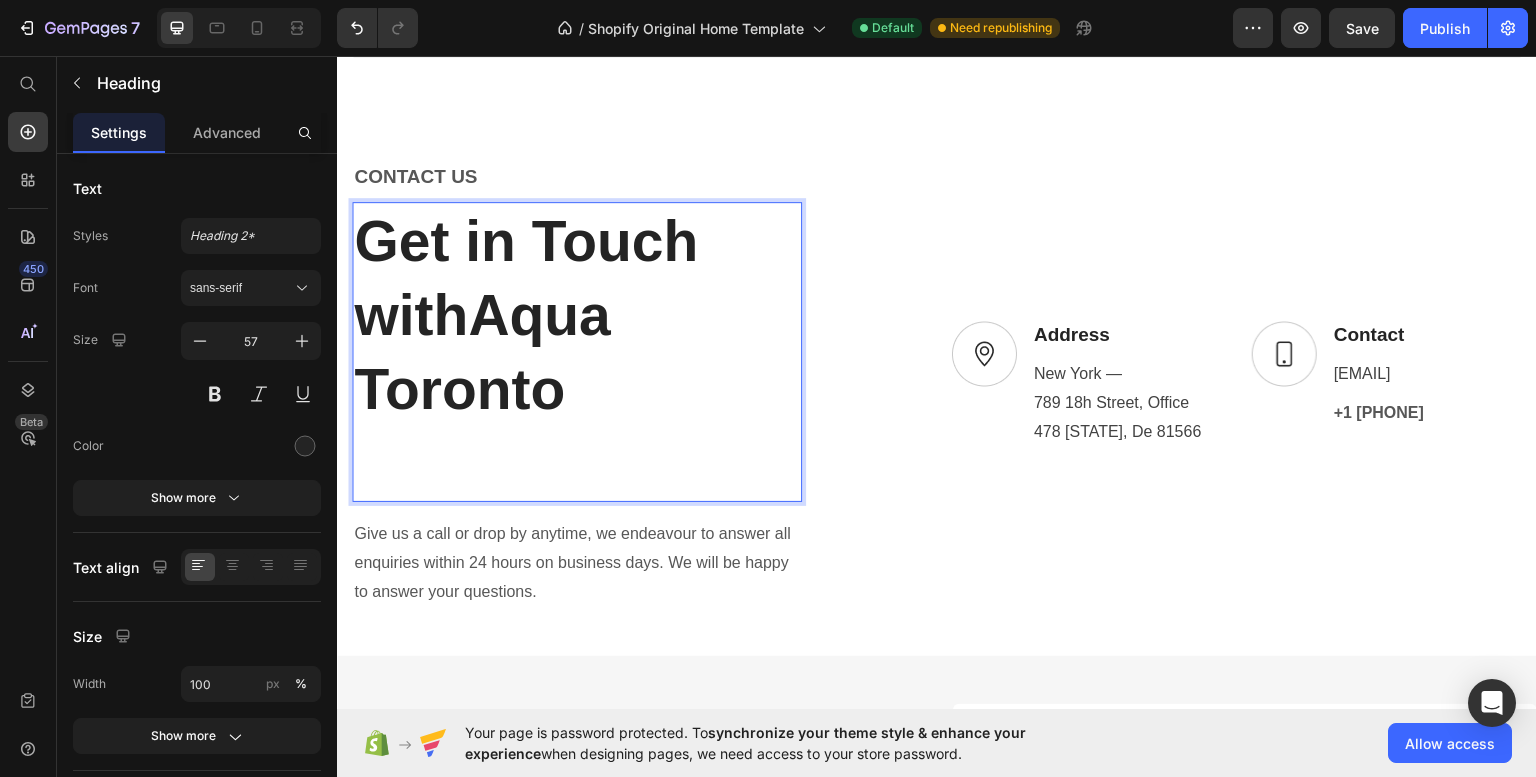 click on "Get in Touch with  Aqua Toronto" at bounding box center (577, 351) 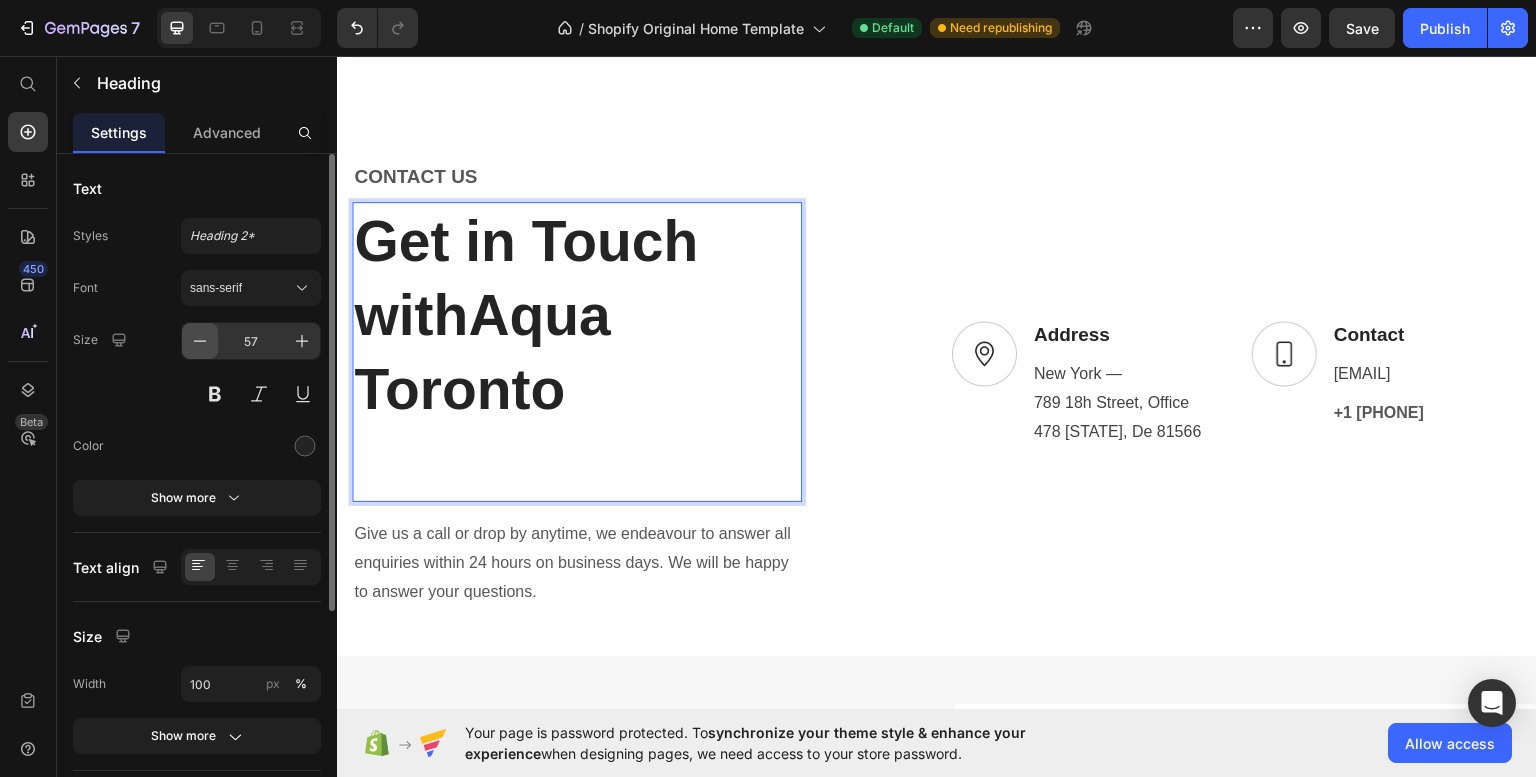 click 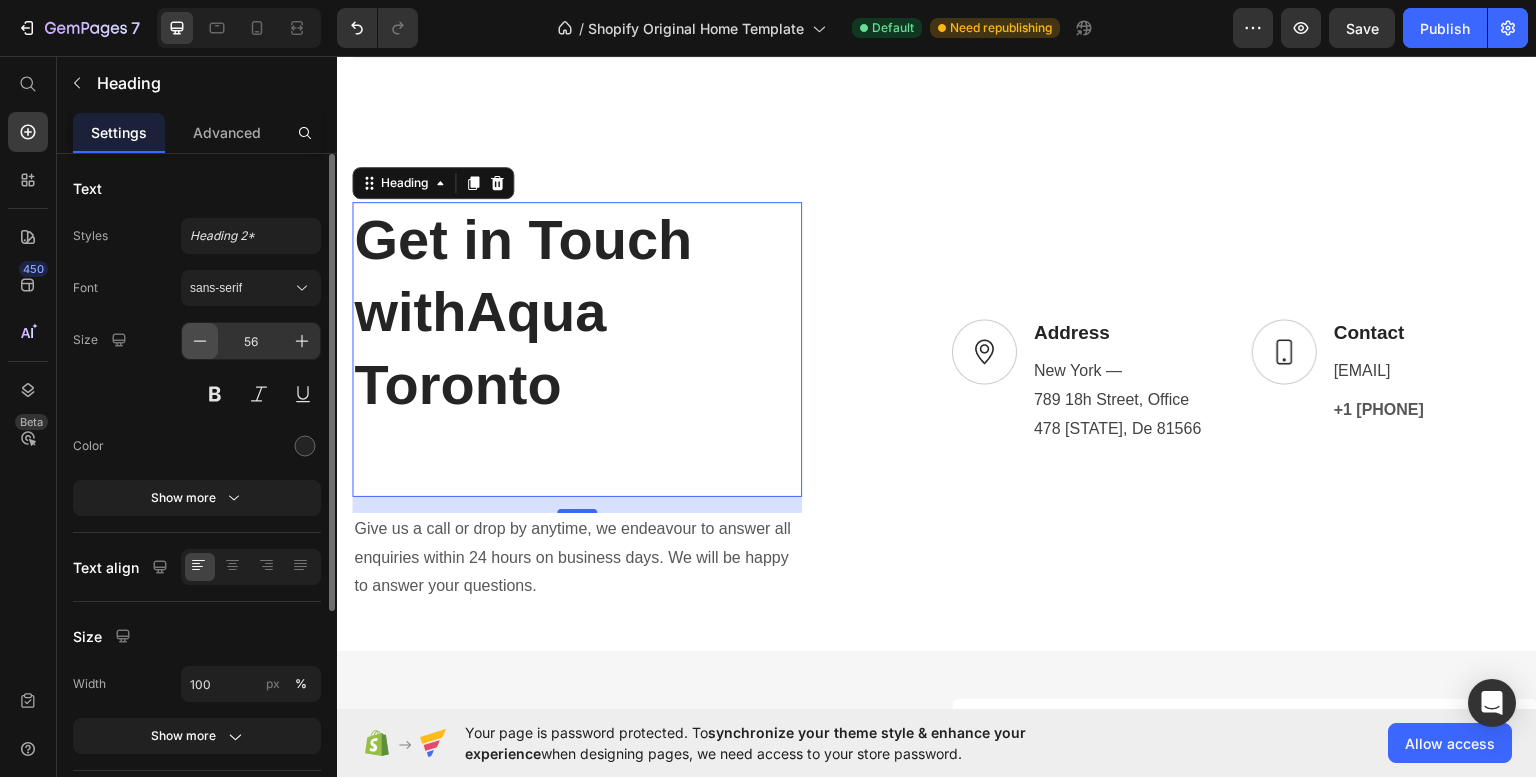 click 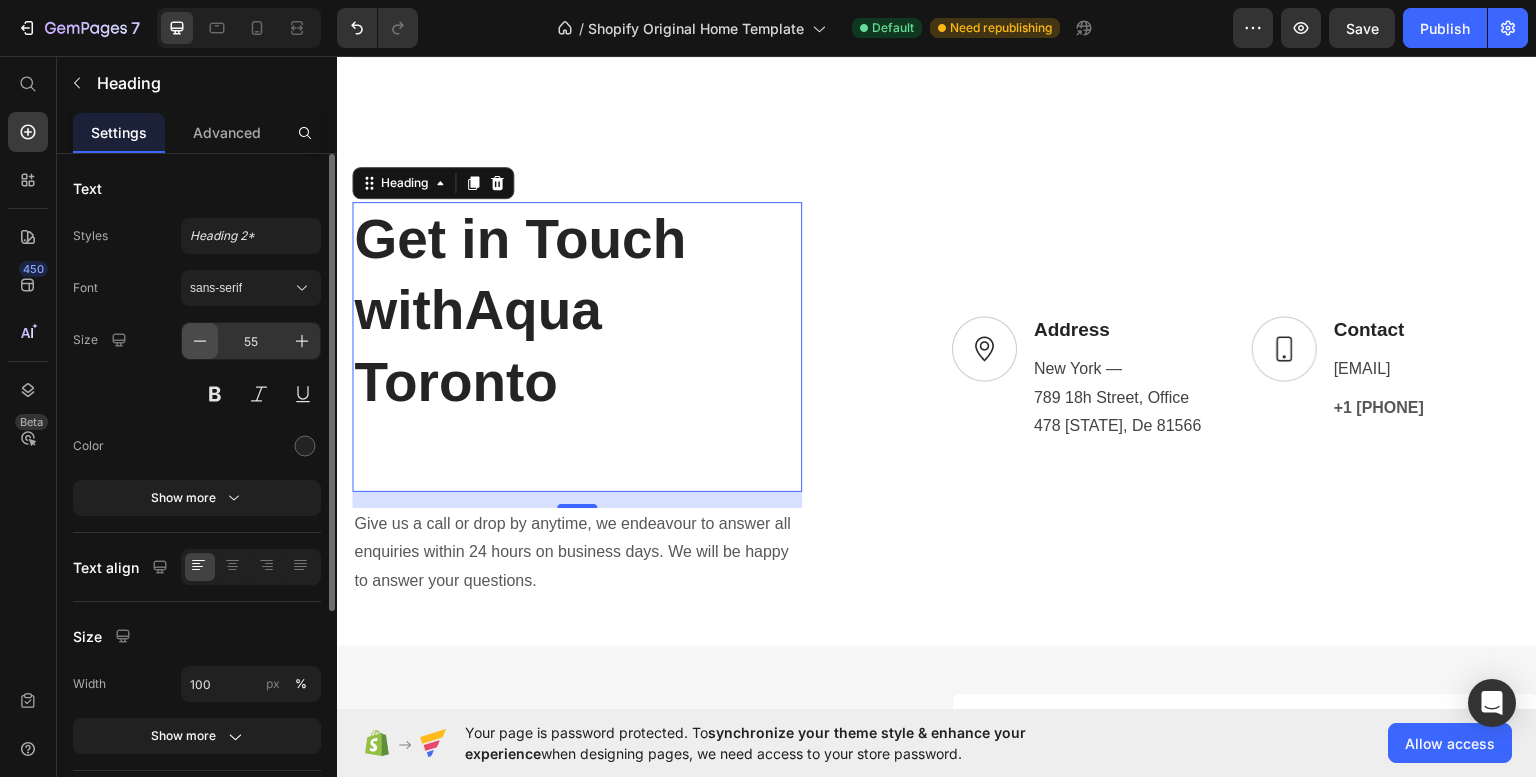 click 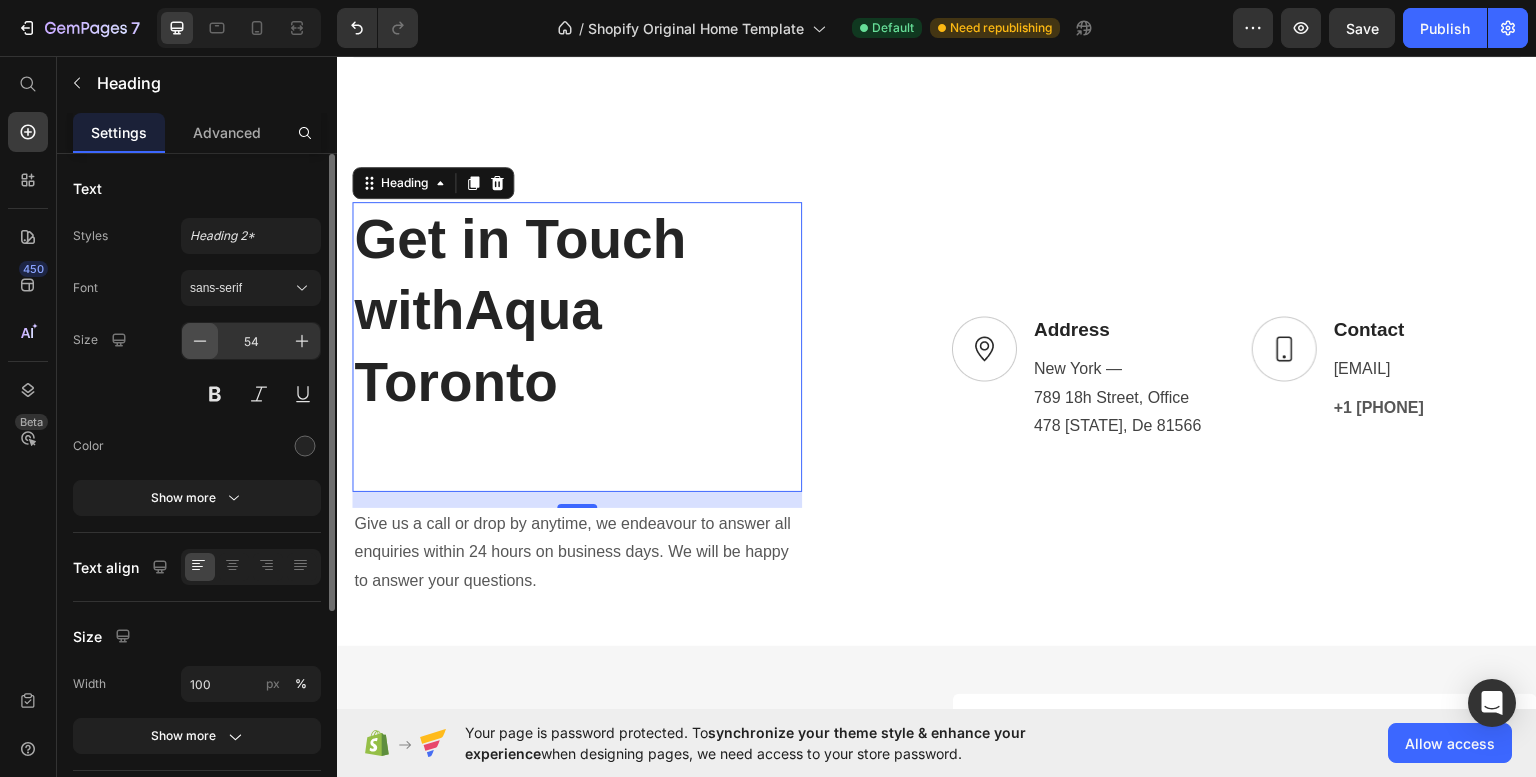 click 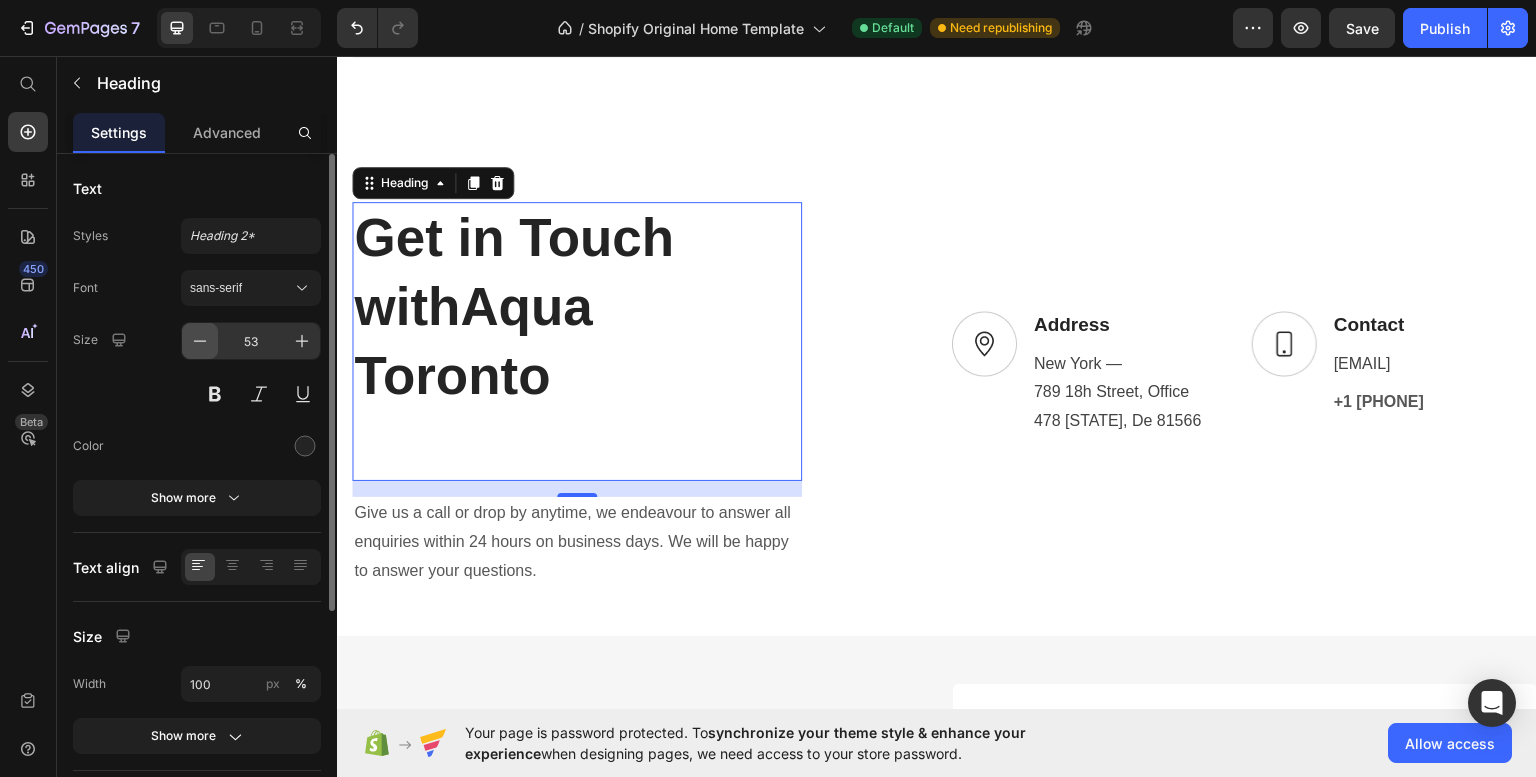 click 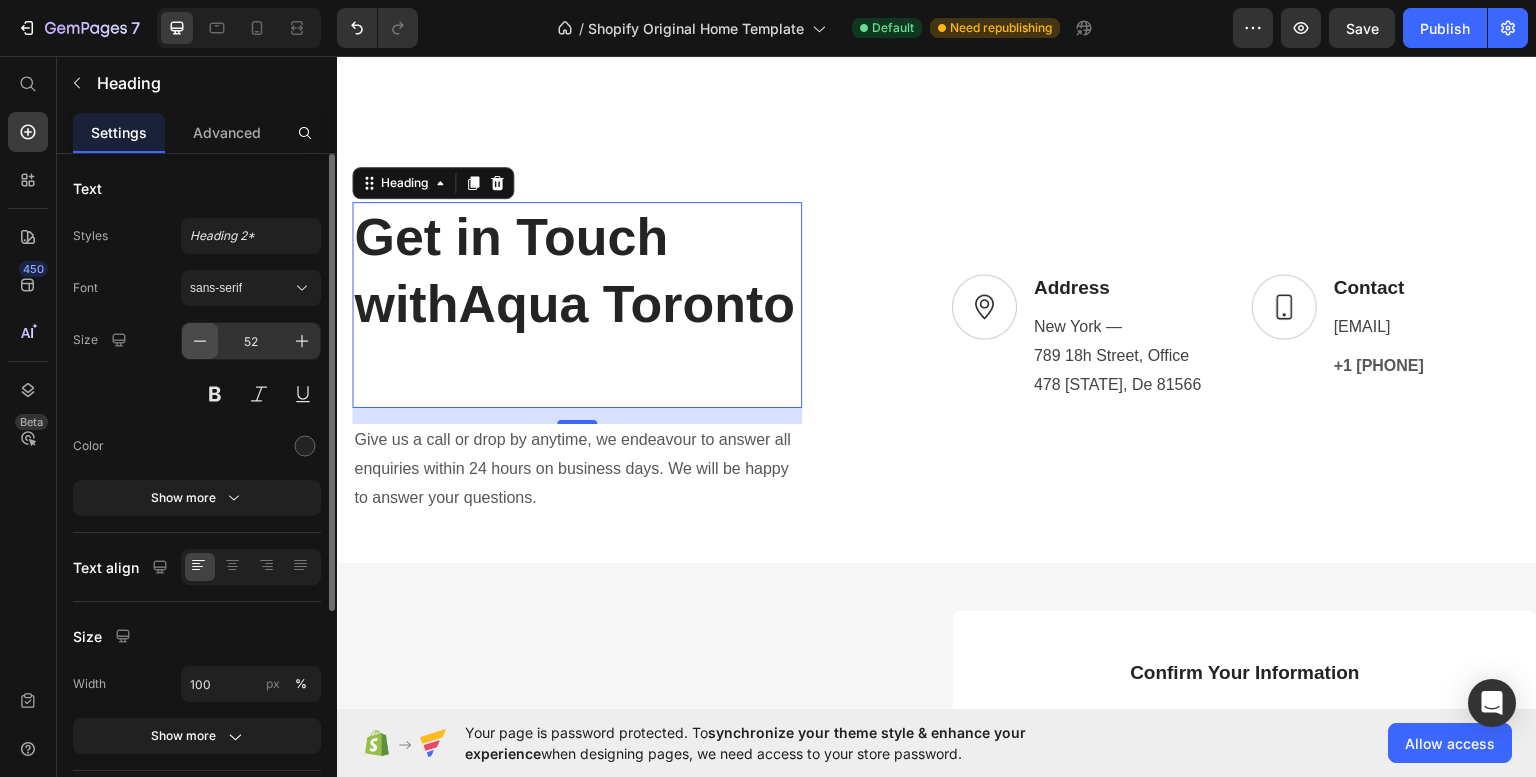 click 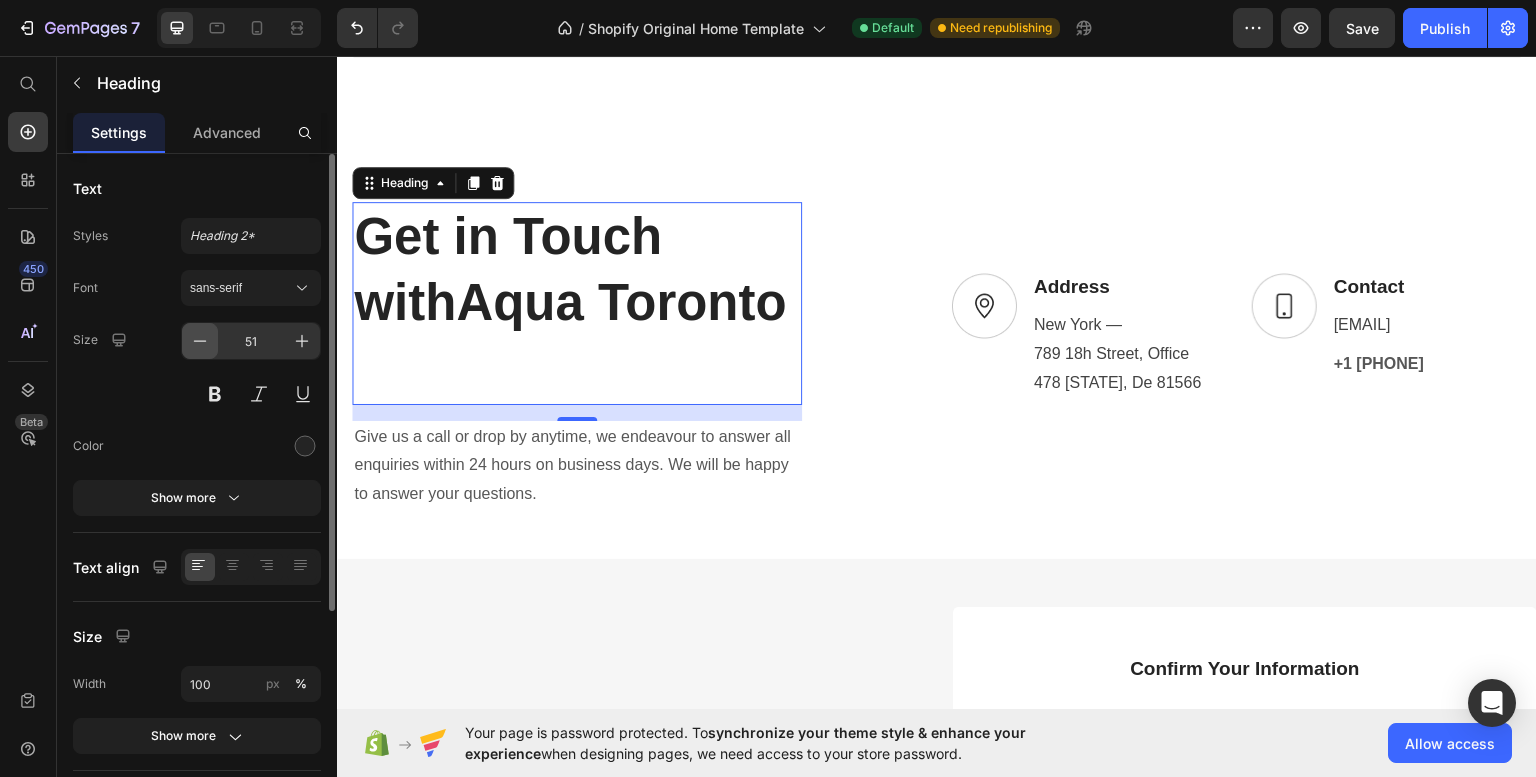 click 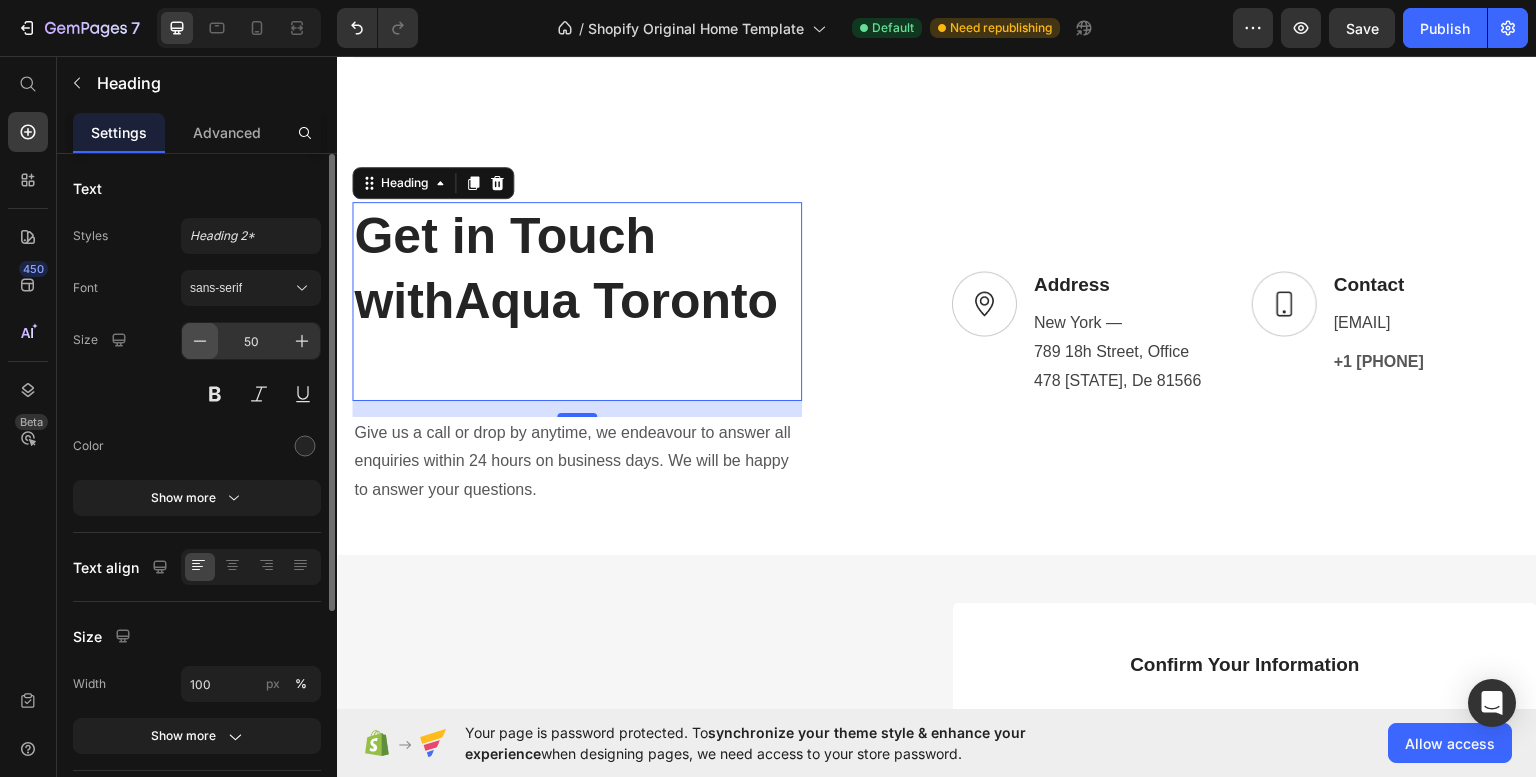 click 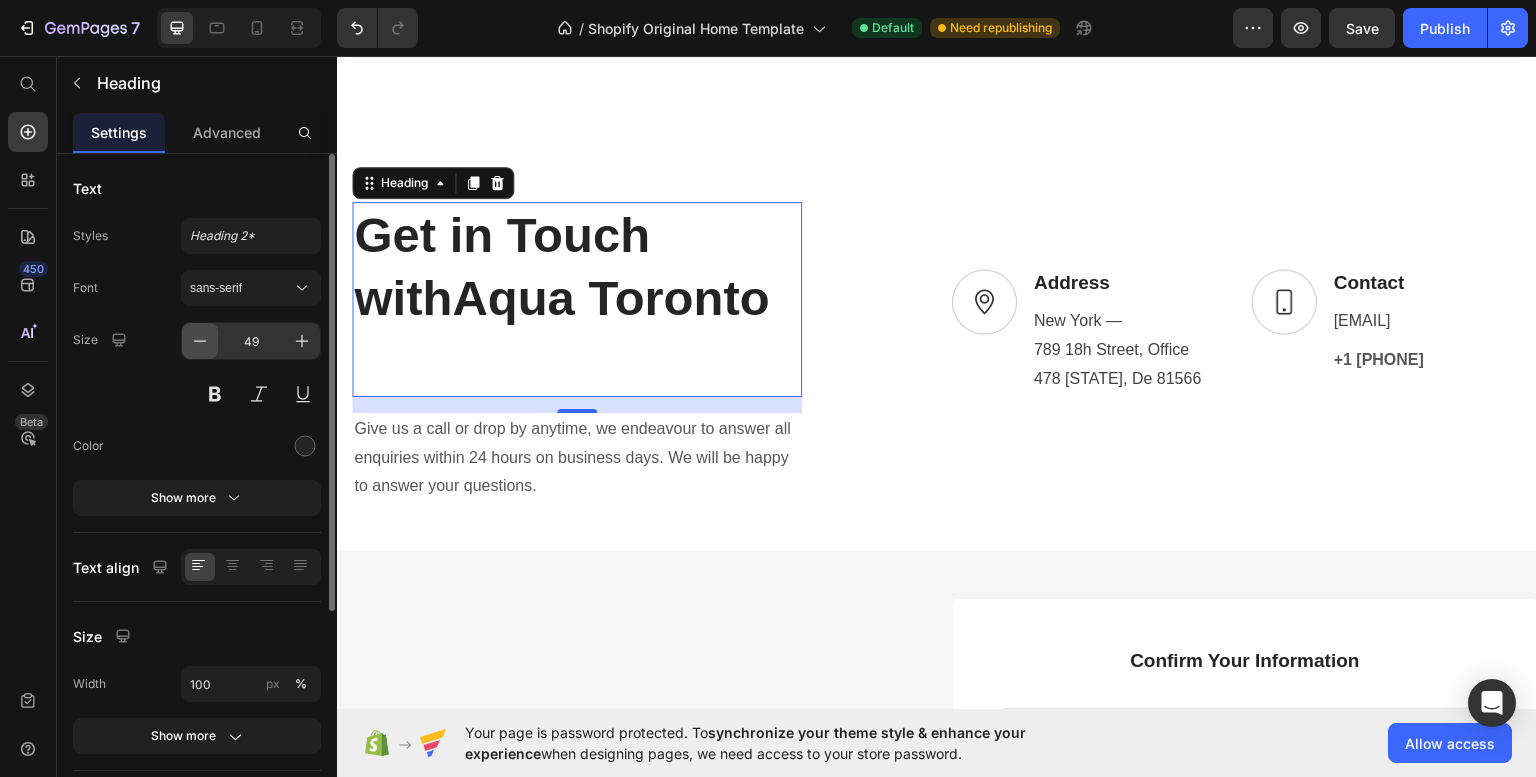 click 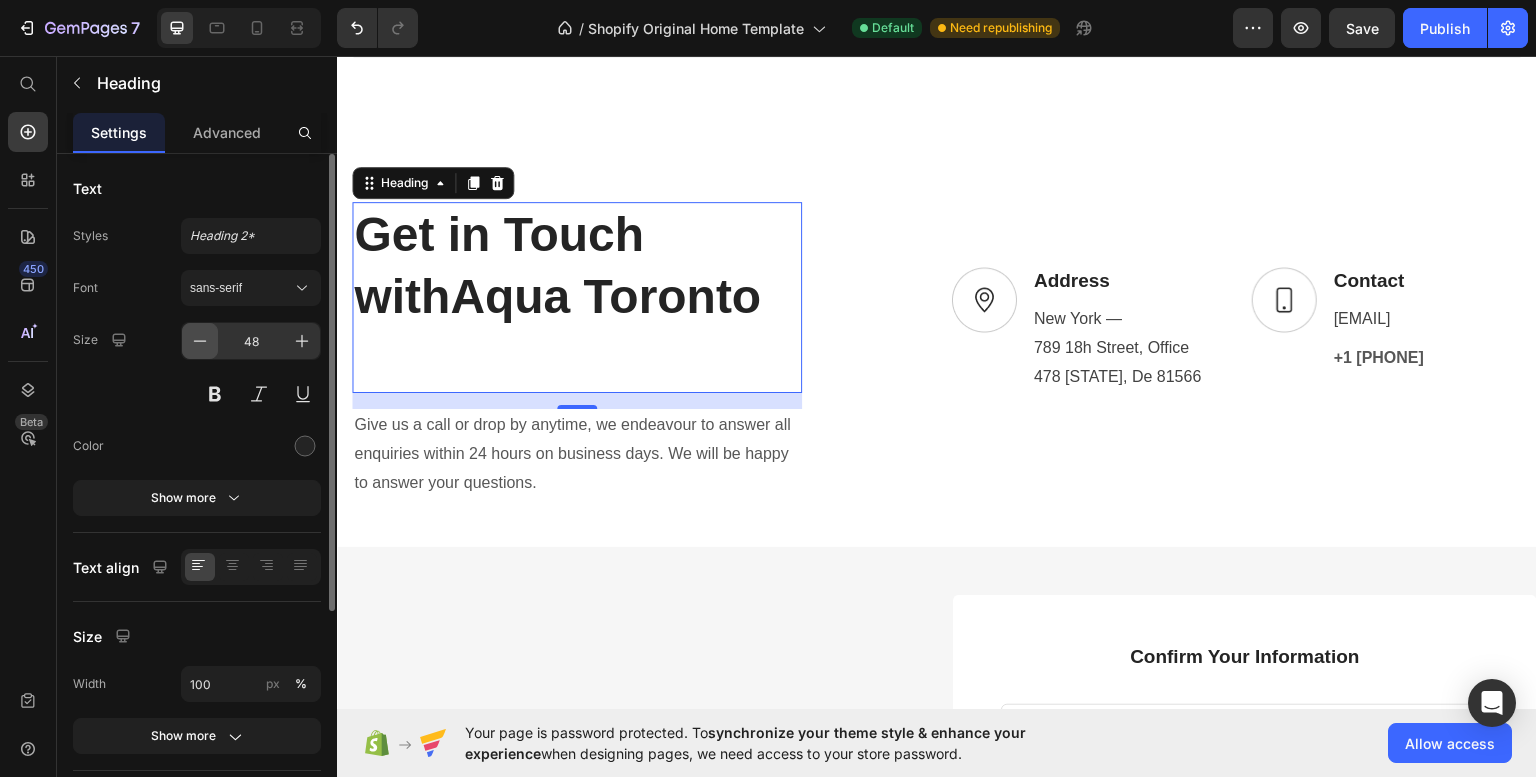 click 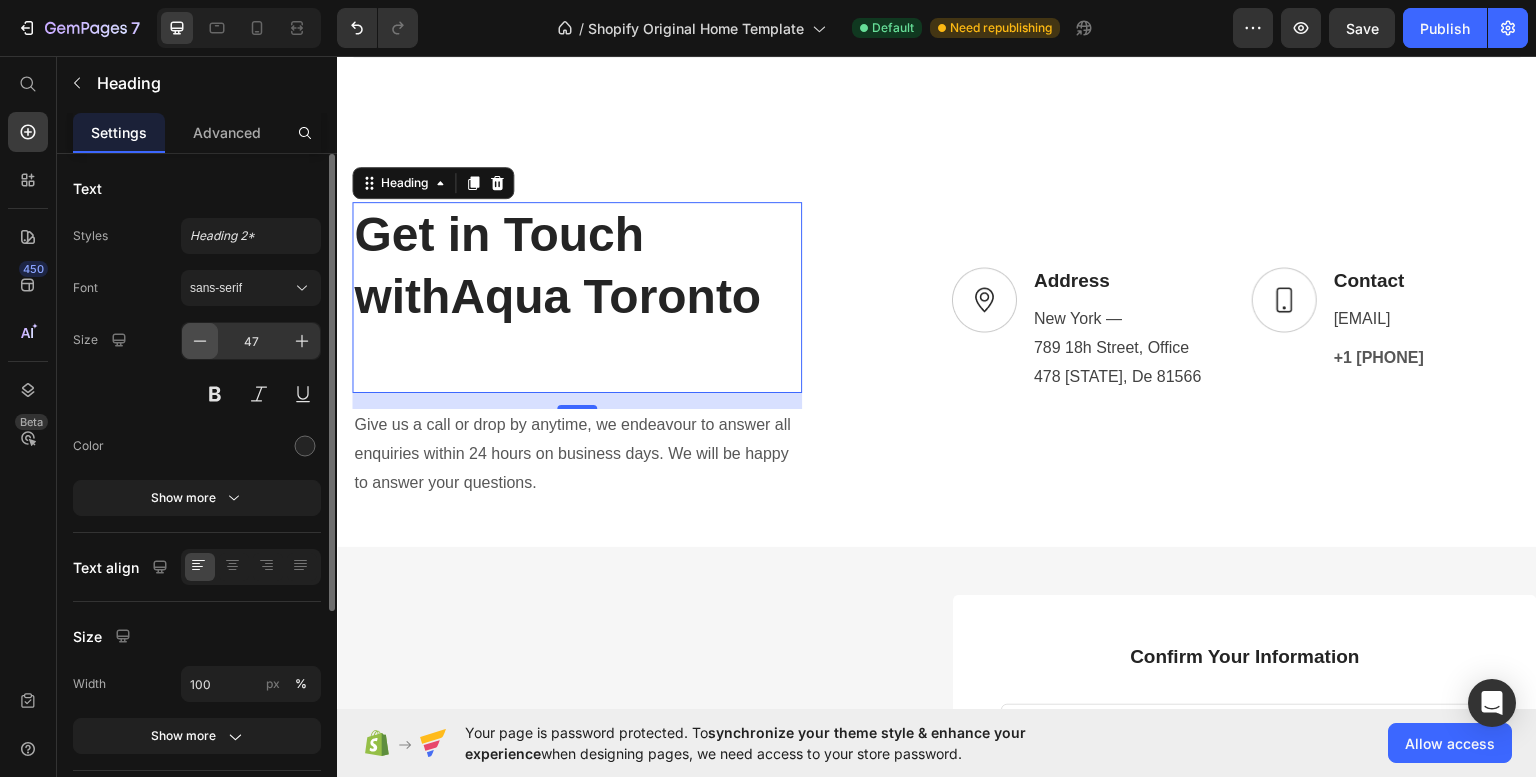 click 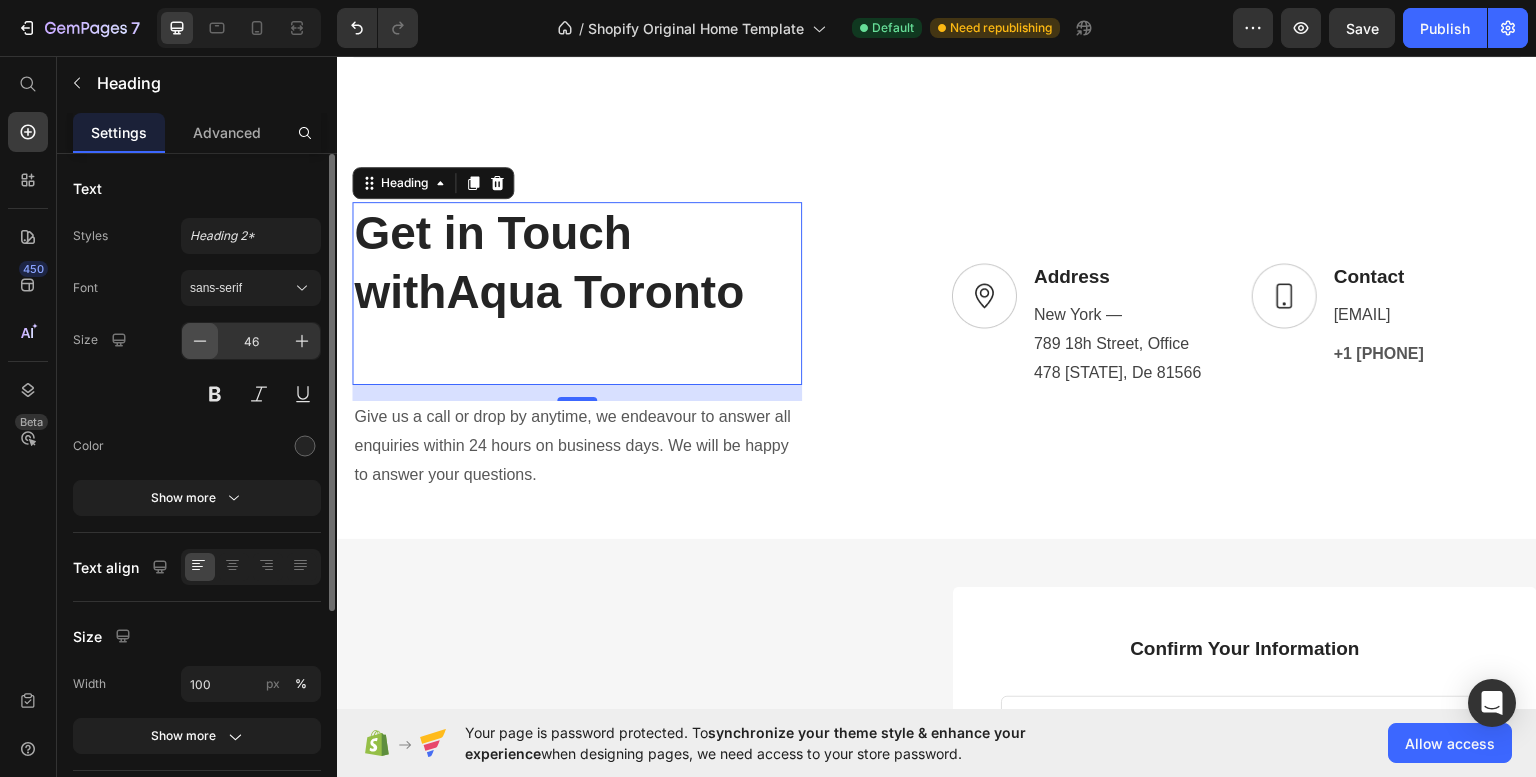 click 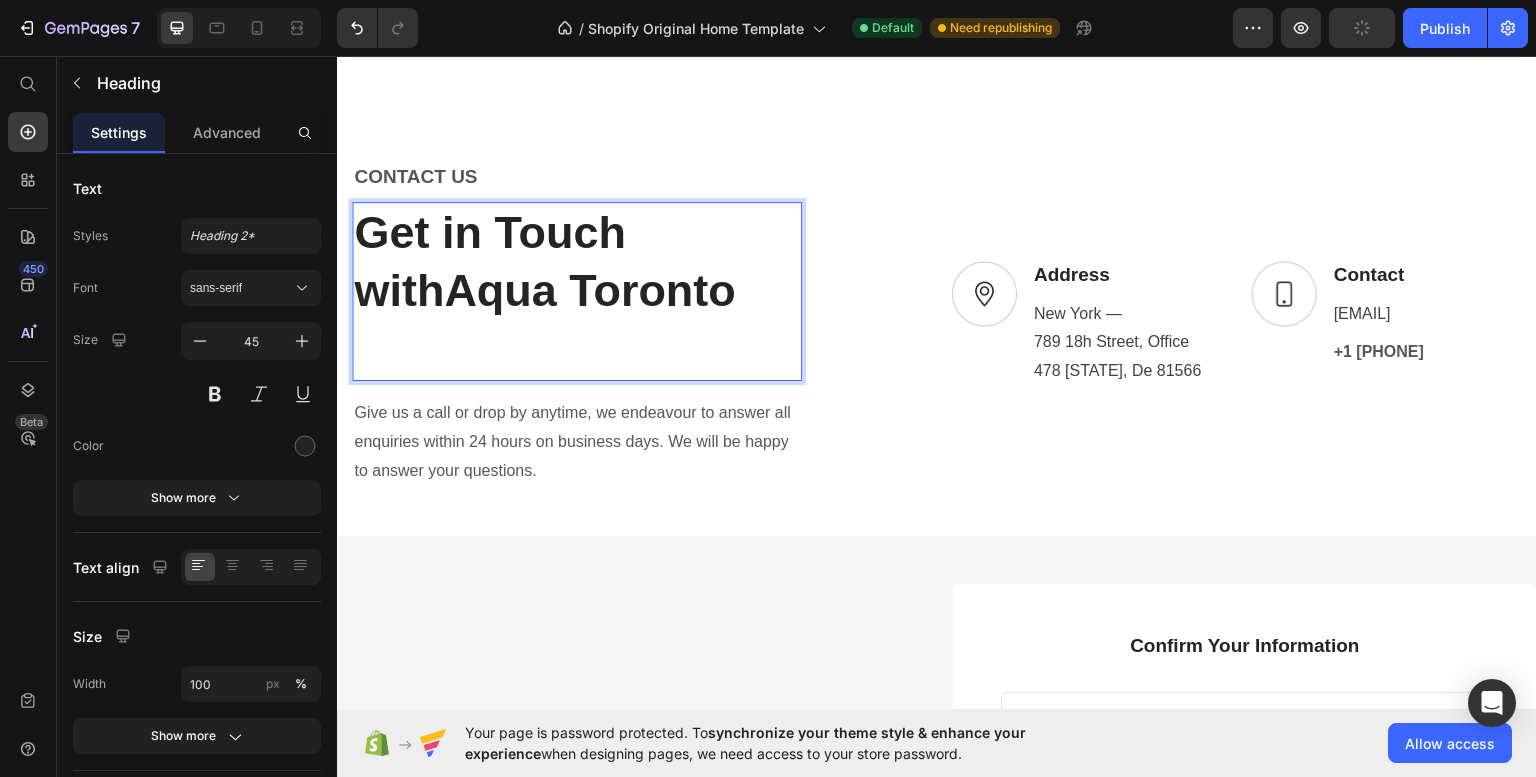 click on "Aqua Toronto" at bounding box center [590, 289] 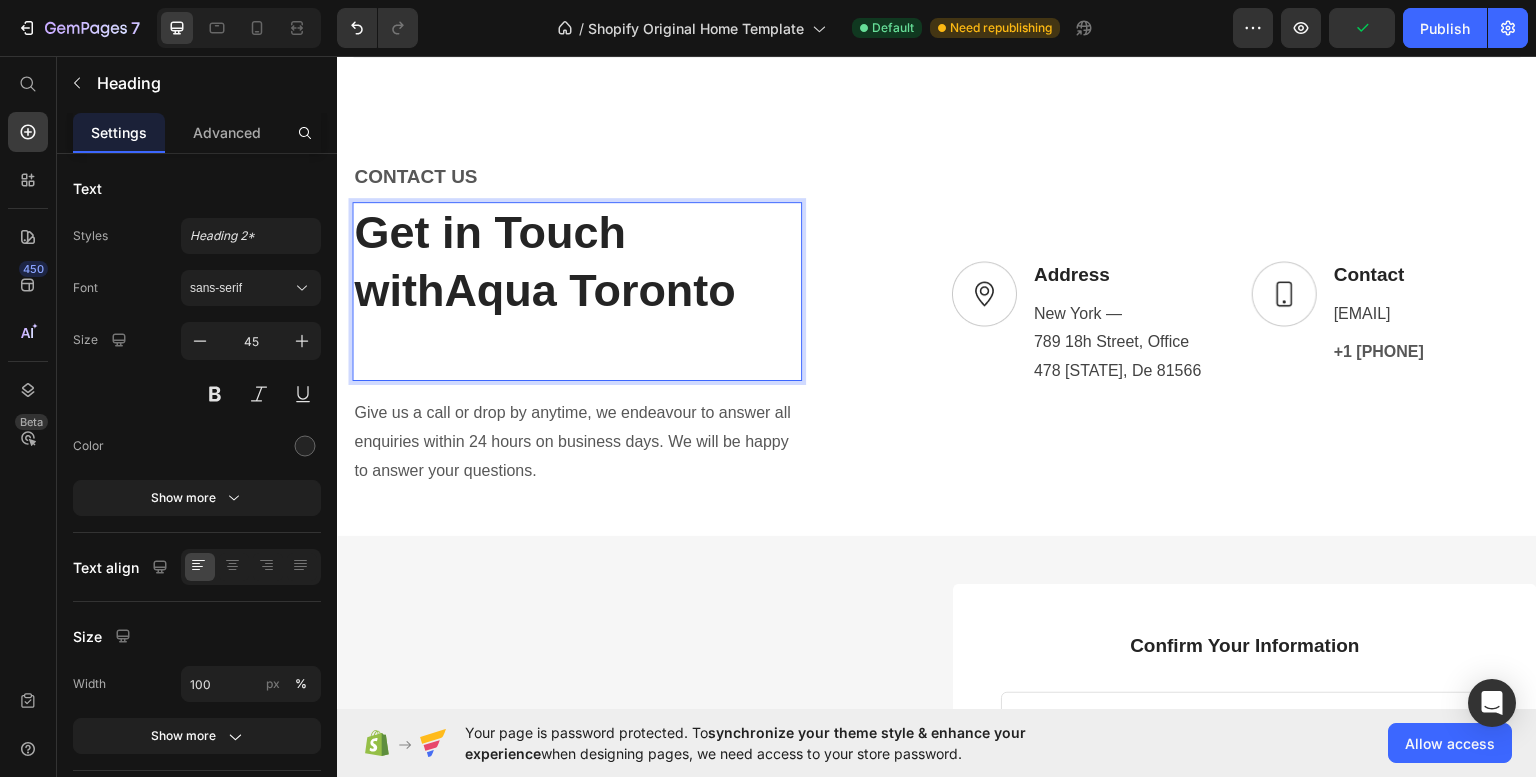click on "Aqua Toronto" at bounding box center (590, 289) 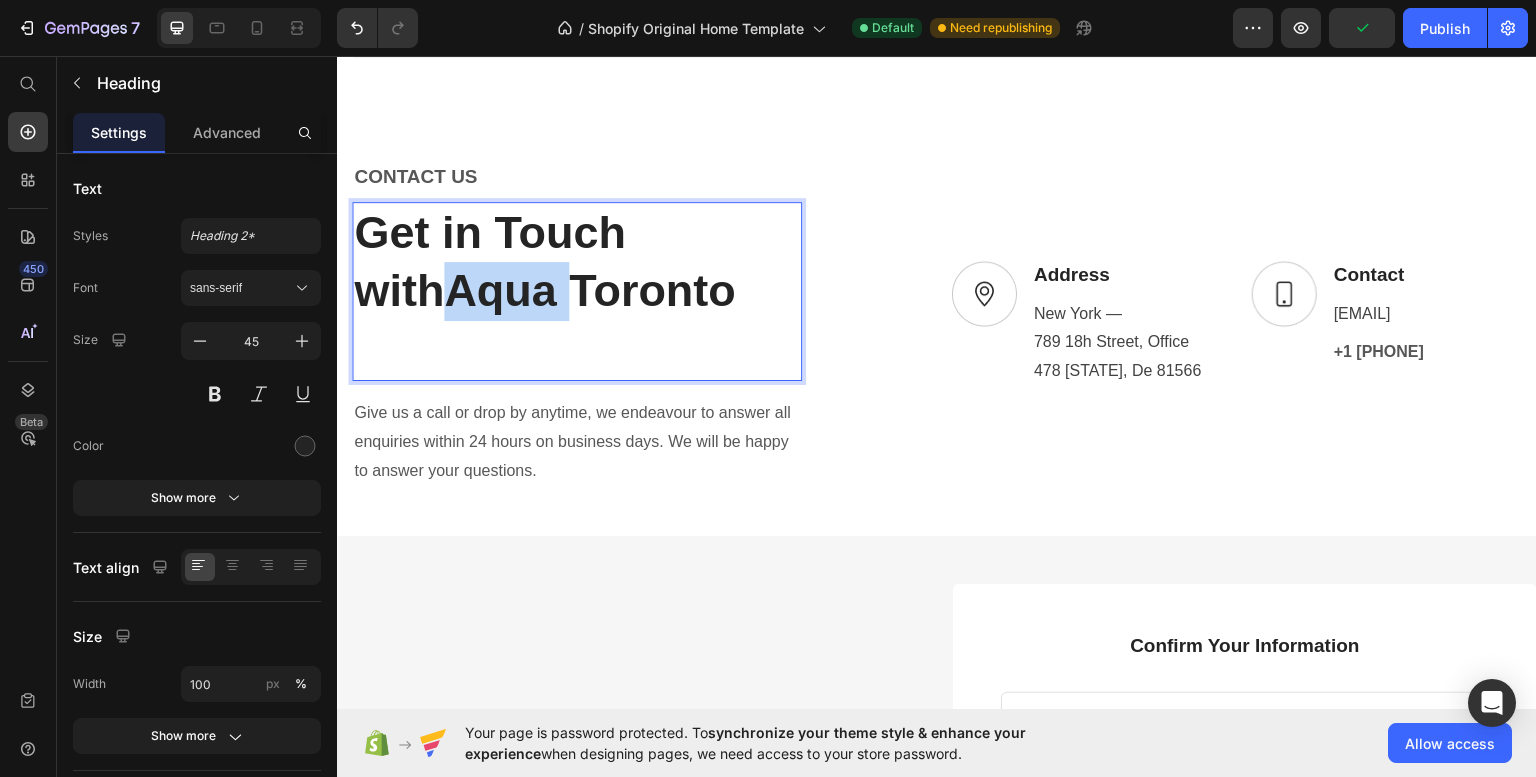 click on "Aqua Toronto" at bounding box center [590, 289] 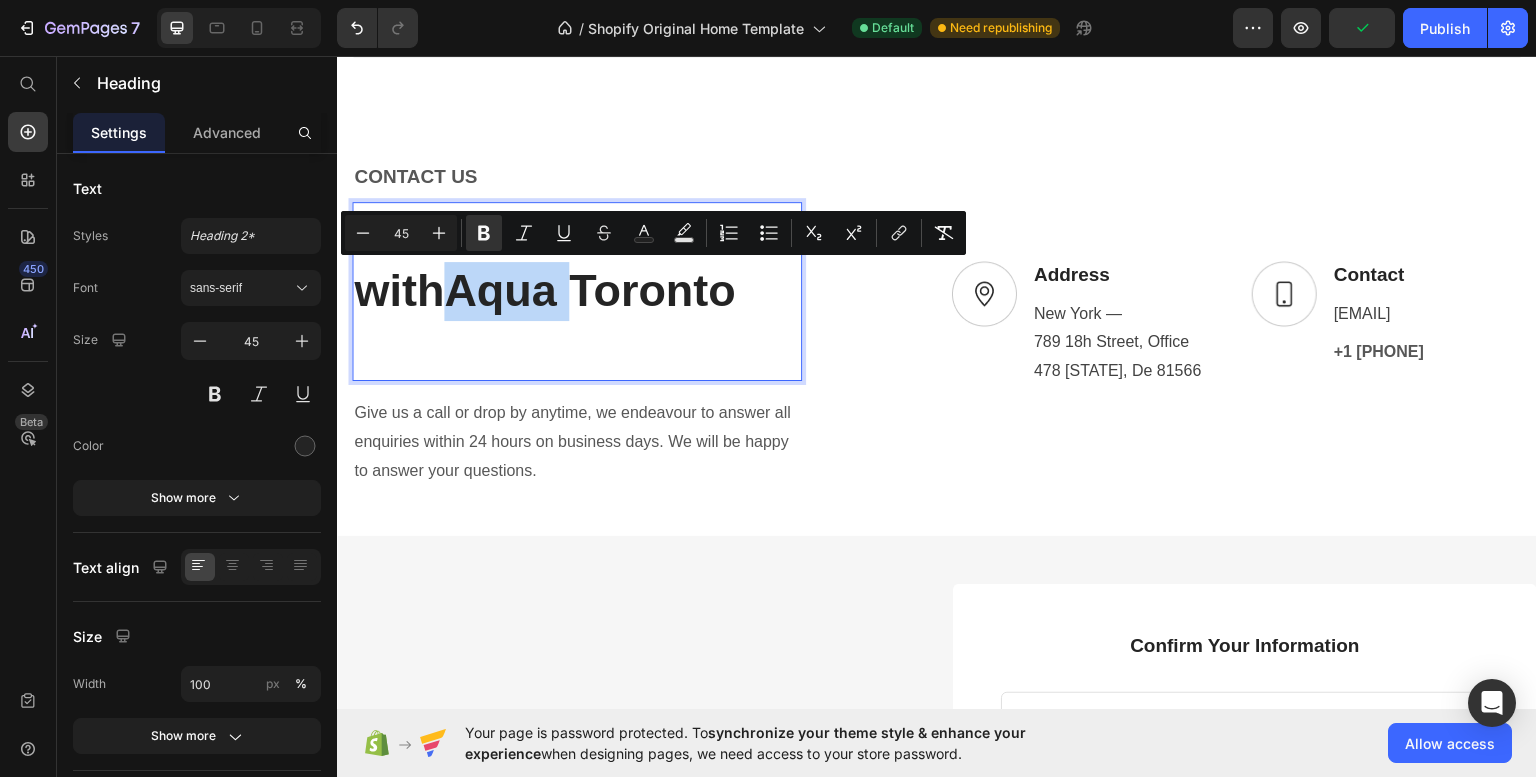 click on "Aqua Toronto" at bounding box center (590, 289) 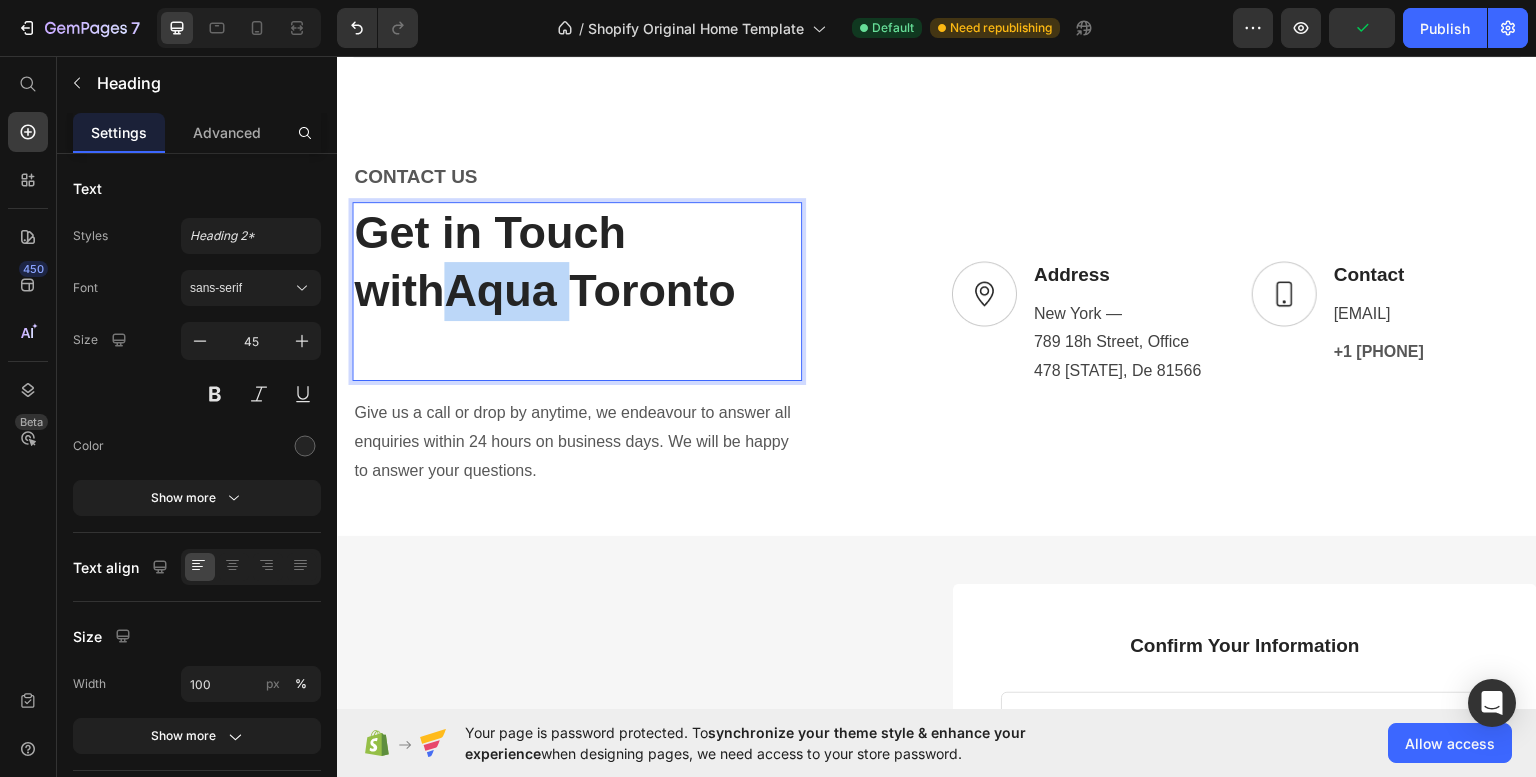 click on "Aqua Toronto" at bounding box center [590, 289] 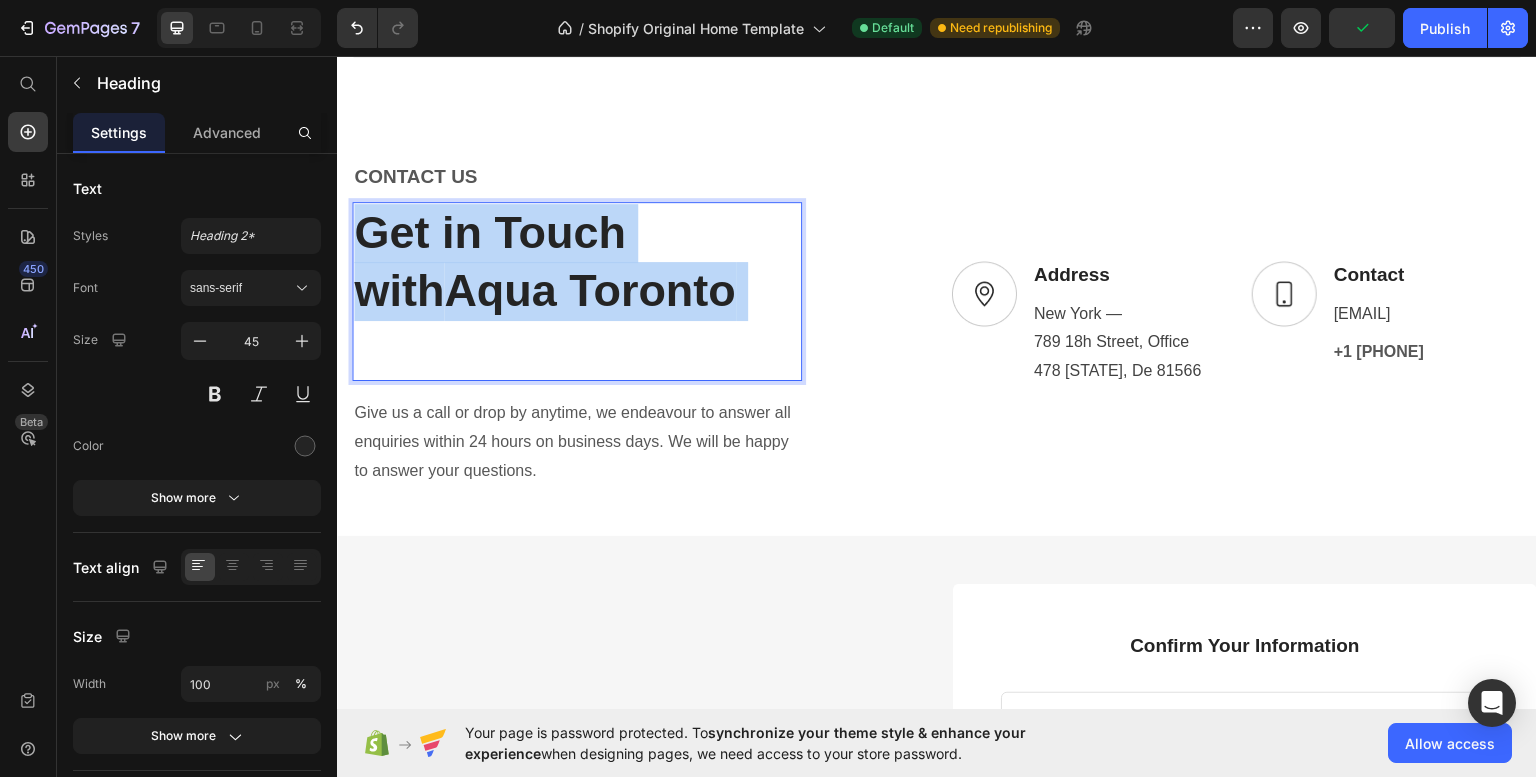 click on "Aqua Toronto" at bounding box center [590, 289] 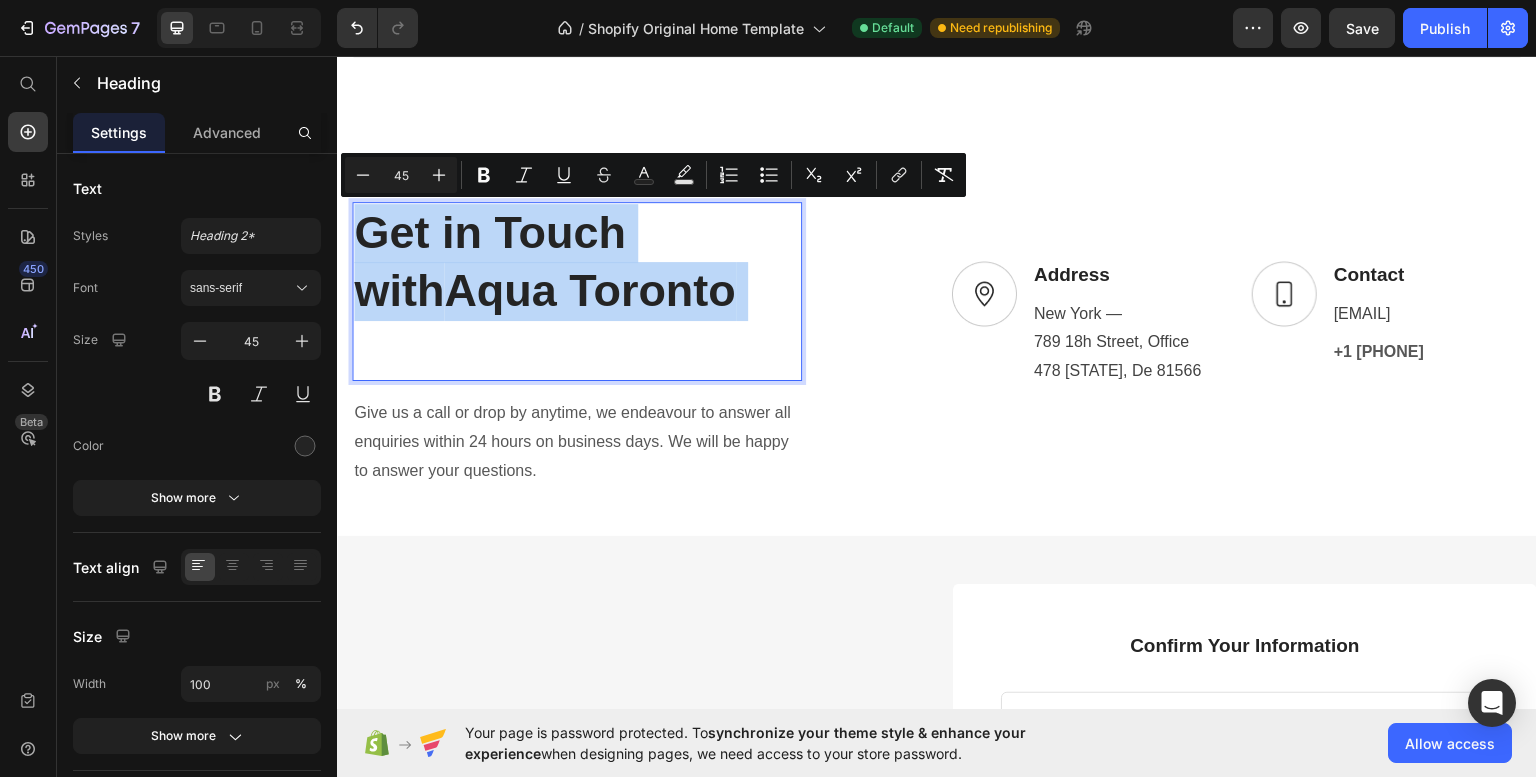 click on "Get in Touch with  Aqua Toronto" at bounding box center [577, 291] 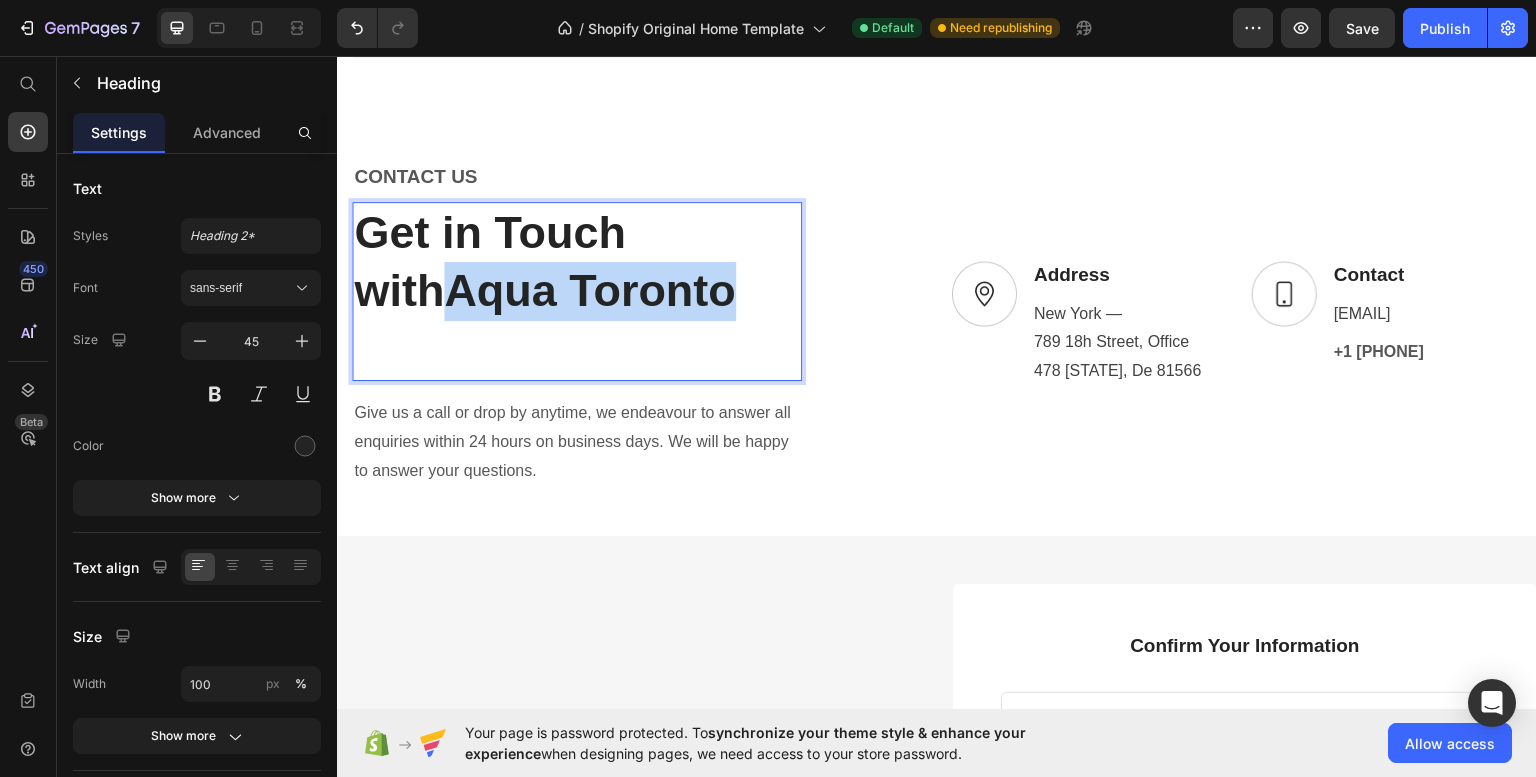 drag, startPoint x: 662, startPoint y: 290, endPoint x: 363, endPoint y: 276, distance: 299.32758 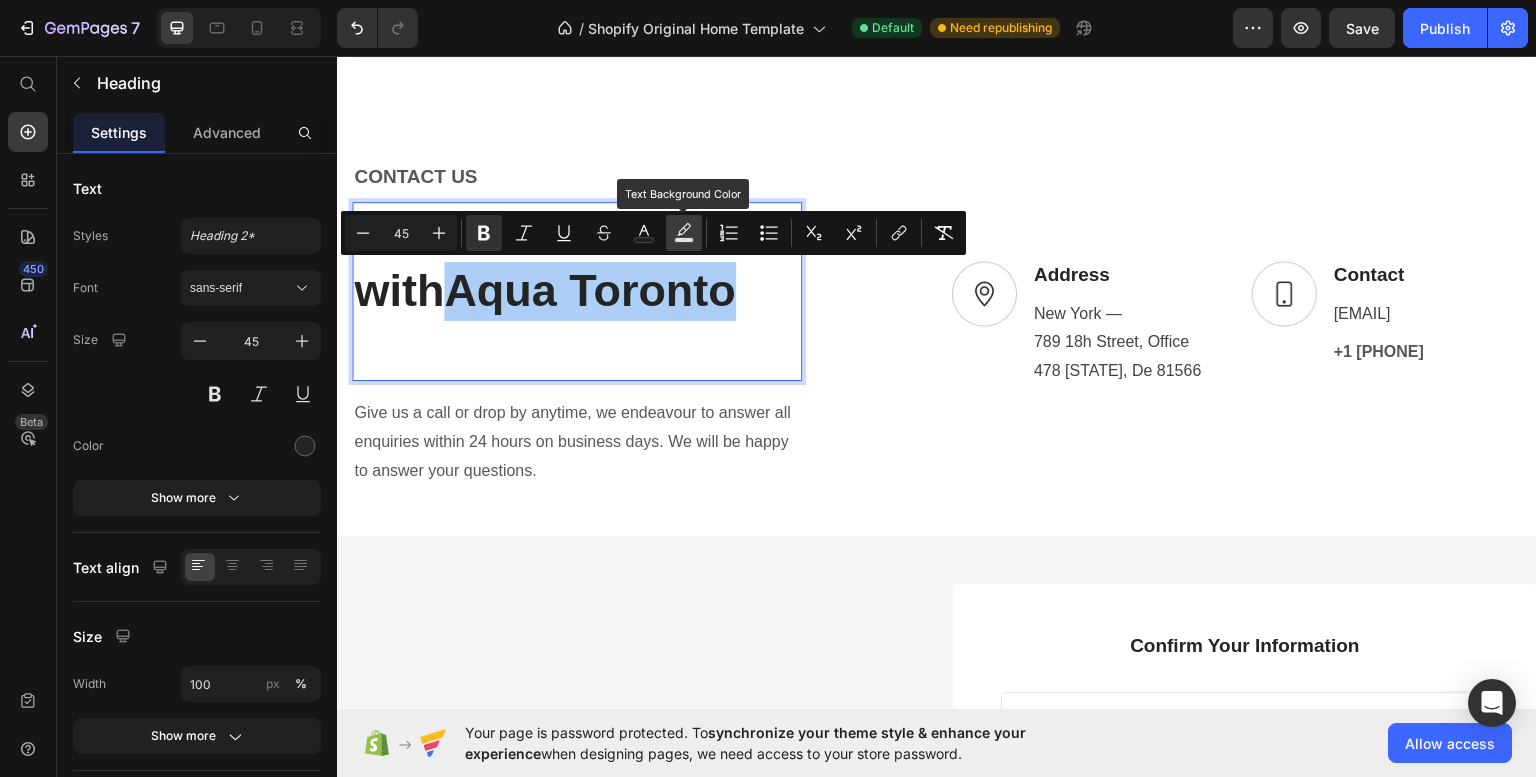 click 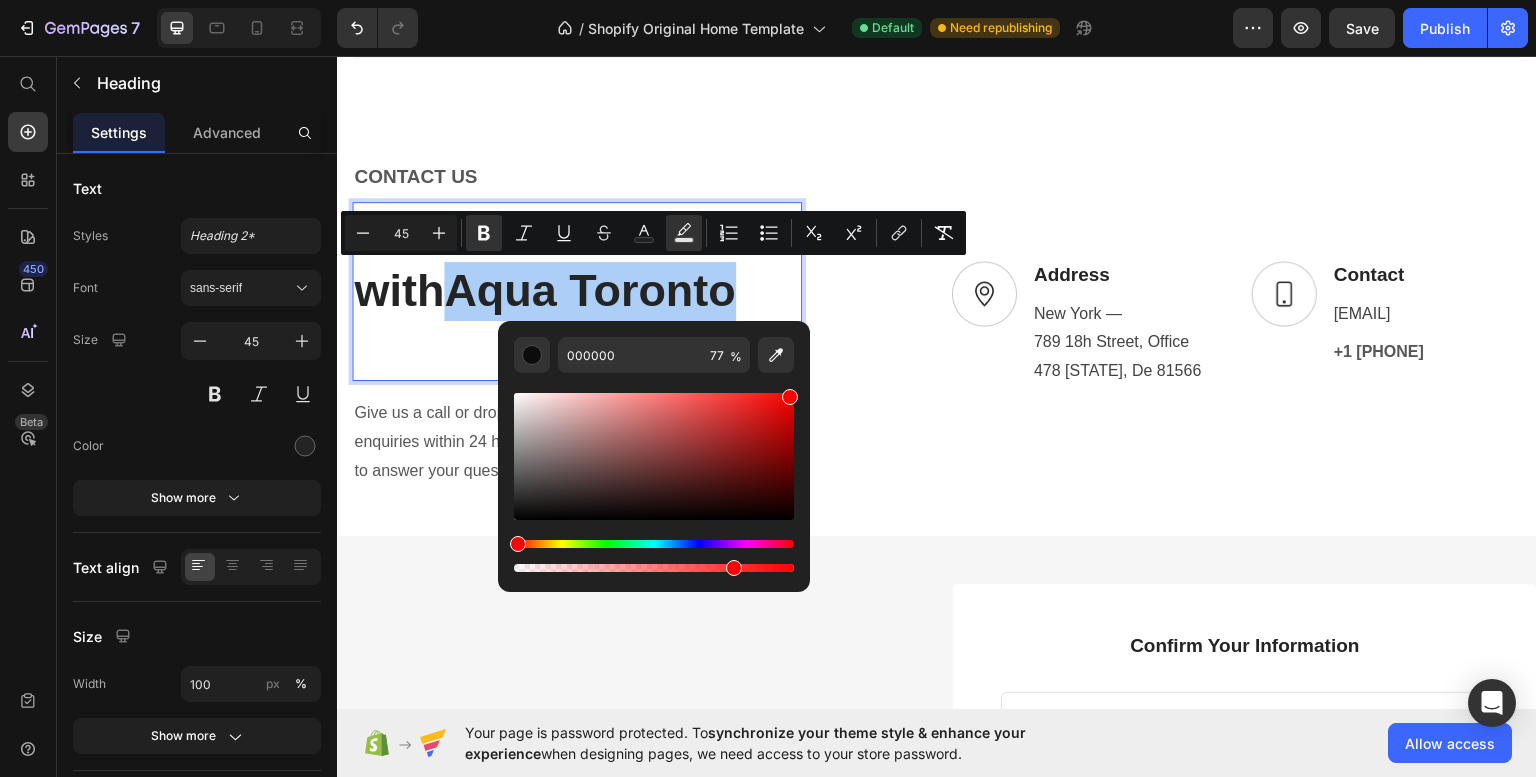 drag, startPoint x: 570, startPoint y: 488, endPoint x: 803, endPoint y: 359, distance: 266.32687 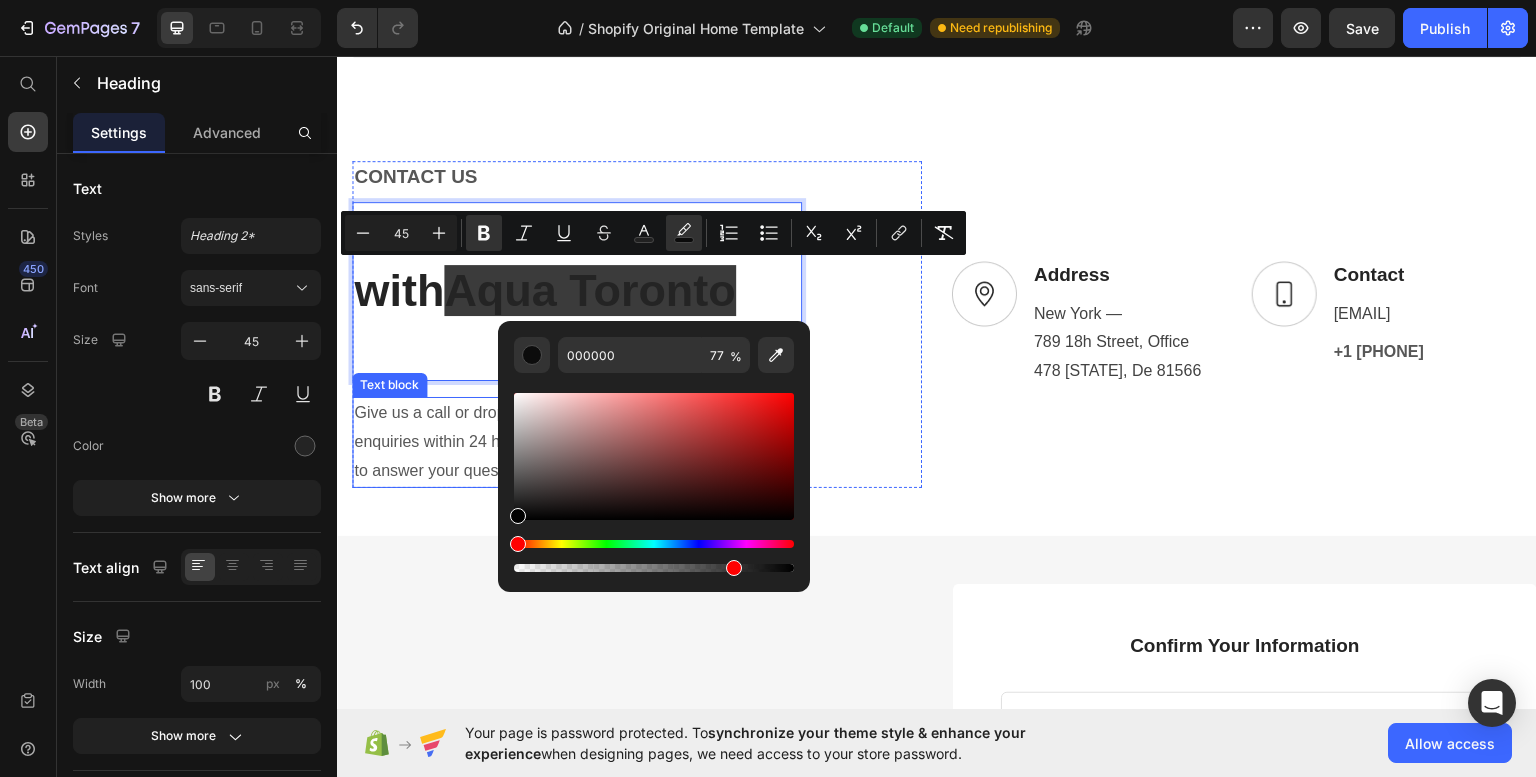drag, startPoint x: 881, startPoint y: 526, endPoint x: 480, endPoint y: 400, distance: 420.32962 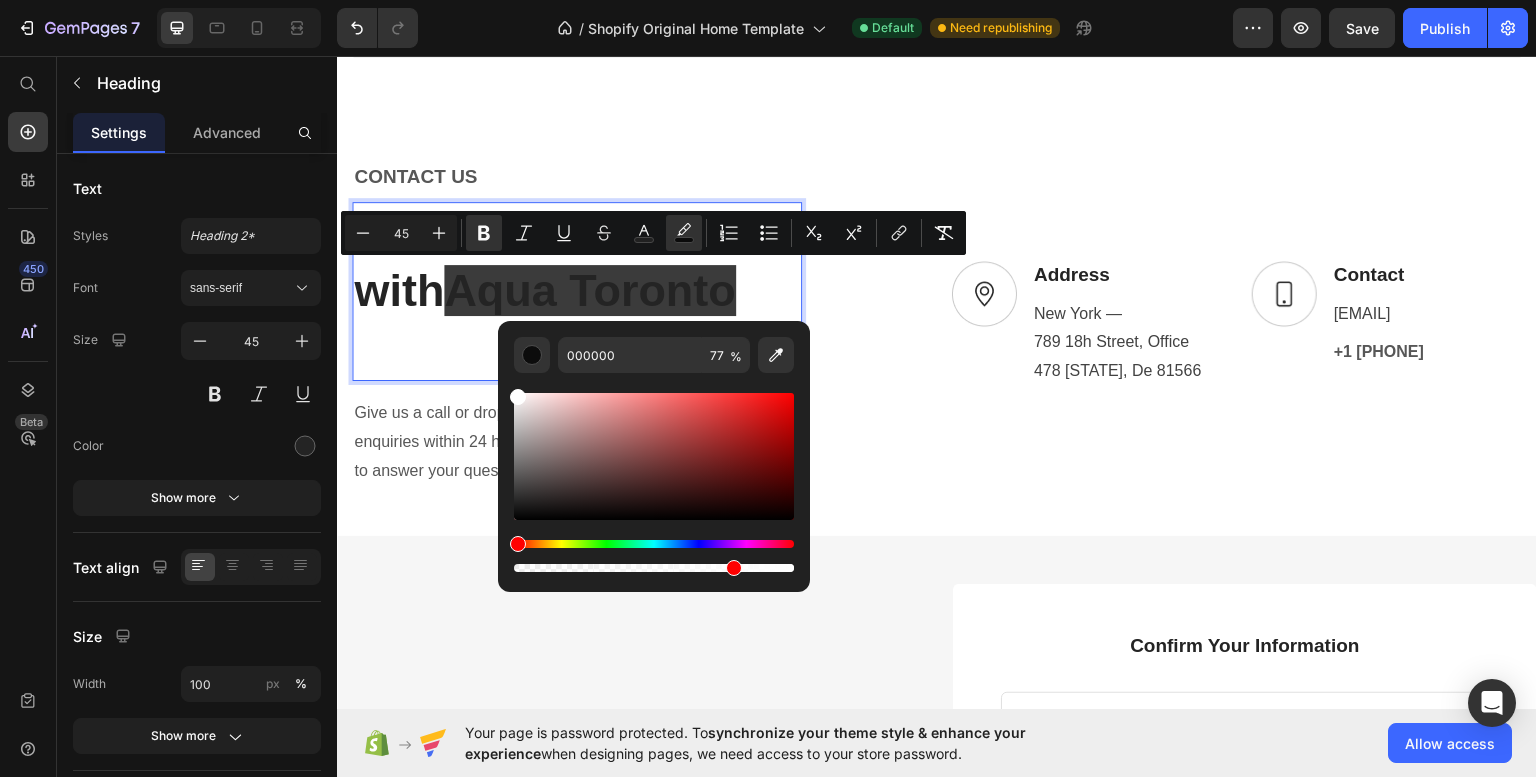 drag, startPoint x: 521, startPoint y: 409, endPoint x: 499, endPoint y: 376, distance: 39.661064 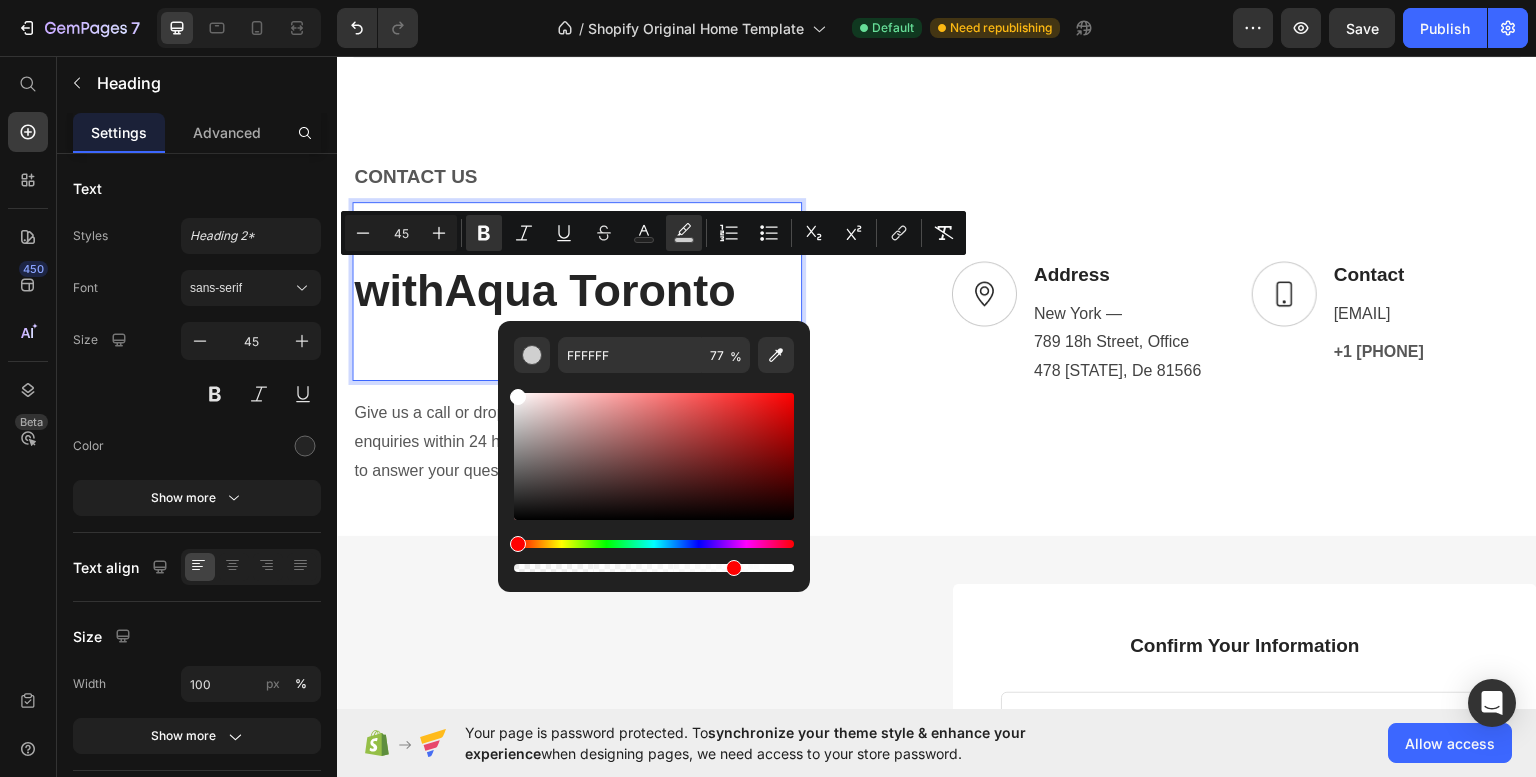 click on "Get in Touch with  Aqua Toronto" at bounding box center [577, 291] 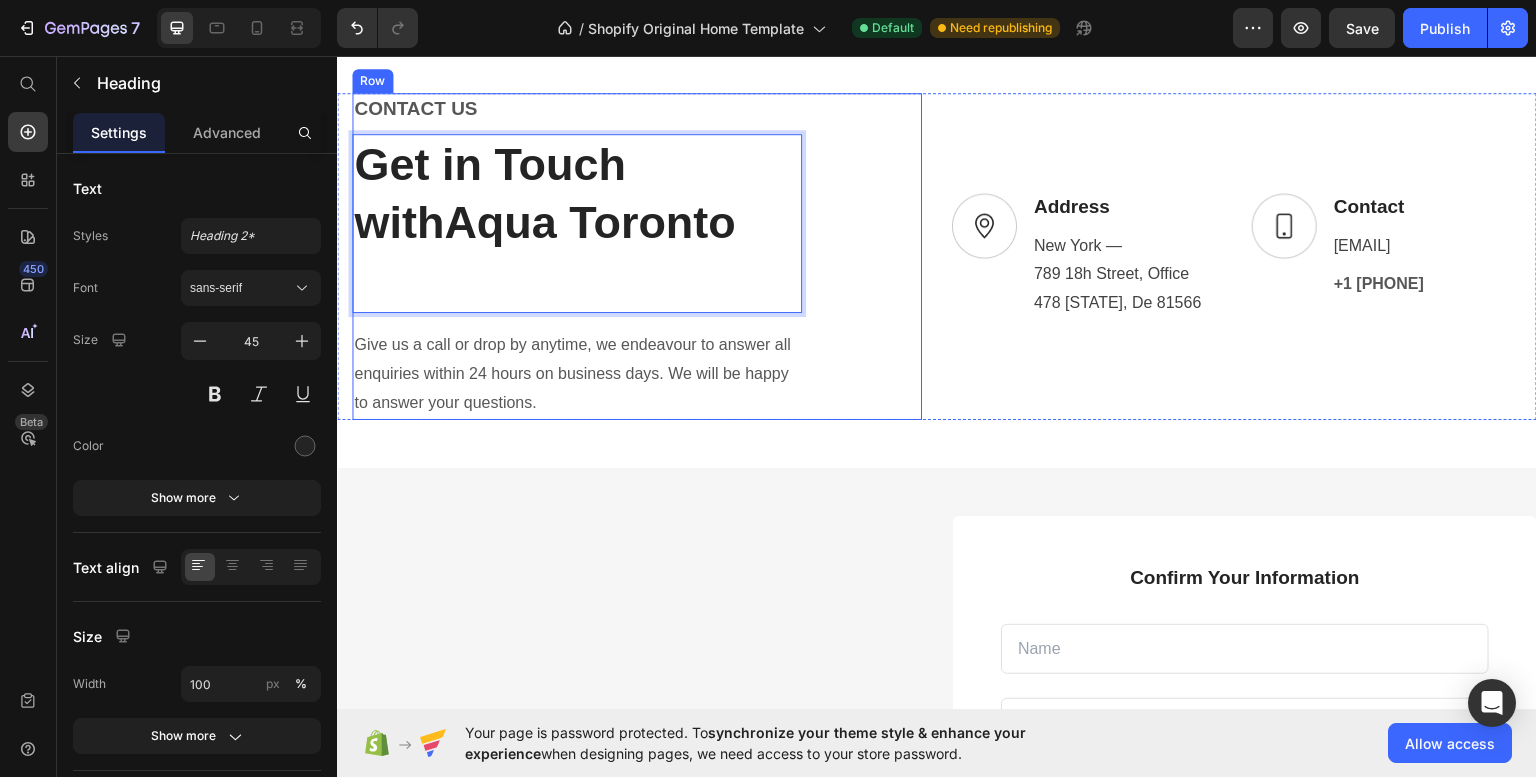 scroll, scrollTop: 783, scrollLeft: 0, axis: vertical 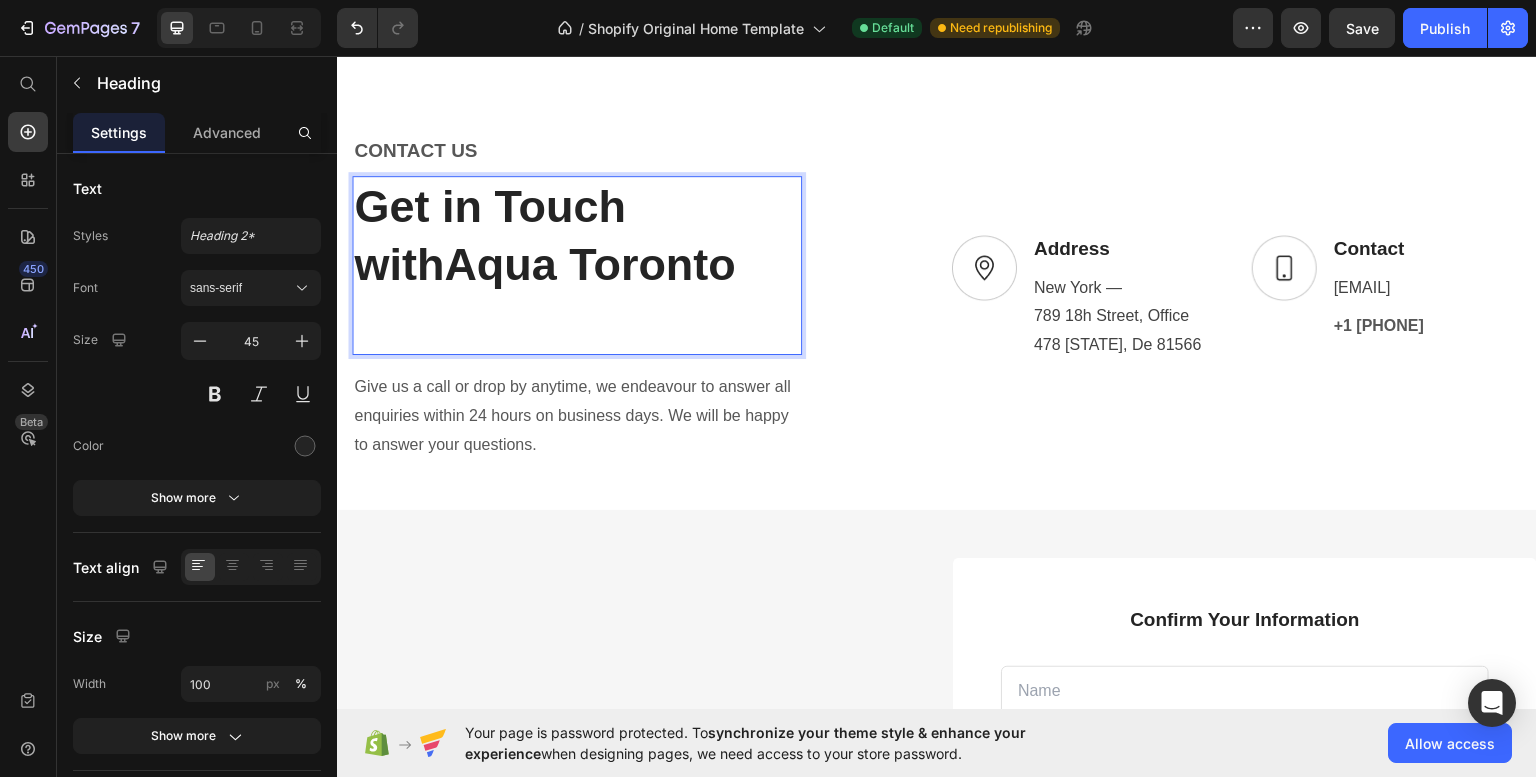 click on "Get in Touch with  Aqua Toronto" at bounding box center (577, 265) 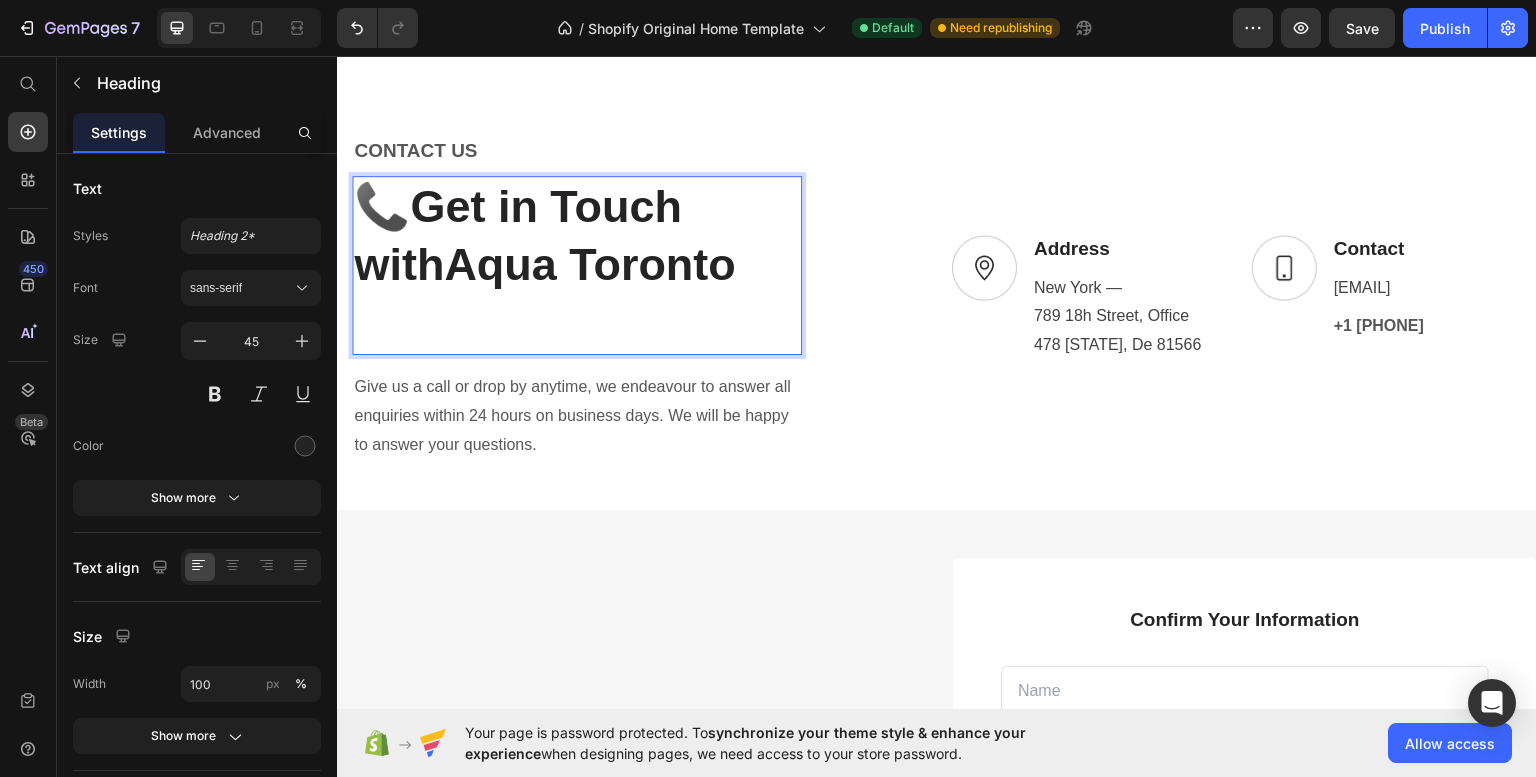 click on "📞Get in Touch with  Aqua Toronto" at bounding box center [577, 265] 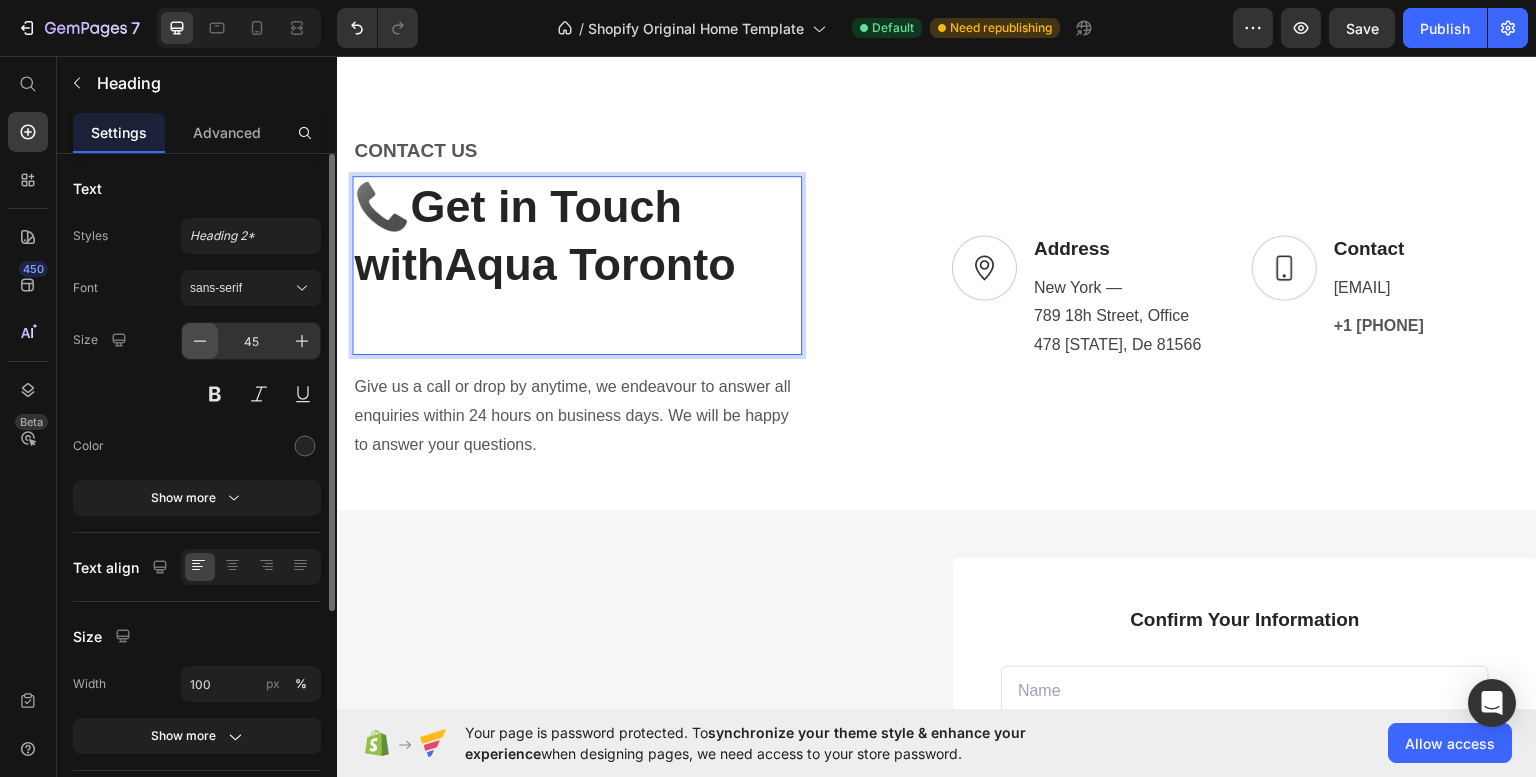 click 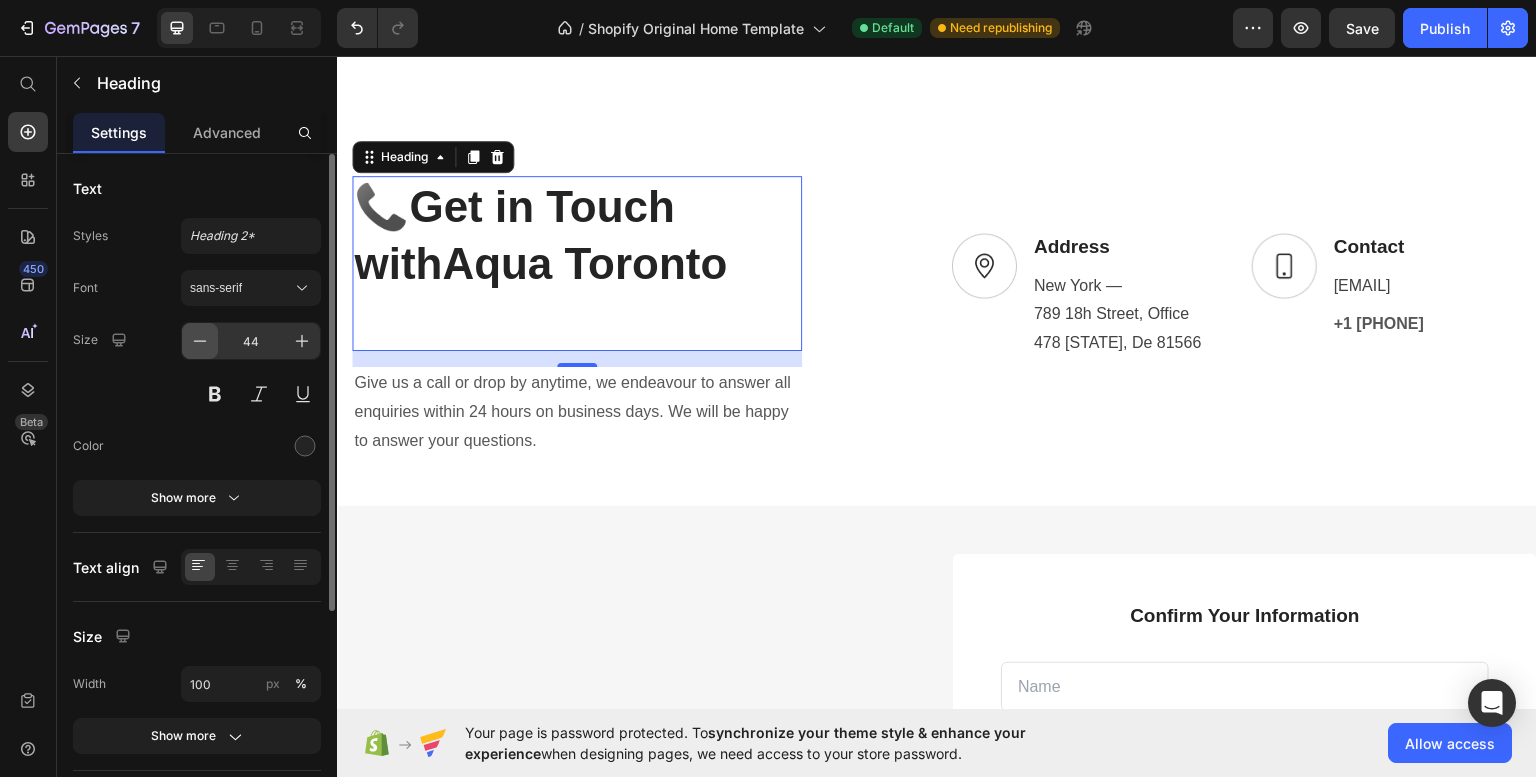 click 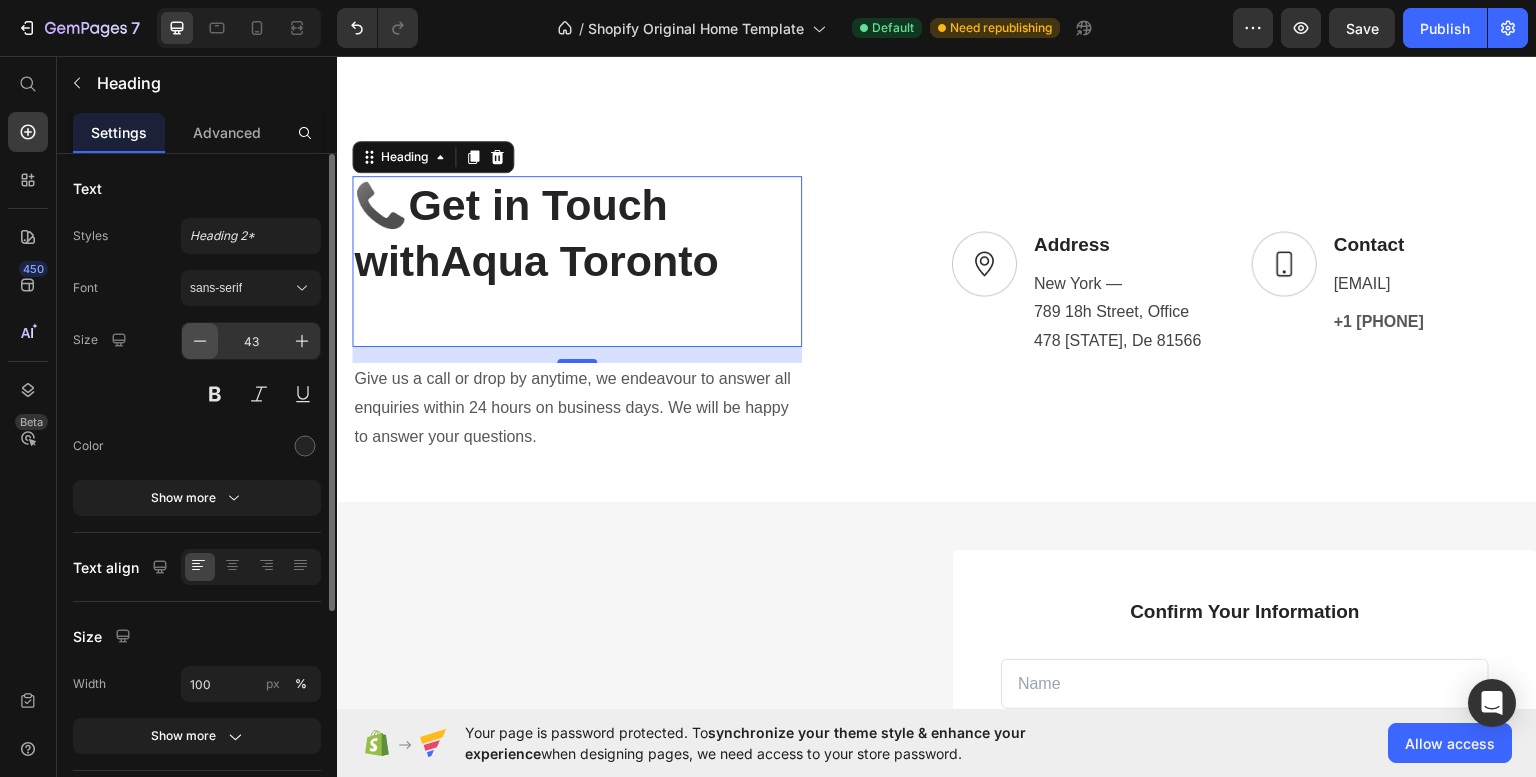 click 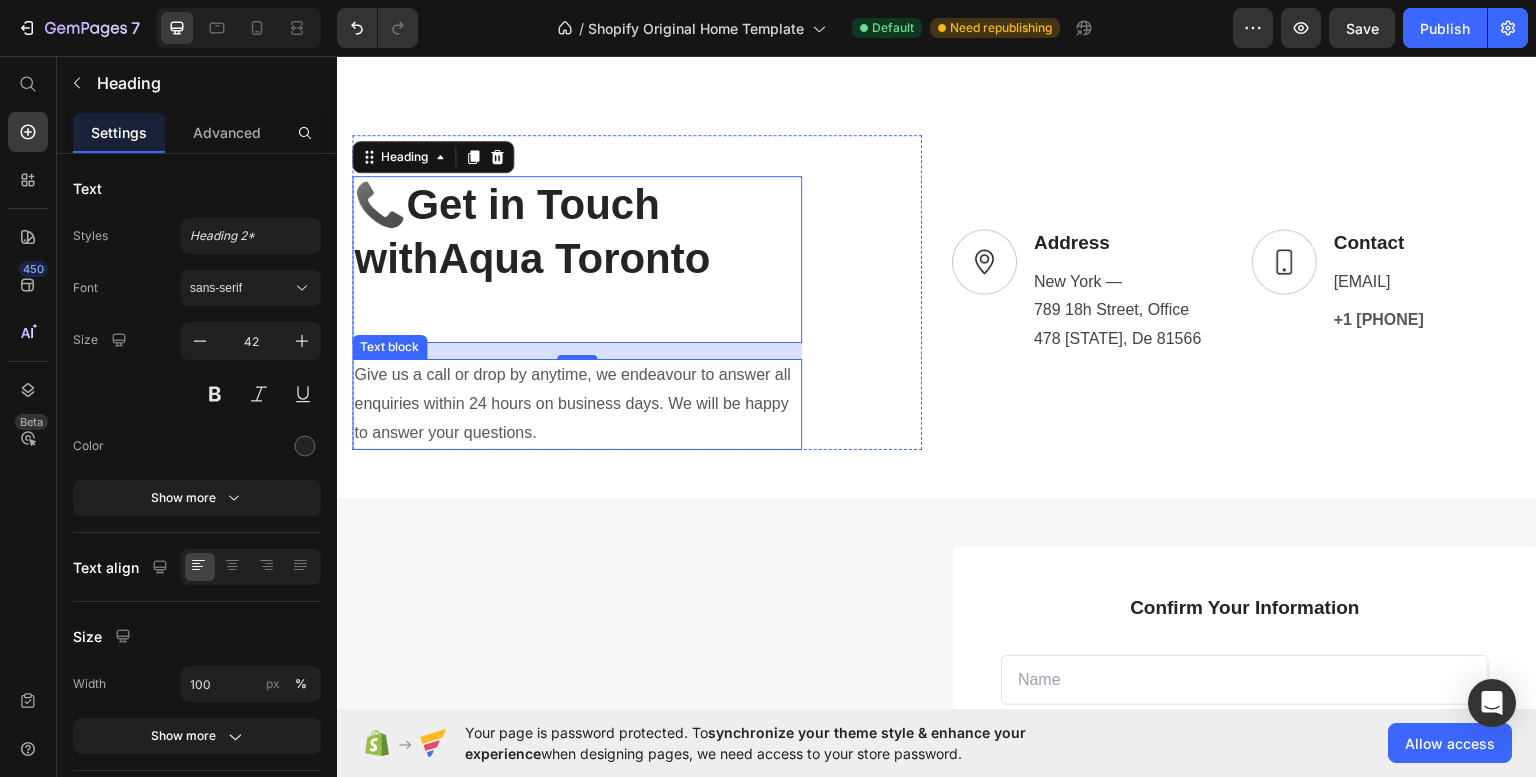 click on "Give us a call or drop by anytime, we endeavour to answer all enquiries within 24 hours on business days. We will be happy to answer your questions." at bounding box center [577, 403] 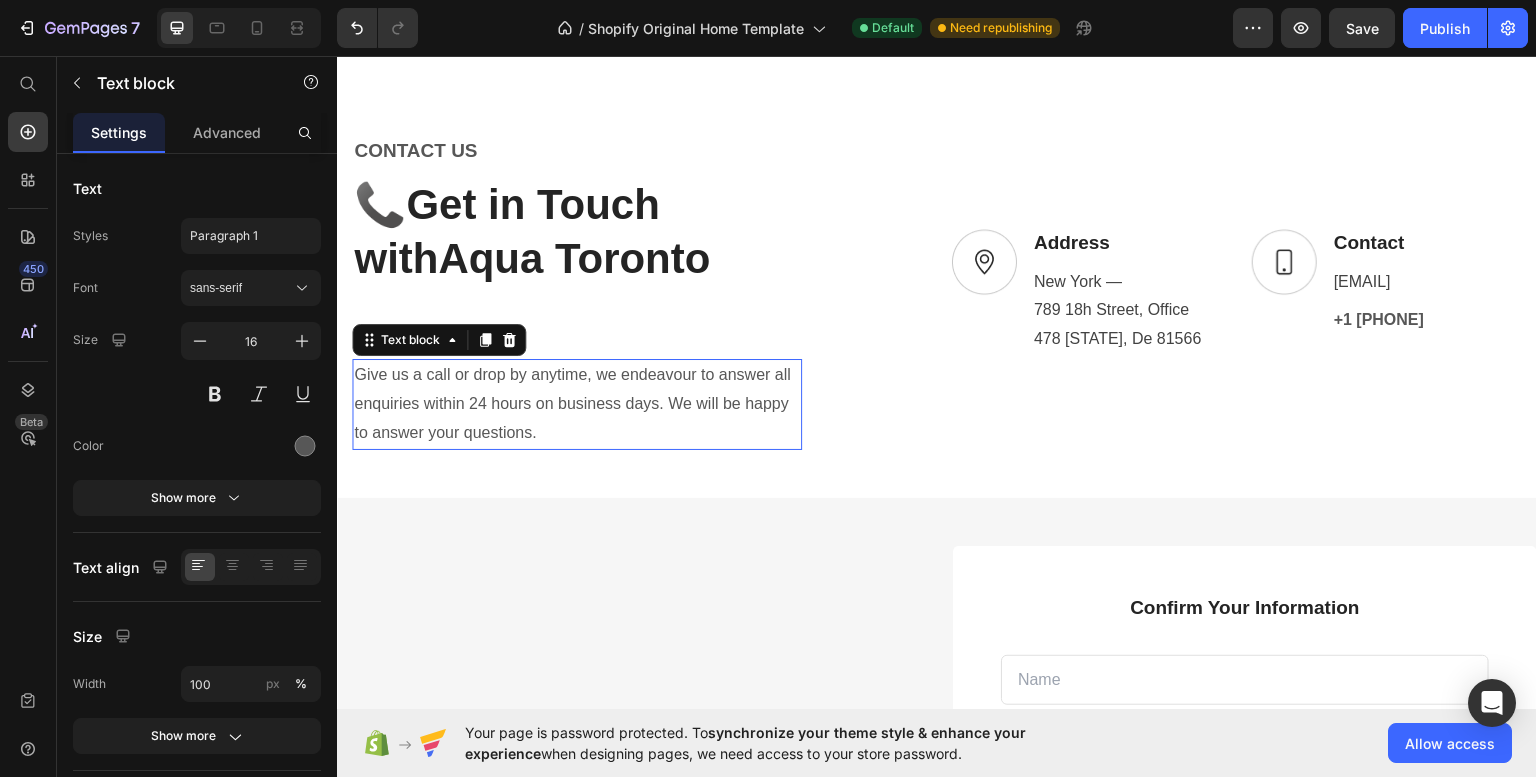 click on "Give us a call or drop by anytime, we endeavour to answer all enquiries within 24 hours on business days. We will be happy to answer your questions." at bounding box center [577, 403] 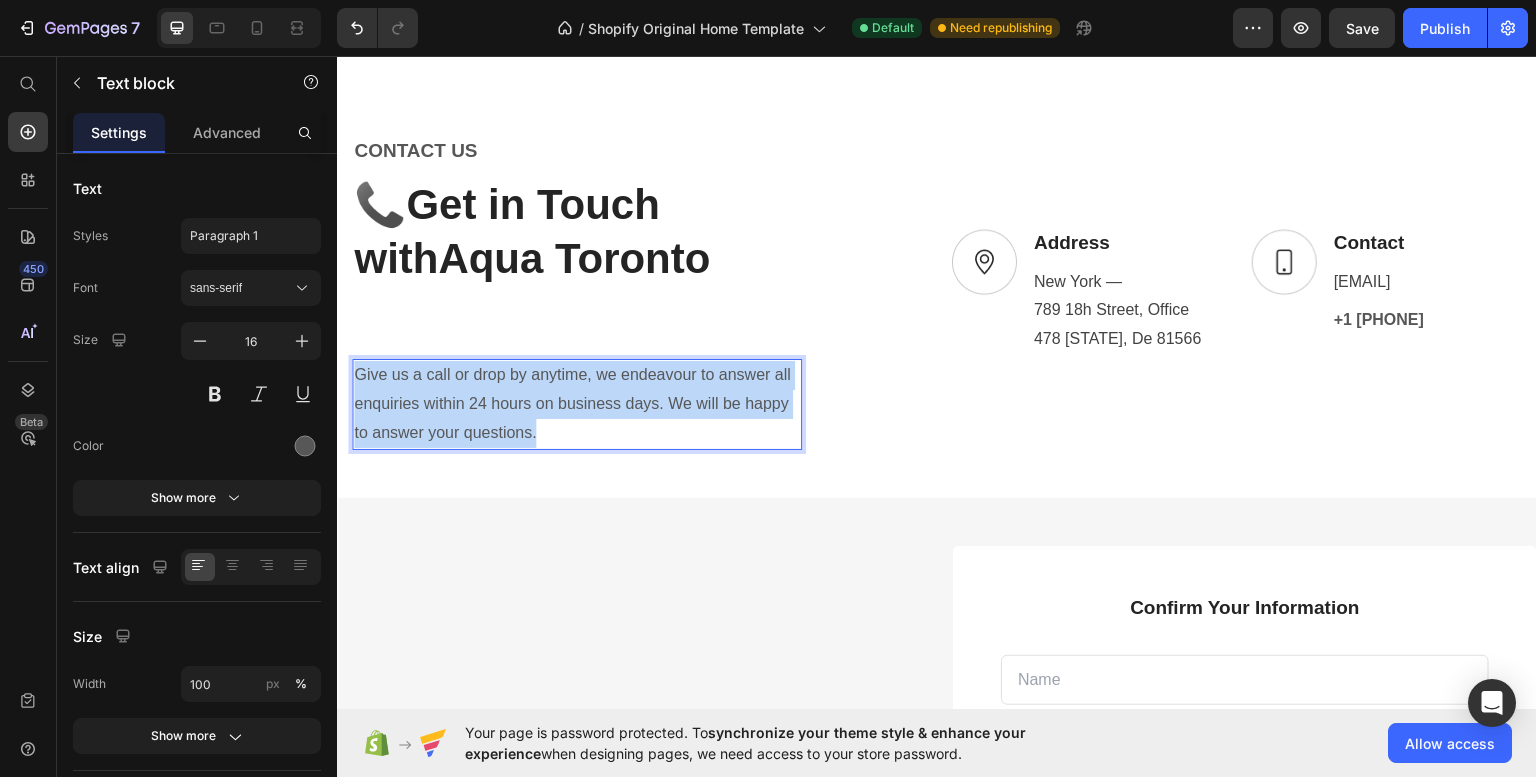 click on "Give us a call or drop by anytime, we endeavour to answer all enquiries within 24 hours on business days. We will be happy to answer your questions." at bounding box center (577, 403) 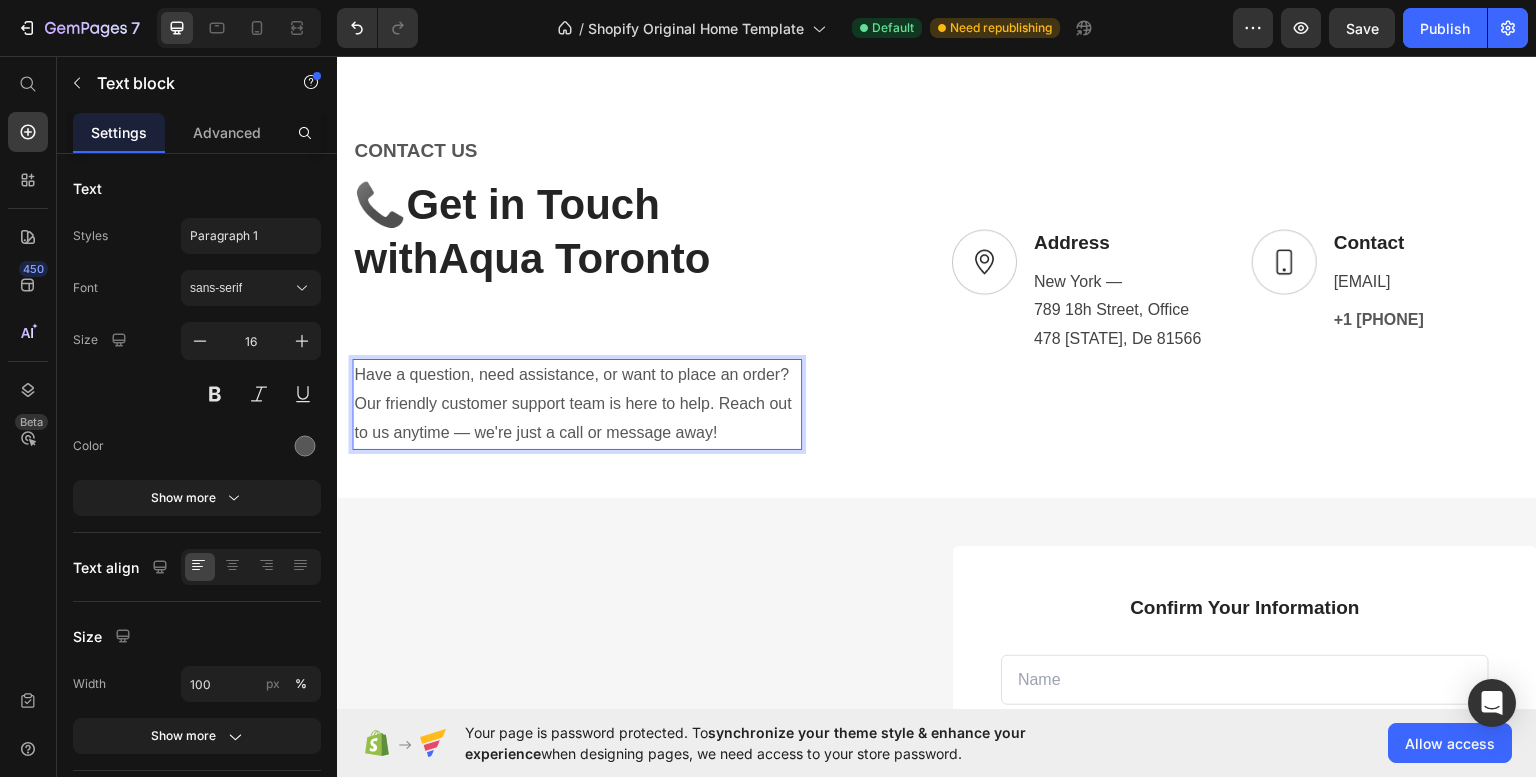 click on "Have a question, need assistance, or want to place an order? Our friendly customer support team is here to help. Reach out to us anytime — we're just a call or message away!" at bounding box center [577, 403] 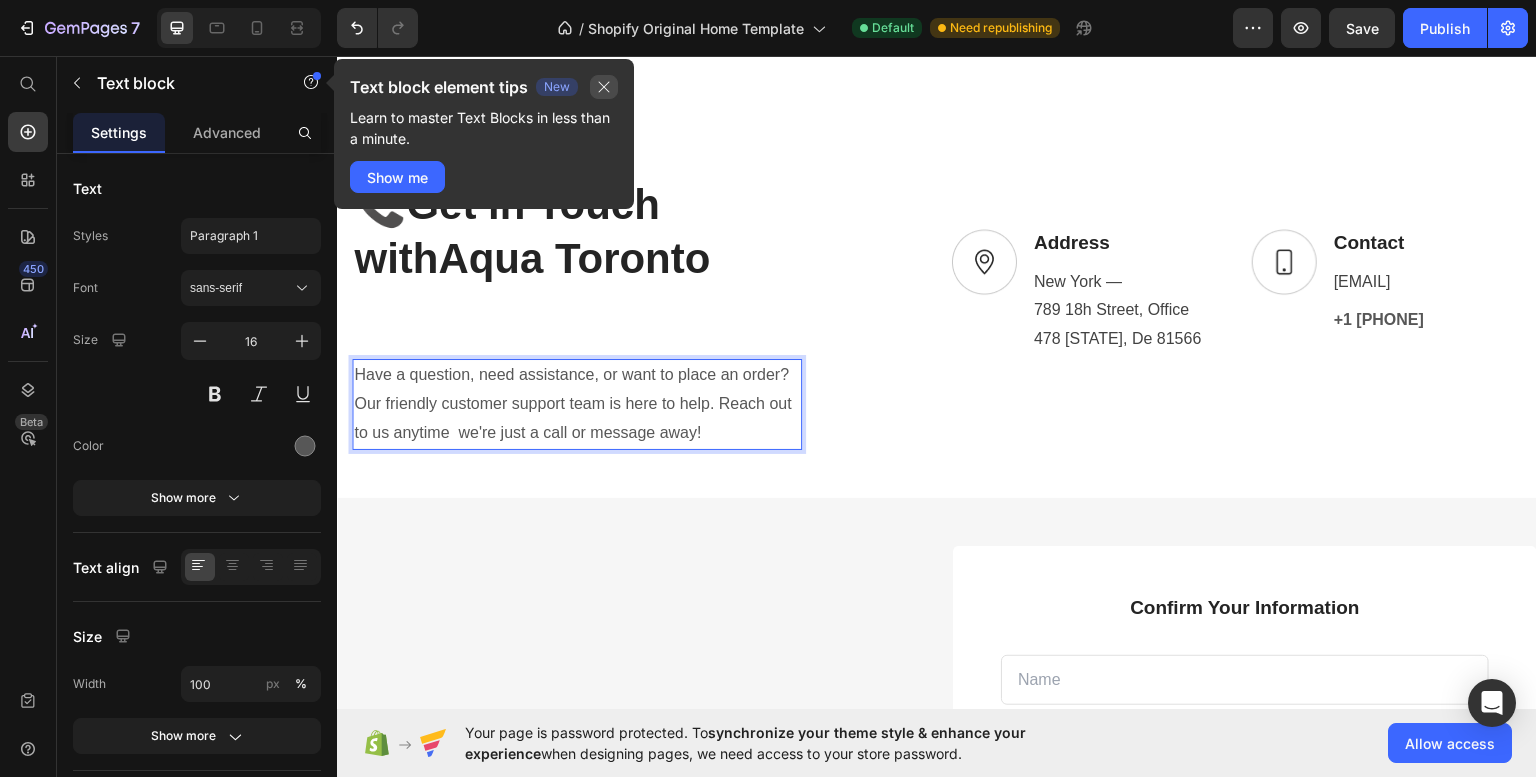 click 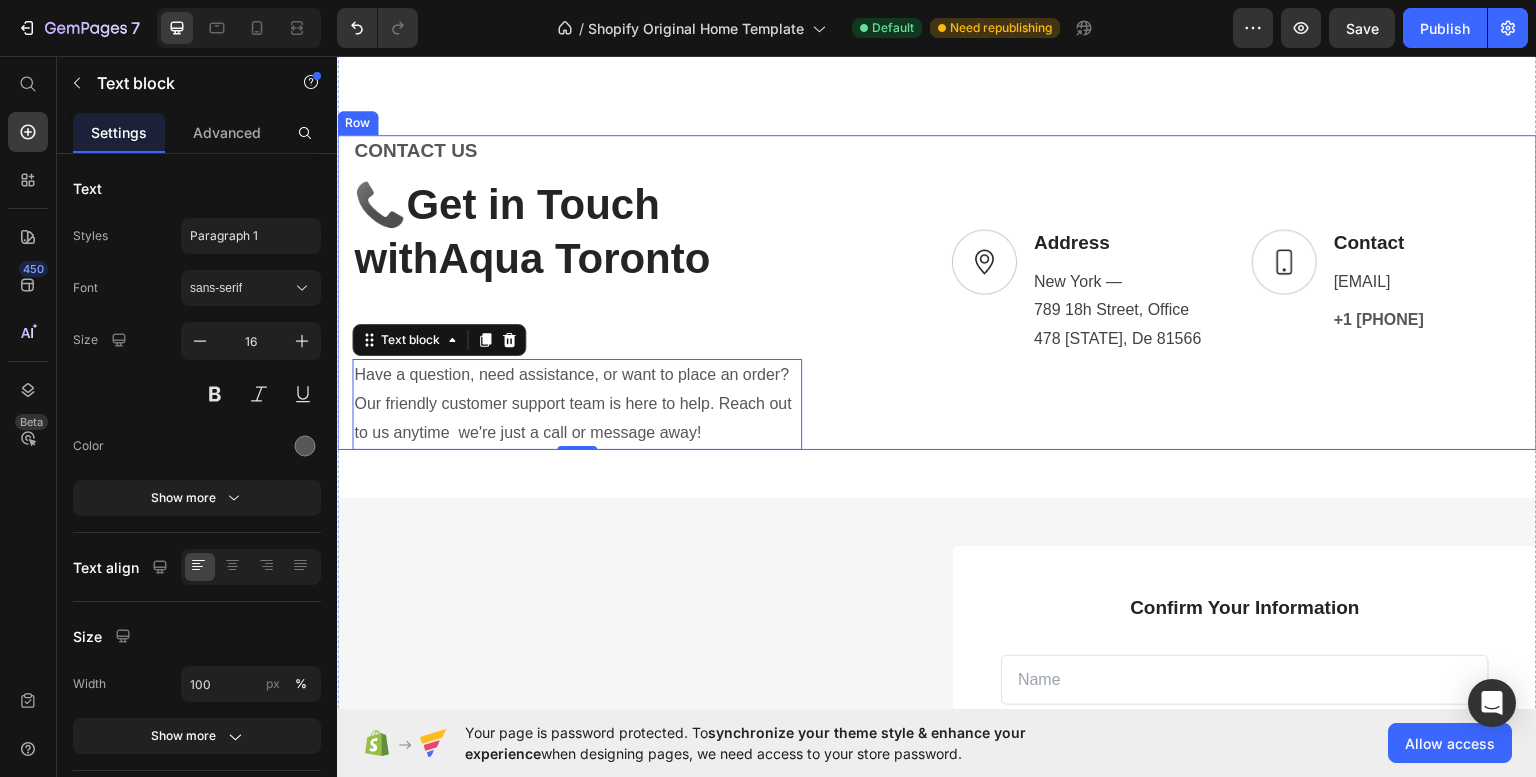 click on "Image Address Text block [CITY] — 789 18h Street, Office  478 [STATE], De 81566 Text block Row Image Contact Text block [EMAIL] Text block +1 [PHONE] Text block Row Row" at bounding box center [1237, 291] 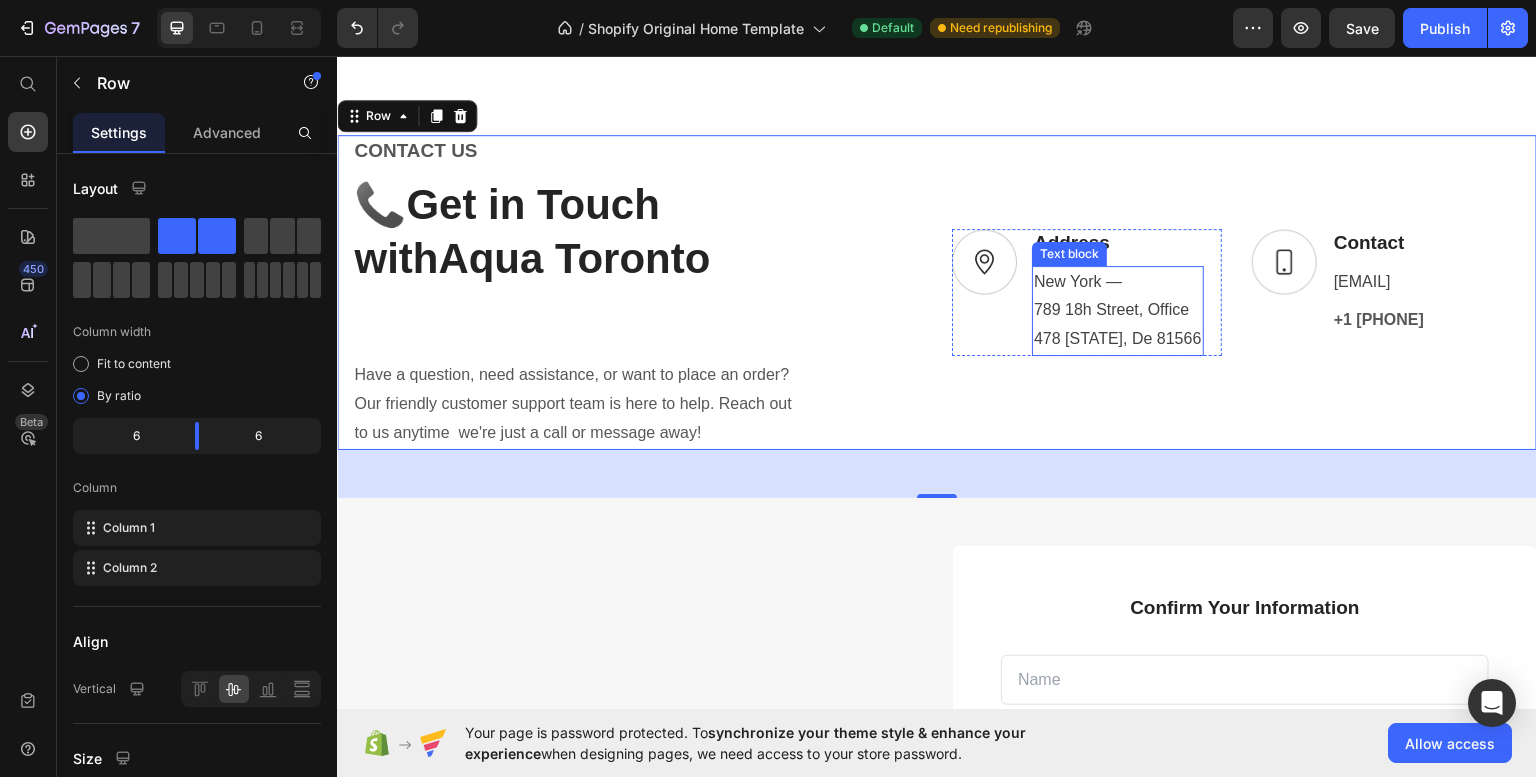 click on "[CITY] — 789 18h Street, Office" at bounding box center [1118, 296] 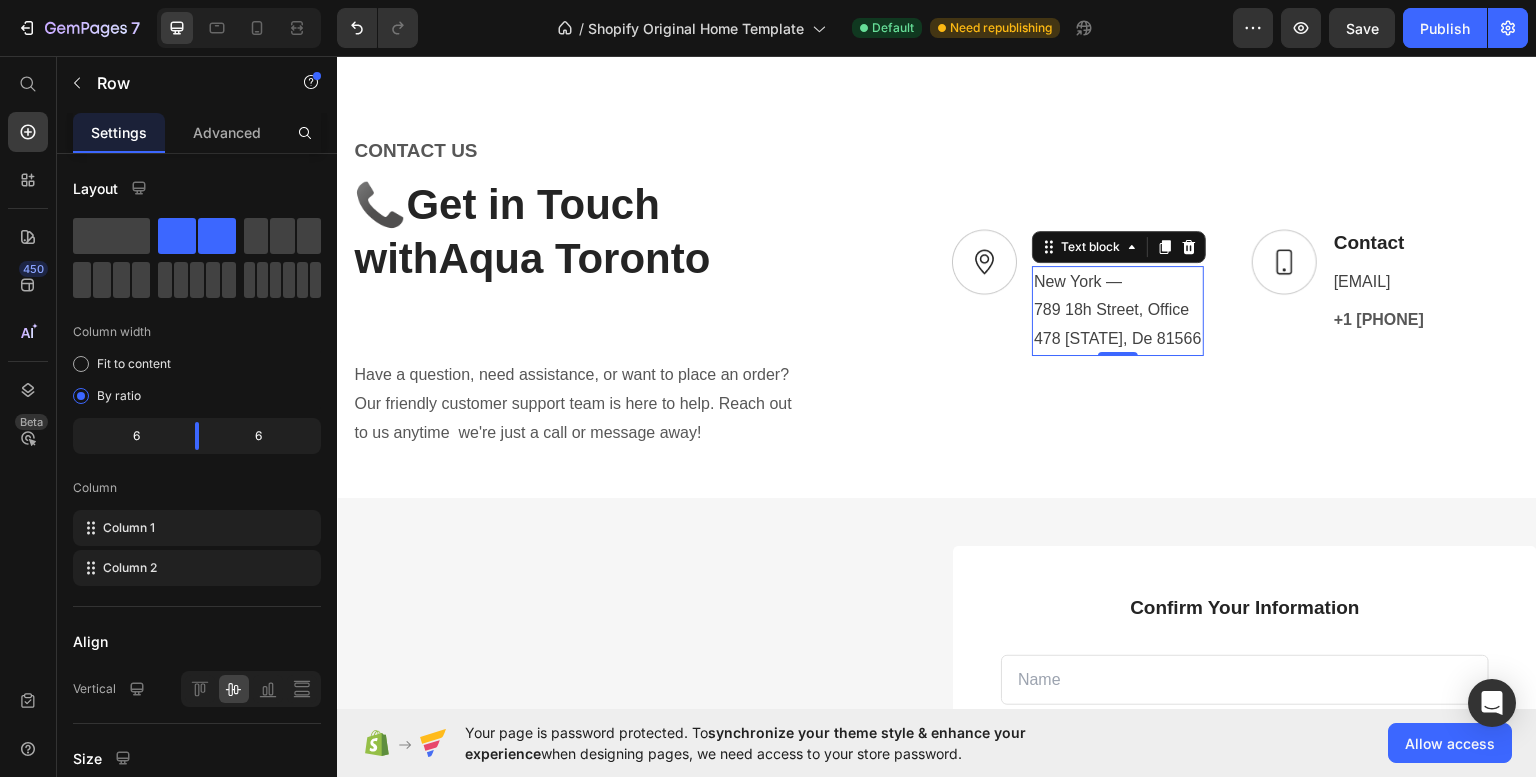 click on "[CITY] — 789 18h Street, Office" at bounding box center [1118, 296] 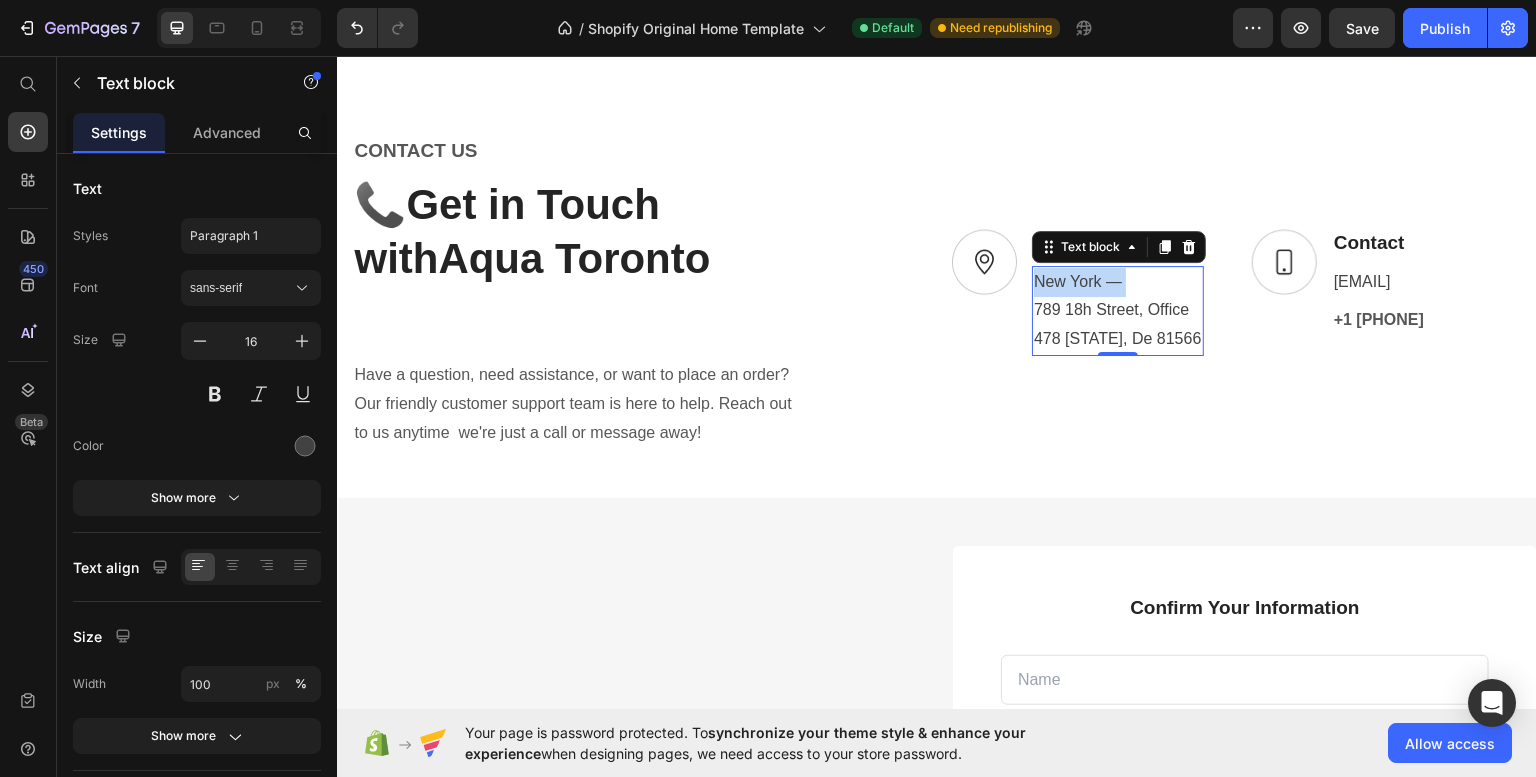 click on "[CITY] — 789 18h Street, Office" at bounding box center [1118, 296] 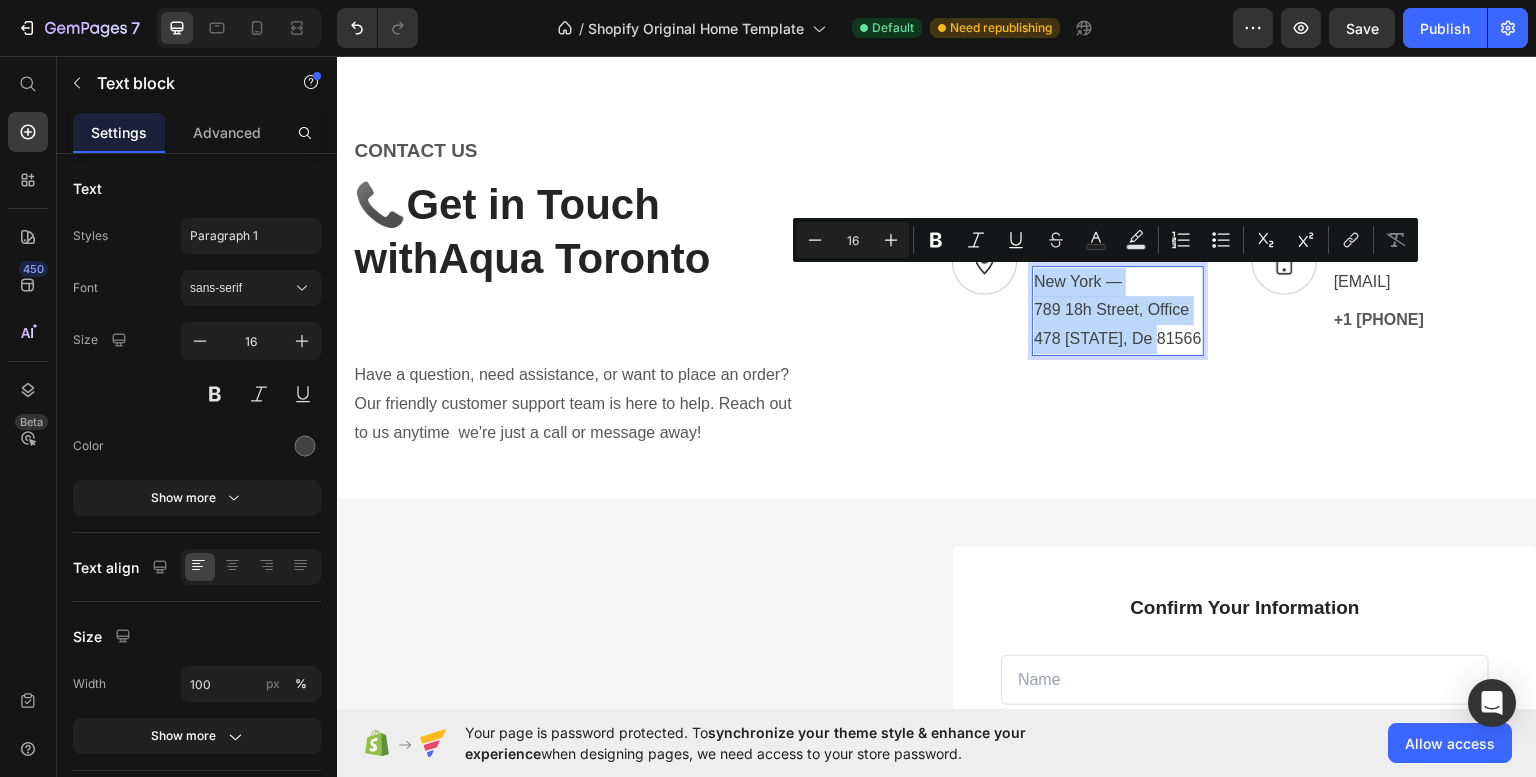 scroll, scrollTop: 794, scrollLeft: 0, axis: vertical 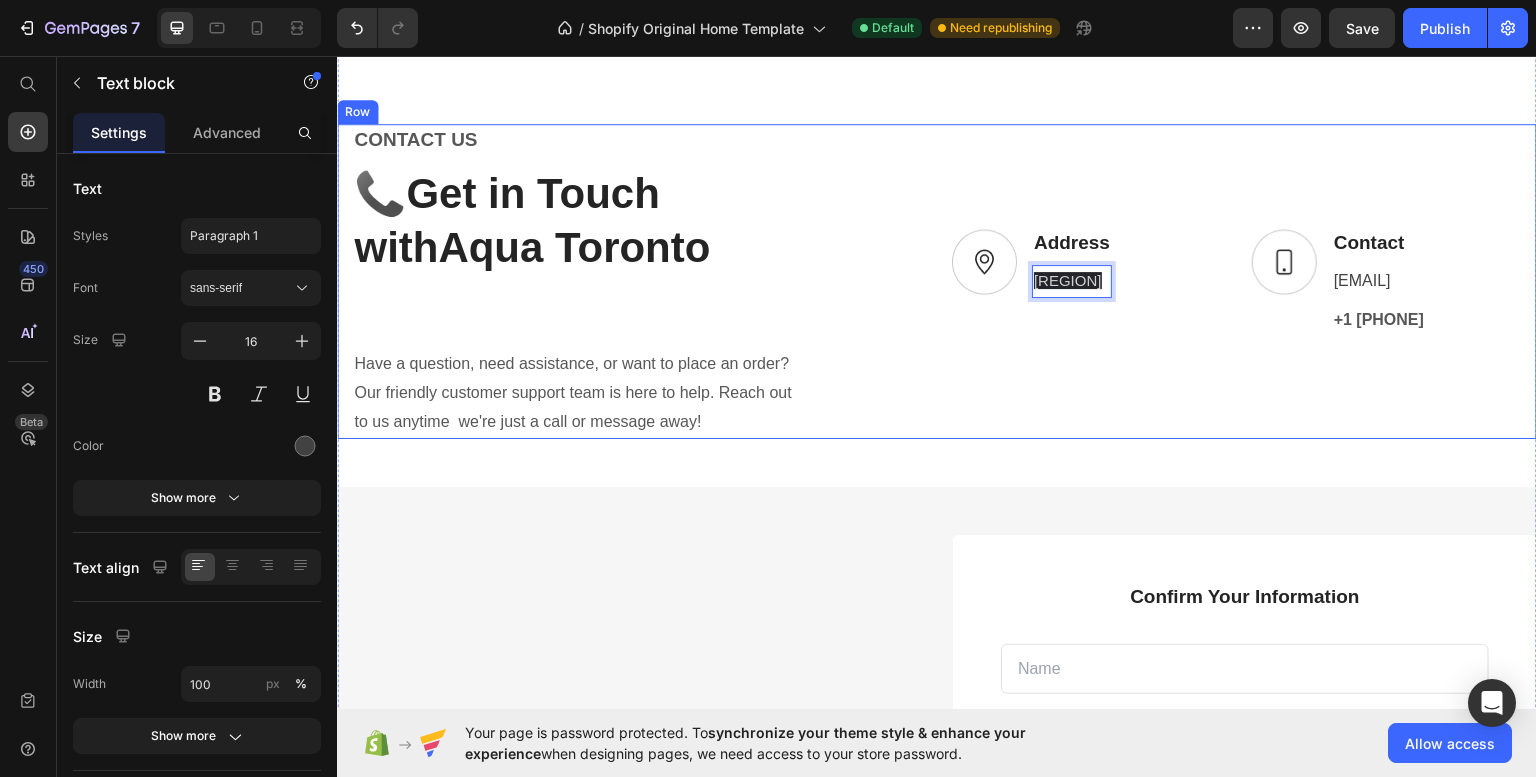 click on "Image Address Text block [REGION]  Text block   0 Row Image Contact Text block [EMAIL] Text block +1 [PHONE] Text block Row Row" at bounding box center (1237, 280) 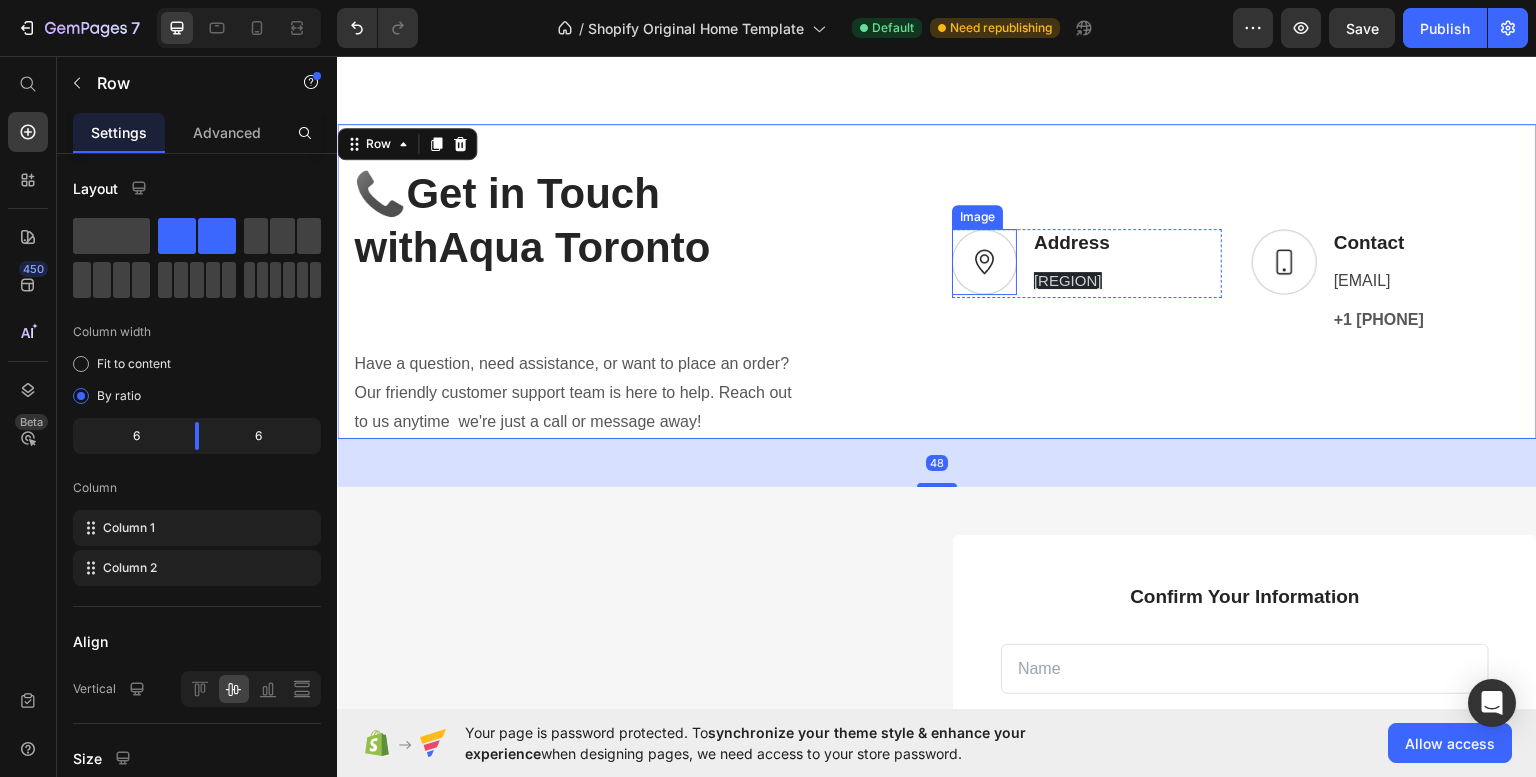 click at bounding box center (984, 261) 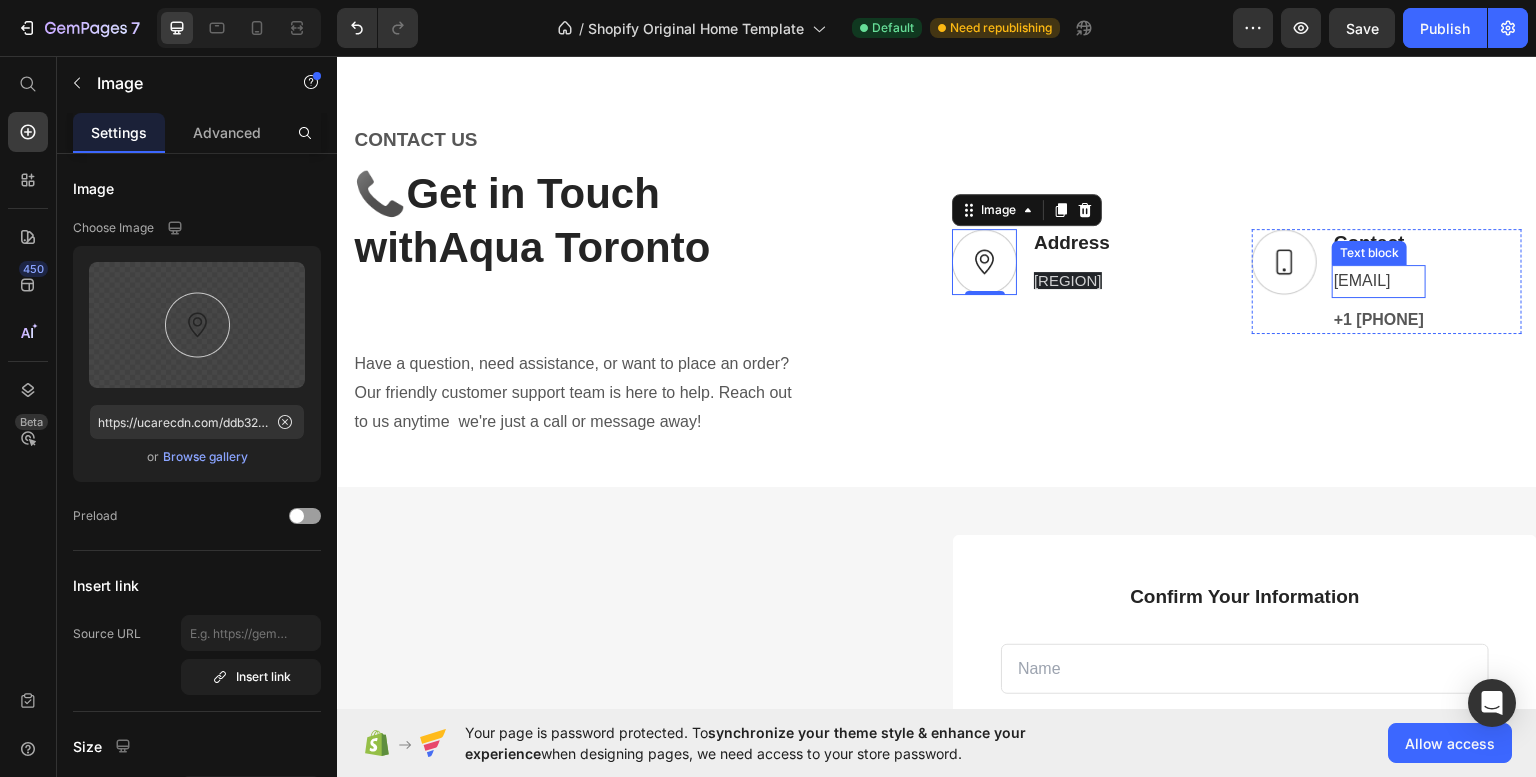 click on "[EMAIL]" at bounding box center [1379, 280] 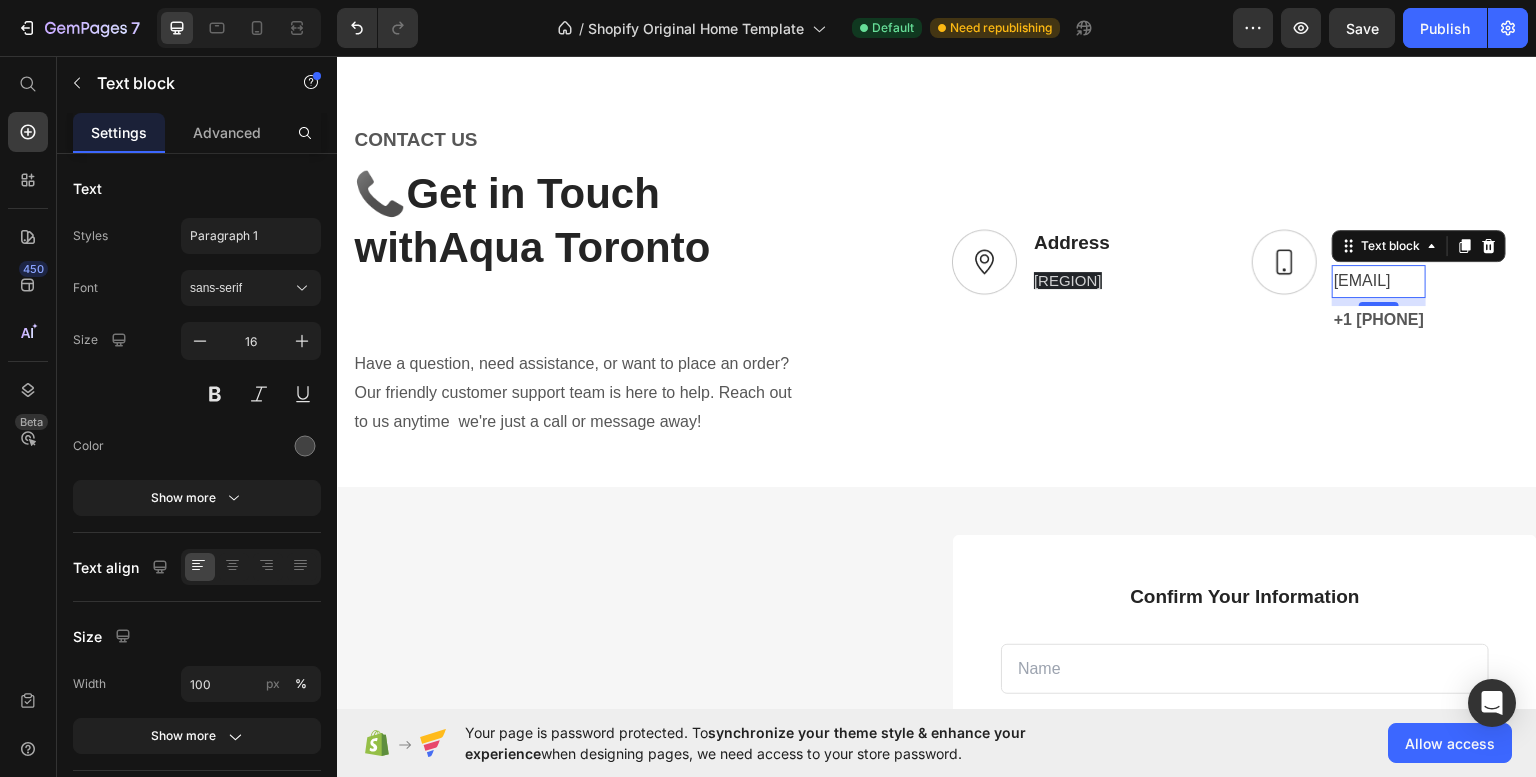 click on "[EMAIL]" at bounding box center (1379, 280) 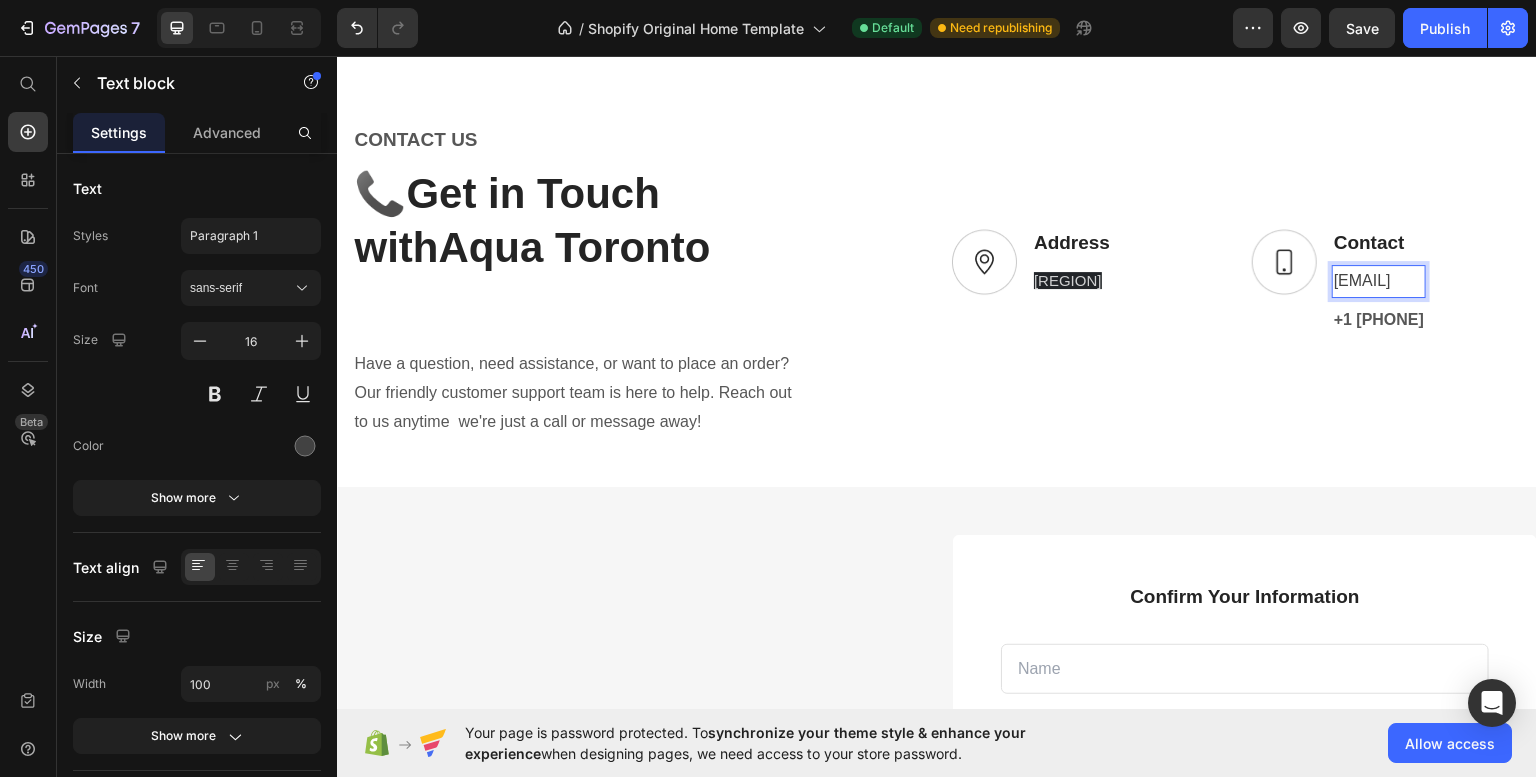 click on "[EMAIL]" at bounding box center [1379, 280] 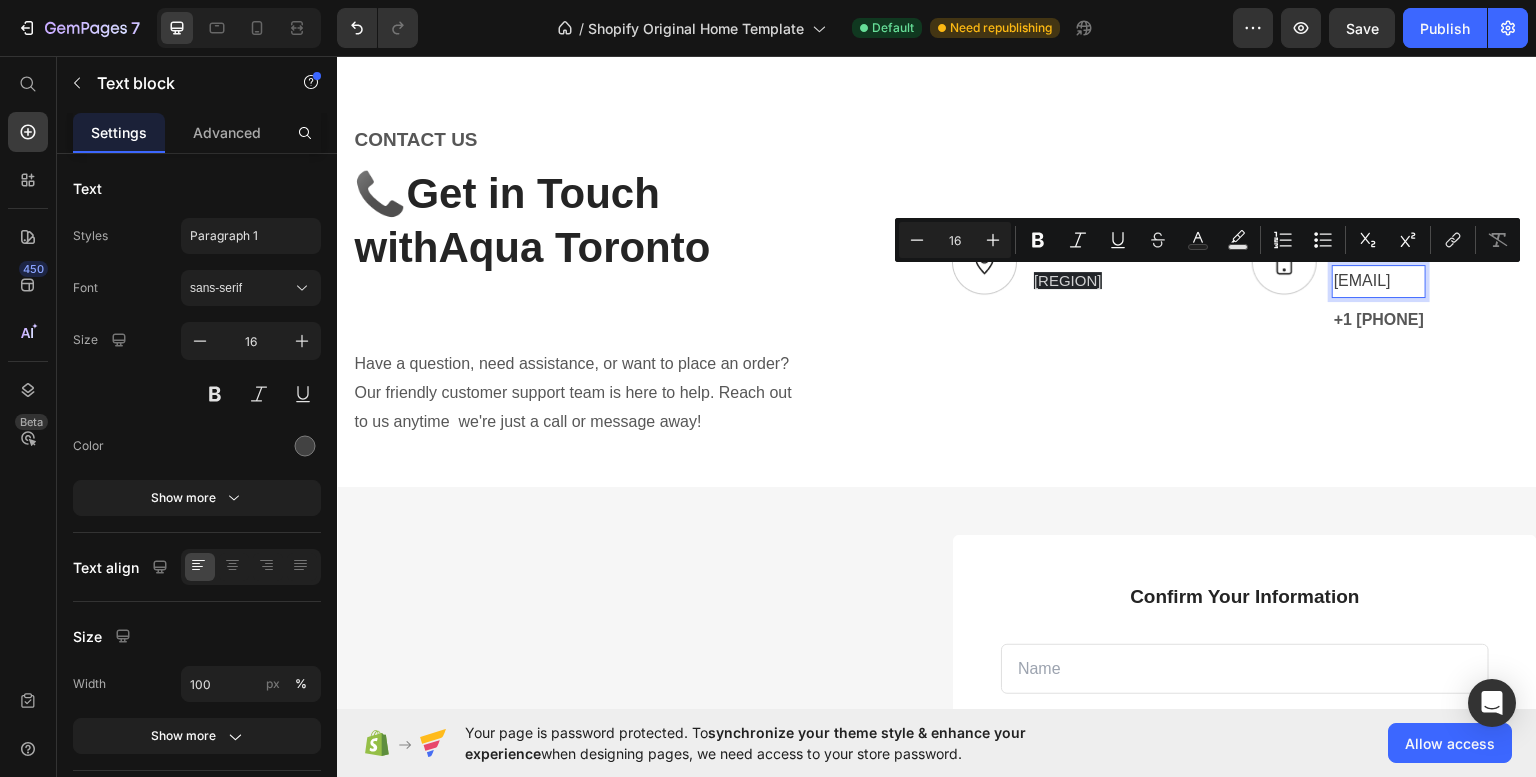 scroll, scrollTop: 779, scrollLeft: 0, axis: vertical 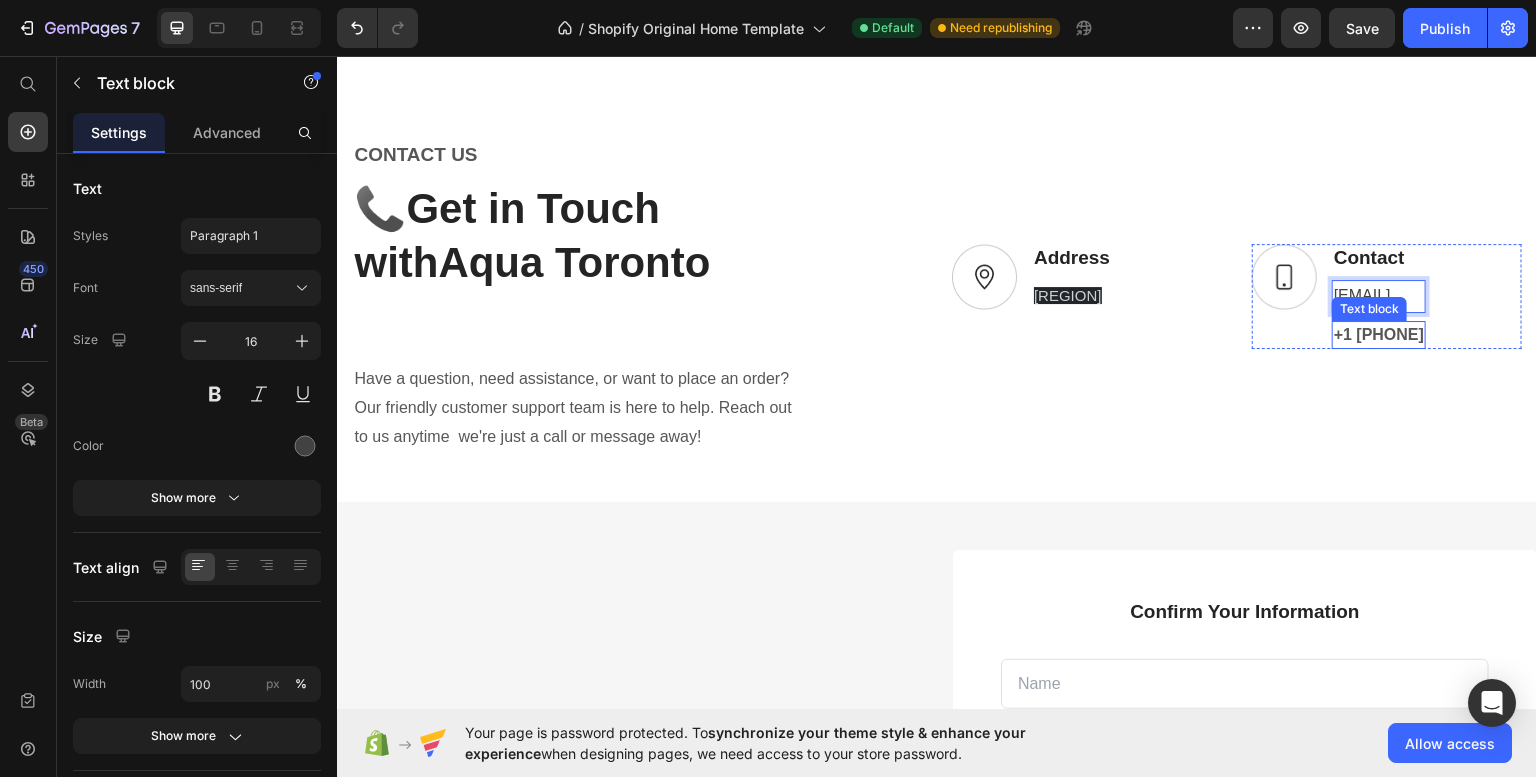 click on "+1 [PHONE]" at bounding box center (1379, 334) 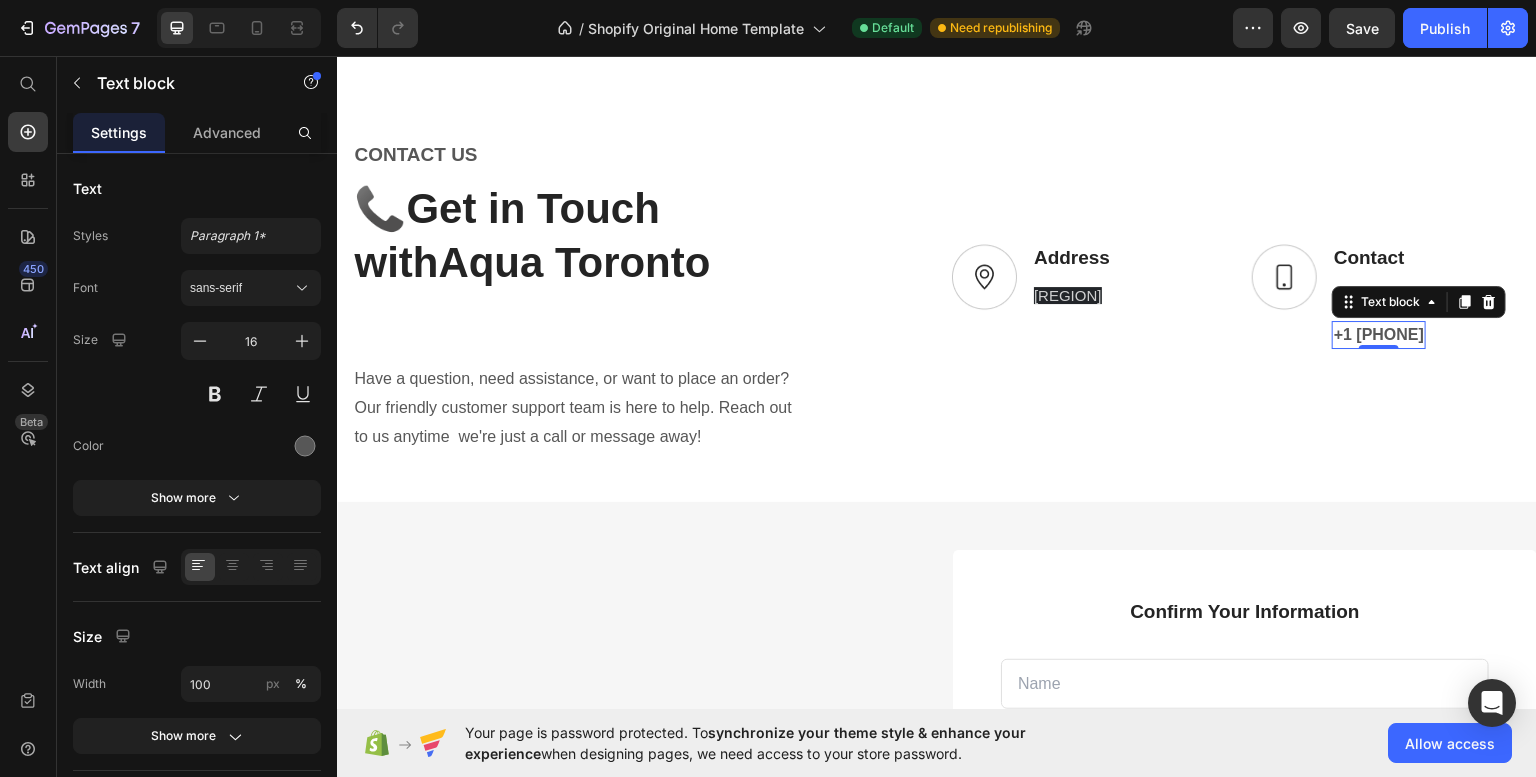 click on "+1 [PHONE]" at bounding box center [1379, 334] 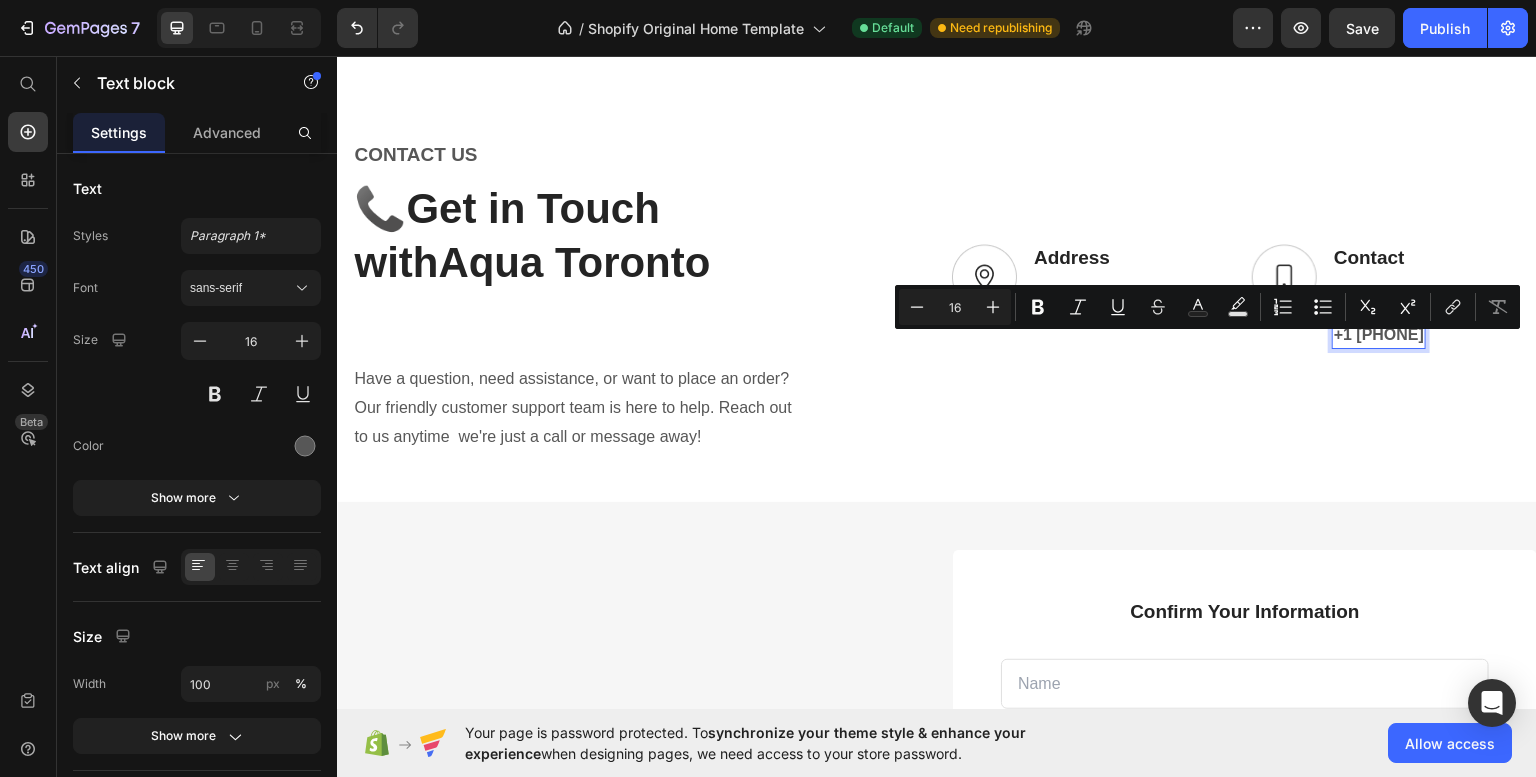click on "+1 [PHONE]" at bounding box center [1379, 334] 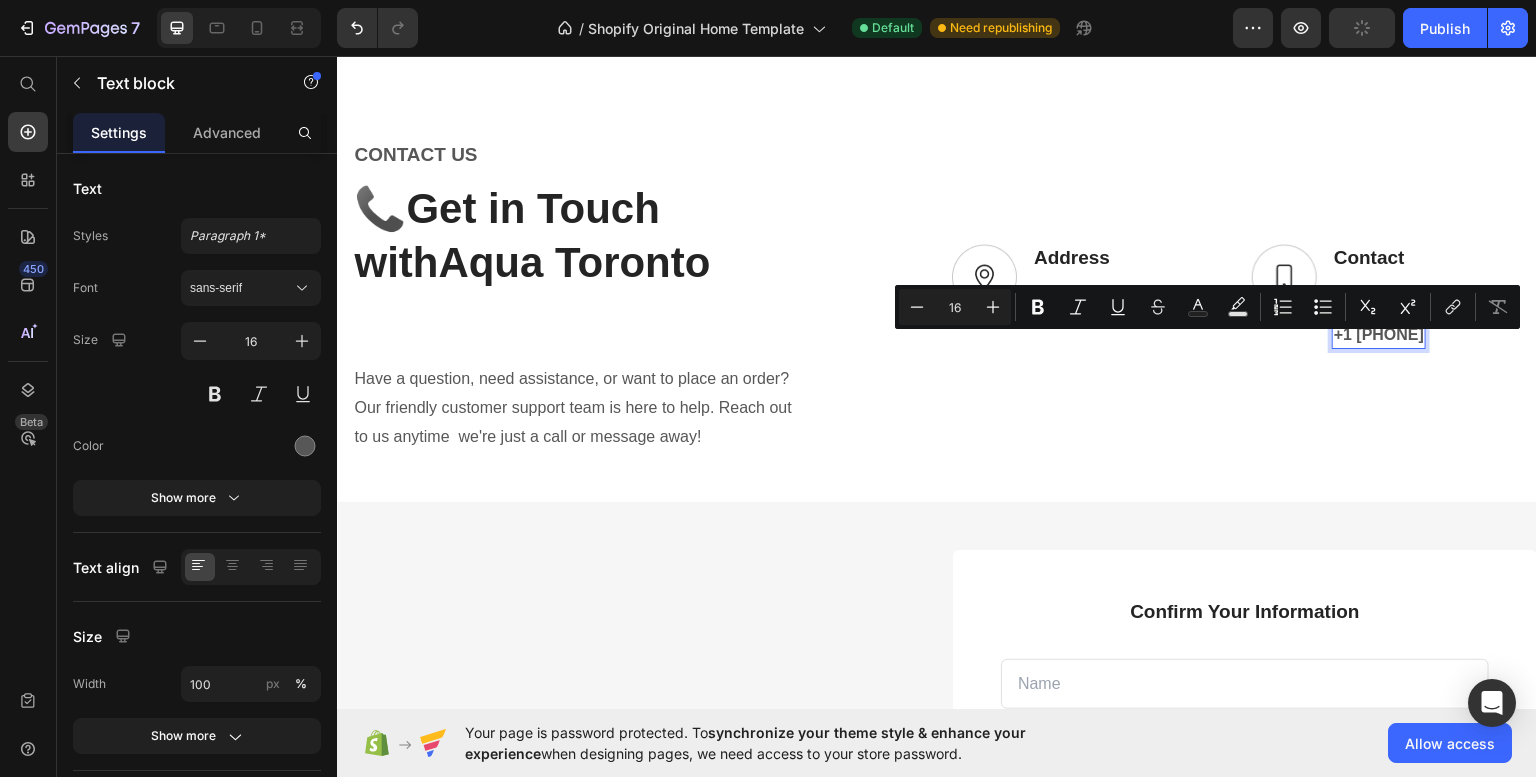 drag, startPoint x: 1460, startPoint y: 343, endPoint x: 1347, endPoint y: 347, distance: 113.07078 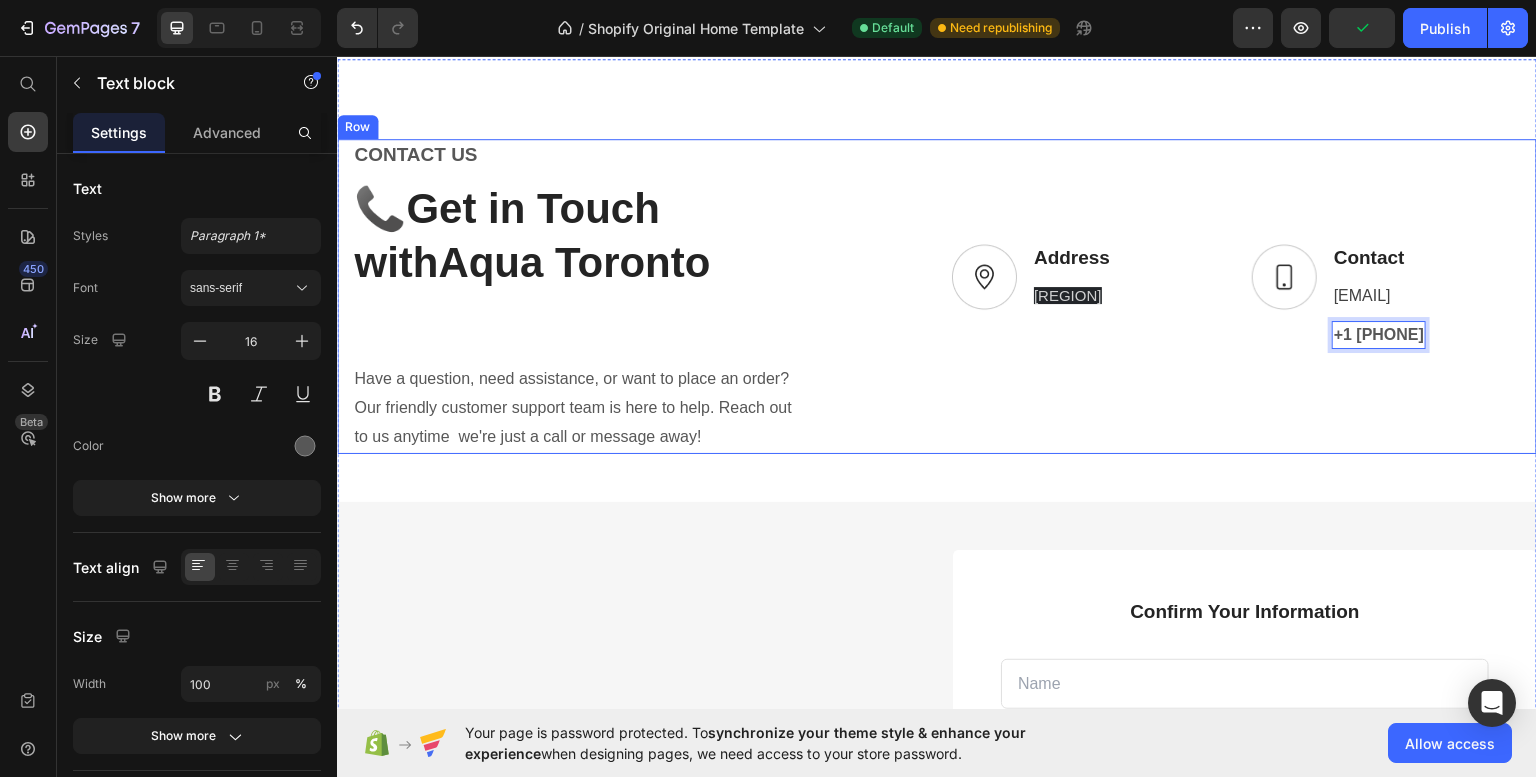 click on "Image Address Text block [REGION]  Text block Row Image Contact Text block [EMAIL] Text block +1 [PHONE] Text block   0 Row Row" at bounding box center [1237, 295] 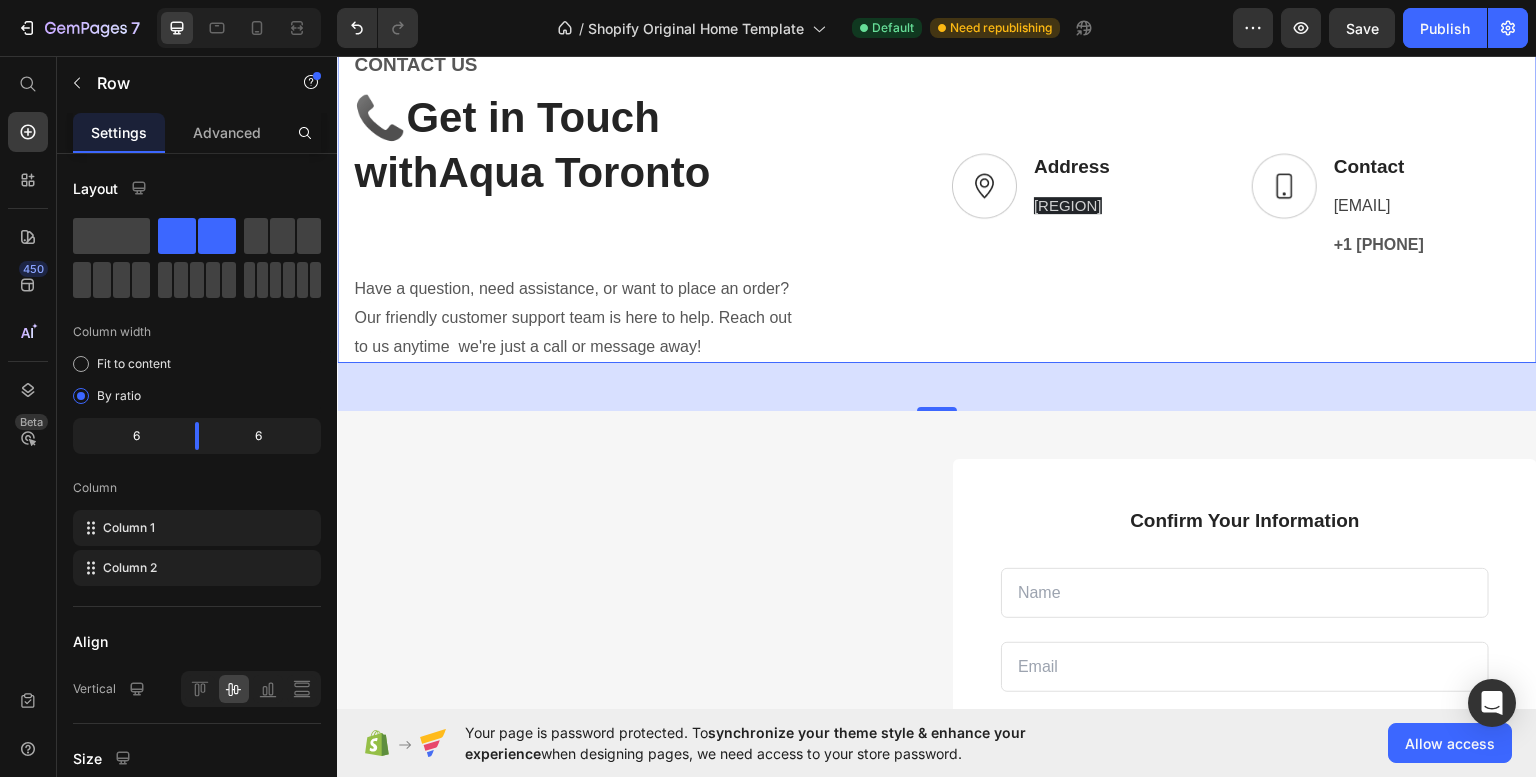 scroll, scrollTop: 870, scrollLeft: 0, axis: vertical 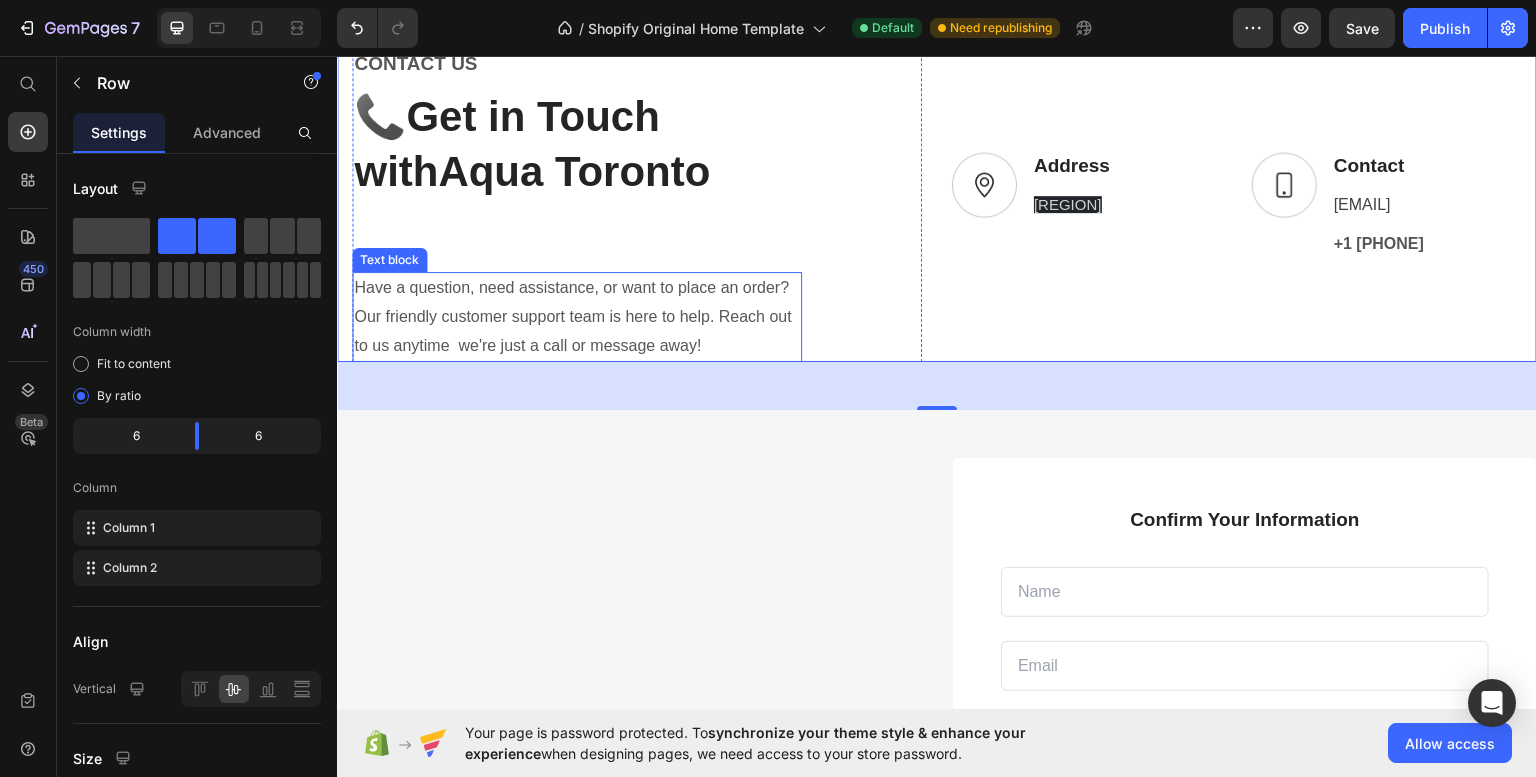 click on "📞Get in Touch with  Aqua Toronto" at bounding box center [577, 171] 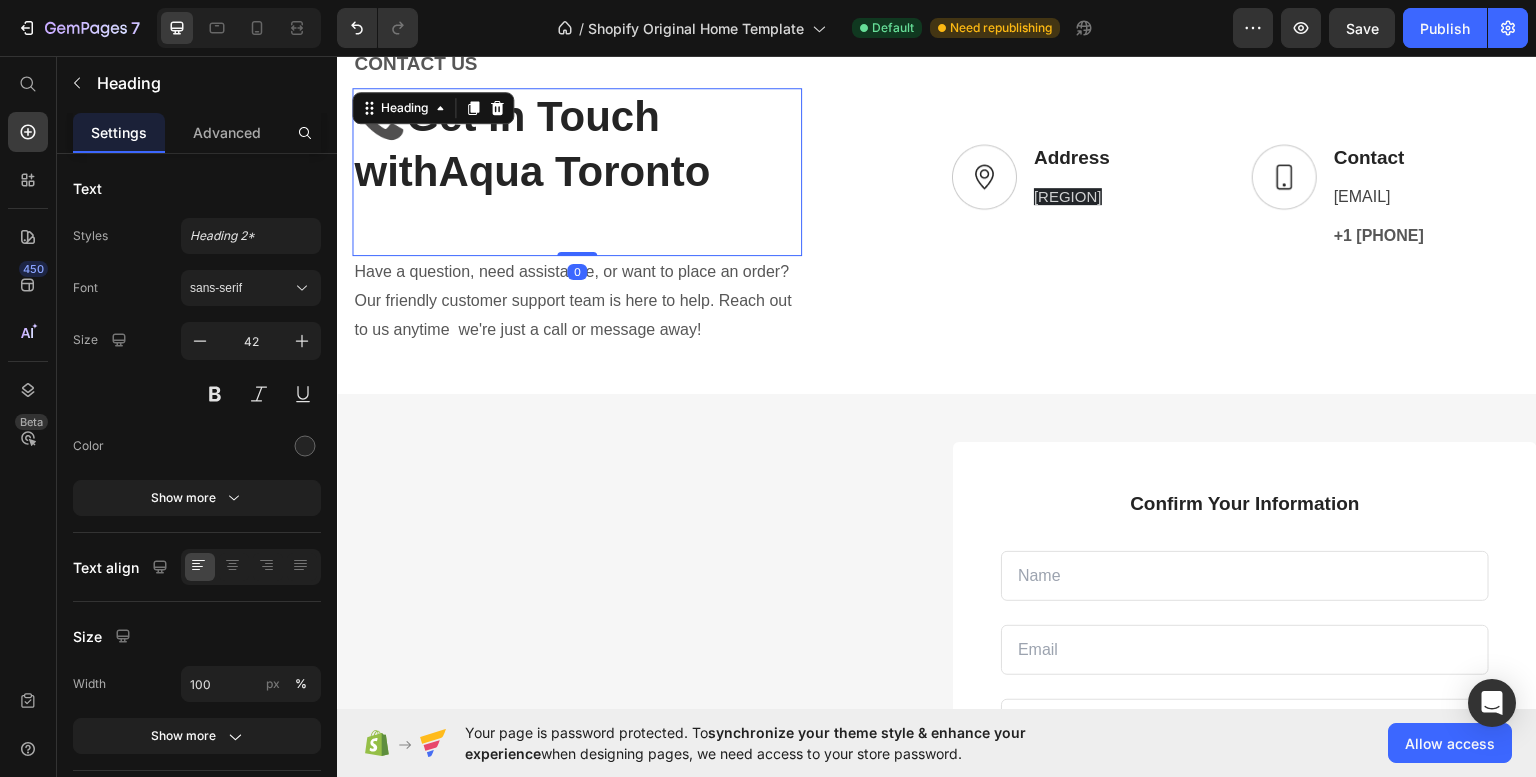 drag, startPoint x: 577, startPoint y: 267, endPoint x: 580, endPoint y: 242, distance: 25.179358 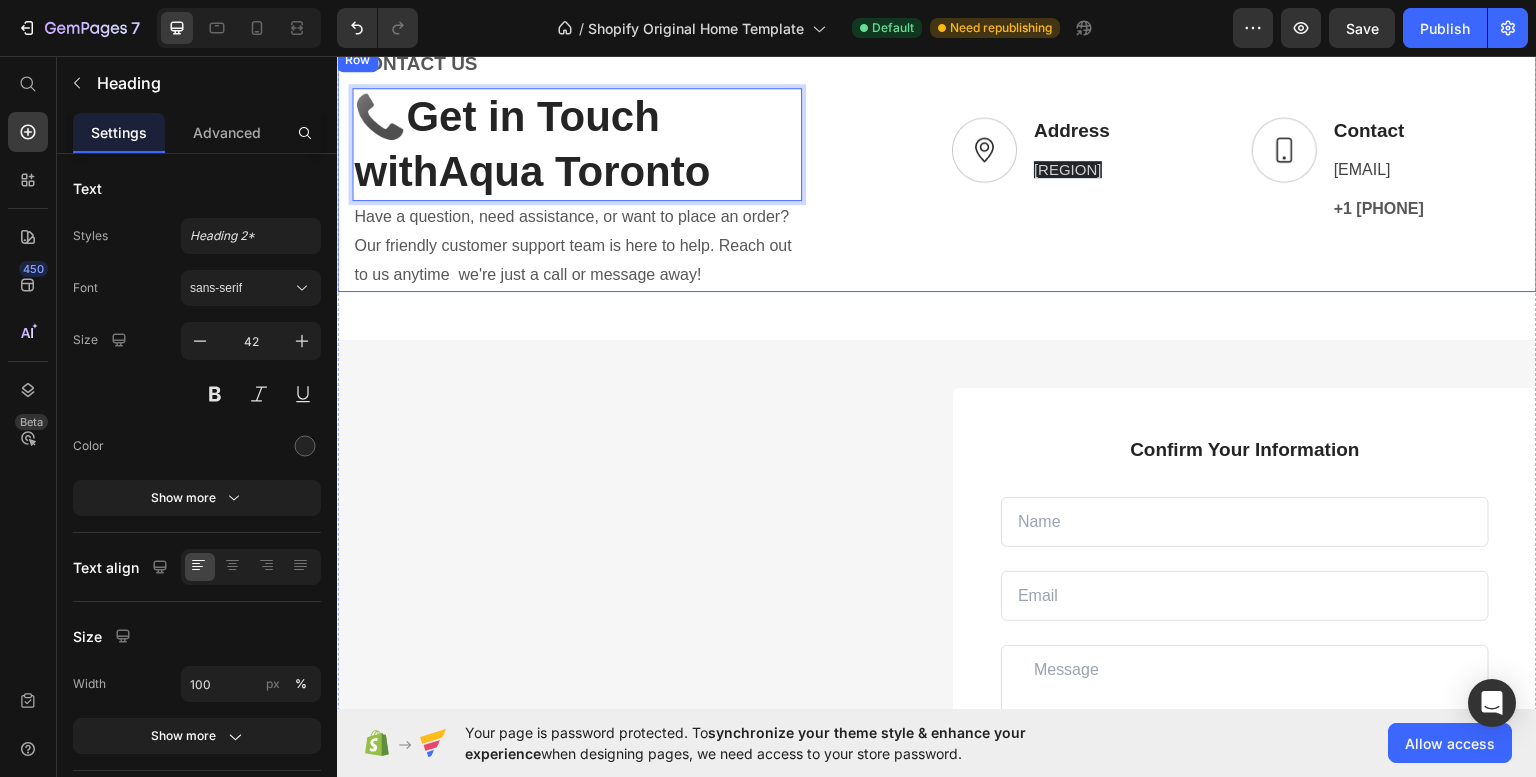 click on "Image Address Text block [REGION]  Text block Row Image Contact Text block [EMAIL] Text block +1 [PHONE] Text block Row Row" at bounding box center (1237, 169) 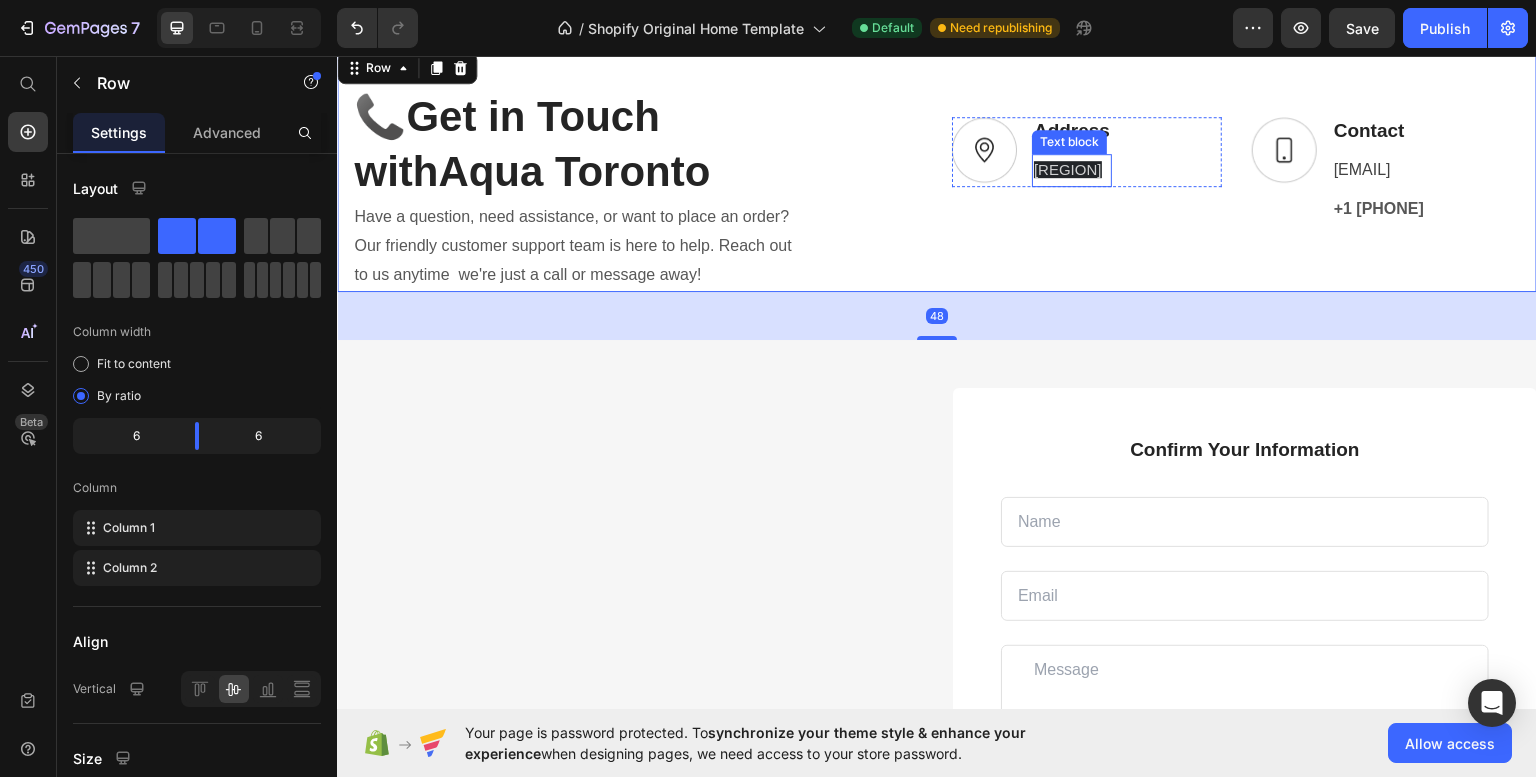 click on "[REGION]" at bounding box center (1072, 169) 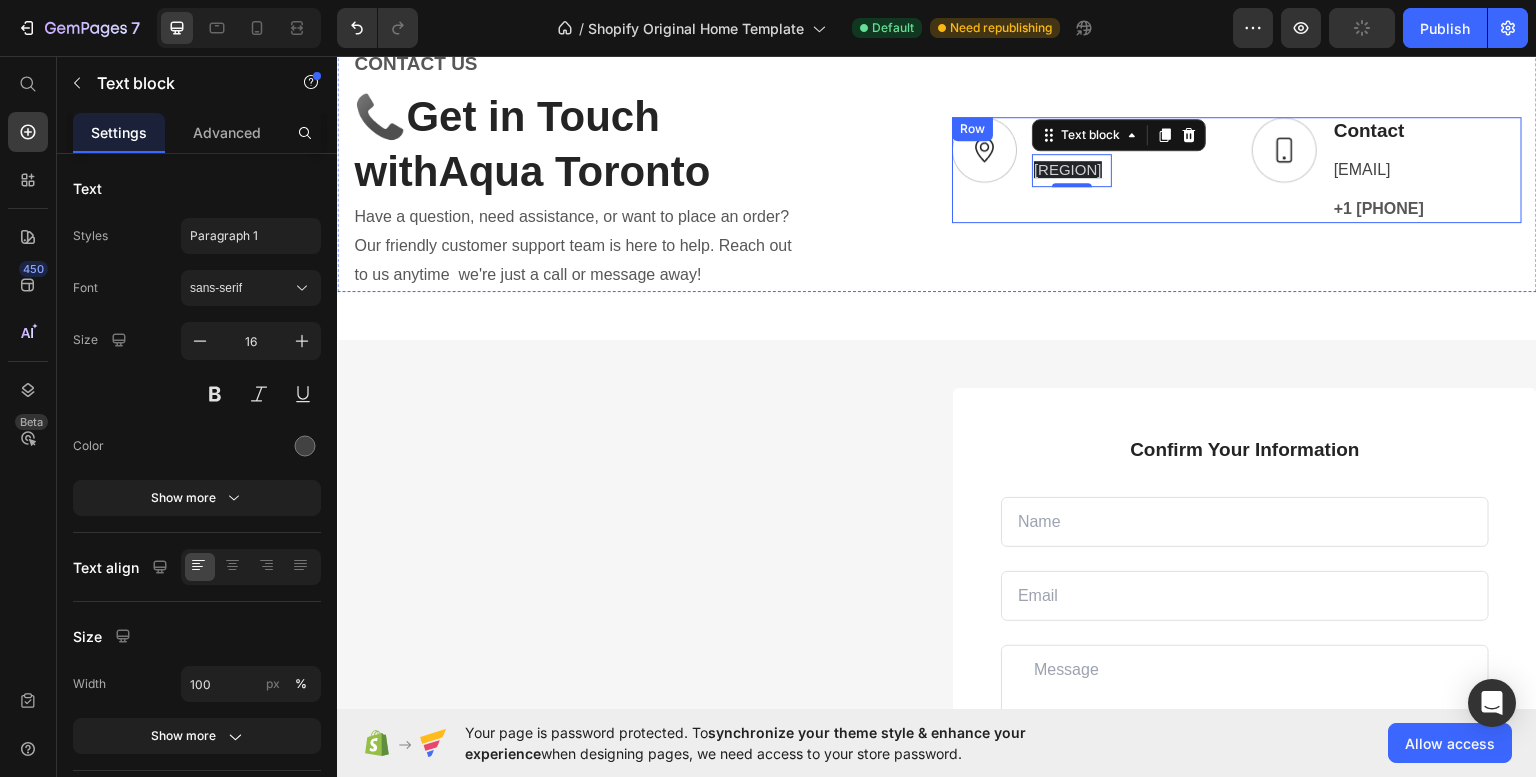click on "Image Address Text block [REGION]  Text block   0 Row" at bounding box center (1087, 169) 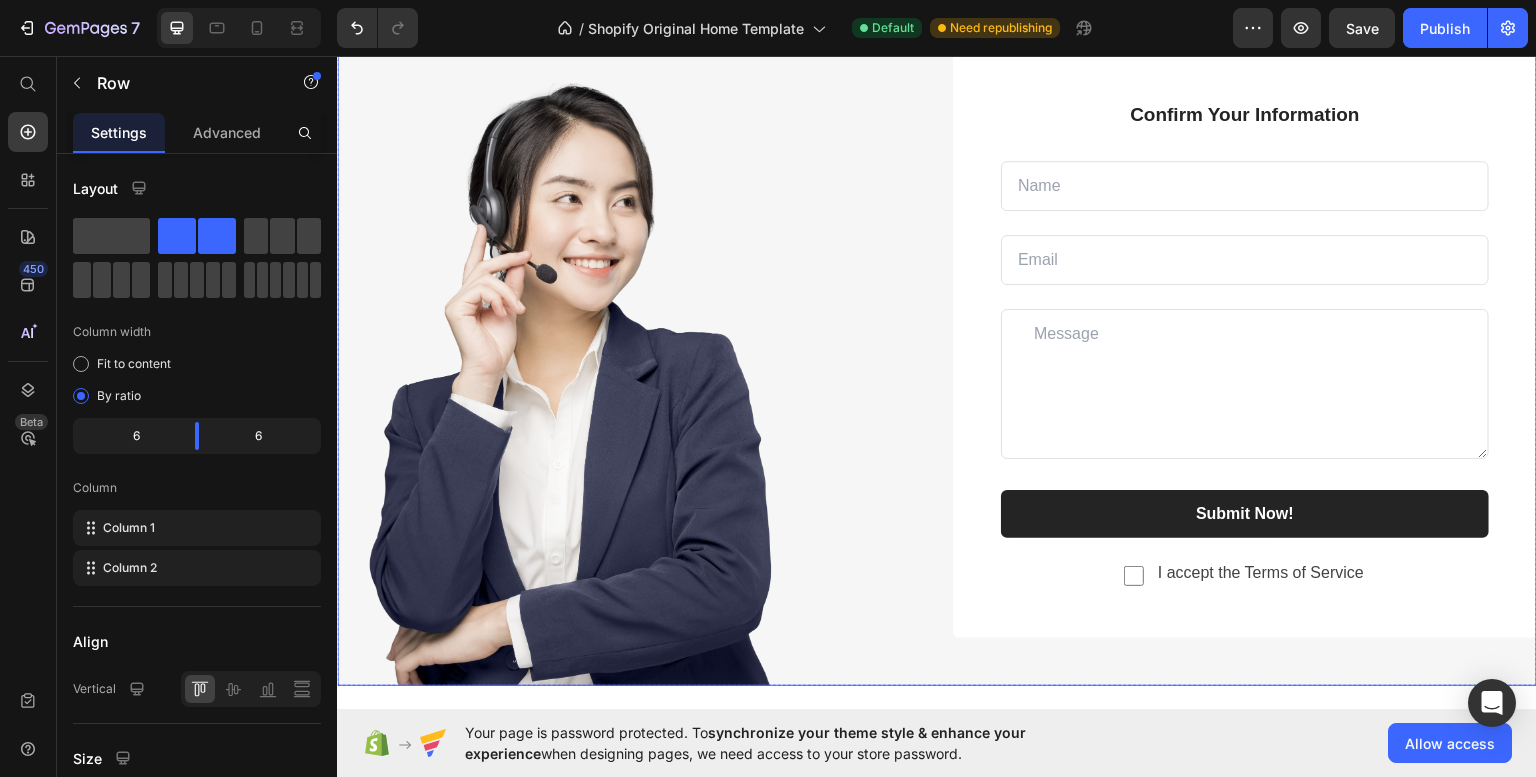 scroll, scrollTop: 1202, scrollLeft: 0, axis: vertical 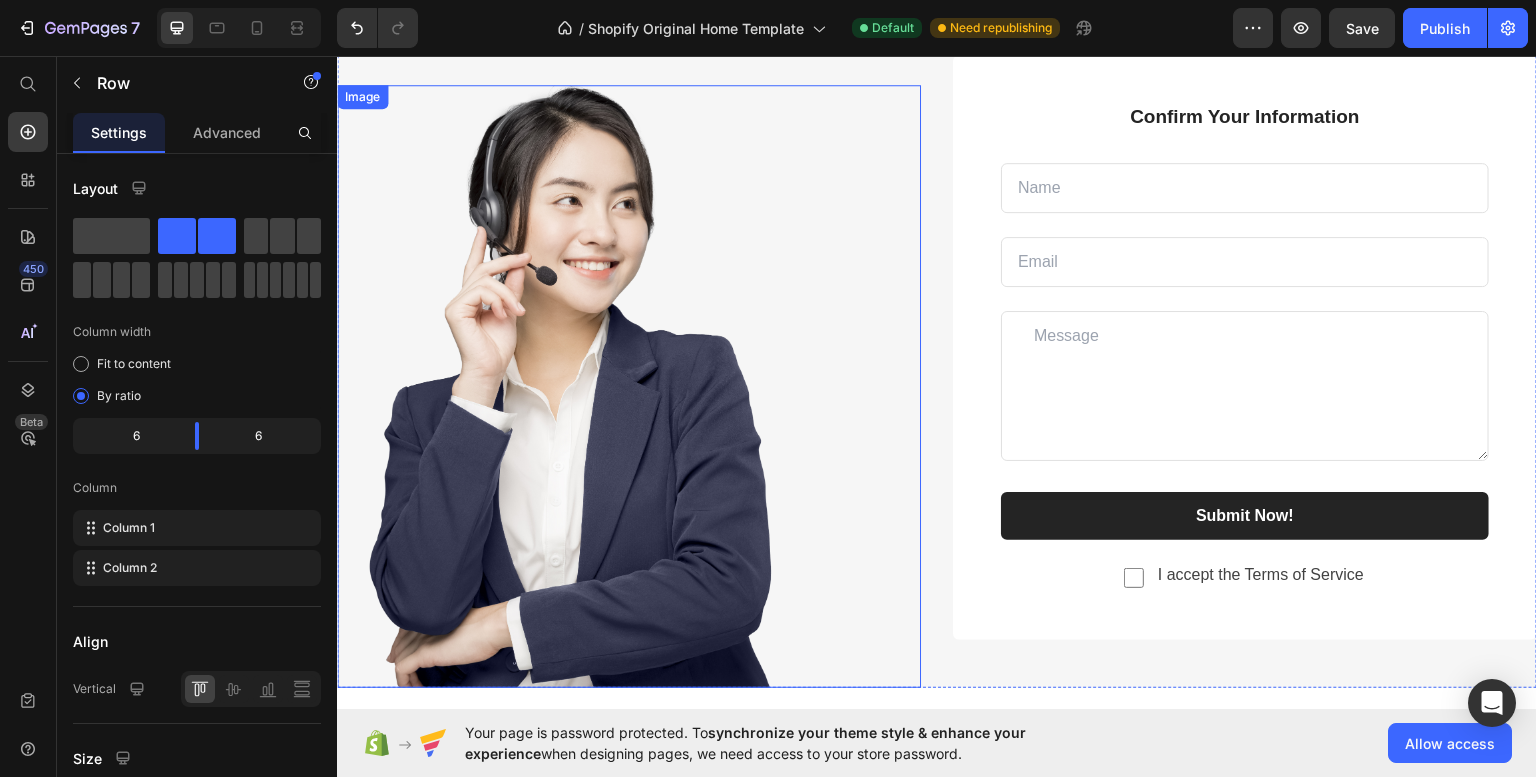 click at bounding box center (629, 385) 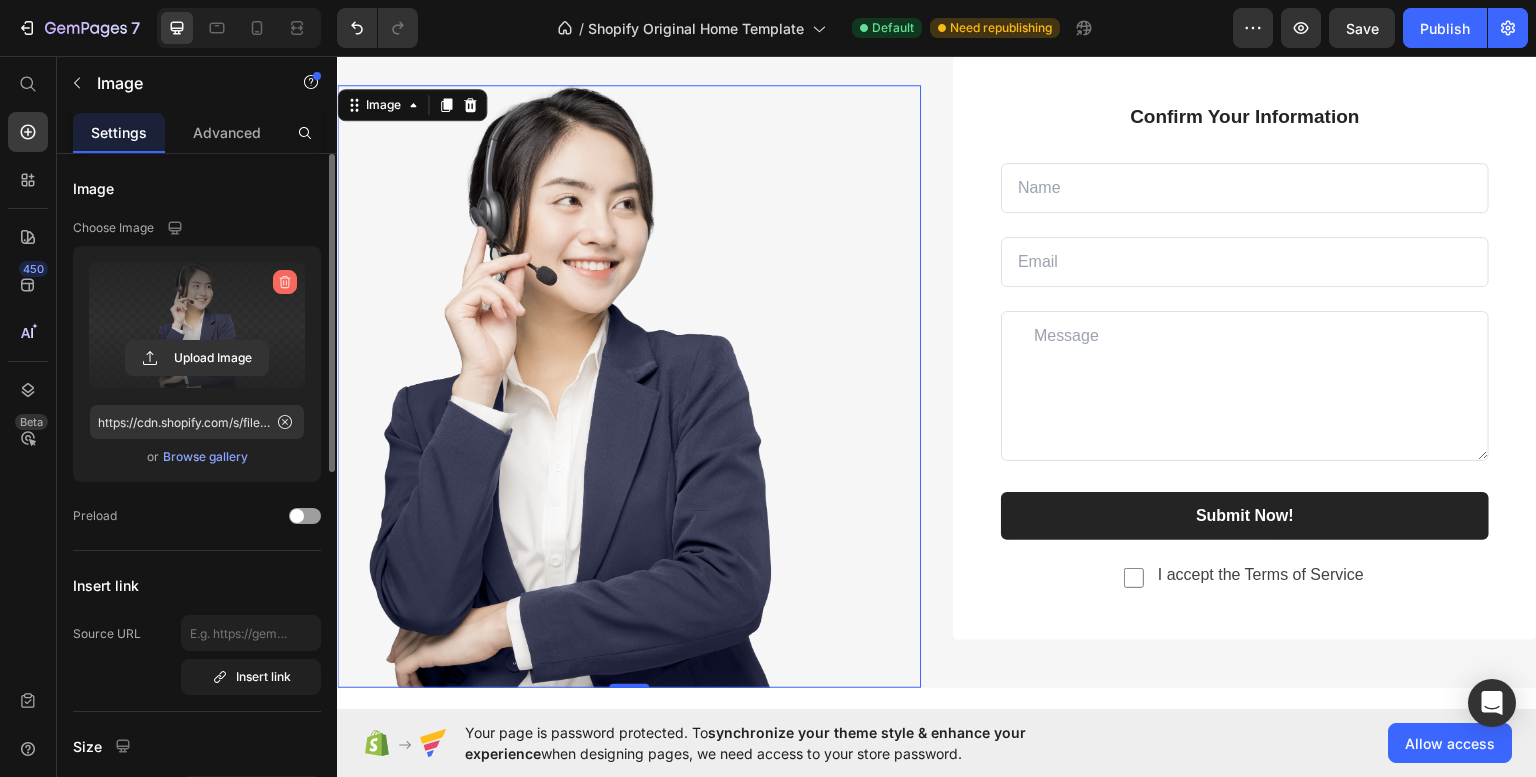 click at bounding box center [285, 282] 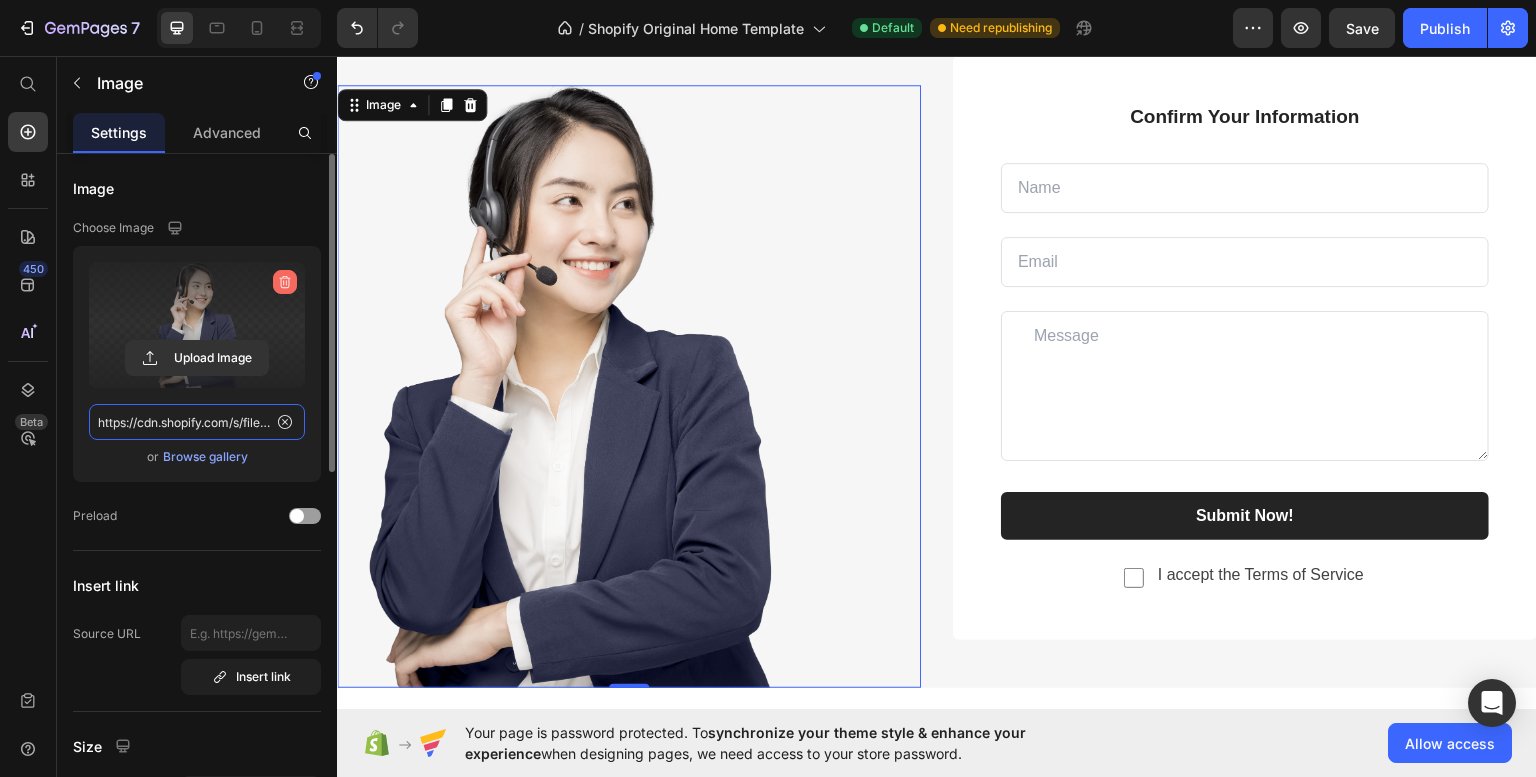 type 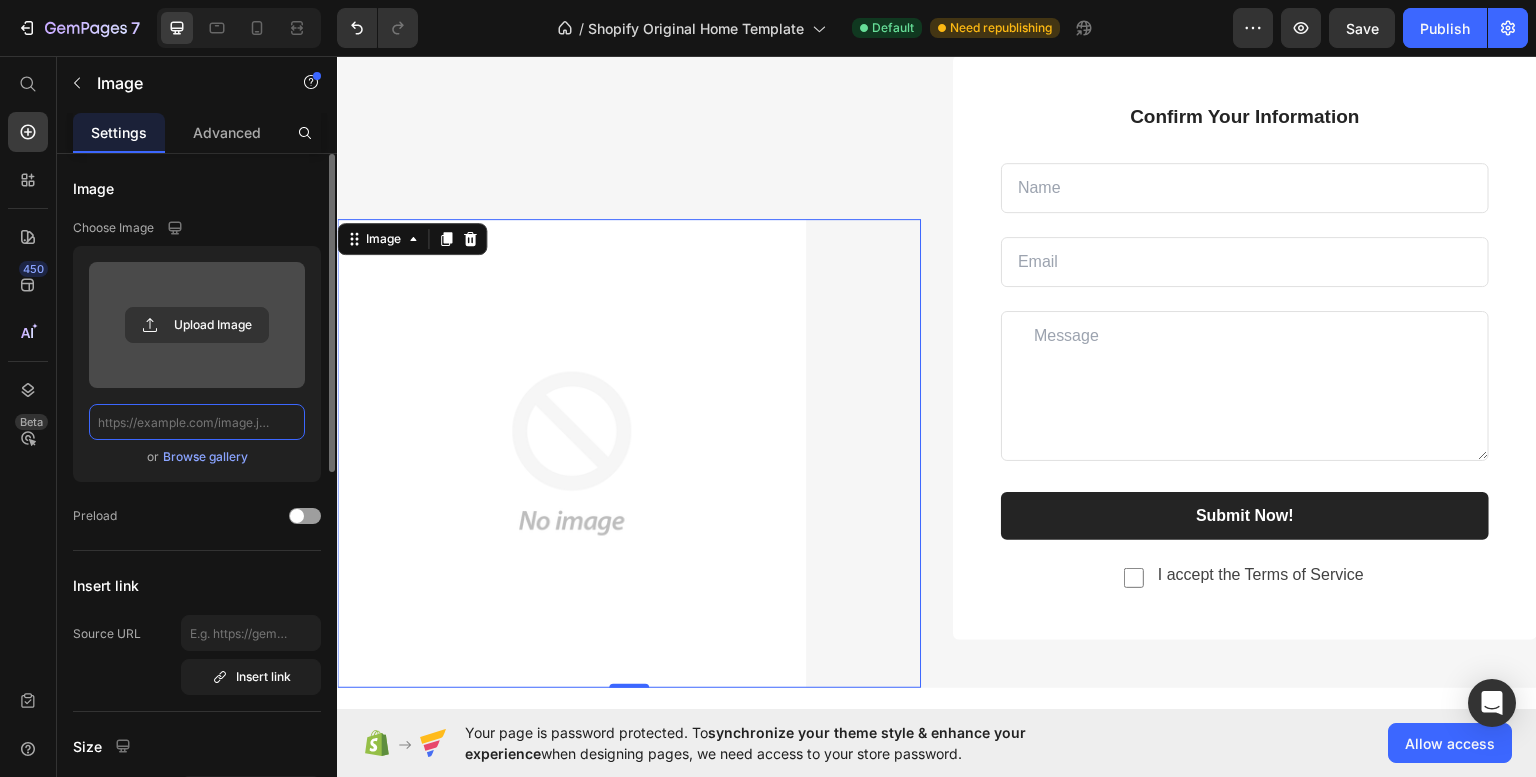 scroll, scrollTop: 0, scrollLeft: 0, axis: both 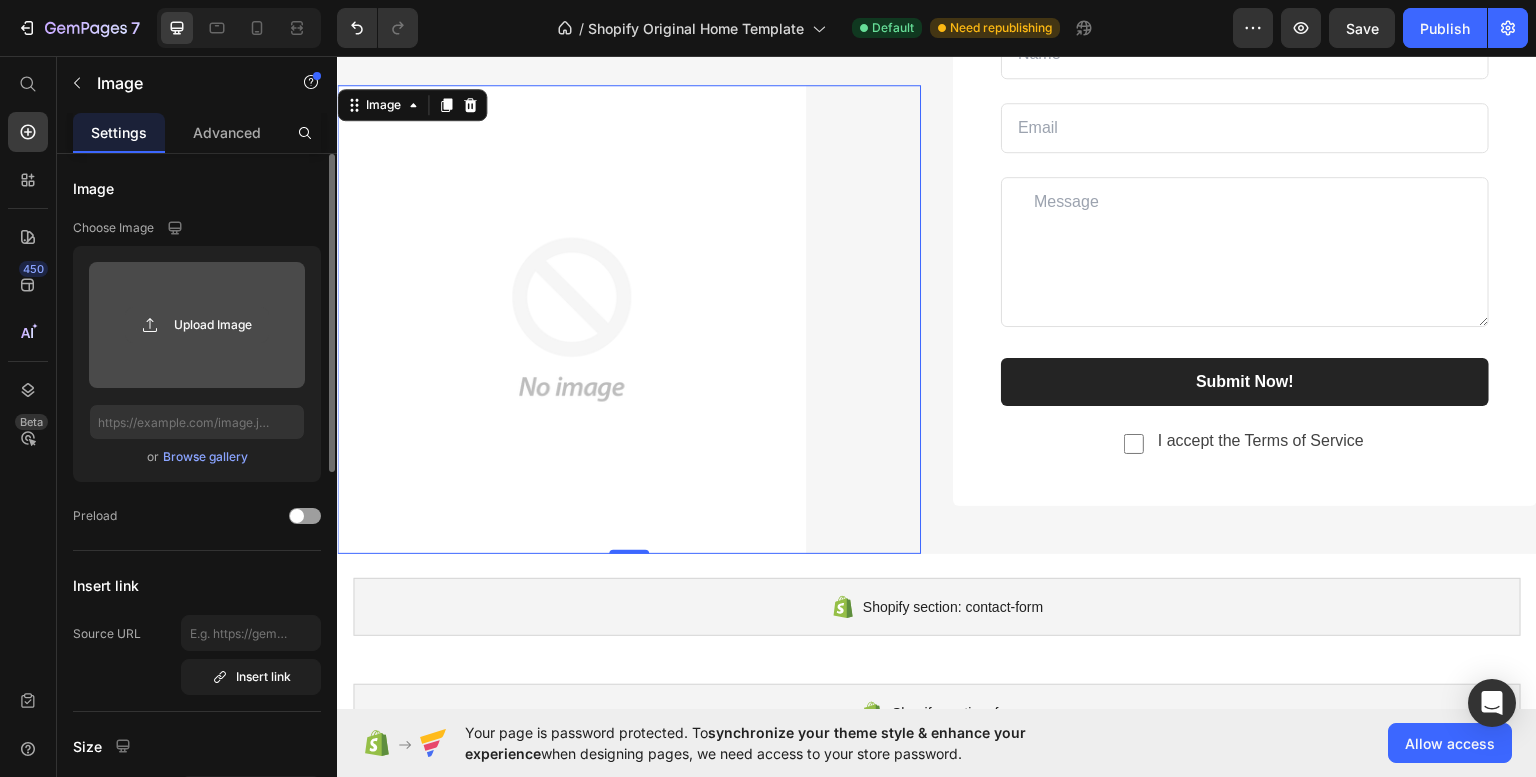 click 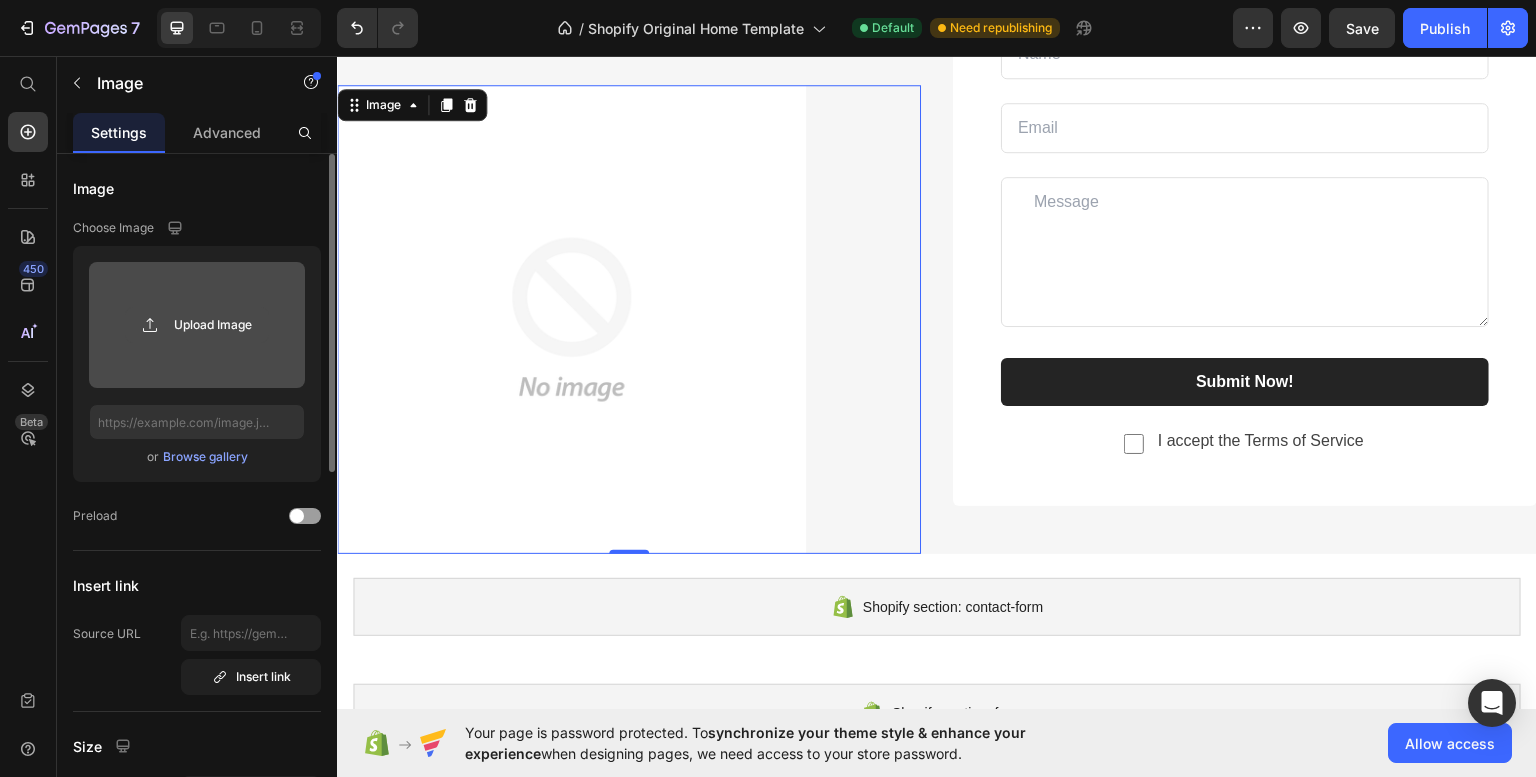 type on "C:\fakepath\H0f77600b48c04829bcd2c65de51e57edj.avif" 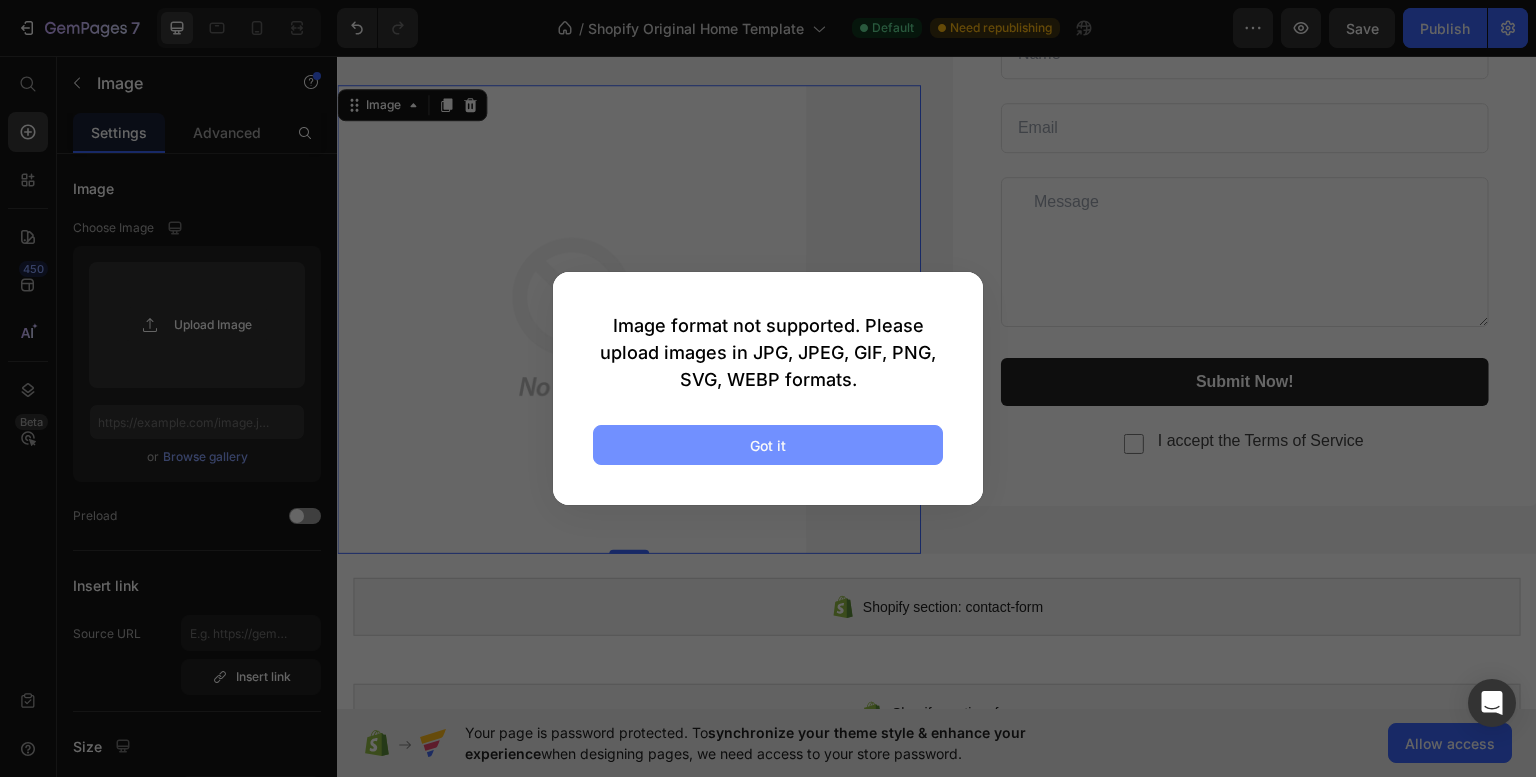 click on "Got it" at bounding box center (768, 445) 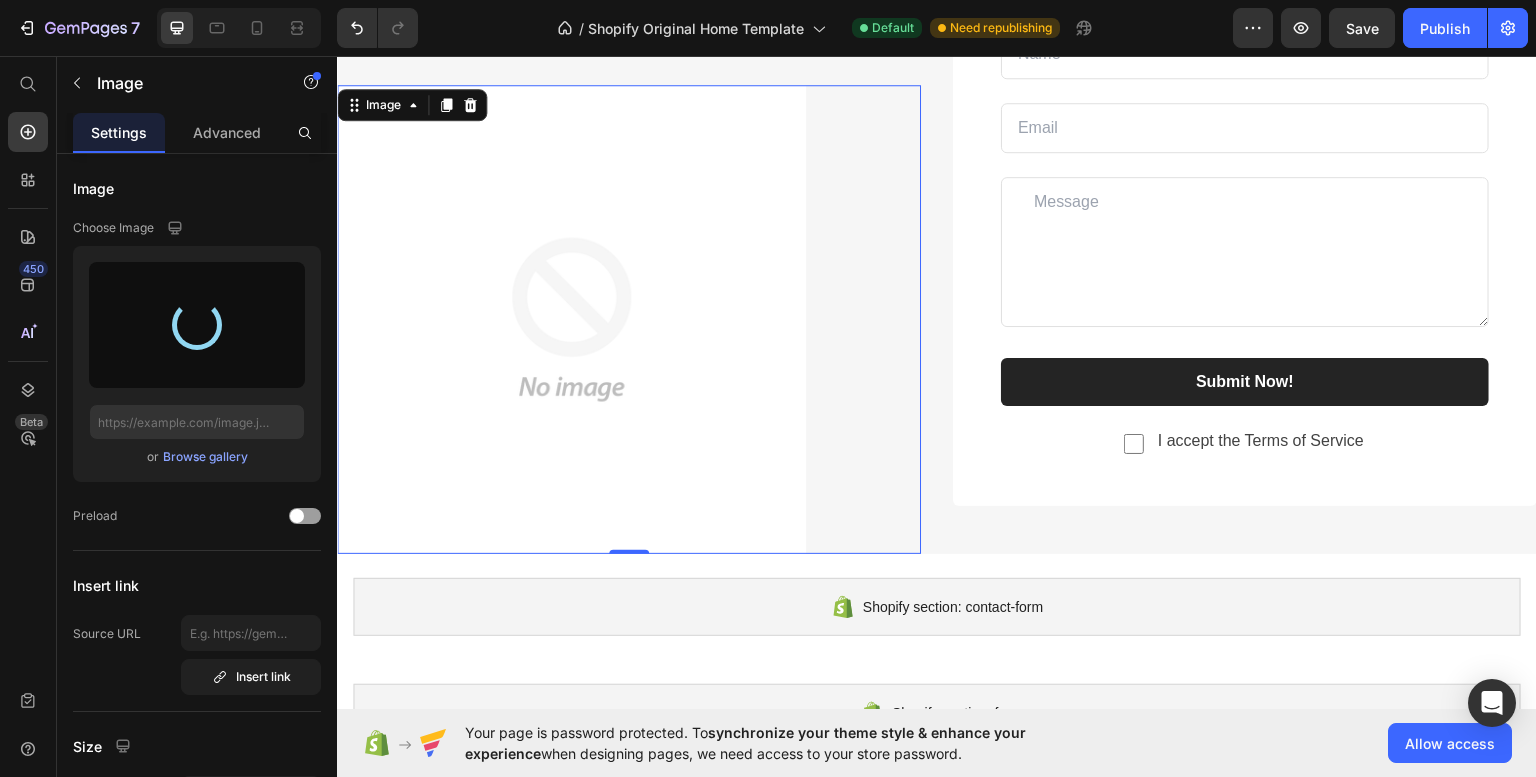 click on "450 Beta" at bounding box center [28, 416] 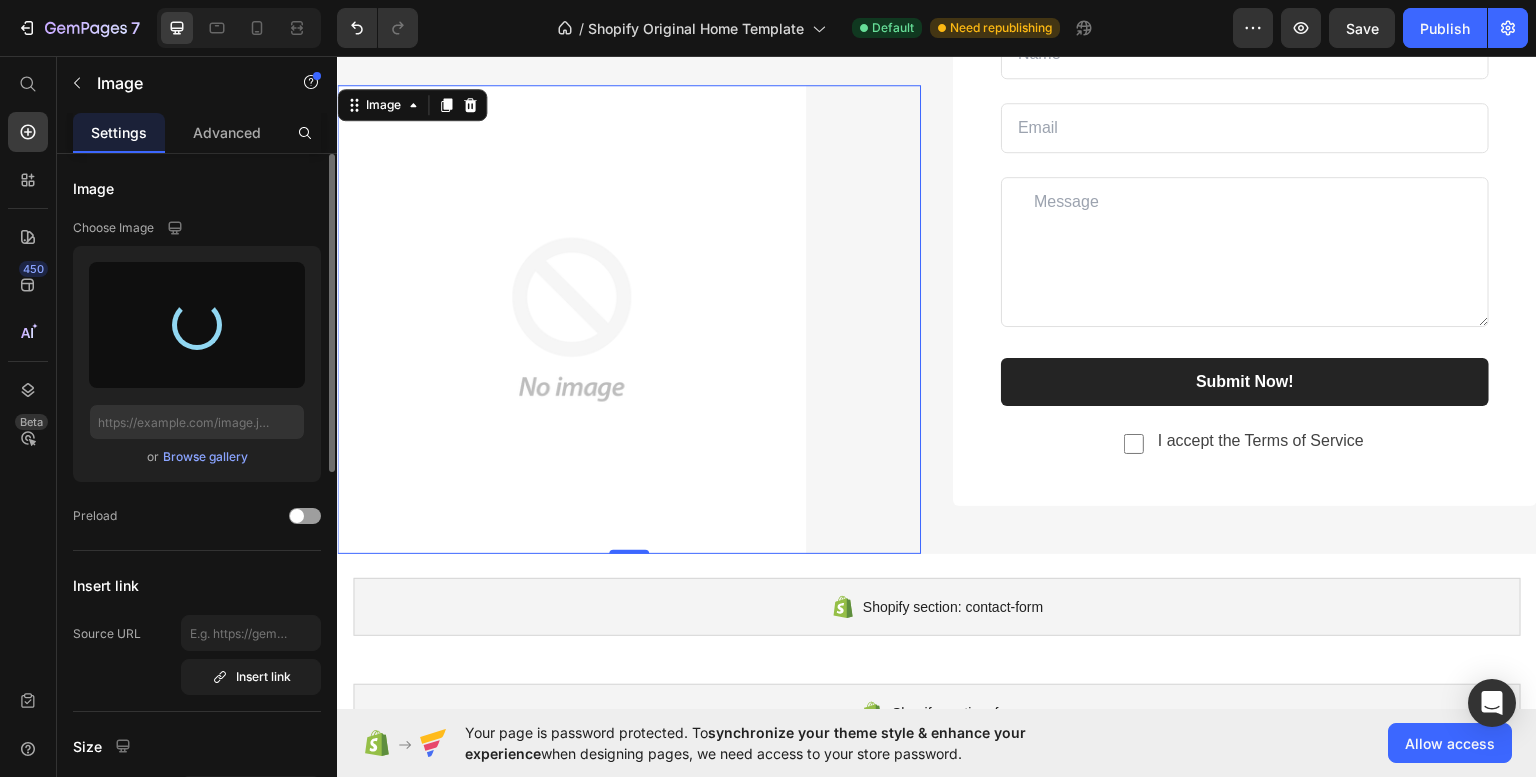 type on "https://cdn.shopify.com/s/files/1/0711/7212/8958/files/gempages_574943751013663973-979cc620-a526-4a8f-ae31-3fbdad108e53.png" 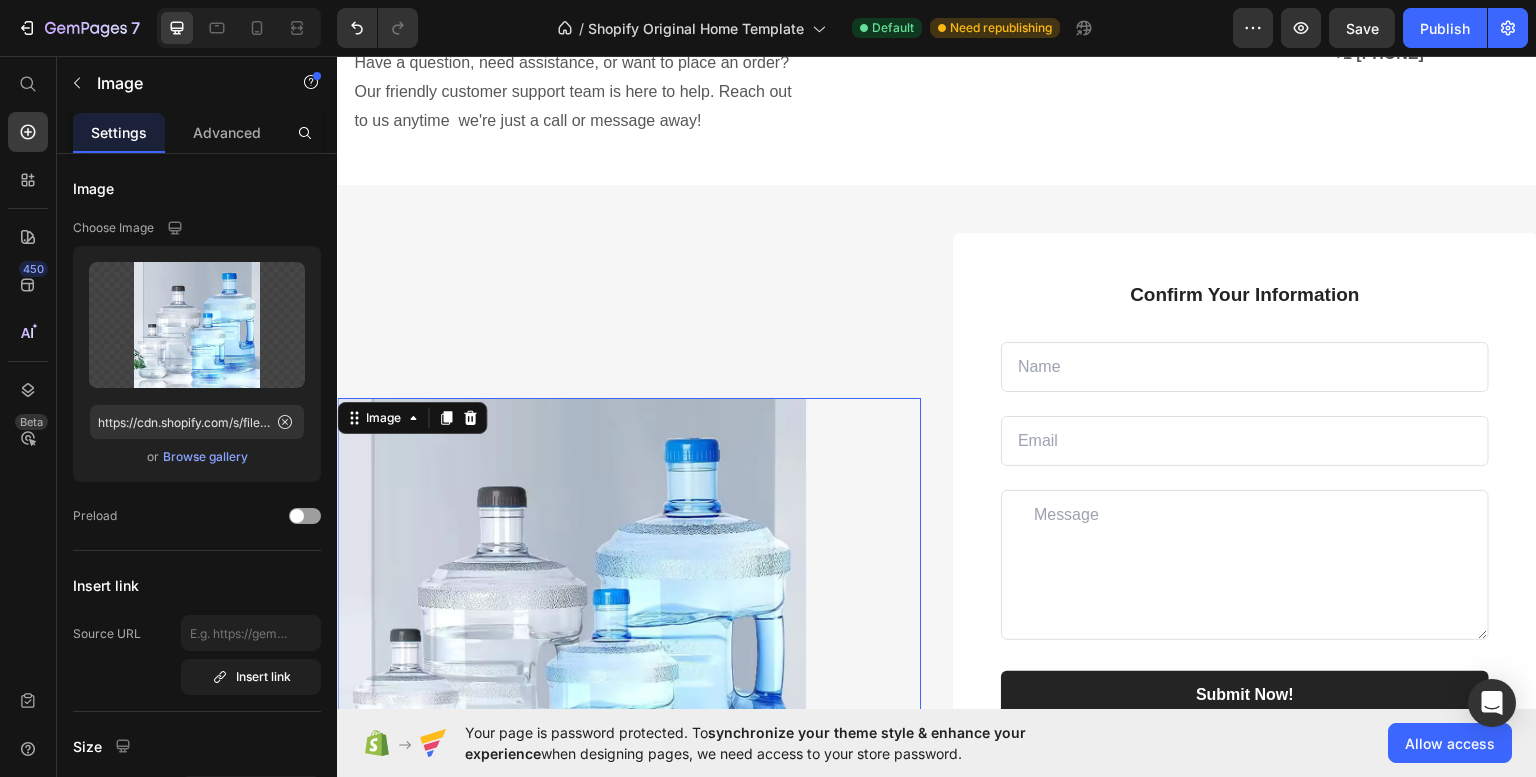 scroll, scrollTop: 1019, scrollLeft: 0, axis: vertical 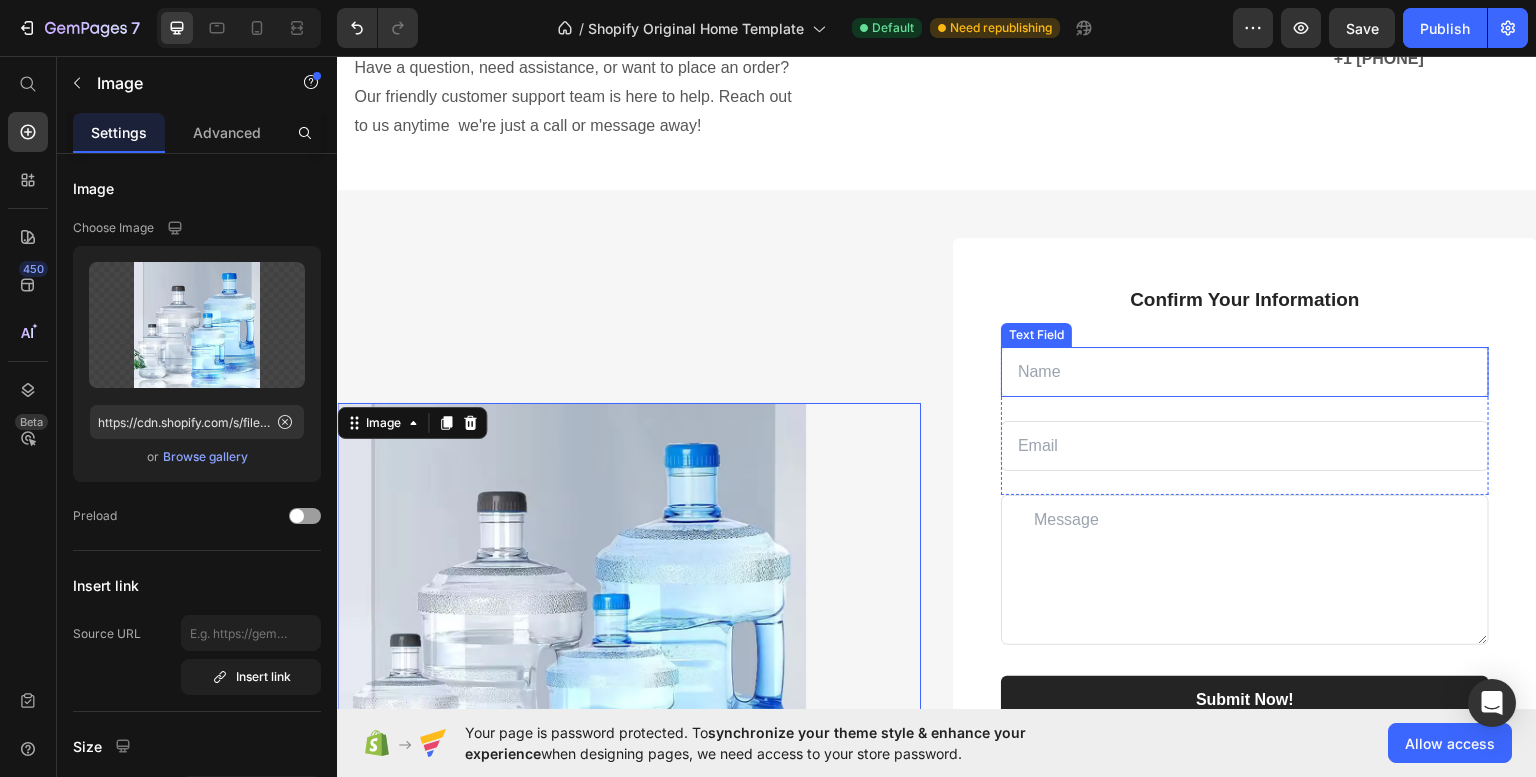 click at bounding box center (1245, 371) 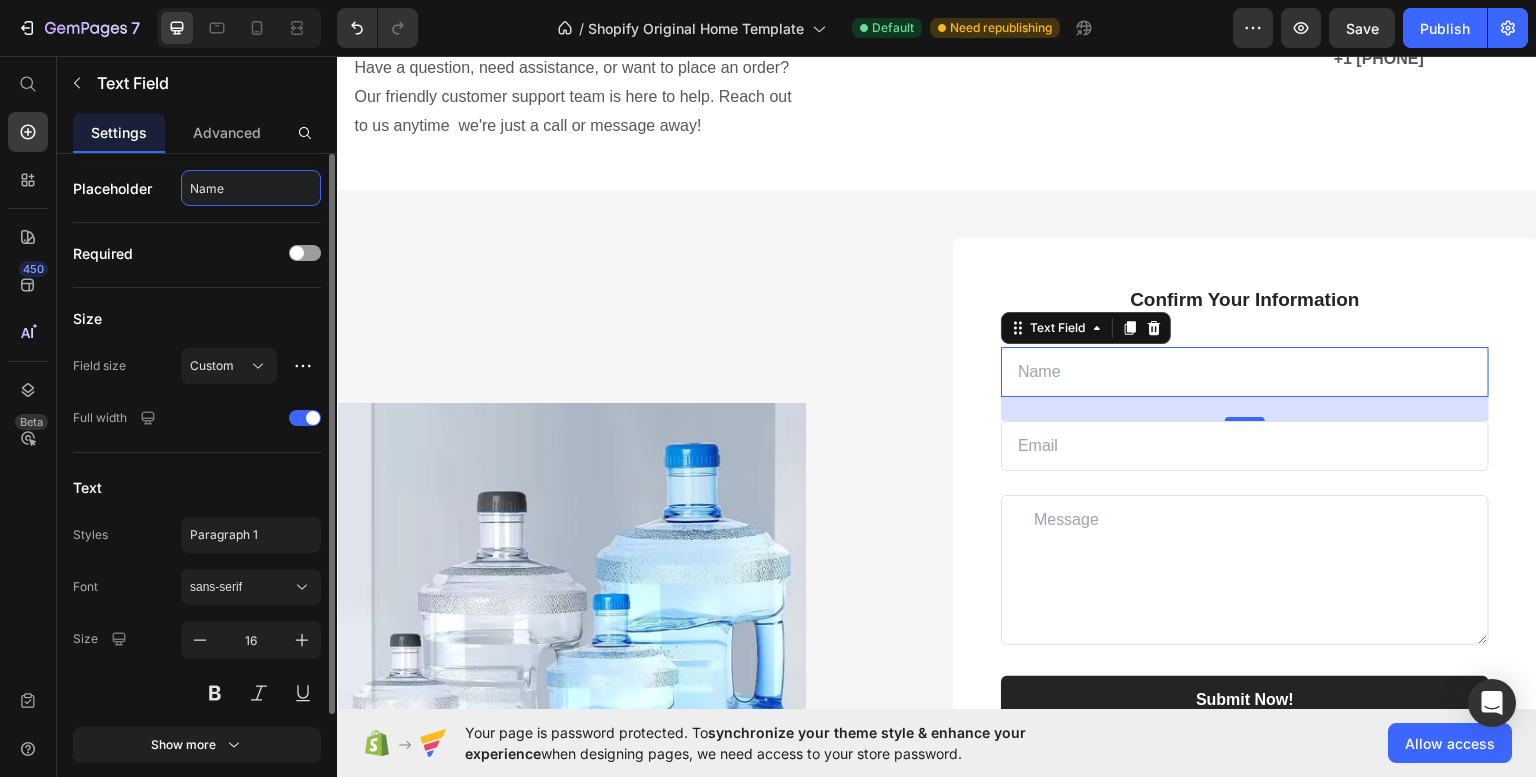click on "Name" 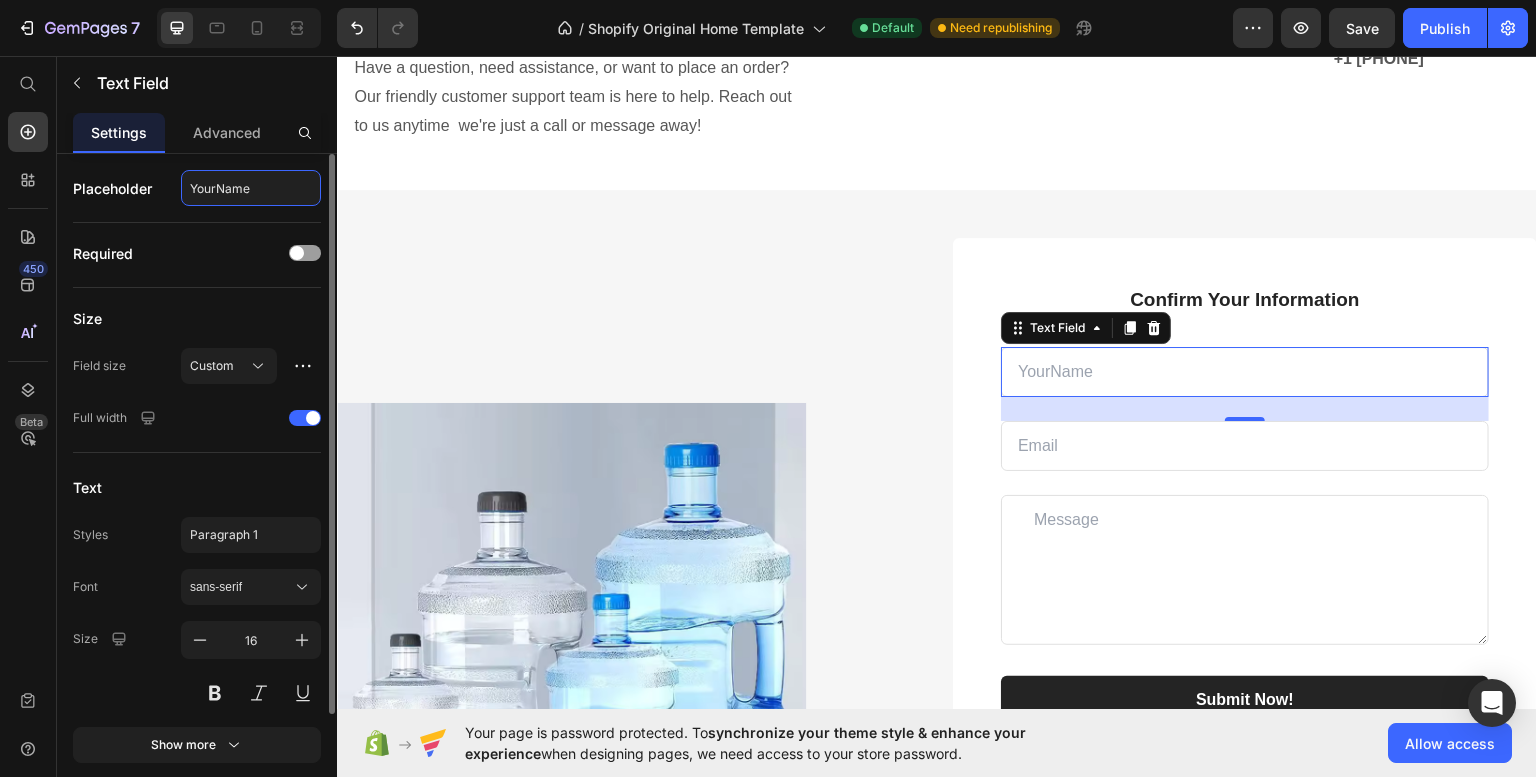 type on "Your Name" 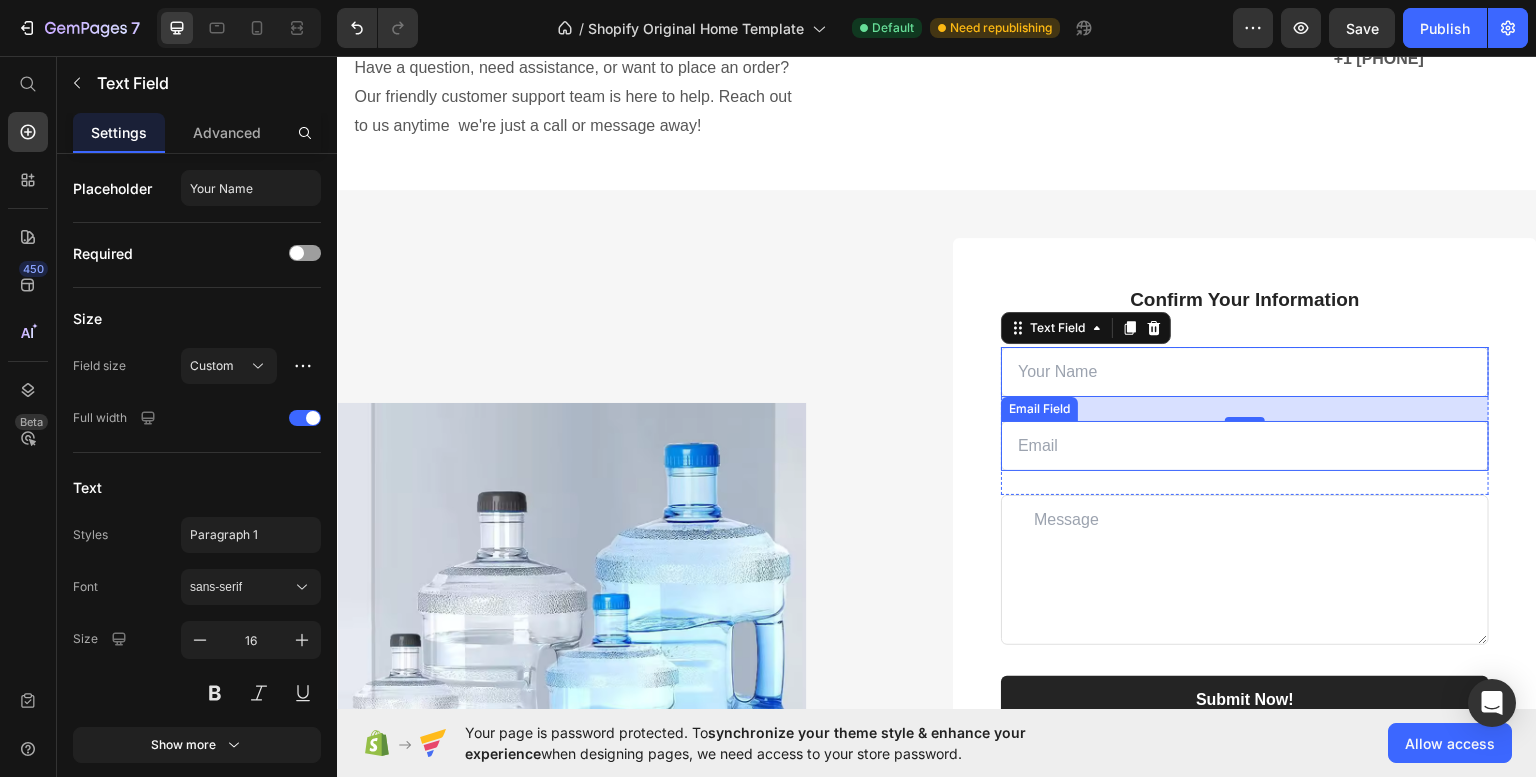 click at bounding box center [1245, 445] 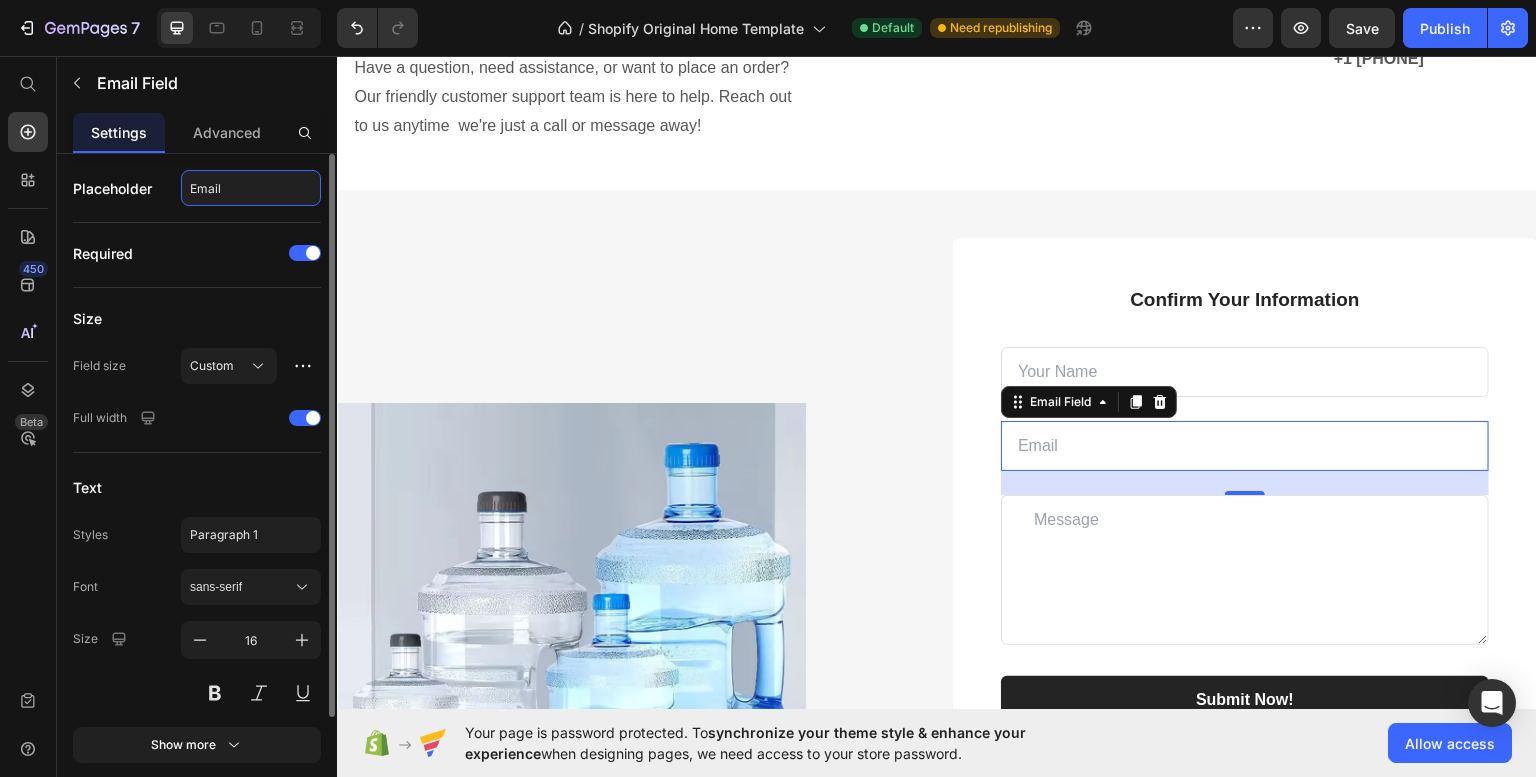 click on "Email" 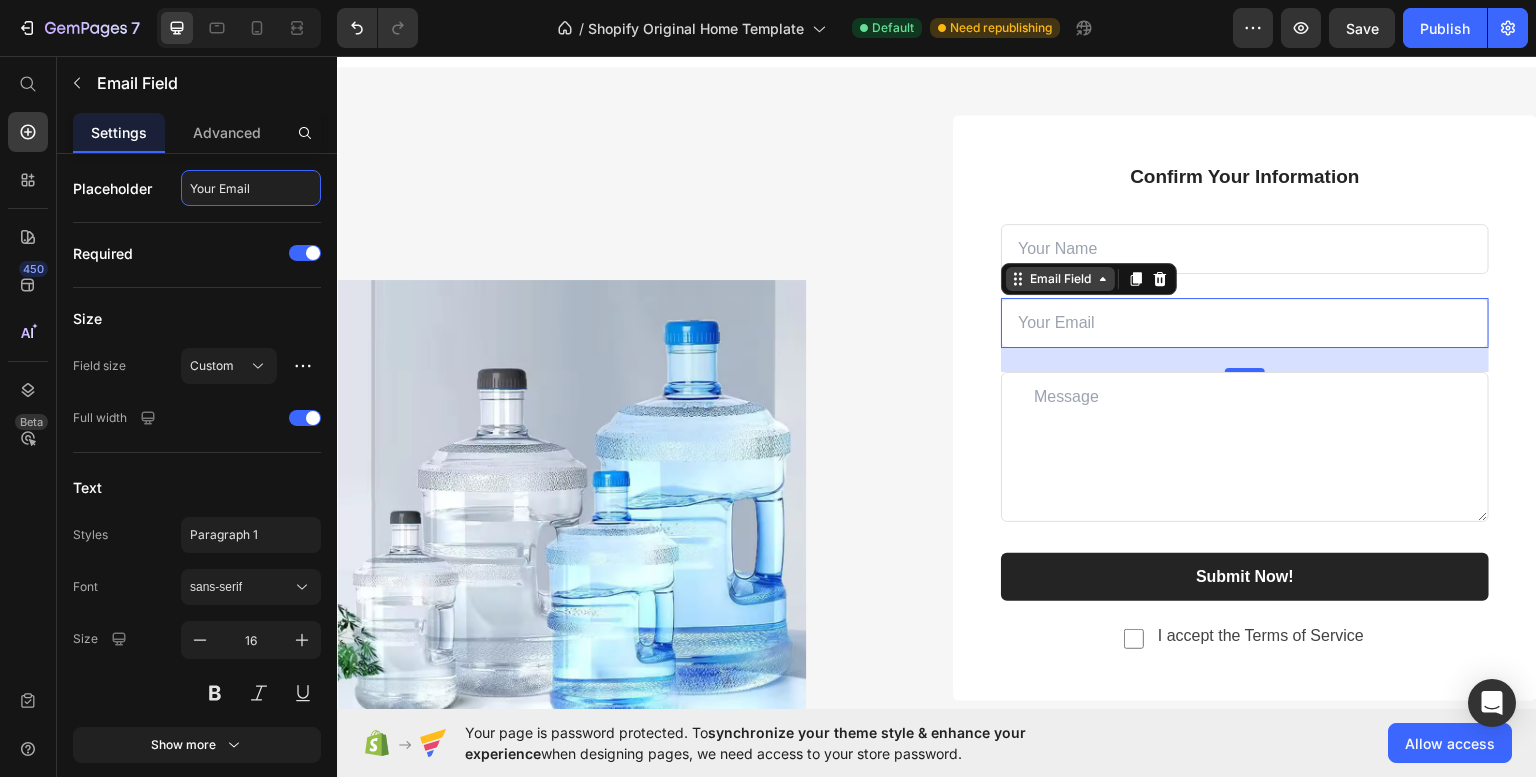 scroll, scrollTop: 1143, scrollLeft: 0, axis: vertical 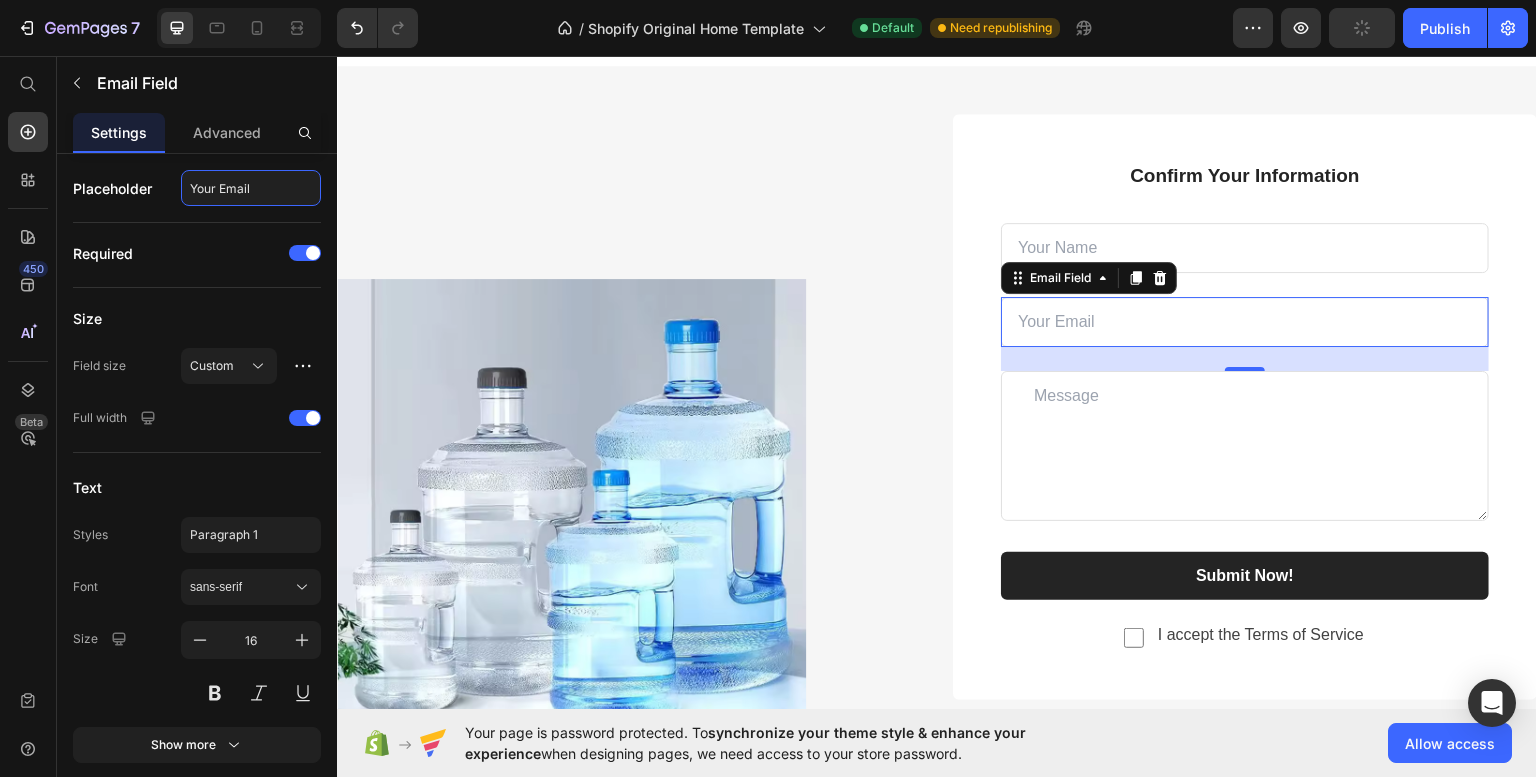 type on "Your Email" 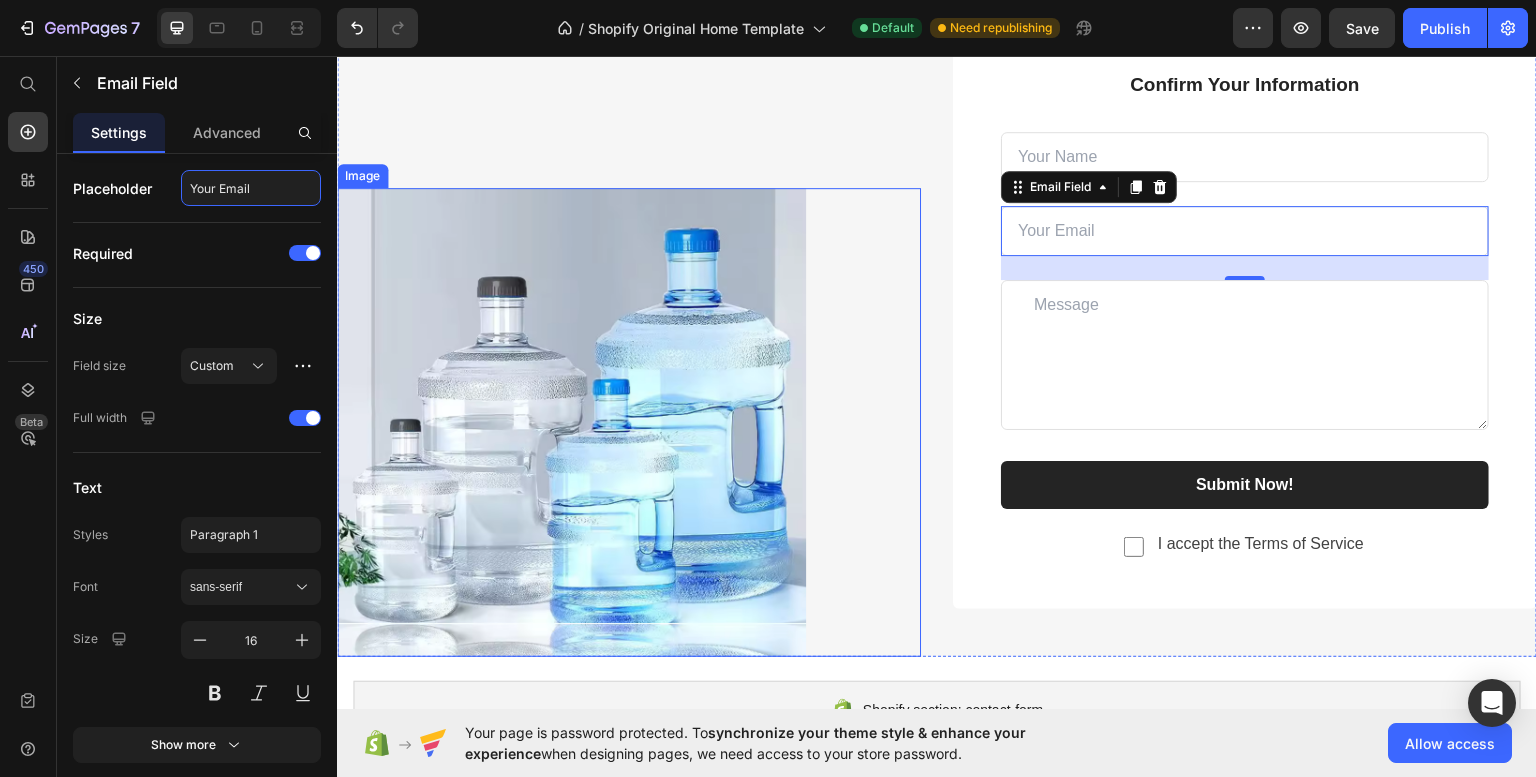 scroll, scrollTop: 1238, scrollLeft: 0, axis: vertical 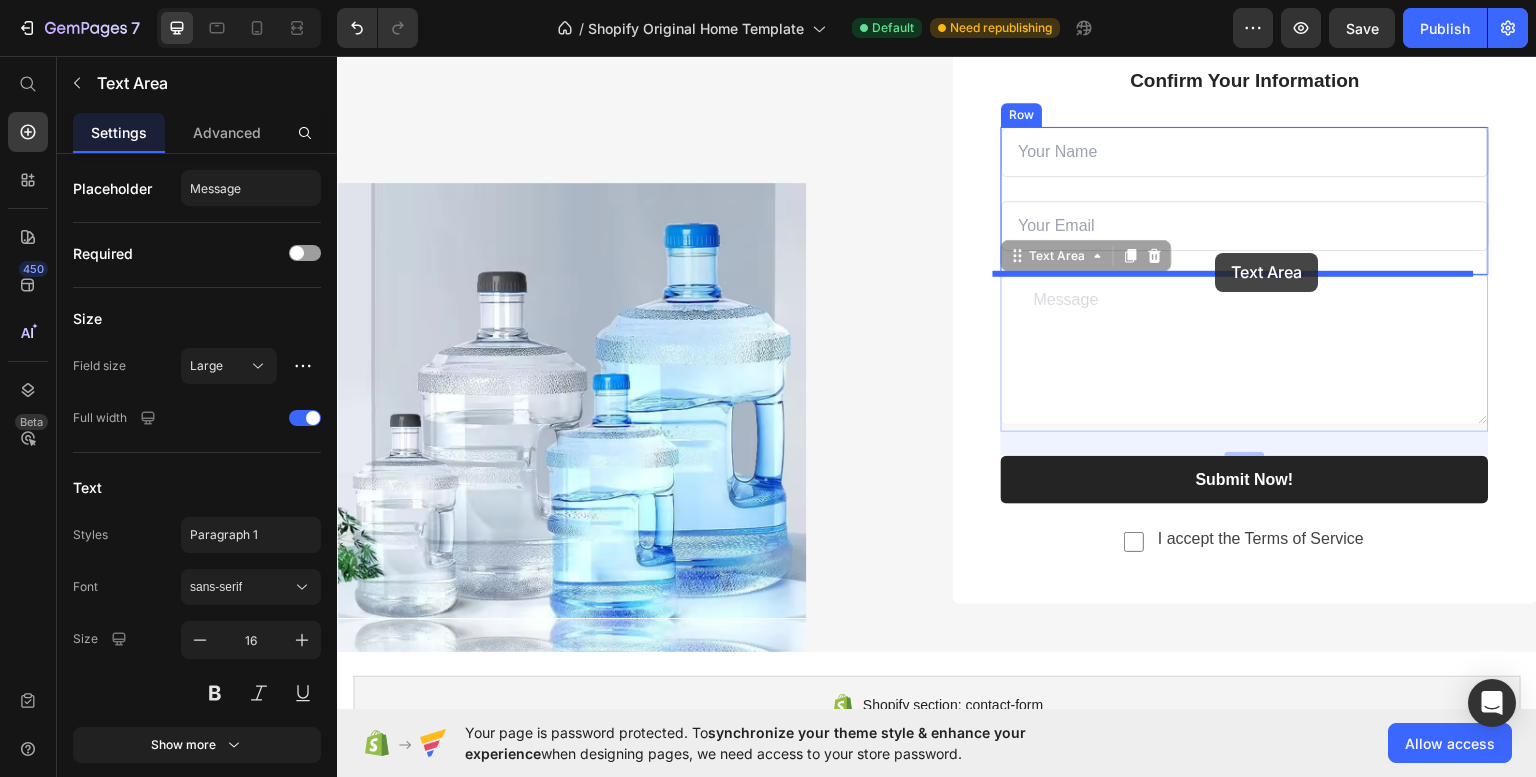 drag, startPoint x: 1213, startPoint y: 274, endPoint x: 1216, endPoint y: 252, distance: 22.203604 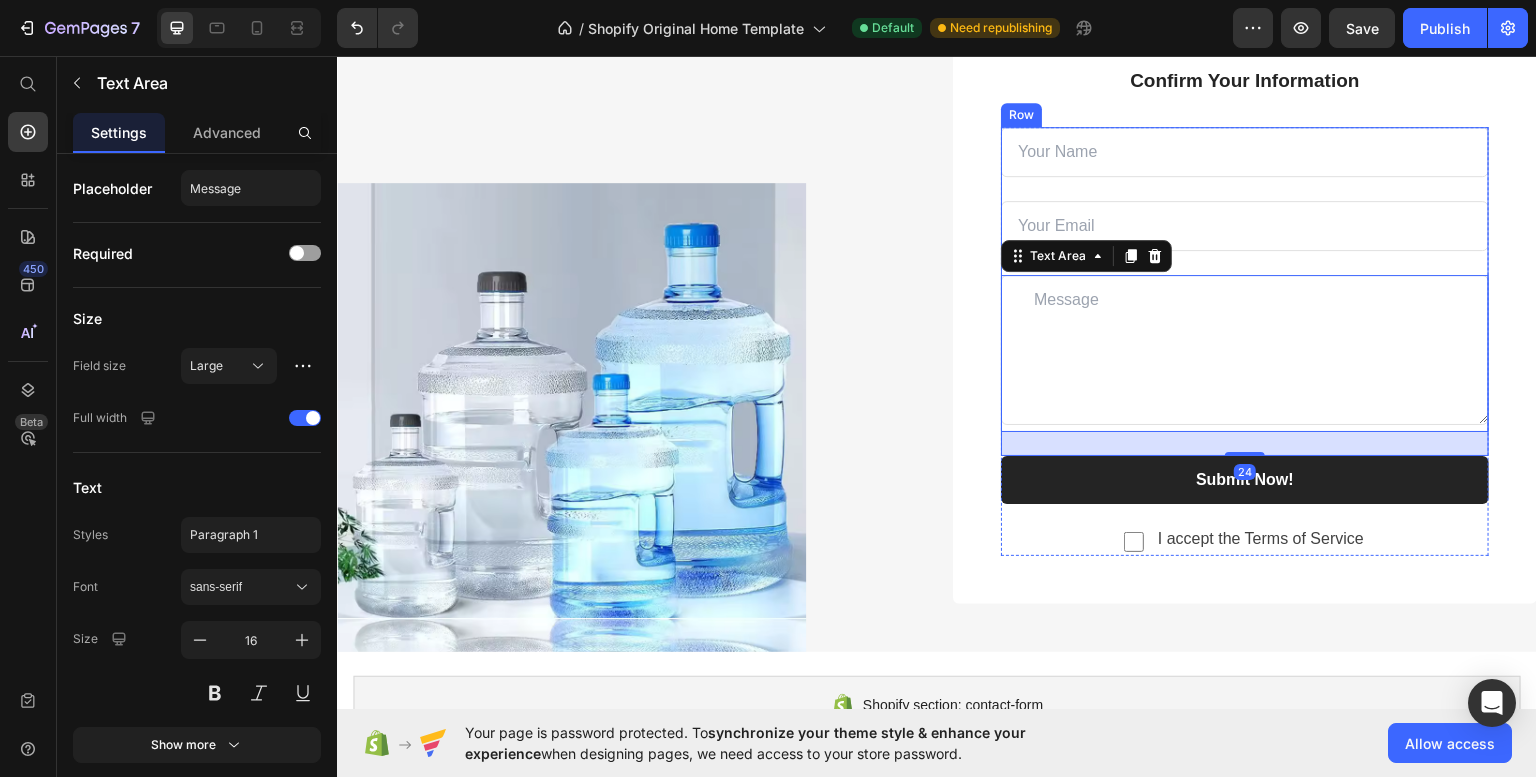 click on "Text Field Email Field Text Area   24" at bounding box center [1245, 290] 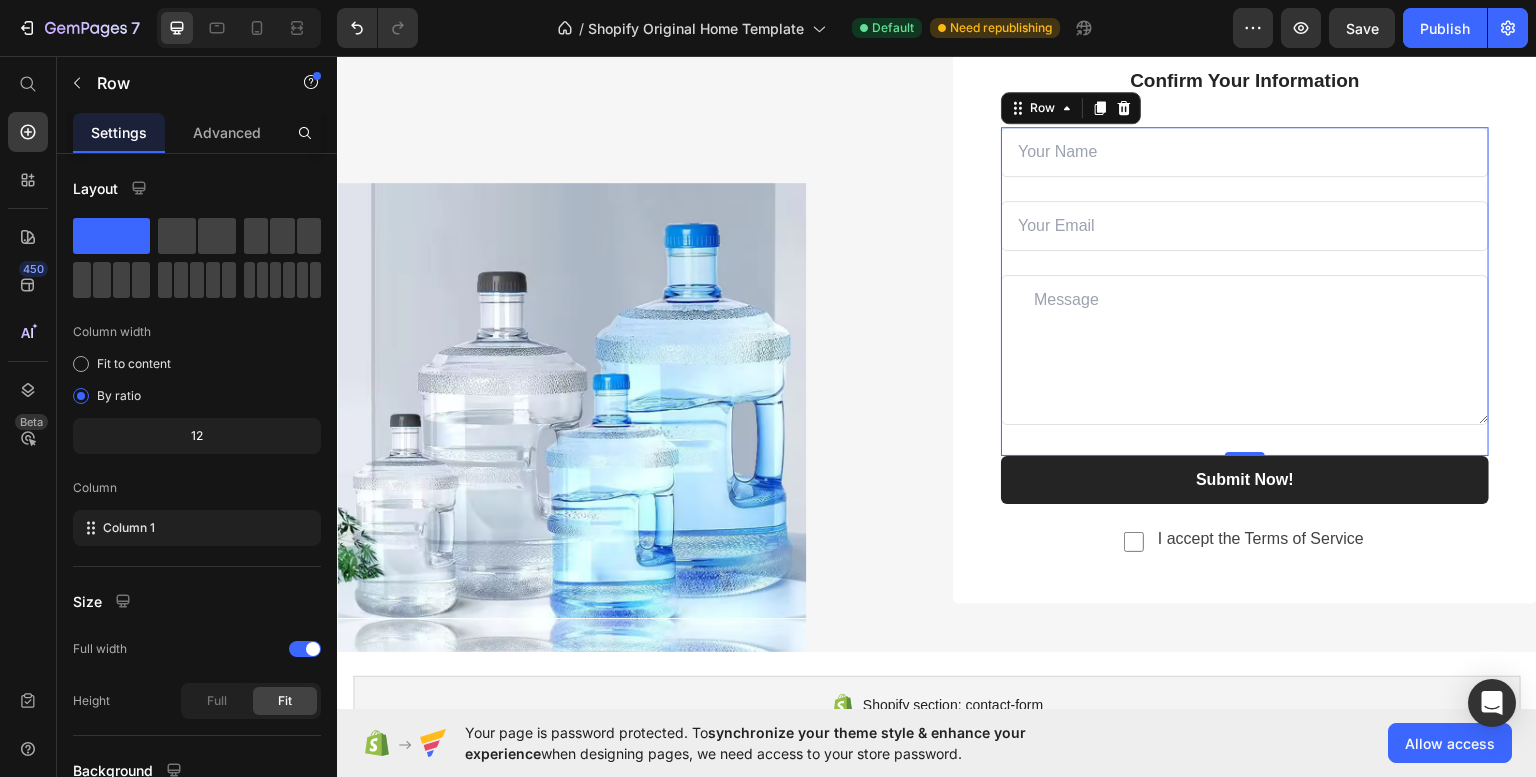 click at bounding box center (1245, 225) 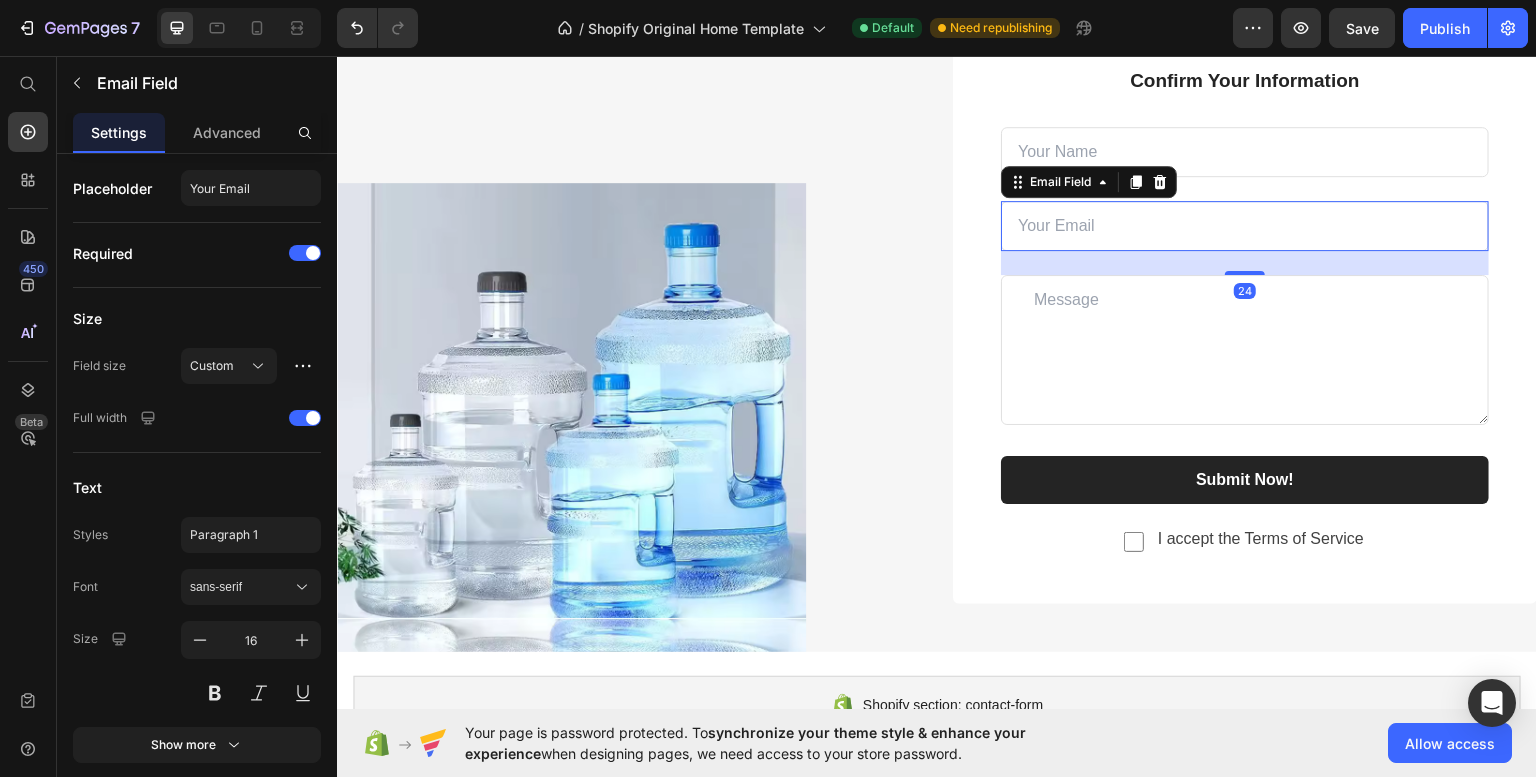 click on "24" at bounding box center [1245, 262] 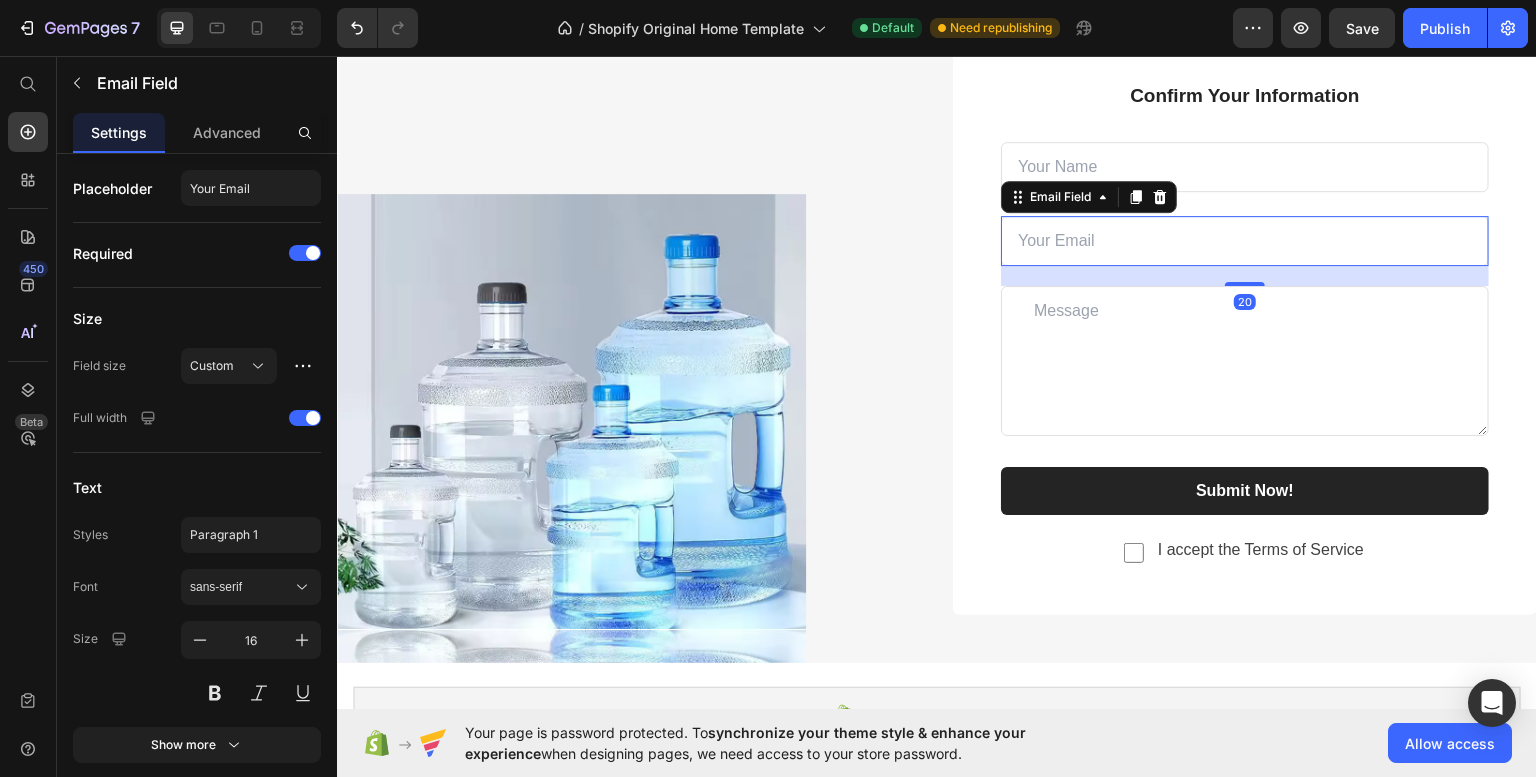 scroll, scrollTop: 1214, scrollLeft: 0, axis: vertical 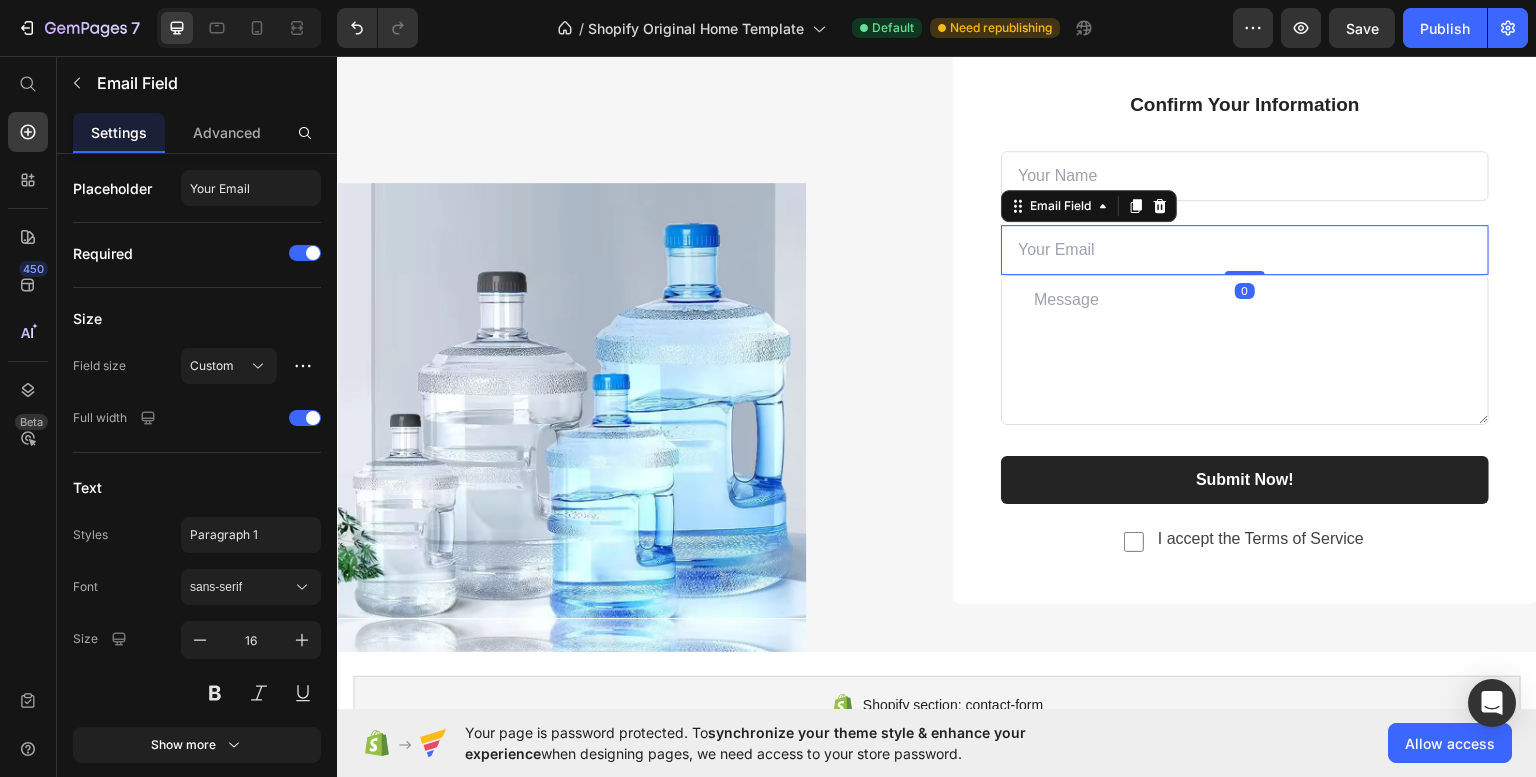 drag, startPoint x: 1239, startPoint y: 270, endPoint x: 1239, endPoint y: 244, distance: 26 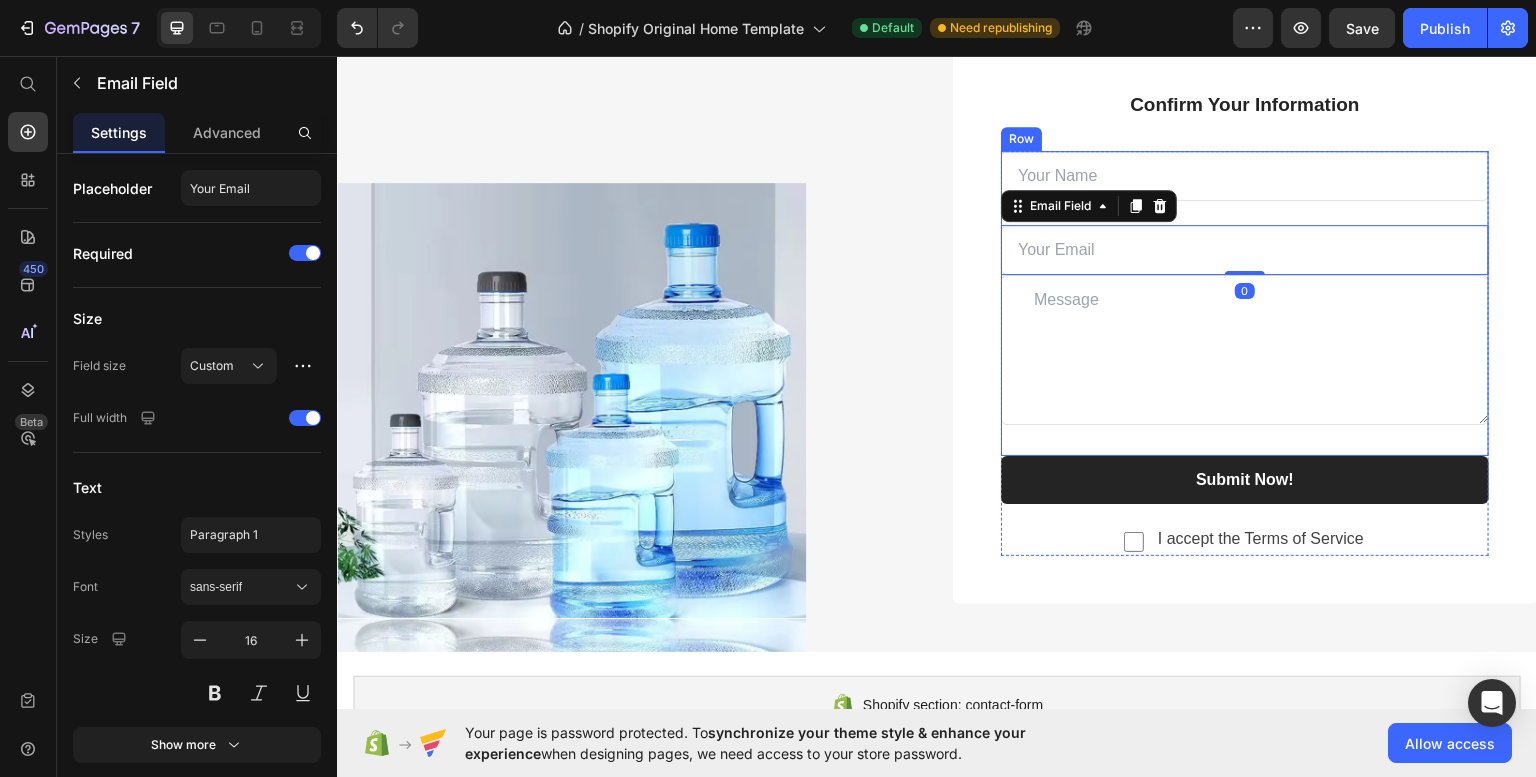 click on "Text Field Email Field   0 Text Area" at bounding box center [1245, 302] 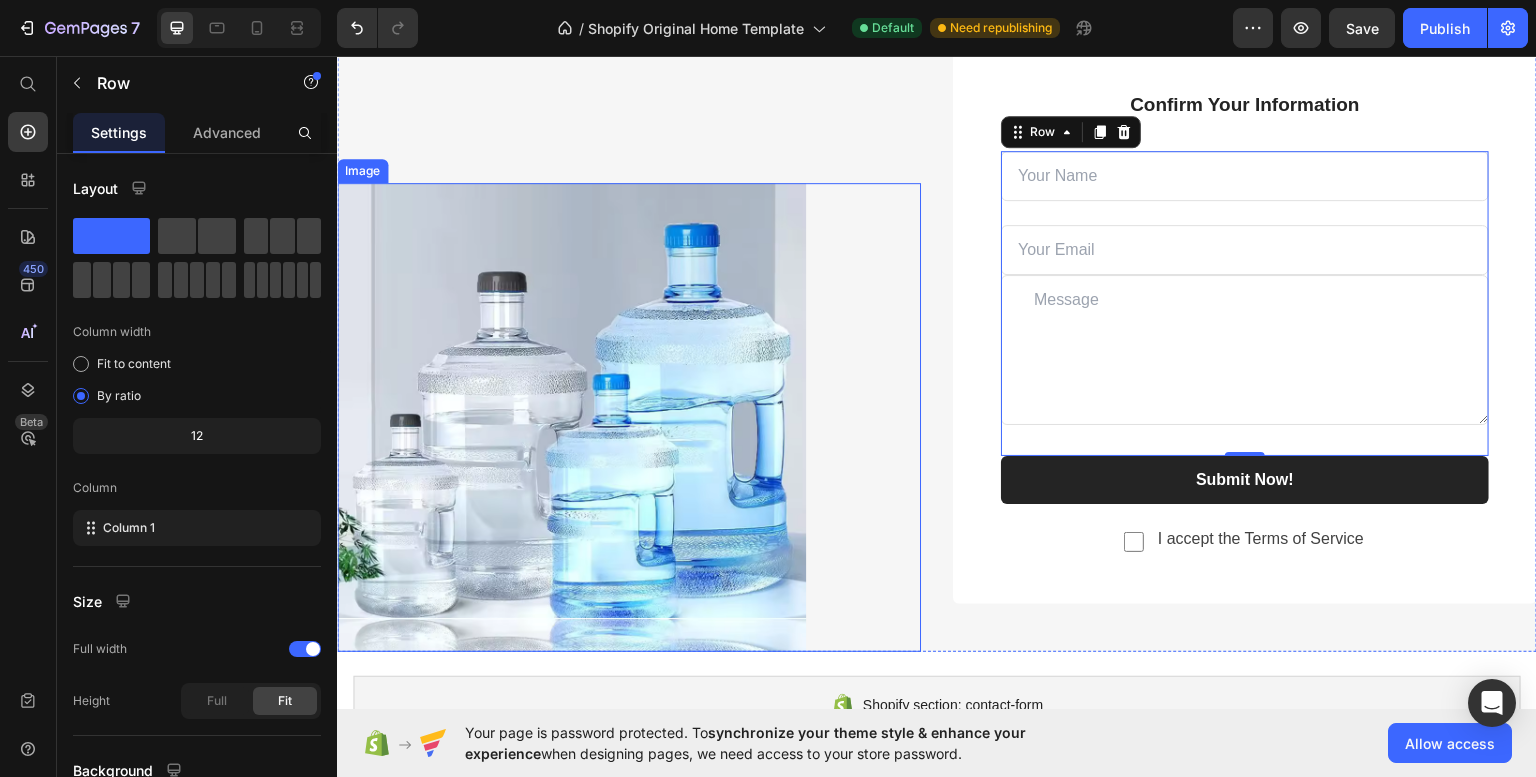 scroll, scrollTop: 1238, scrollLeft: 0, axis: vertical 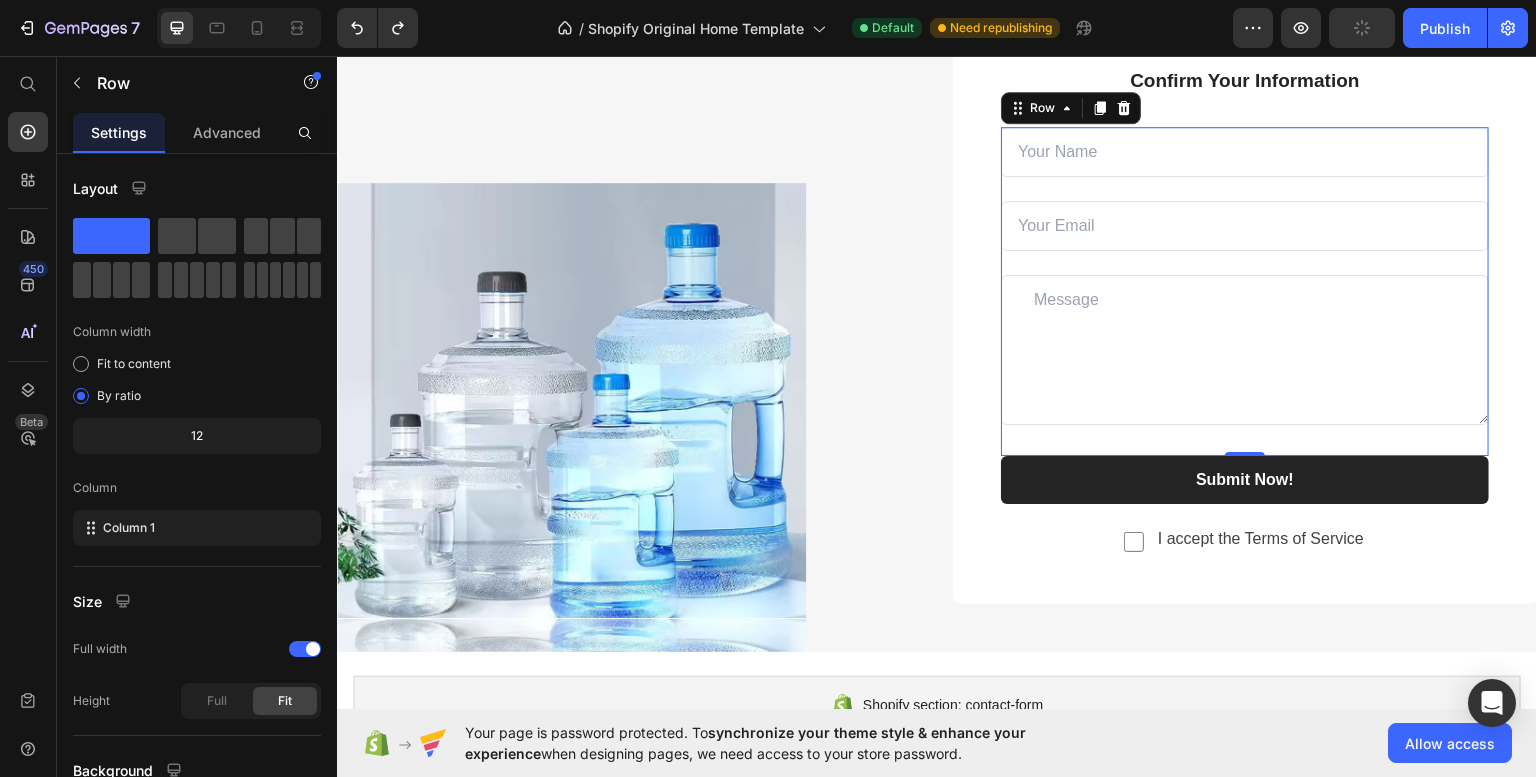 click on "Text Field Email Field Text Area" at bounding box center [1245, 290] 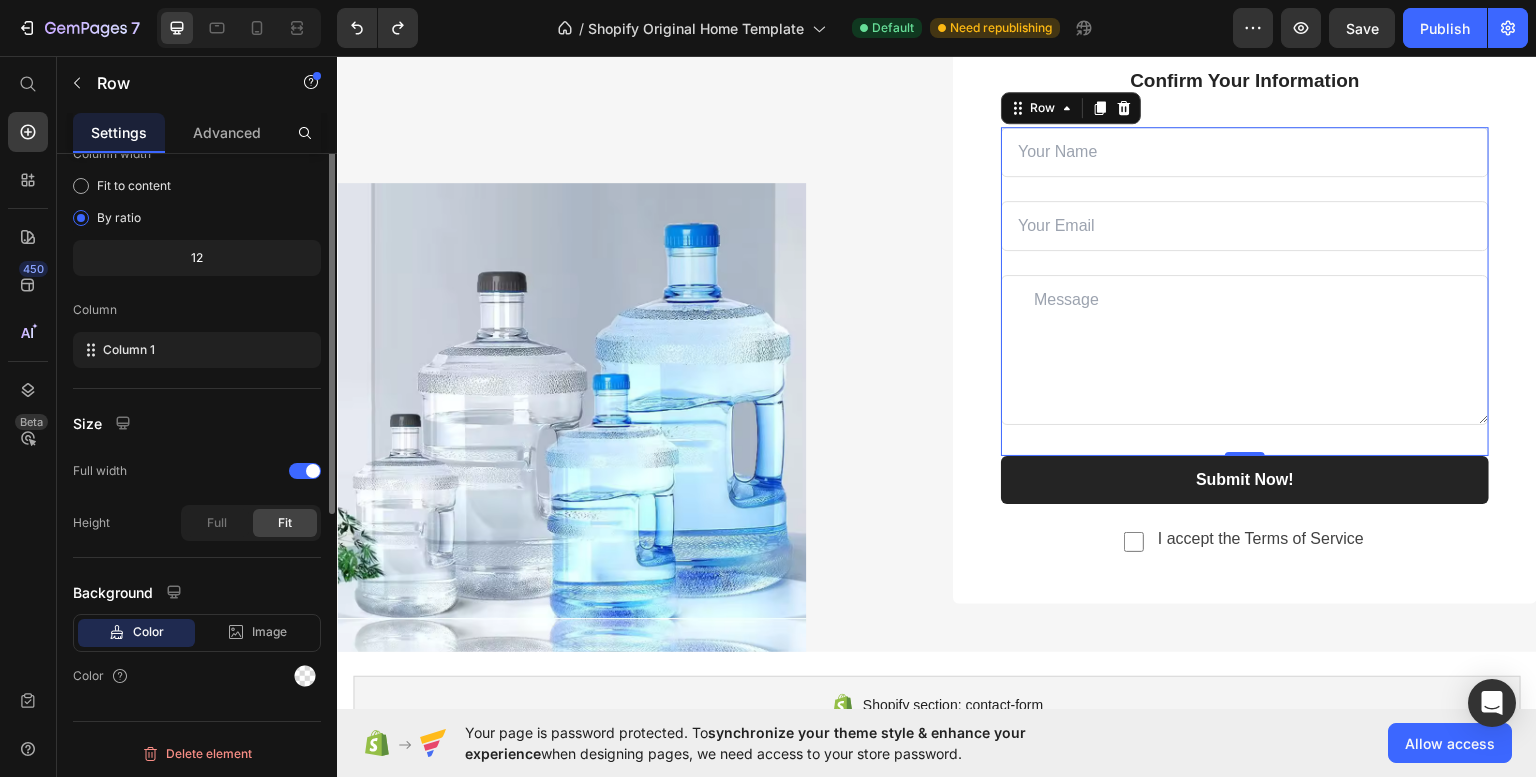 scroll, scrollTop: 0, scrollLeft: 0, axis: both 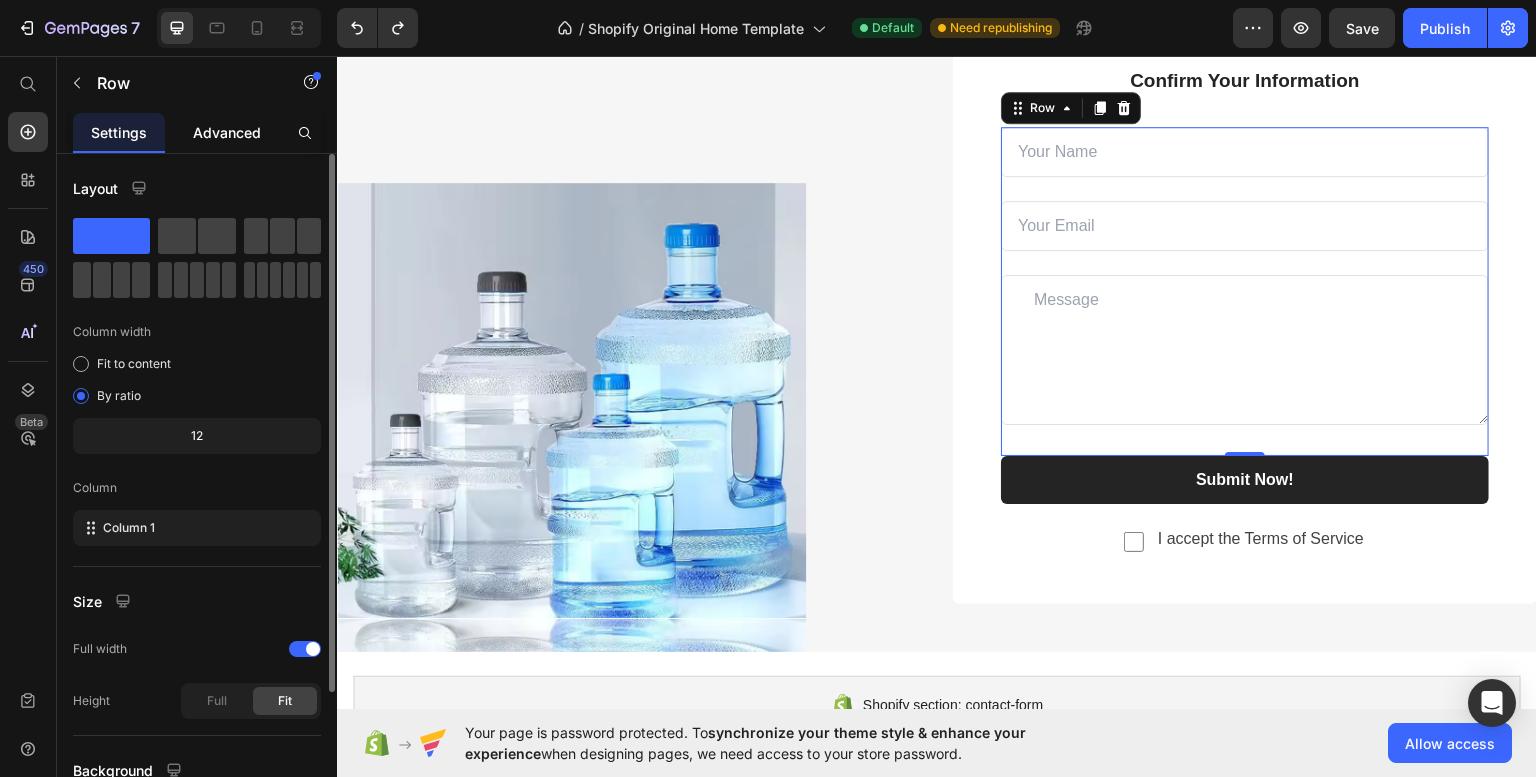 click on "Advanced" 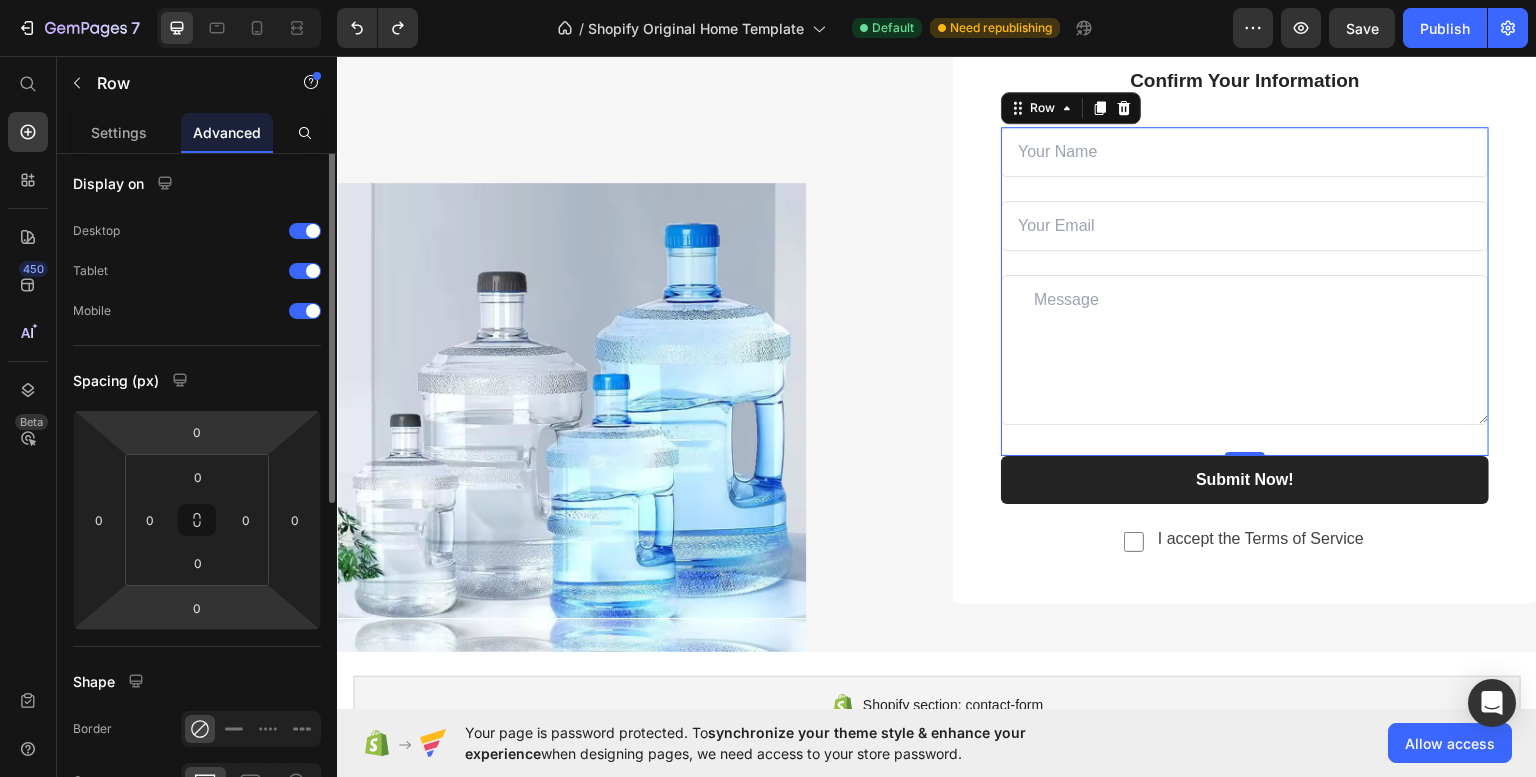 scroll, scrollTop: 0, scrollLeft: 0, axis: both 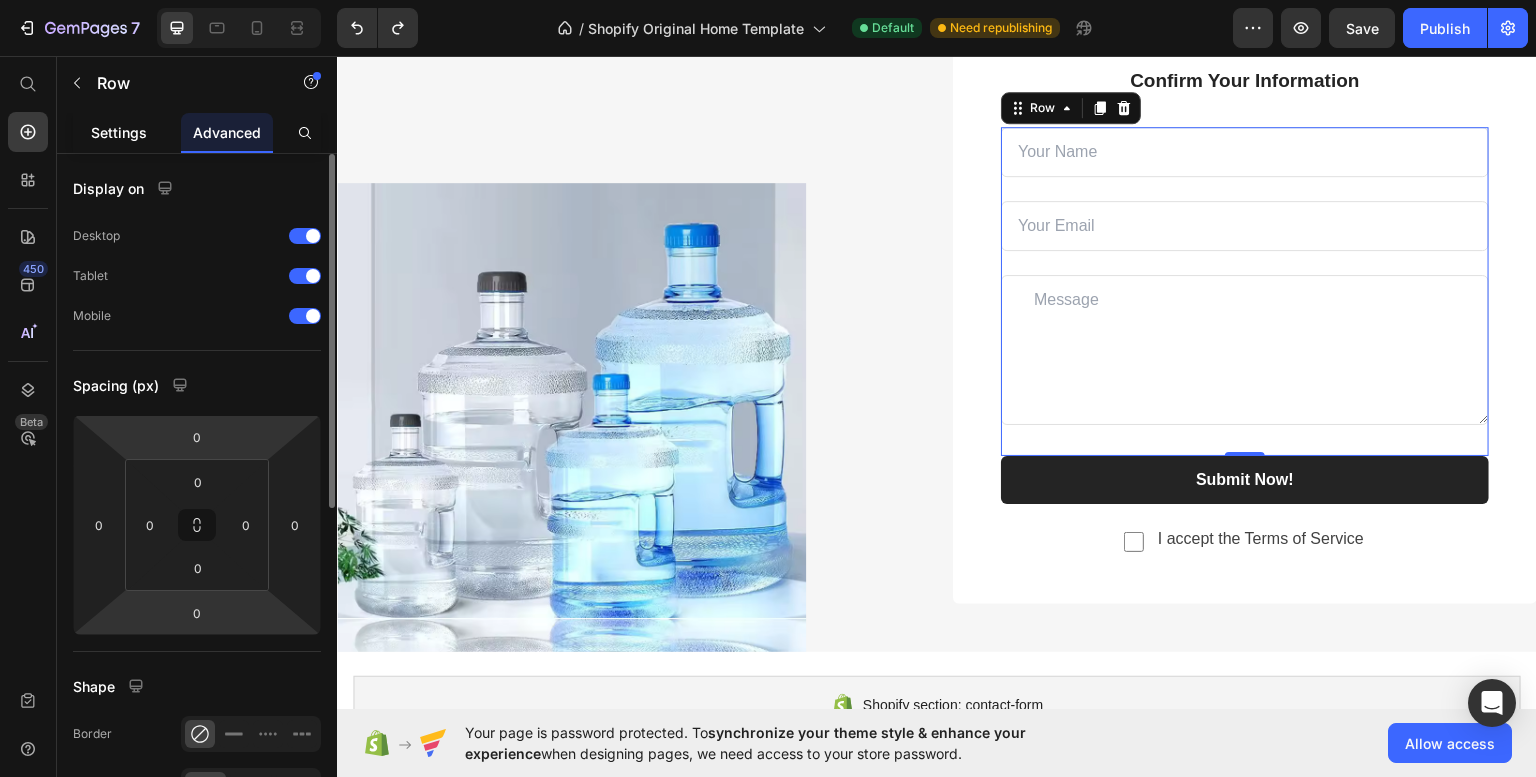 click on "Settings" at bounding box center (119, 132) 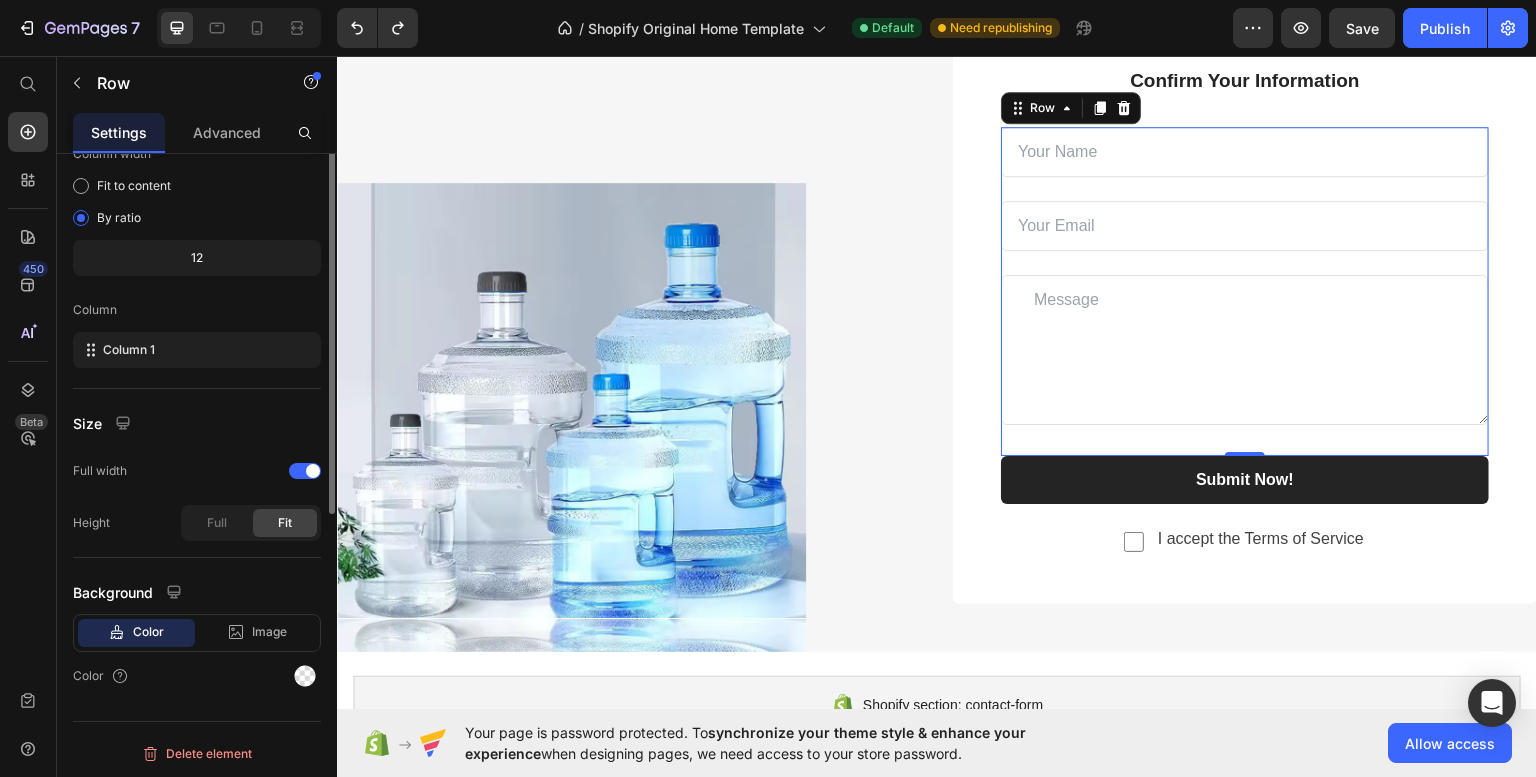 scroll, scrollTop: 0, scrollLeft: 0, axis: both 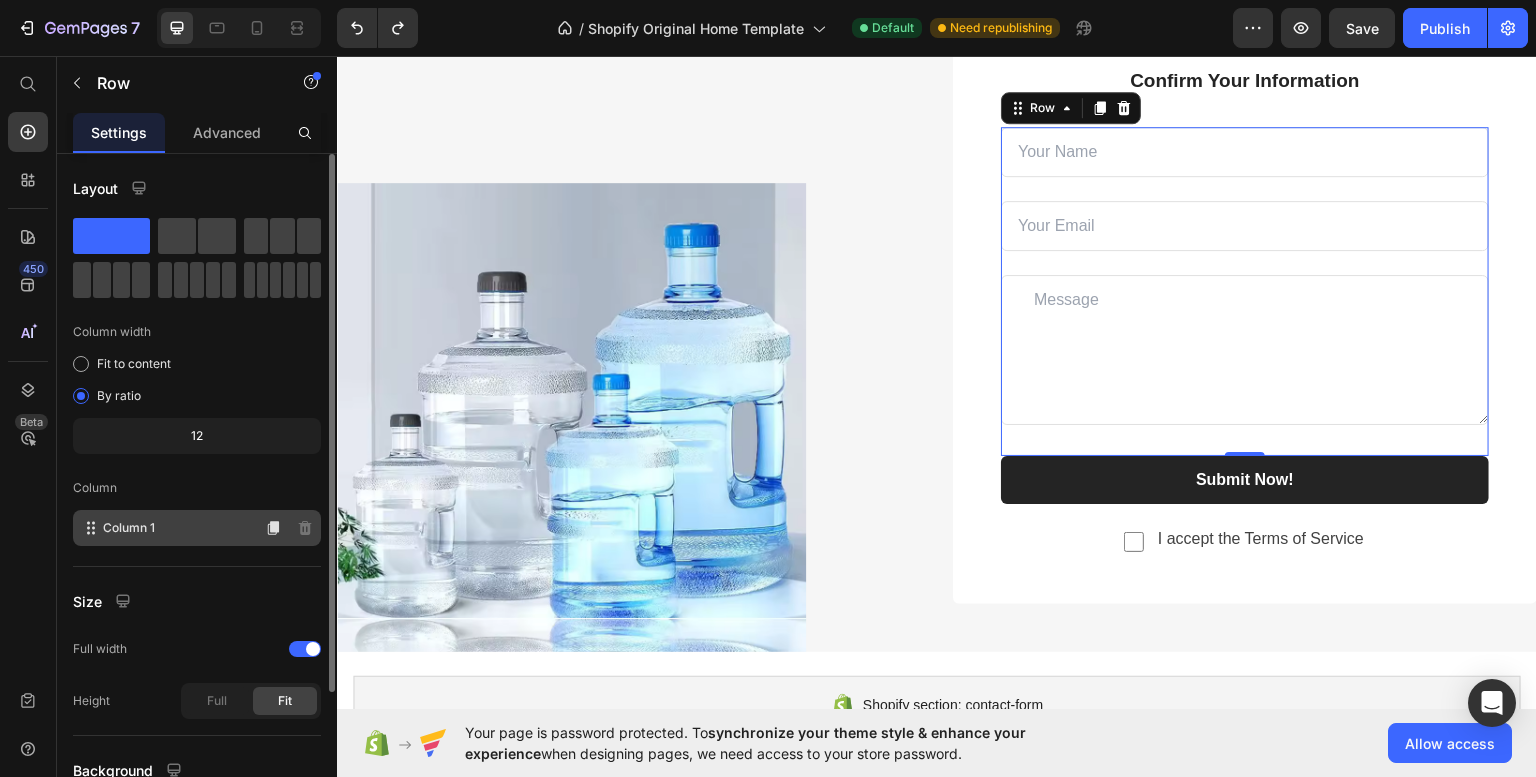 click on "Column 1" 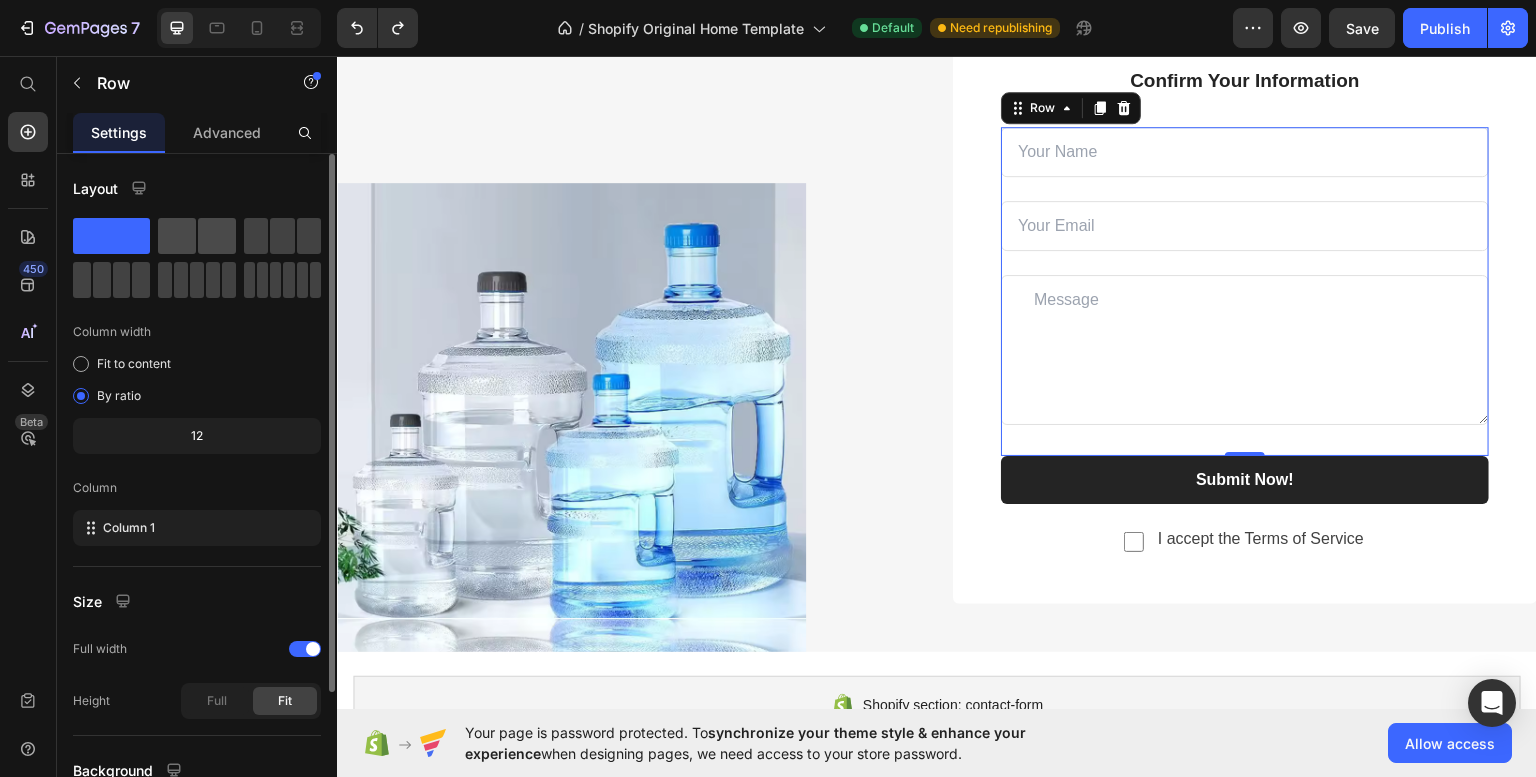 click 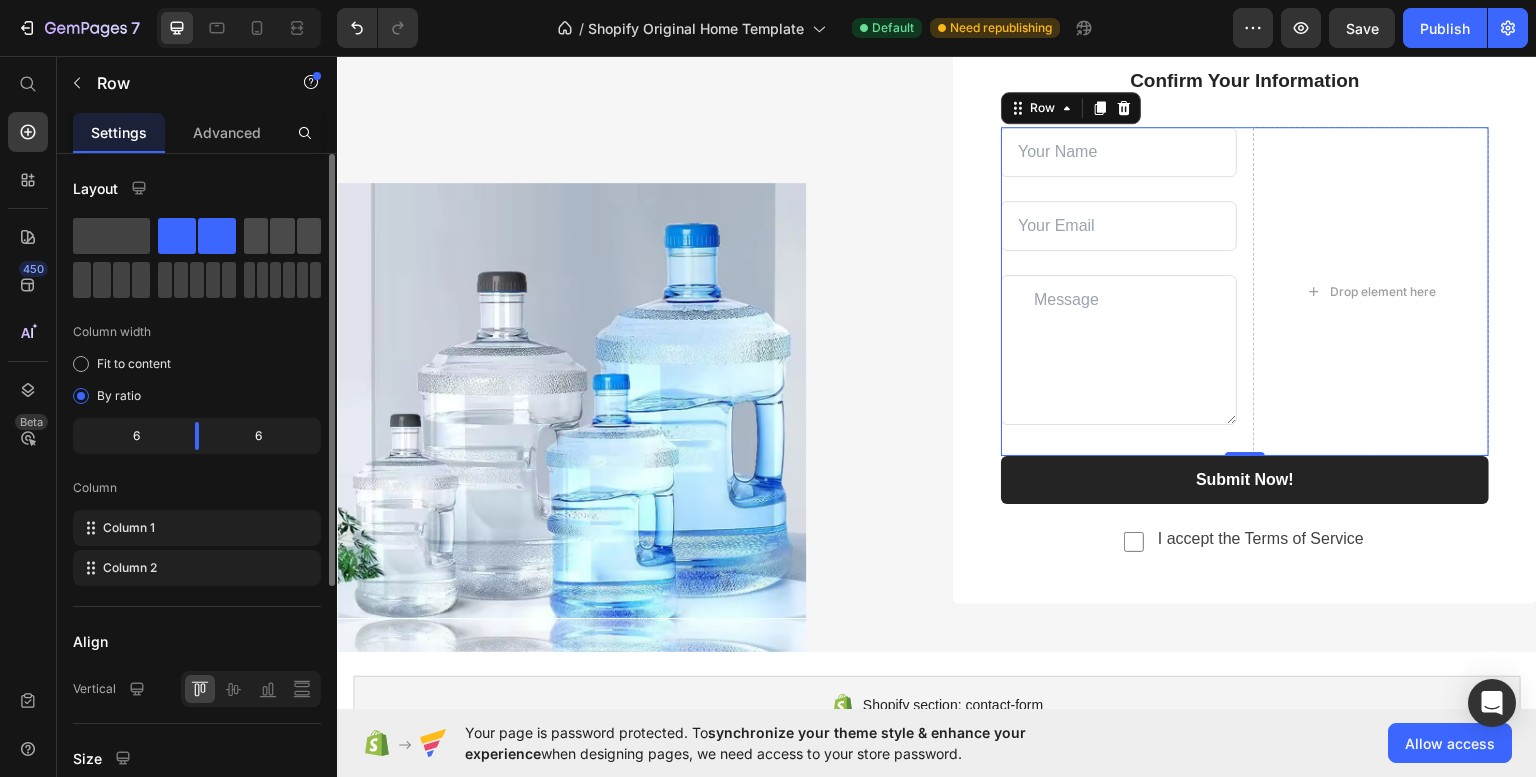 click 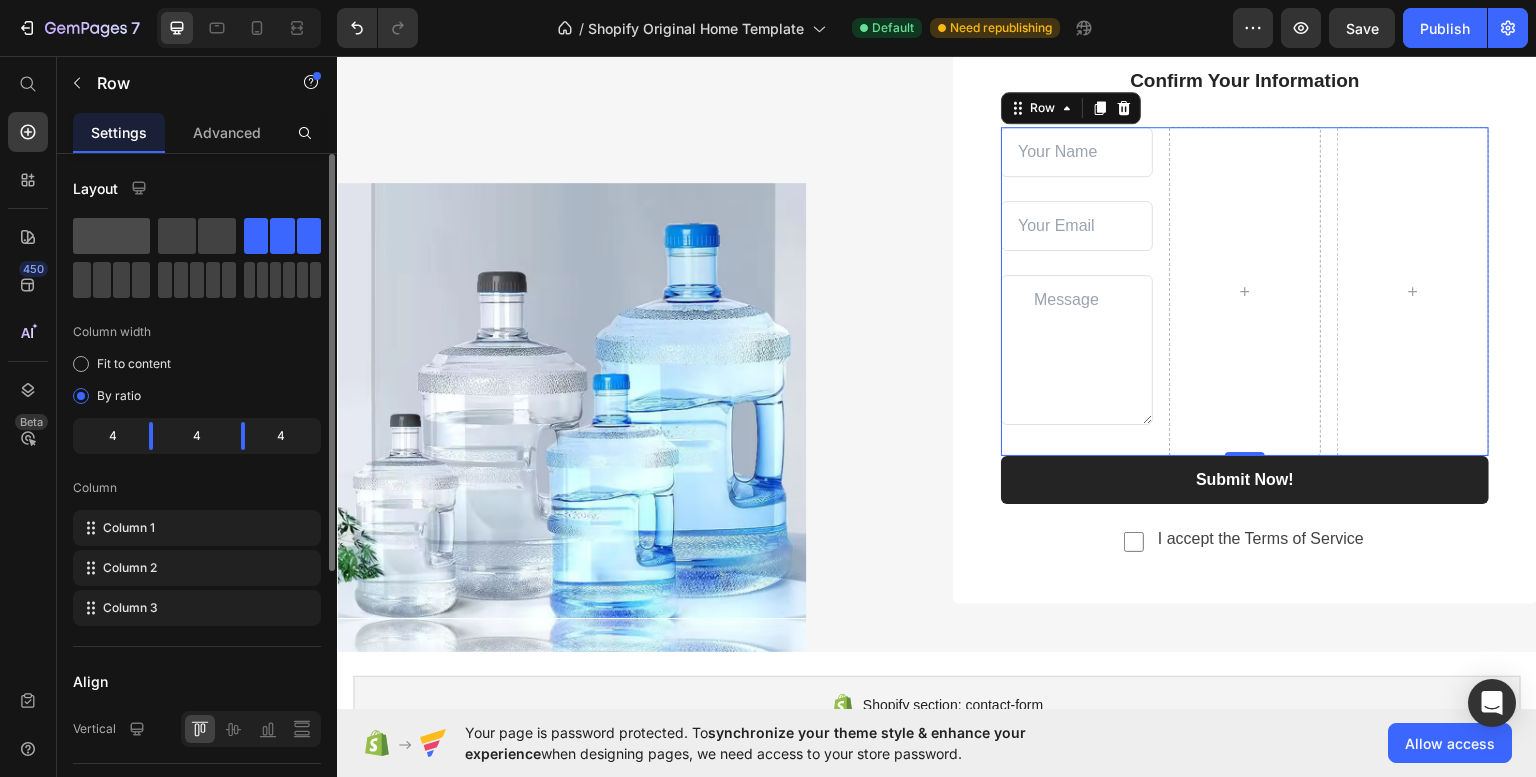 click 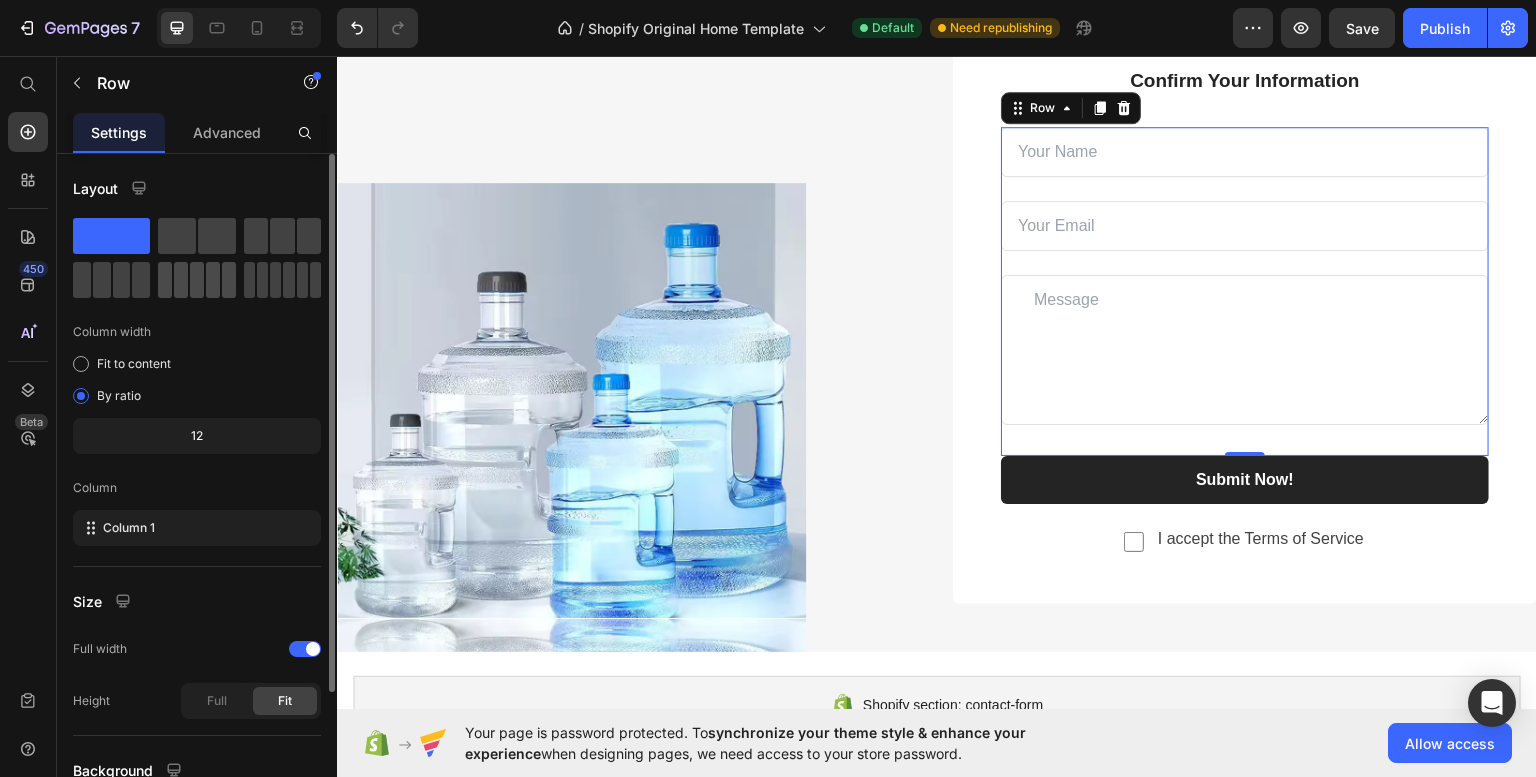 click 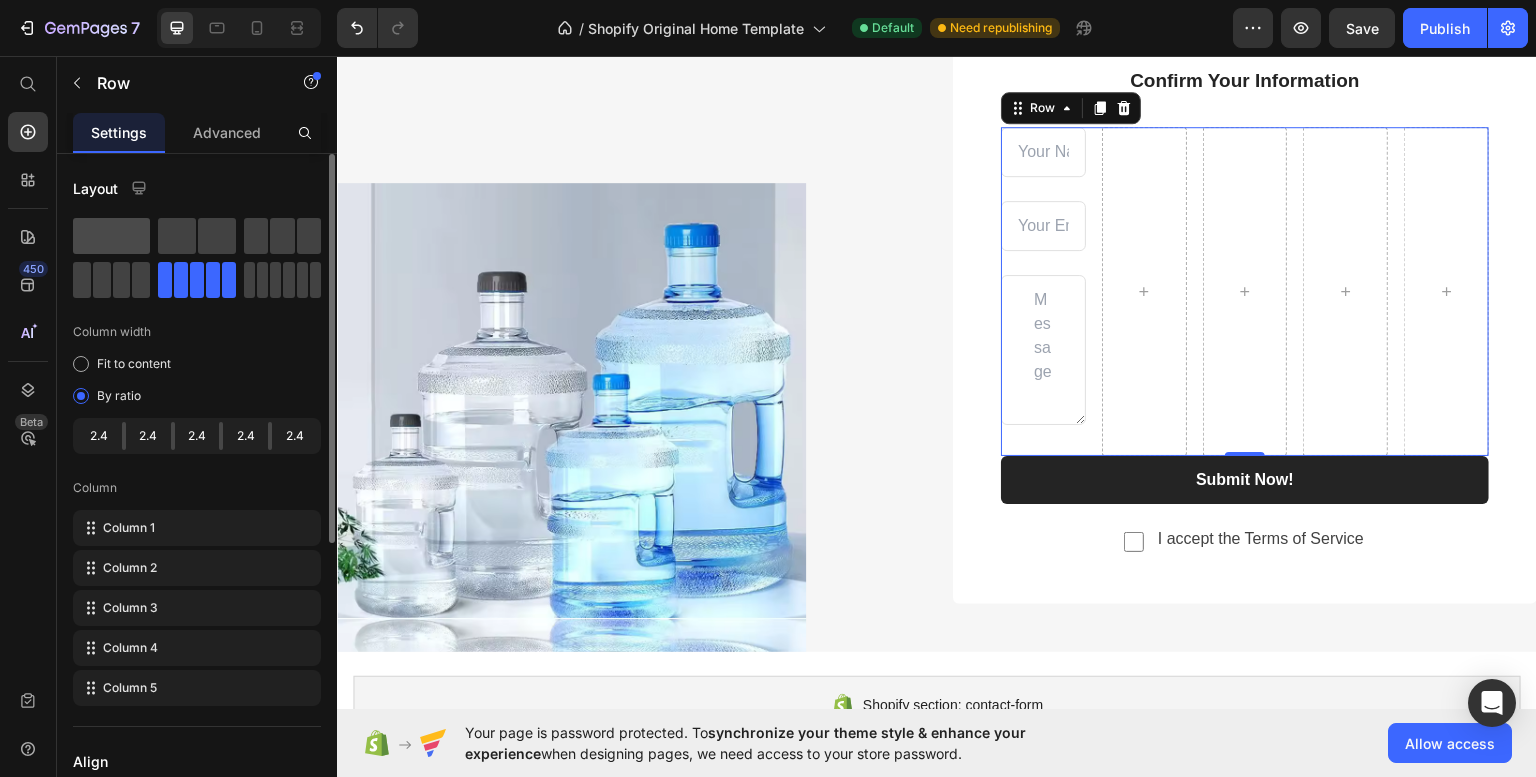 drag, startPoint x: 116, startPoint y: 275, endPoint x: 131, endPoint y: 231, distance: 46.486557 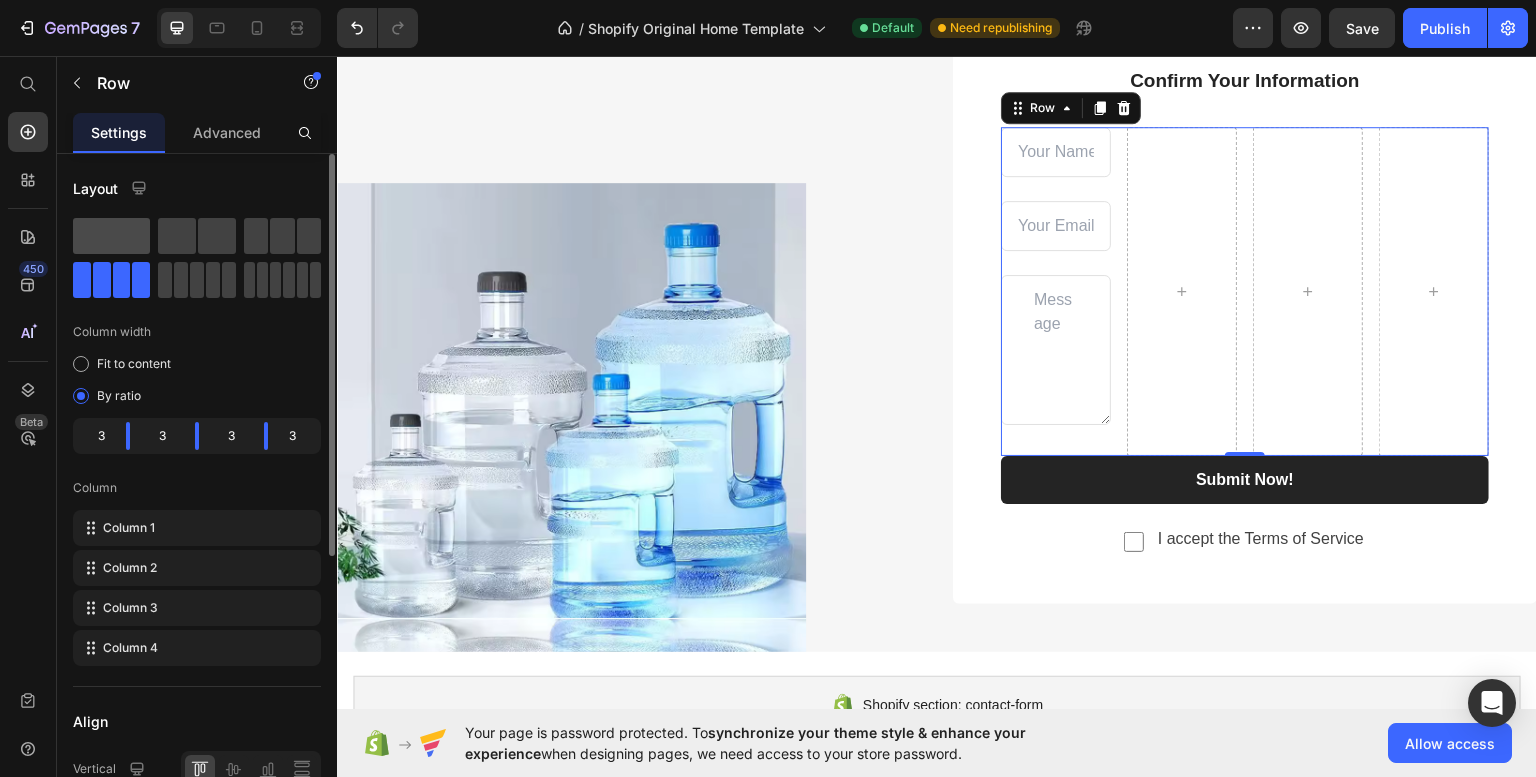 click 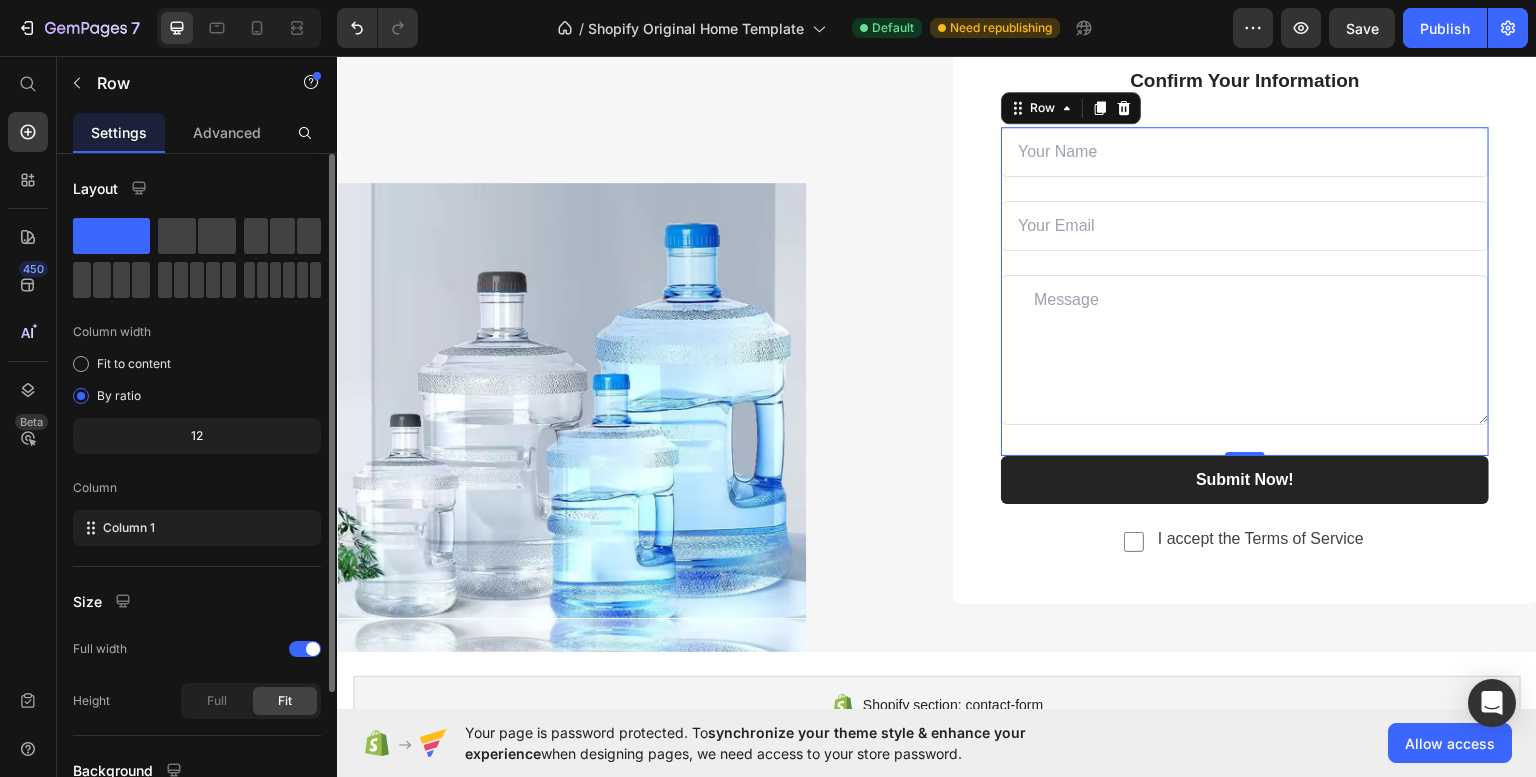 click on "Column width" at bounding box center [197, 332] 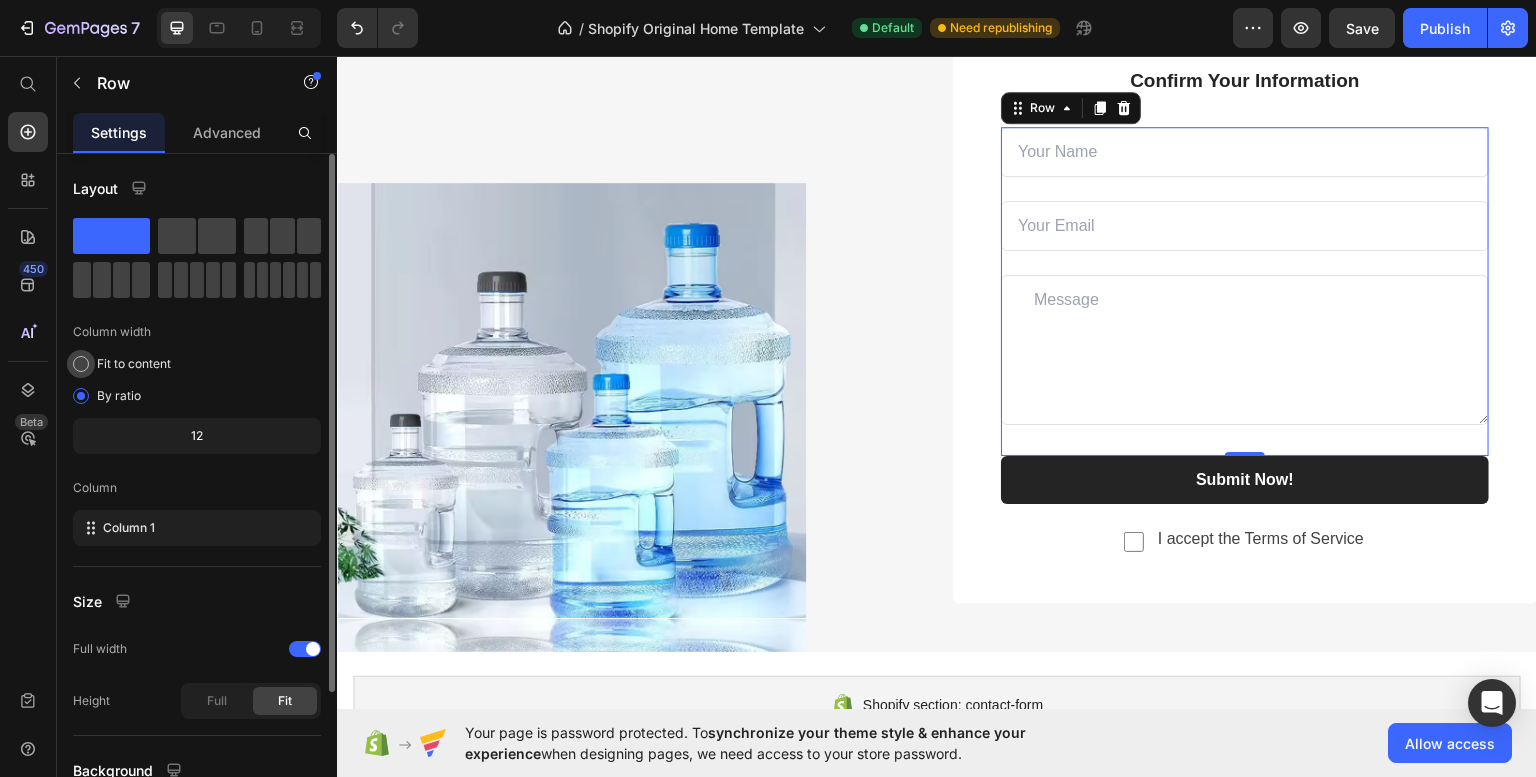 click on "Fit to content" at bounding box center (134, 364) 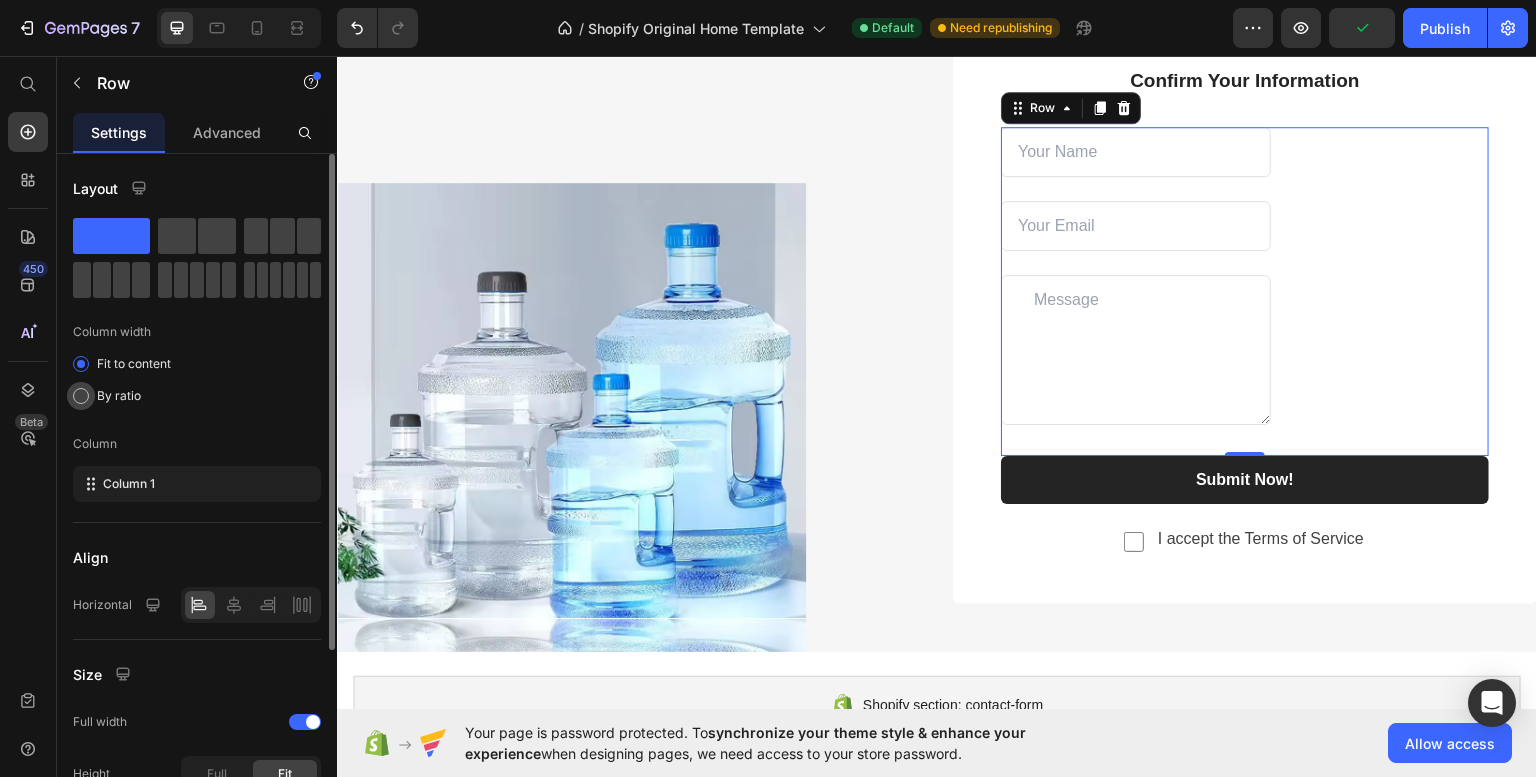 click on "By ratio" at bounding box center [119, 396] 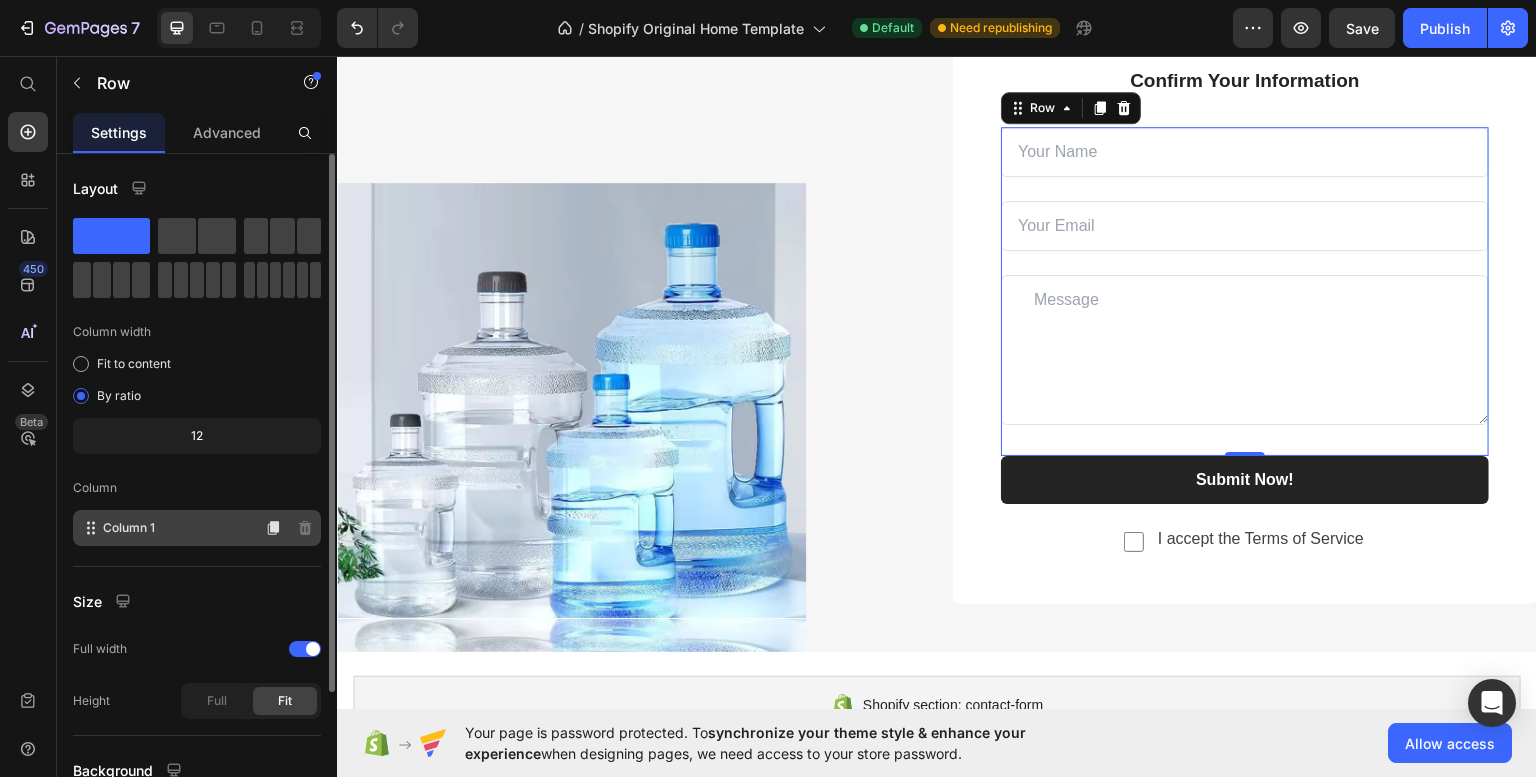 scroll, scrollTop: 178, scrollLeft: 0, axis: vertical 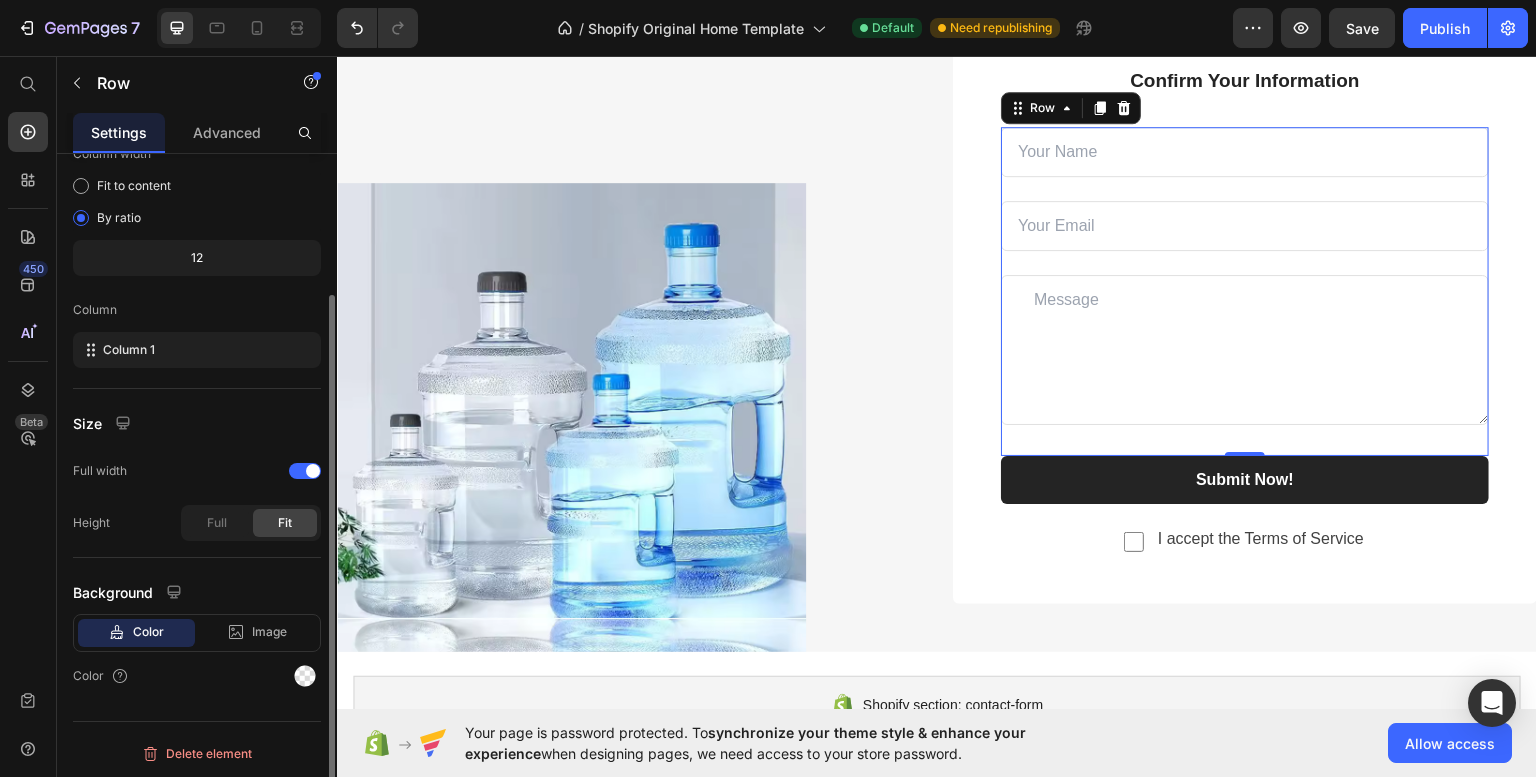 click on "Background" at bounding box center (197, 592) 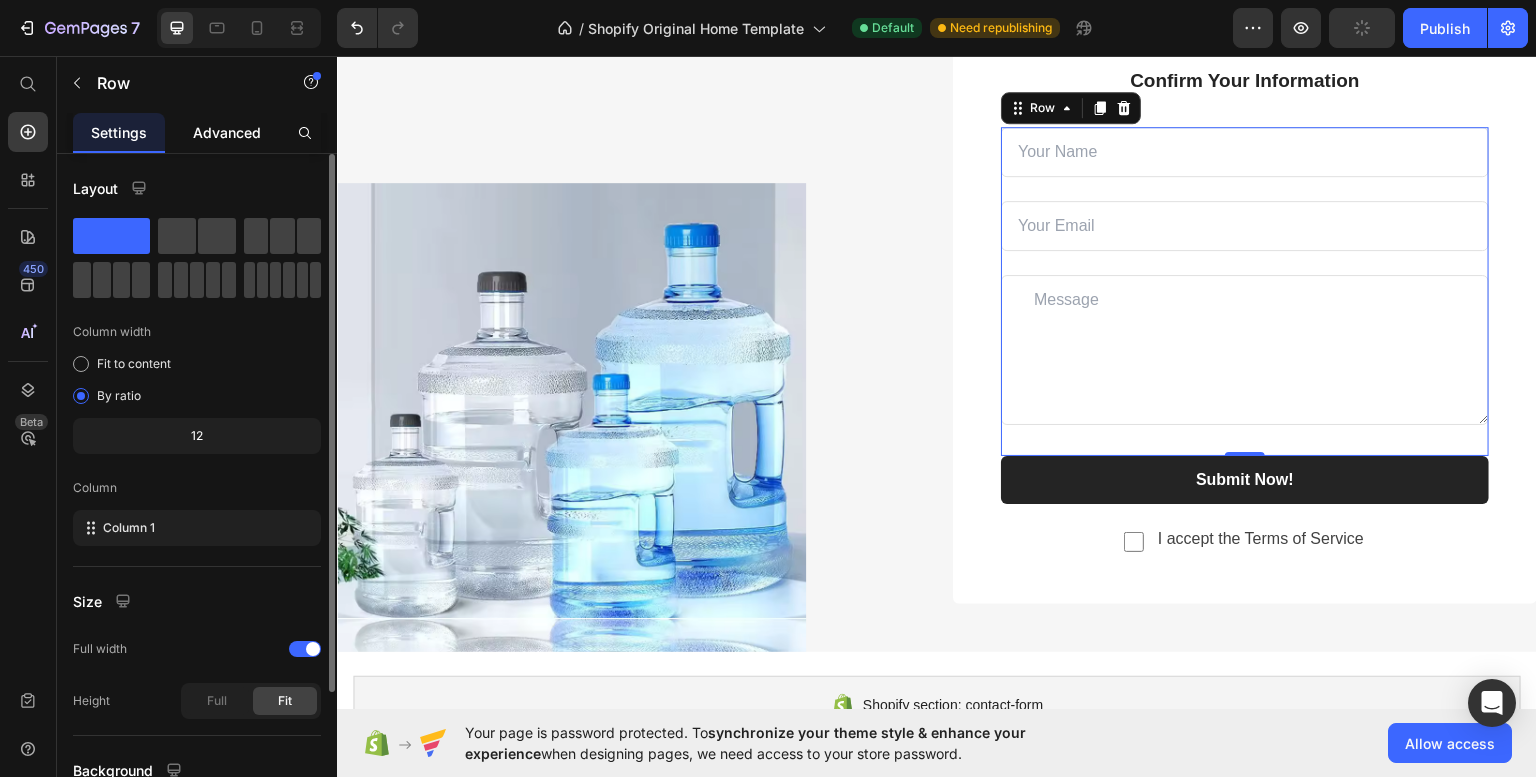 click on "Settings Advanced" at bounding box center [197, 133] 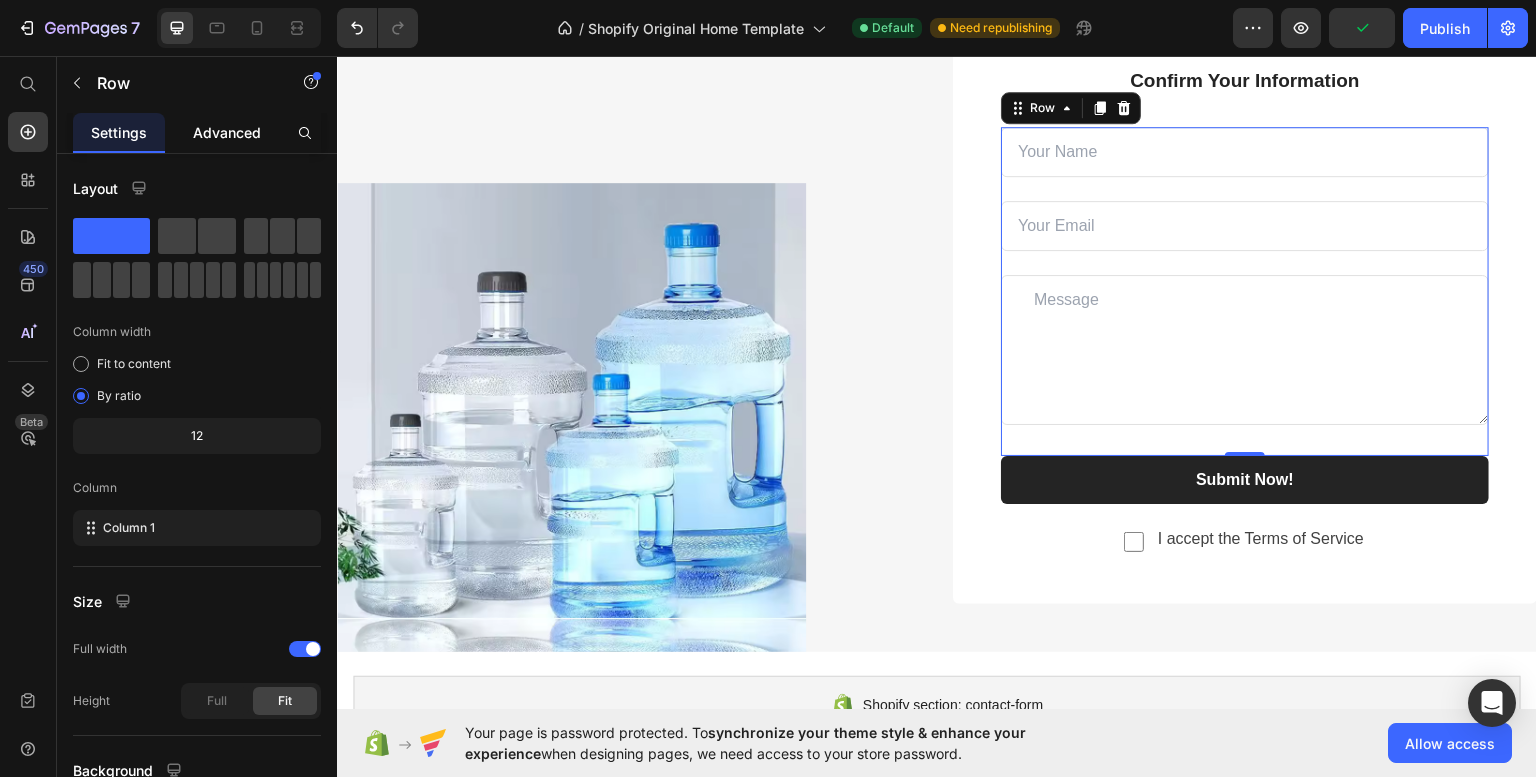 click on "Advanced" at bounding box center (227, 132) 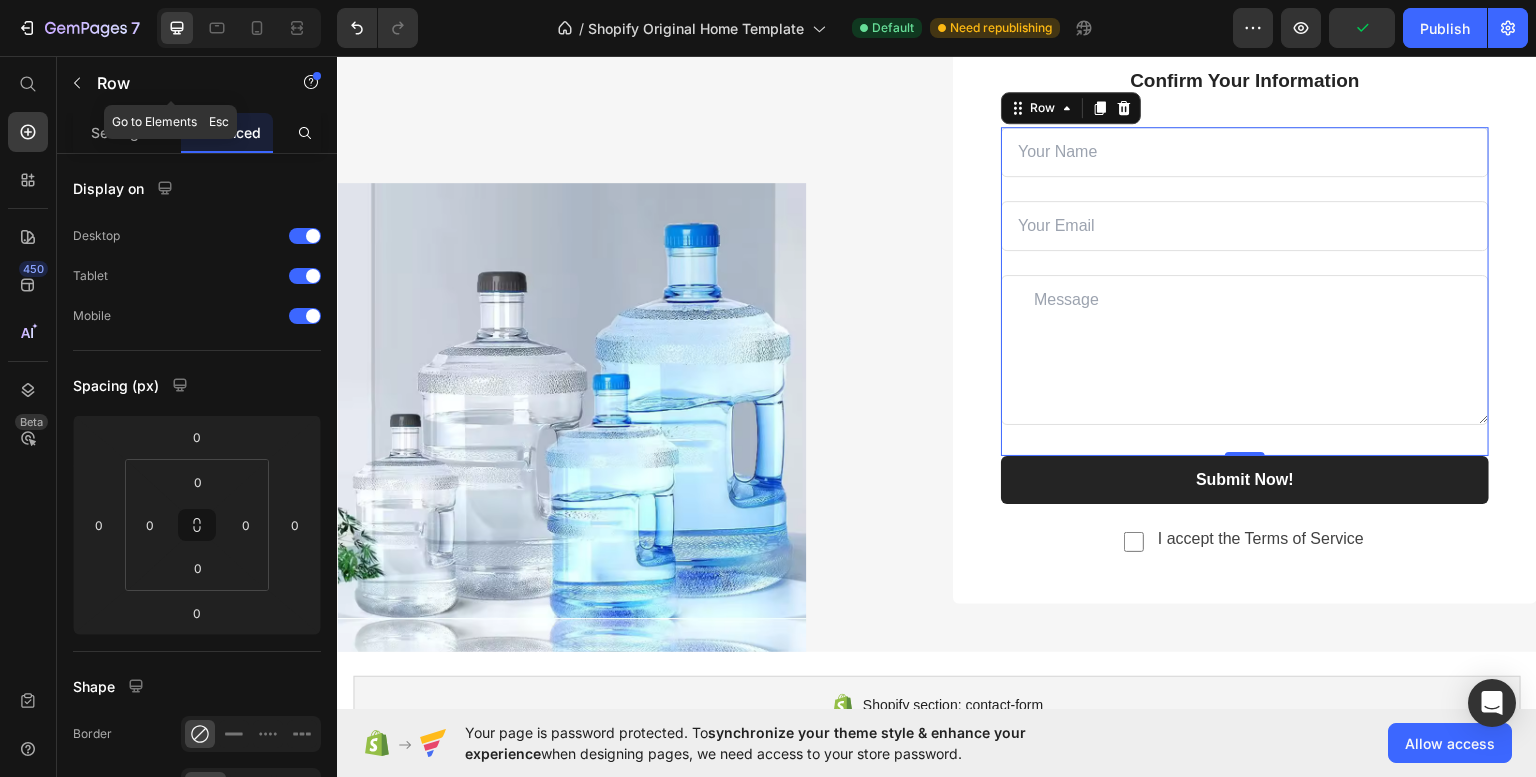 click 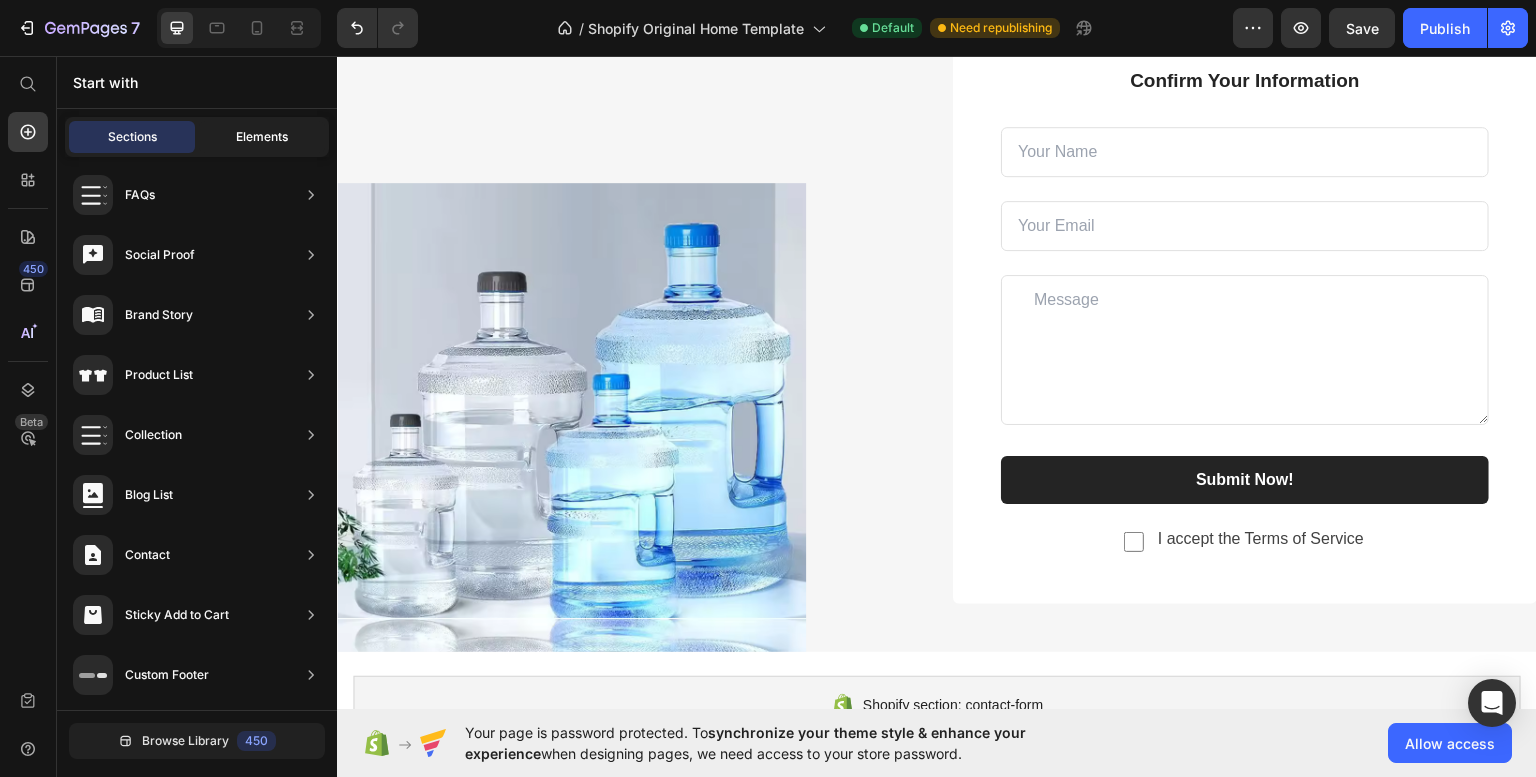 click on "Elements" 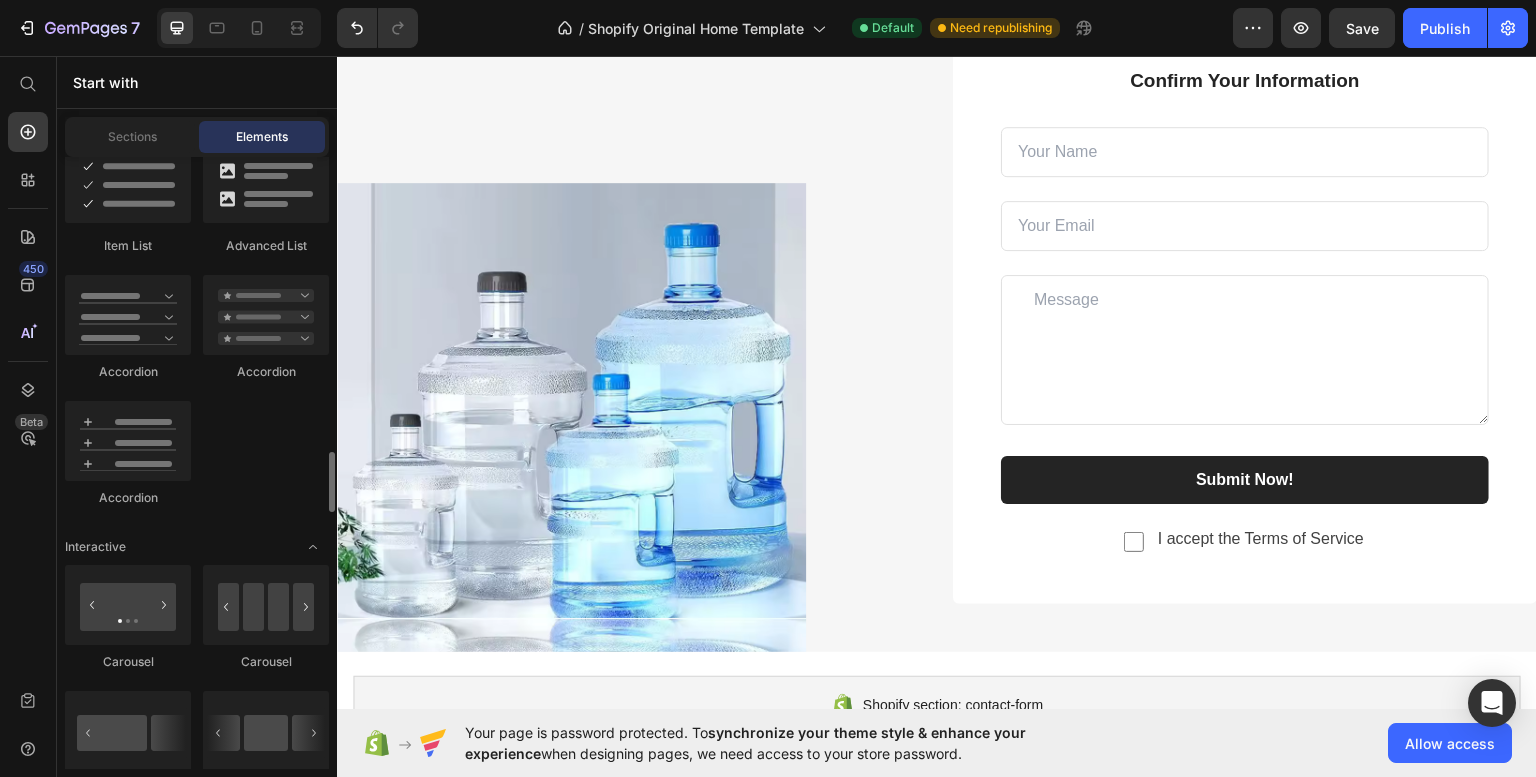 scroll, scrollTop: 2024, scrollLeft: 0, axis: vertical 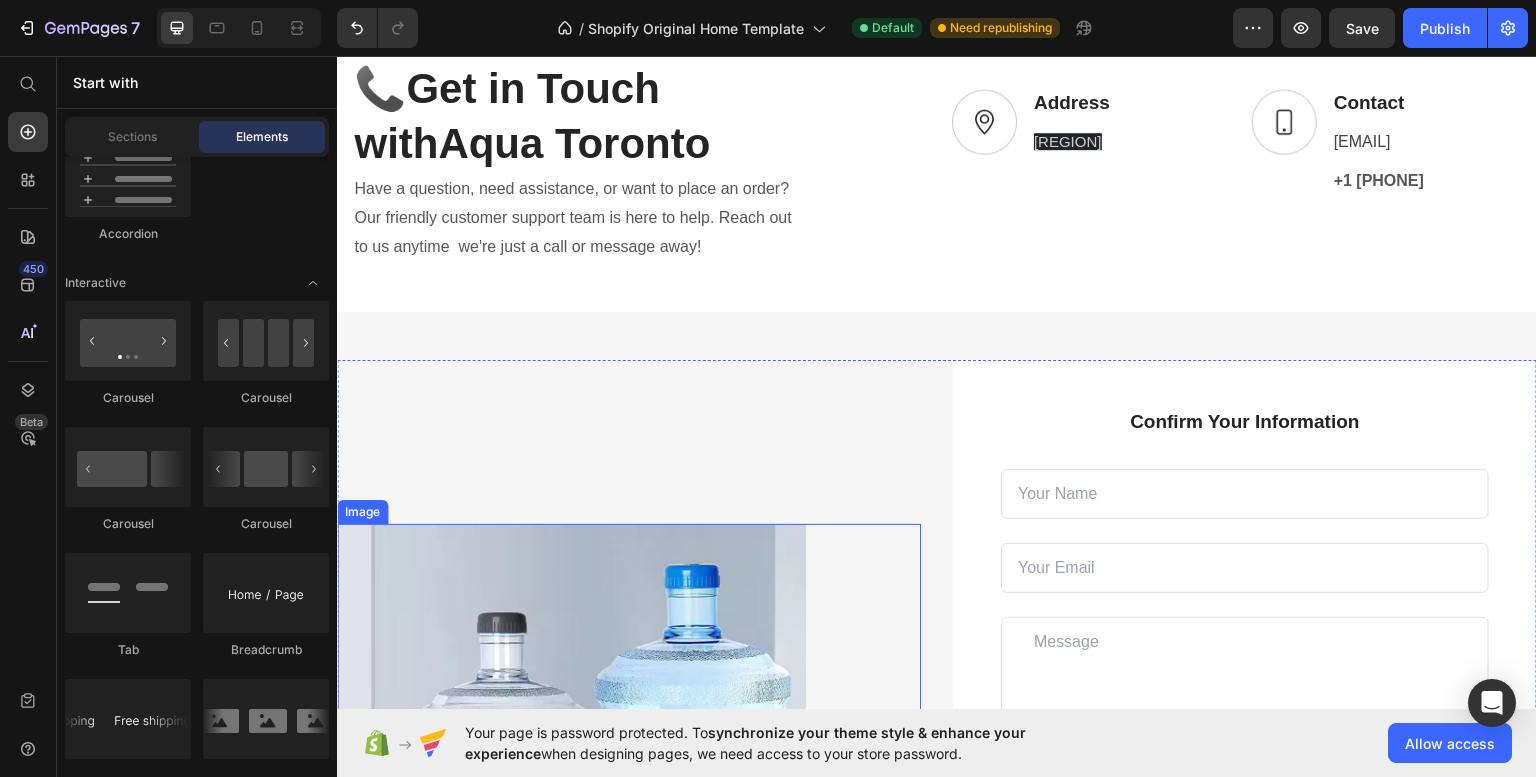 click on "Image" at bounding box center (629, 676) 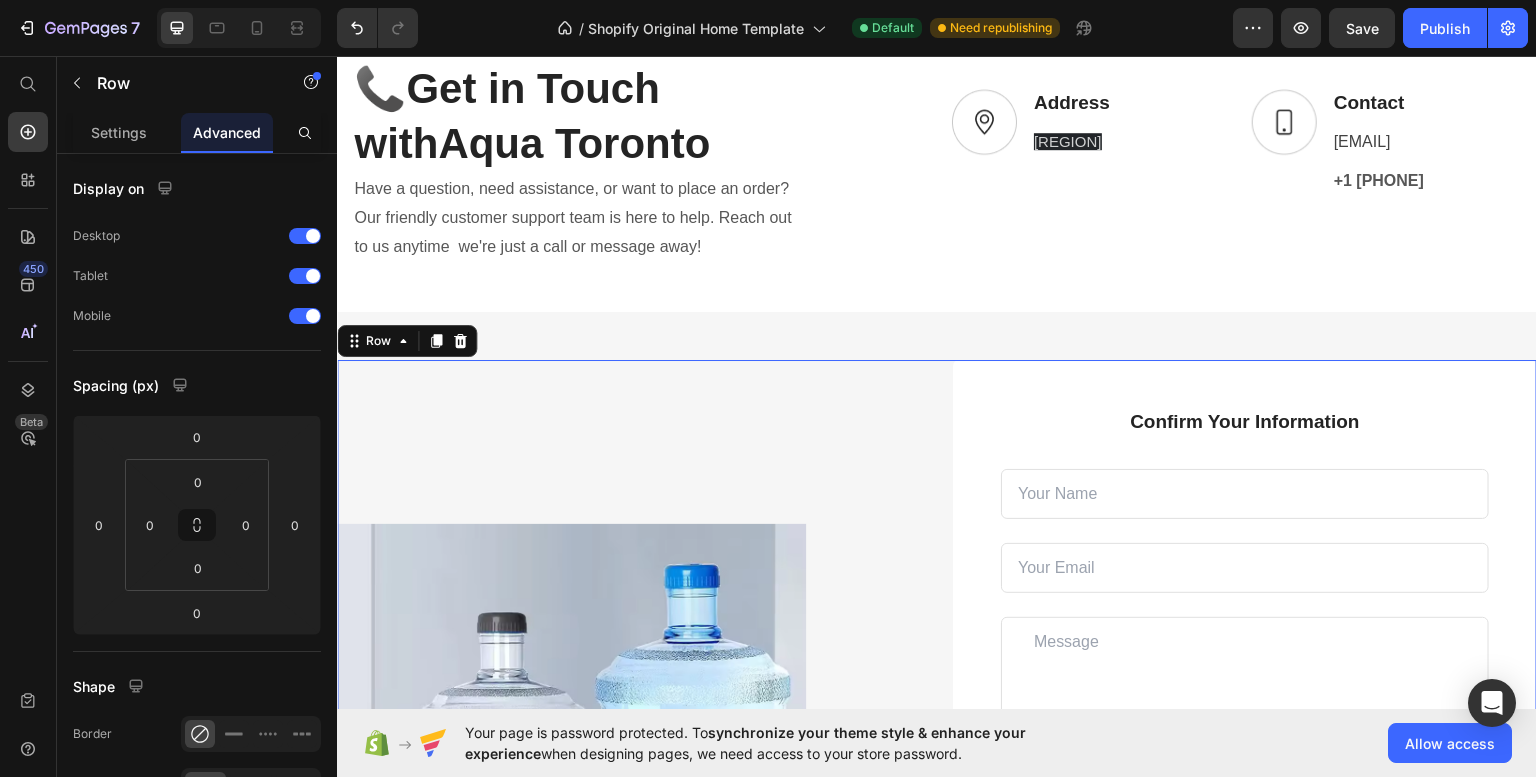 click on "Image" at bounding box center [629, 676] 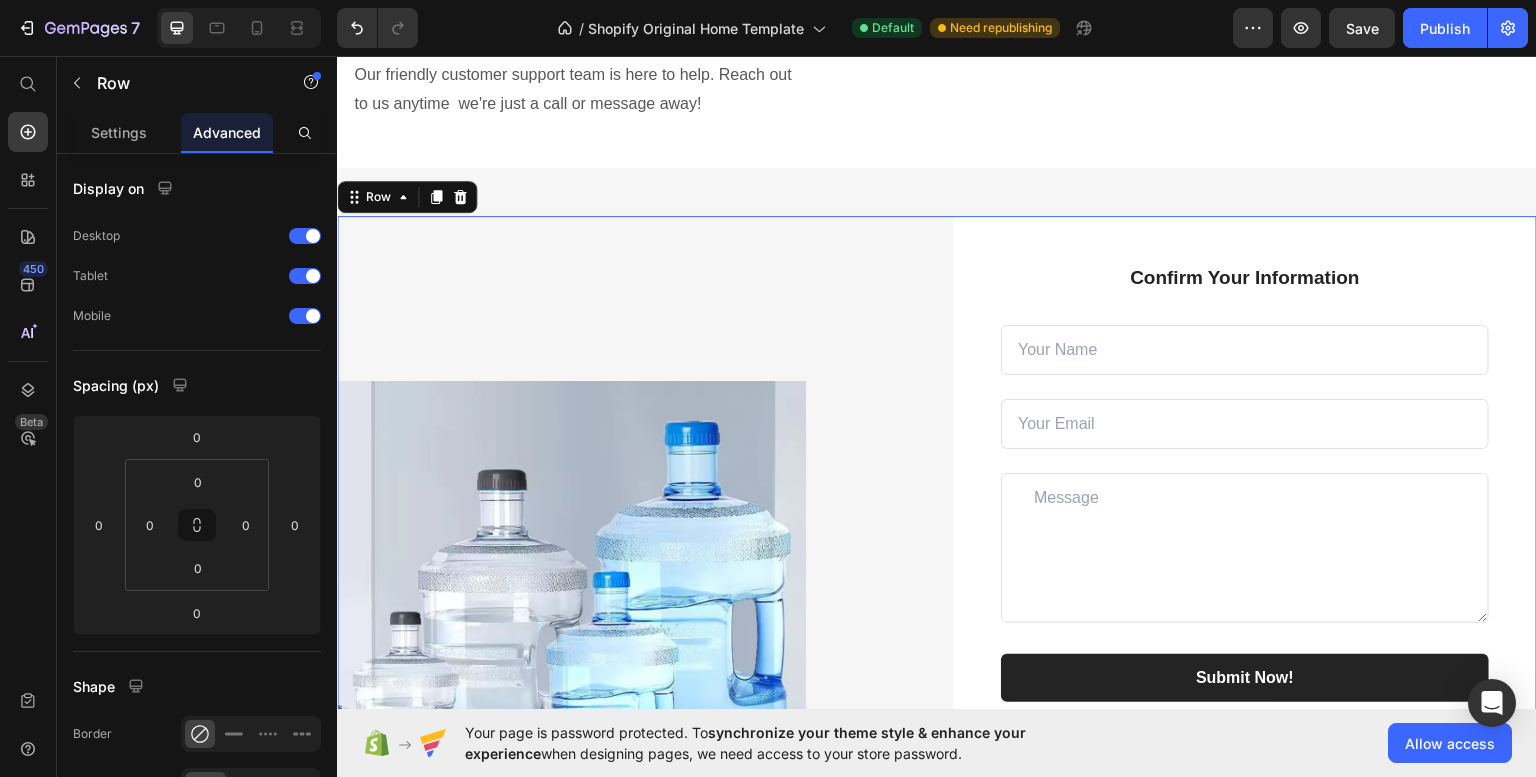 scroll, scrollTop: 1038, scrollLeft: 0, axis: vertical 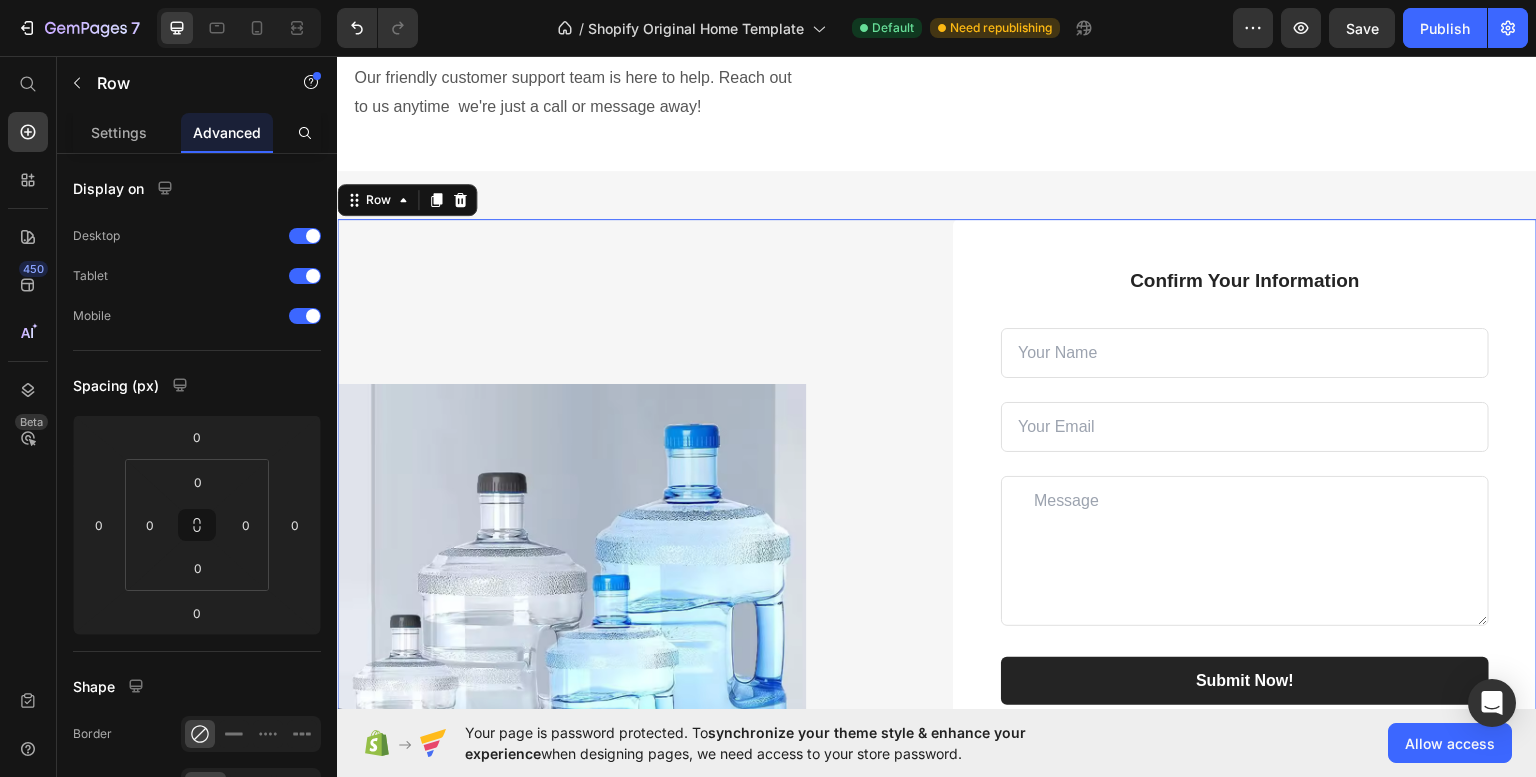 click at bounding box center (629, 617) 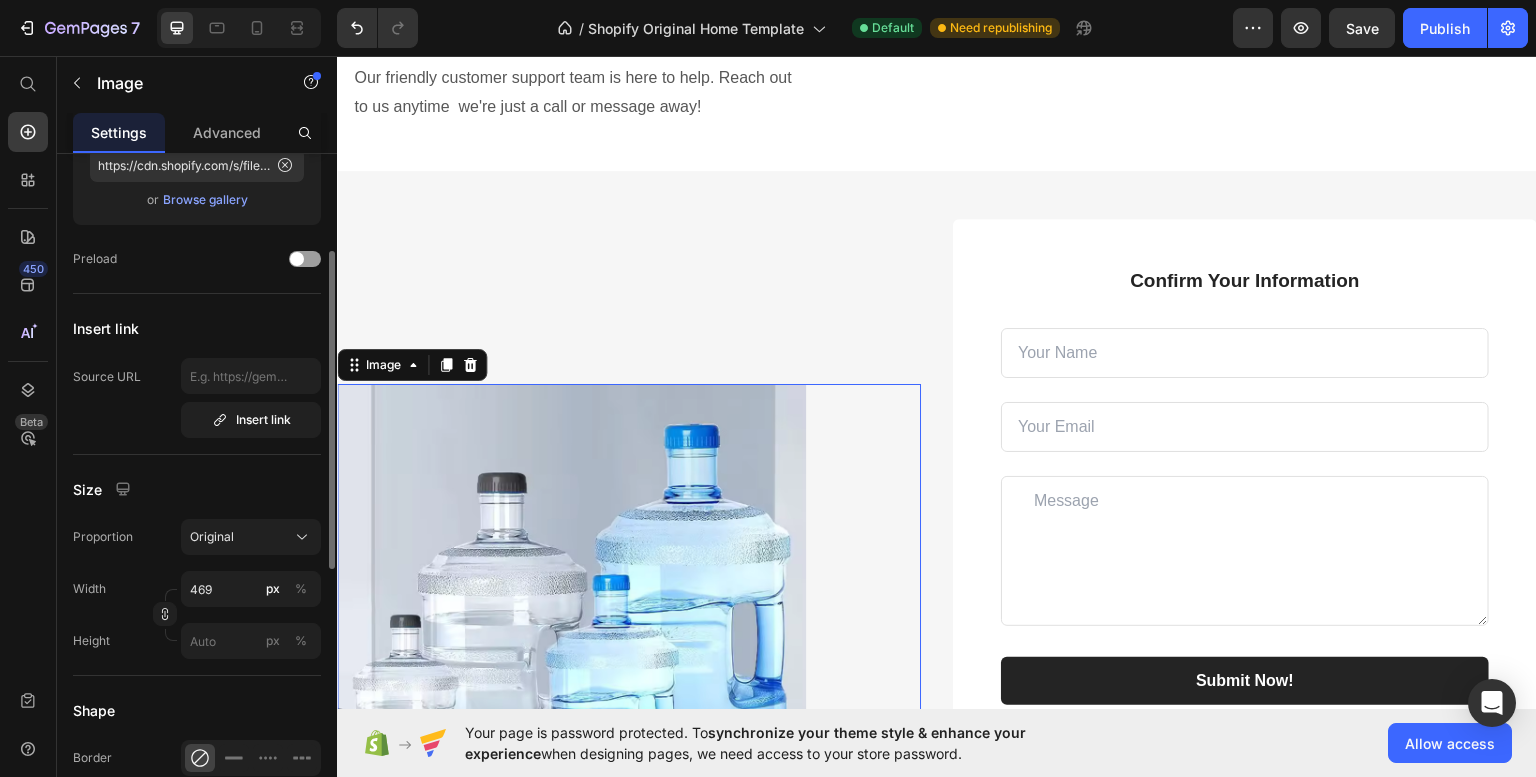 scroll, scrollTop: 260, scrollLeft: 0, axis: vertical 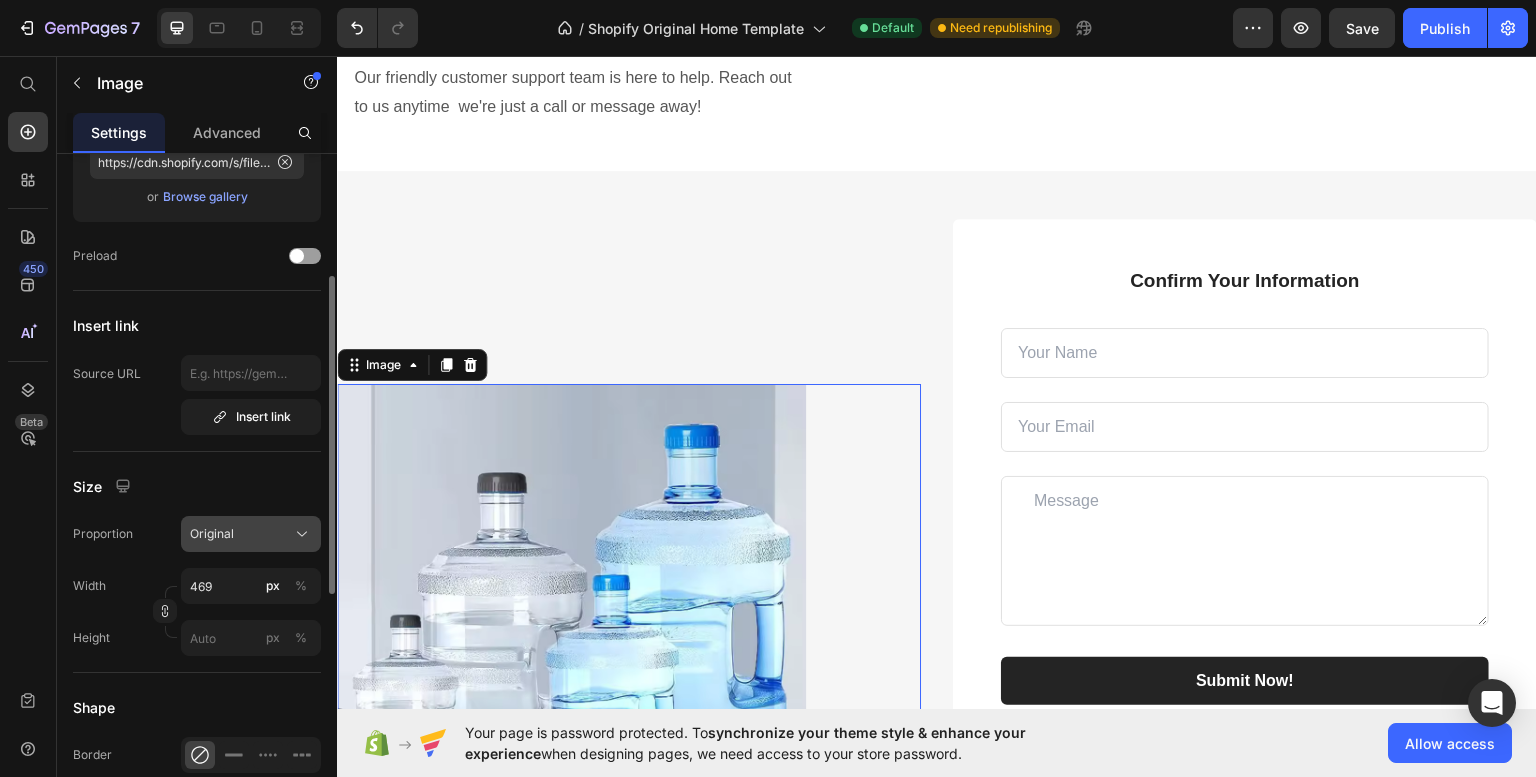 click on "Original" 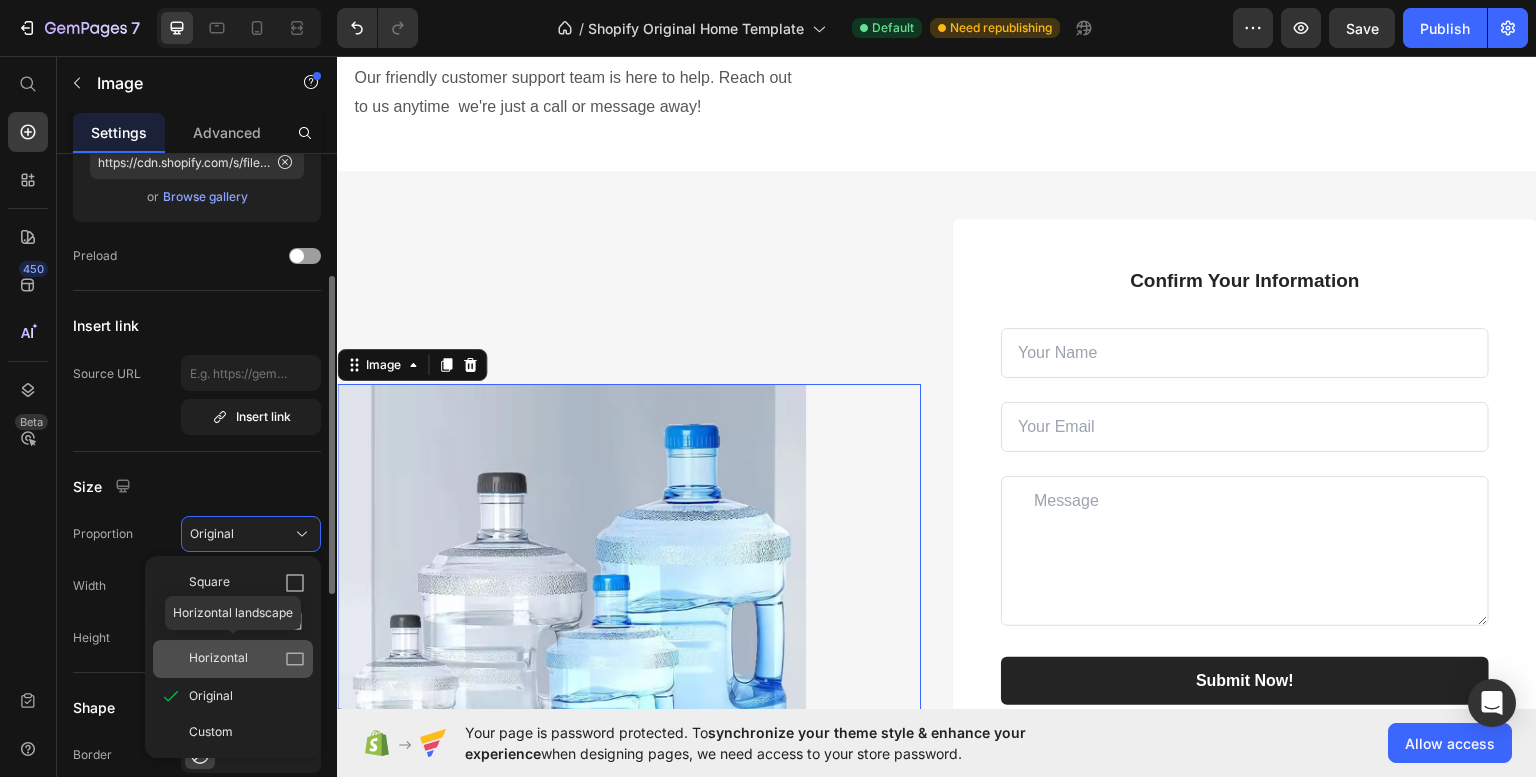 click on "Horizontal" at bounding box center (218, 659) 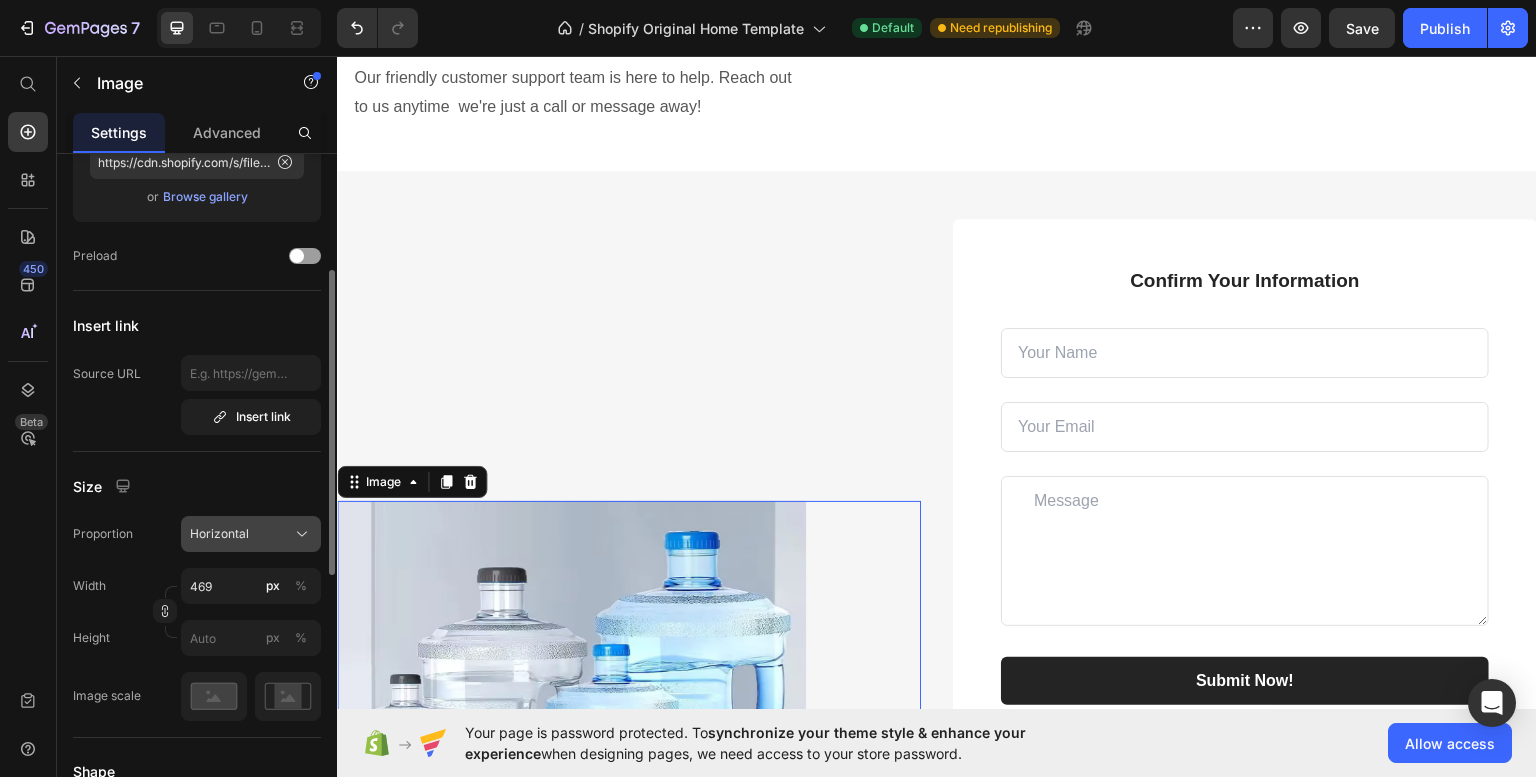 click on "Horizontal" 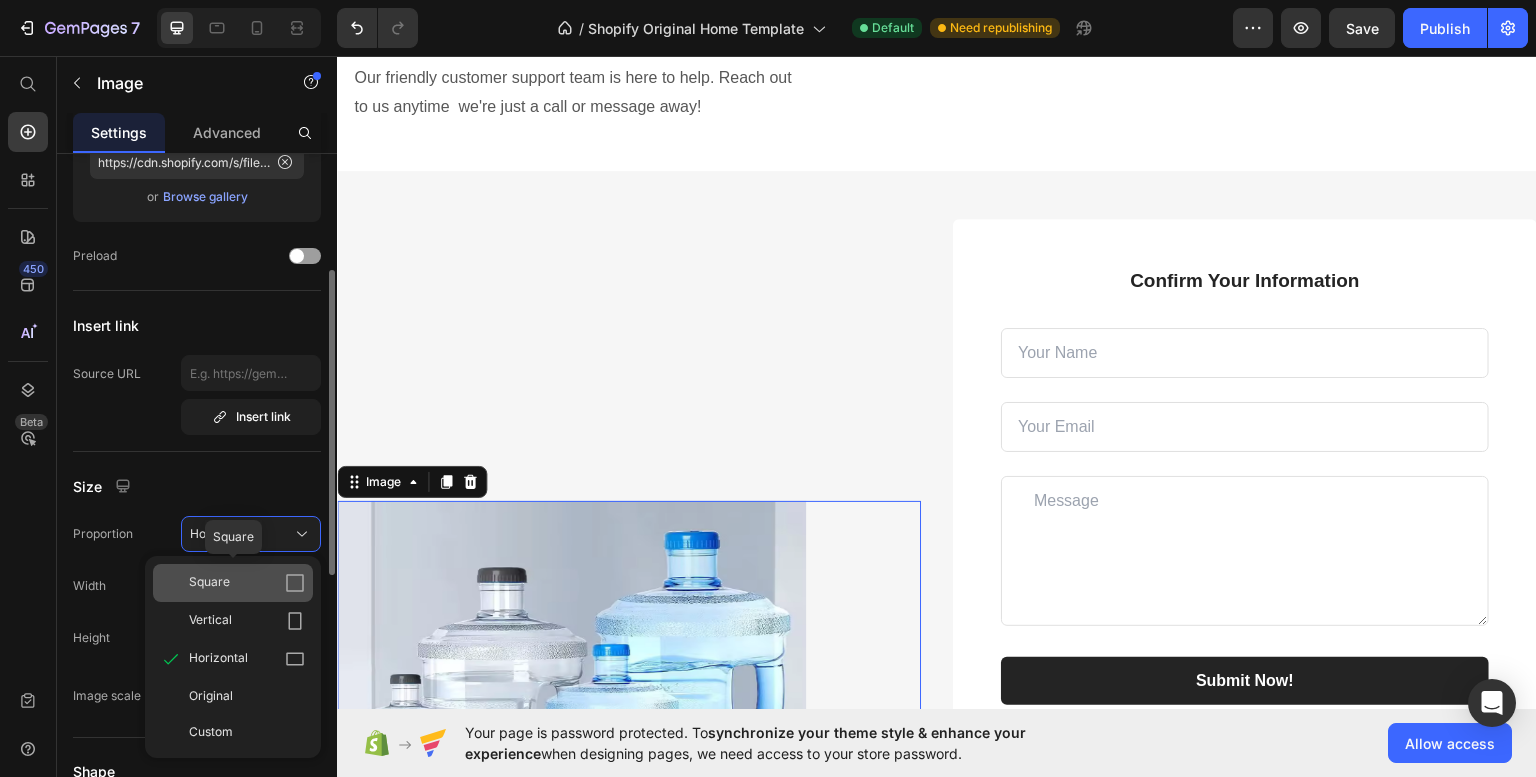 click on "Square" at bounding box center [247, 583] 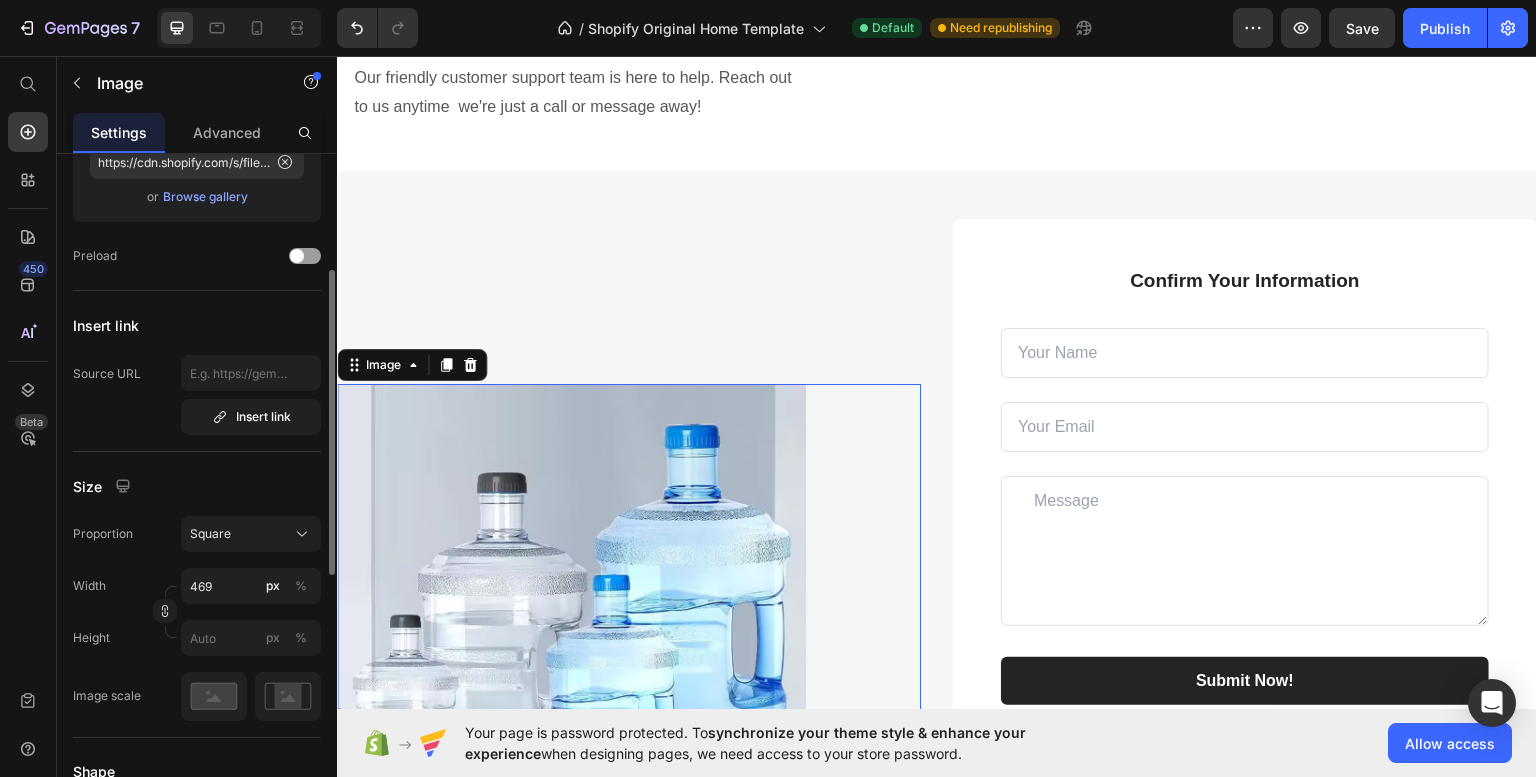 click on "Size Proportion Square Width 469 px % Height px % Image scale" 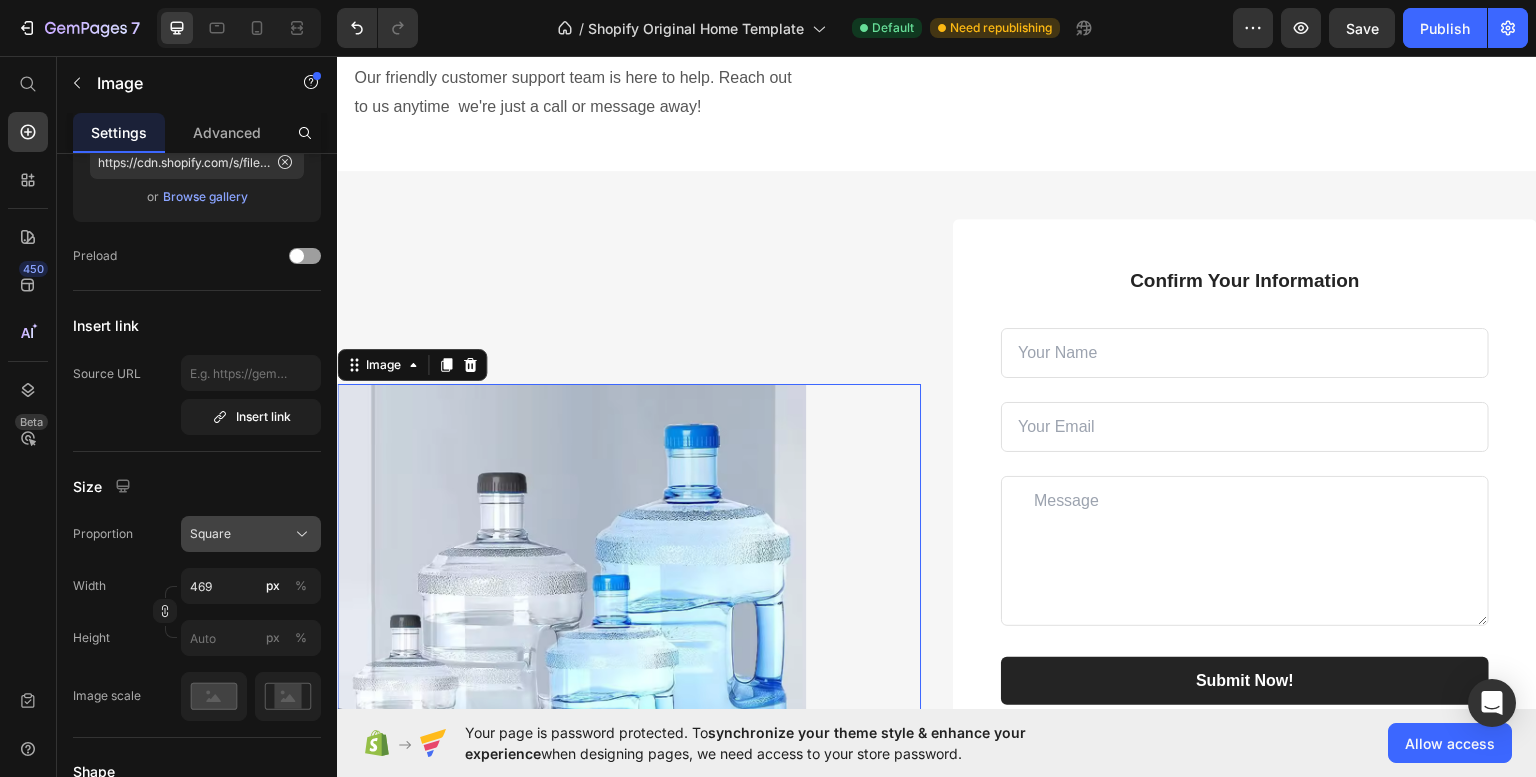 click on "Square" 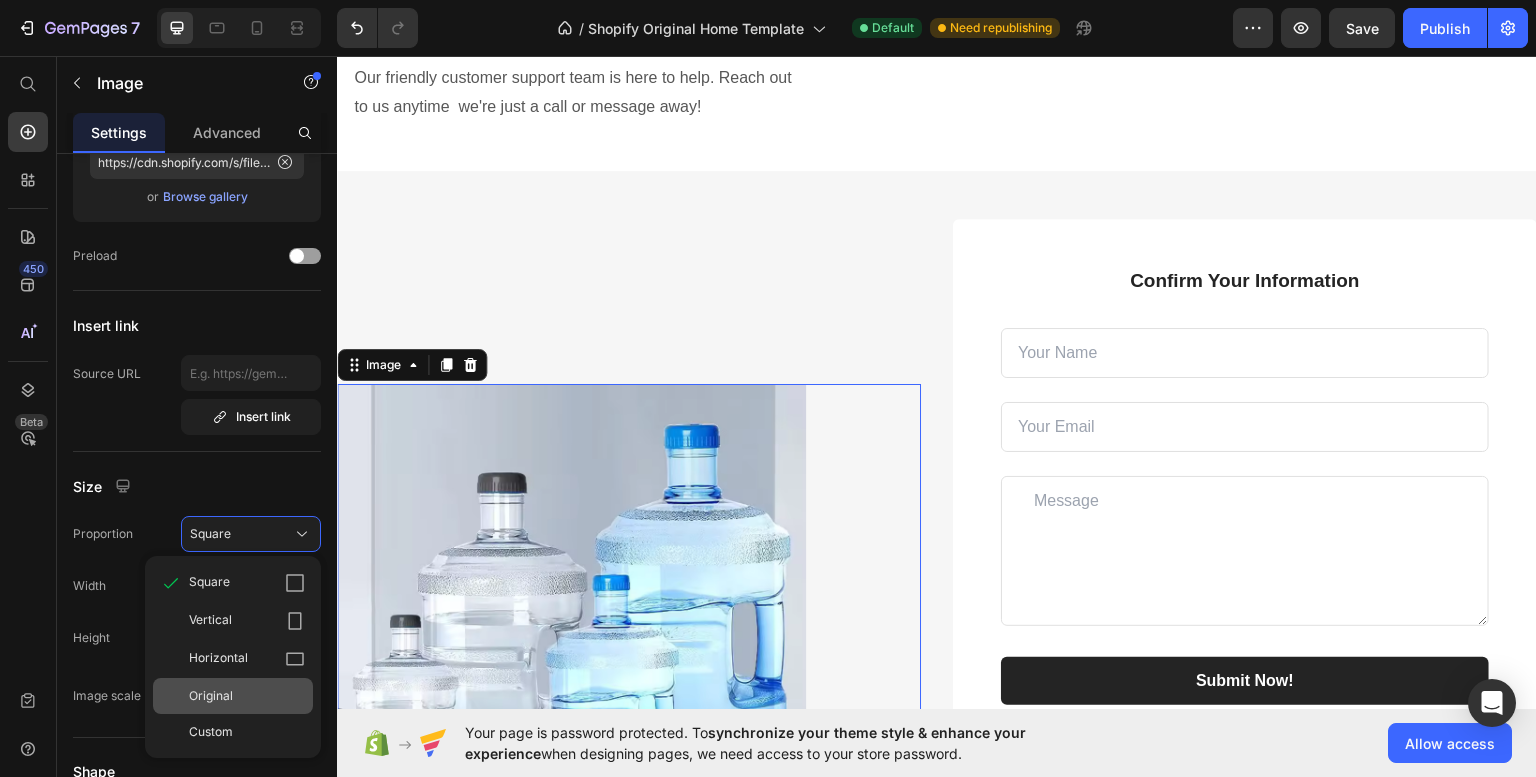 click on "Original" 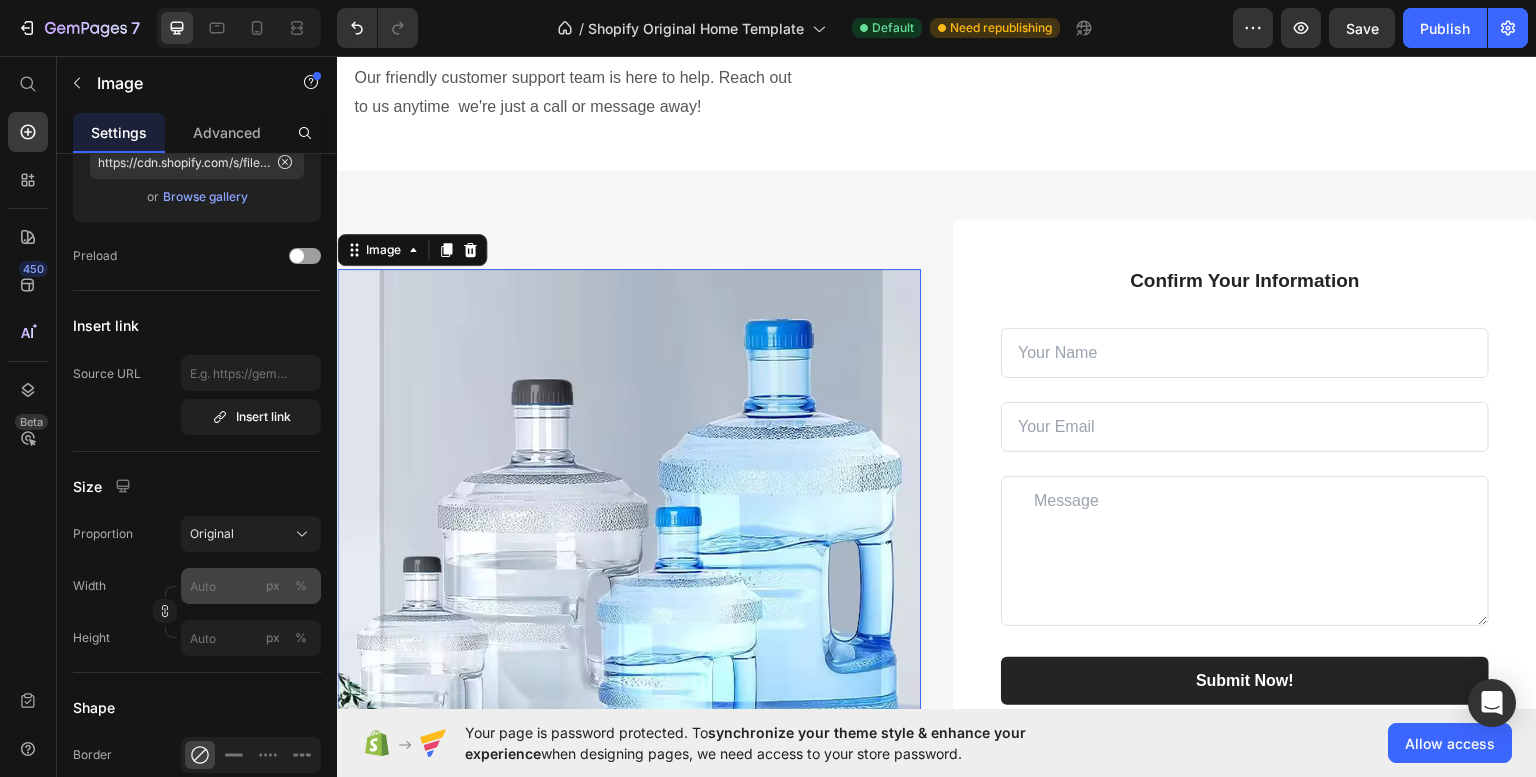click on "px" 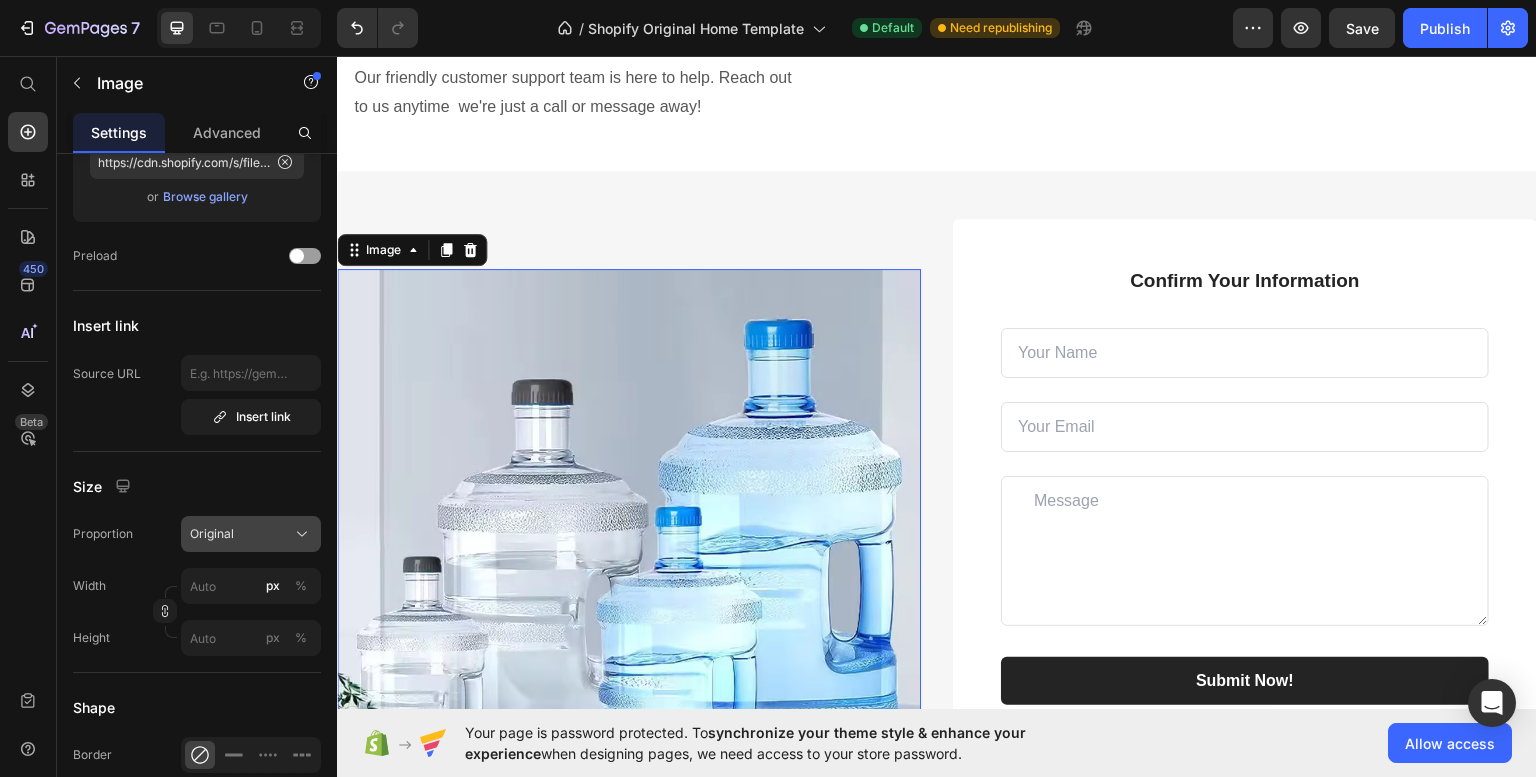 click on "Original" 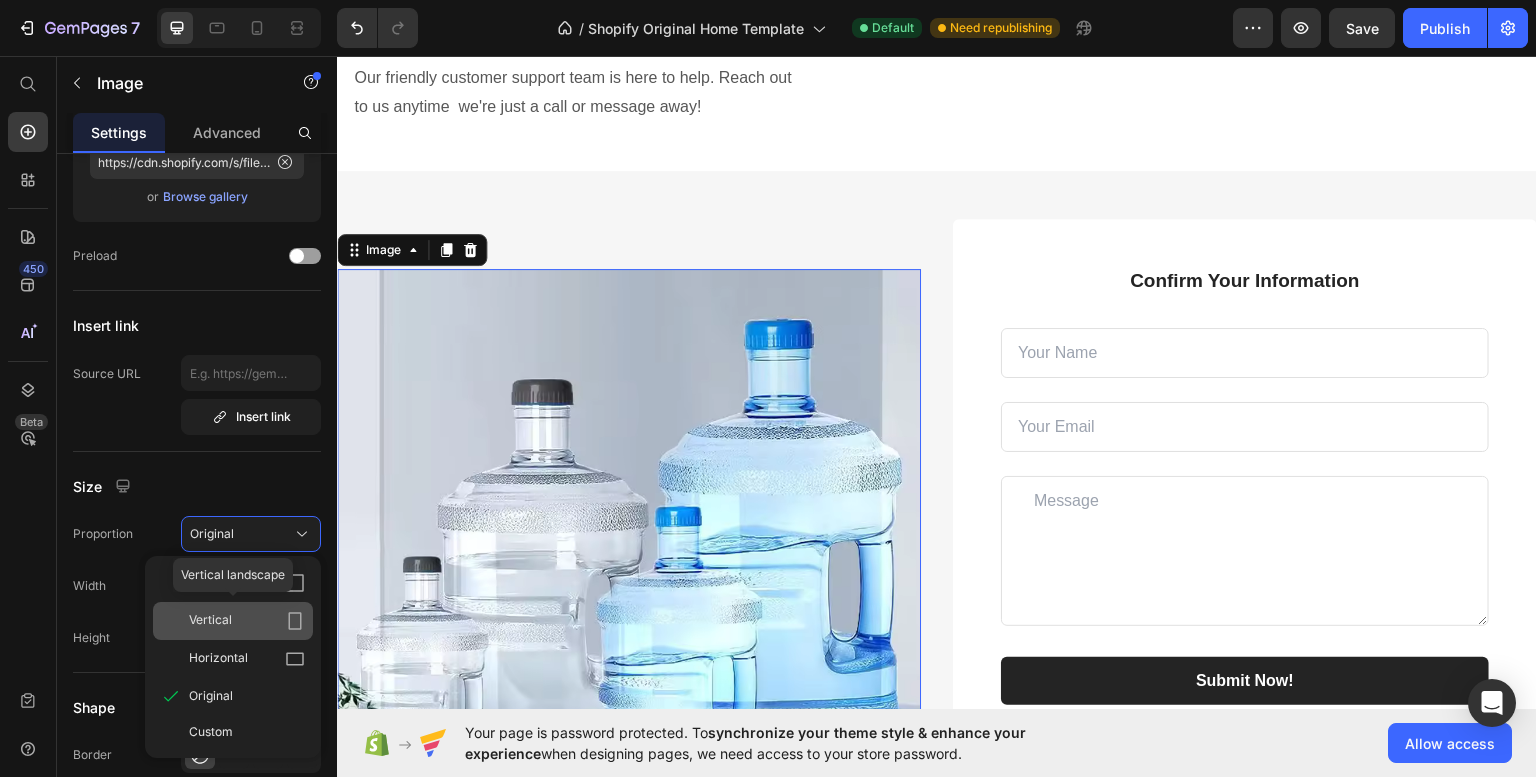 click on "Vertical" at bounding box center [247, 621] 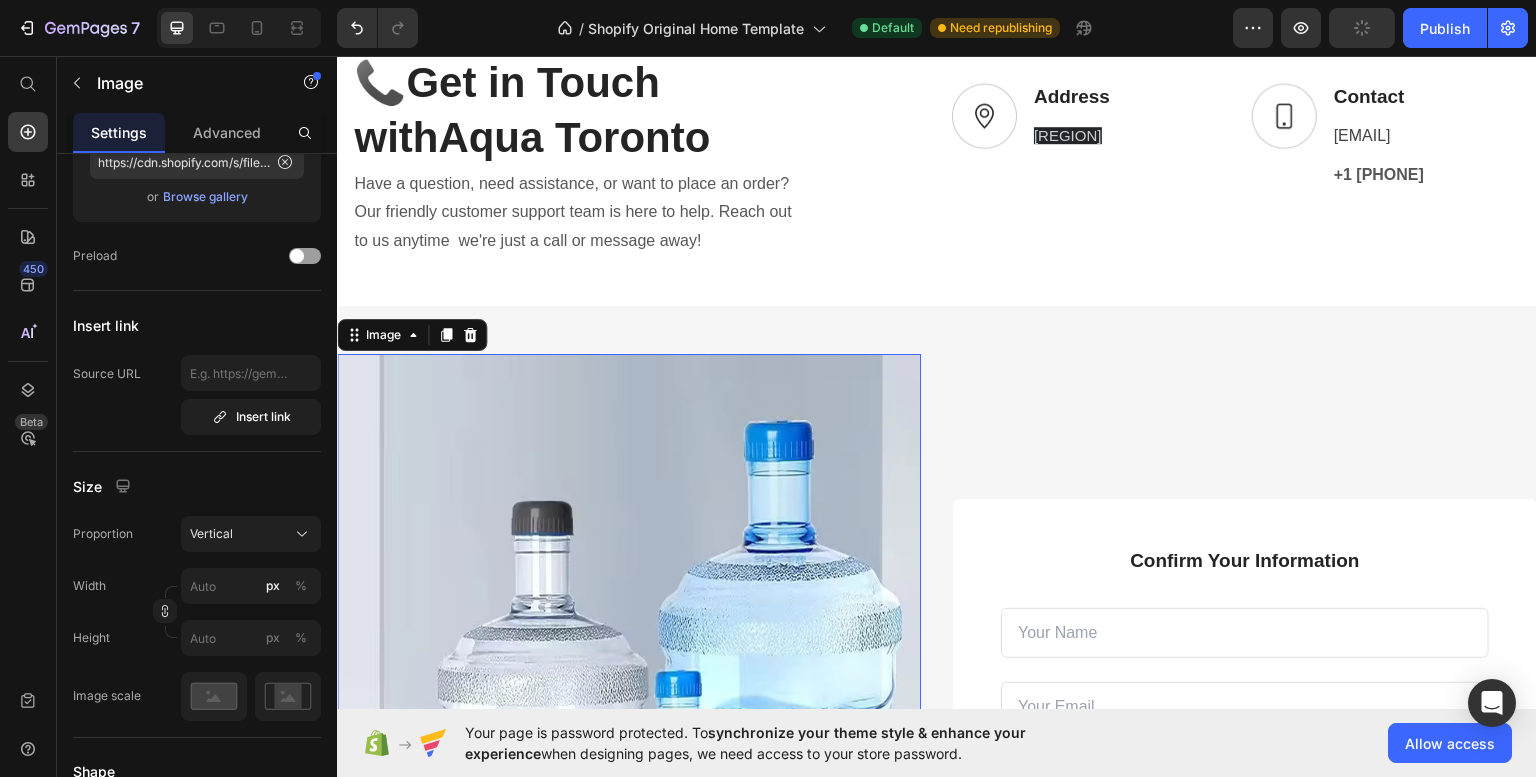 scroll, scrollTop: 870, scrollLeft: 0, axis: vertical 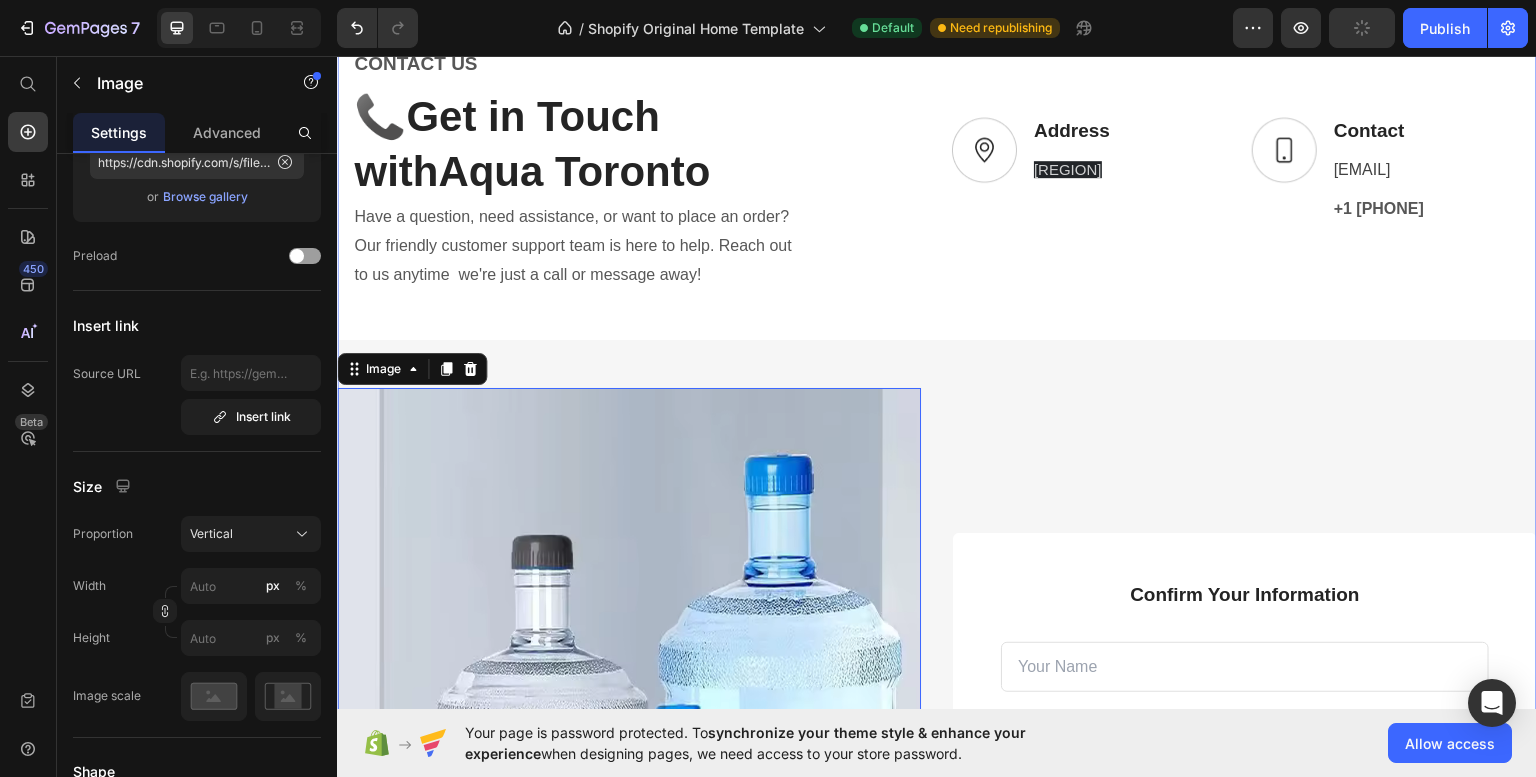 click on "CONTACT US Text block 📞Get in Touch with  Aqua Toronto Heading Have a question, need assistance, or want to place an order? Our friendly customer support team is here to help. Reach out to us anytime  we're just a call or message away! Text block Row Image Address Text block [REGION]  Text block Row Image Contact Text block [EMAIL] Text block +1 [PHONE] Text block Row Row Row Image   0 Confirm Your Information Text block Text Field Email Field Text Area Row Submit Now! Submit Button Checkbox I accept the Terms of Service Text block Row Contact Form Row Row Row" at bounding box center (937, 606) 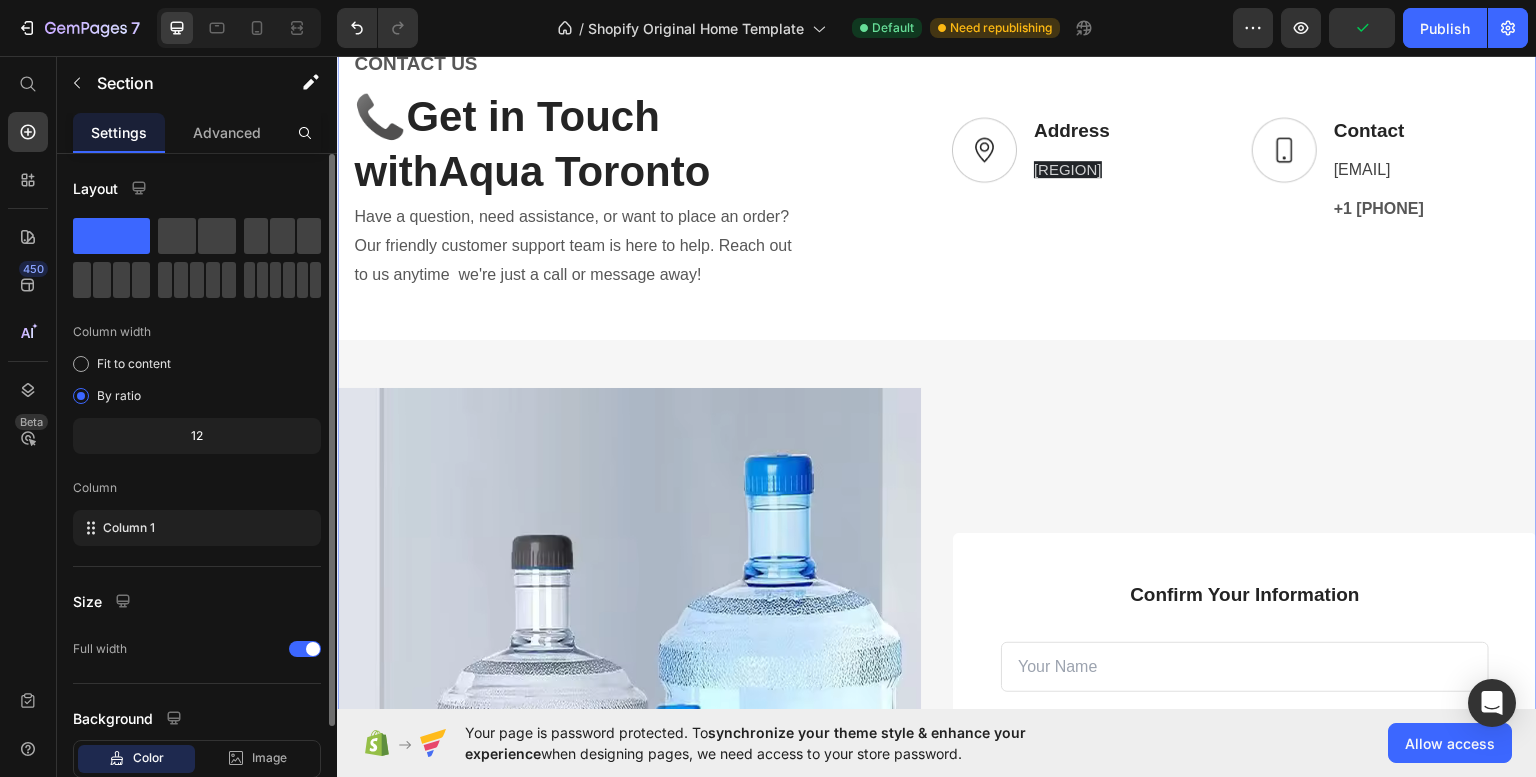 click on "Confirm Your Information Text block Text Field Email Field Text Area Row Submit Now! Submit Button Checkbox I accept the Terms of Service Text block Row Contact Form Row" at bounding box center (1245, 776) 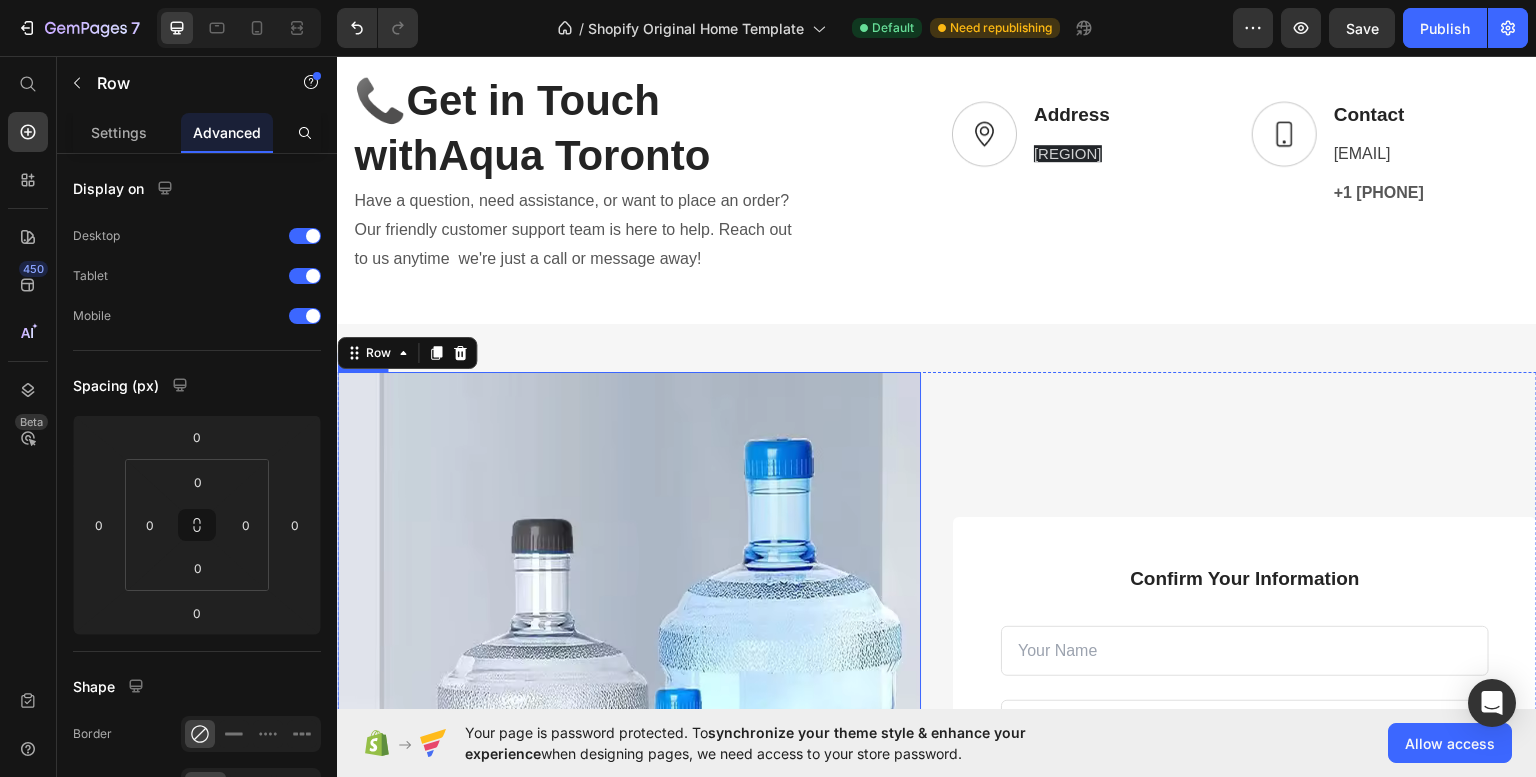 scroll, scrollTop: 877, scrollLeft: 0, axis: vertical 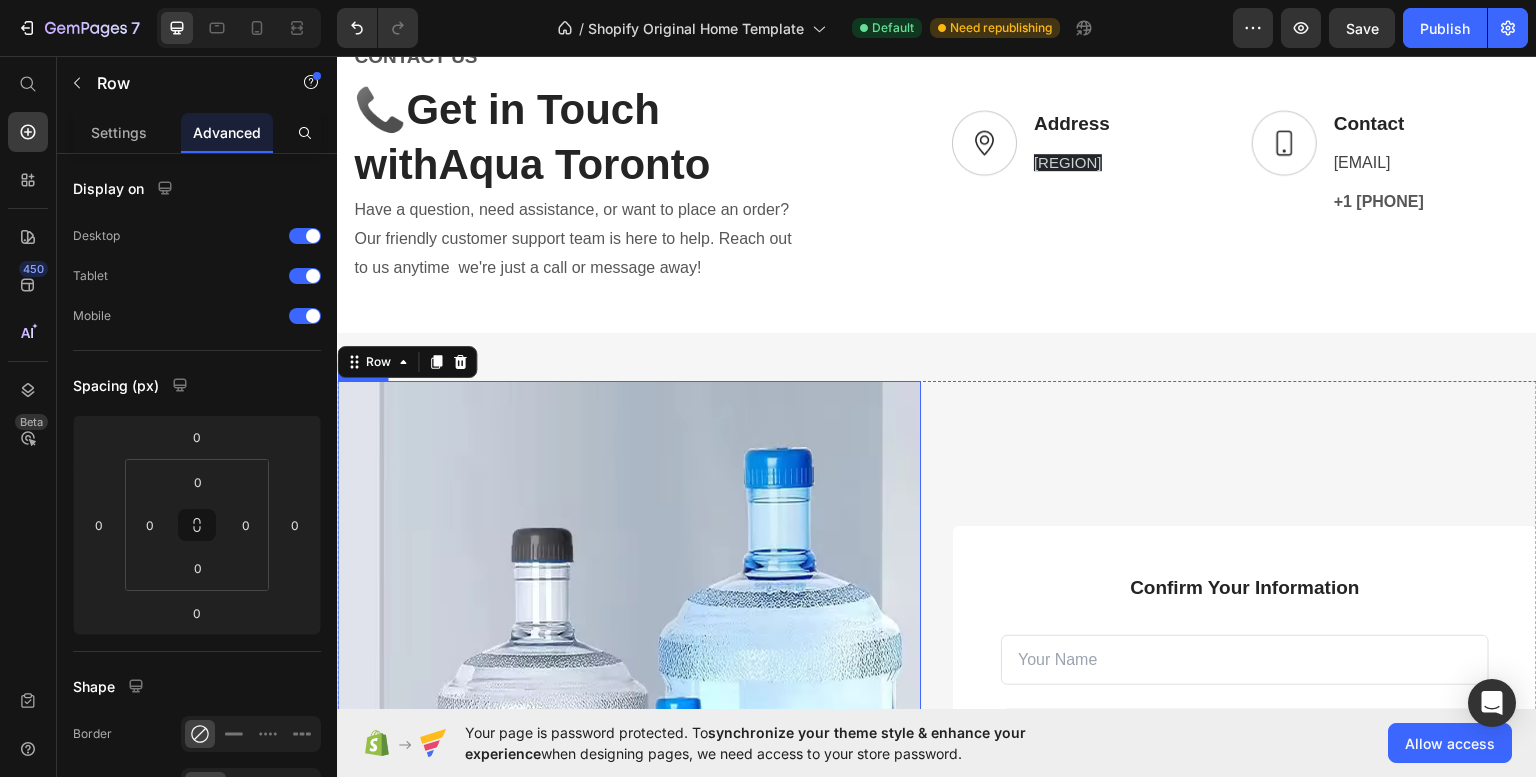 click on "Confirm Your Information Text block Text Field Email Field Text Area Row Submit Now! Submit Button Checkbox I accept the Terms of Service Text block Row Contact Form Row" at bounding box center [1245, 769] 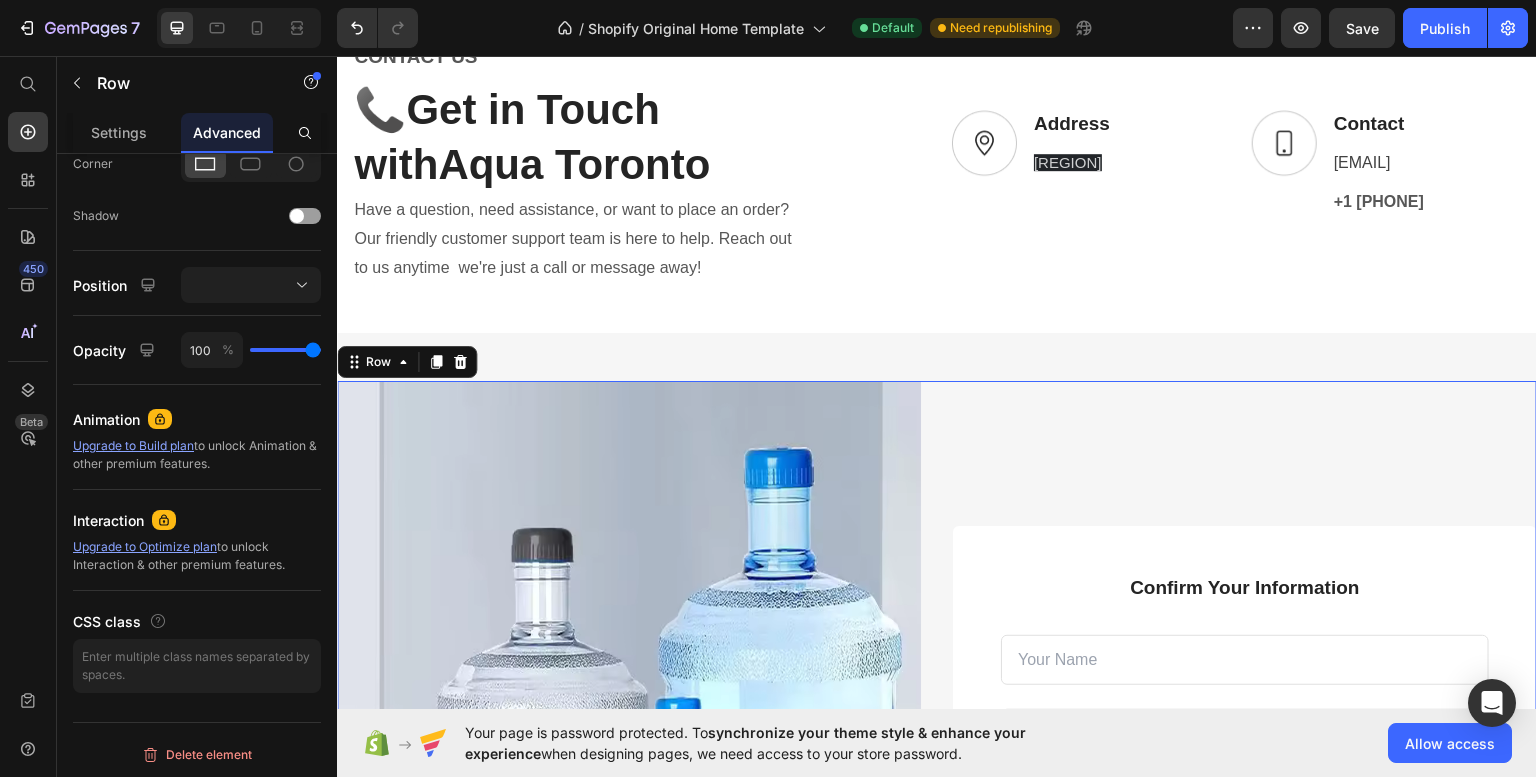 scroll, scrollTop: 0, scrollLeft: 0, axis: both 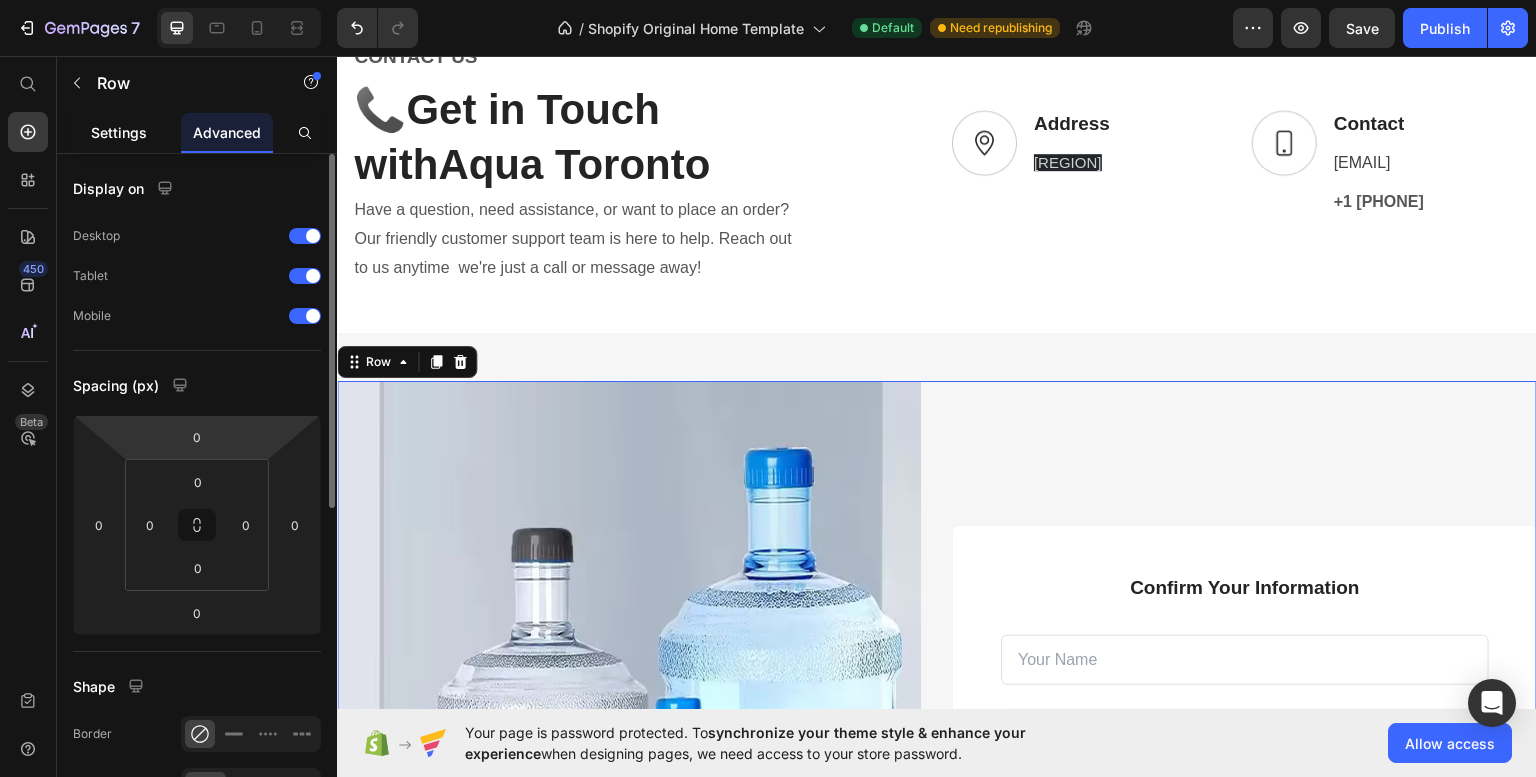 click on "Settings" 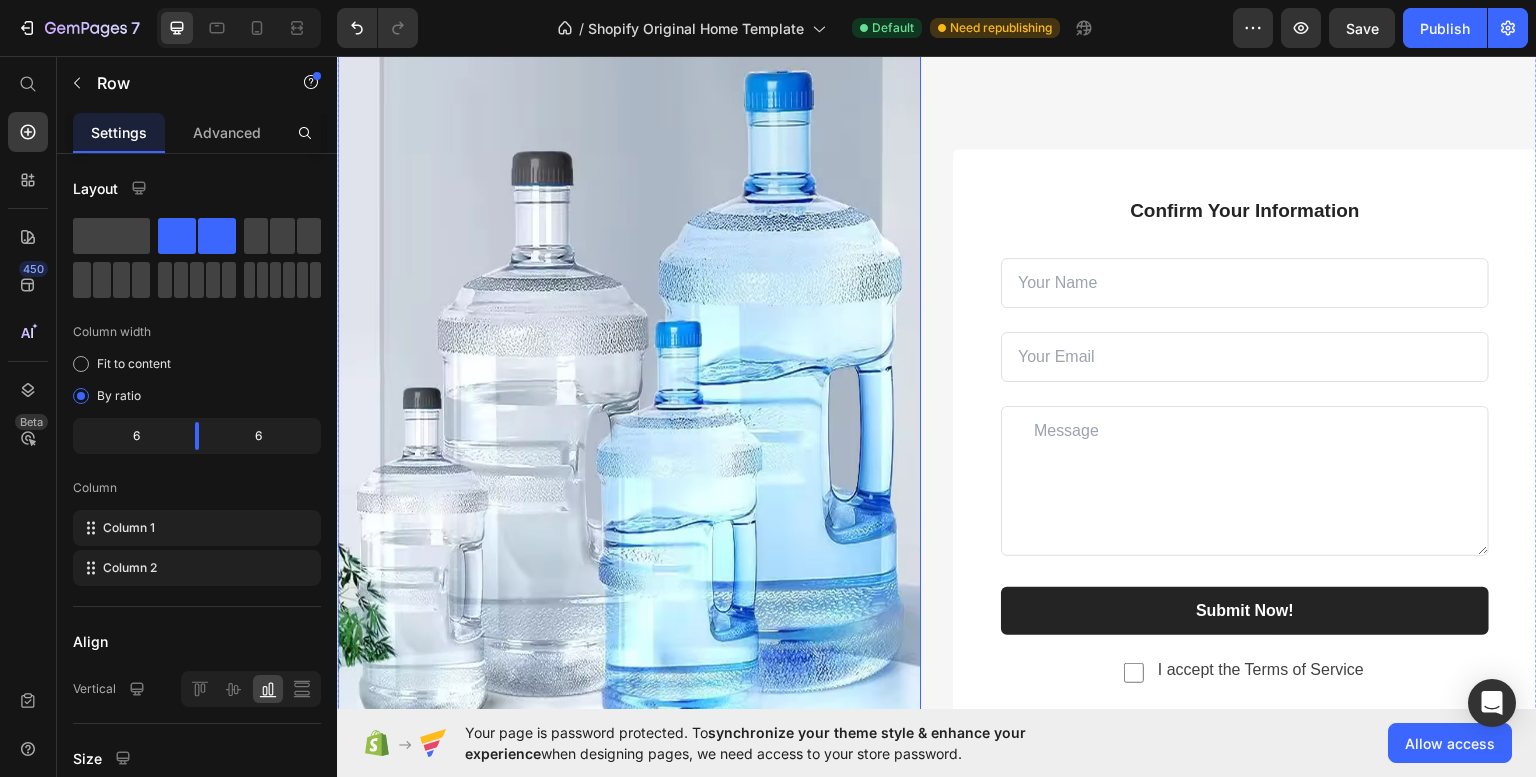 scroll, scrollTop: 1301, scrollLeft: 0, axis: vertical 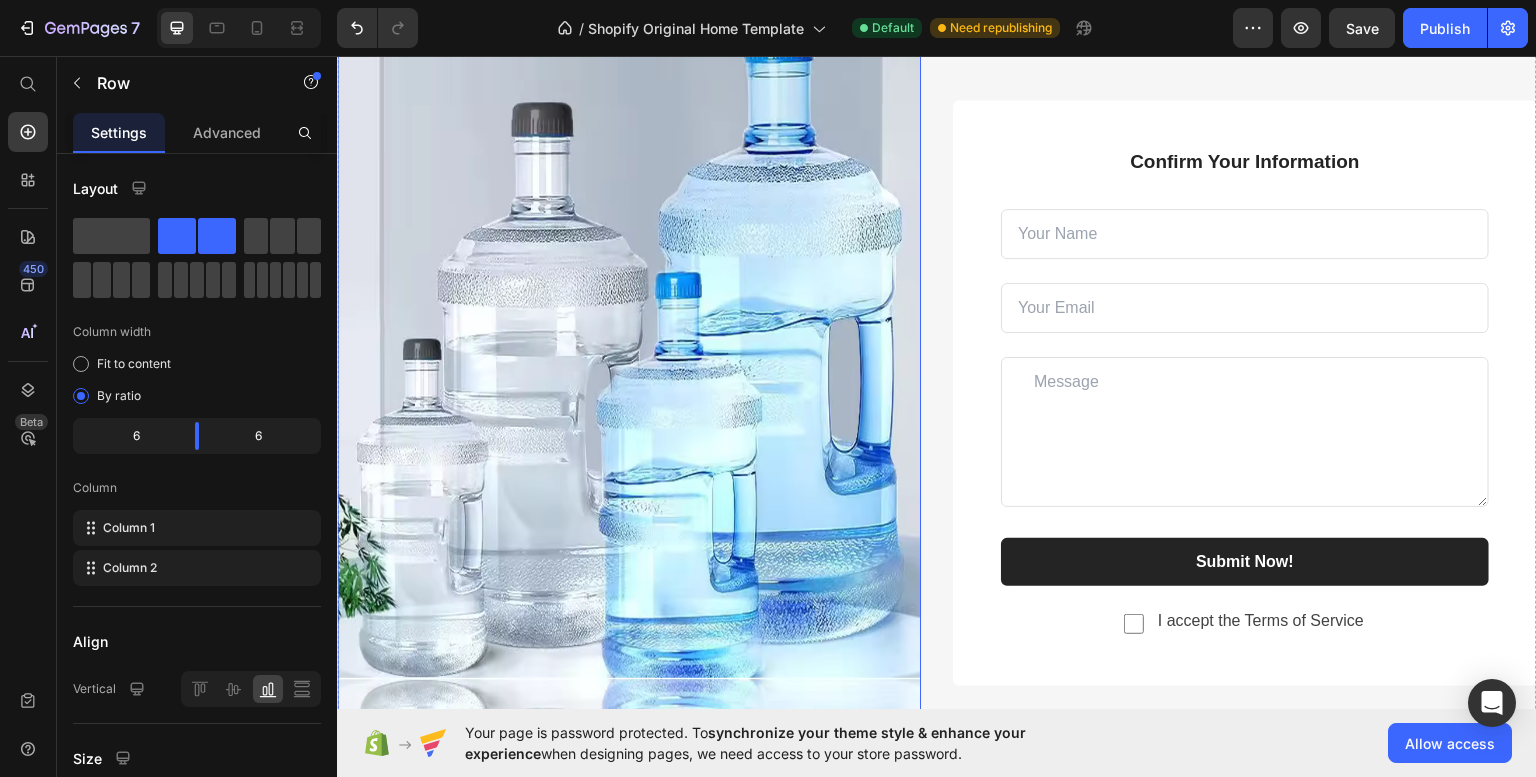 click at bounding box center (629, 343) 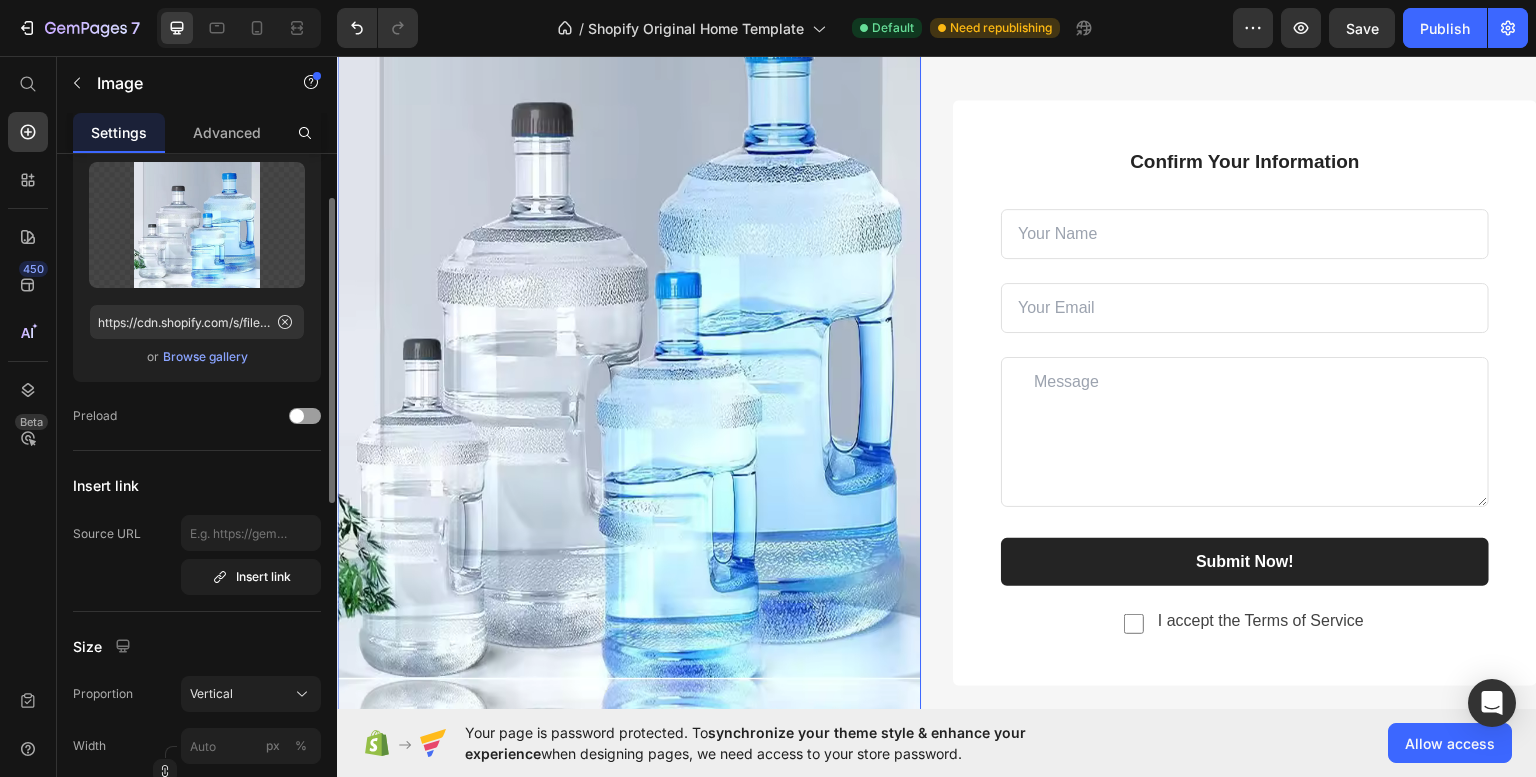 scroll, scrollTop: 101, scrollLeft: 0, axis: vertical 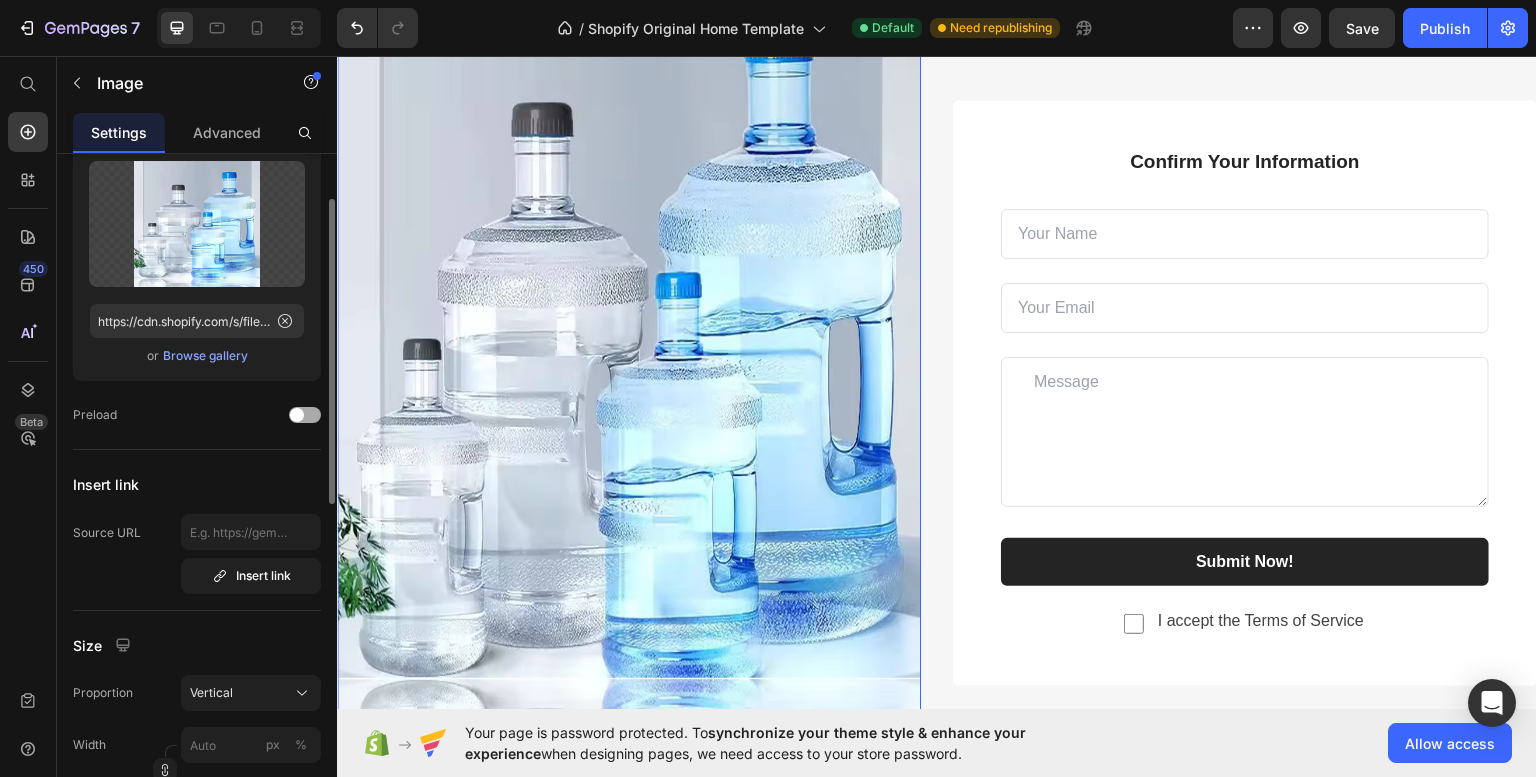 click on "Preload" 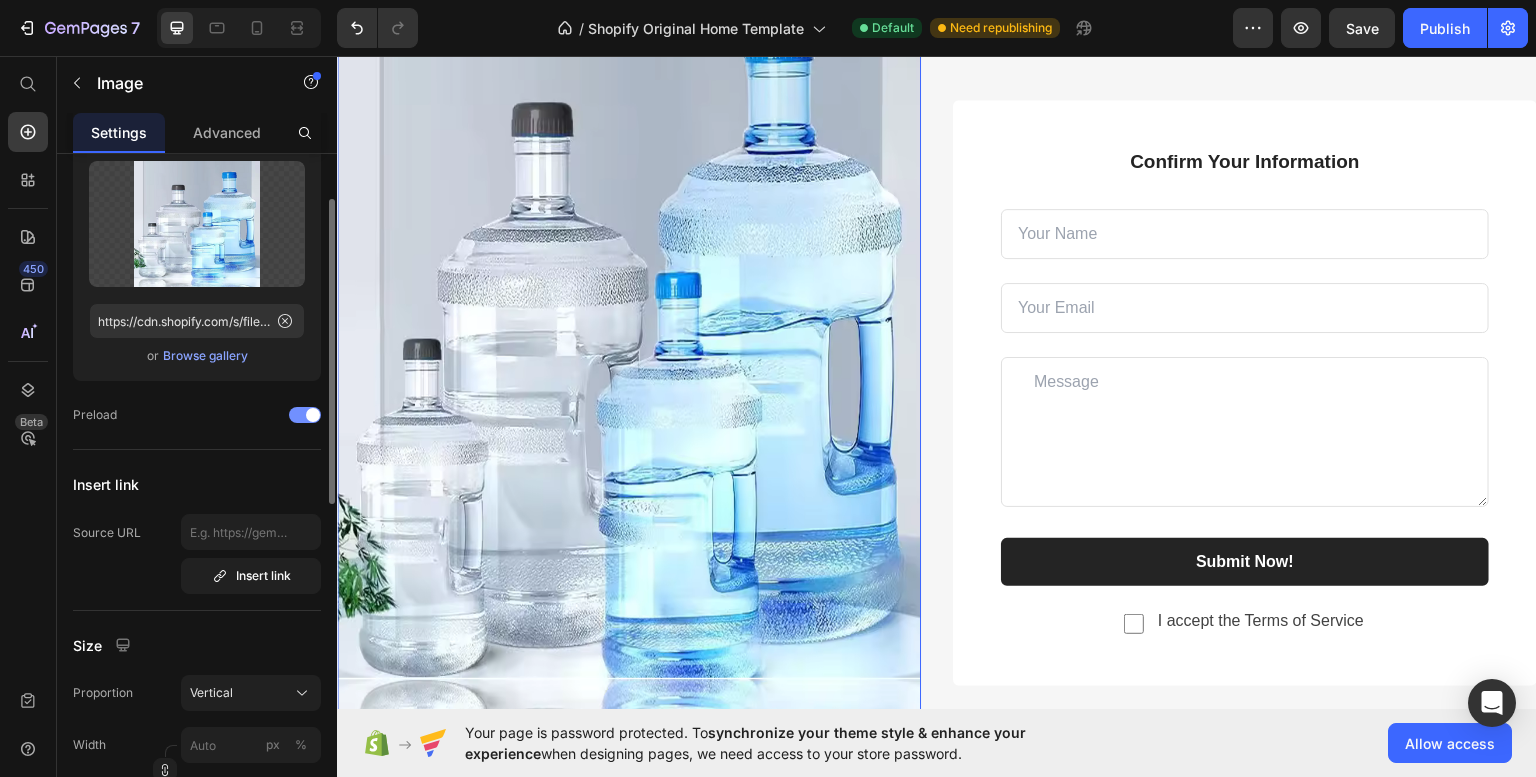 click at bounding box center [313, 415] 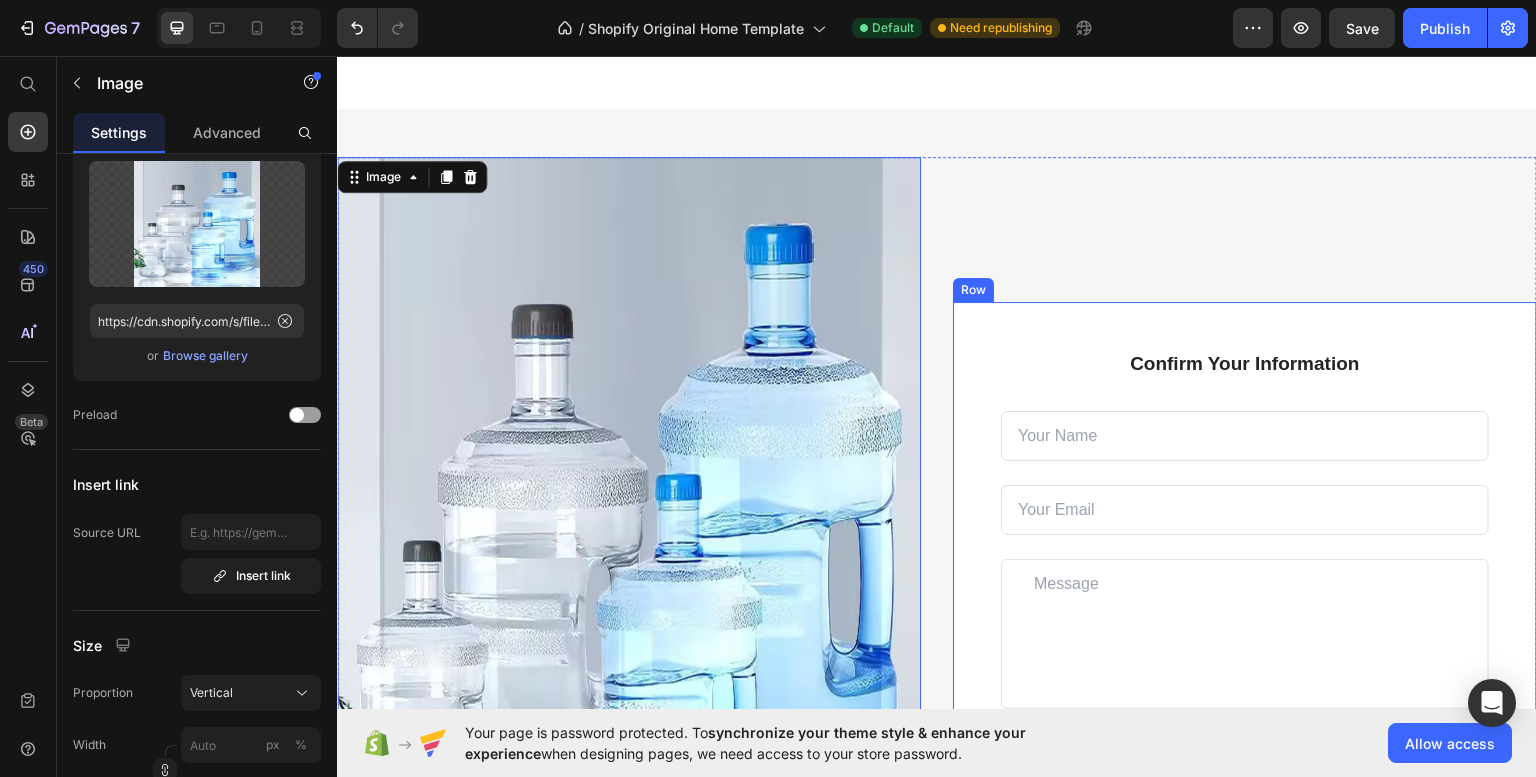 scroll, scrollTop: 1166, scrollLeft: 0, axis: vertical 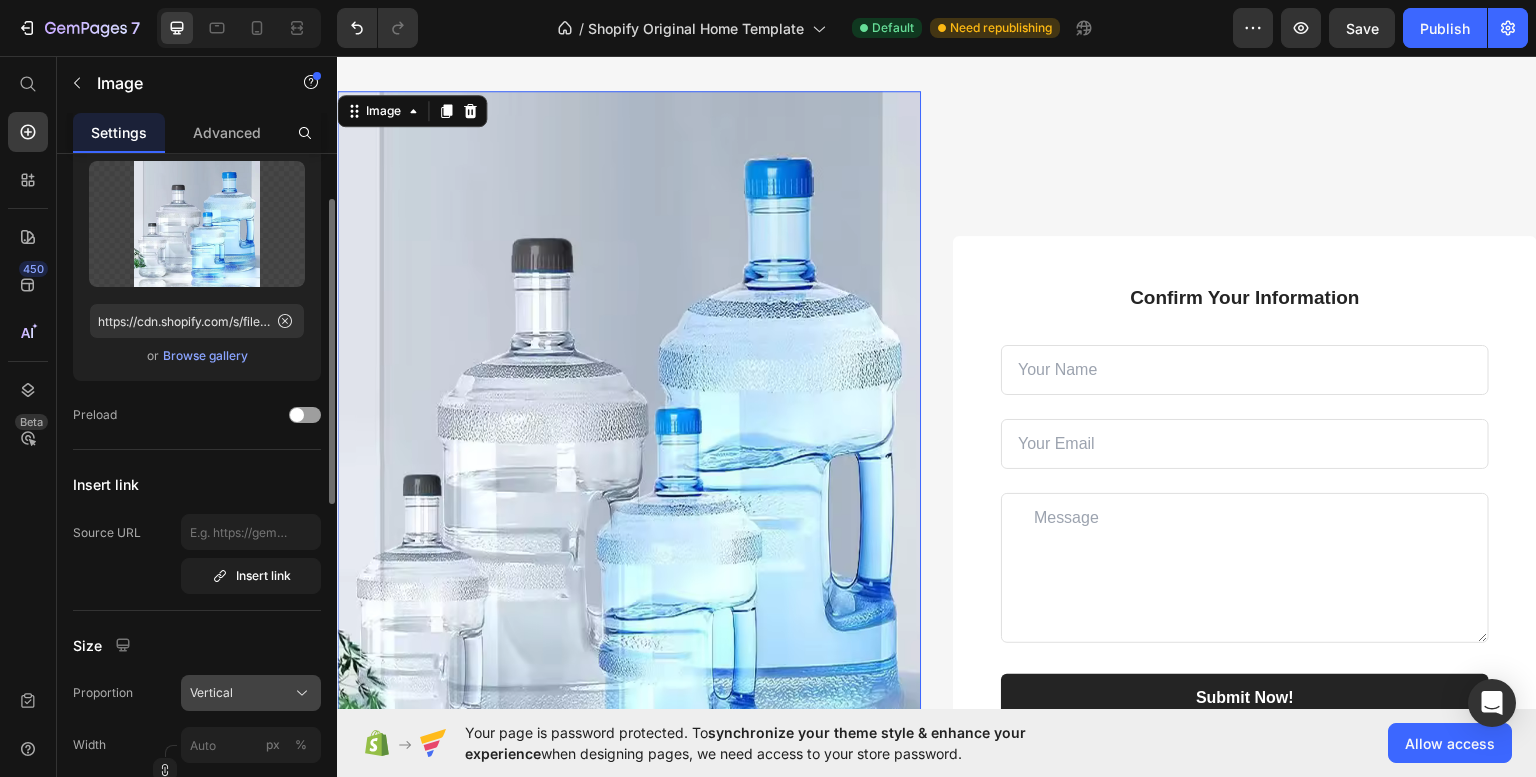 click on "Vertical" 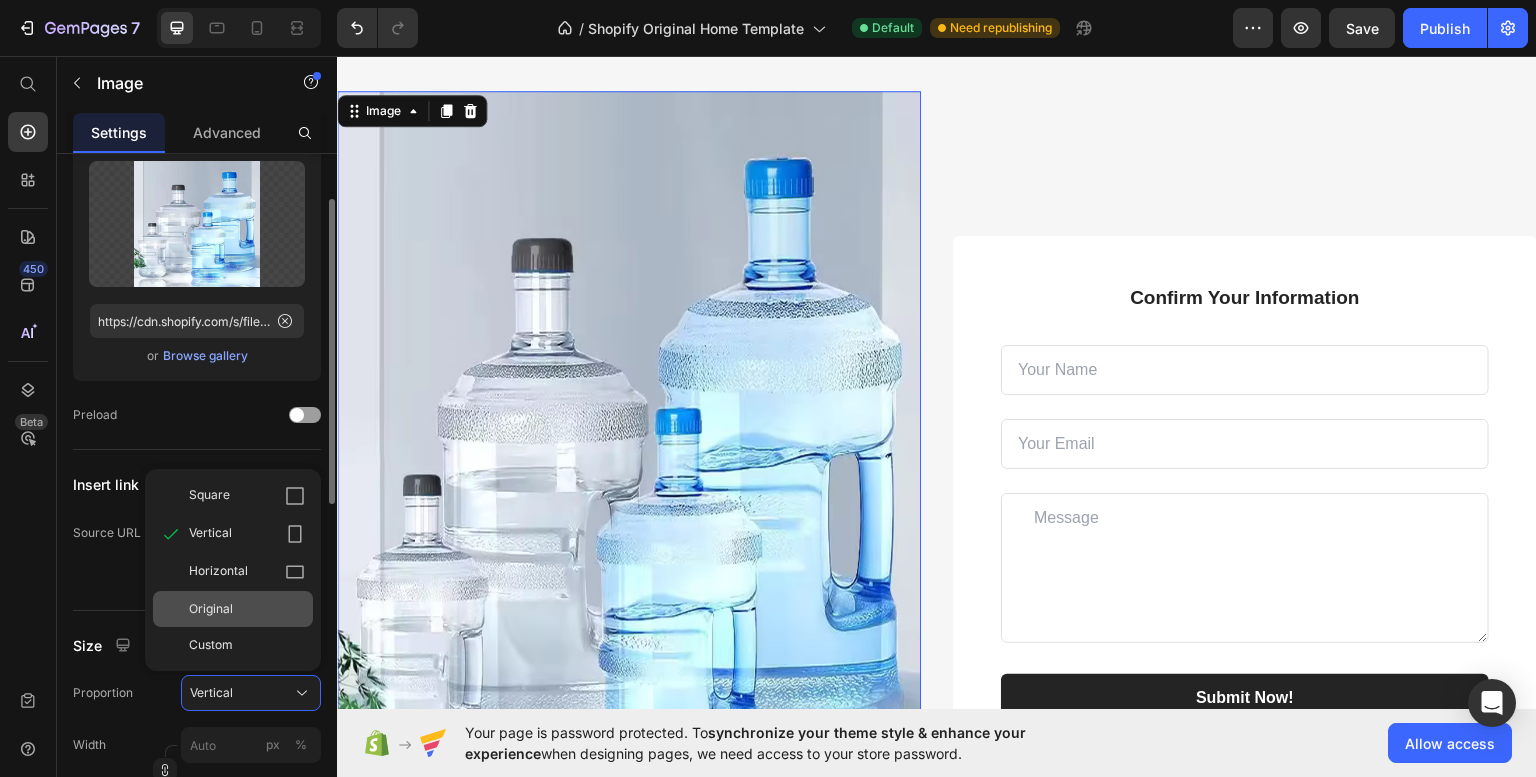click on "Original" 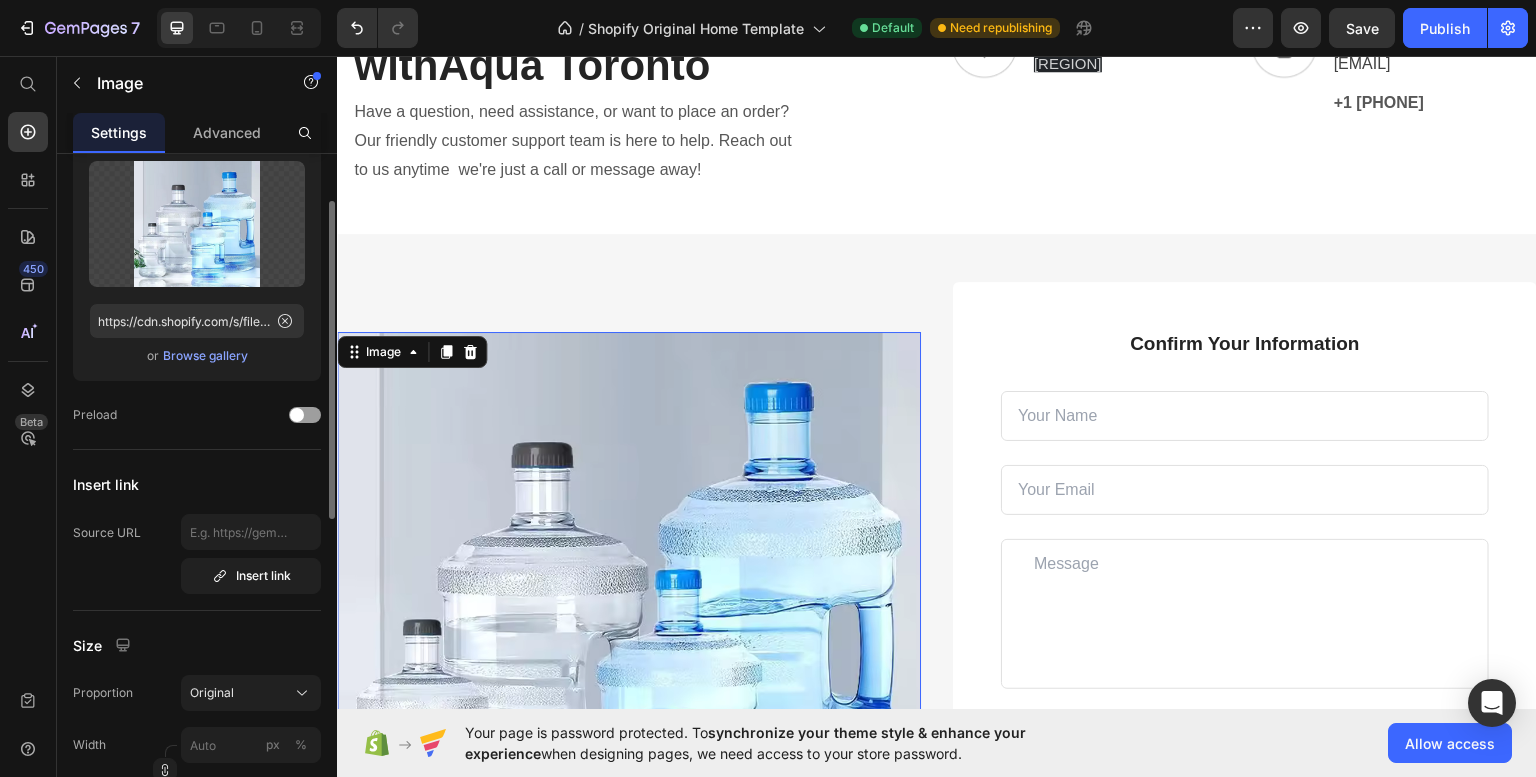 scroll, scrollTop: 974, scrollLeft: 0, axis: vertical 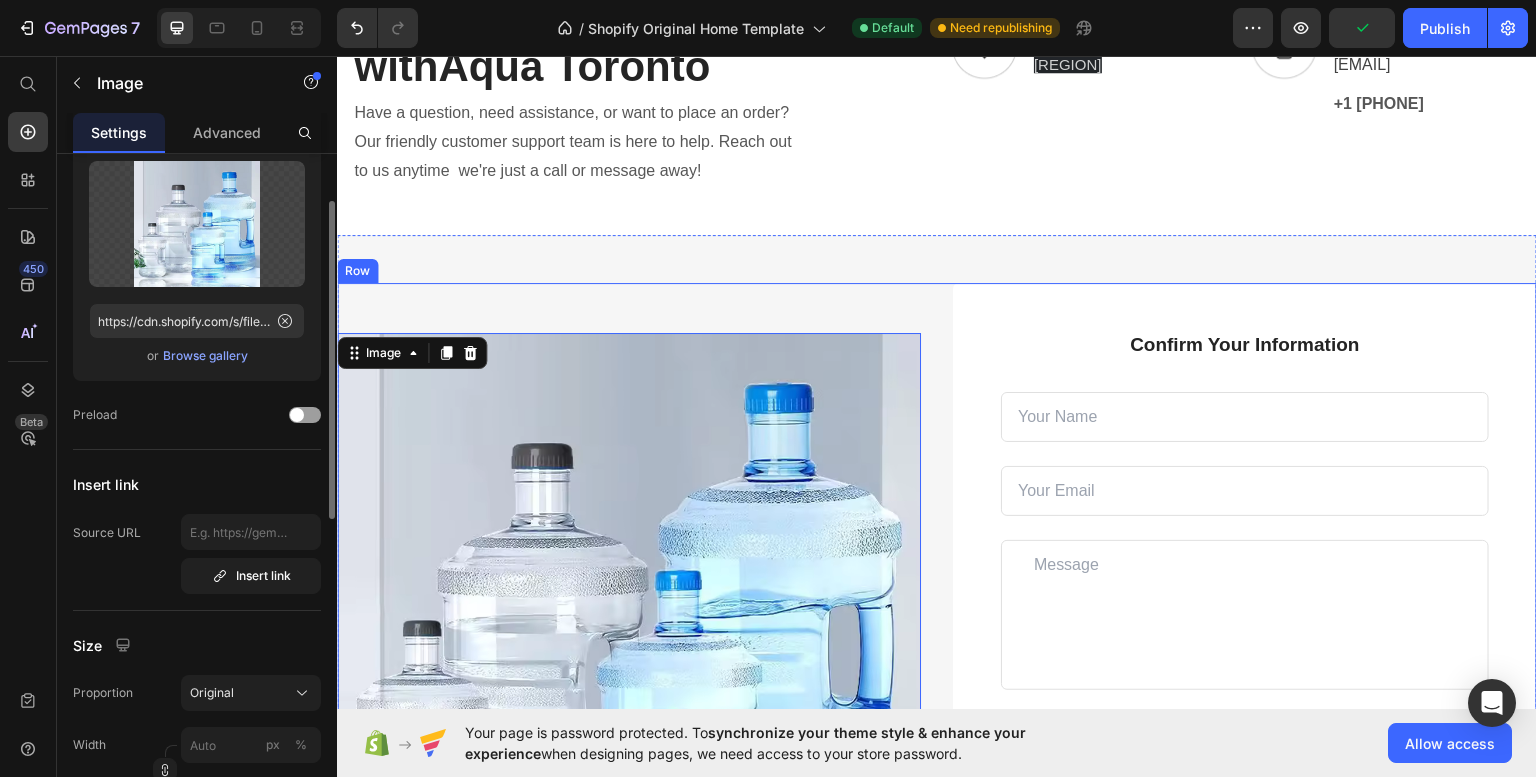 click on "Image   0" at bounding box center [629, 599] 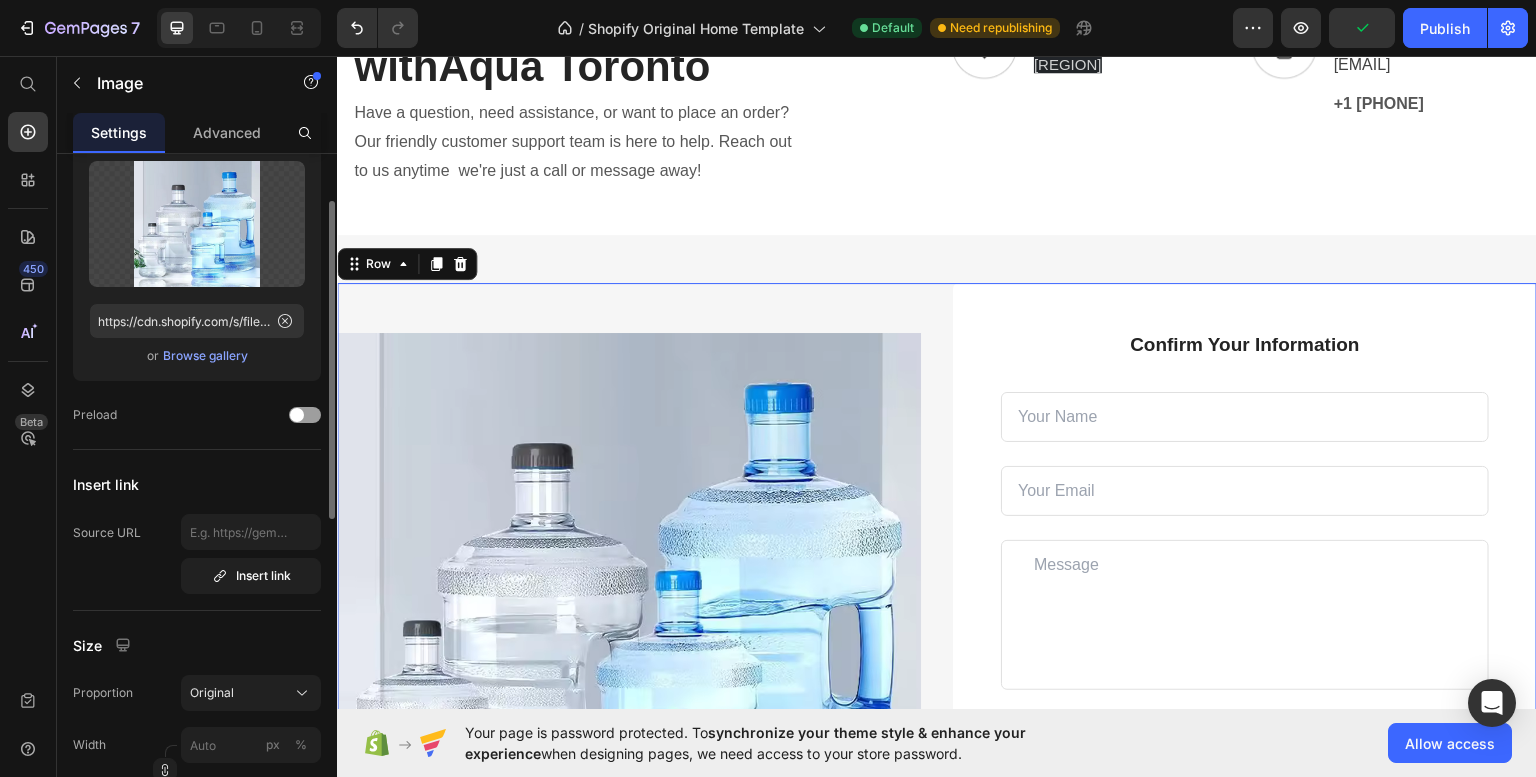 scroll, scrollTop: 0, scrollLeft: 0, axis: both 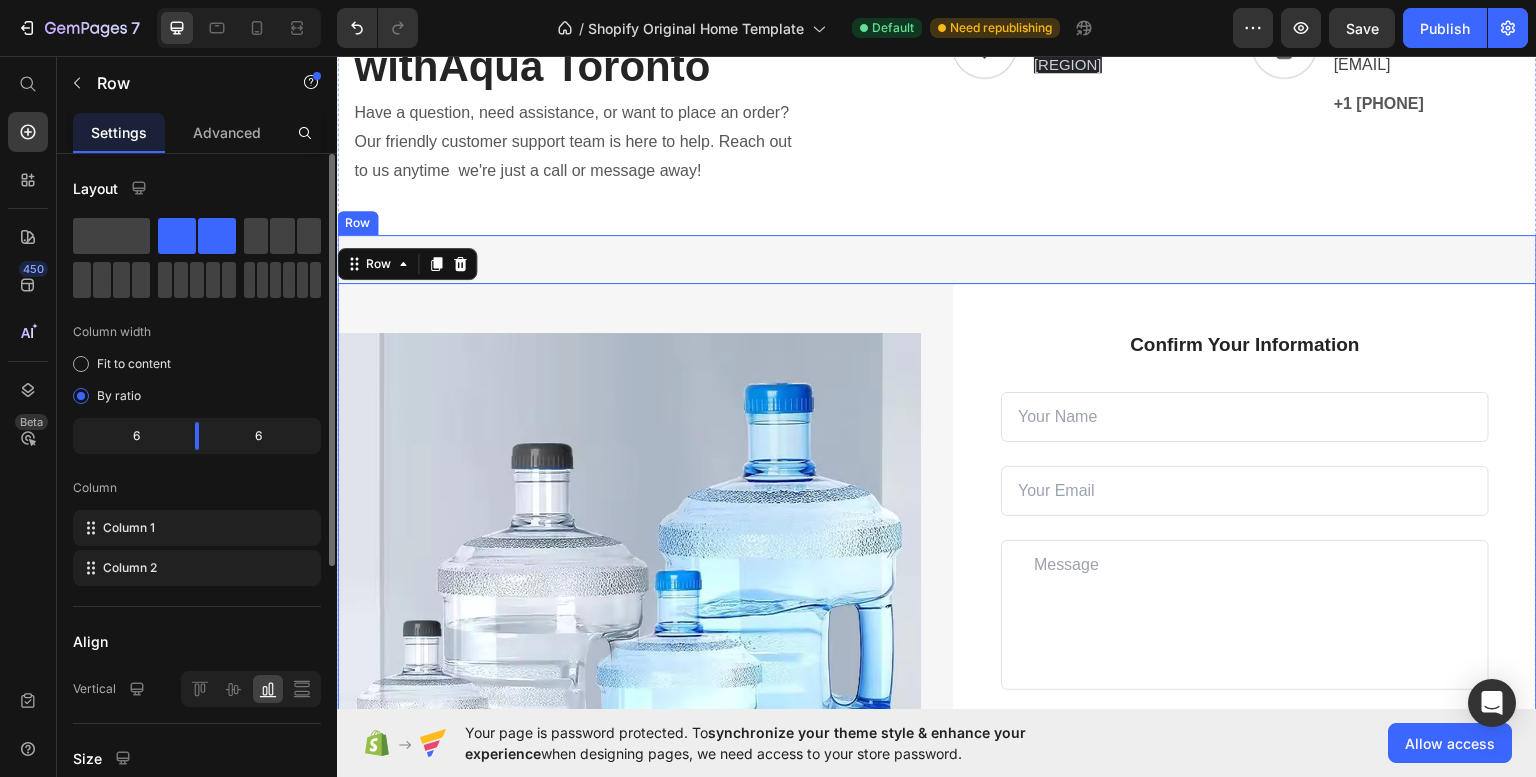 click on "Image Confirm Your Information Text block Text Field Email Field Text Area Row Submit Now! Submit Button Checkbox I accept the Terms of Service Text block Row Contact Form Row Row   0 Row" at bounding box center [937, 575] 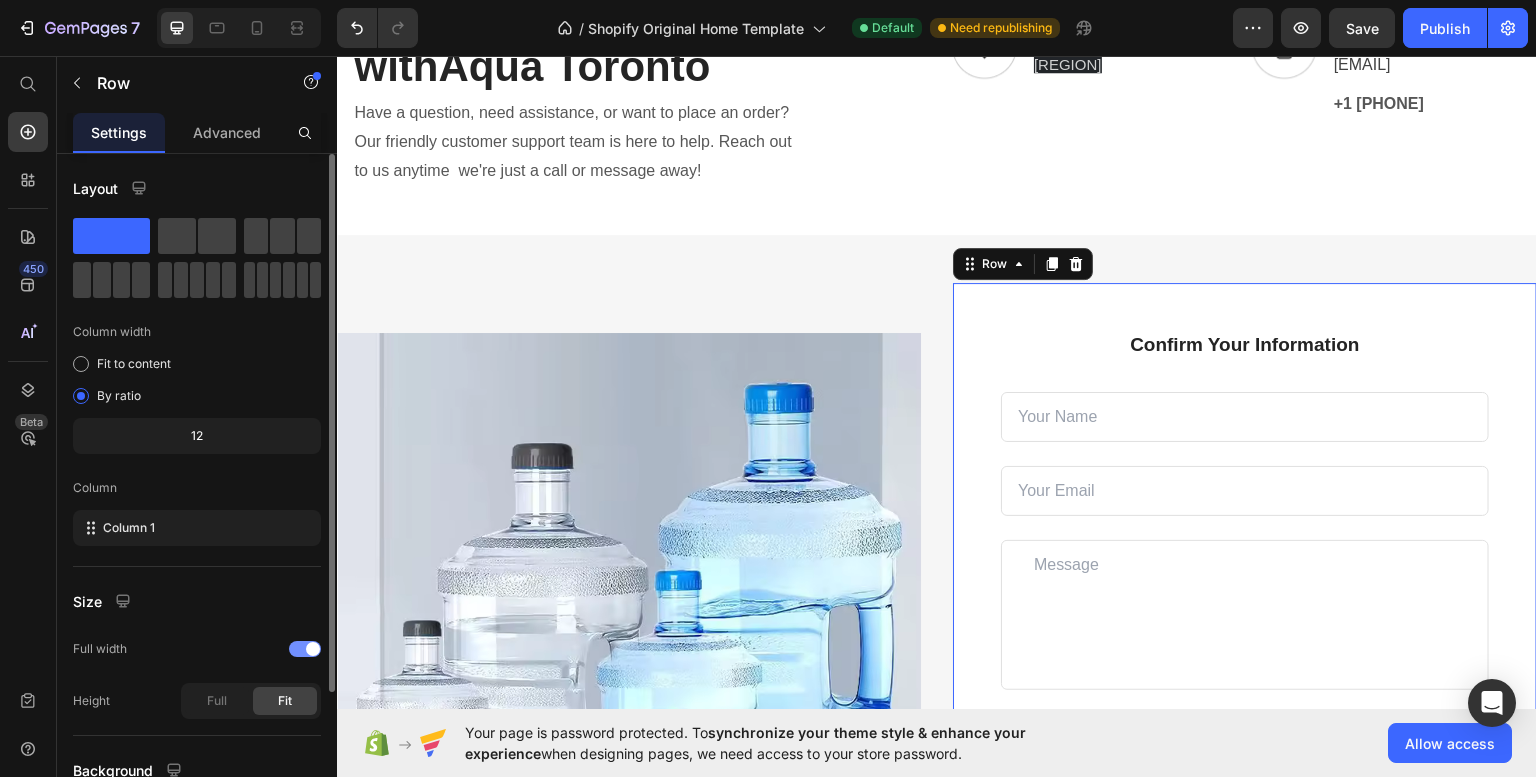 click on "Confirm Your Information Text block Text Field Email Field Text Area Row Submit Now! Submit Button Checkbox I accept the Terms of Service Text block Row Contact Form Row   48" at bounding box center (1245, 575) 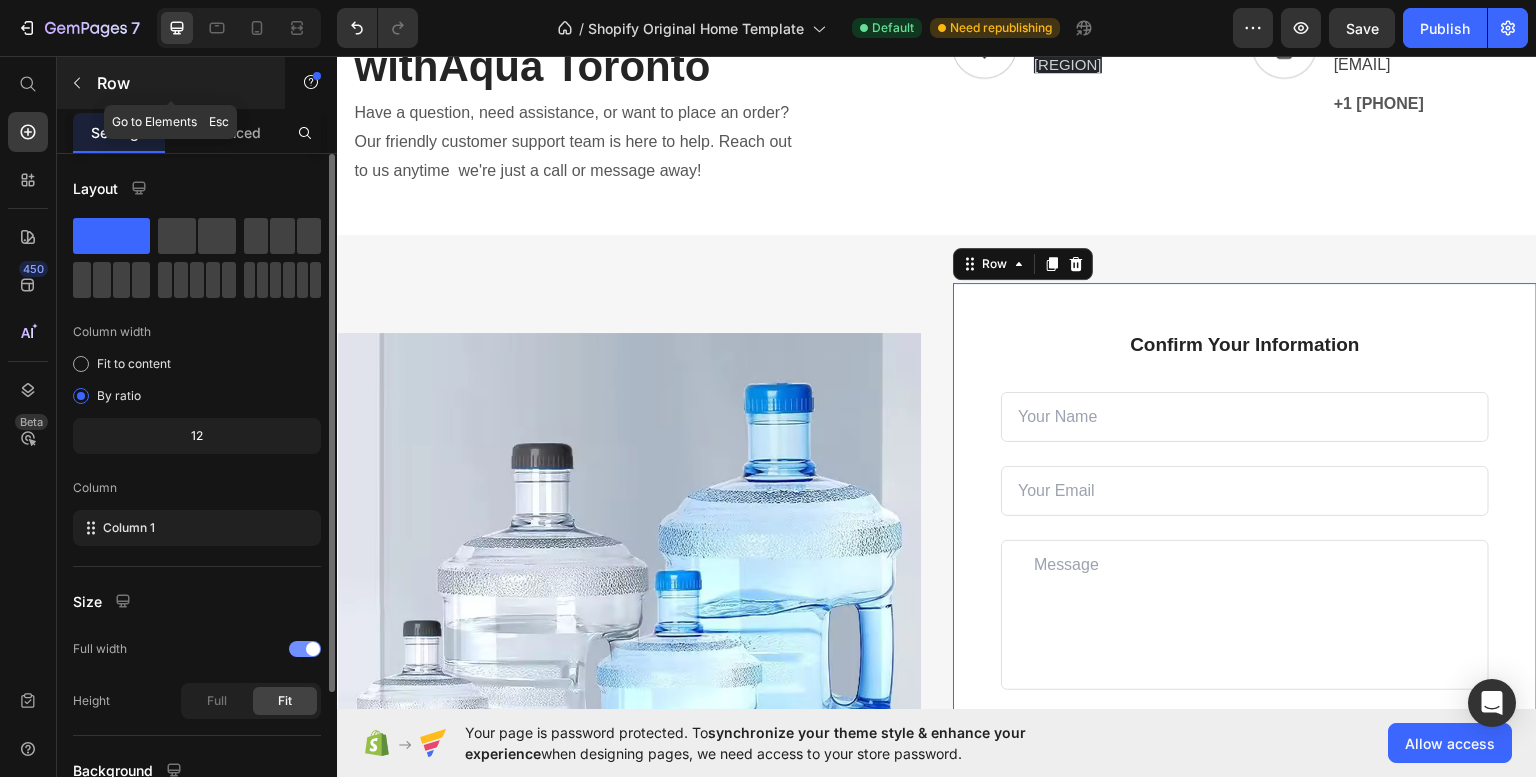 click at bounding box center (77, 83) 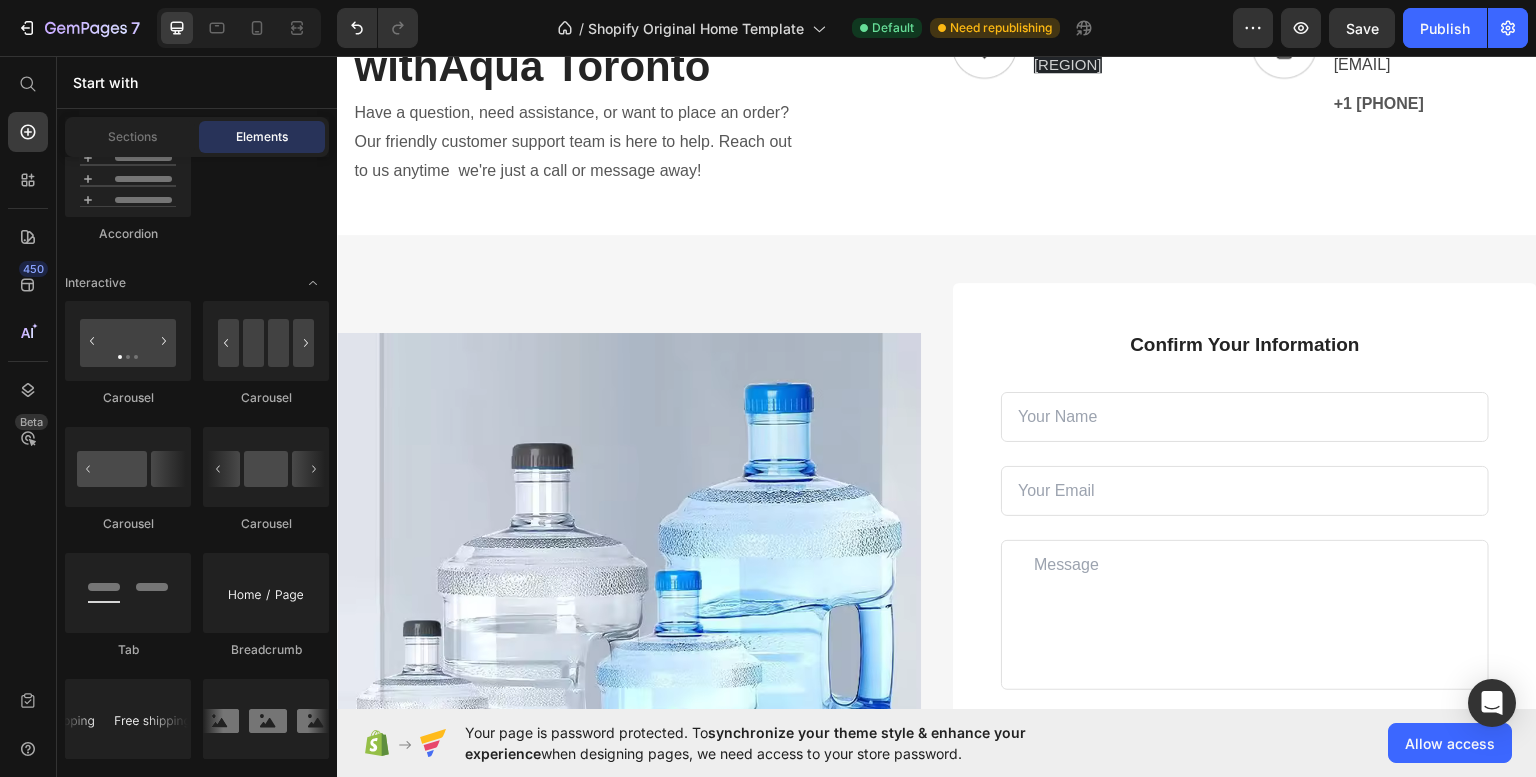 click on "Start with" at bounding box center [197, 82] 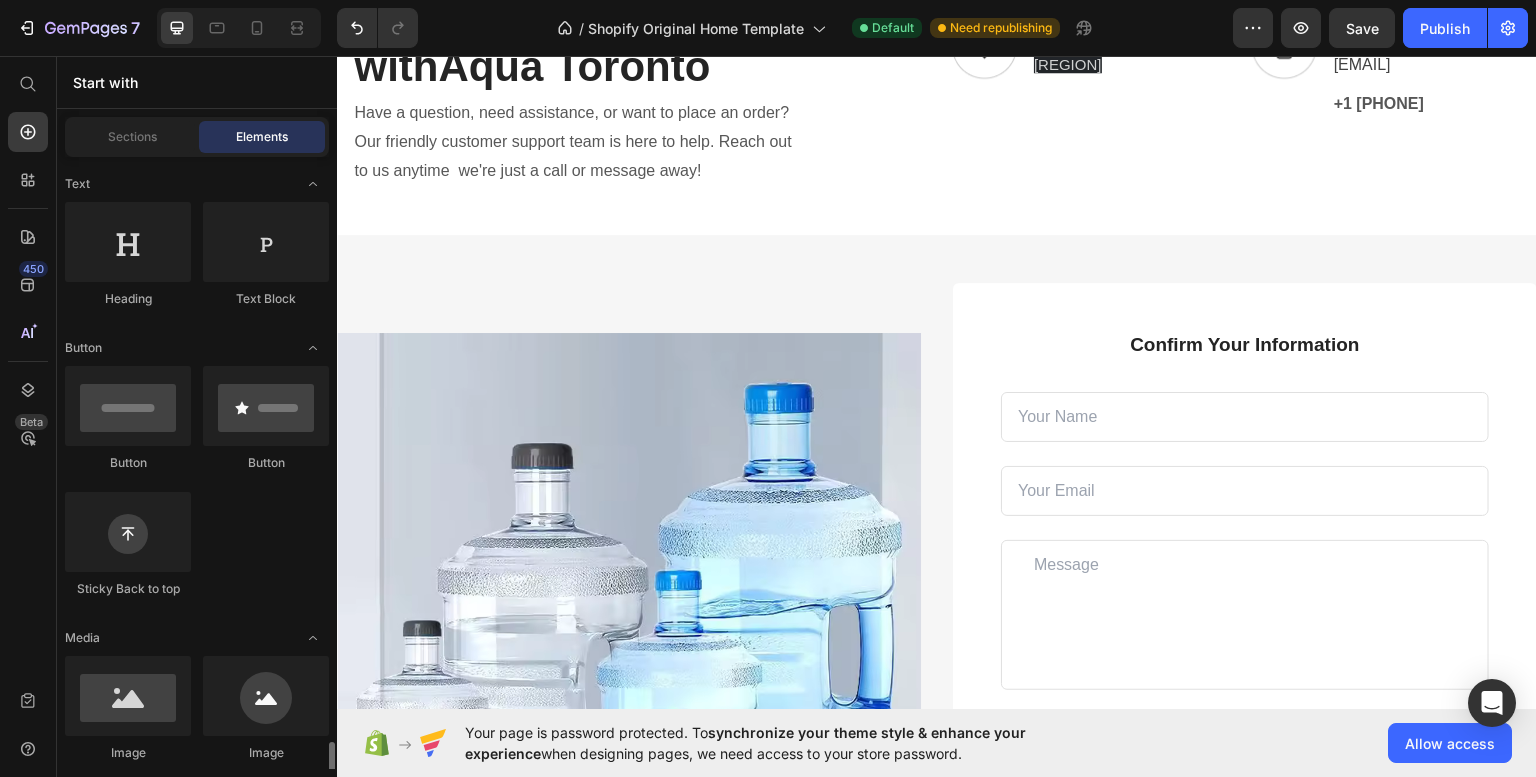 scroll, scrollTop: 0, scrollLeft: 0, axis: both 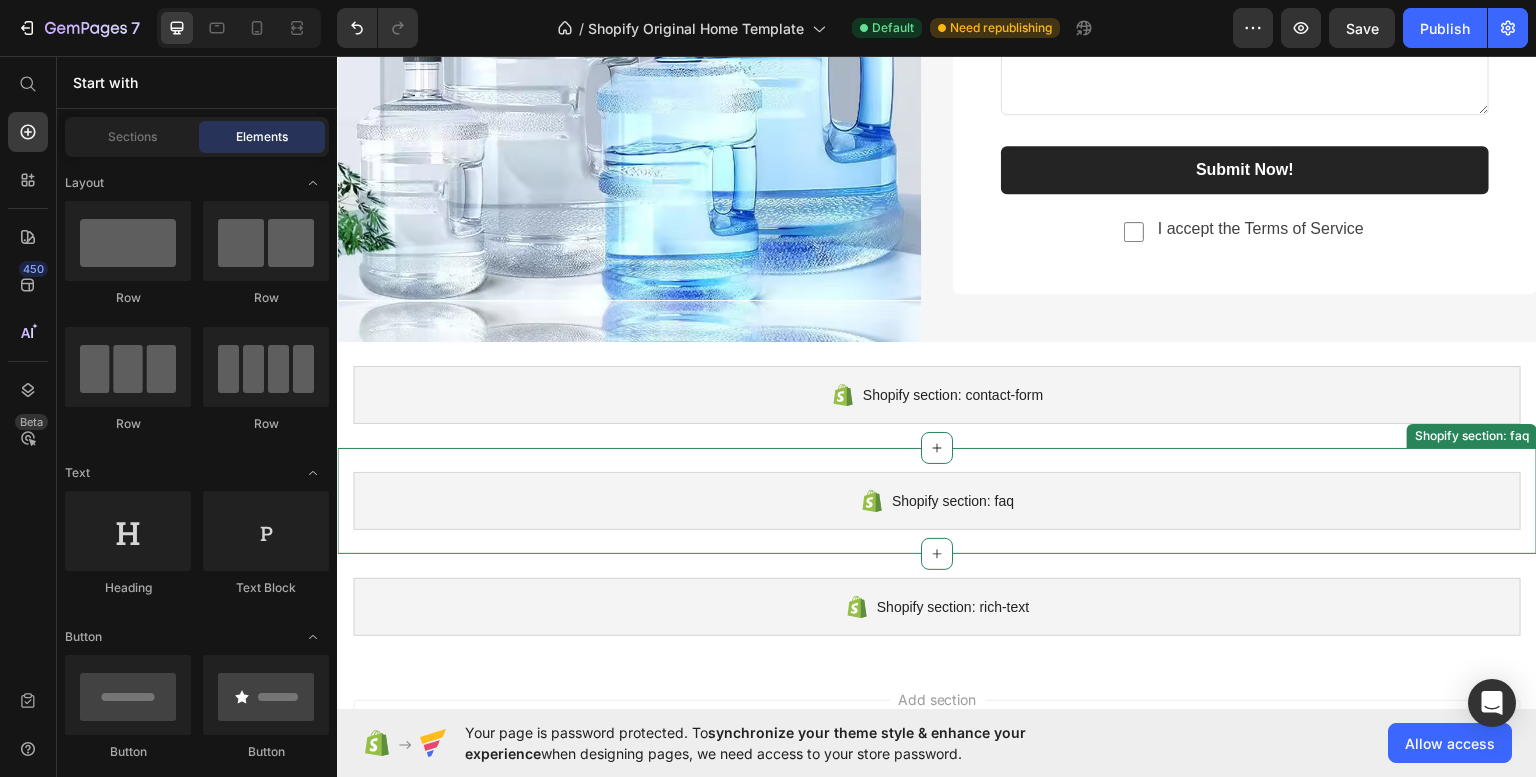 click on "Shopify section: faq Shopify section: faq" at bounding box center (937, 500) 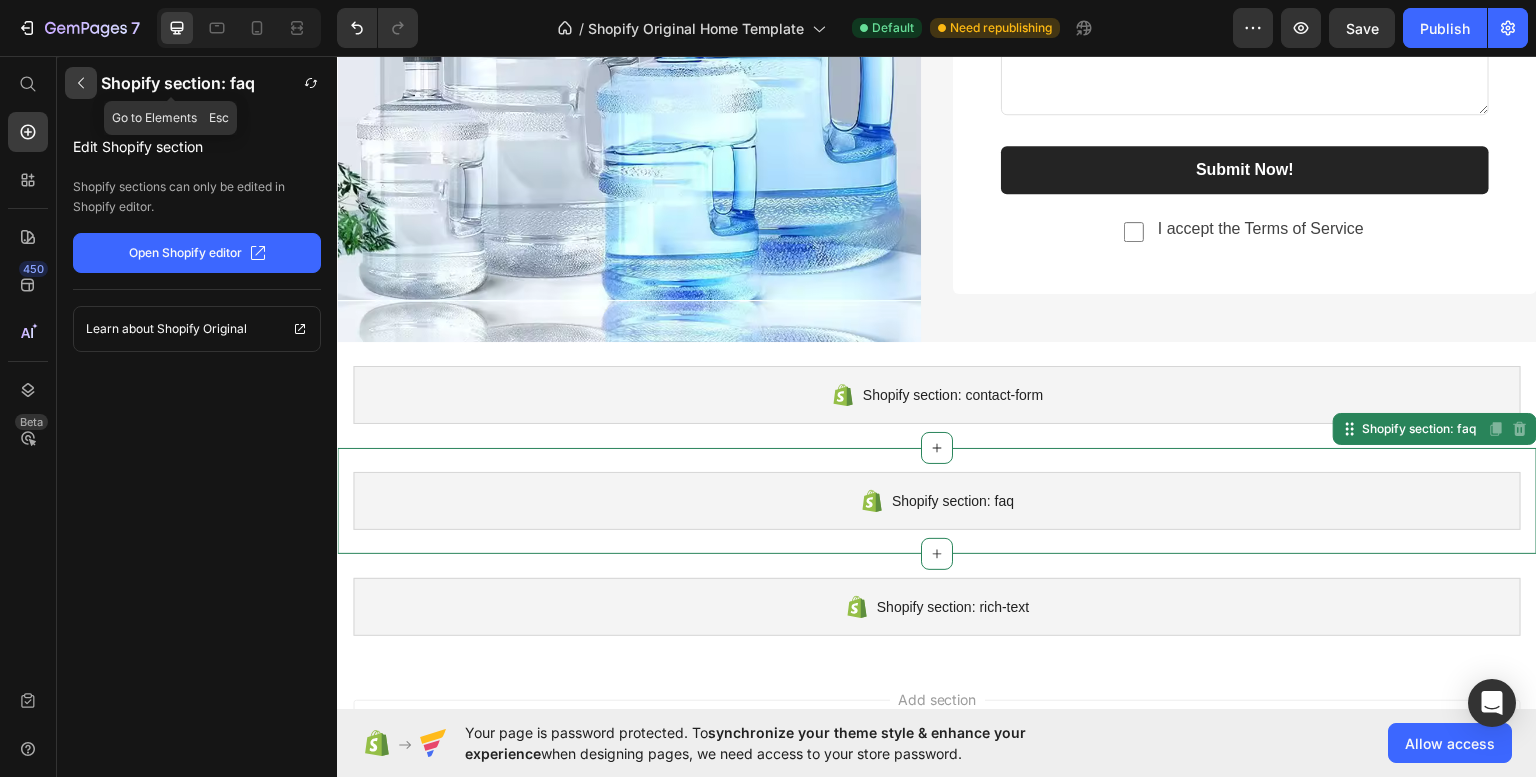 click at bounding box center [81, 83] 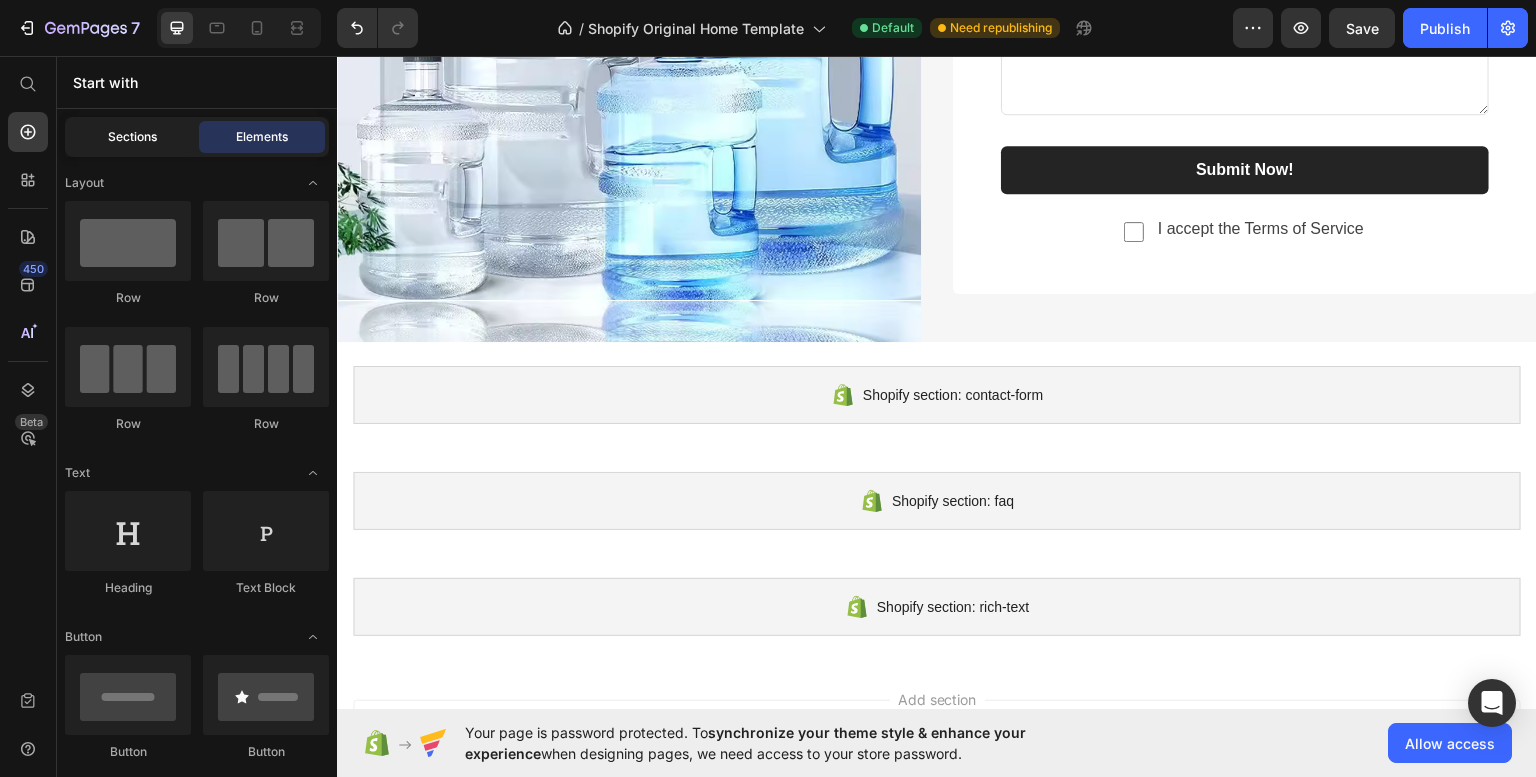 click on "Sections" at bounding box center (132, 137) 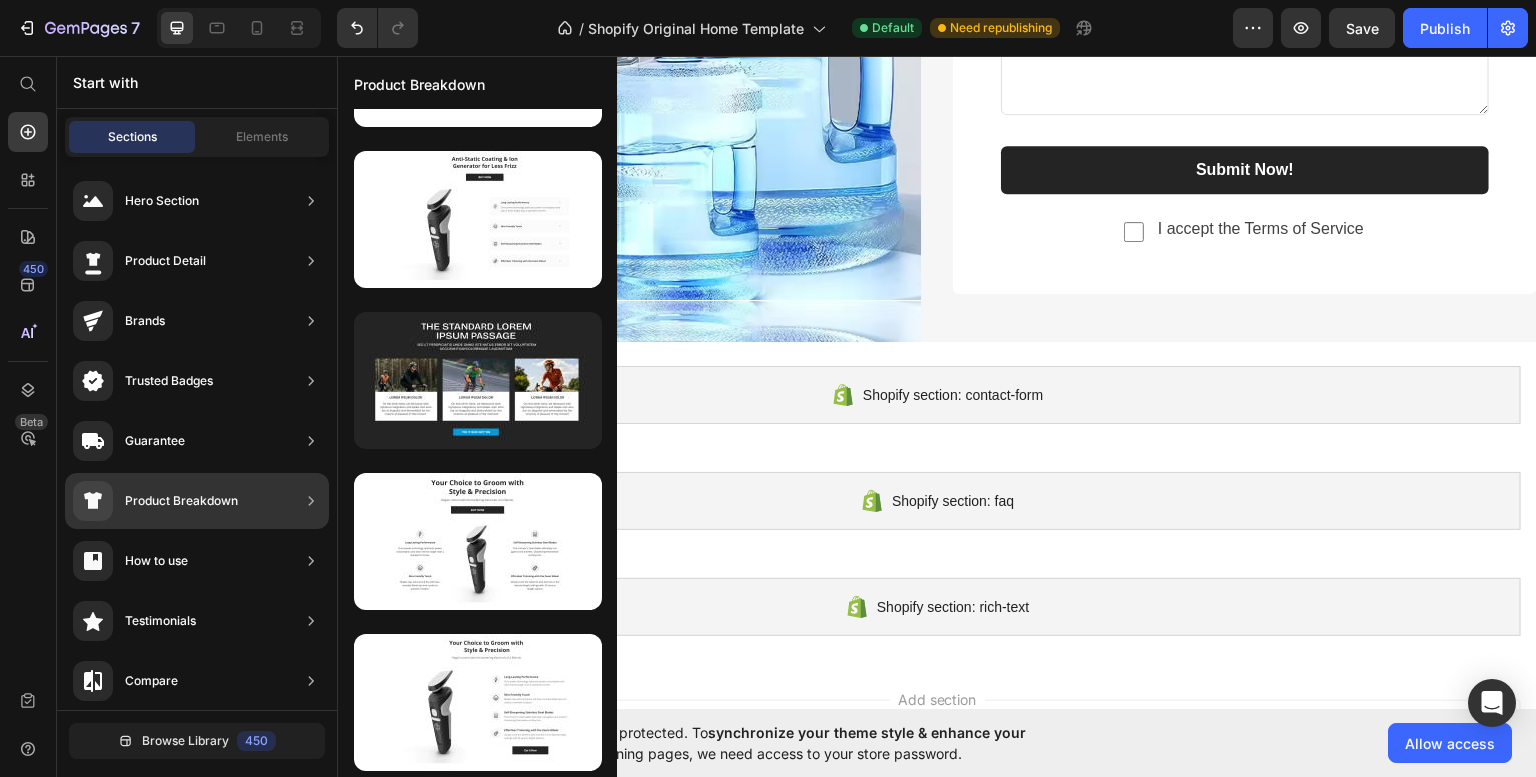 scroll, scrollTop: 0, scrollLeft: 0, axis: both 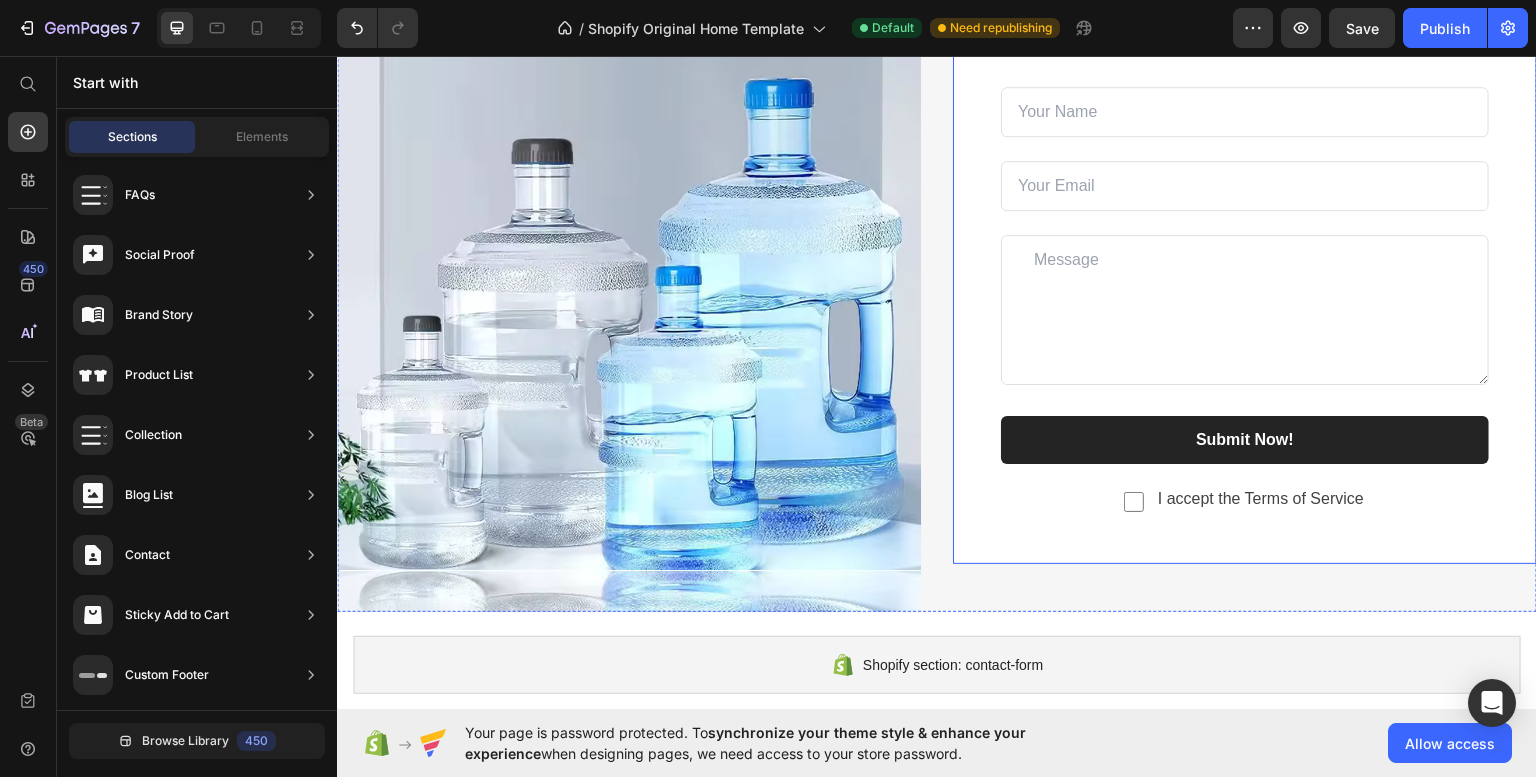 click on "Confirm Your Information Text block Text Field Email Field Text Area Row Submit Now! Submit Button Checkbox I accept the Terms of Service Text block Row Contact Form Row" at bounding box center [1245, 271] 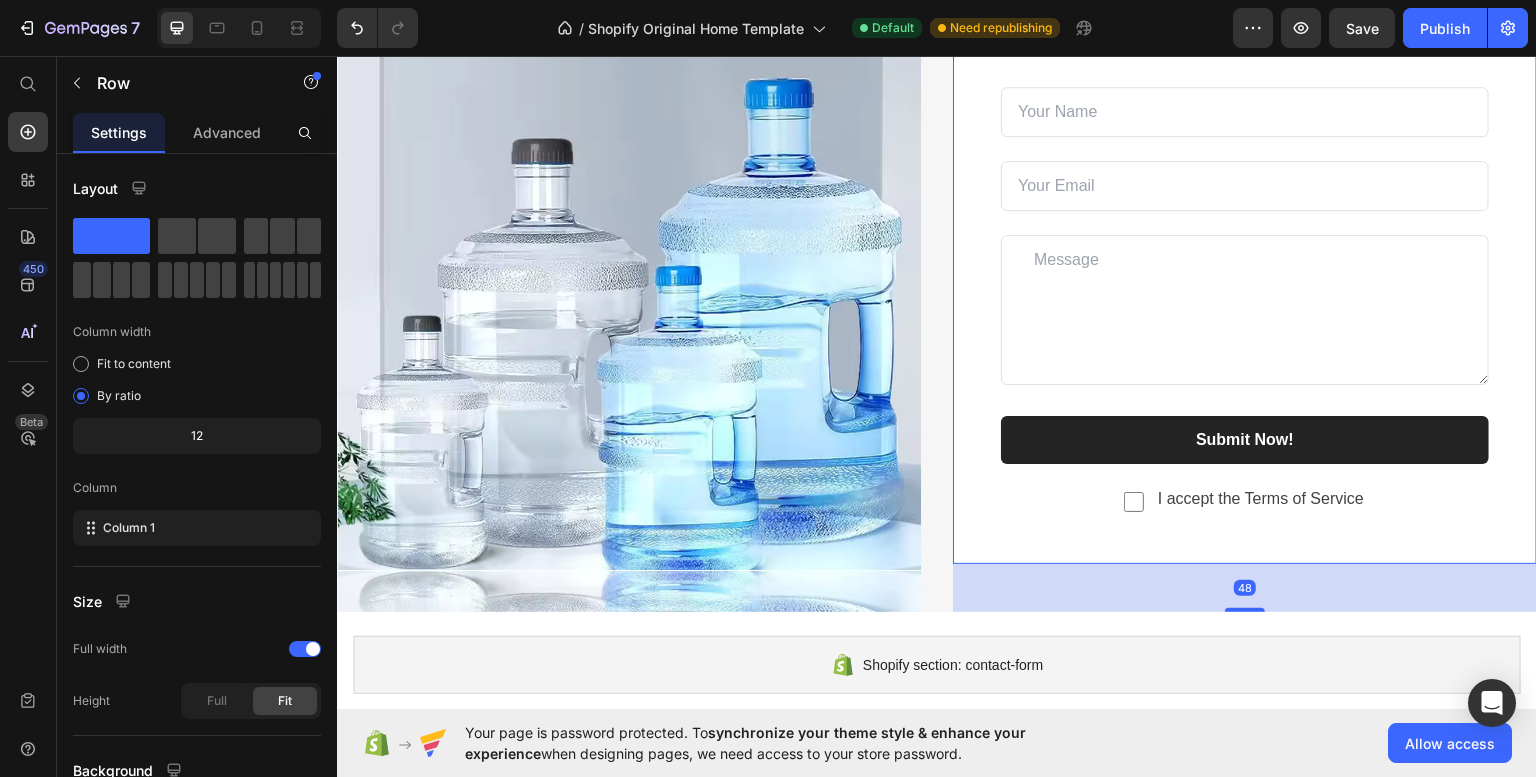 click on "Confirm Your Information Text block Text Field Email Field Text Area Row Submit Now! Submit Button Checkbox I accept the Terms of Service Text block Row Contact Form Row   48" at bounding box center (1245, 271) 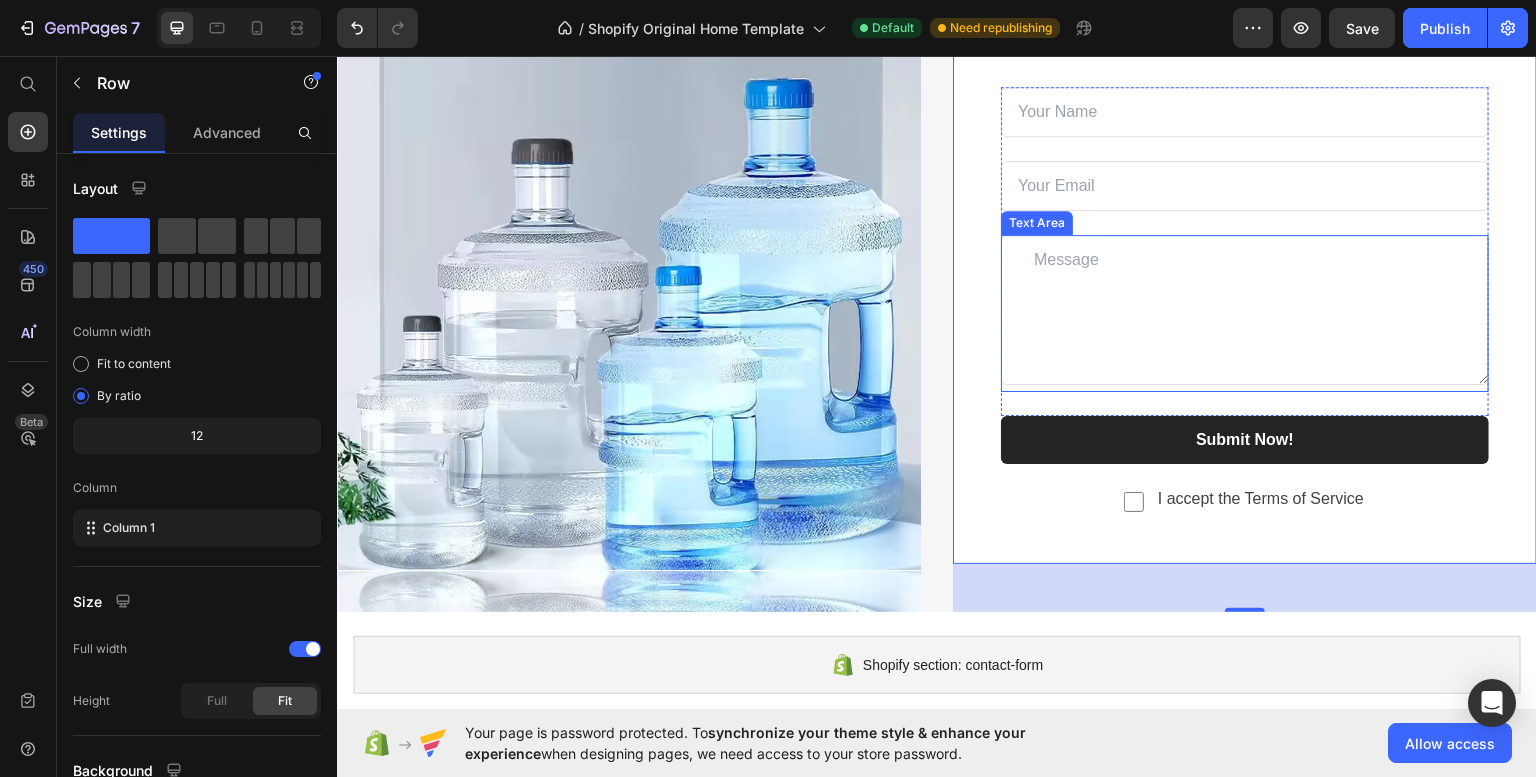 click at bounding box center [1245, 309] 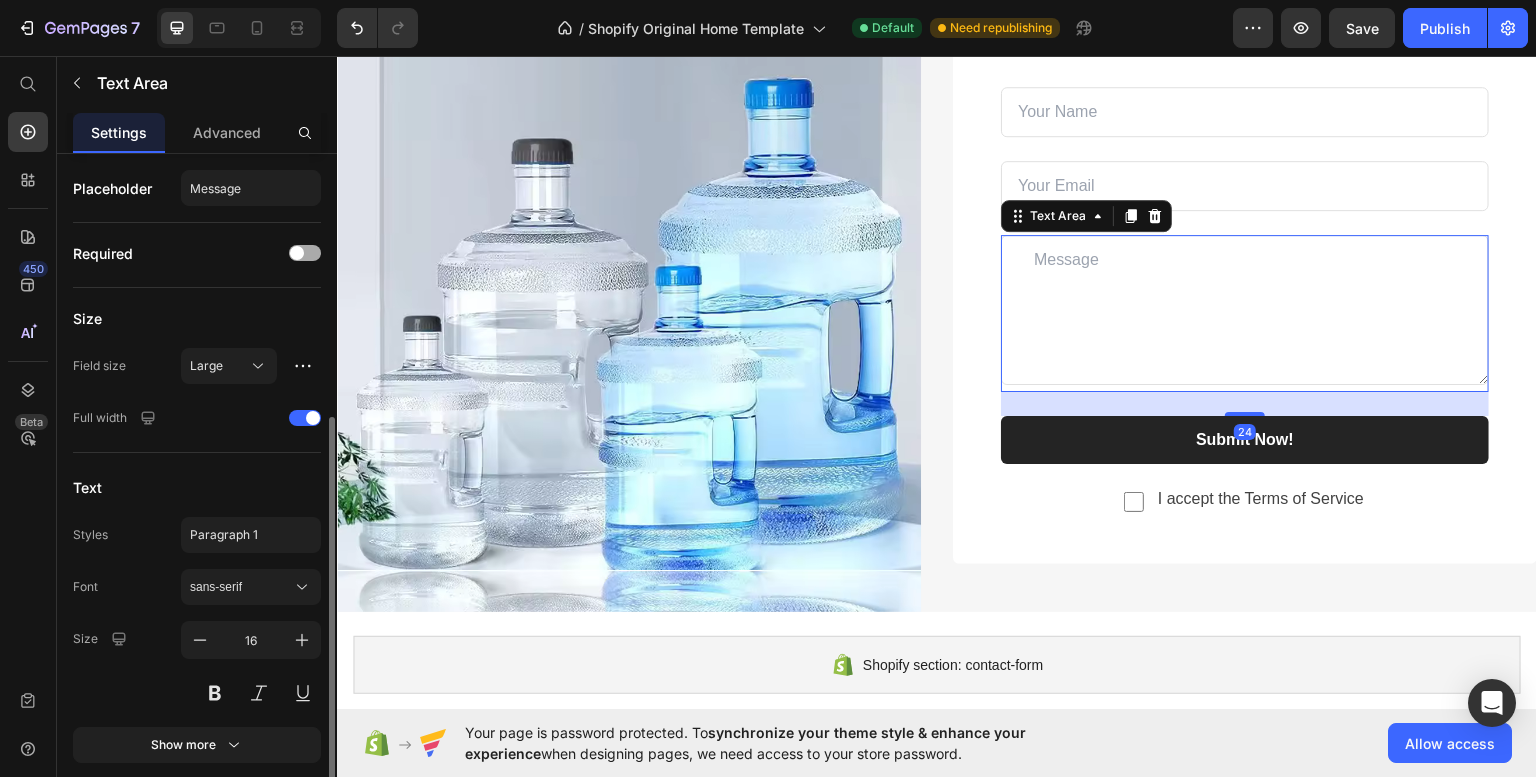 scroll, scrollTop: 144, scrollLeft: 0, axis: vertical 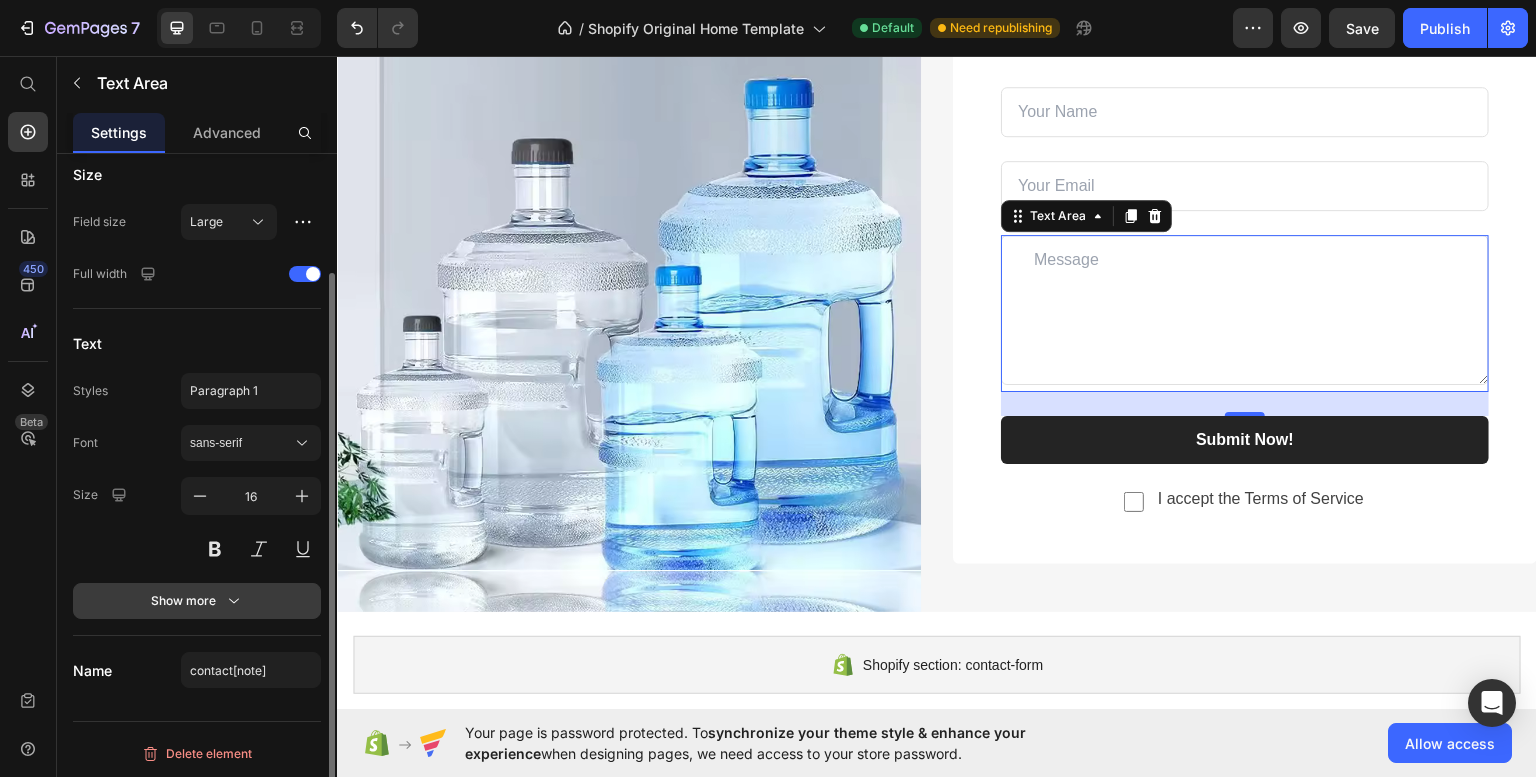 click on "Show more" at bounding box center (197, 601) 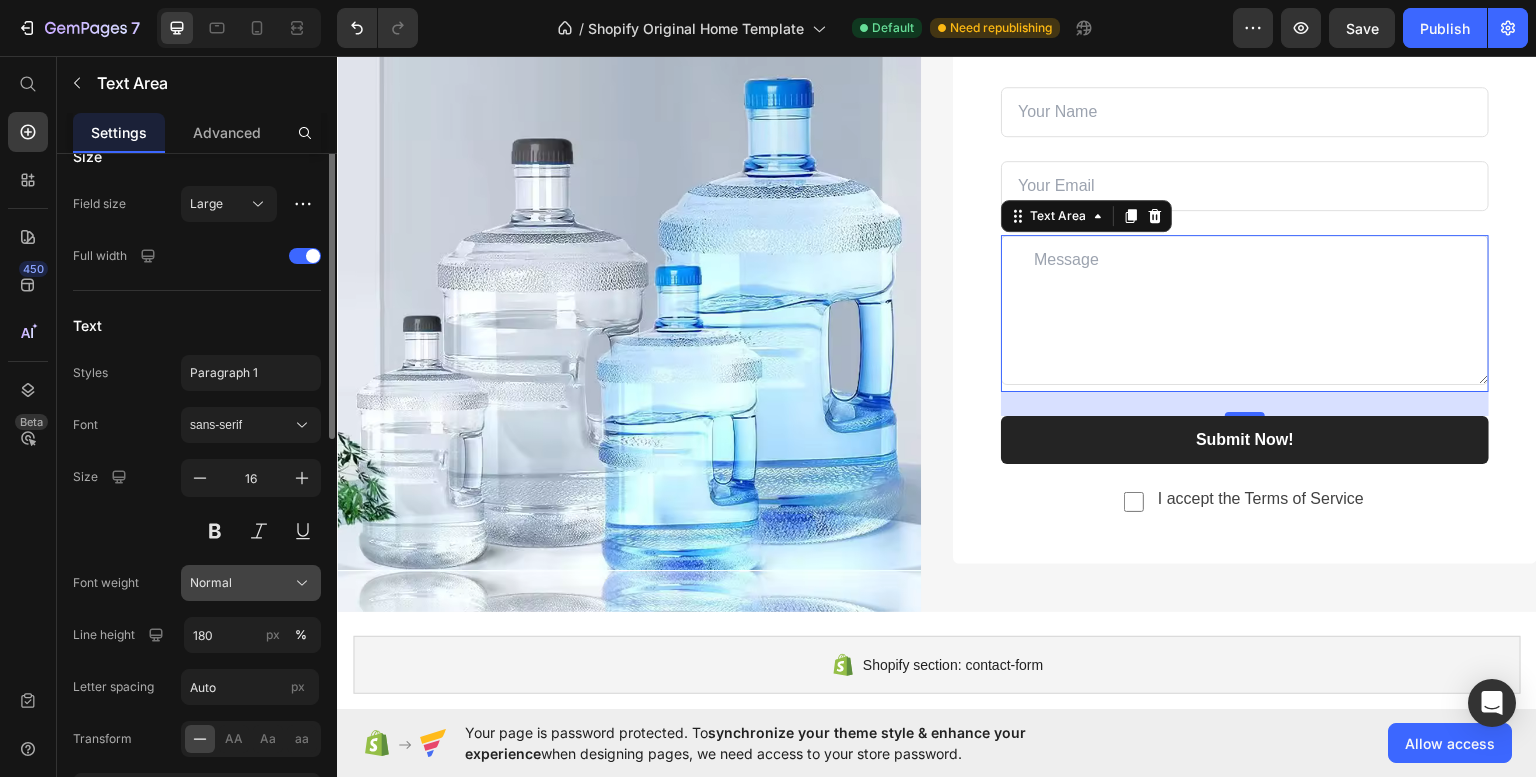 scroll, scrollTop: 0, scrollLeft: 0, axis: both 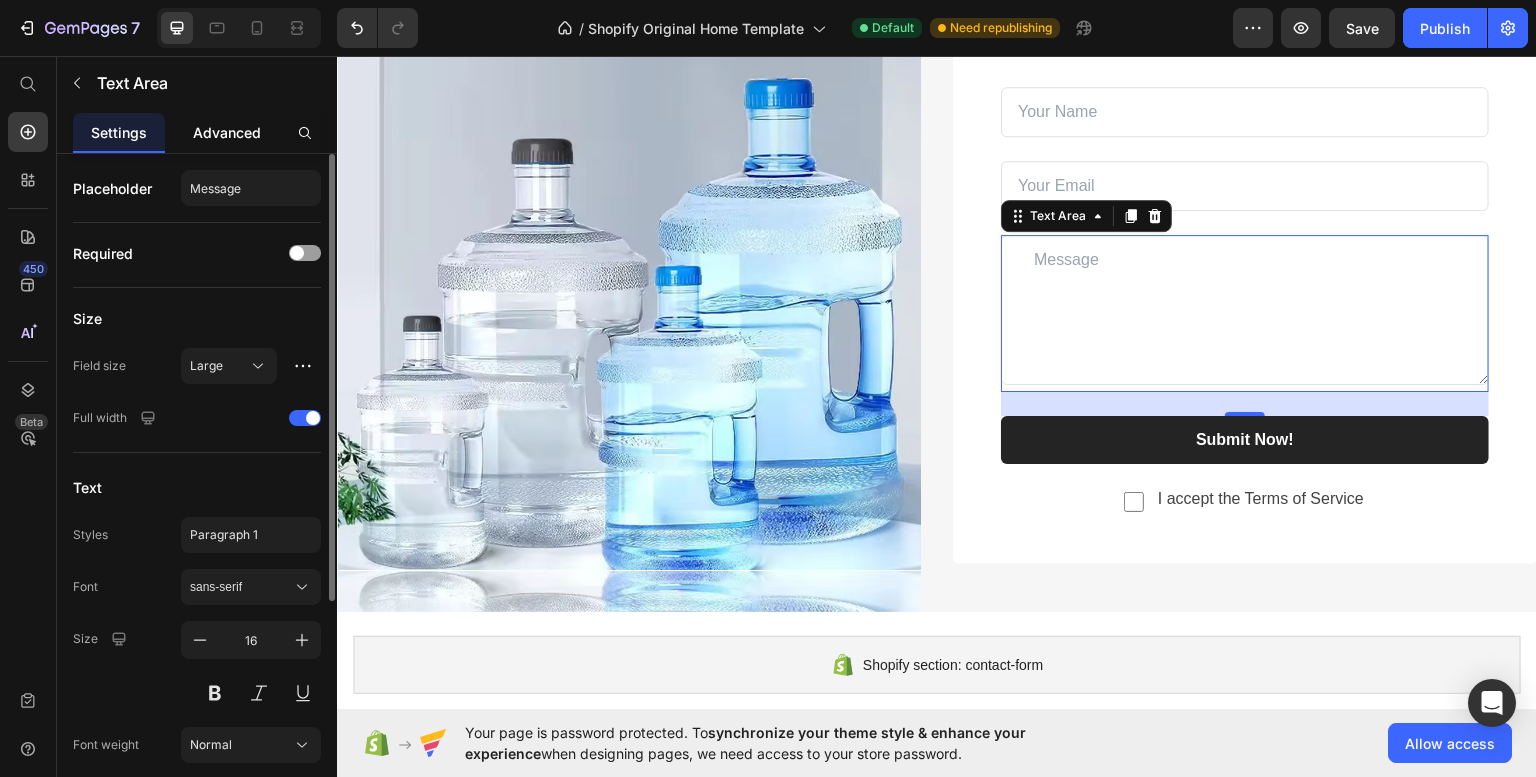 click on "Advanced" at bounding box center (227, 132) 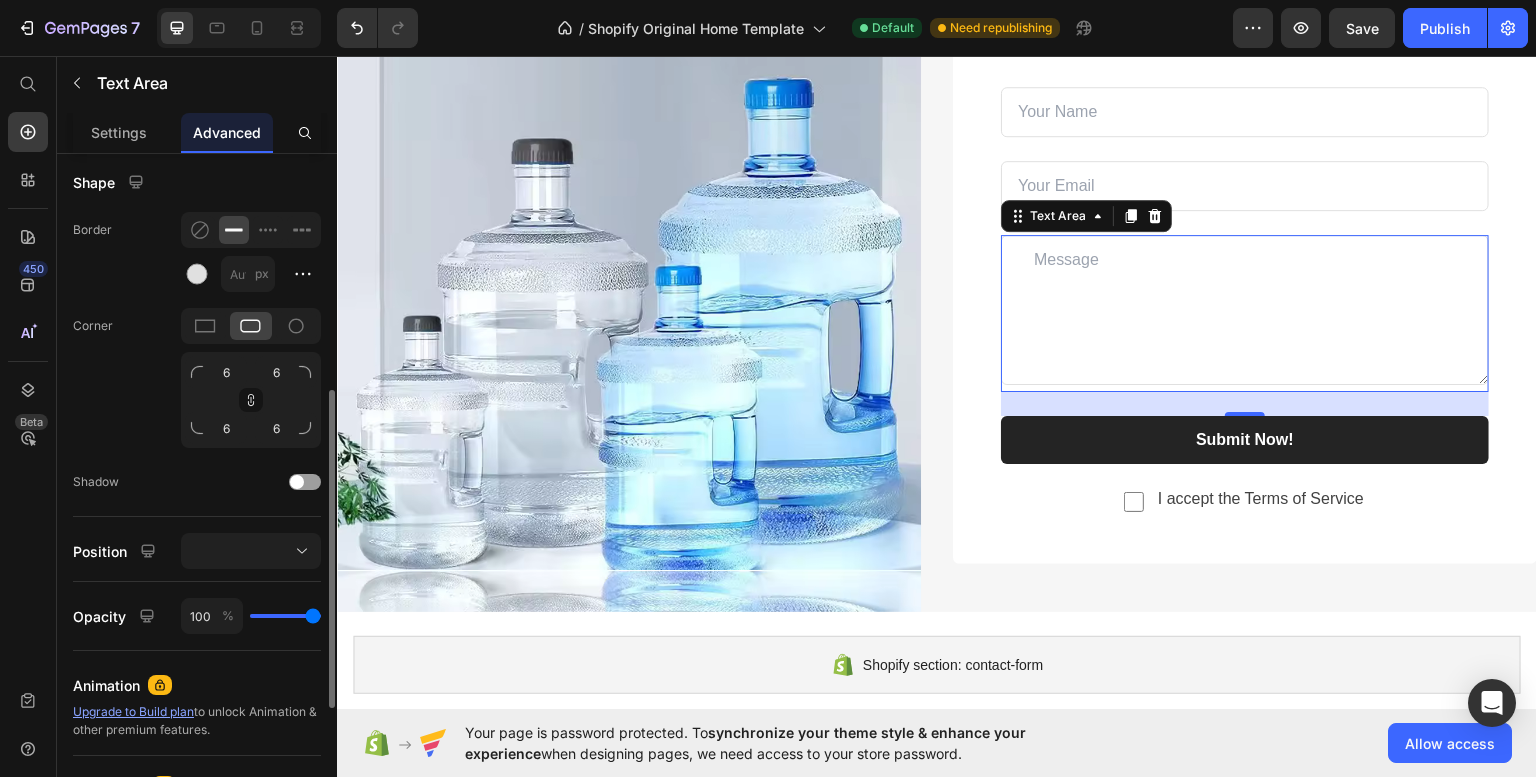scroll, scrollTop: 462, scrollLeft: 0, axis: vertical 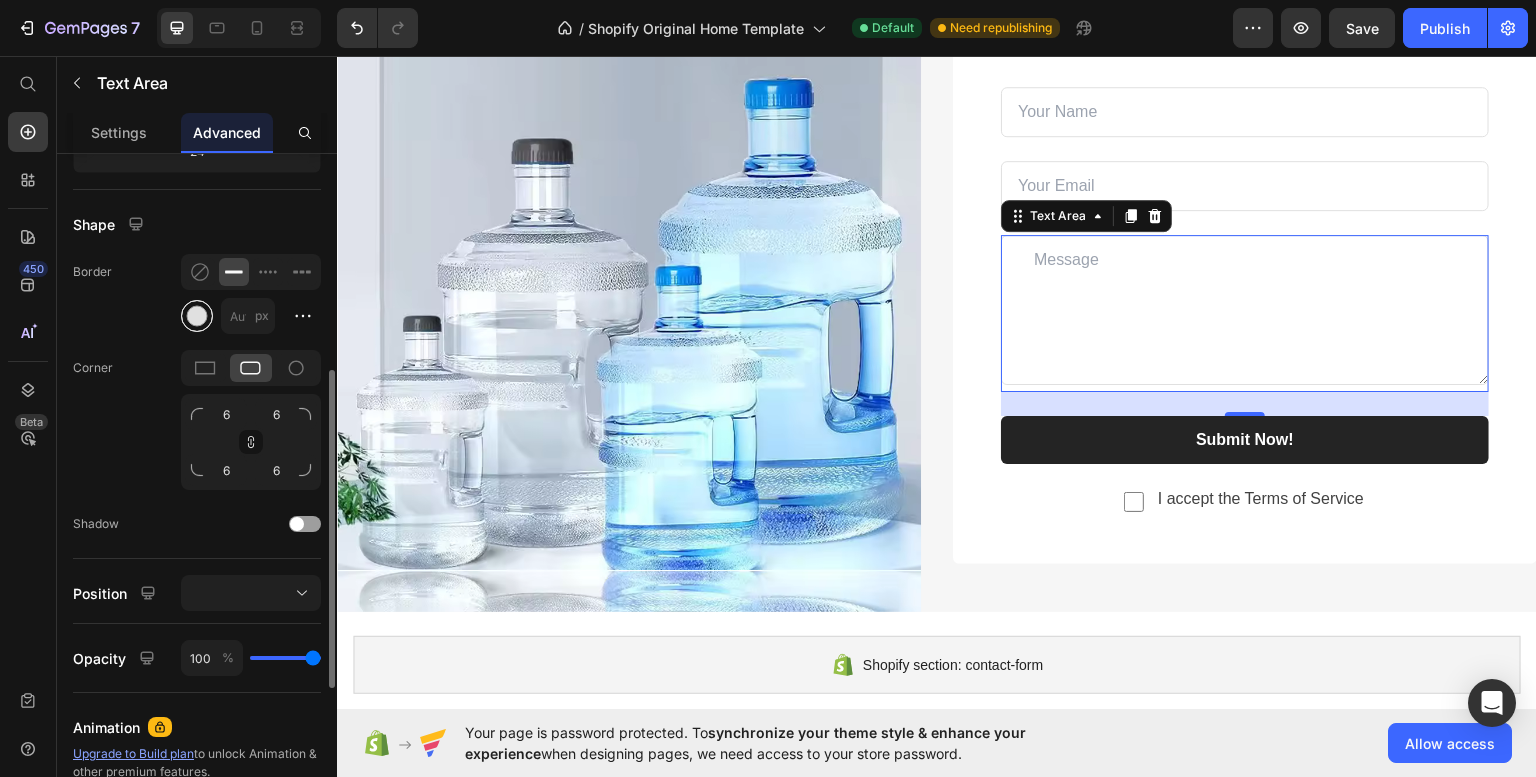 click at bounding box center [197, 316] 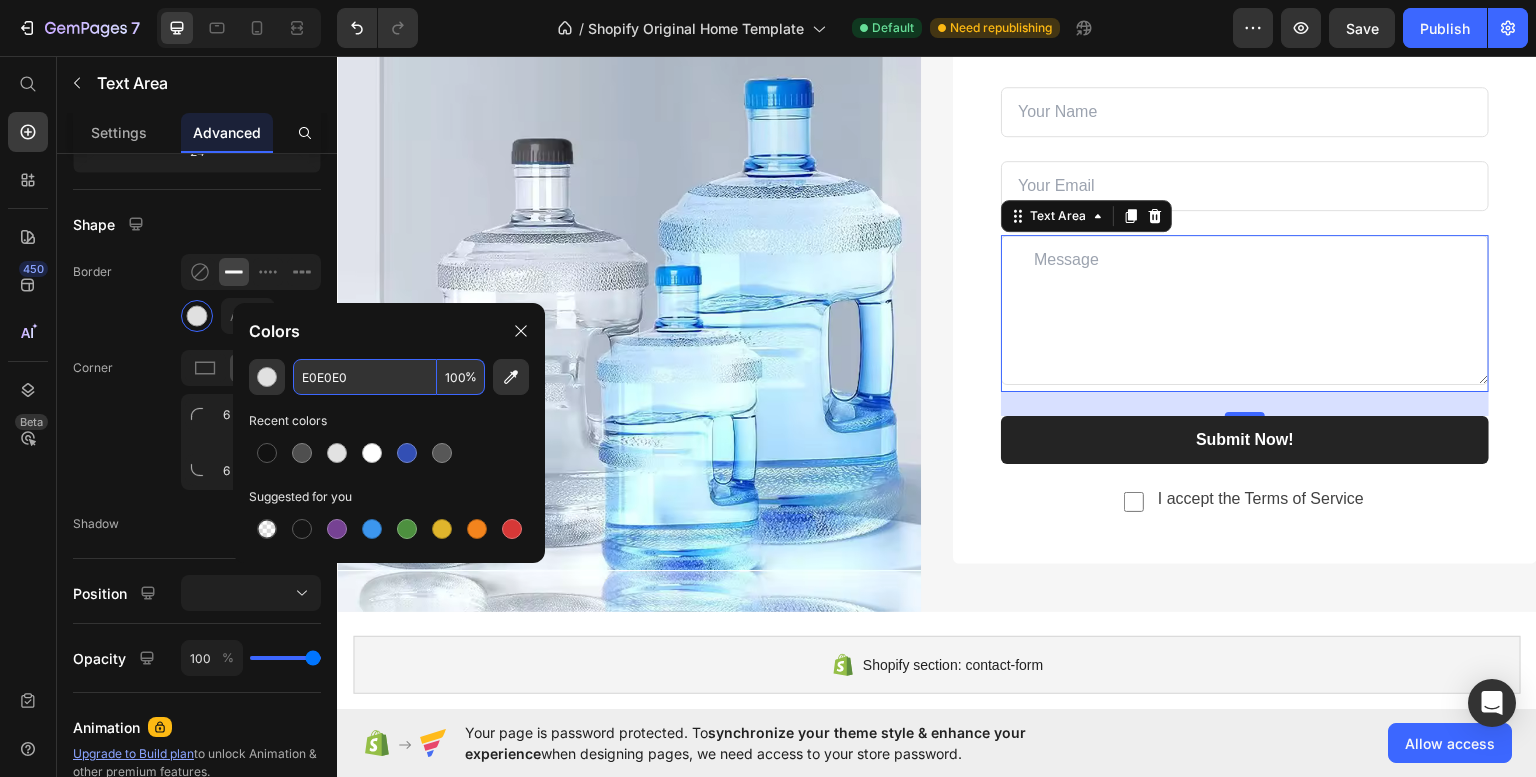 click on "E0E0E0" at bounding box center (365, 377) 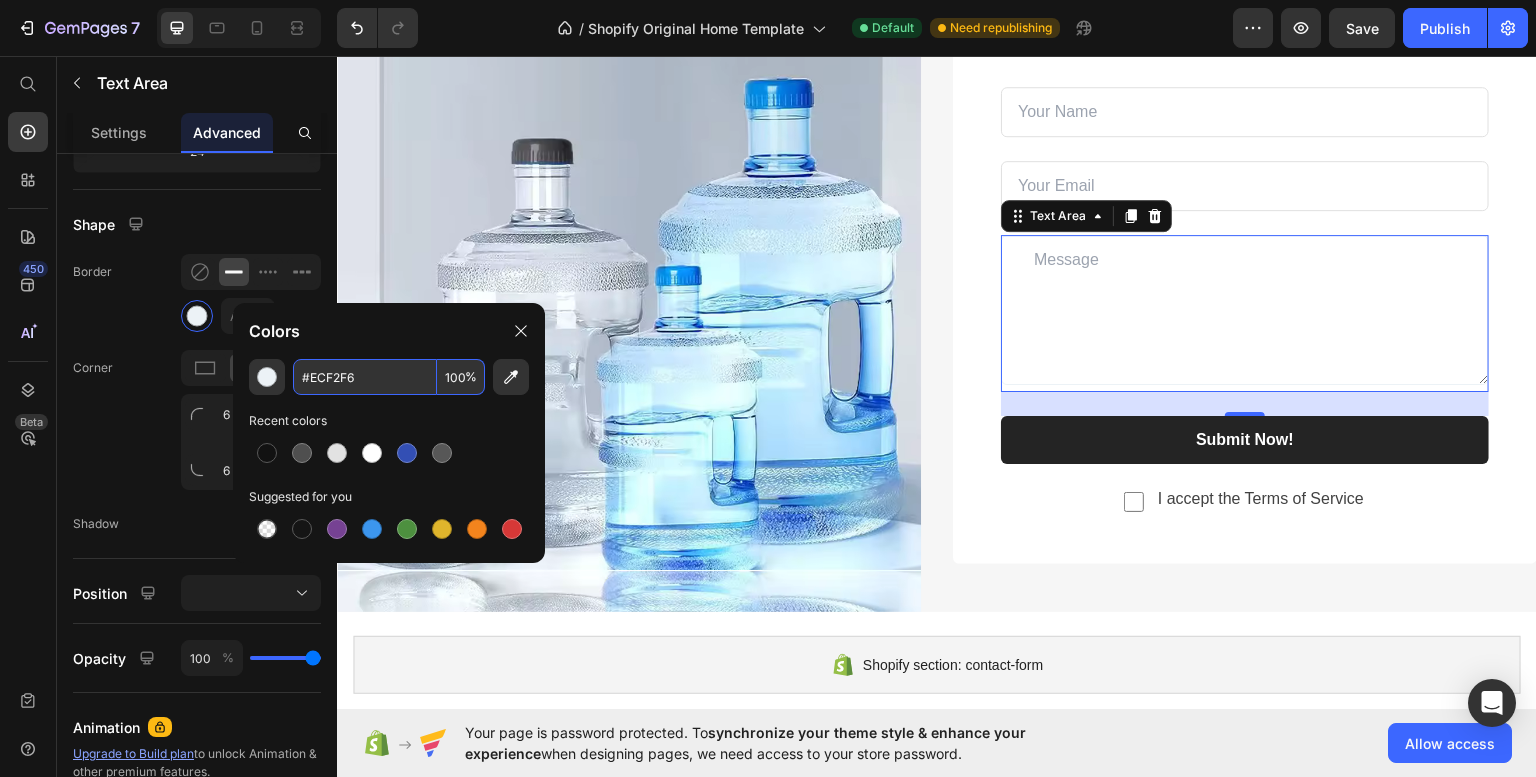 type on "#ECF2F6" 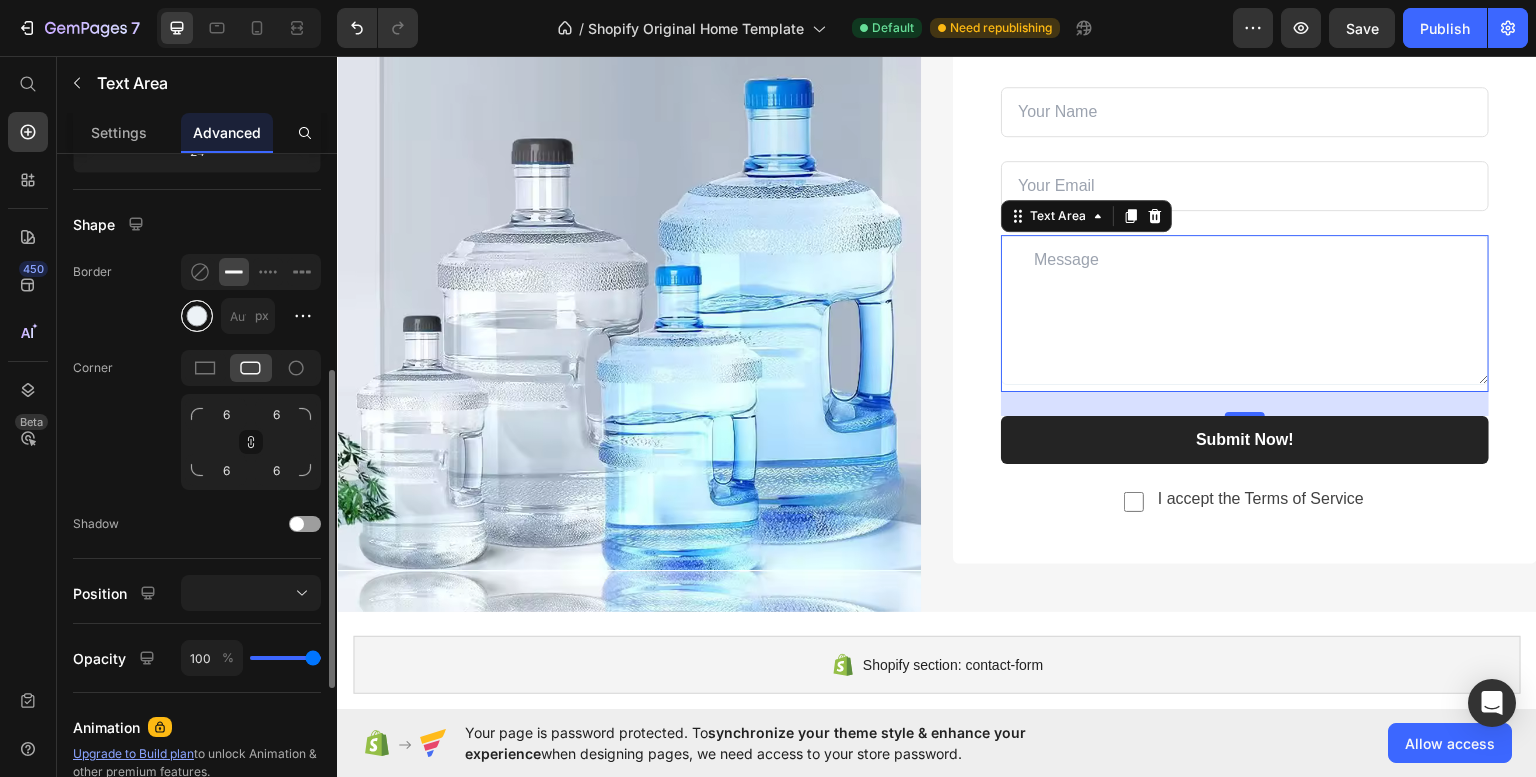 click at bounding box center [197, 316] 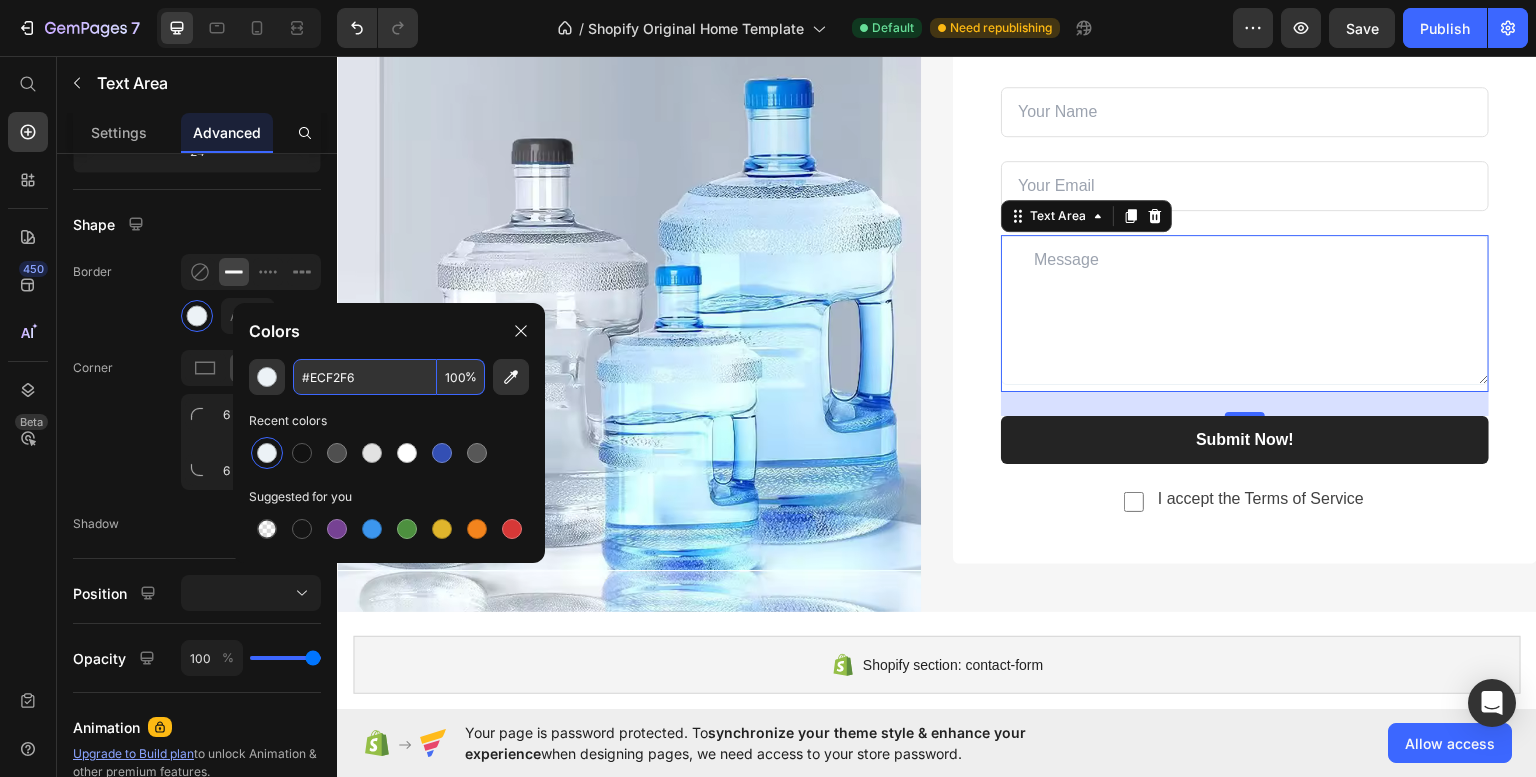 click on "#ECF2F6" at bounding box center [365, 377] 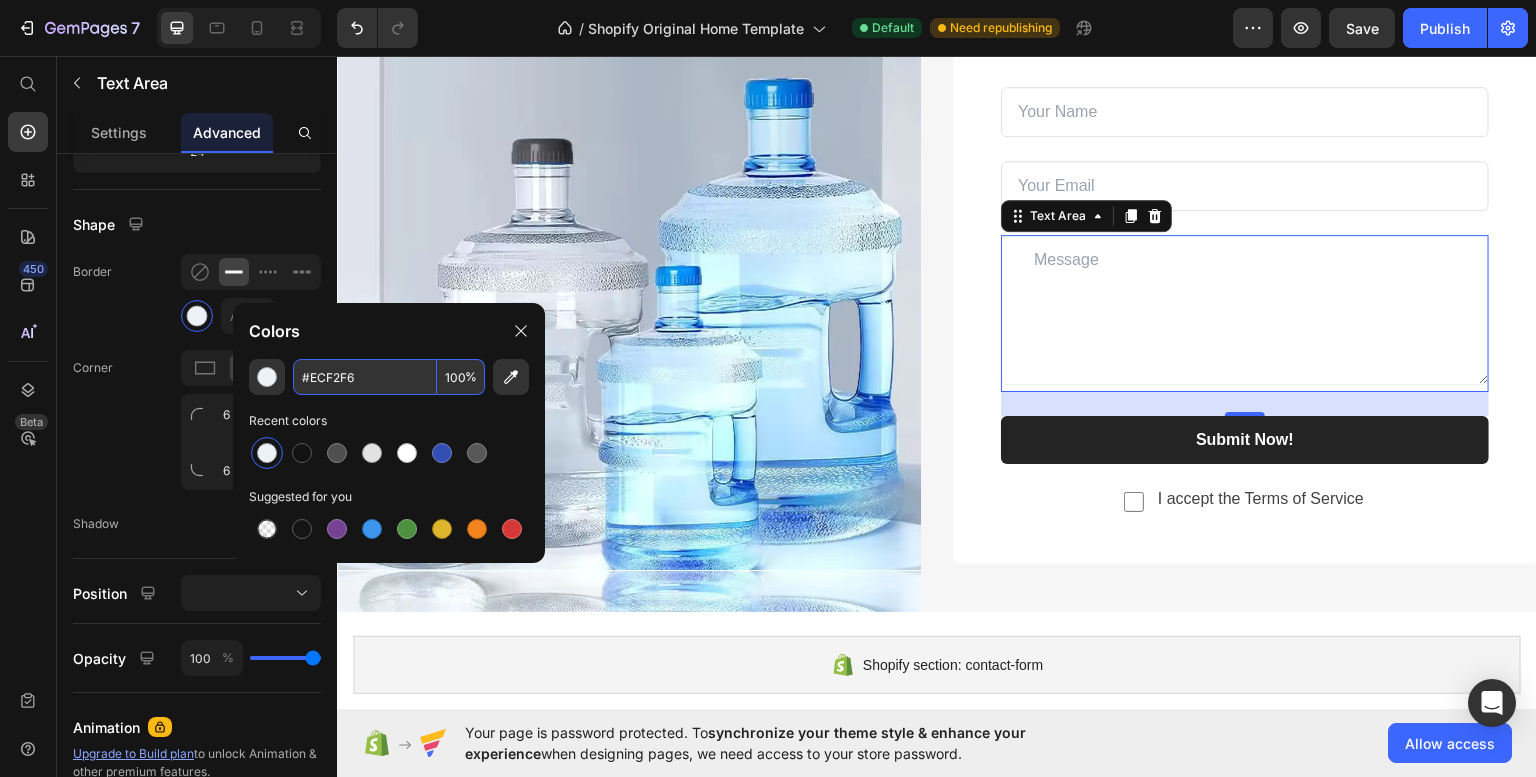 type on "#ECF2F6" 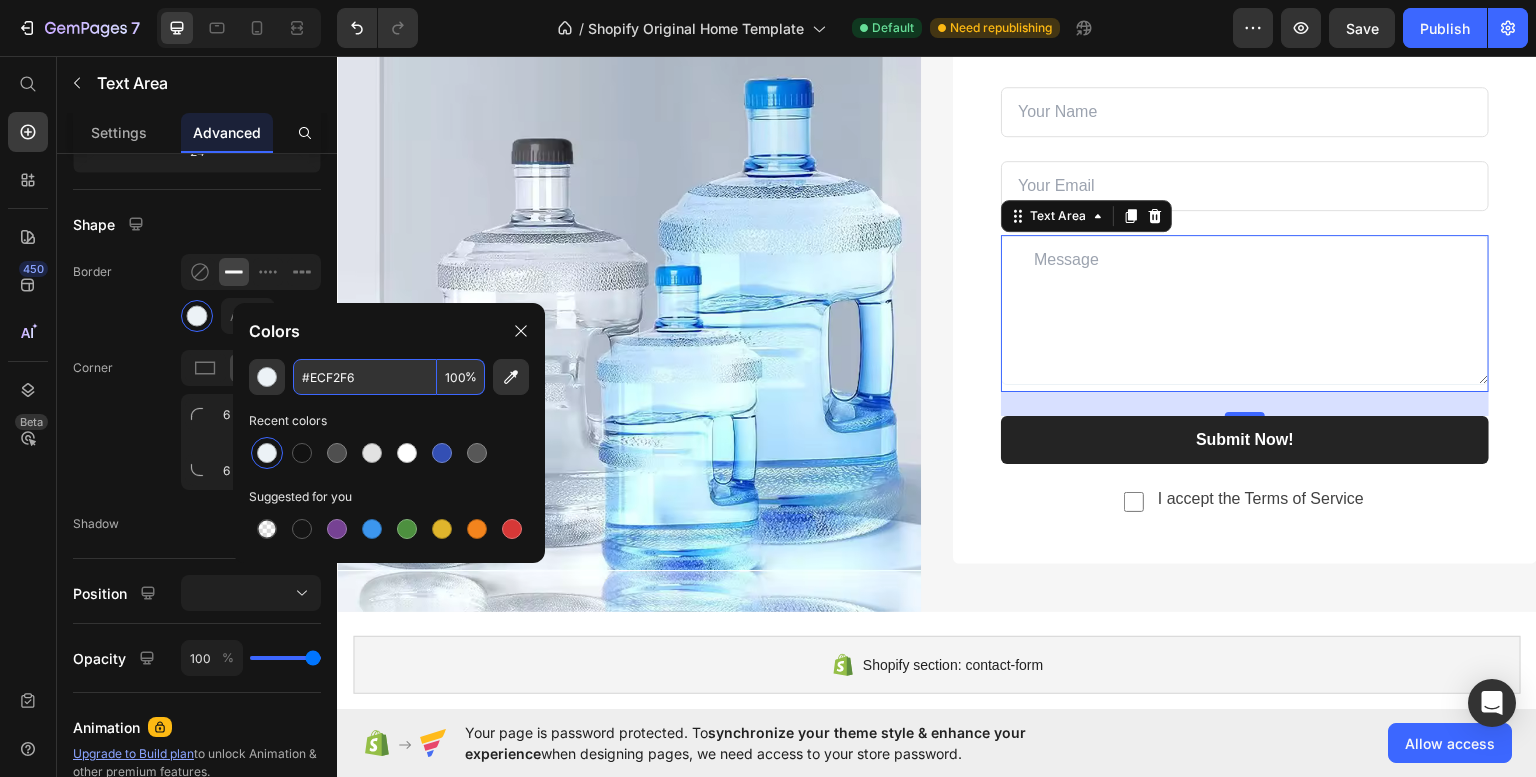 click on "#ECF2F6" at bounding box center (365, 377) 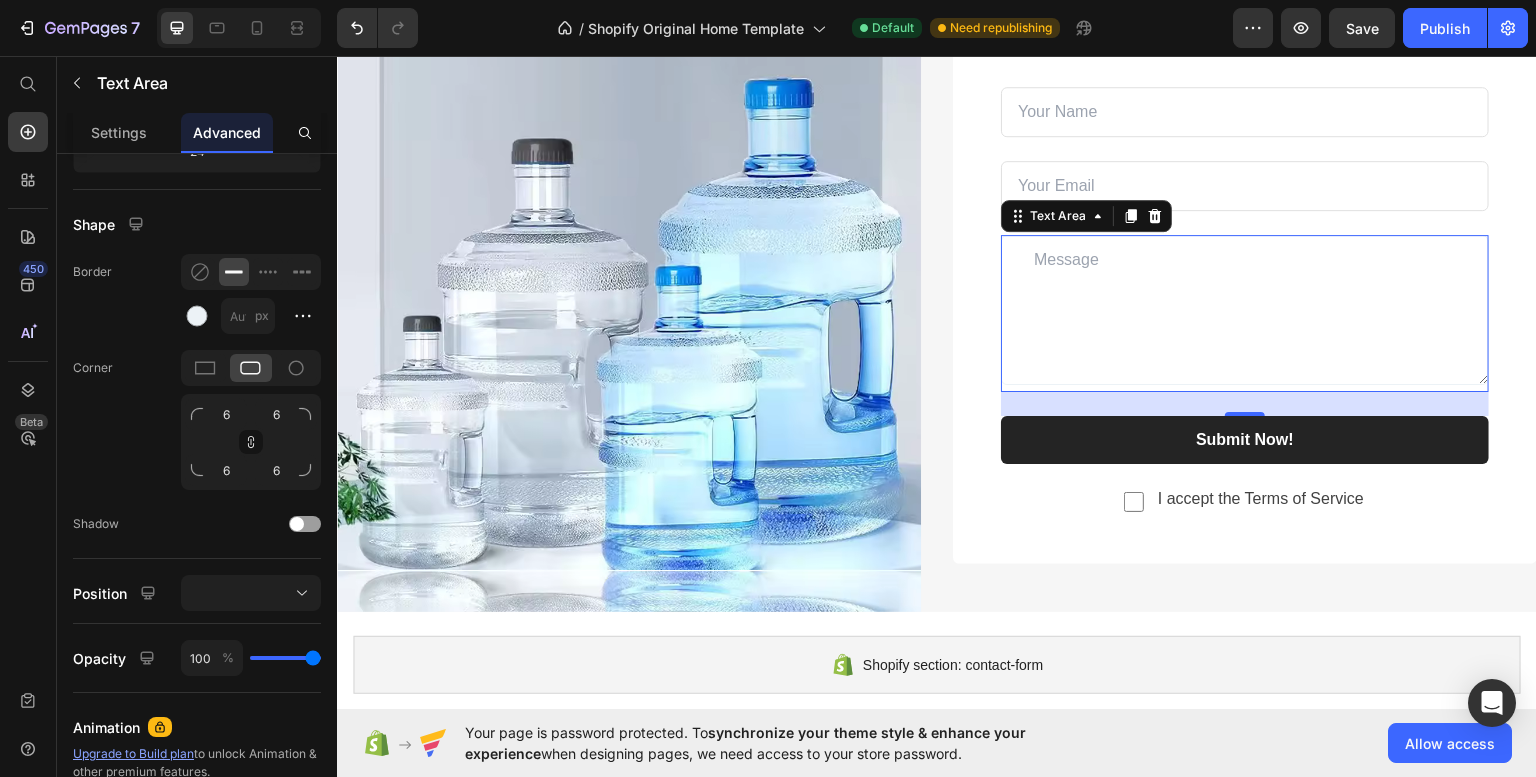 click on "450 Beta" at bounding box center [28, 416] 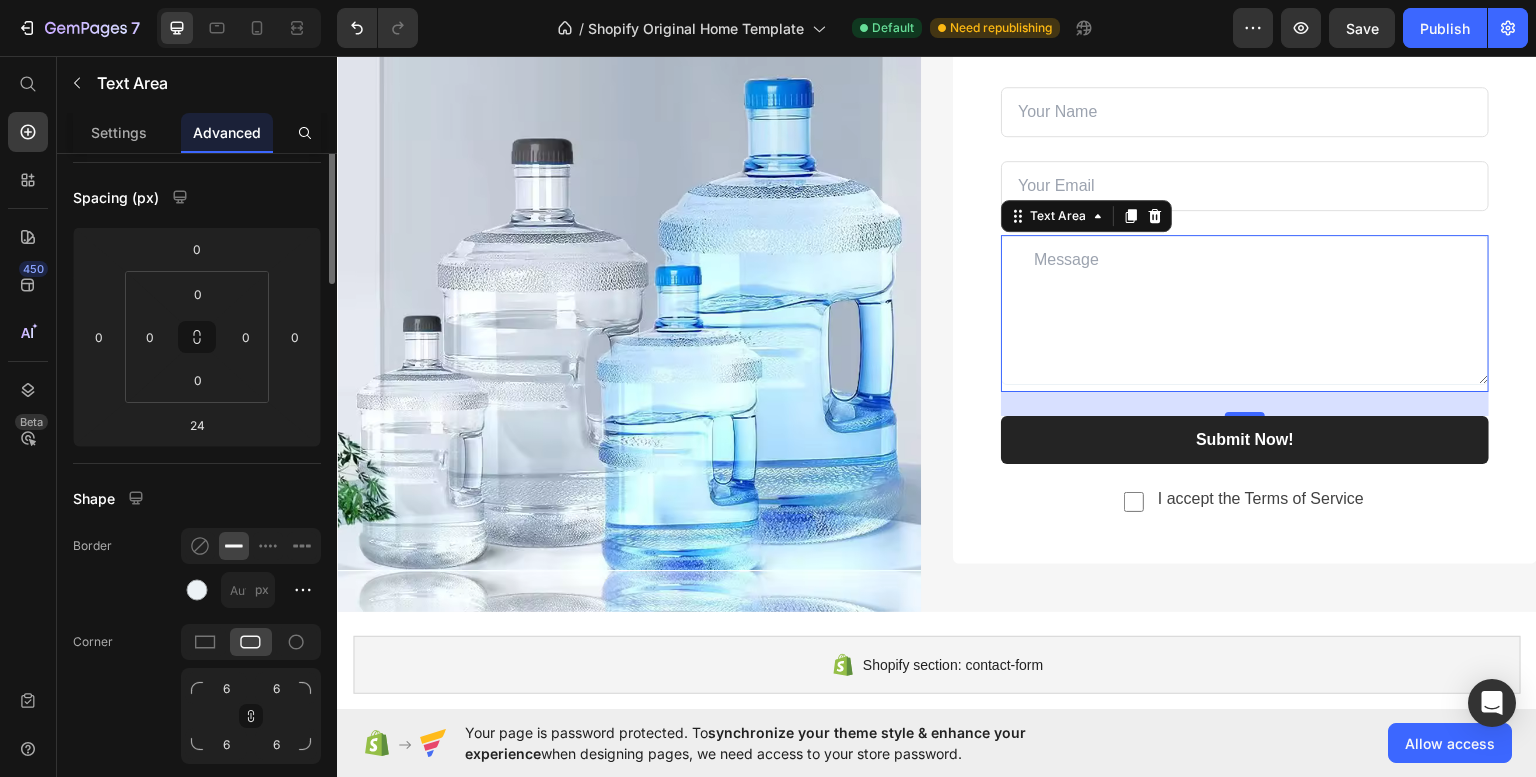 scroll, scrollTop: 0, scrollLeft: 0, axis: both 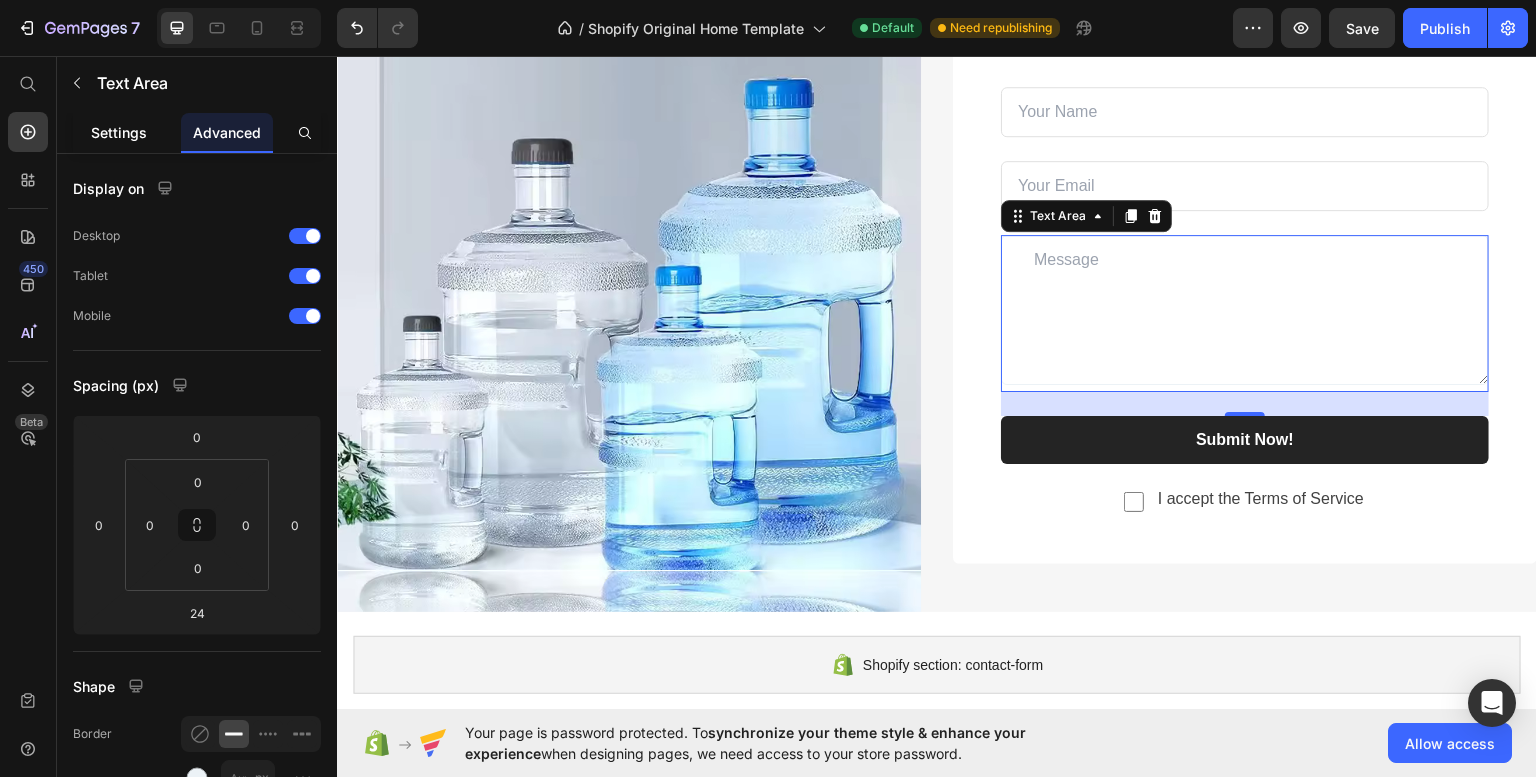 click on "Settings" at bounding box center (119, 132) 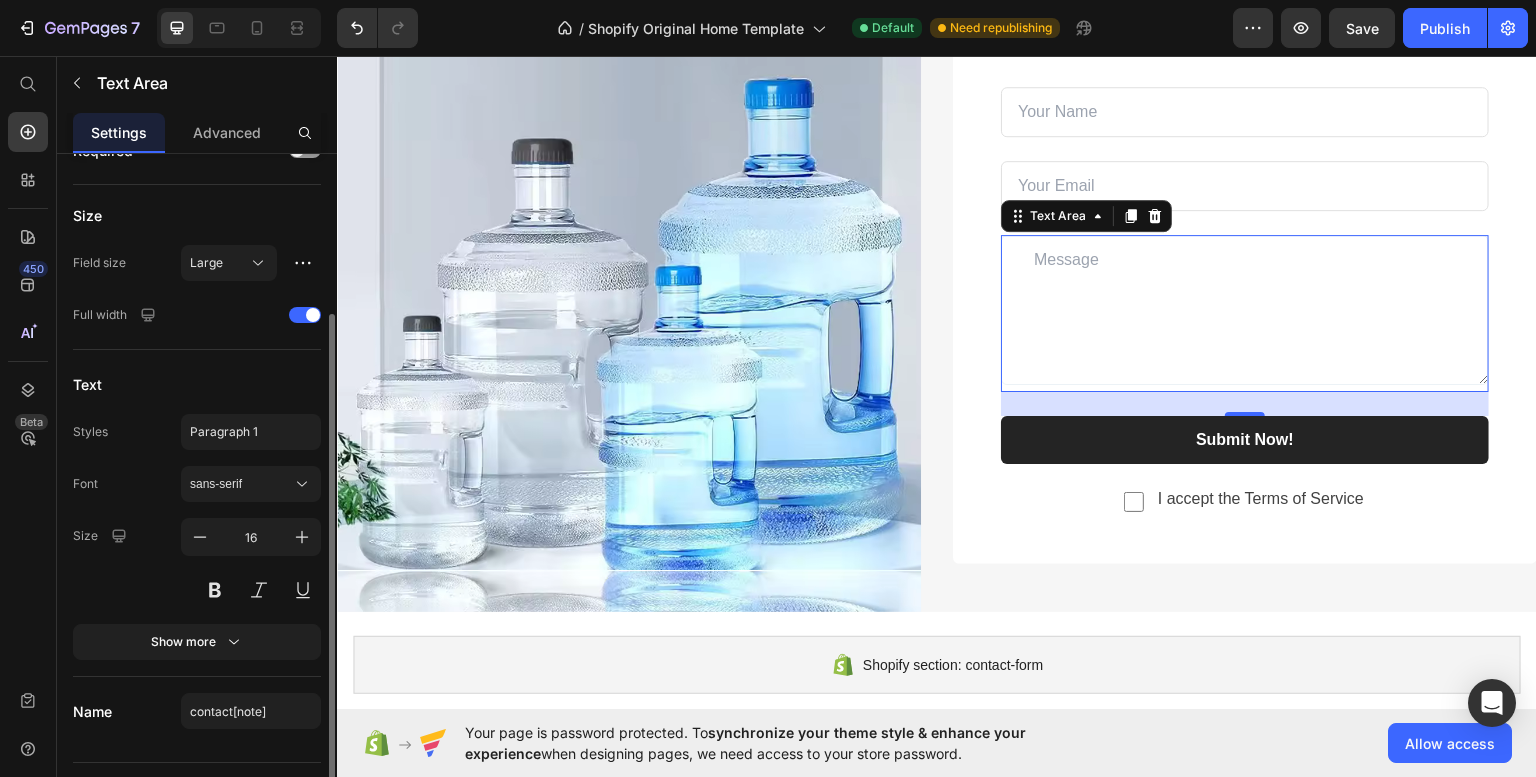 scroll, scrollTop: 144, scrollLeft: 0, axis: vertical 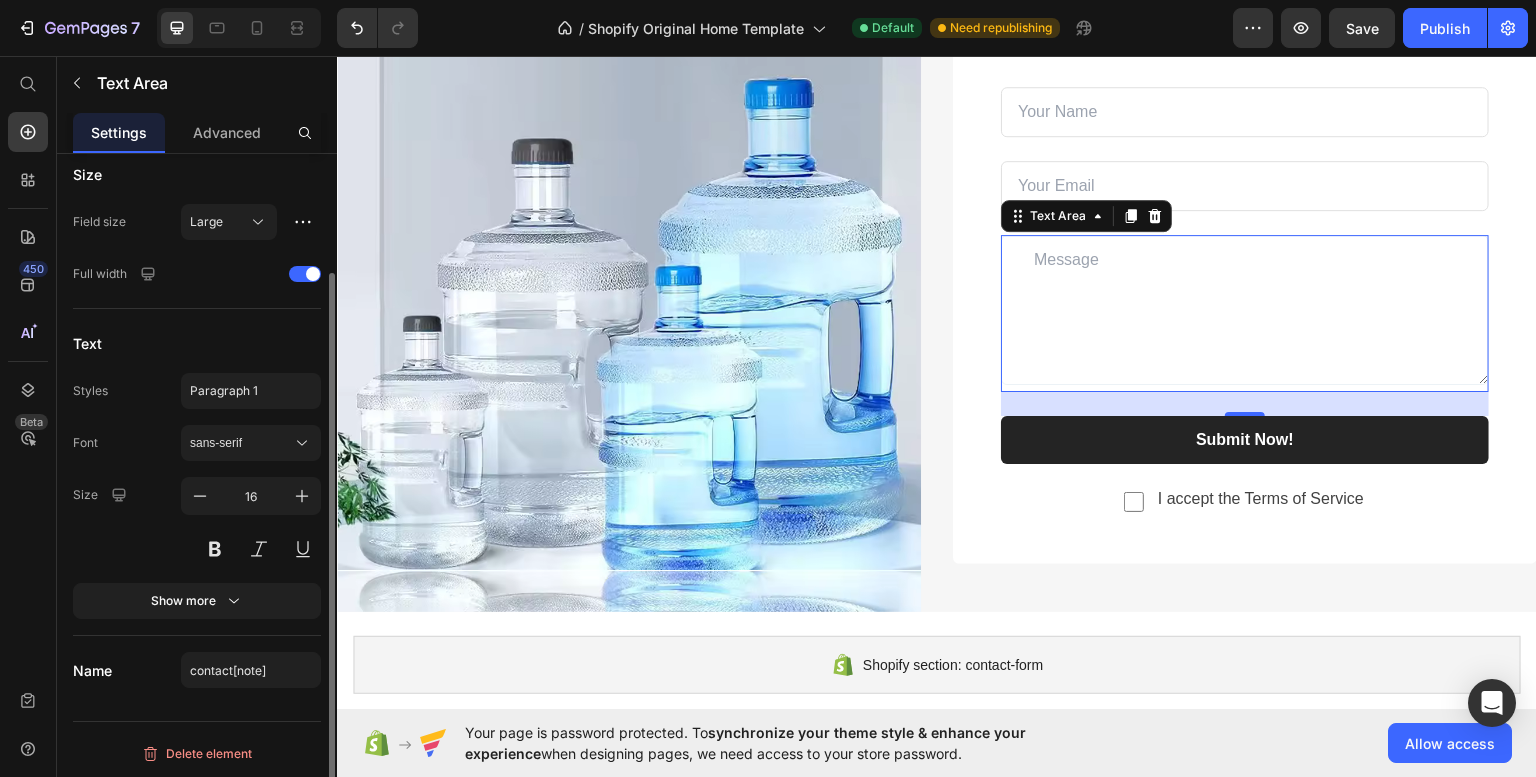 click on "Font sans-serif Size 16 Show more" at bounding box center [197, 522] 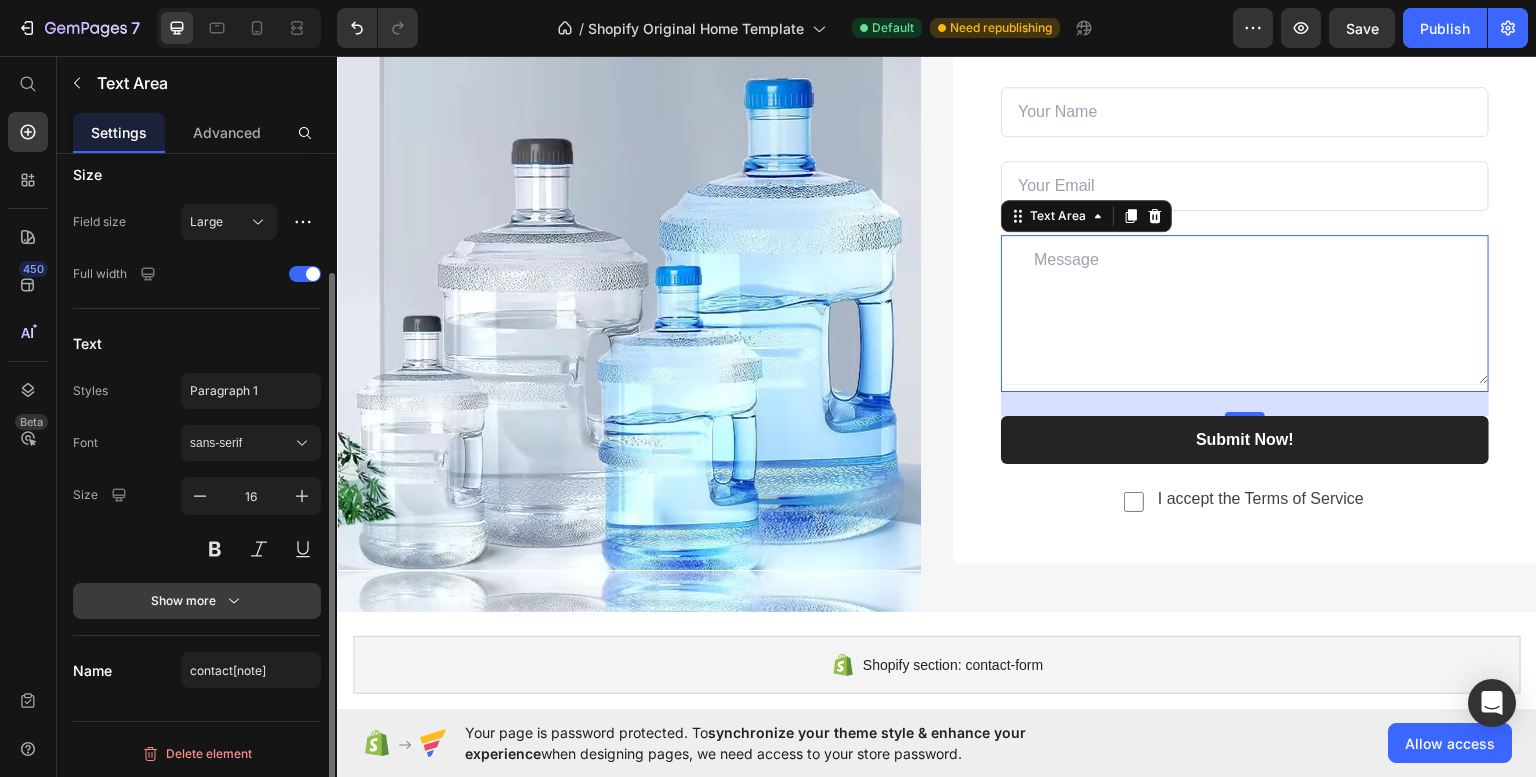 click on "Show more" at bounding box center [197, 601] 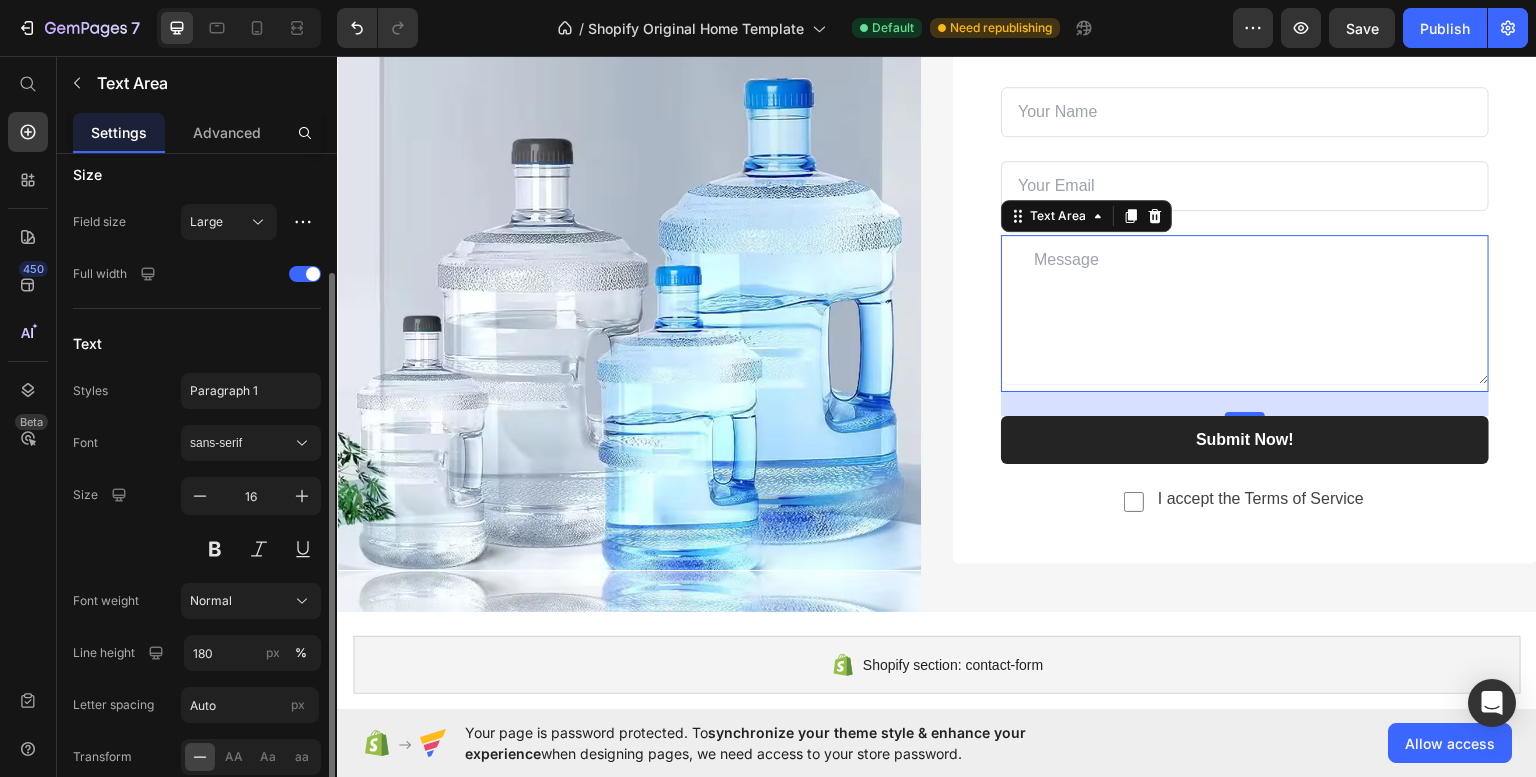 scroll, scrollTop: 352, scrollLeft: 0, axis: vertical 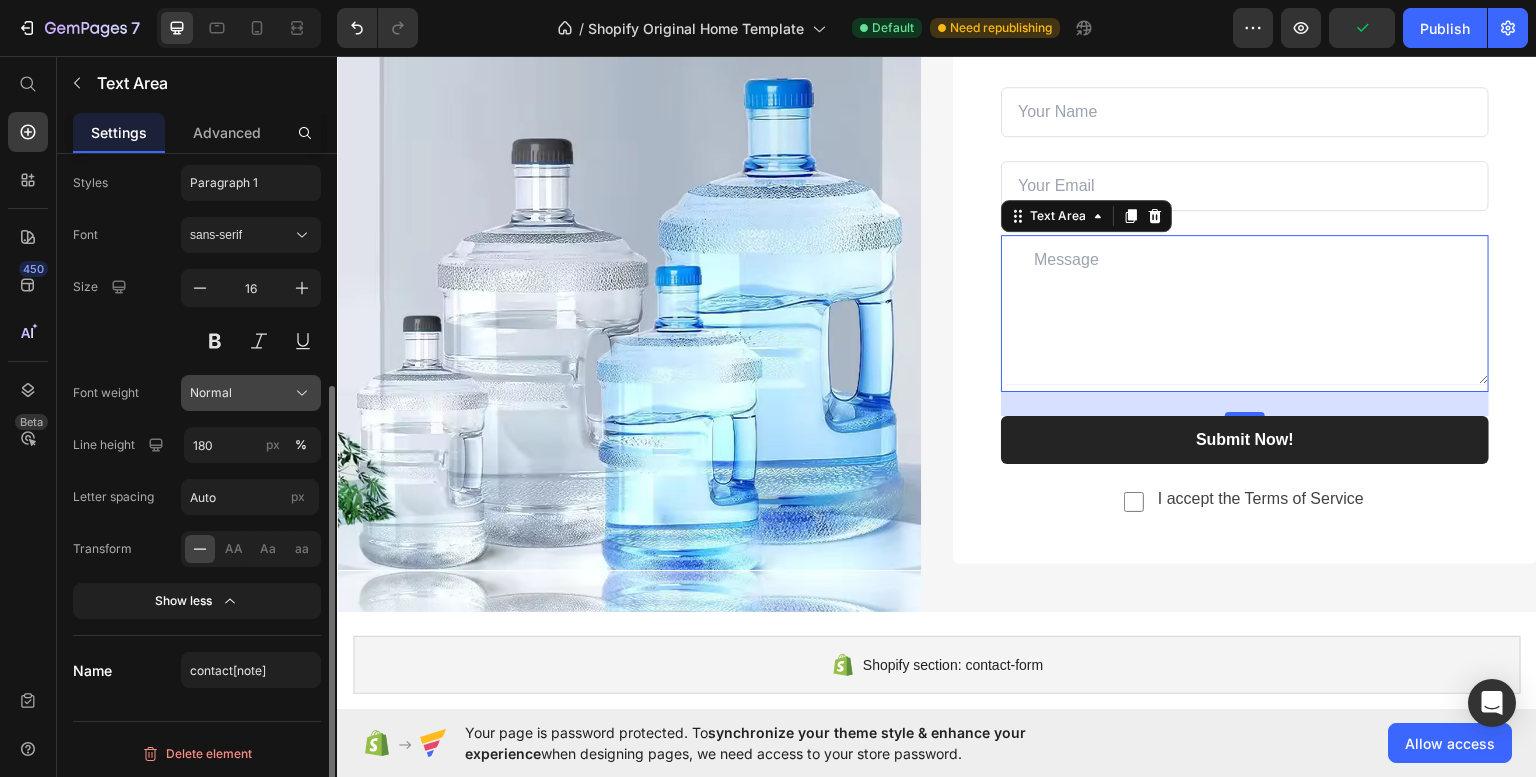 click on "Normal" at bounding box center [211, 393] 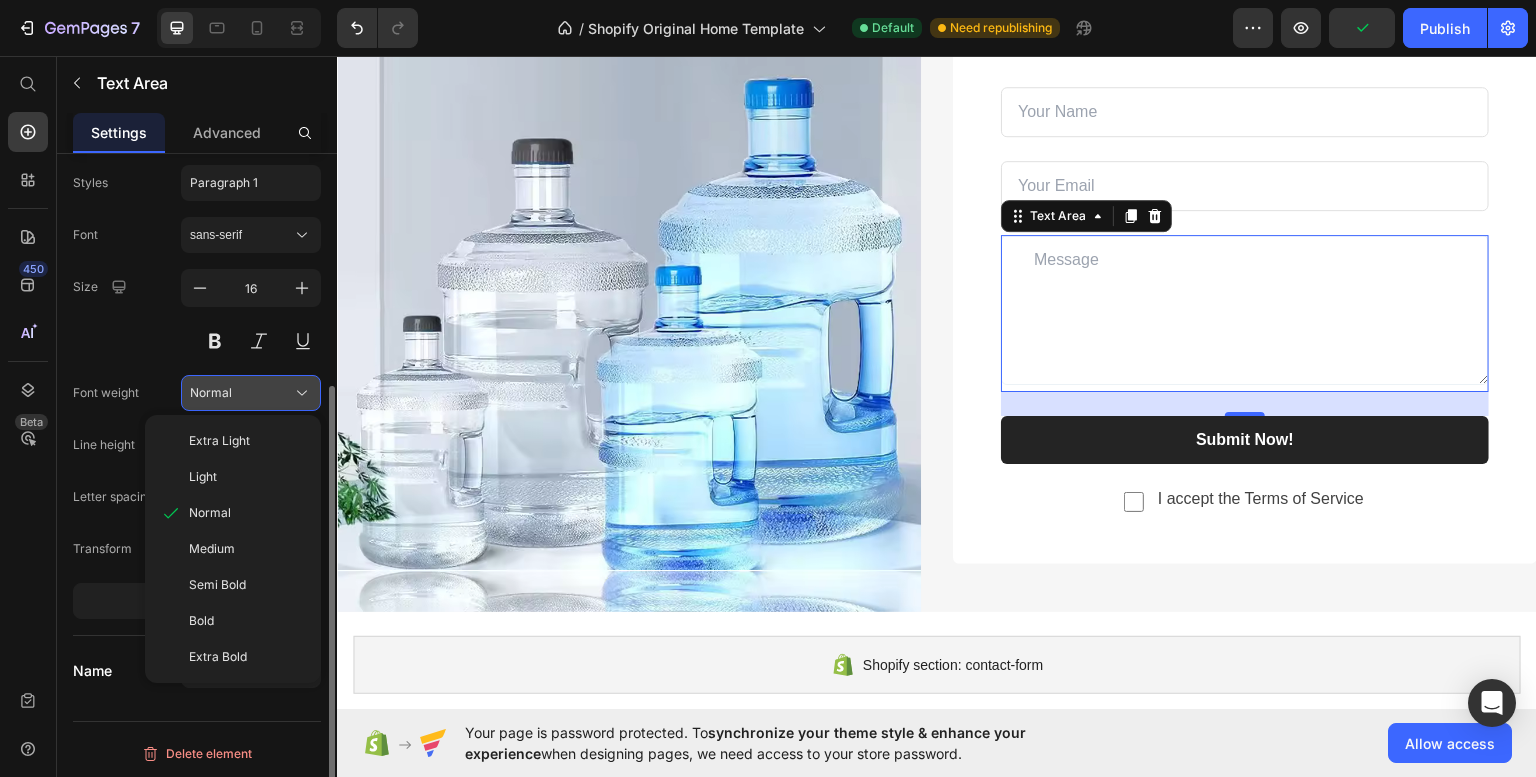 click on "Normal" at bounding box center (211, 393) 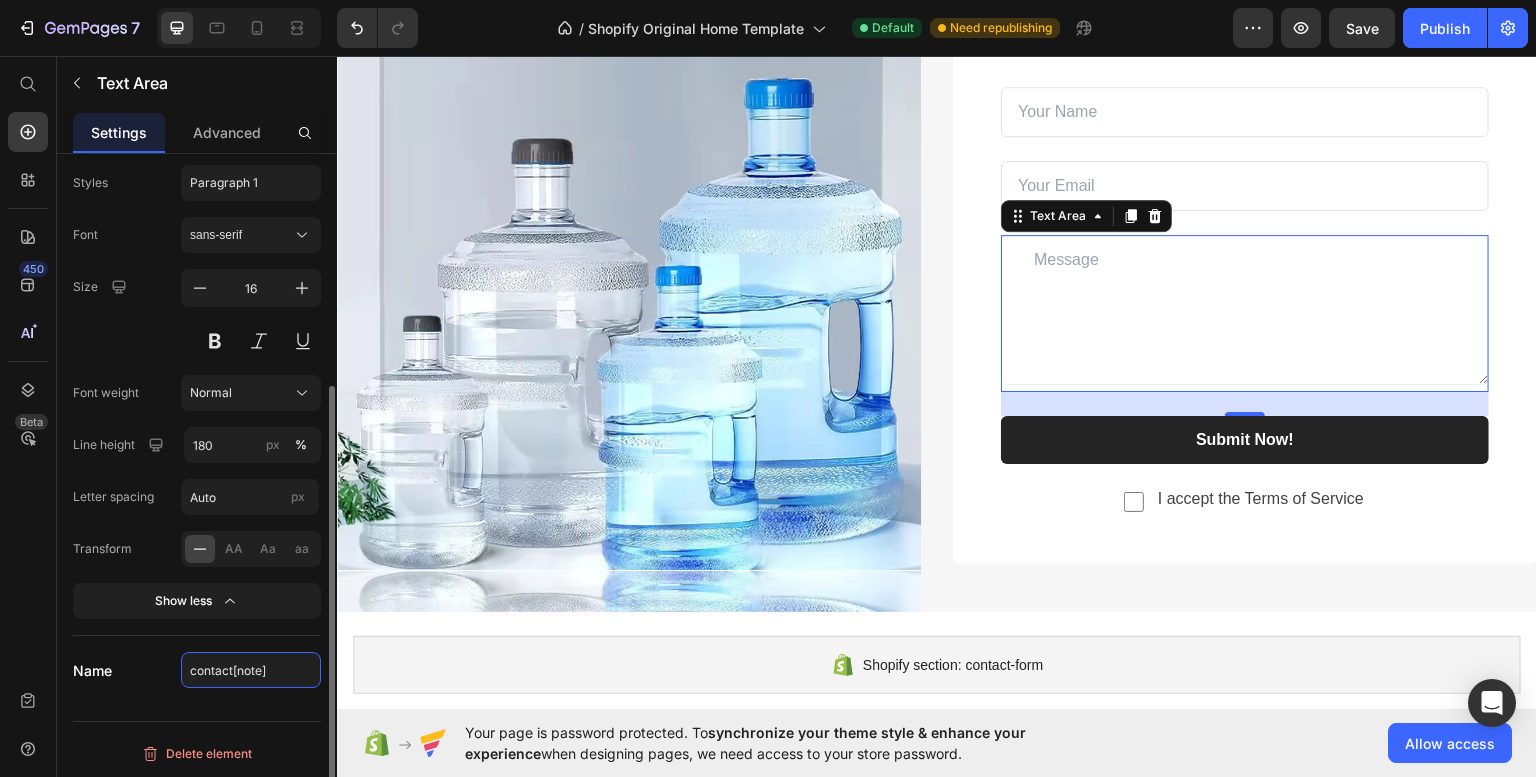 click on "contact[note]" 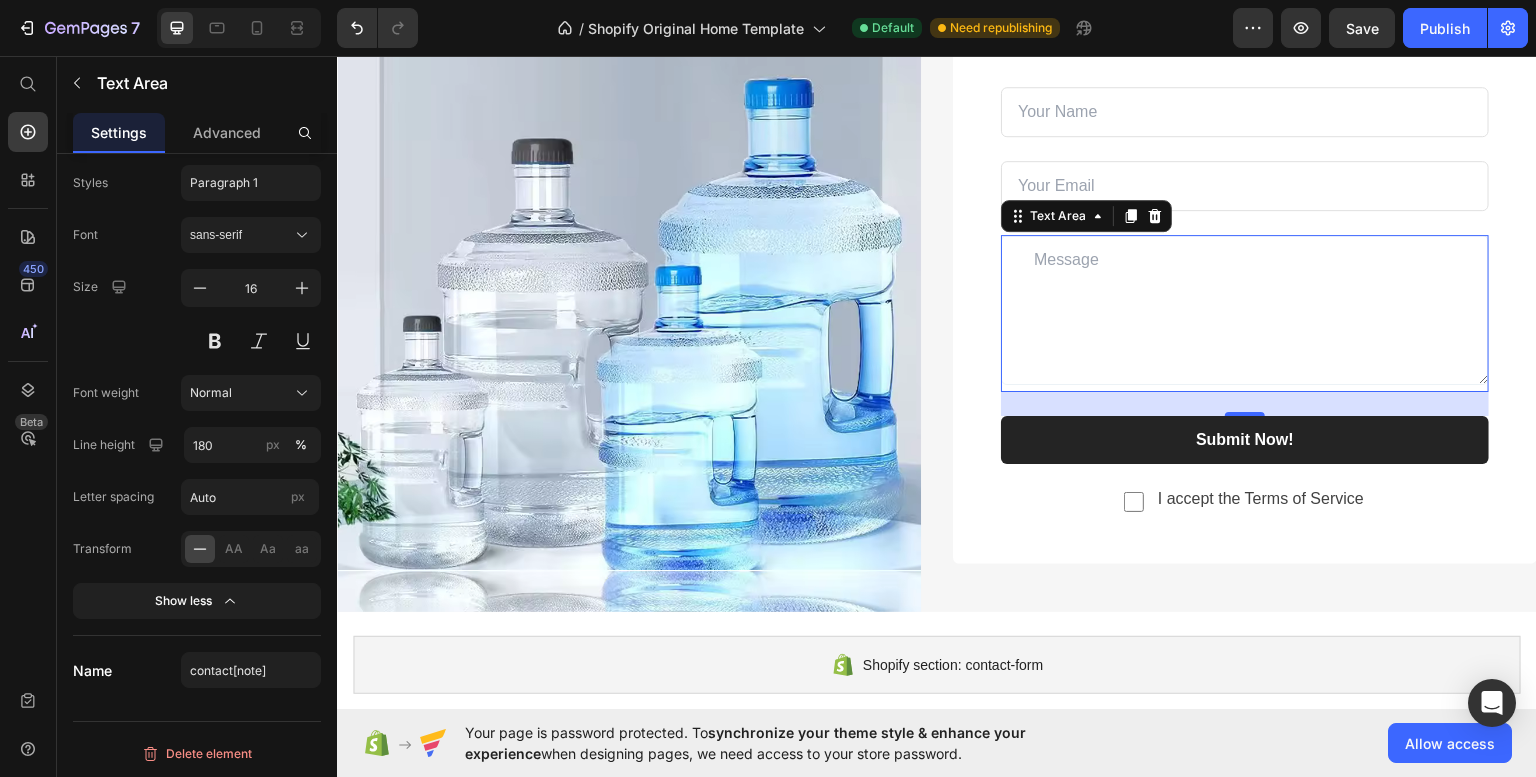 click on "450 Beta" at bounding box center (28, 416) 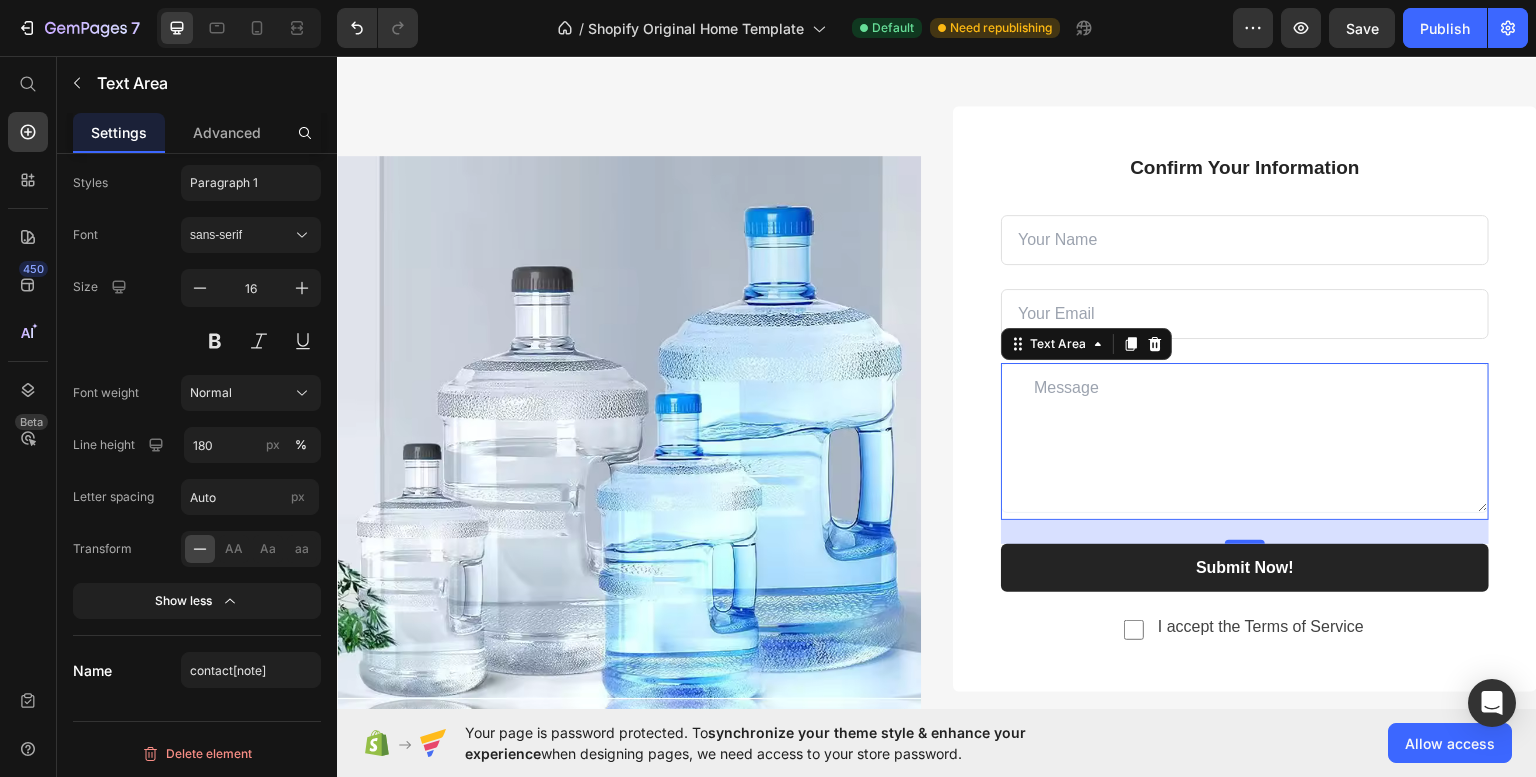 scroll, scrollTop: 1150, scrollLeft: 0, axis: vertical 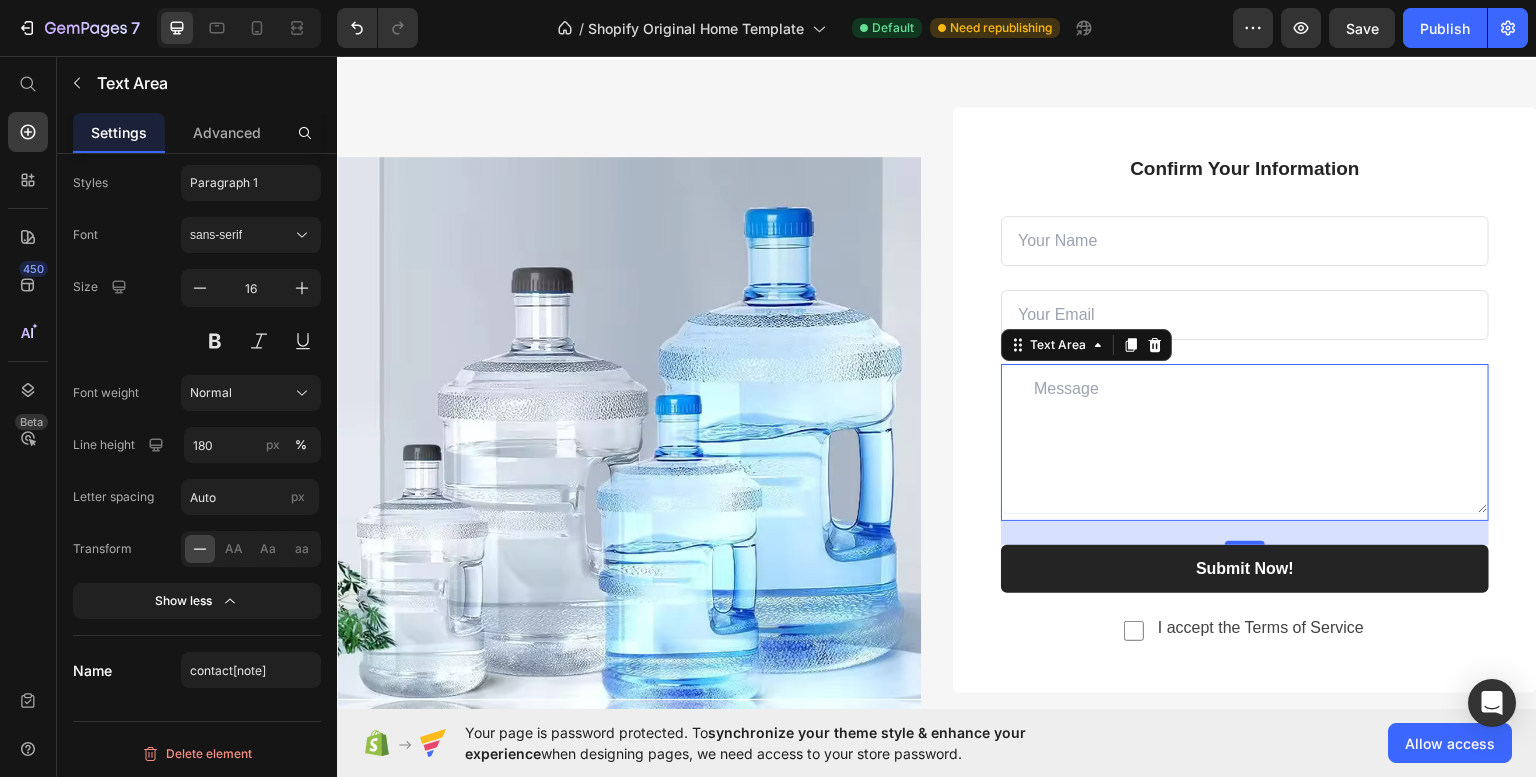 click at bounding box center [1245, 438] 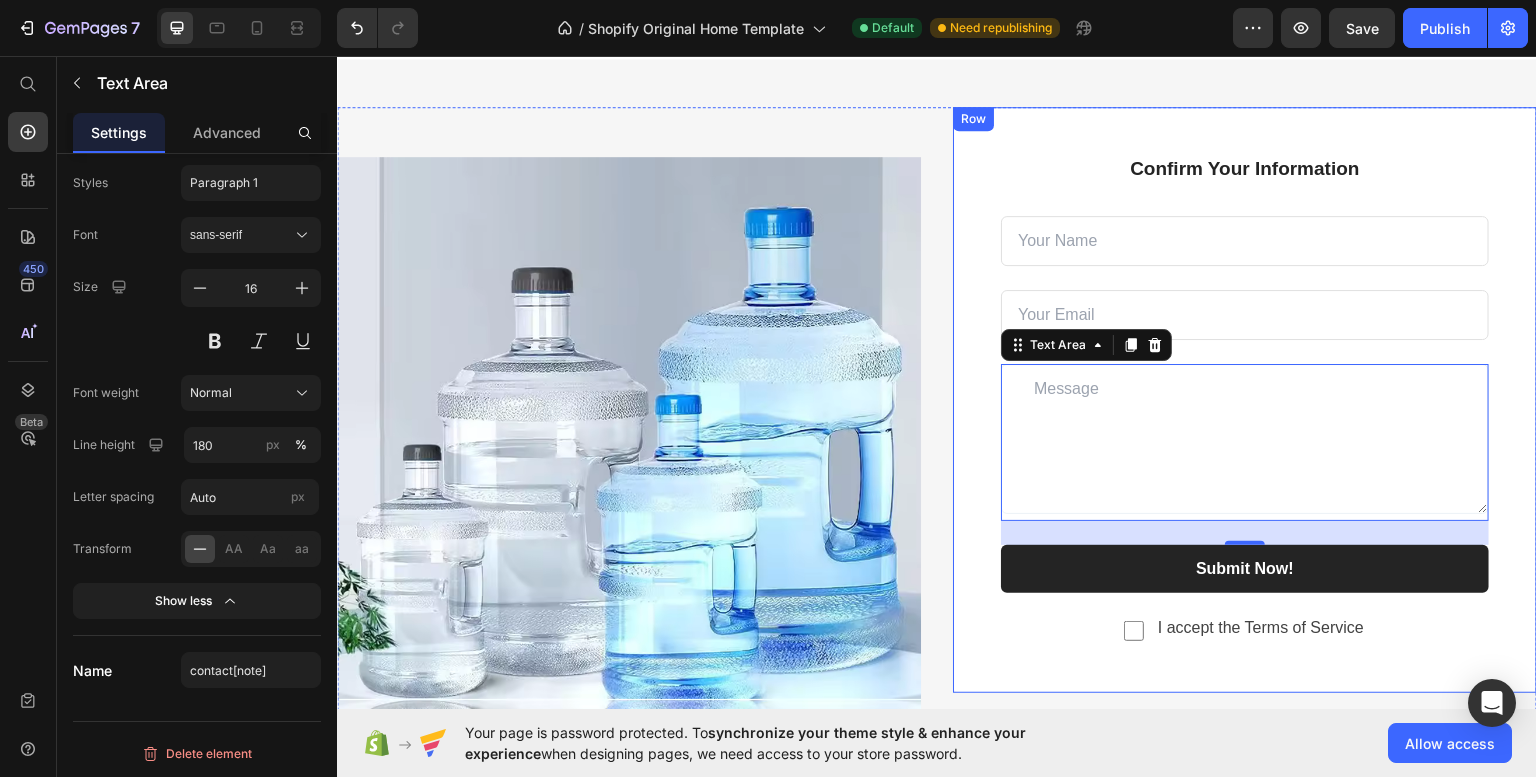click on "Confirm Your Information Text block Text Field Email Field Text Area   24 Row Submit Now! Submit Button Checkbox I accept the Terms of Service Text block Row Contact Form Row" at bounding box center (1245, 399) 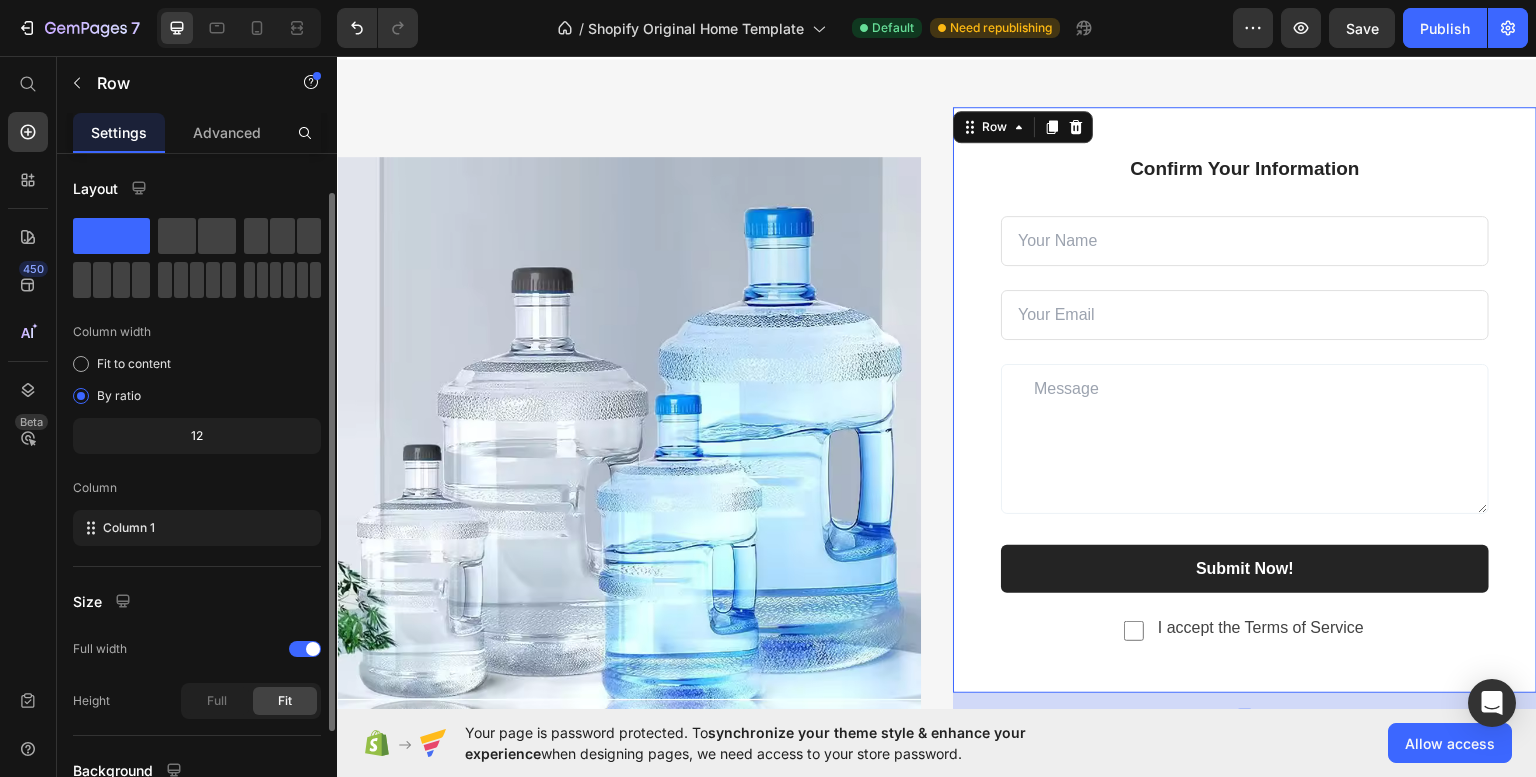 scroll, scrollTop: 178, scrollLeft: 0, axis: vertical 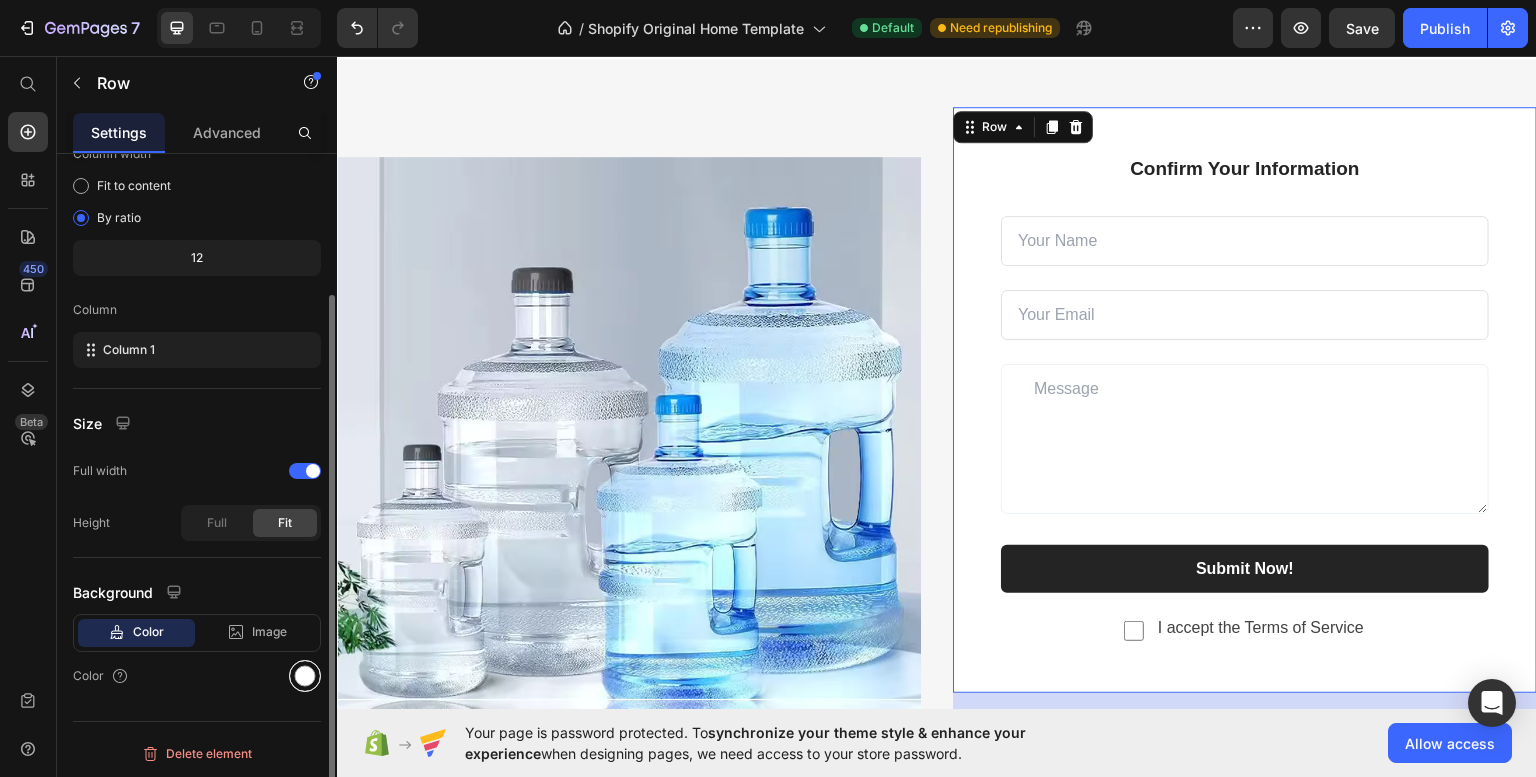 click at bounding box center [305, 676] 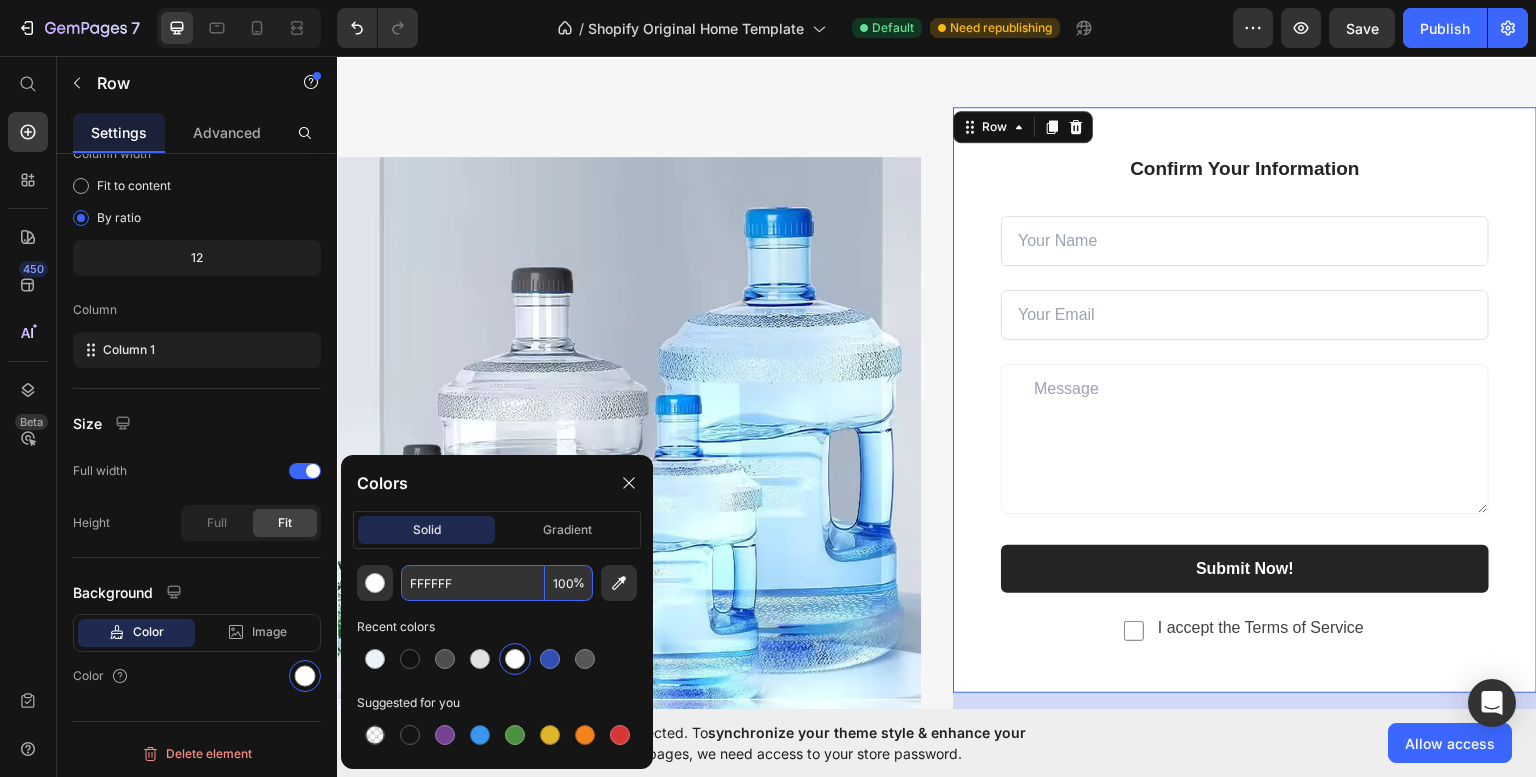 click on "FFFFFF" at bounding box center (473, 583) 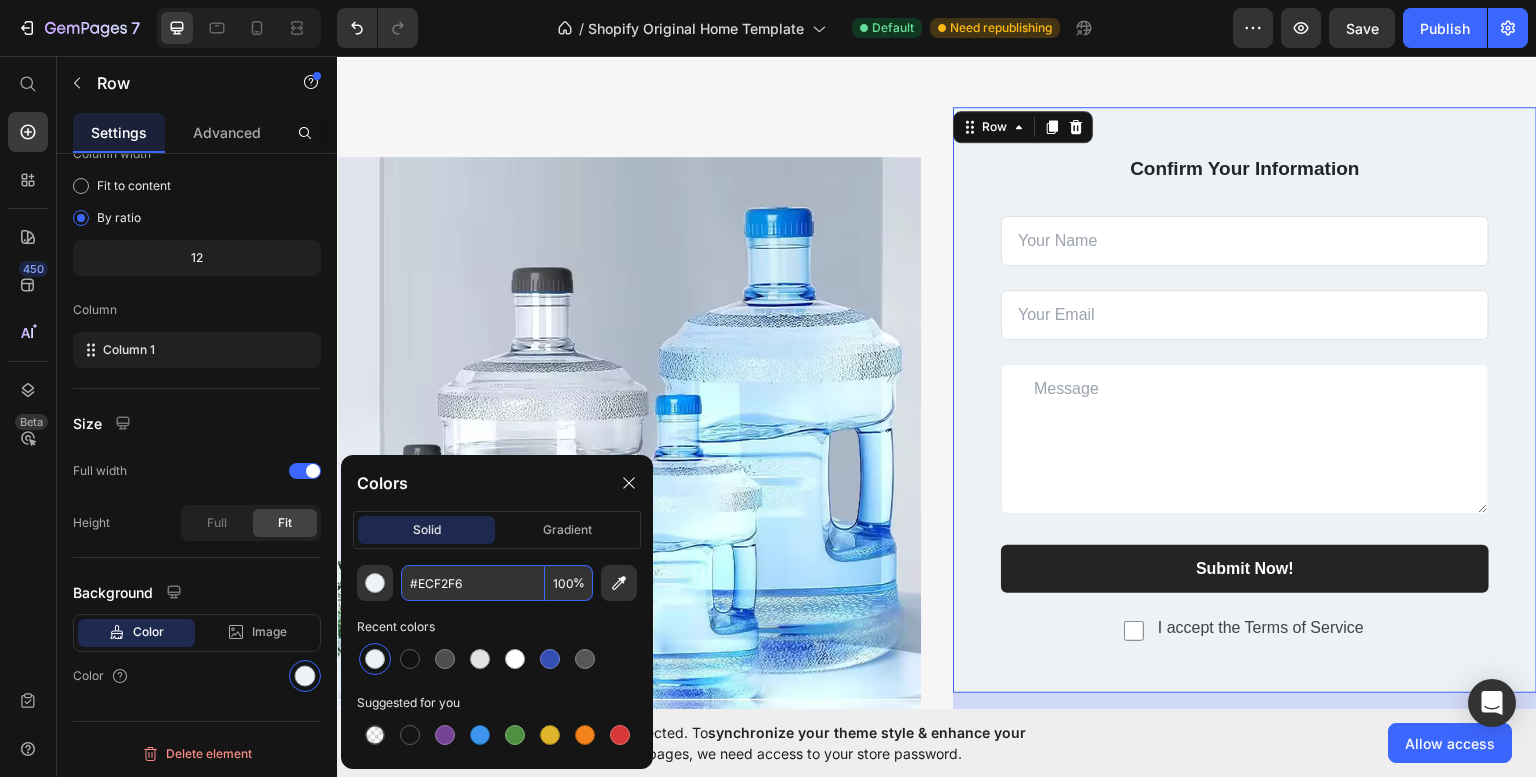 type on "#ECF2F6" 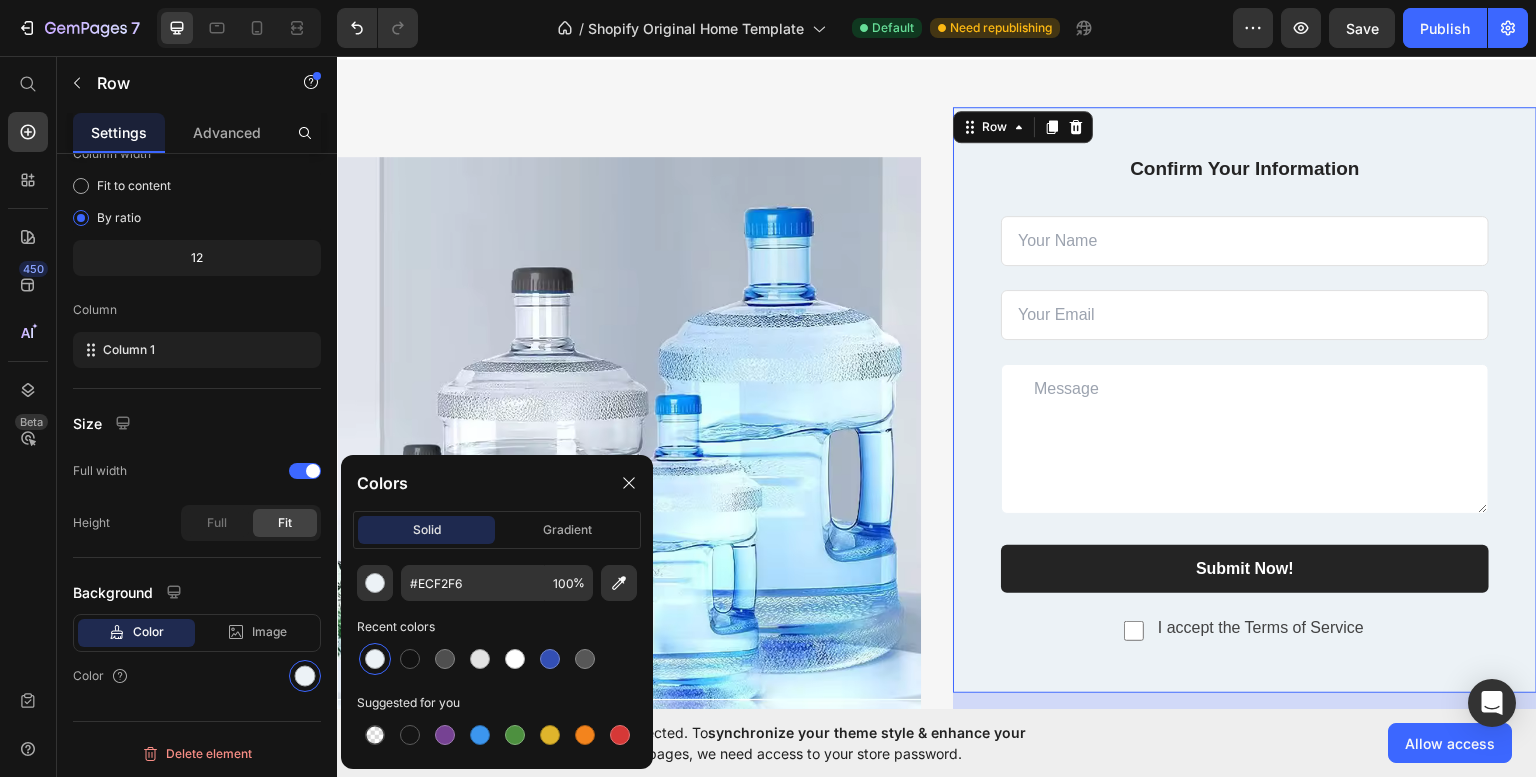 click on "450 Beta" at bounding box center [28, 372] 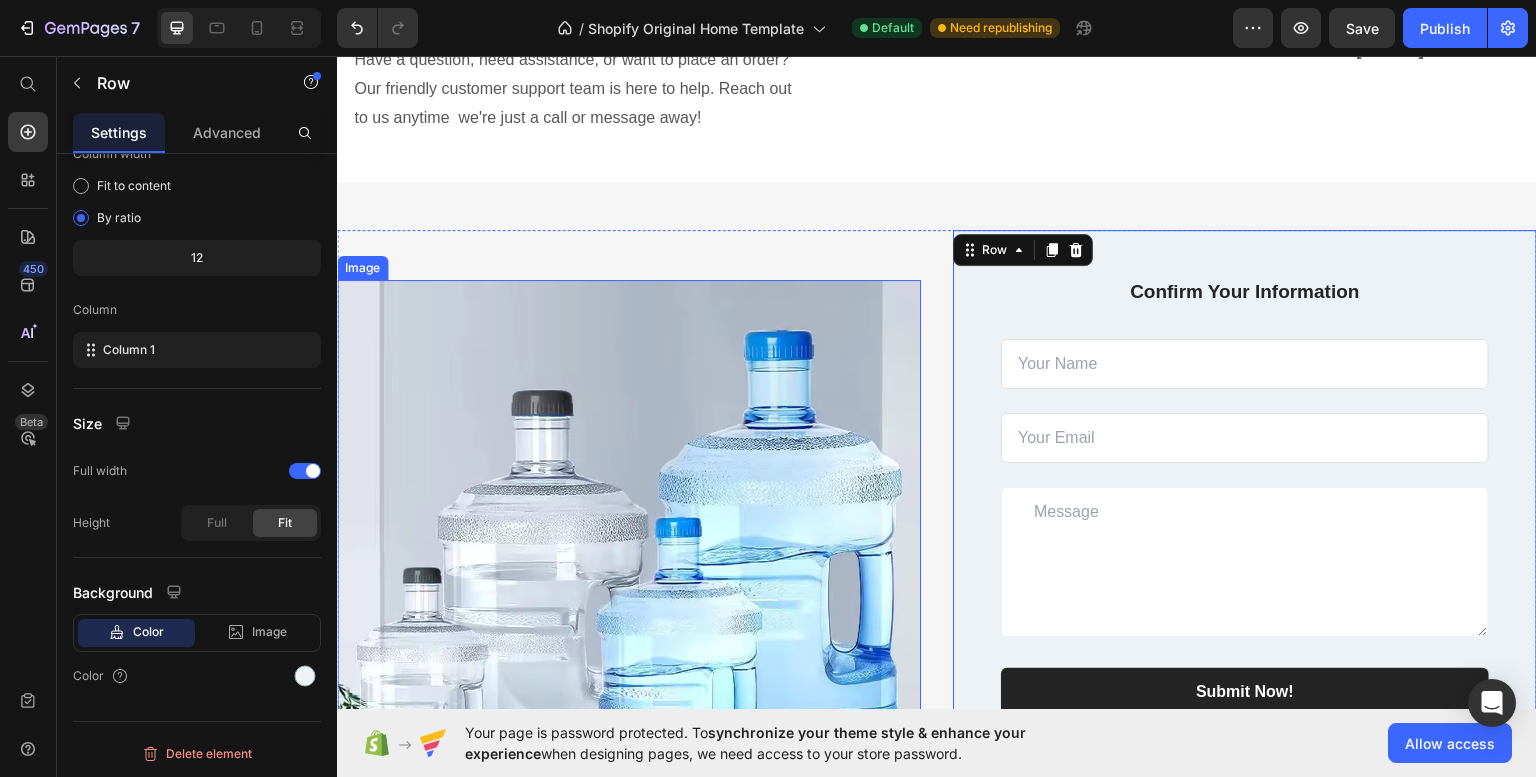 scroll, scrollTop: 1022, scrollLeft: 0, axis: vertical 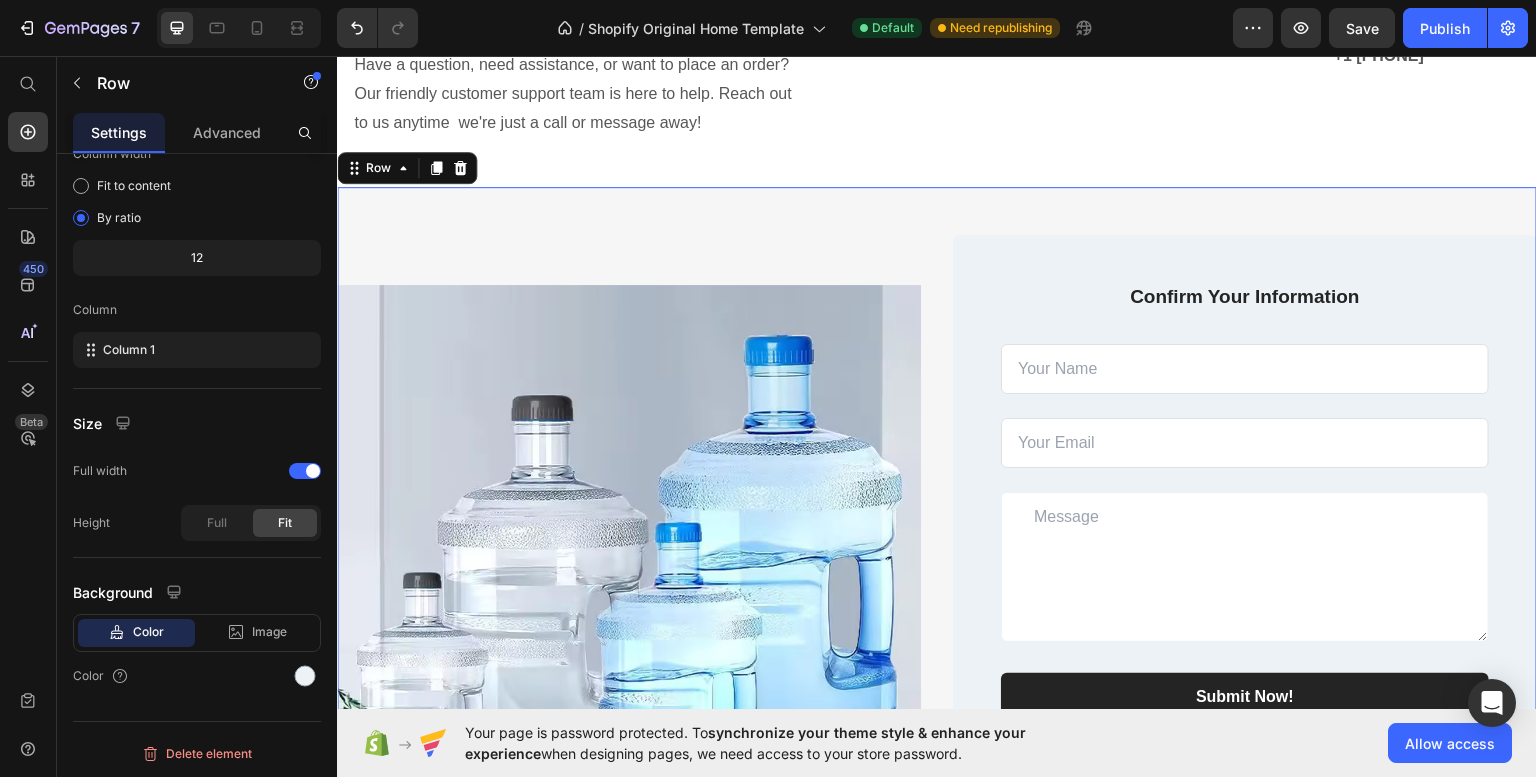 click on "Image Confirm Your Information Text block Text Field Email Field Text Area Row Submit Now! Submit Button Checkbox I accept the Terms of Service Text block Row Contact Form Row Row Row   0 Row" at bounding box center (937, 527) 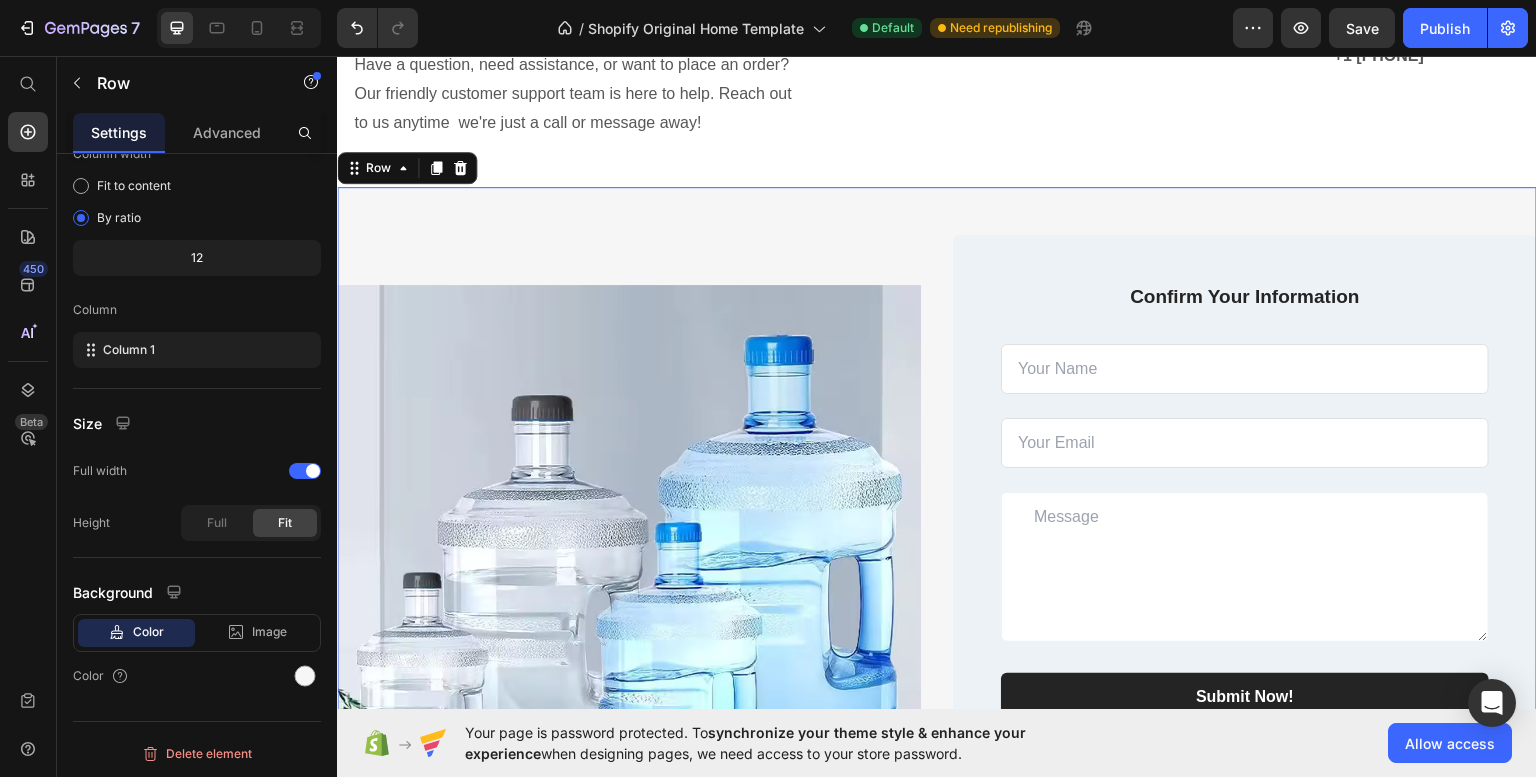 click on "Image Confirm Your Information Text block Text Field Email Field Text Area Row Submit Now! Submit Button Checkbox I accept the Terms of Service Text block Row Contact Form Row Row Row   0 Row" at bounding box center [937, 527] 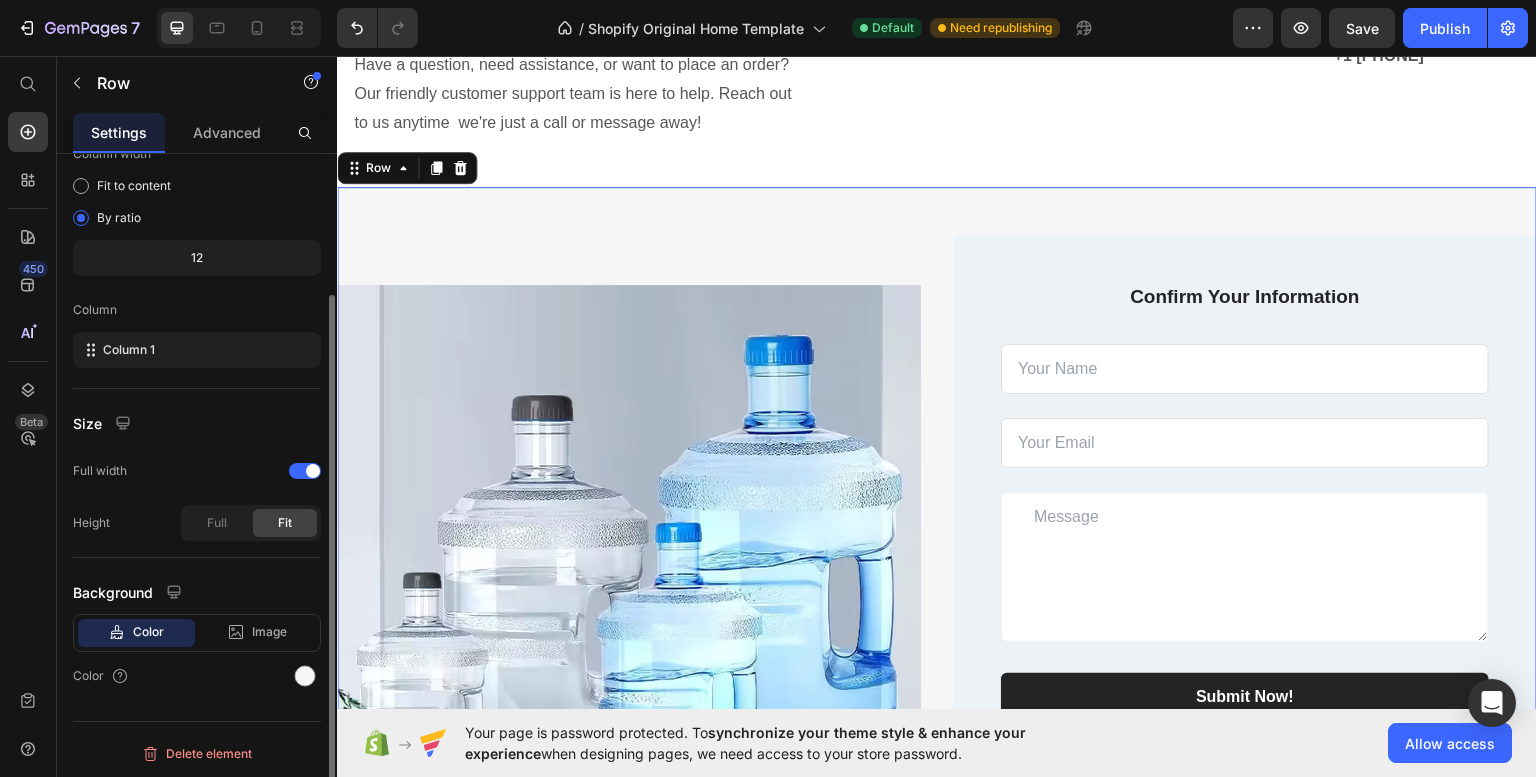 scroll, scrollTop: 178, scrollLeft: 0, axis: vertical 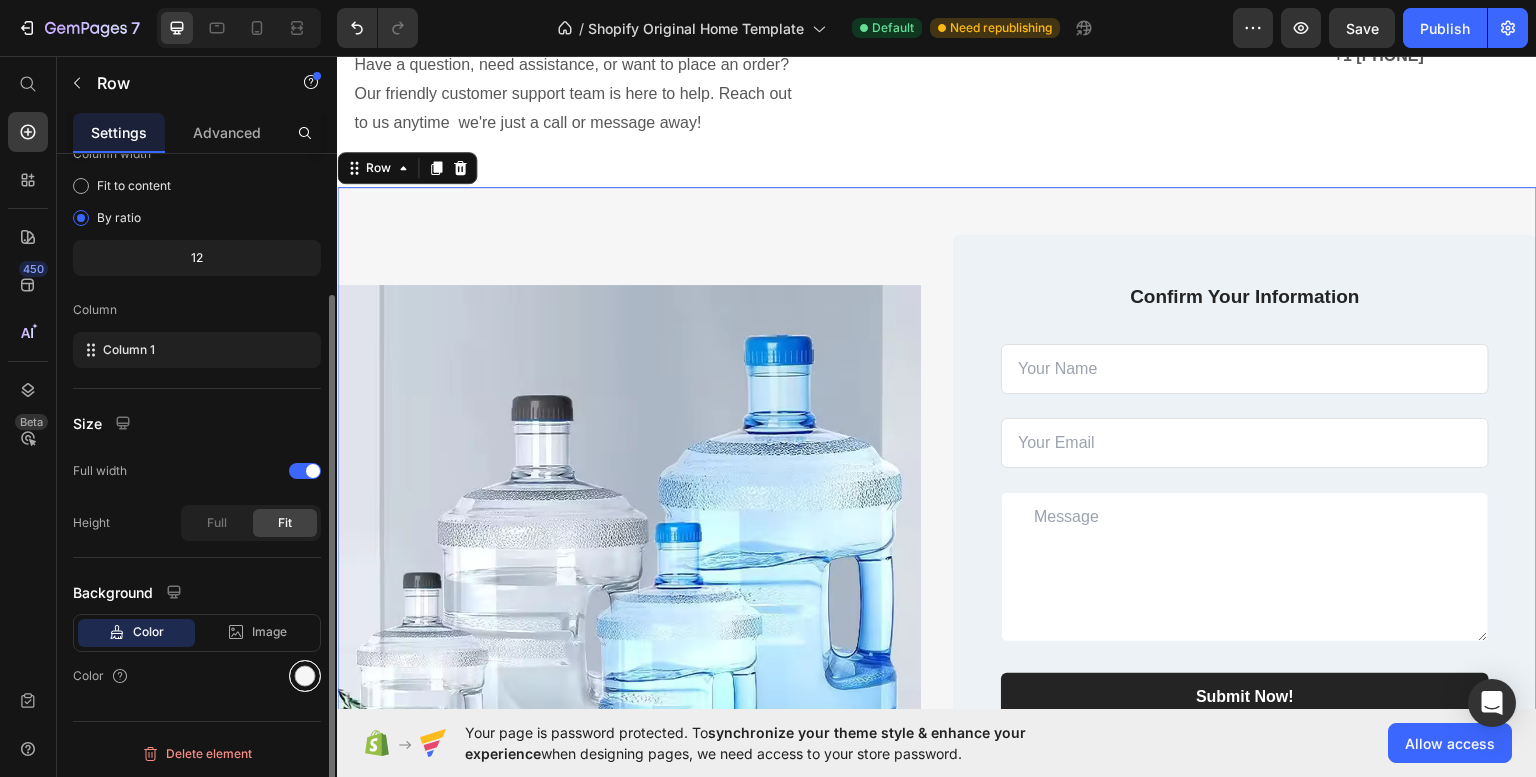 click at bounding box center [305, 676] 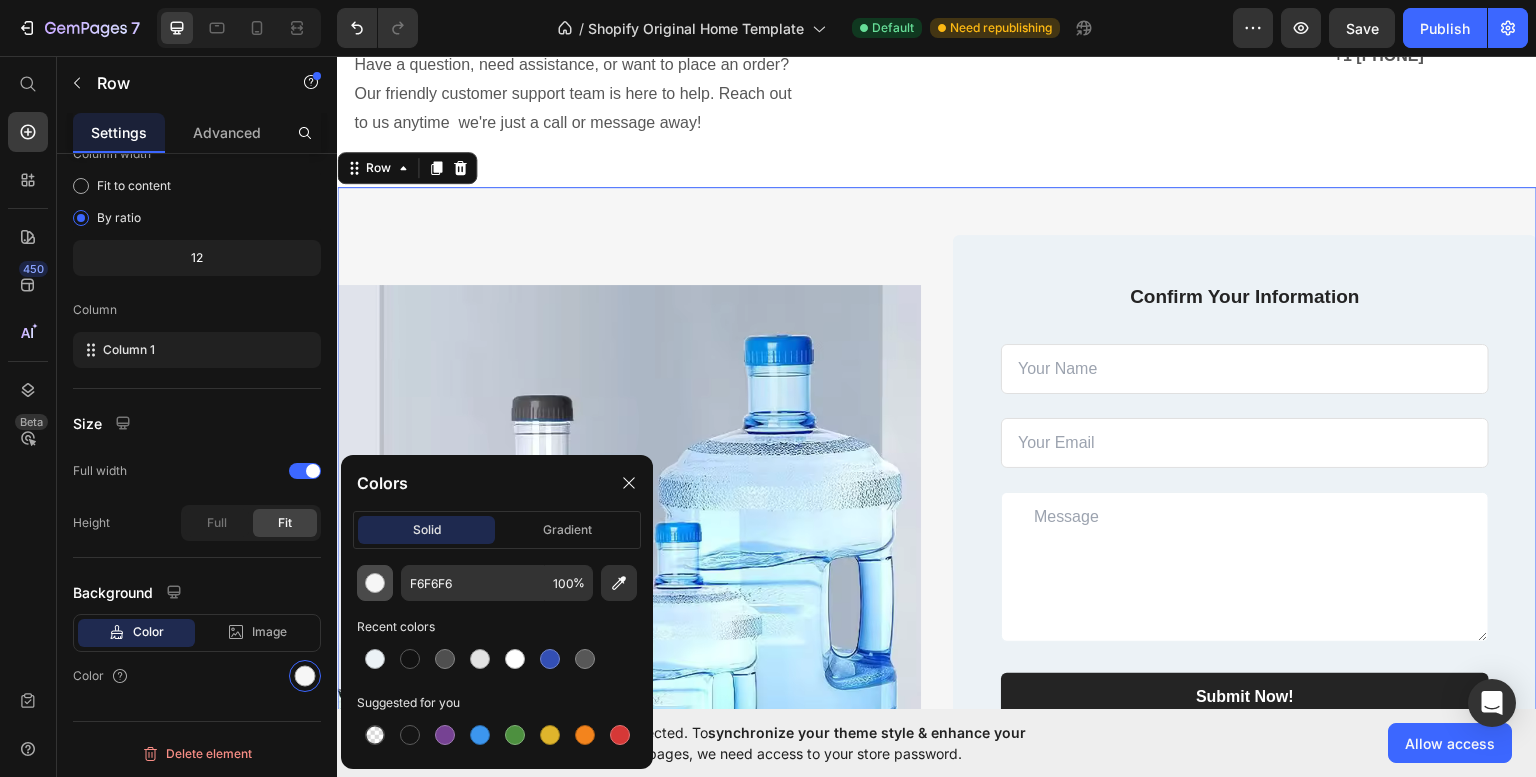 click at bounding box center (375, 583) 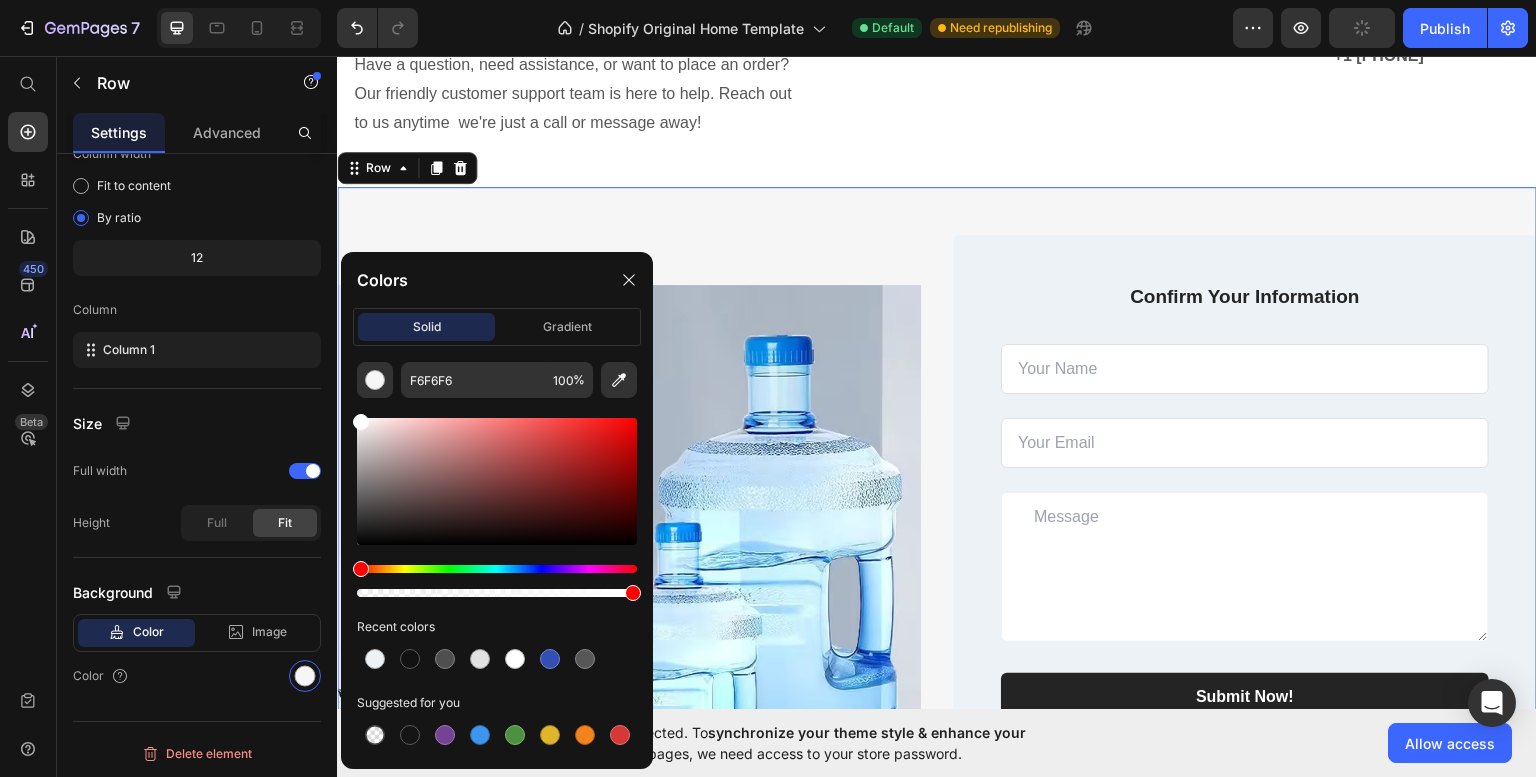 drag, startPoint x: 437, startPoint y: 467, endPoint x: 344, endPoint y: 401, distance: 114.03947 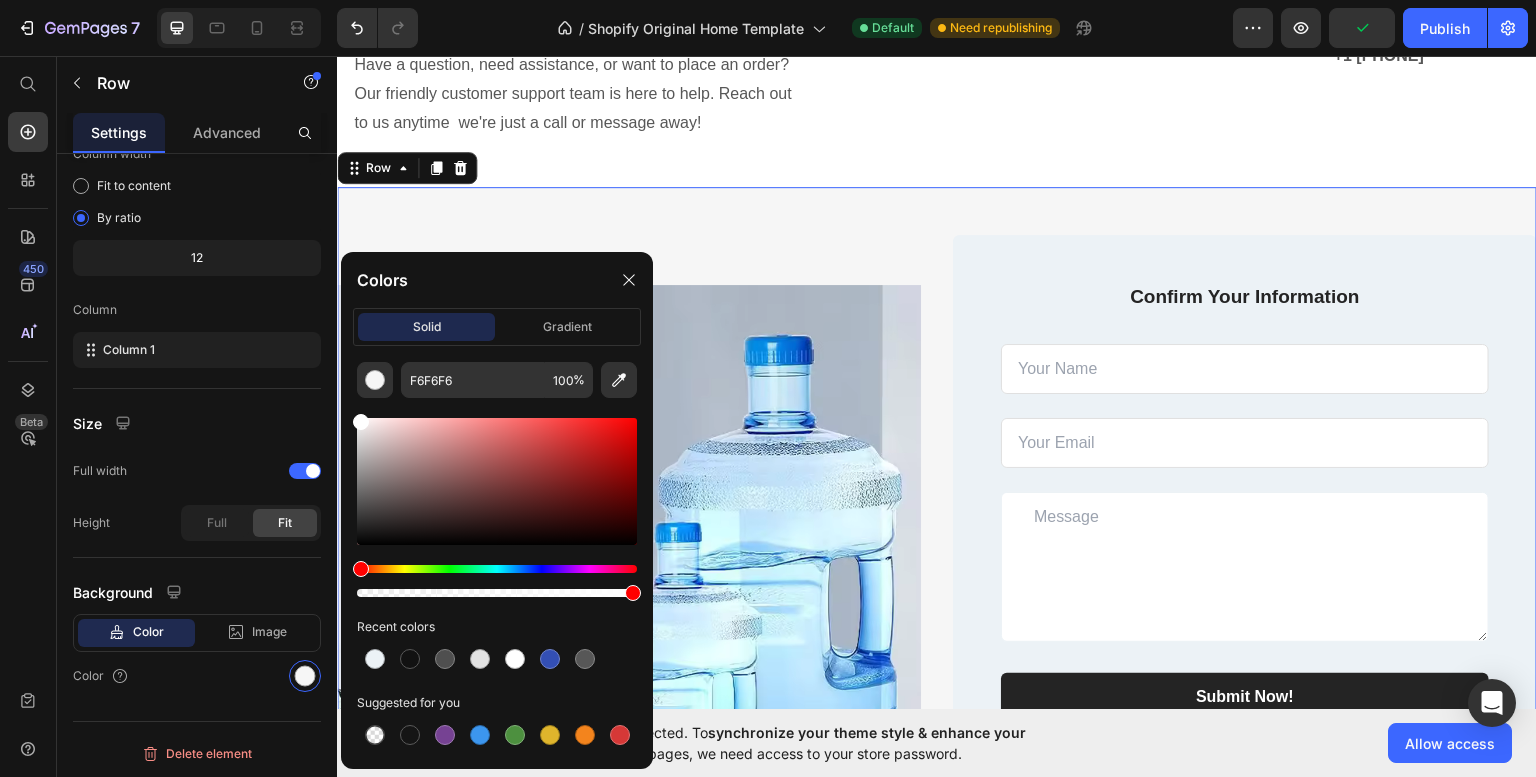 type on "FFFFFF" 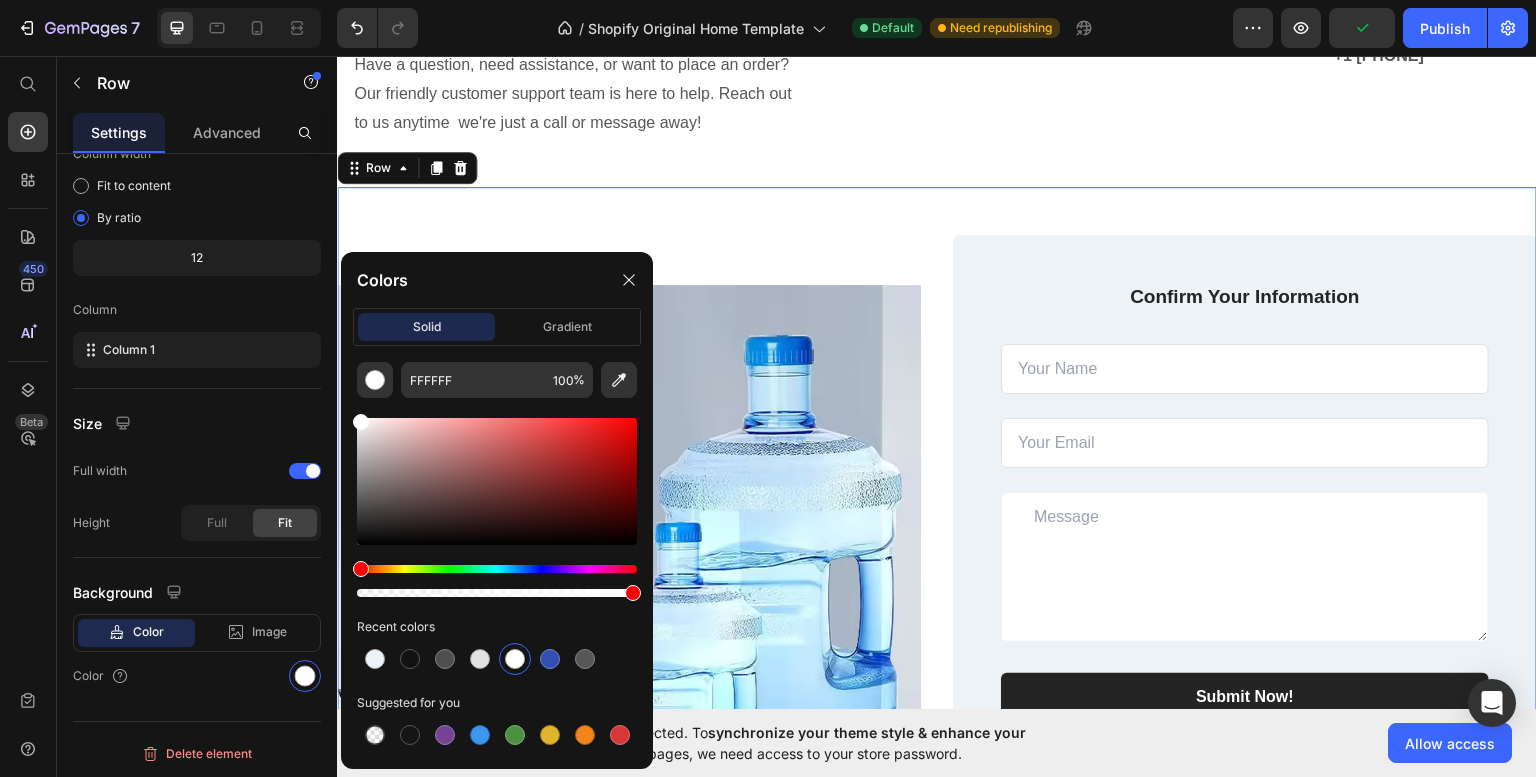 click on "FFFFFF 100 % Recent colors Suggested for you" 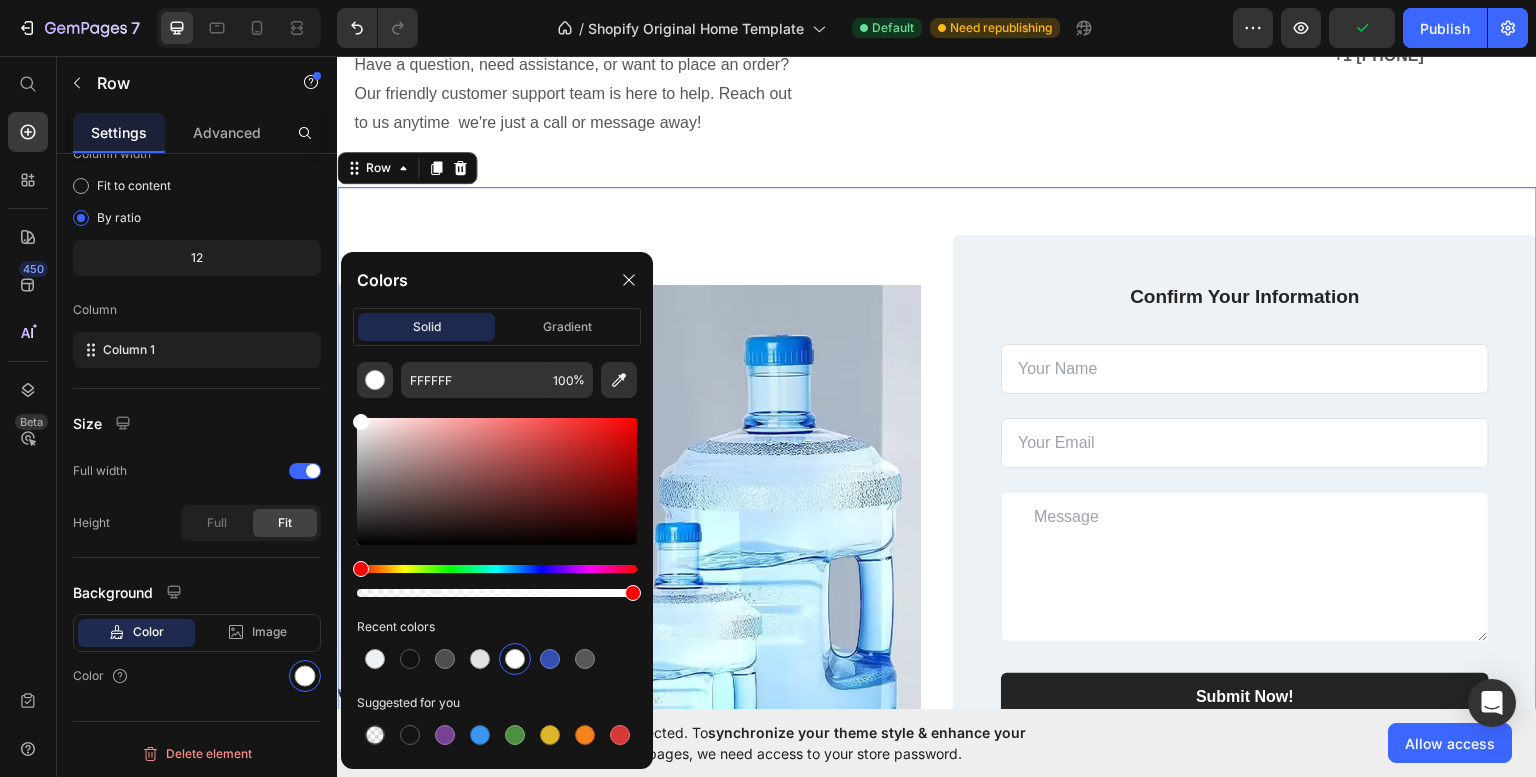 click on "450 Beta" at bounding box center (28, 416) 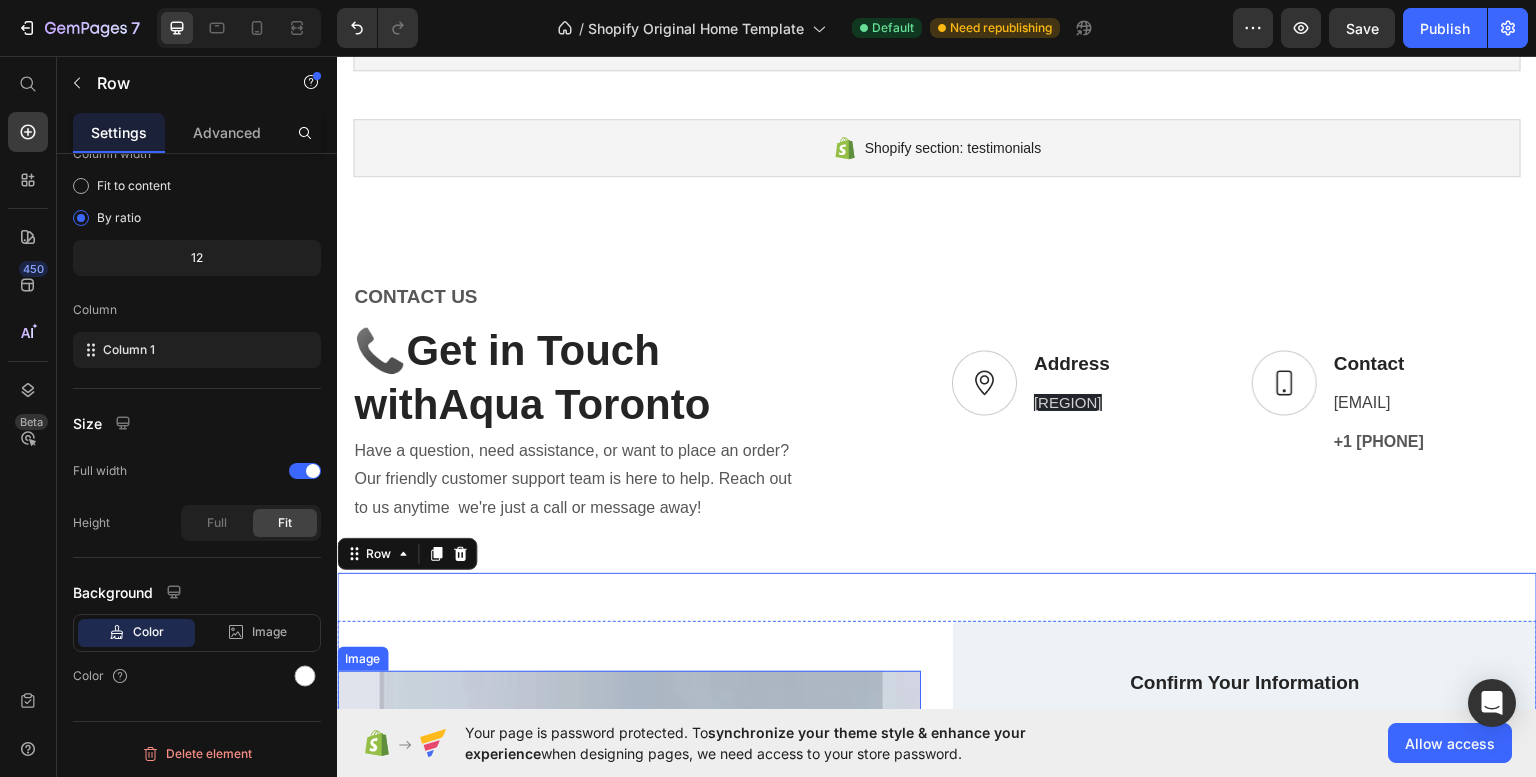 scroll, scrollTop: 632, scrollLeft: 0, axis: vertical 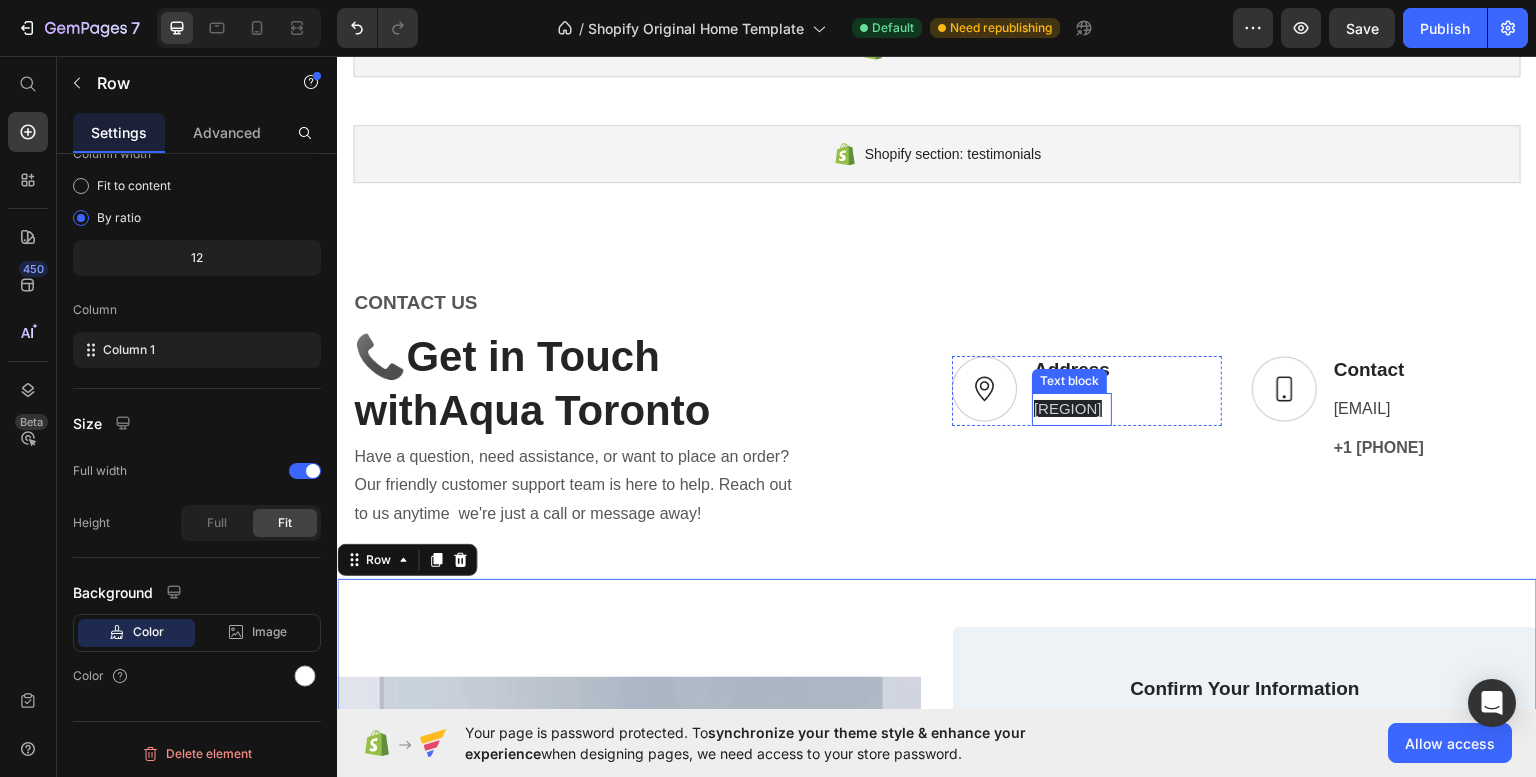 click on "[REGION]" at bounding box center (1068, 407) 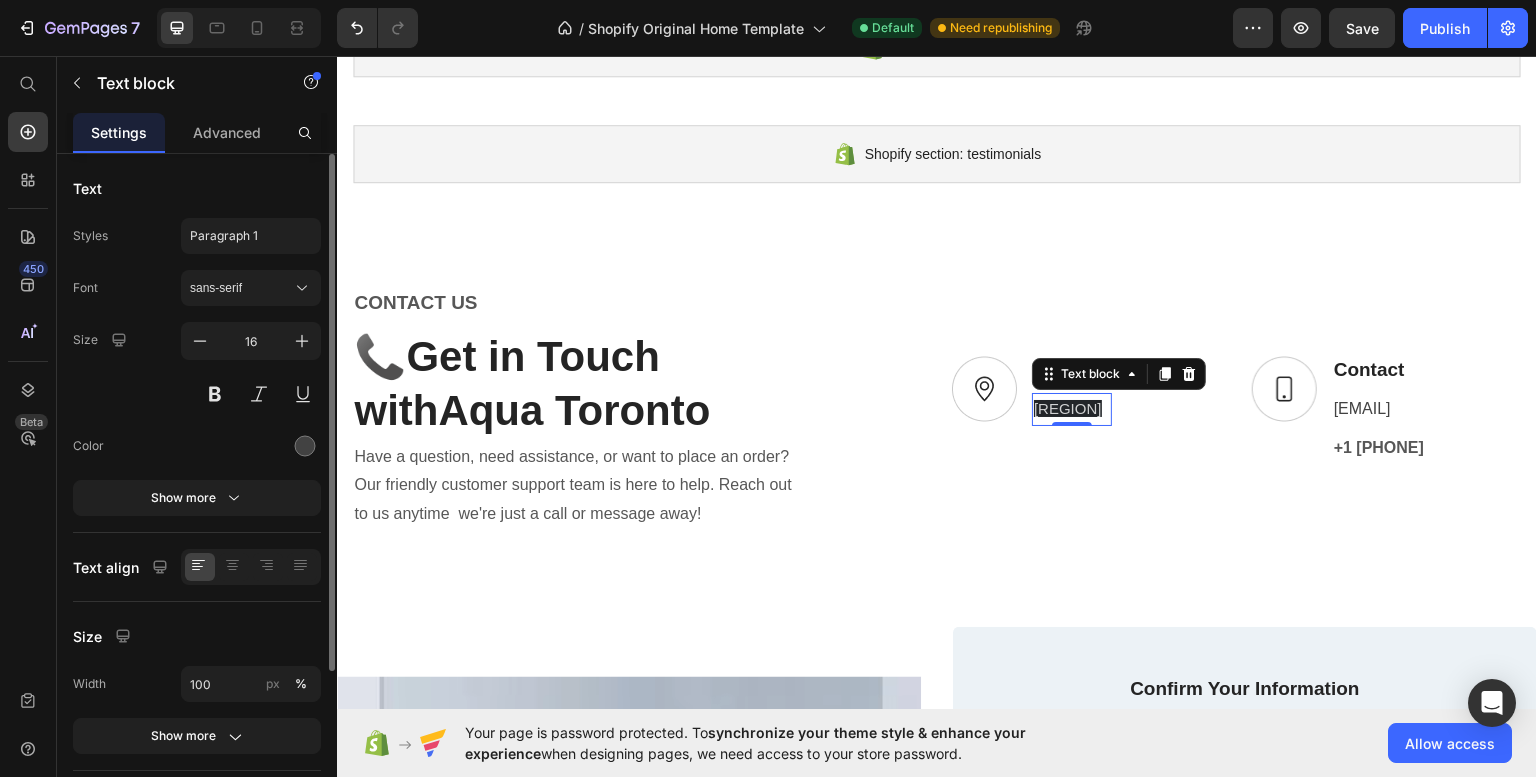 scroll, scrollTop: 213, scrollLeft: 0, axis: vertical 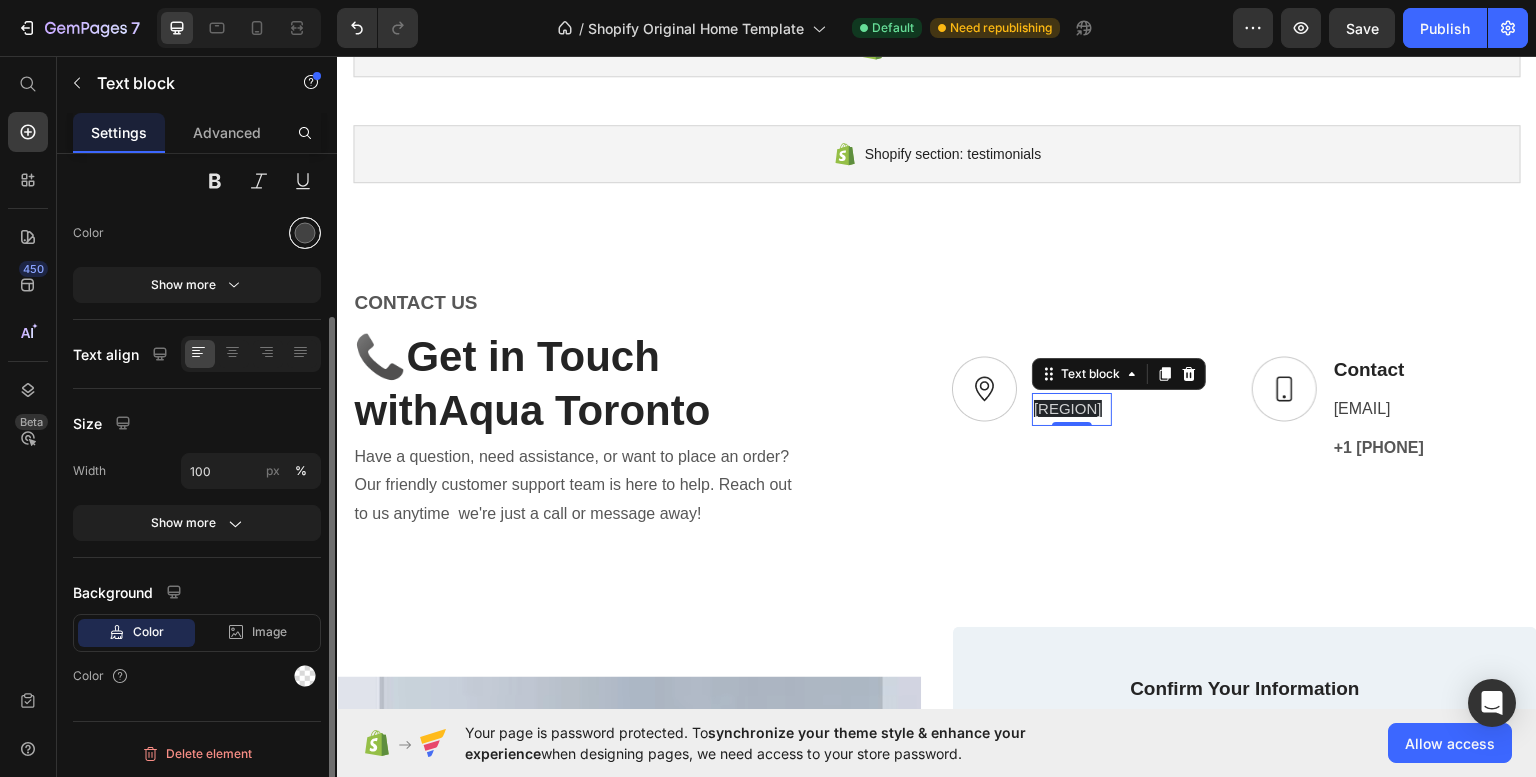 click at bounding box center (305, 233) 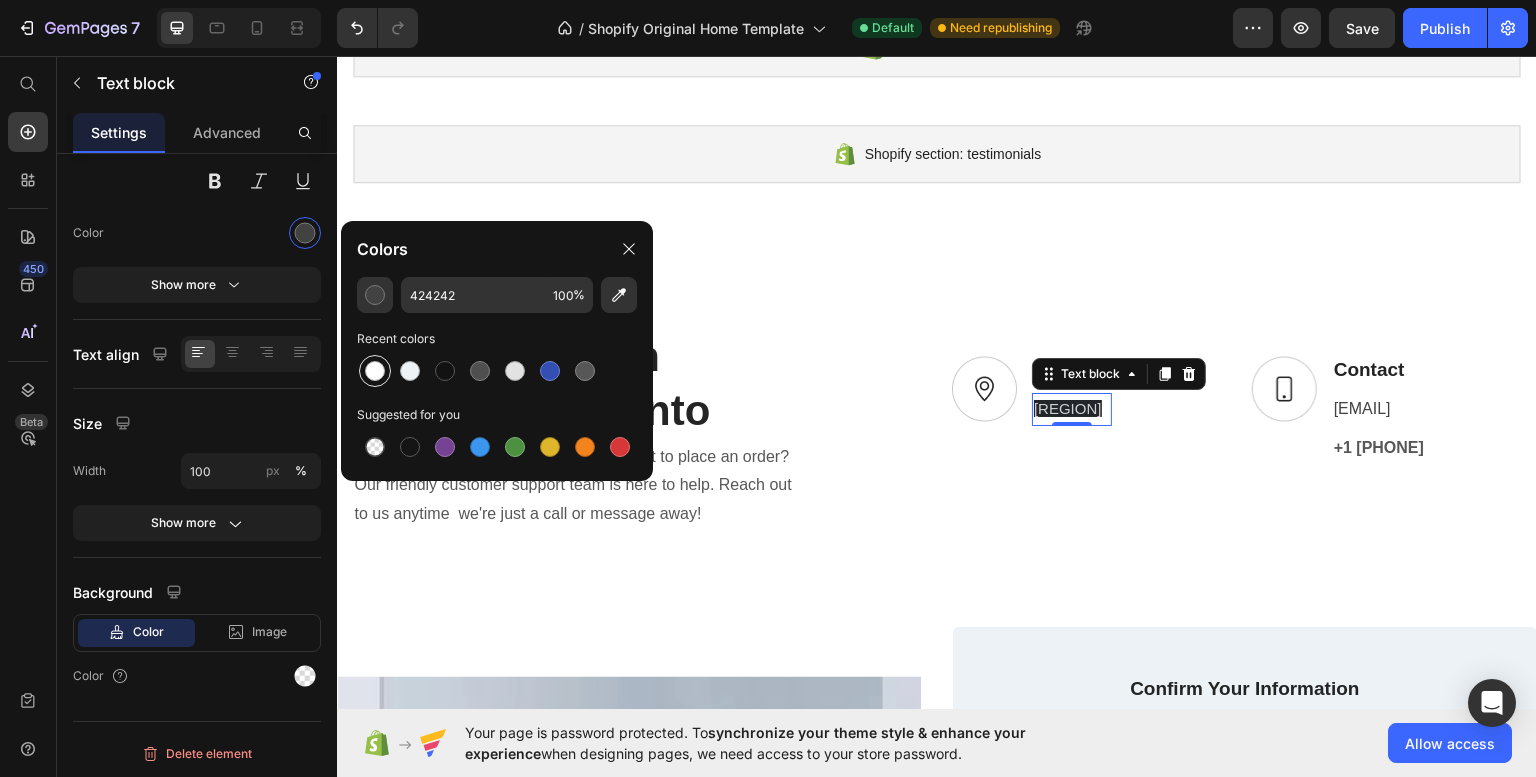 click at bounding box center [375, 371] 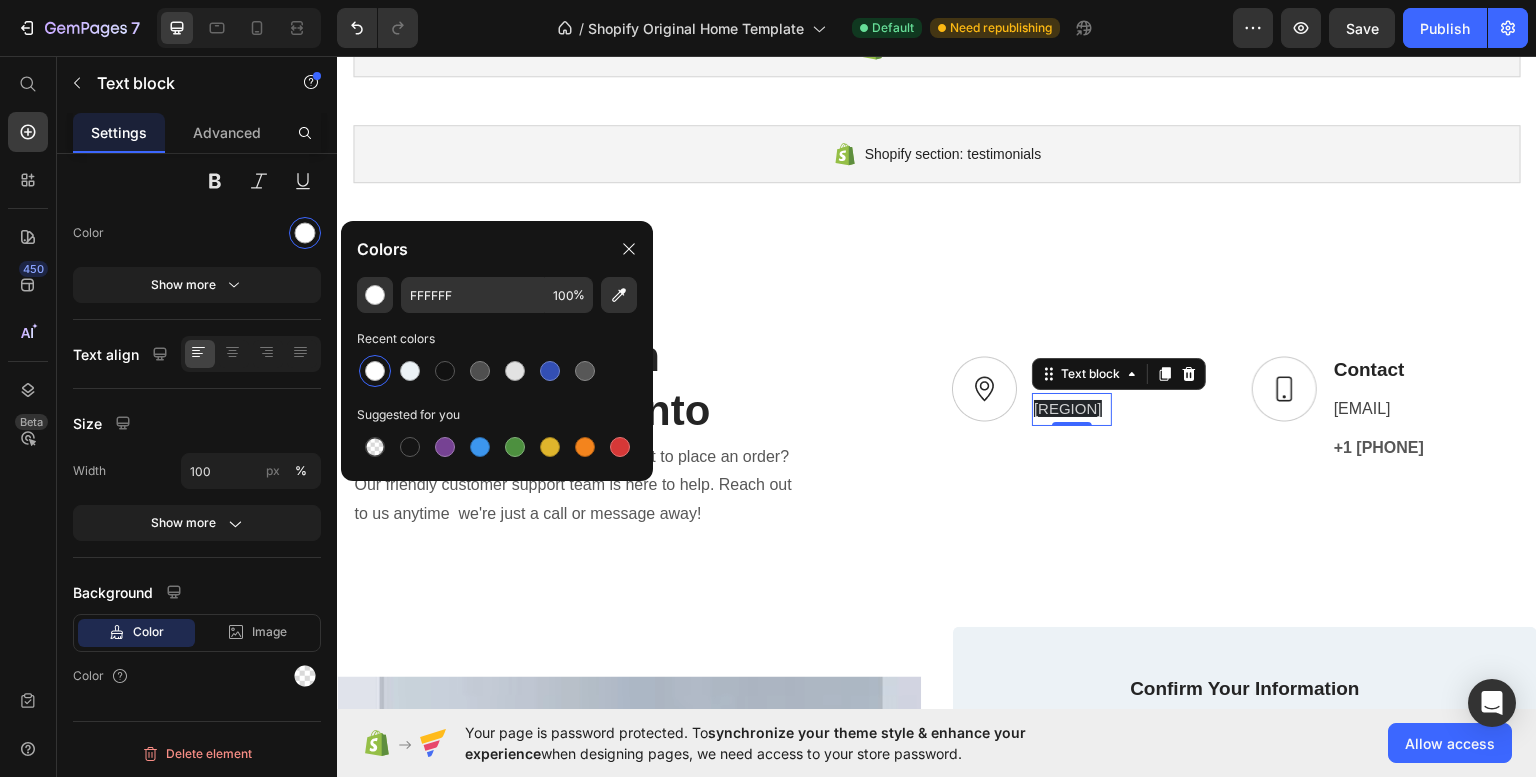 click on "450 Beta" at bounding box center (28, 416) 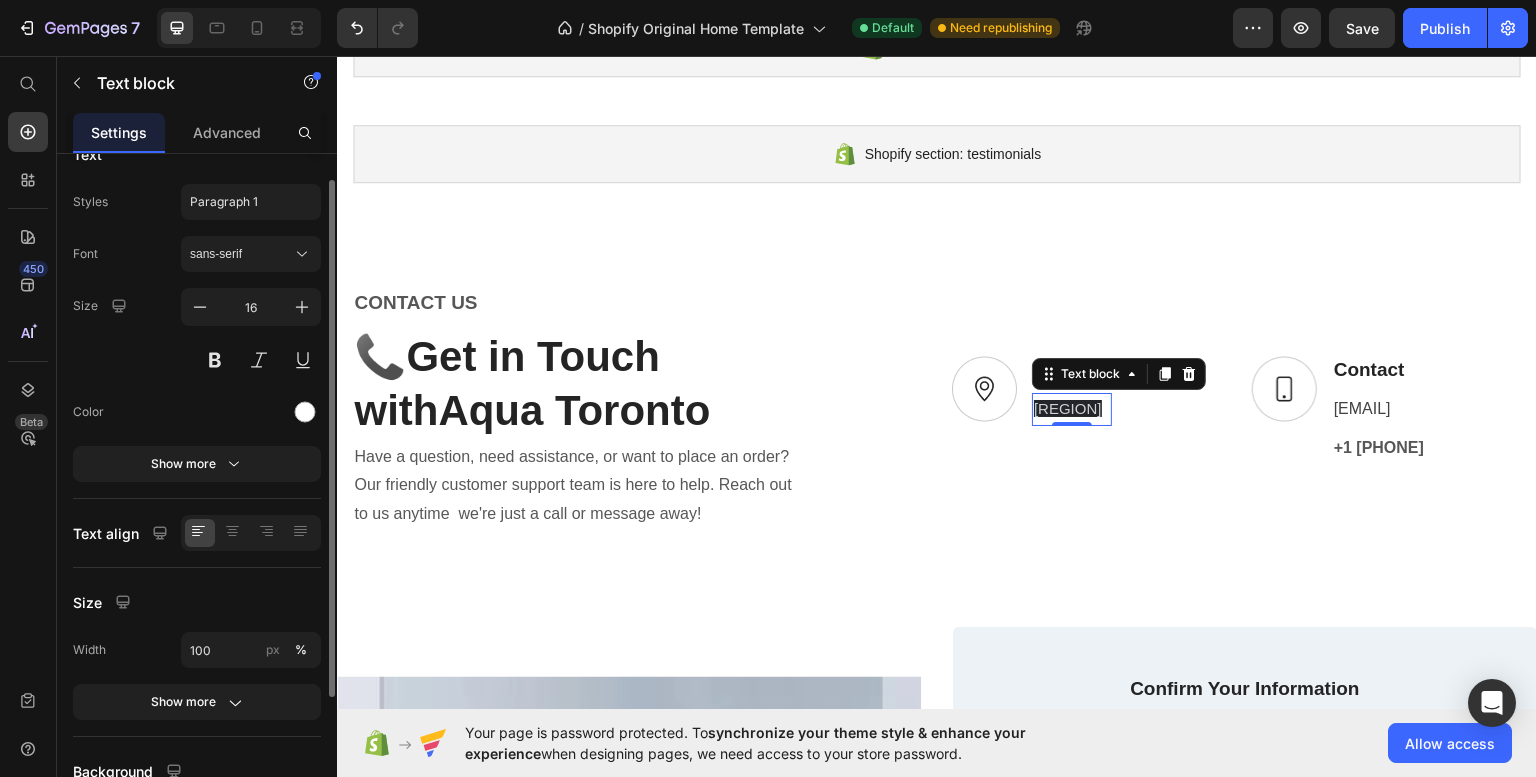 scroll, scrollTop: 0, scrollLeft: 0, axis: both 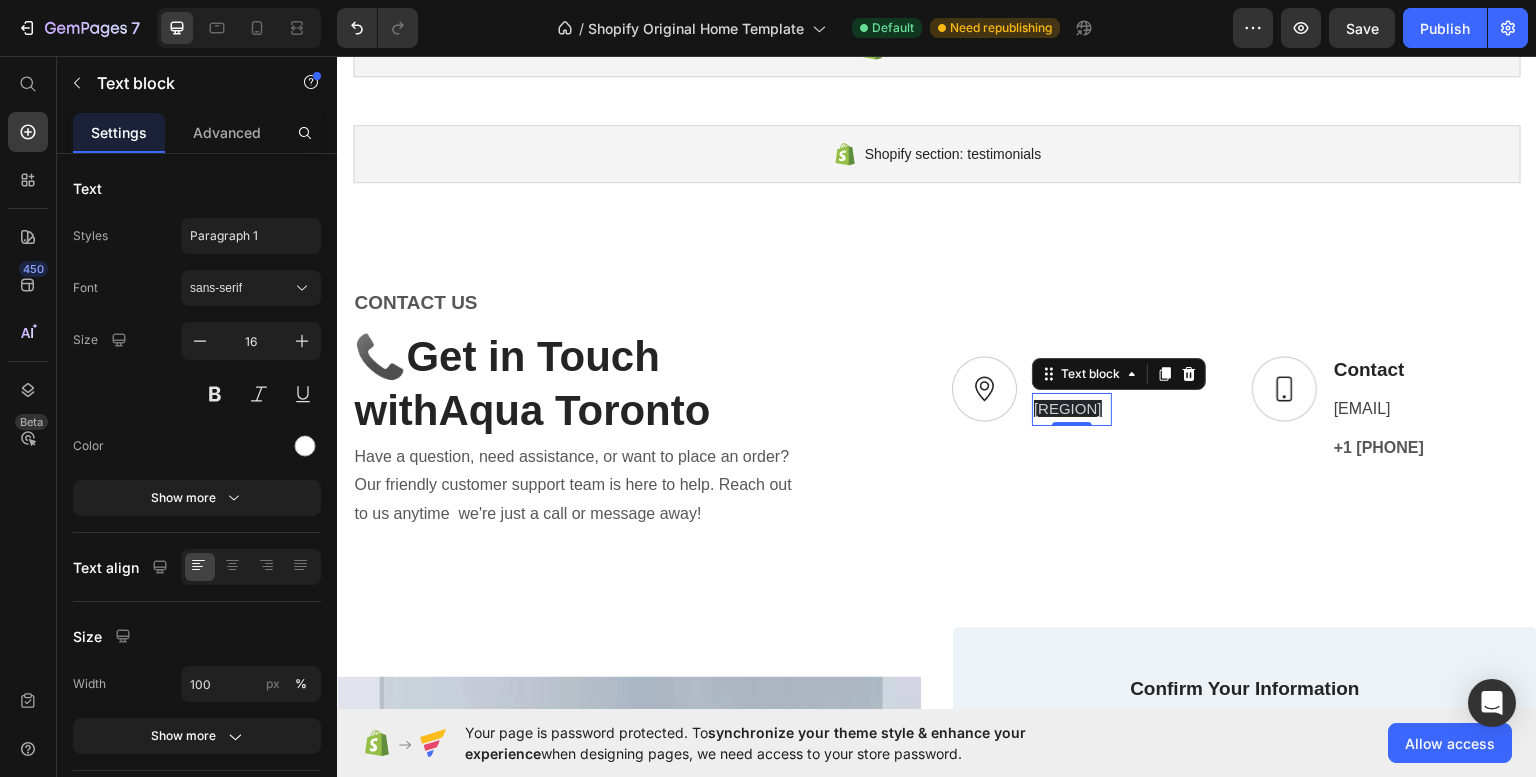 click on "[REGION]" at bounding box center (1068, 407) 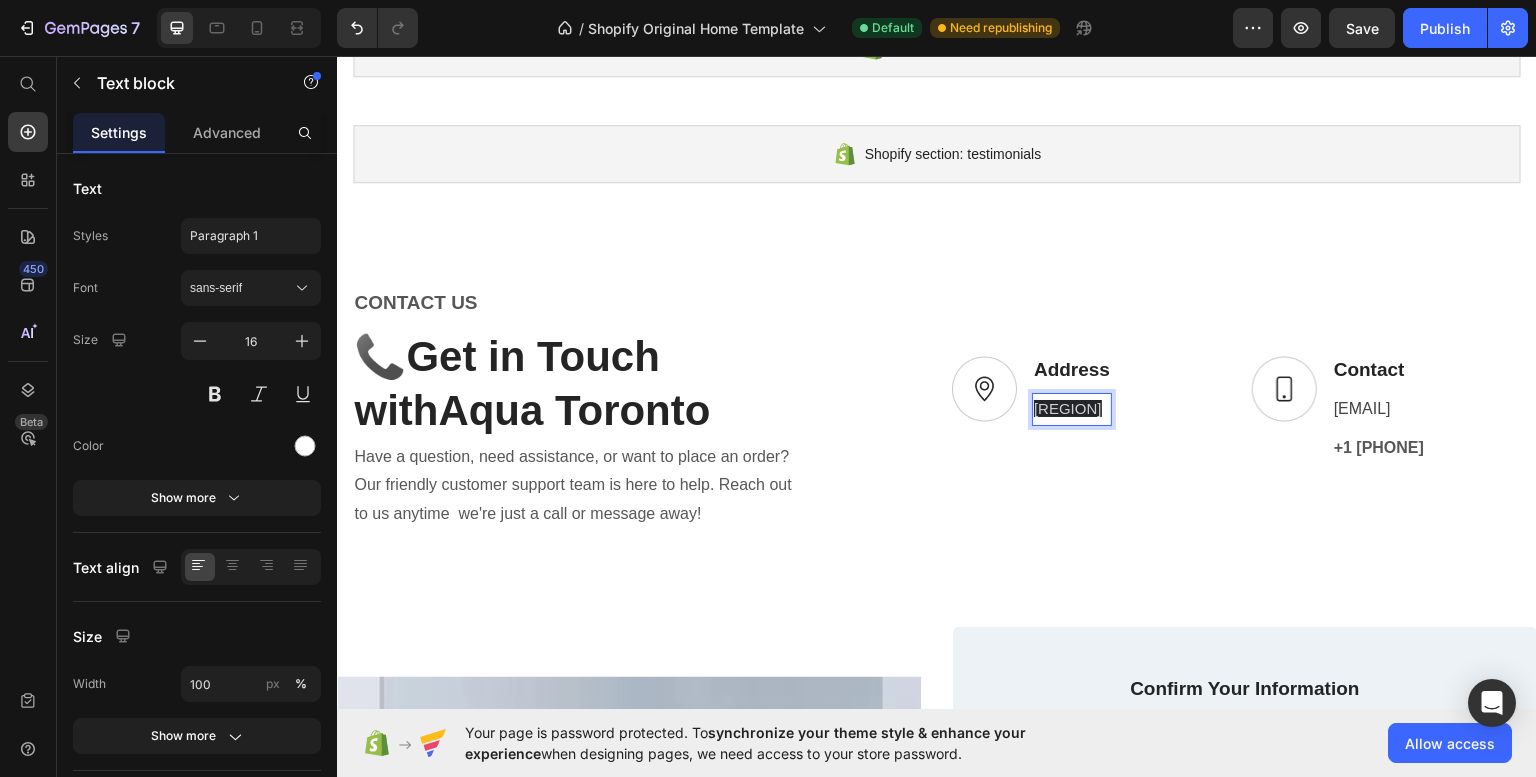 click on "[REGION]" at bounding box center (1068, 407) 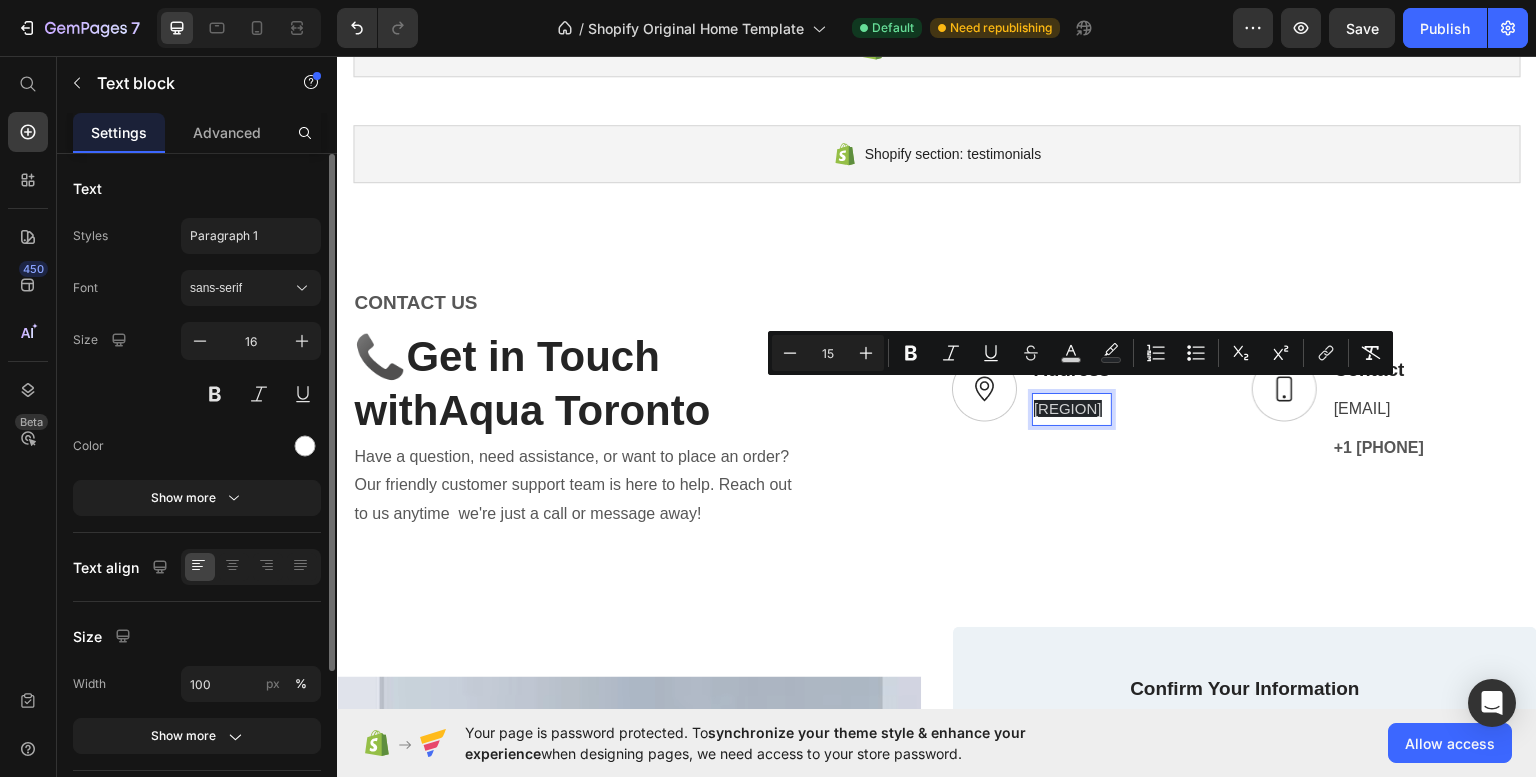 click on "Text Styles Paragraph 1 Font sans-serif Size 16 Color Show more Text align Size Width 100 px % Show more Background Color Image Video  Color   Delete element" at bounding box center (197, 601) 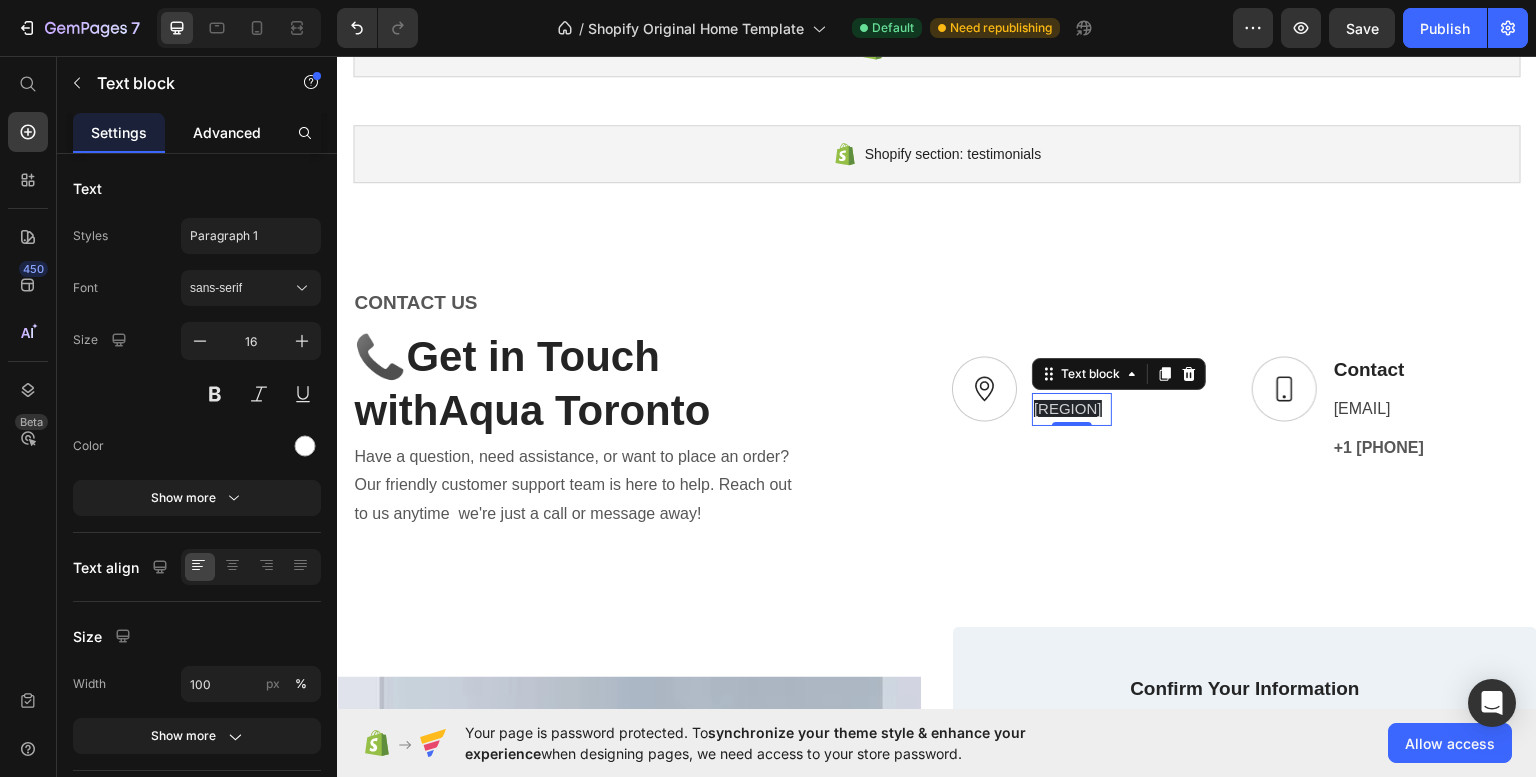 click on "Advanced" at bounding box center [227, 132] 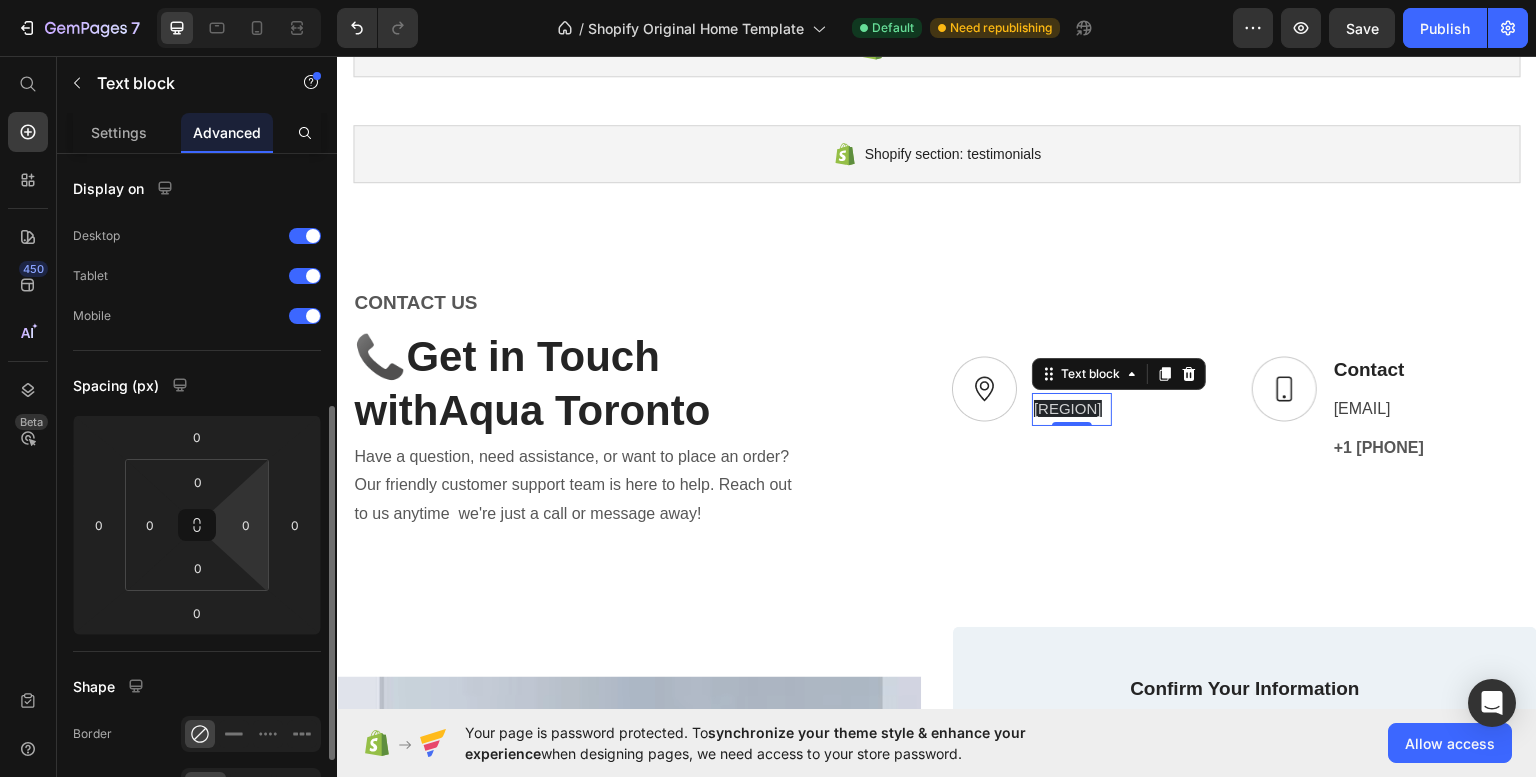 scroll, scrollTop: 622, scrollLeft: 0, axis: vertical 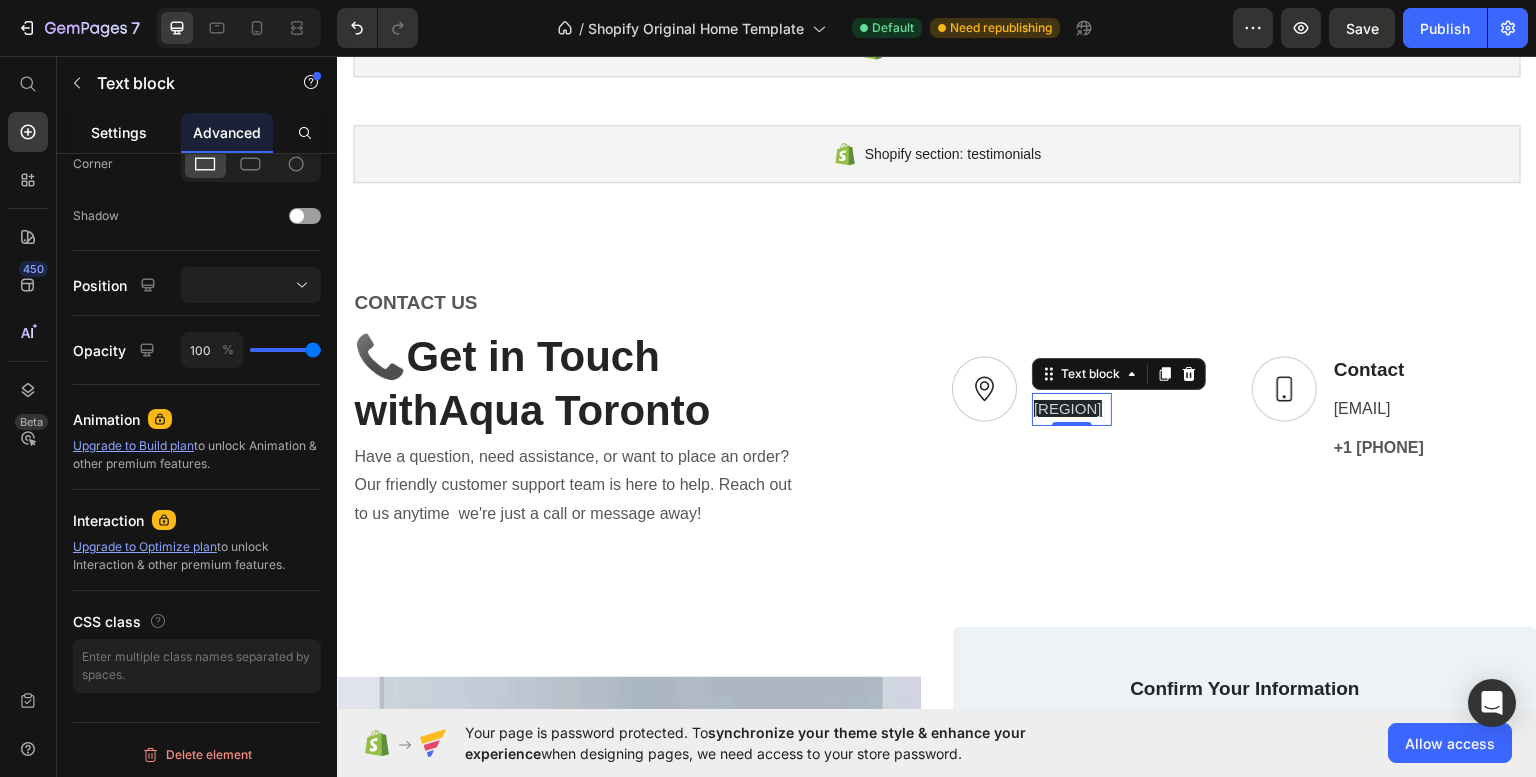 click on "Settings" at bounding box center [119, 132] 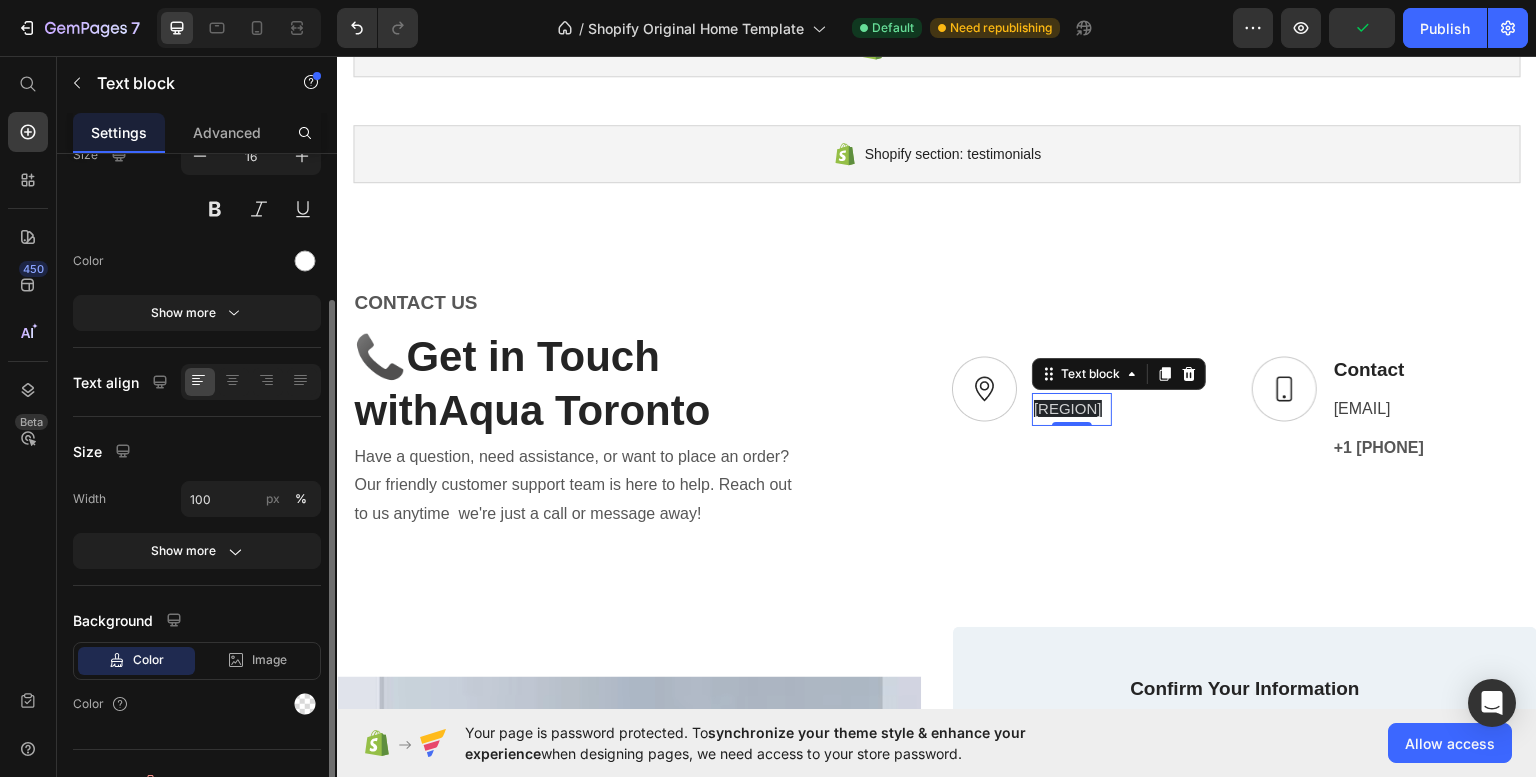 scroll, scrollTop: 188, scrollLeft: 0, axis: vertical 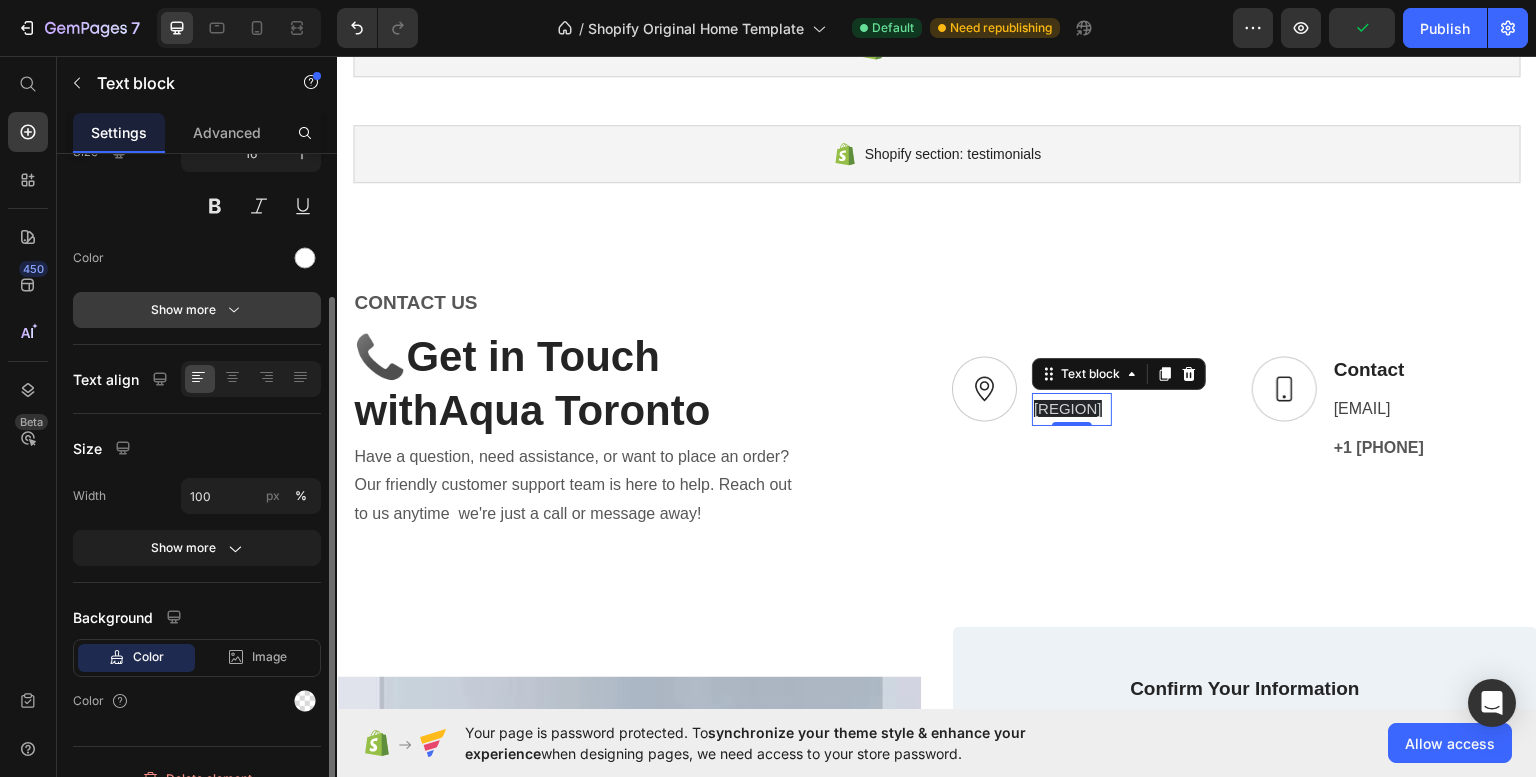 click on "Show more" at bounding box center [197, 310] 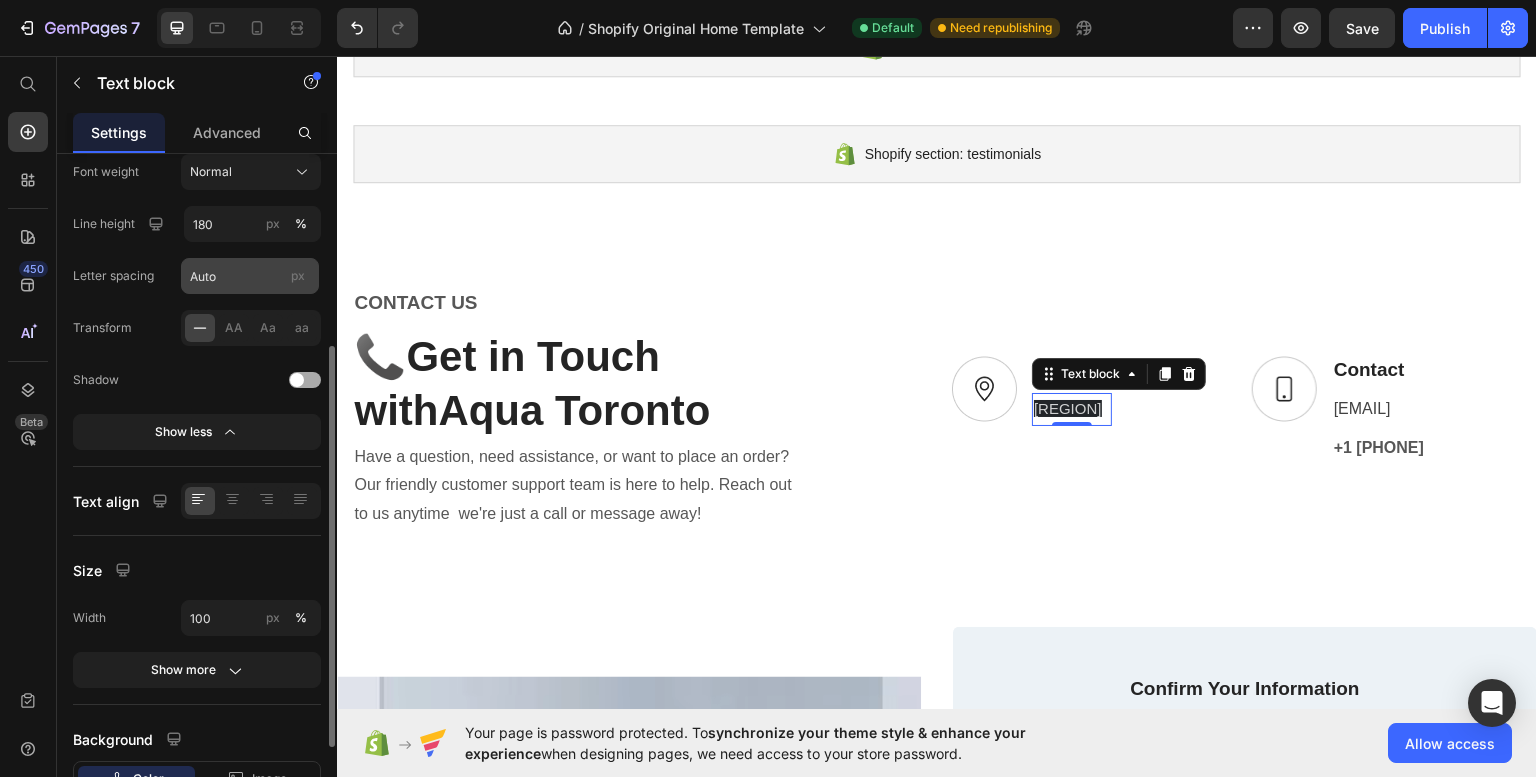 scroll, scrollTop: 473, scrollLeft: 0, axis: vertical 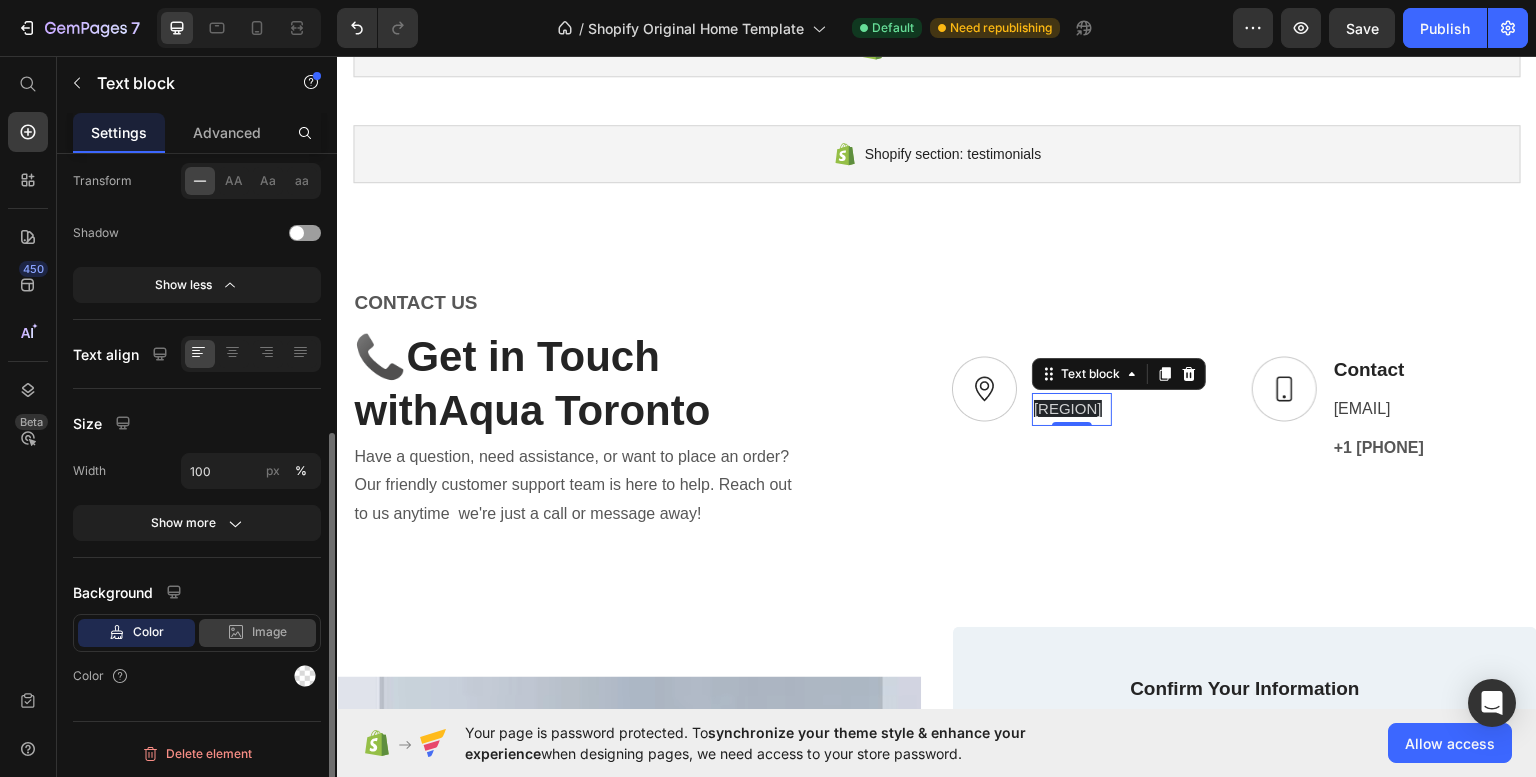 click on "Image" at bounding box center [269, 632] 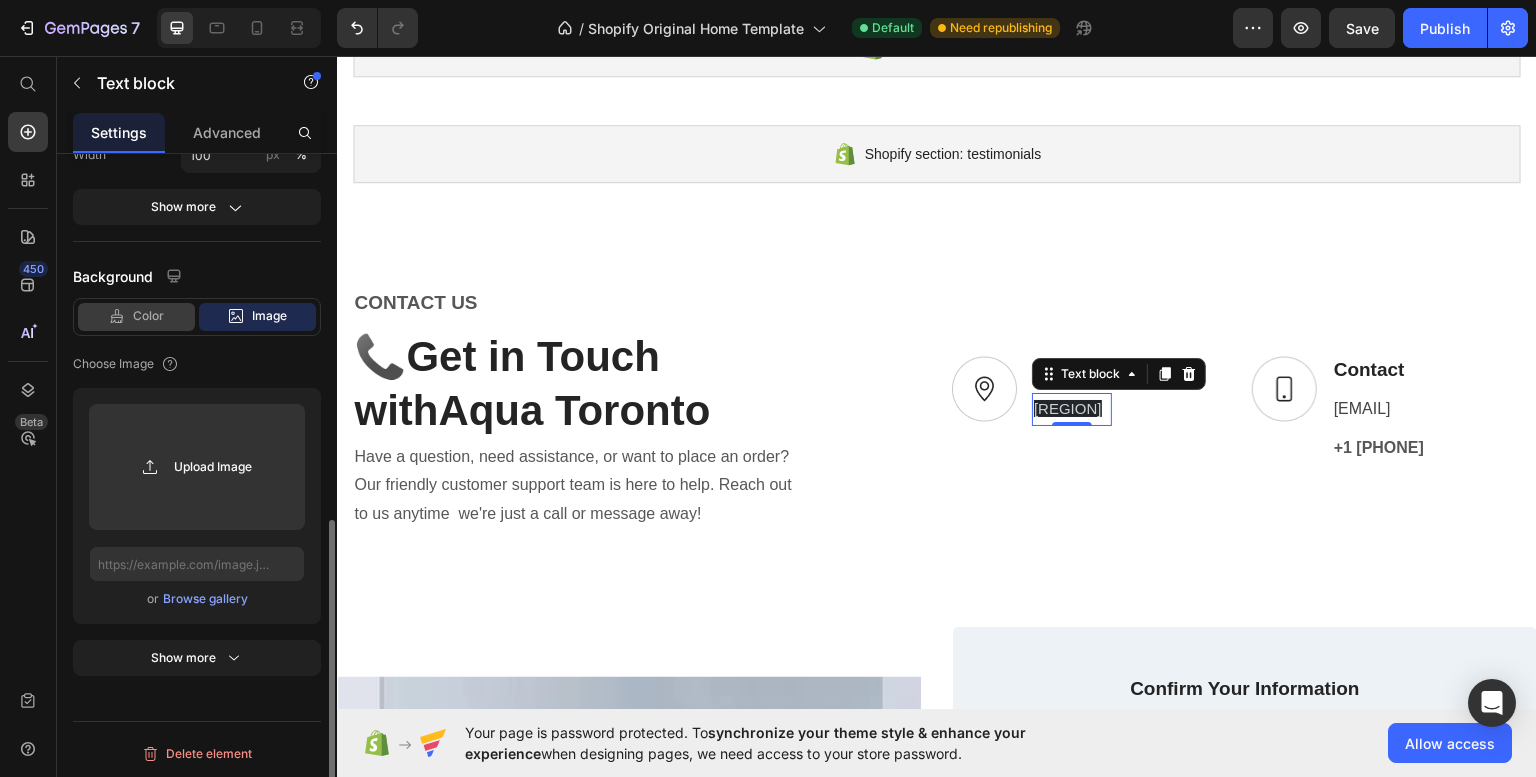 click on "Color" at bounding box center (148, 316) 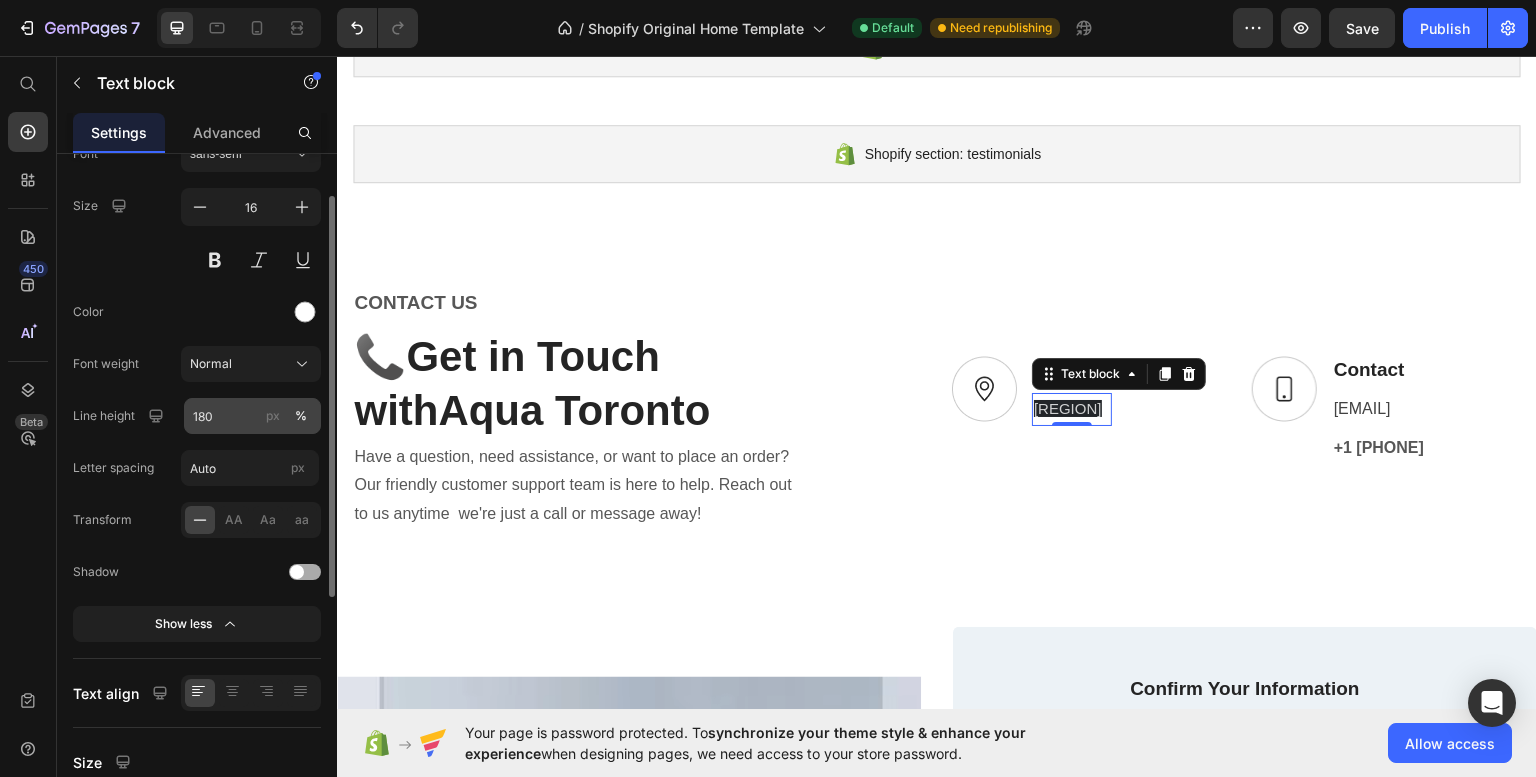 scroll, scrollTop: 107, scrollLeft: 0, axis: vertical 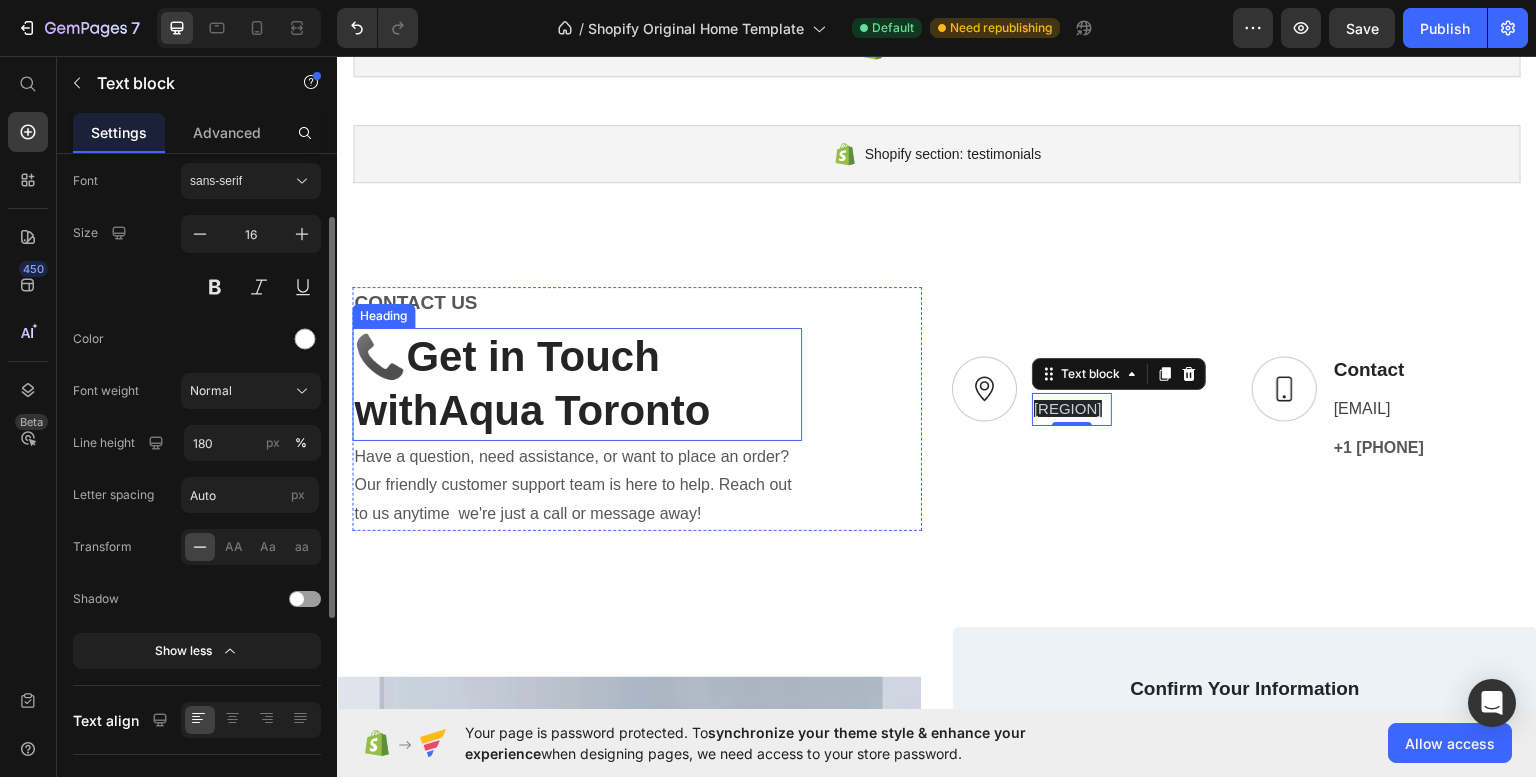 click on "CONTACT US Text block 📞Get in Touch with  Aqua Toronto Heading Have a question, need assistance, or want to place an order? Our friendly customer support team is here to help. Reach out to us anytime  we're just a call or message away! Text block Row Image Address Text block [REGION]  Text block   0 Row Image Contact Text block [EMAIL] Text block +1 [PHONE] Text block Row Row Row" at bounding box center [937, 408] 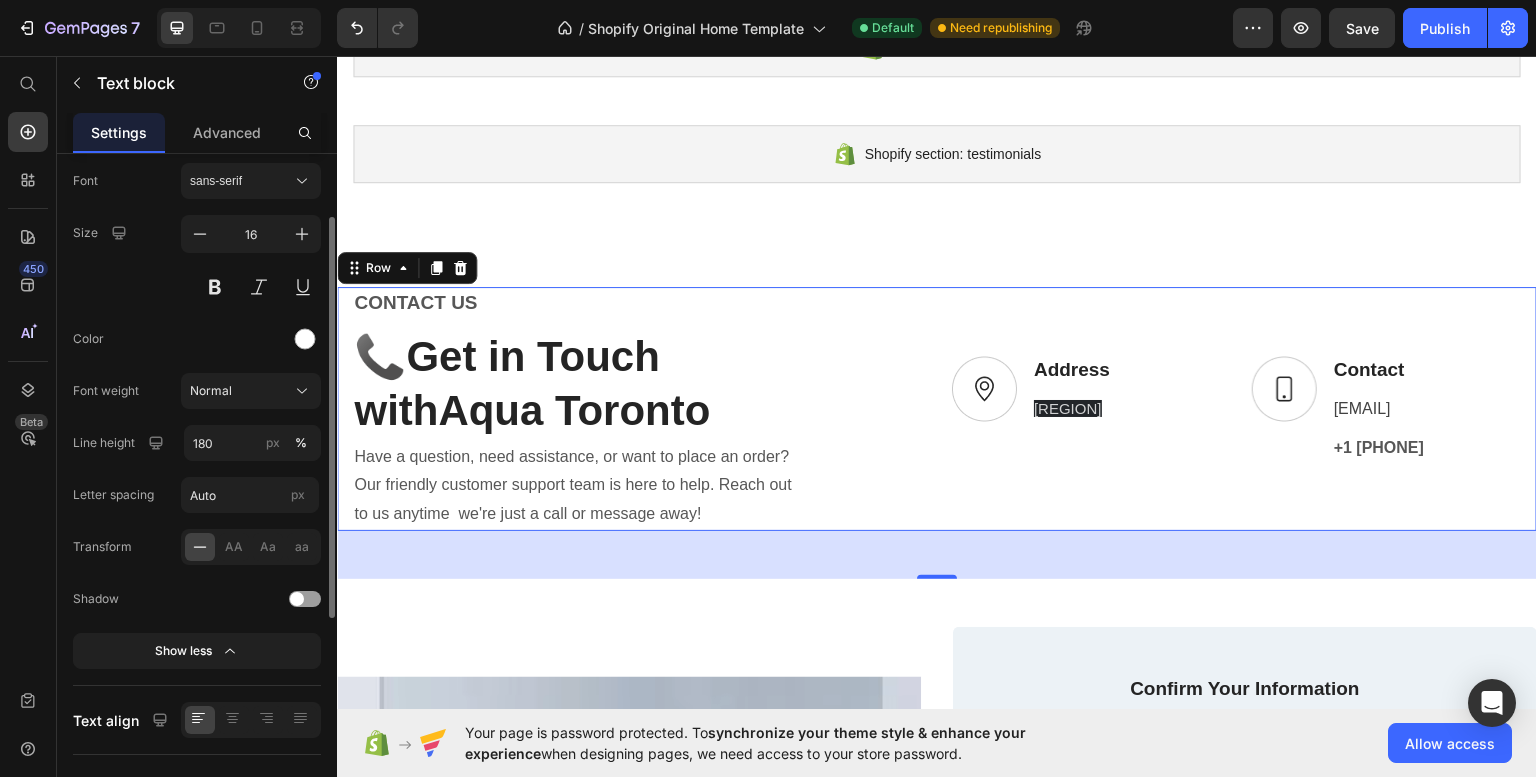 scroll, scrollTop: 0, scrollLeft: 0, axis: both 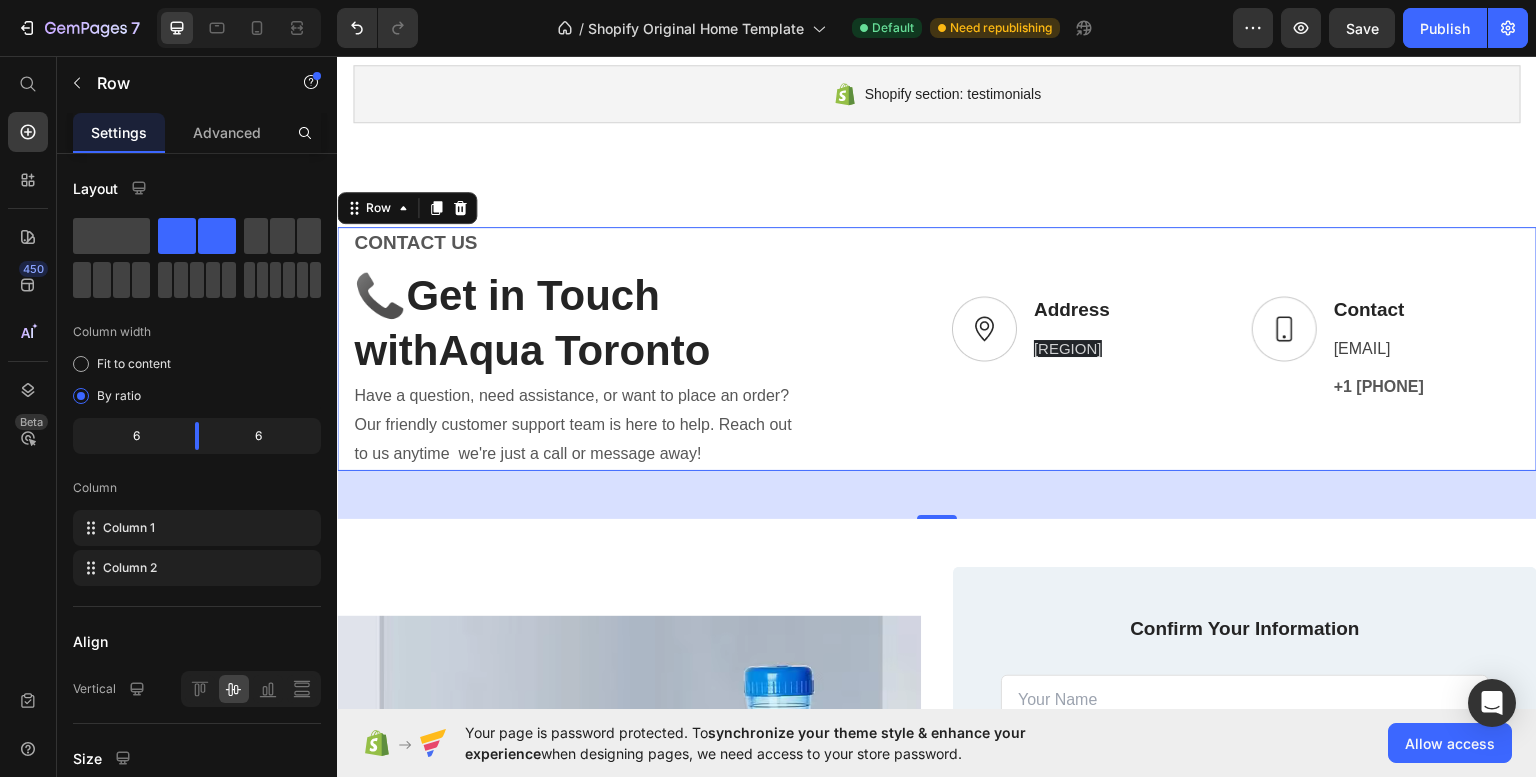 click at bounding box center (239, 28) 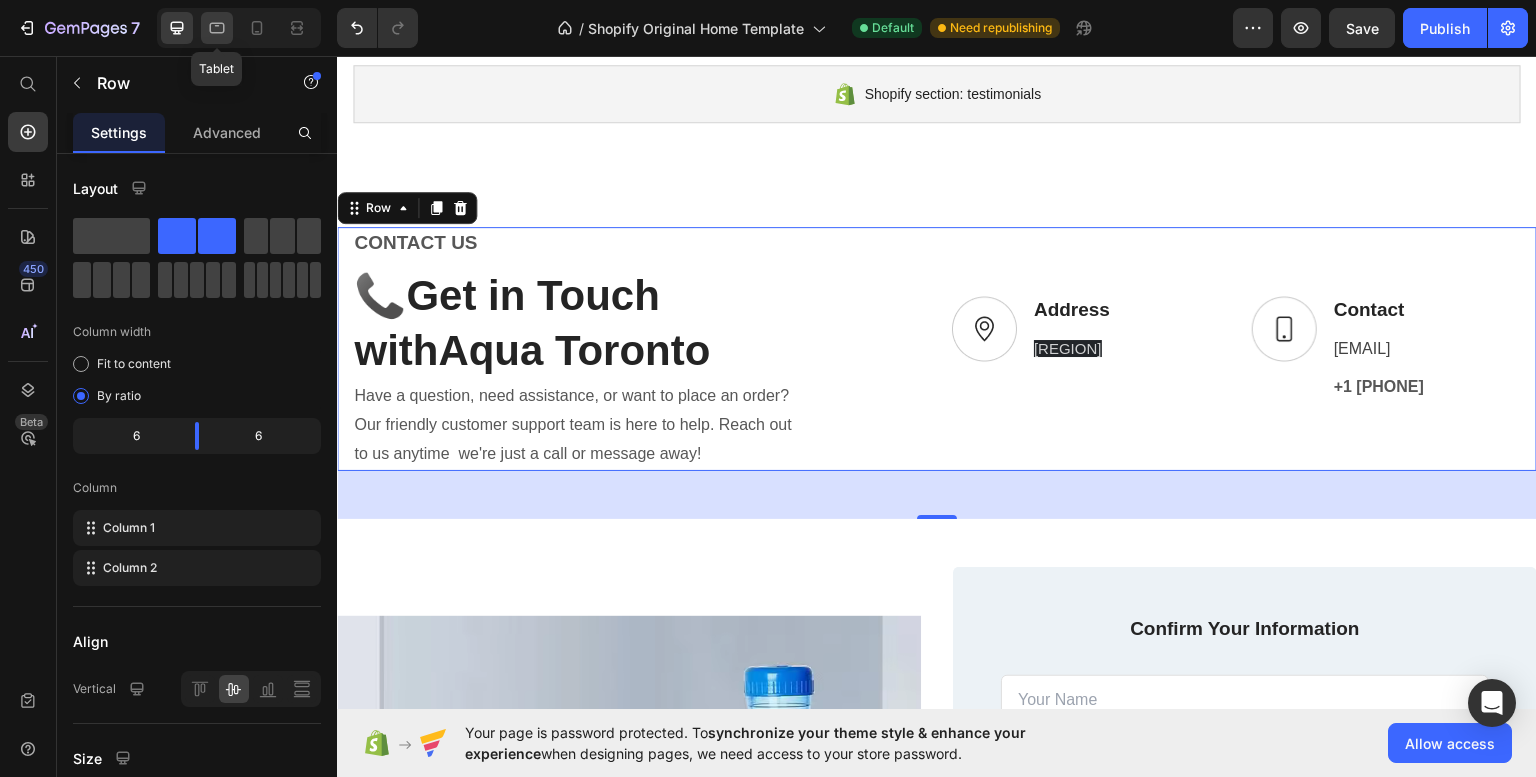 click 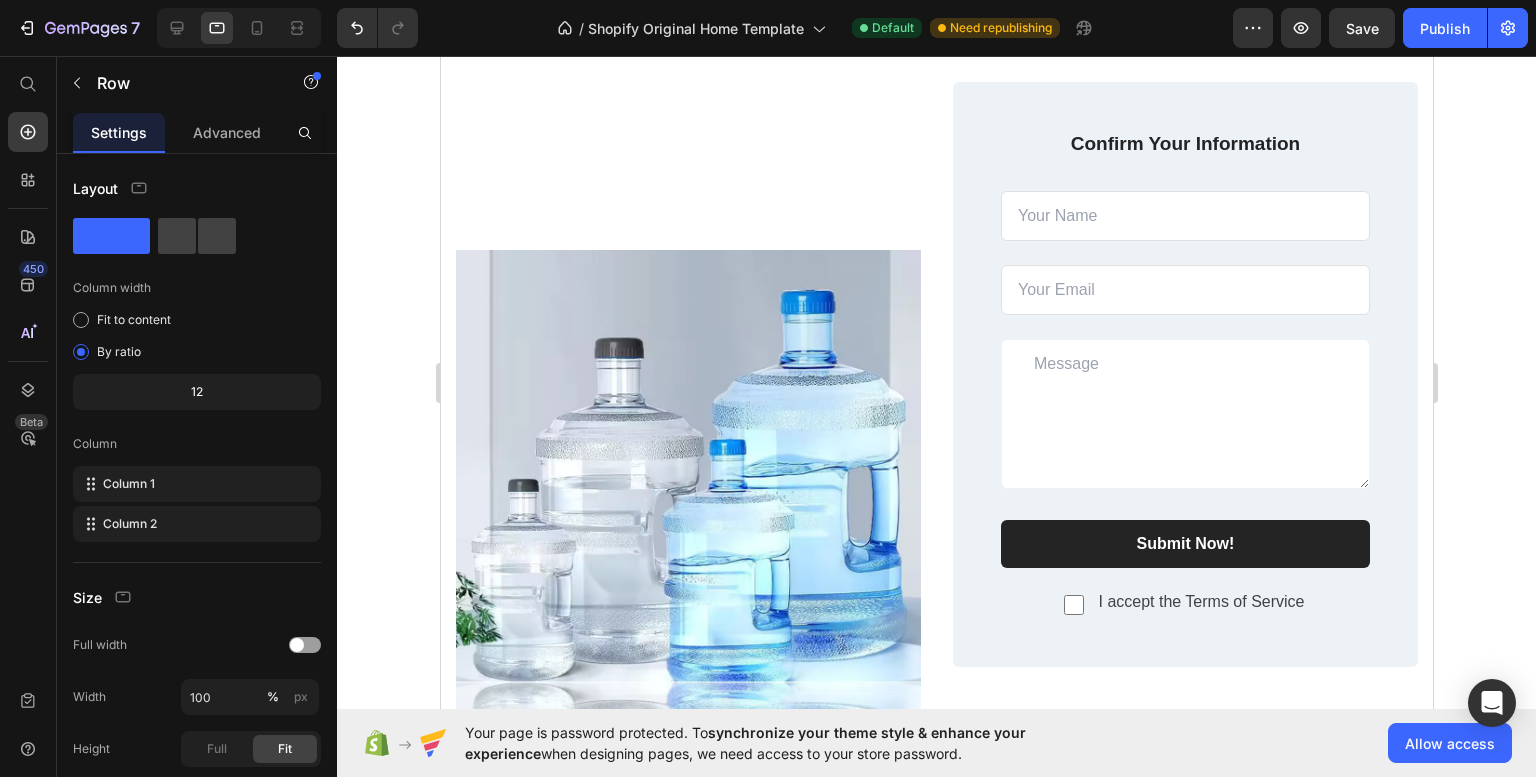 scroll, scrollTop: 1247, scrollLeft: 0, axis: vertical 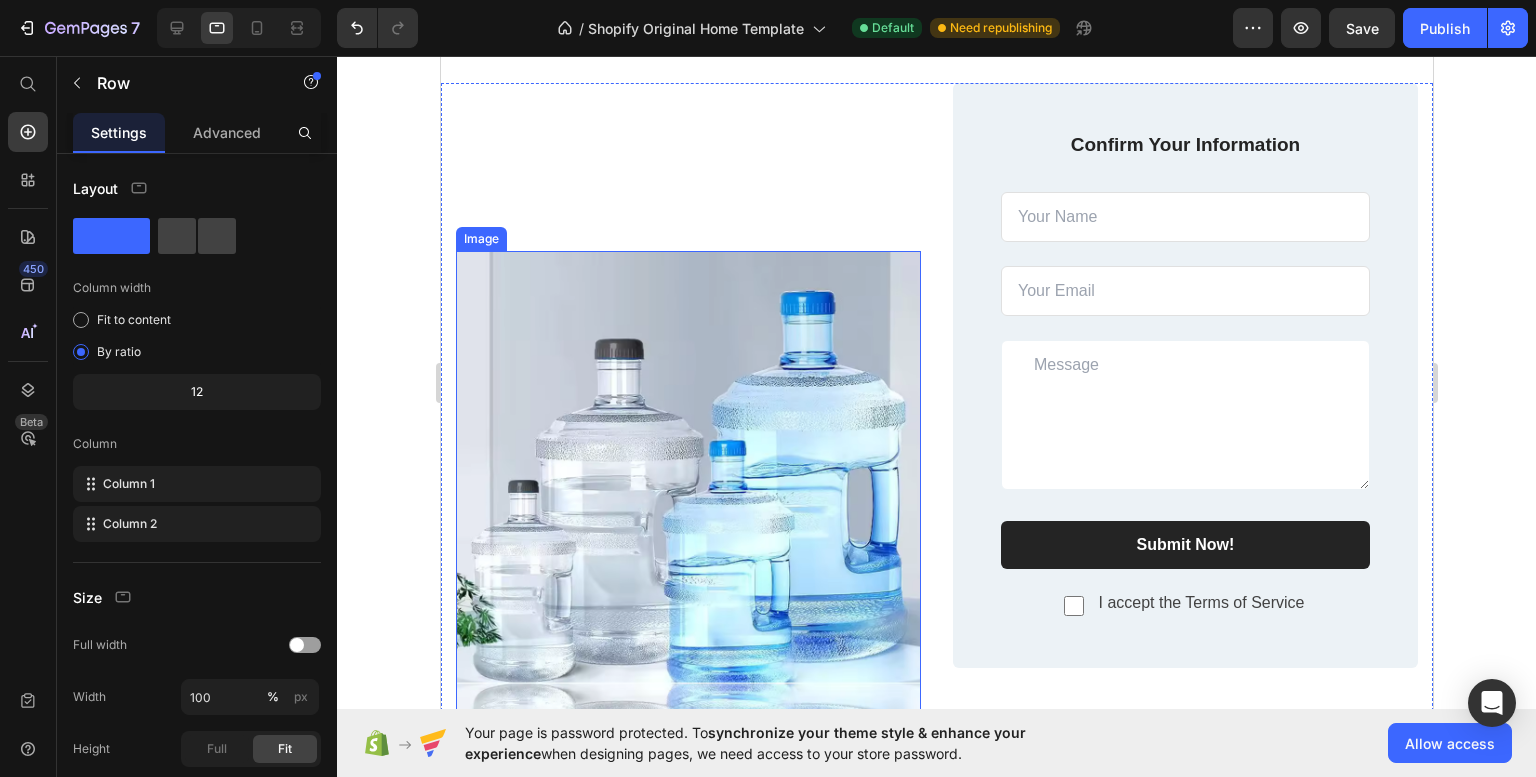 click on "Image" at bounding box center [687, 399] 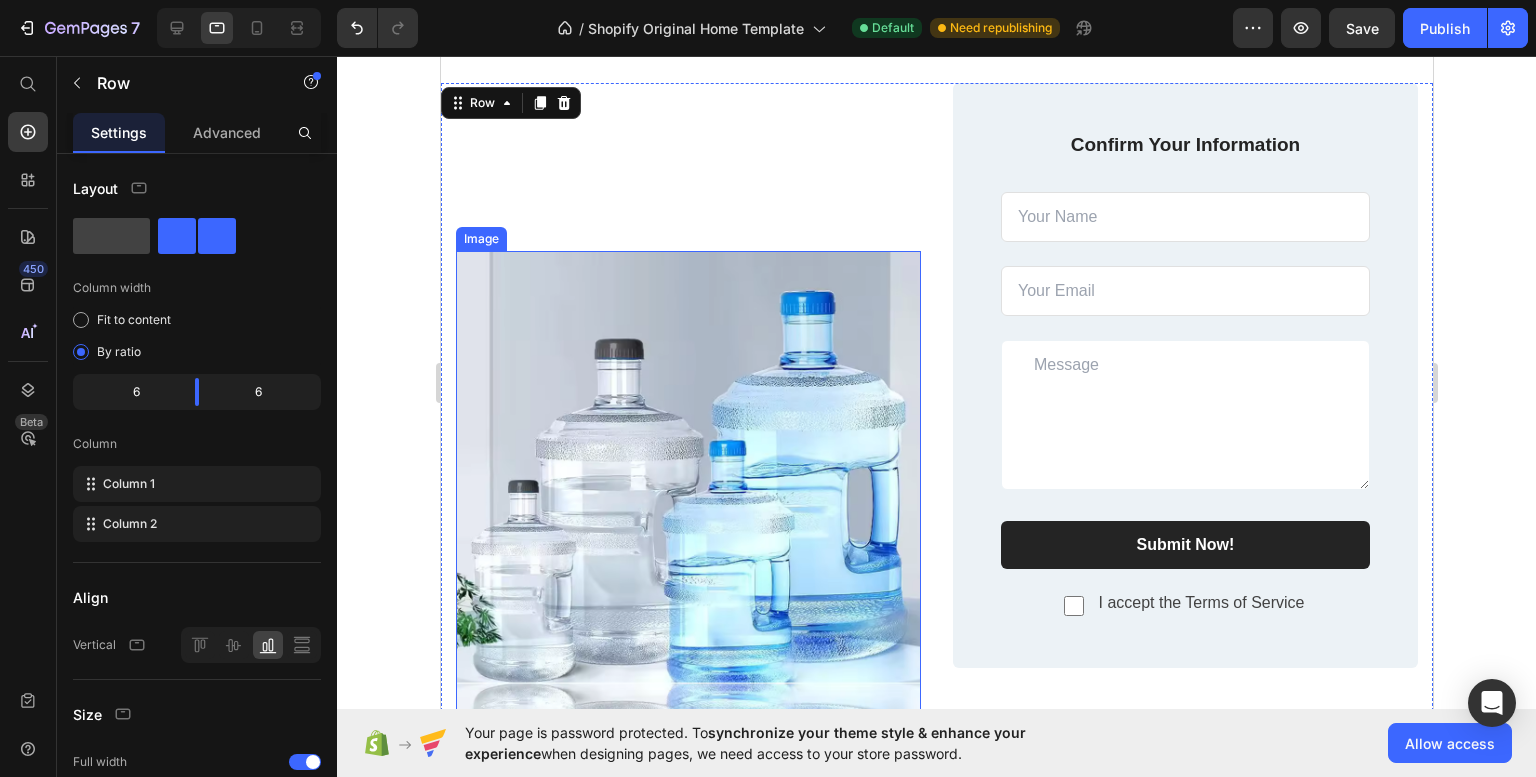 click at bounding box center [687, 483] 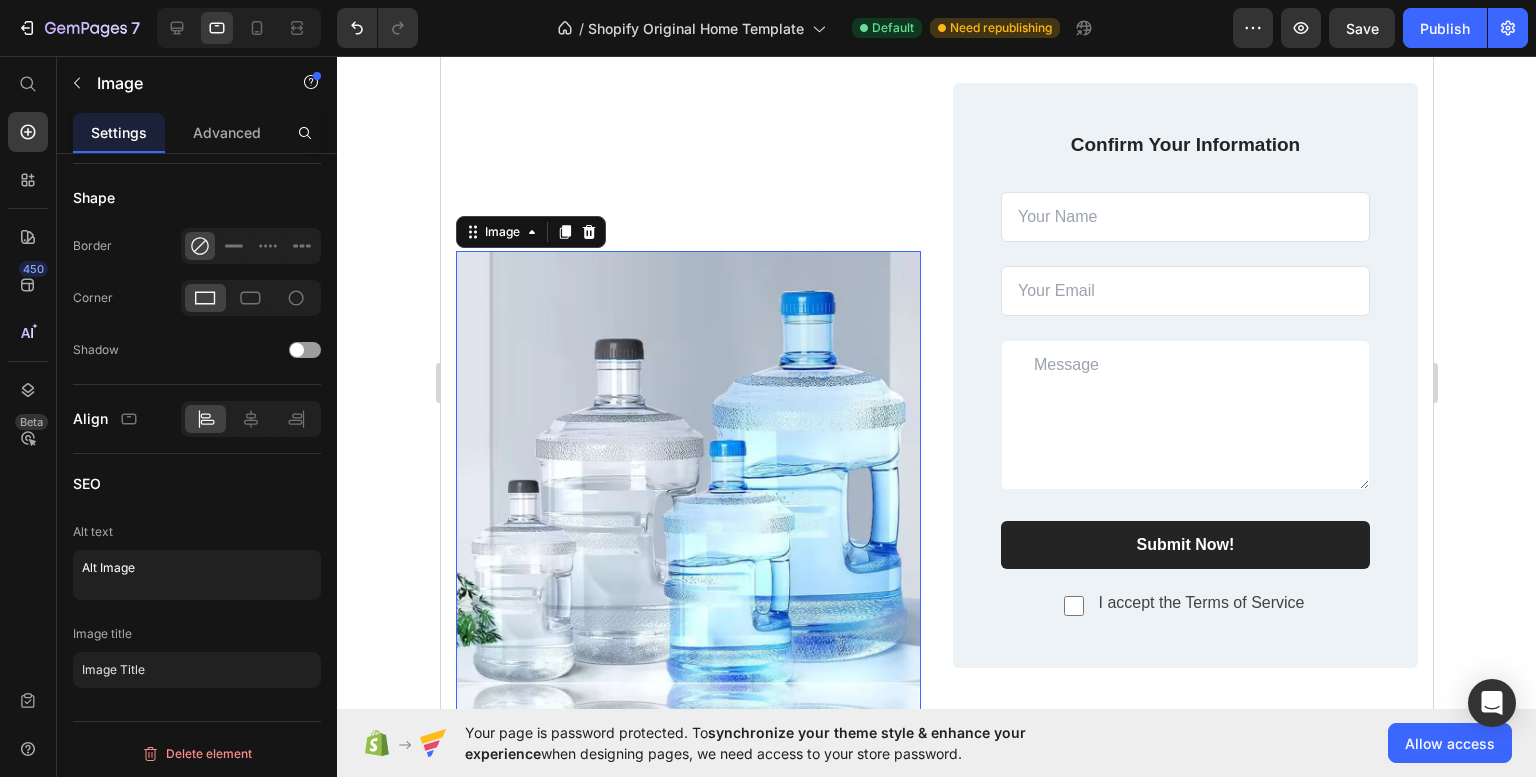 scroll, scrollTop: 0, scrollLeft: 0, axis: both 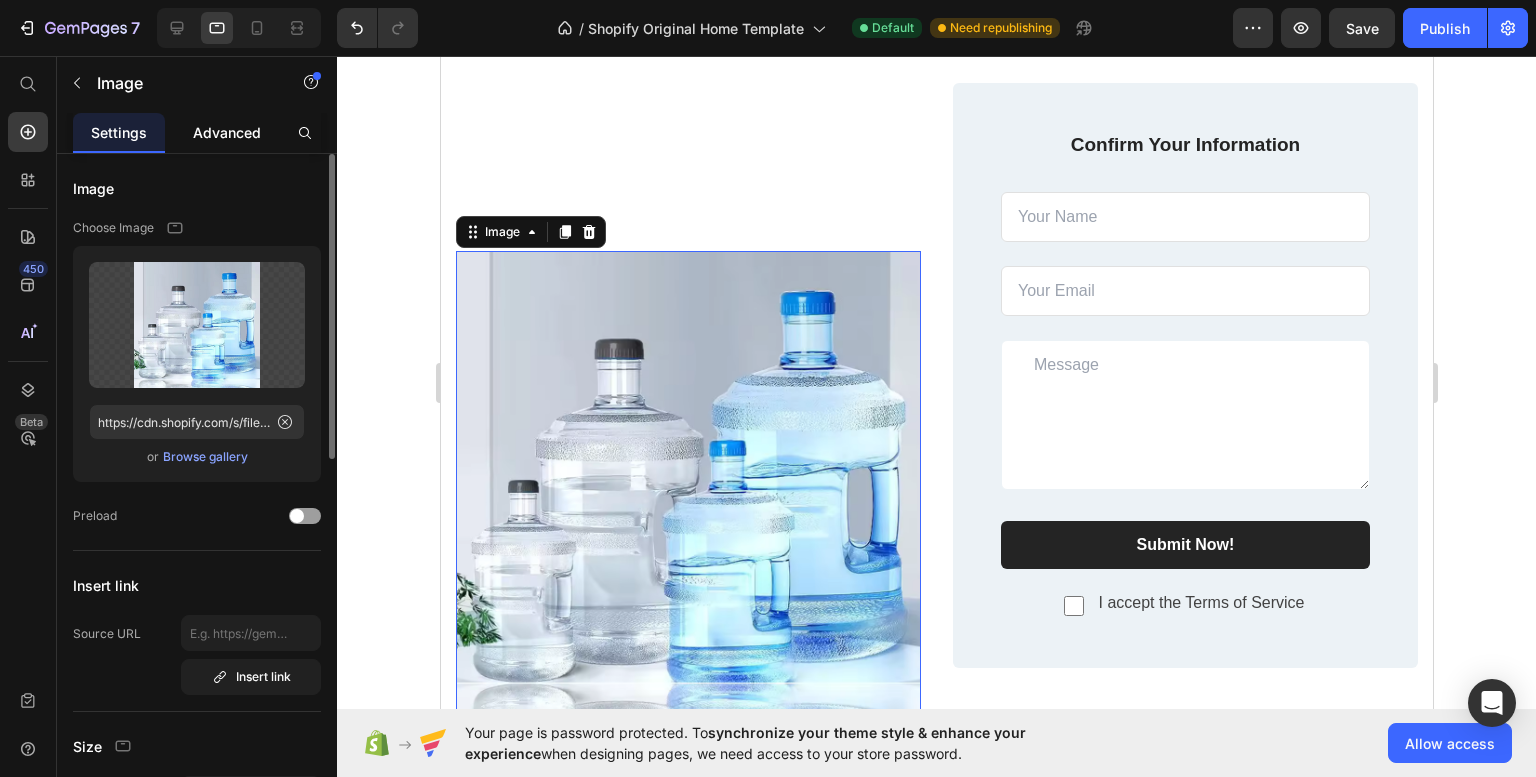 click on "Advanced" 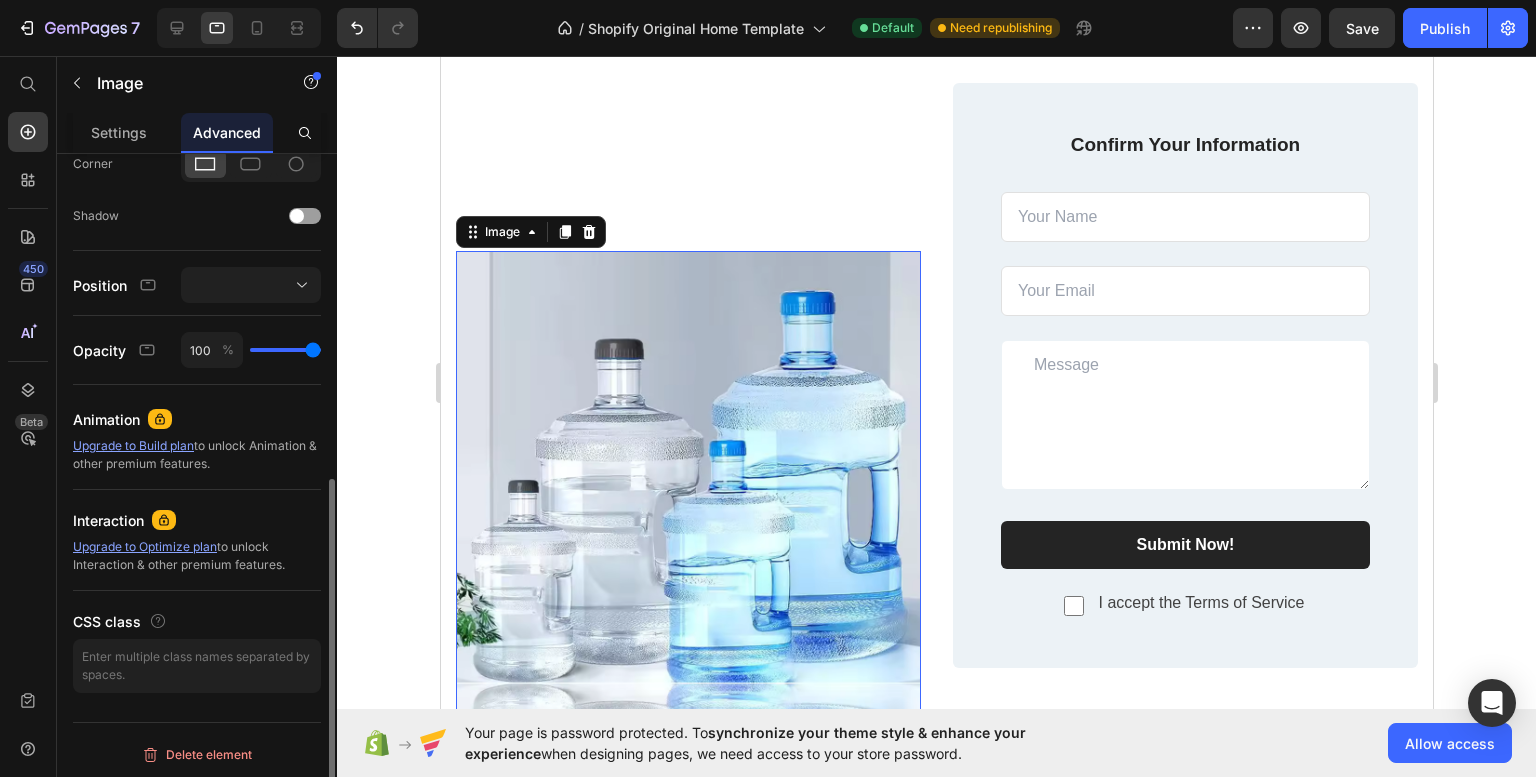 scroll, scrollTop: 585, scrollLeft: 0, axis: vertical 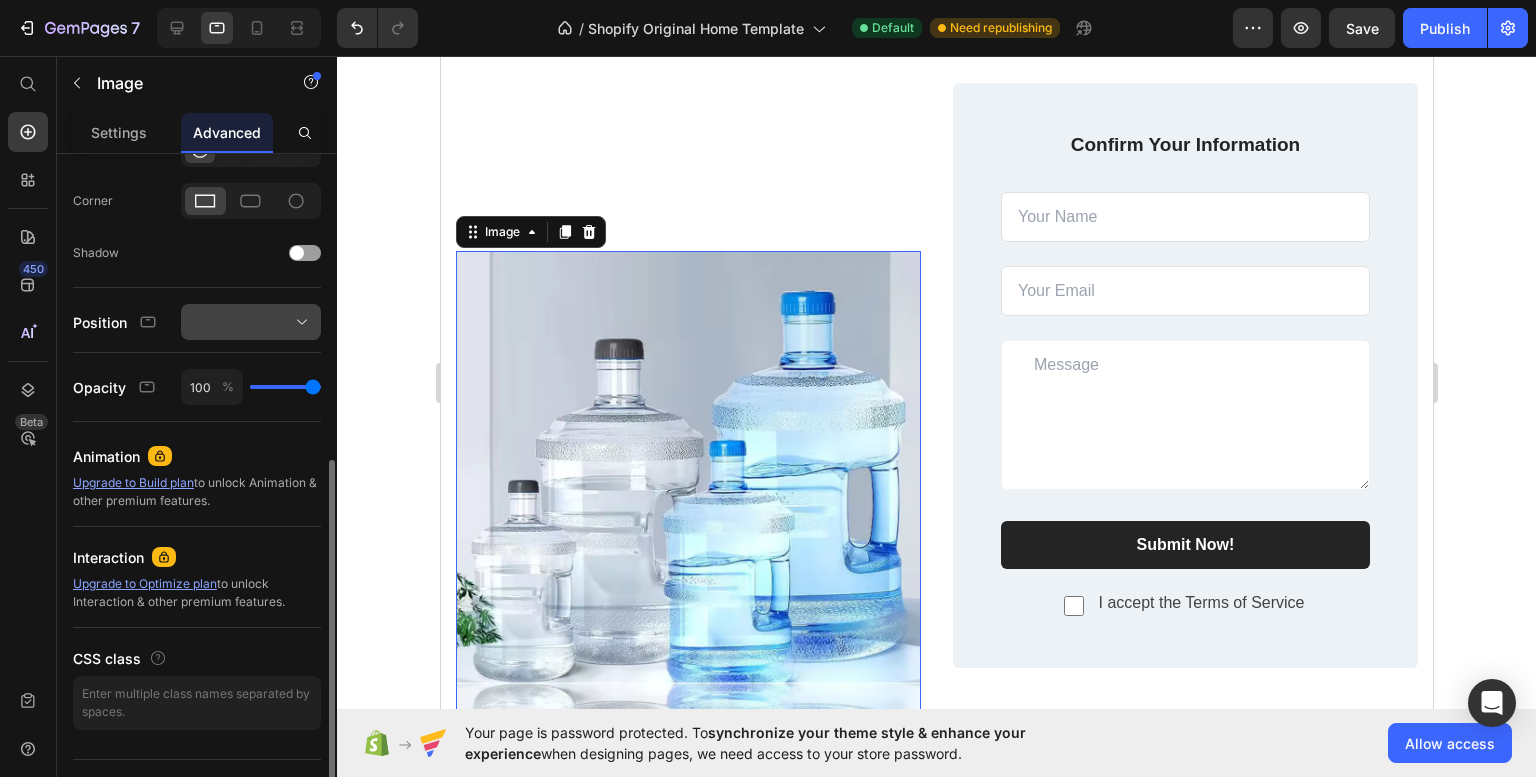 click at bounding box center (251, 322) 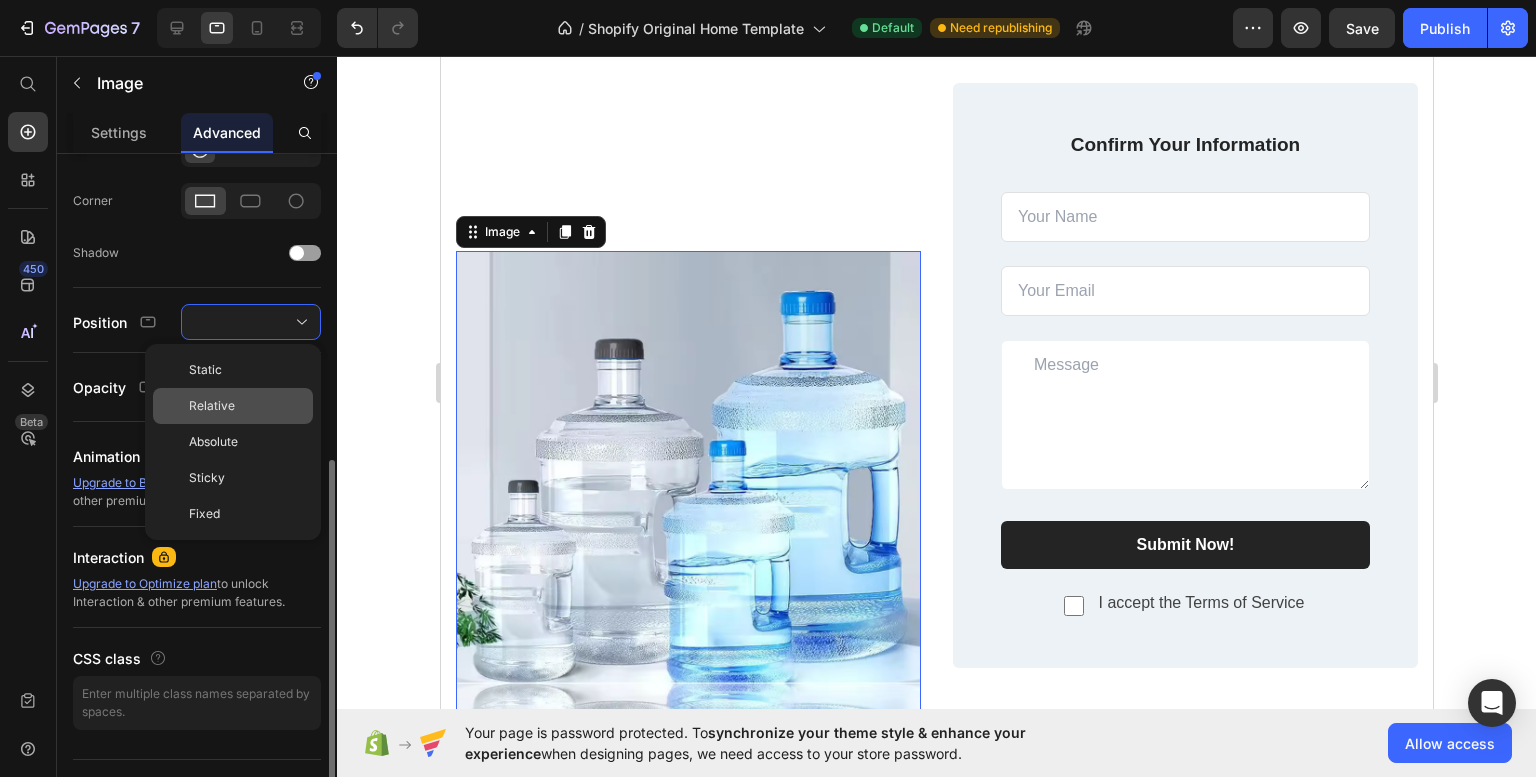click on "Relative" at bounding box center (212, 406) 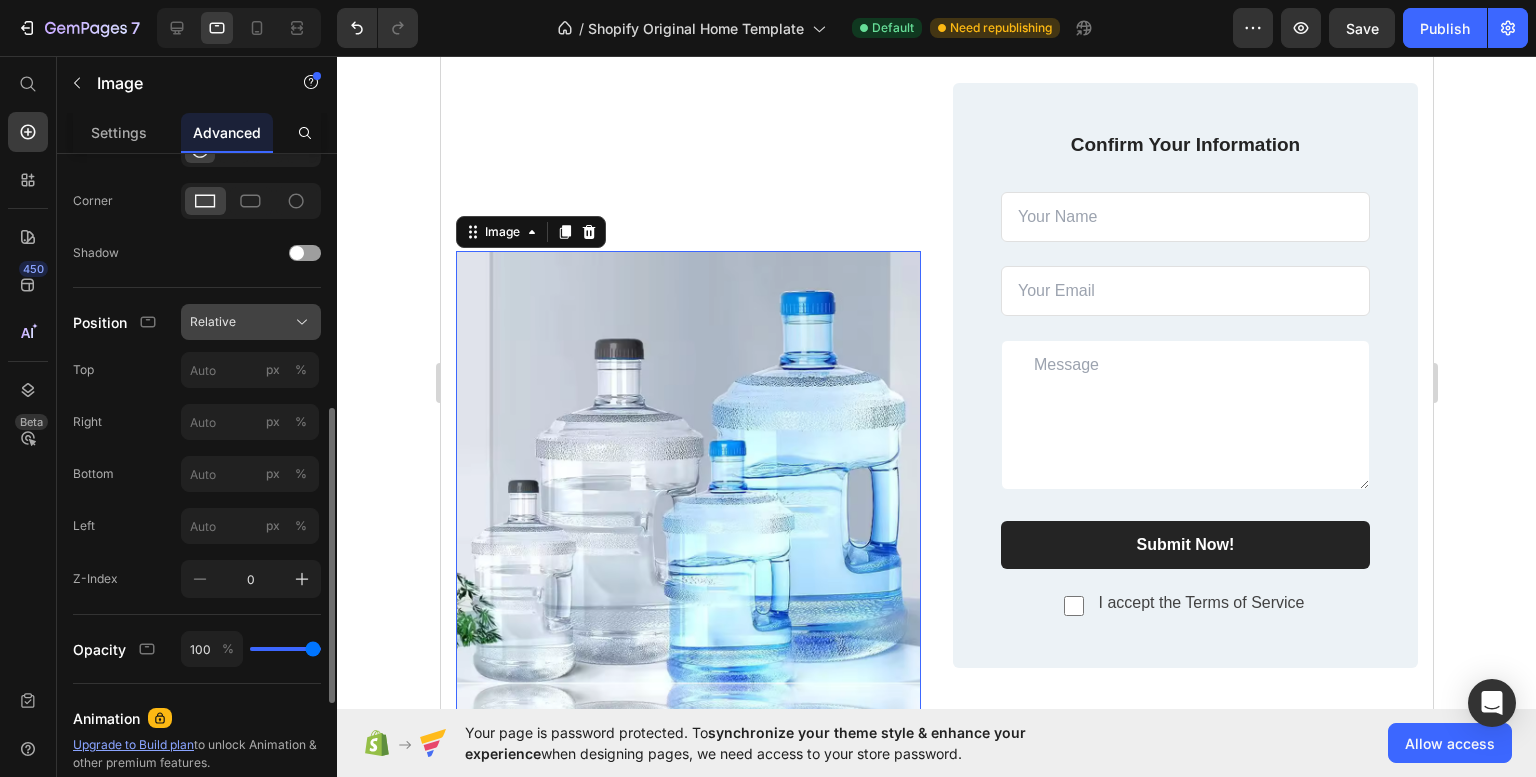 click on "Relative" 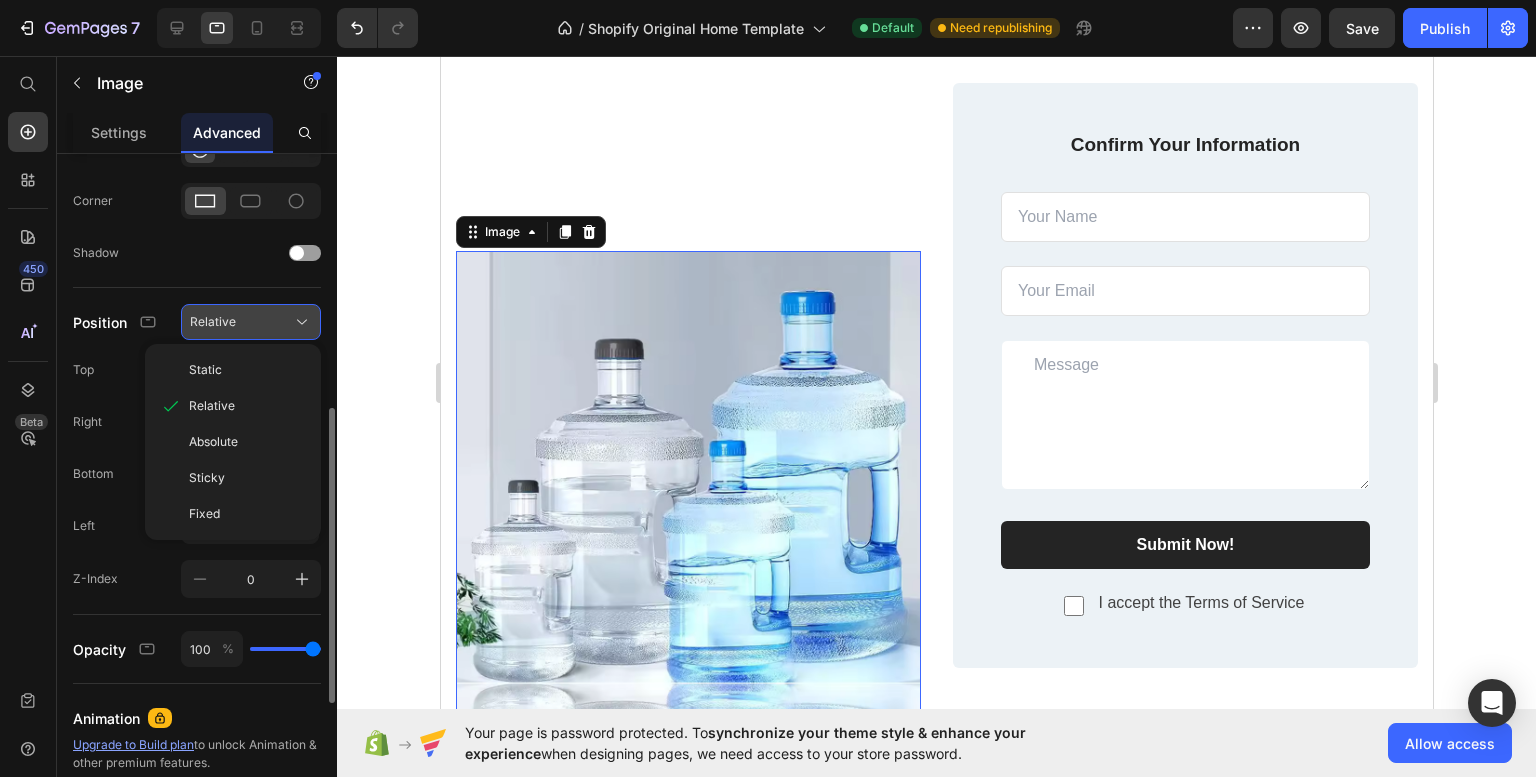 click on "Relative" 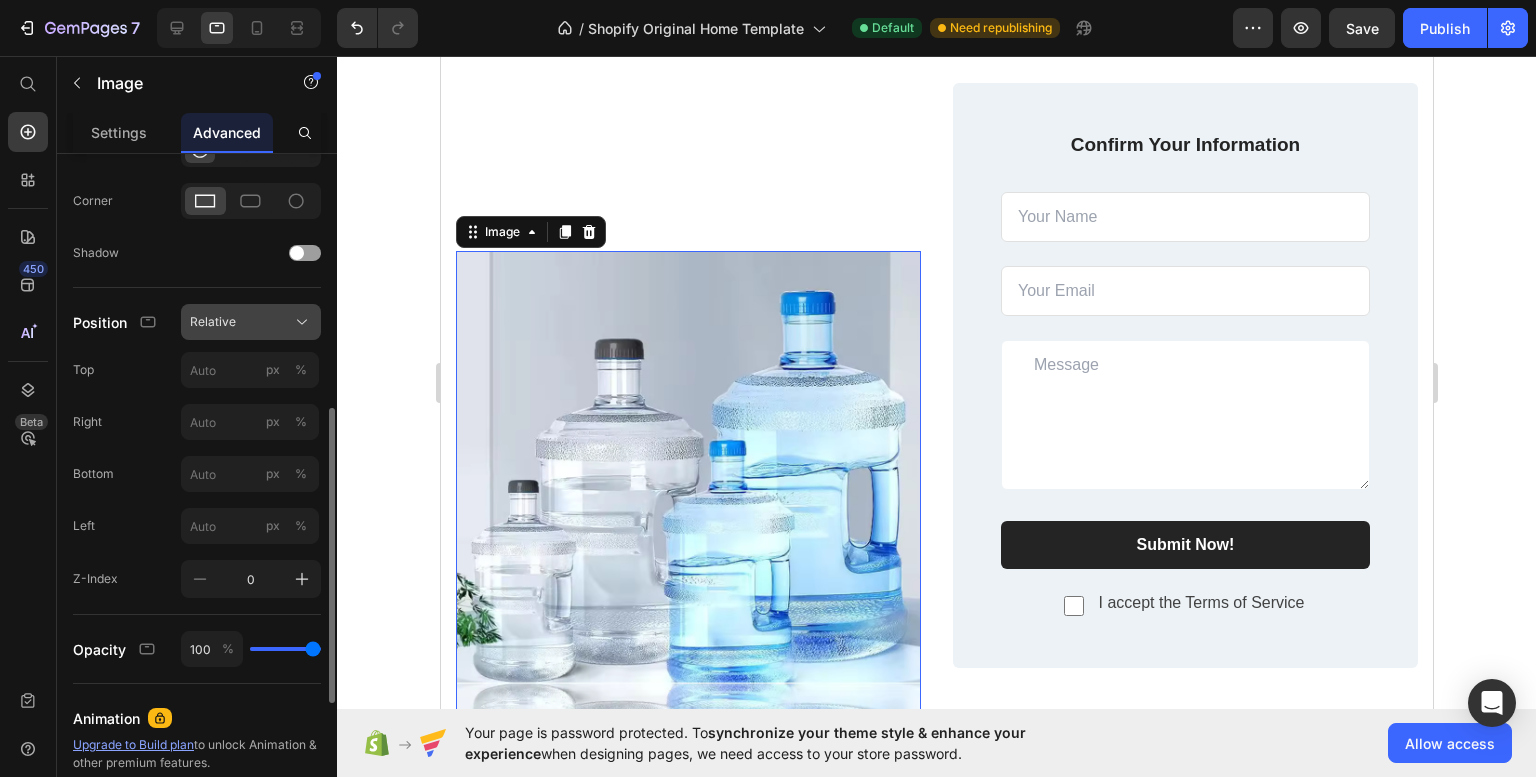 click on "Relative" 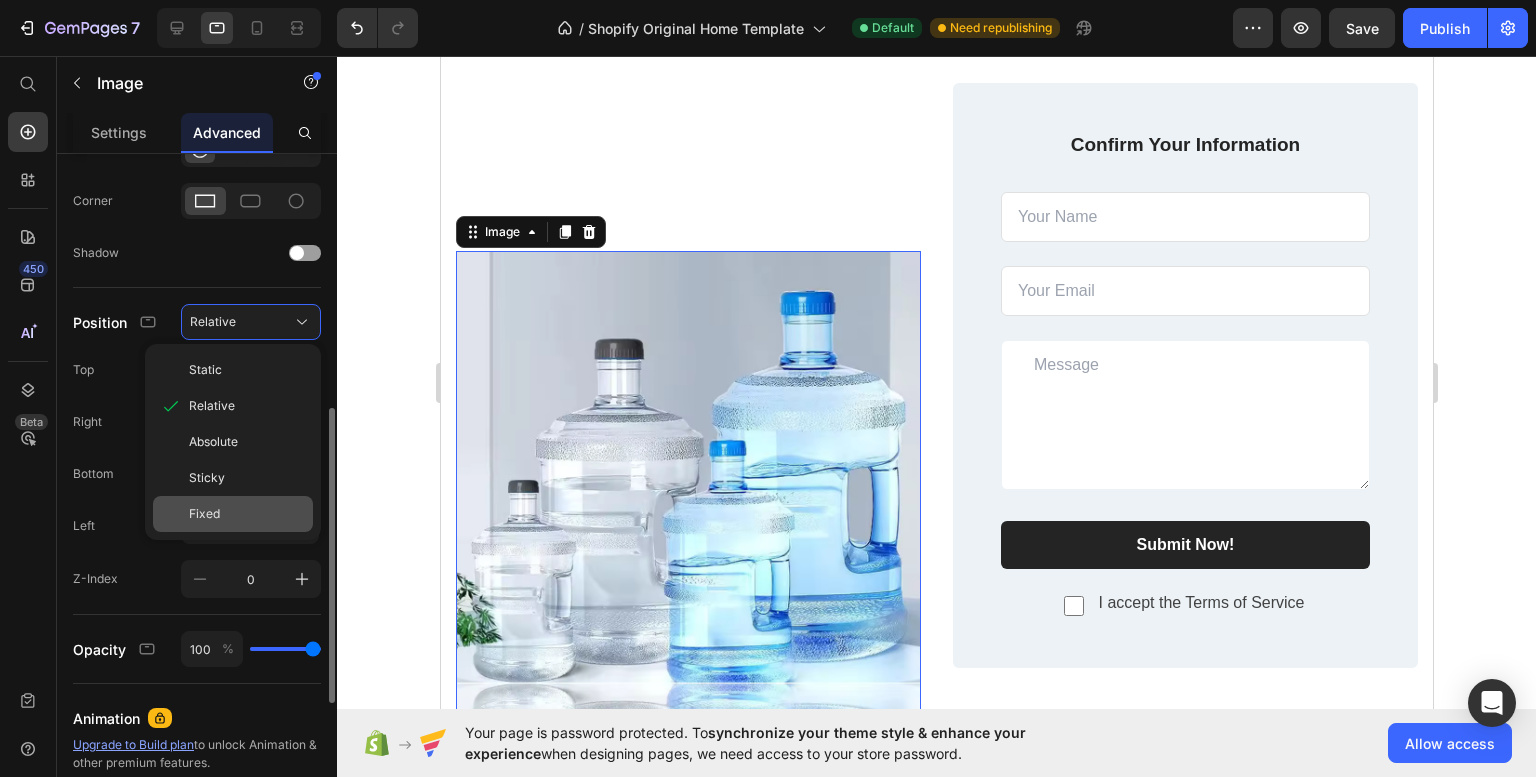 click on "Fixed" at bounding box center (204, 514) 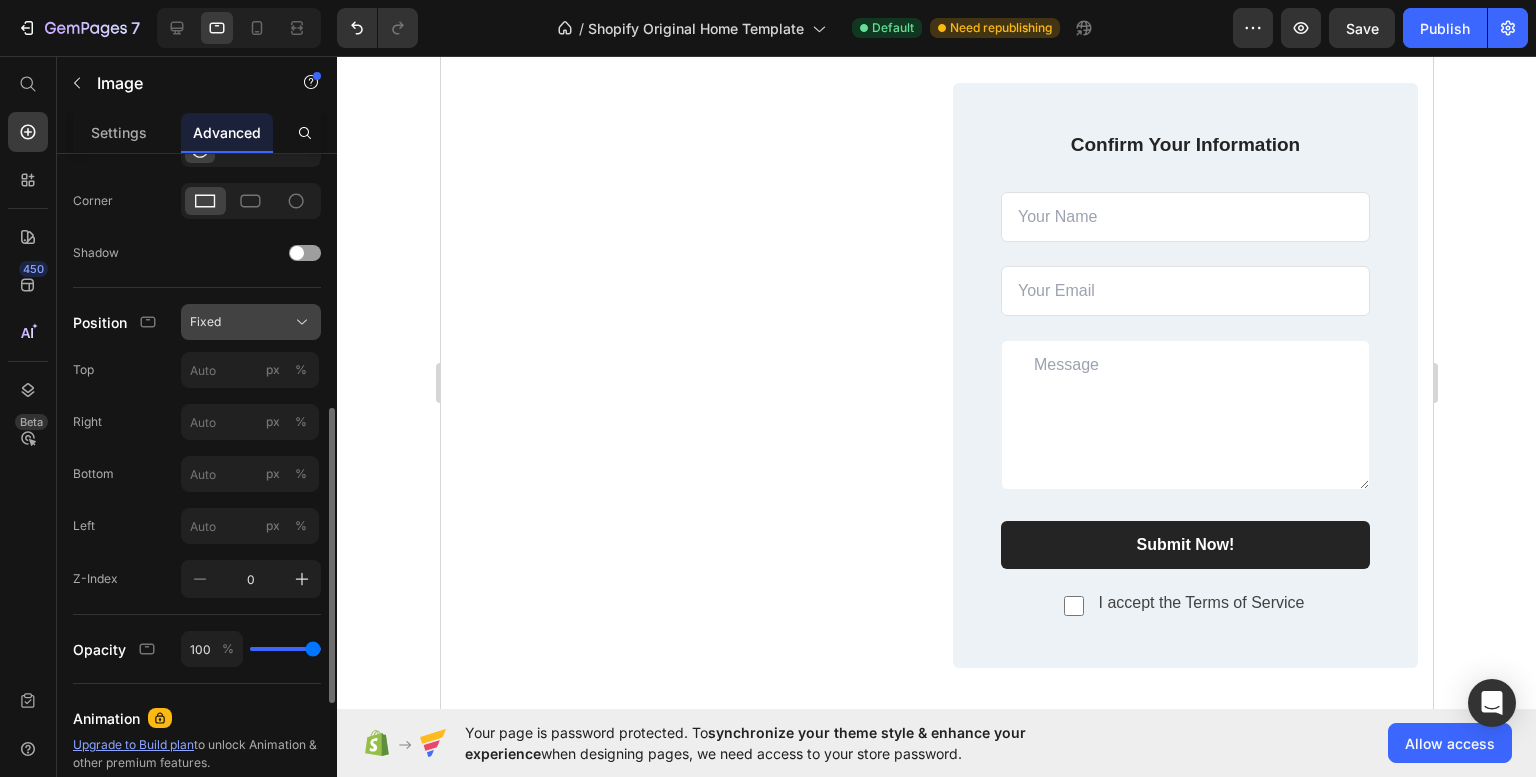 click on "Fixed" 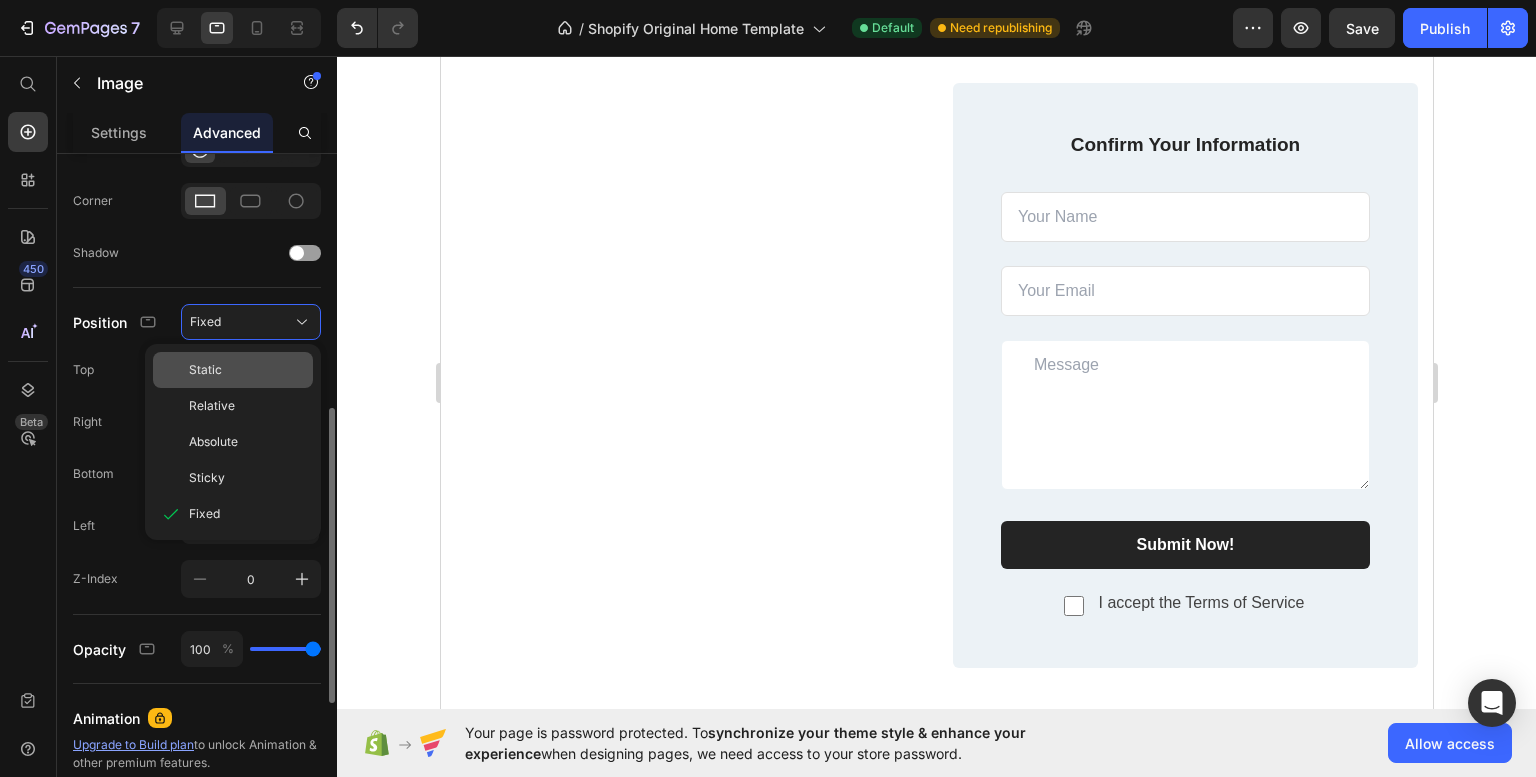 click on "Static" at bounding box center [247, 370] 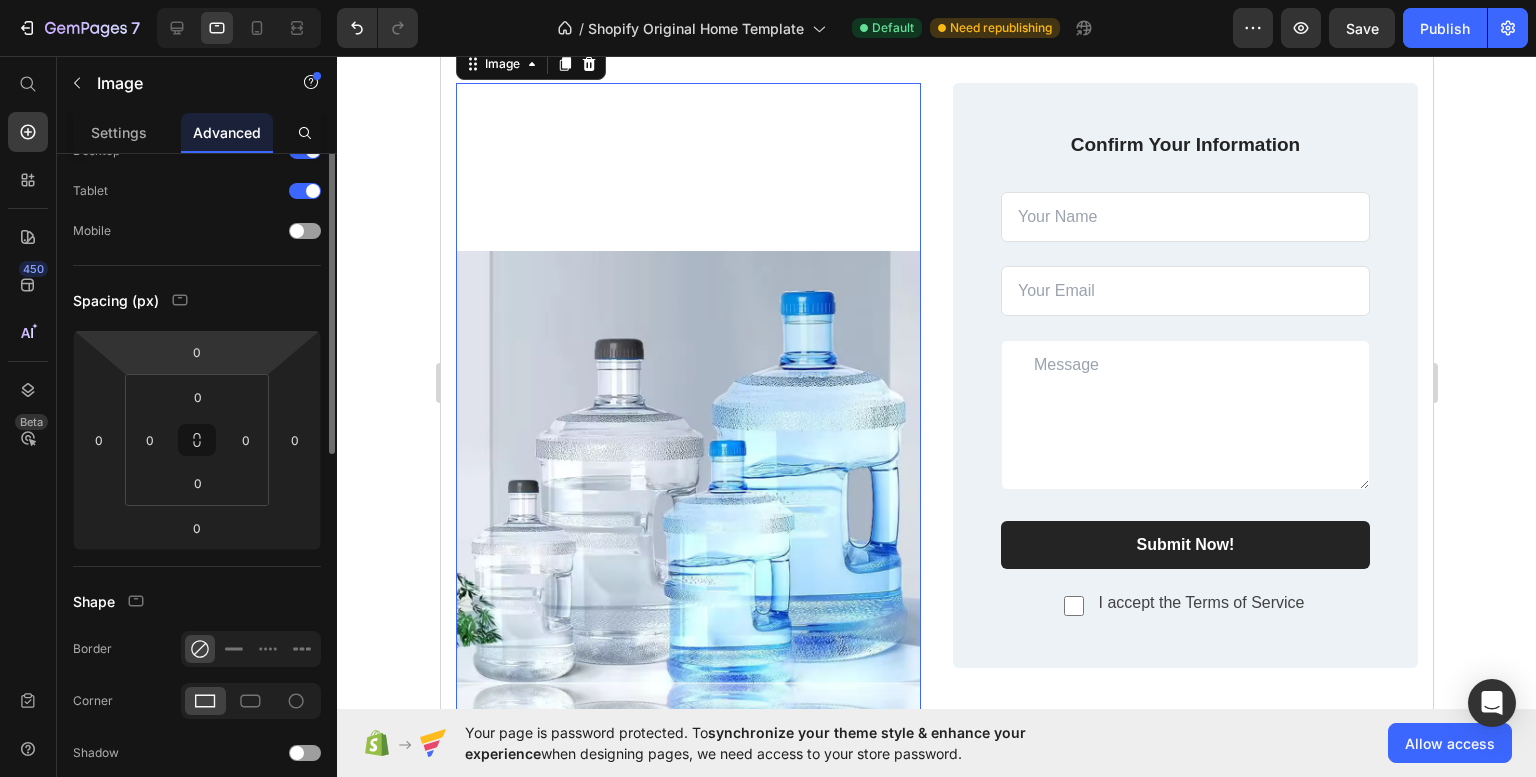 scroll, scrollTop: 0, scrollLeft: 0, axis: both 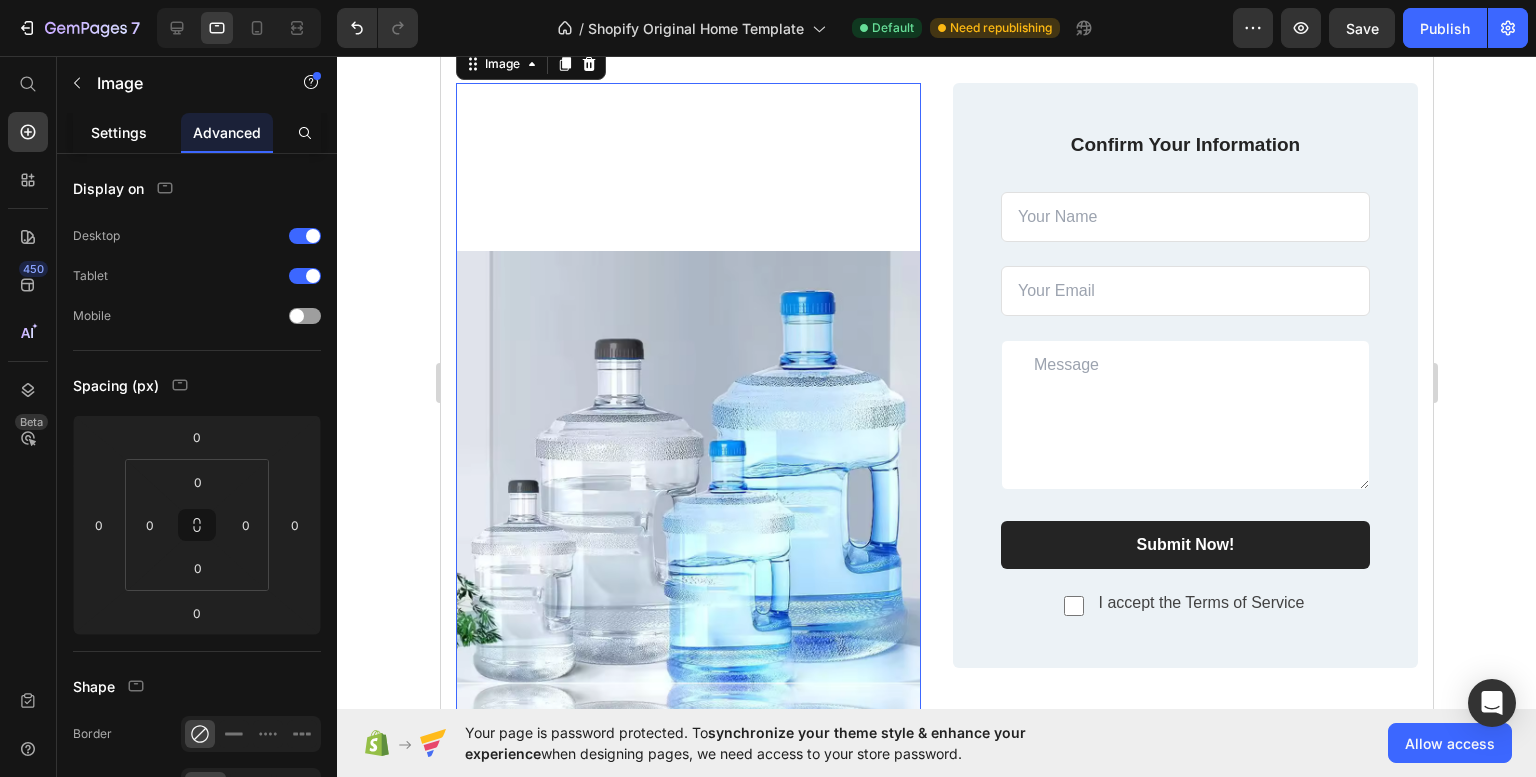click on "Settings" at bounding box center [119, 132] 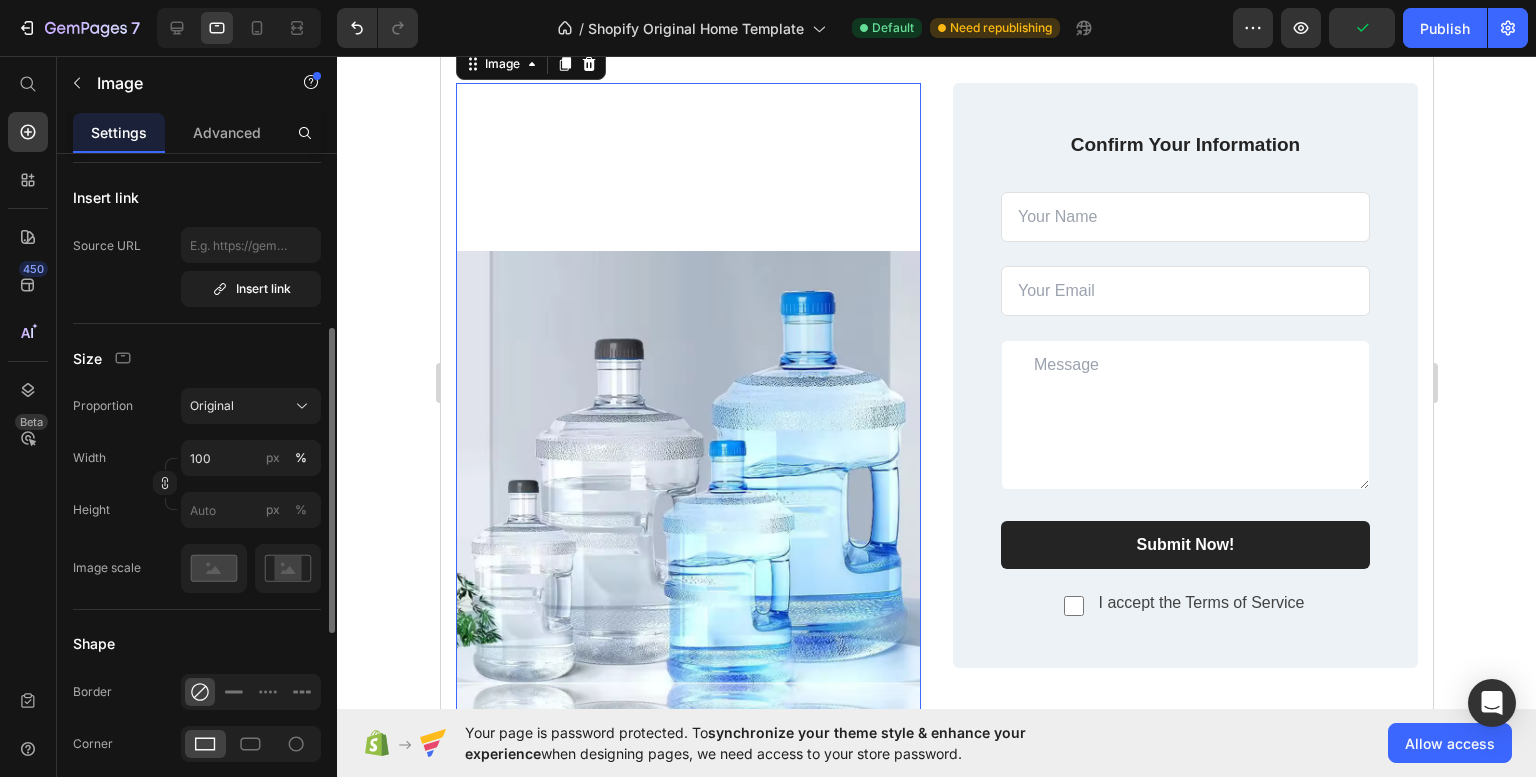 scroll, scrollTop: 389, scrollLeft: 0, axis: vertical 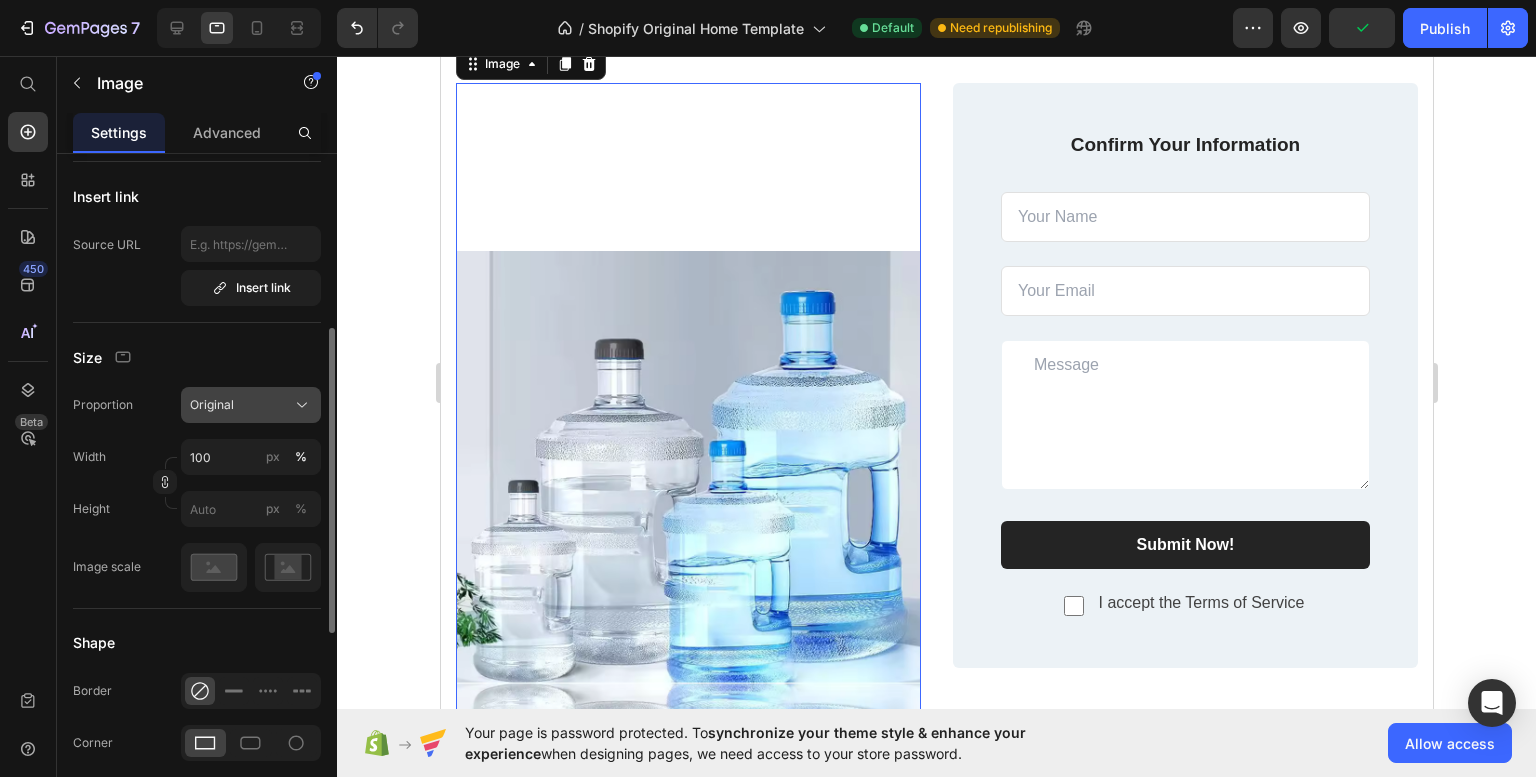 click on "Original" 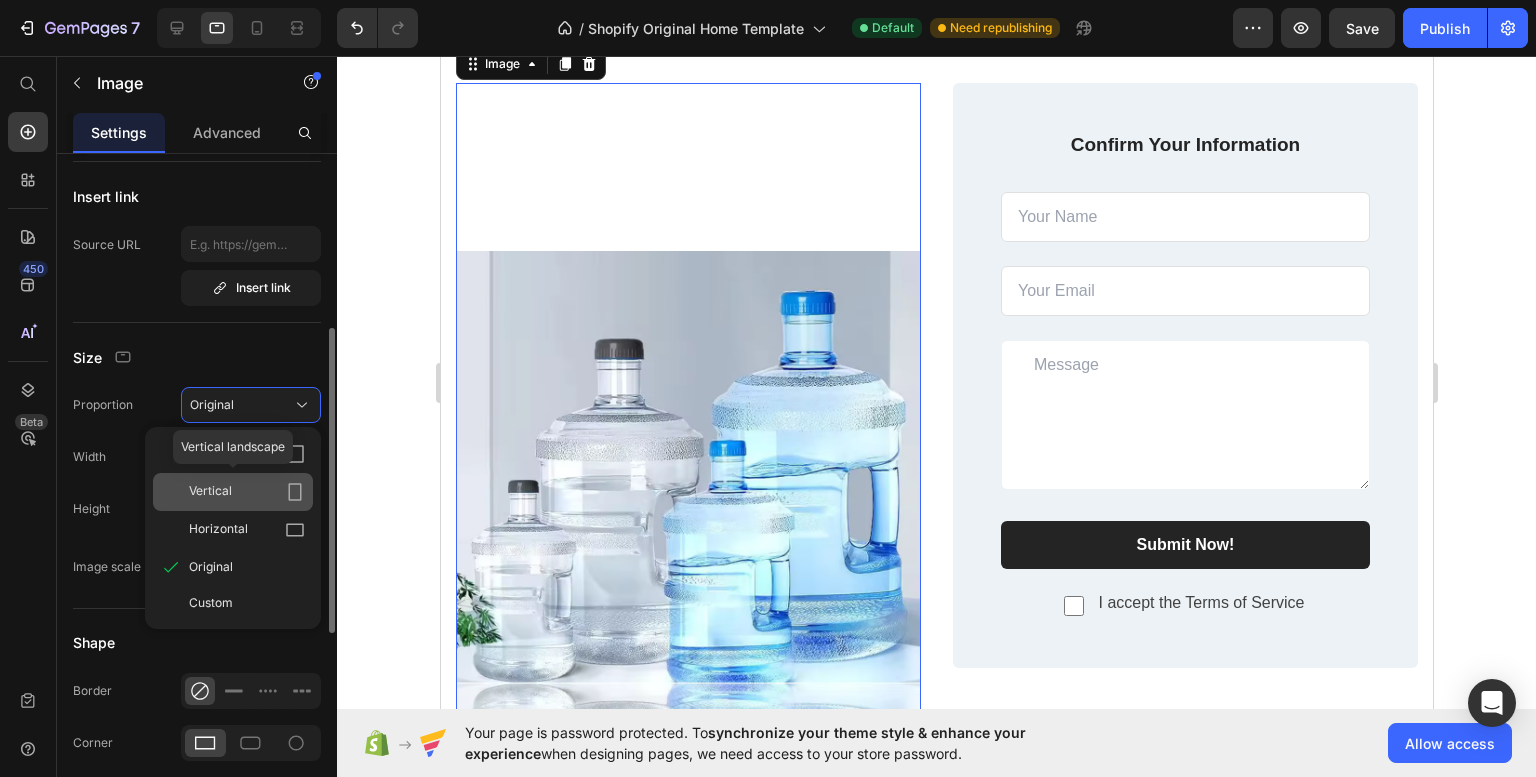 click on "Vertical" 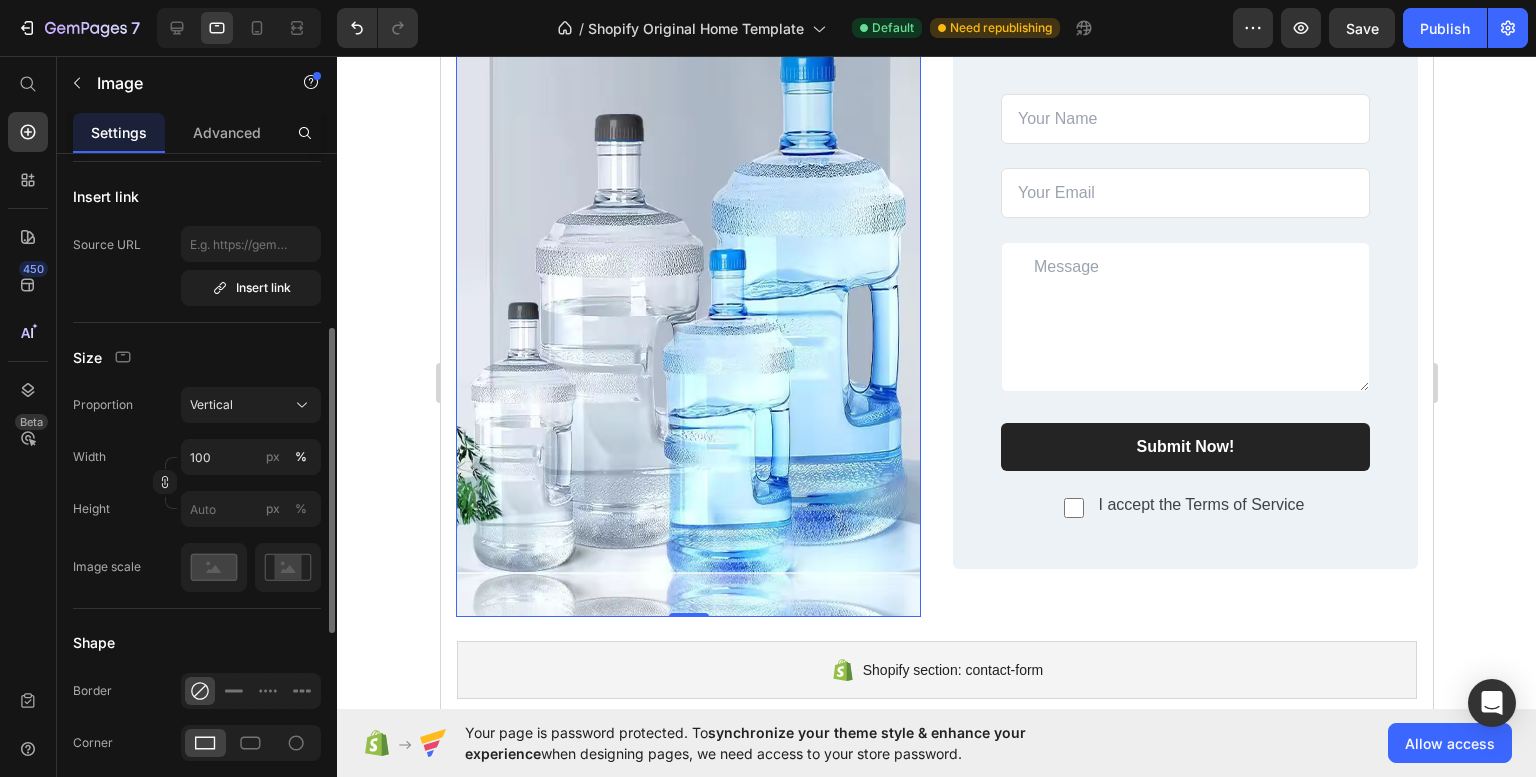 scroll, scrollTop: 1346, scrollLeft: 0, axis: vertical 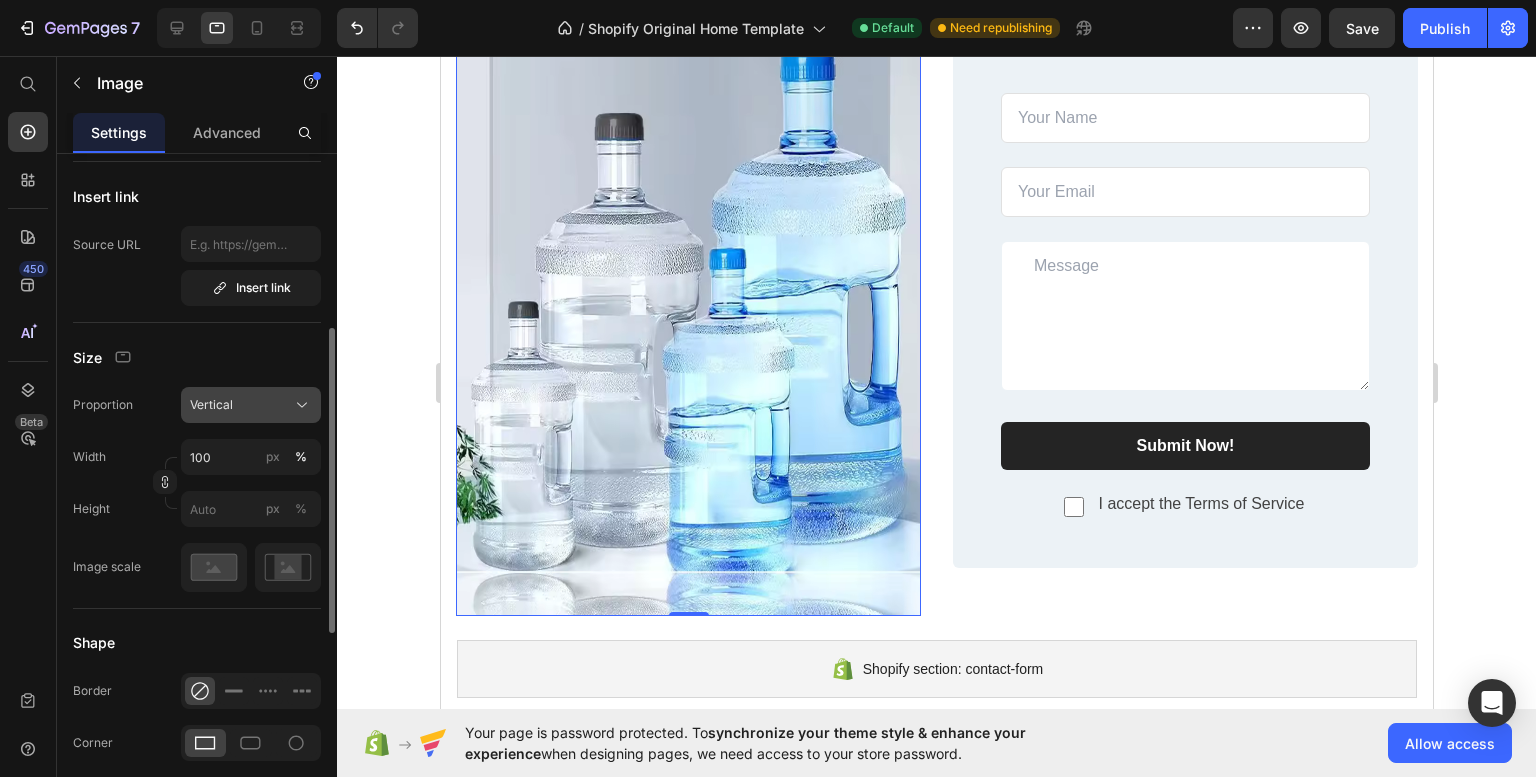 click on "Vertical" 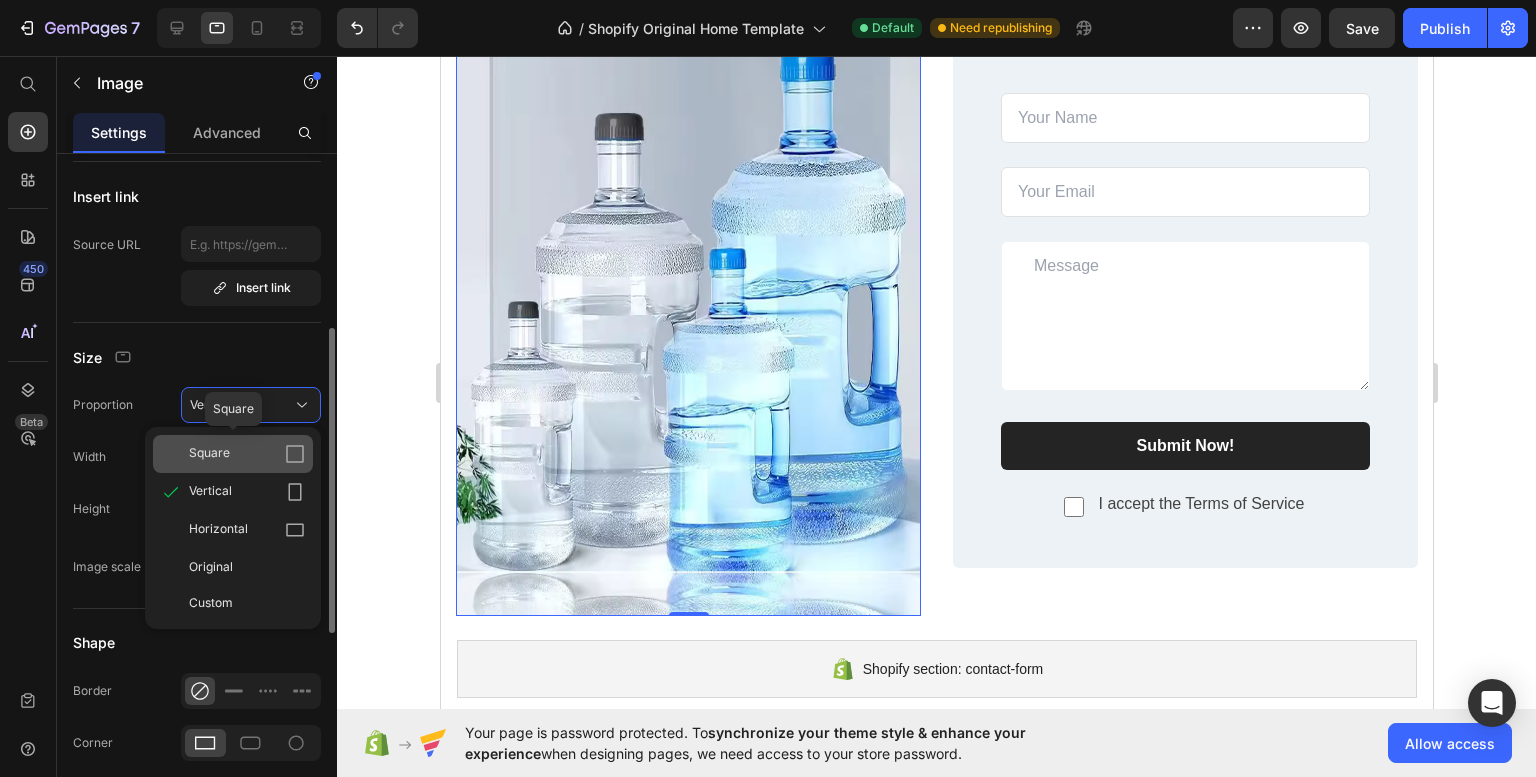 click on "Square" at bounding box center [247, 454] 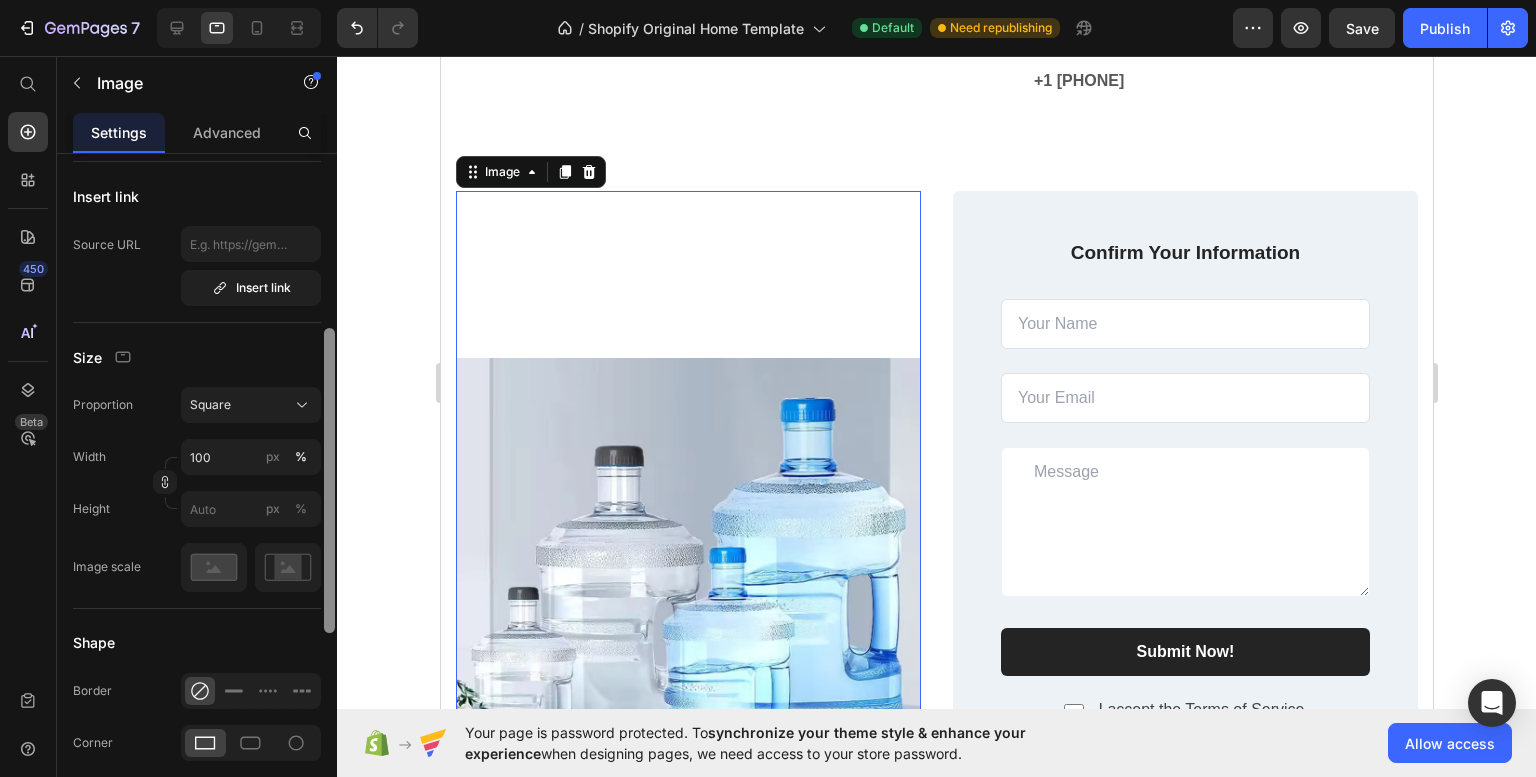 scroll, scrollTop: 1140, scrollLeft: 0, axis: vertical 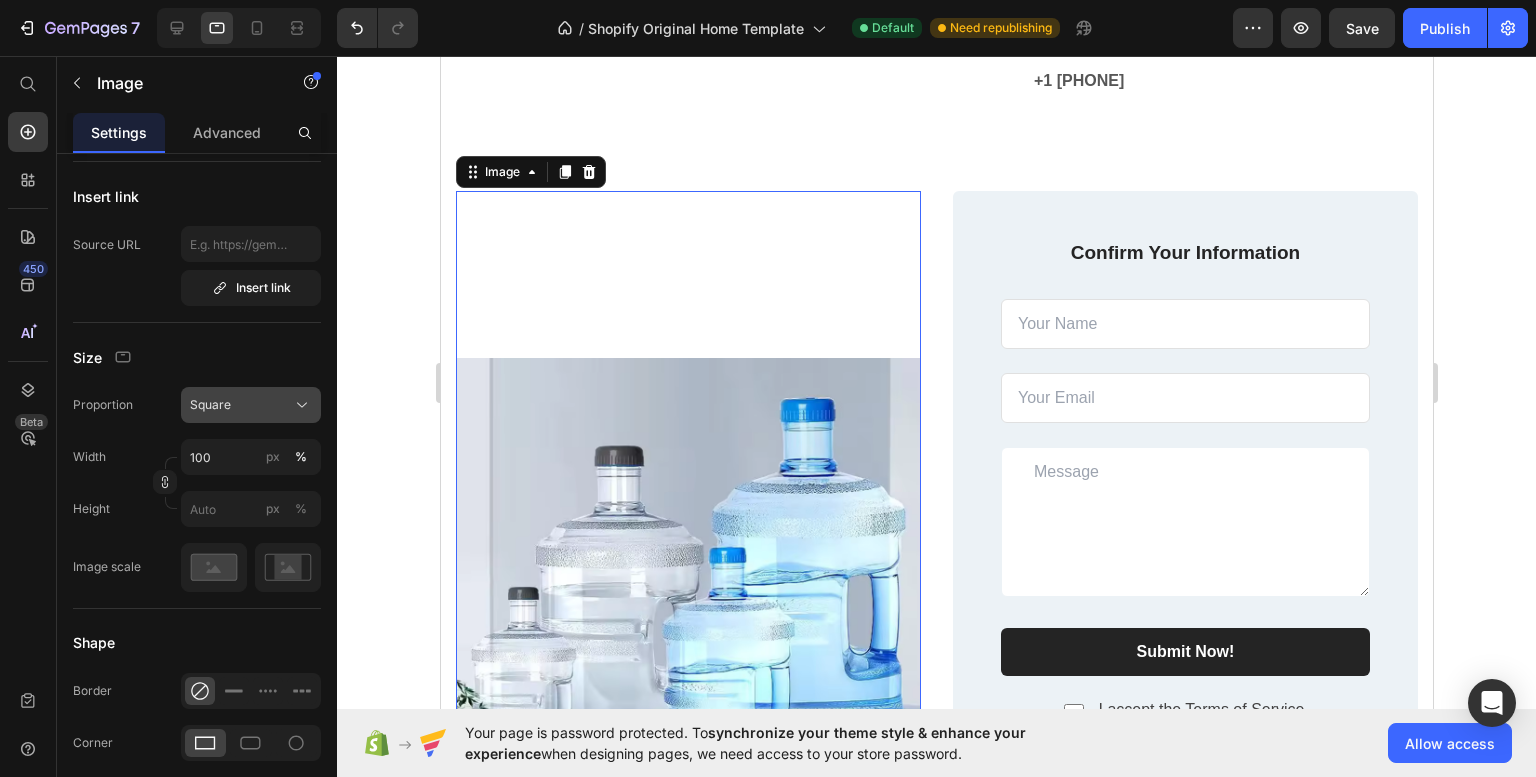 click on "Square" at bounding box center [251, 405] 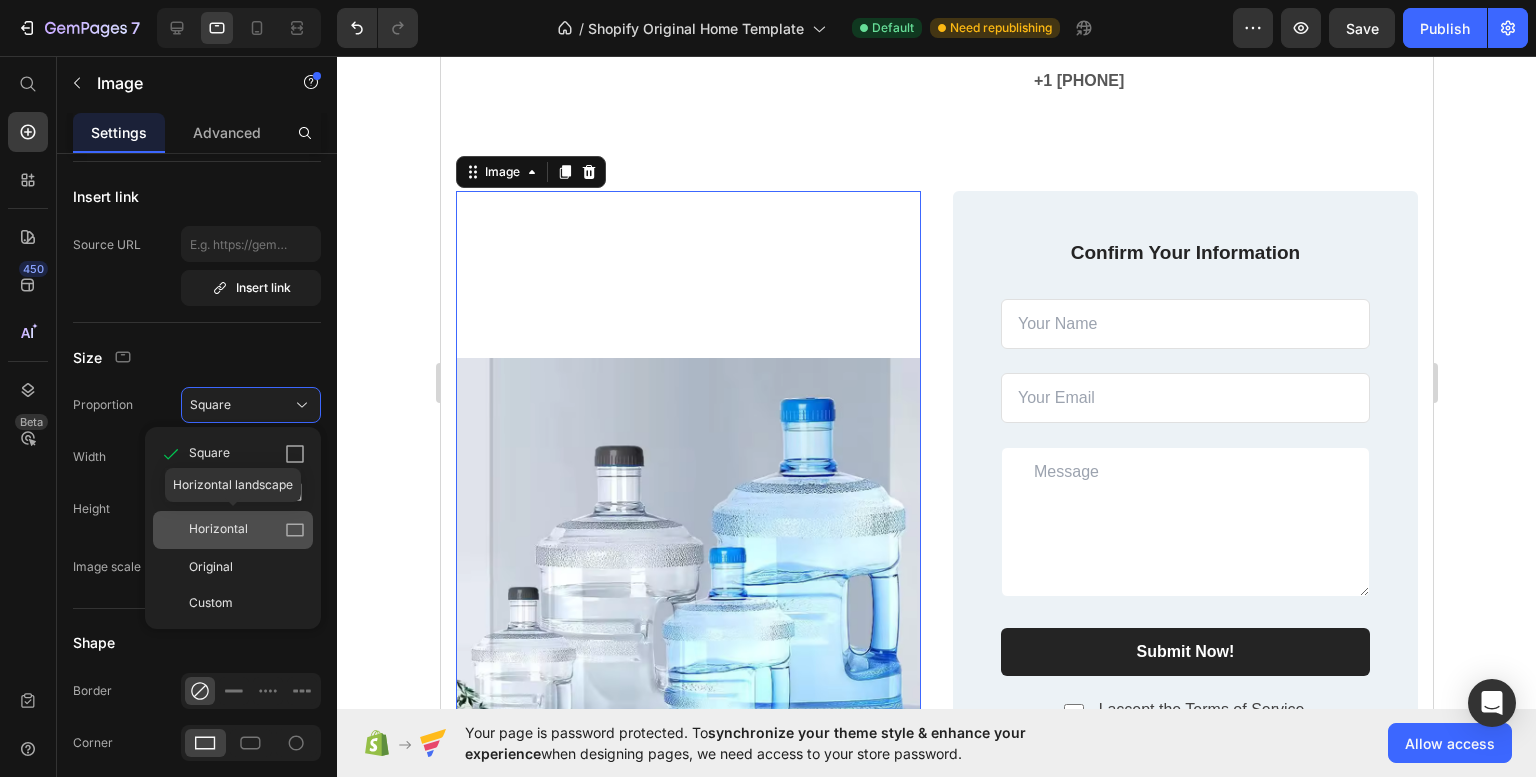 click on "Horizontal" at bounding box center (218, 530) 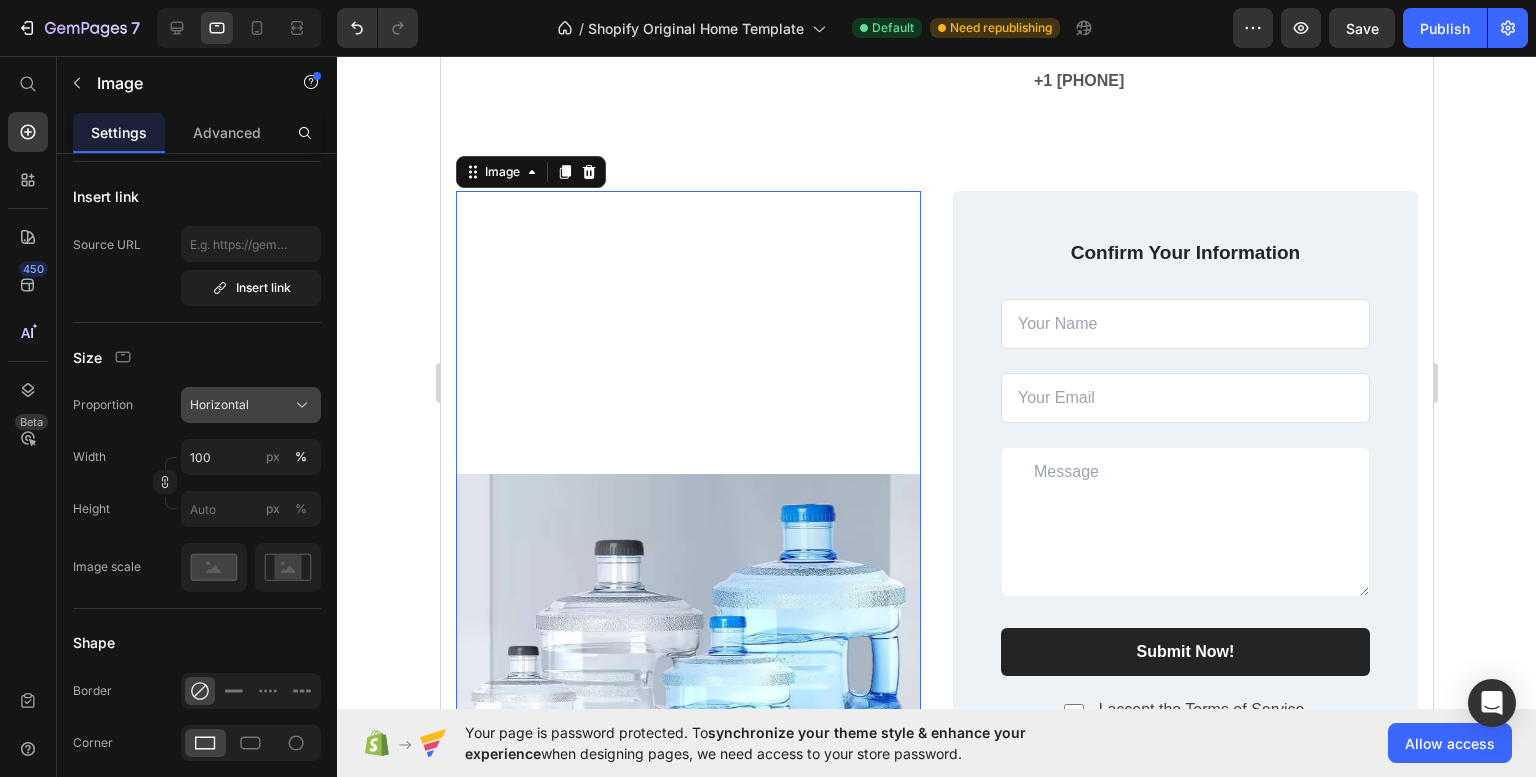 click on "Horizontal" at bounding box center [251, 405] 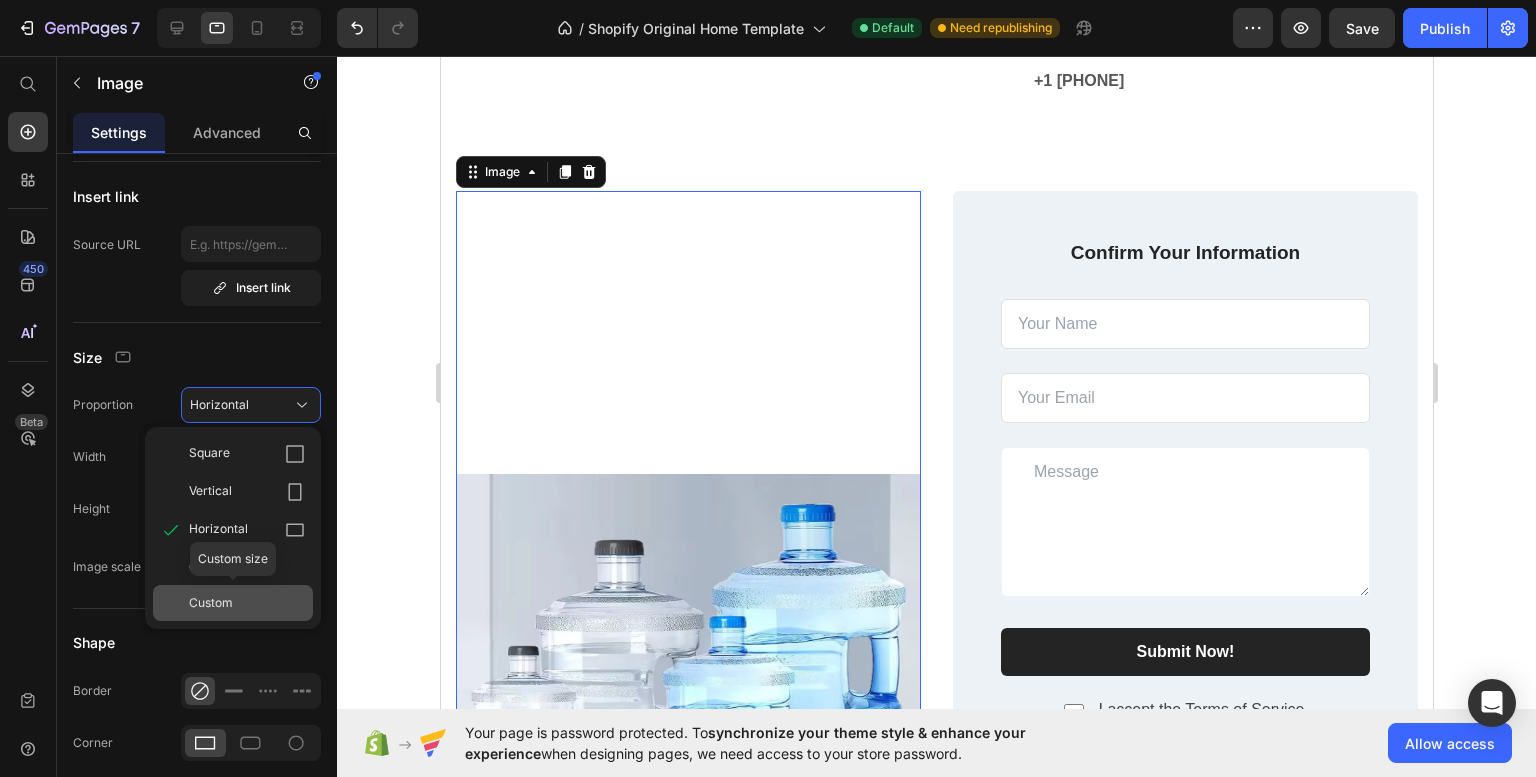 click on "Custom" at bounding box center (247, 603) 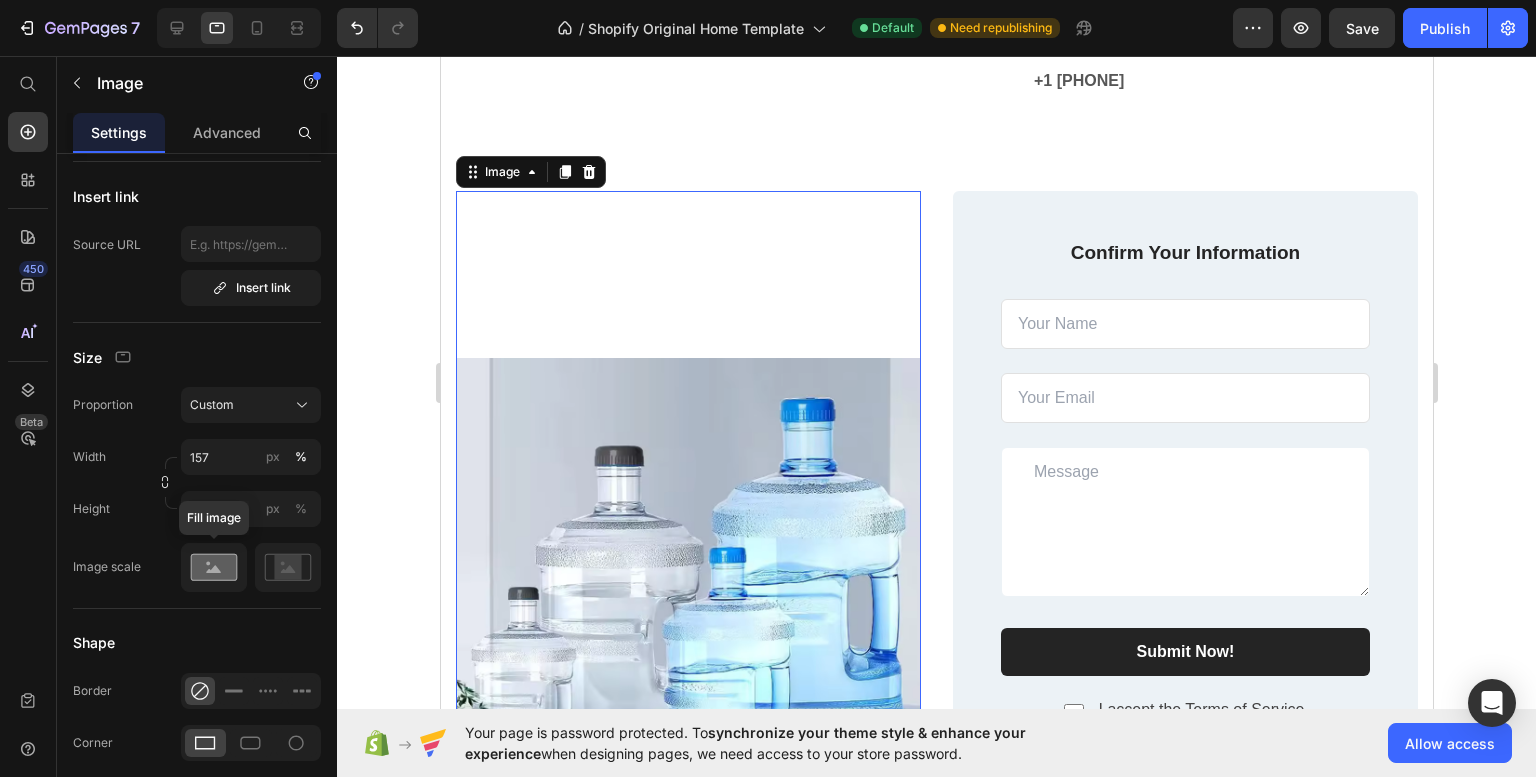 click 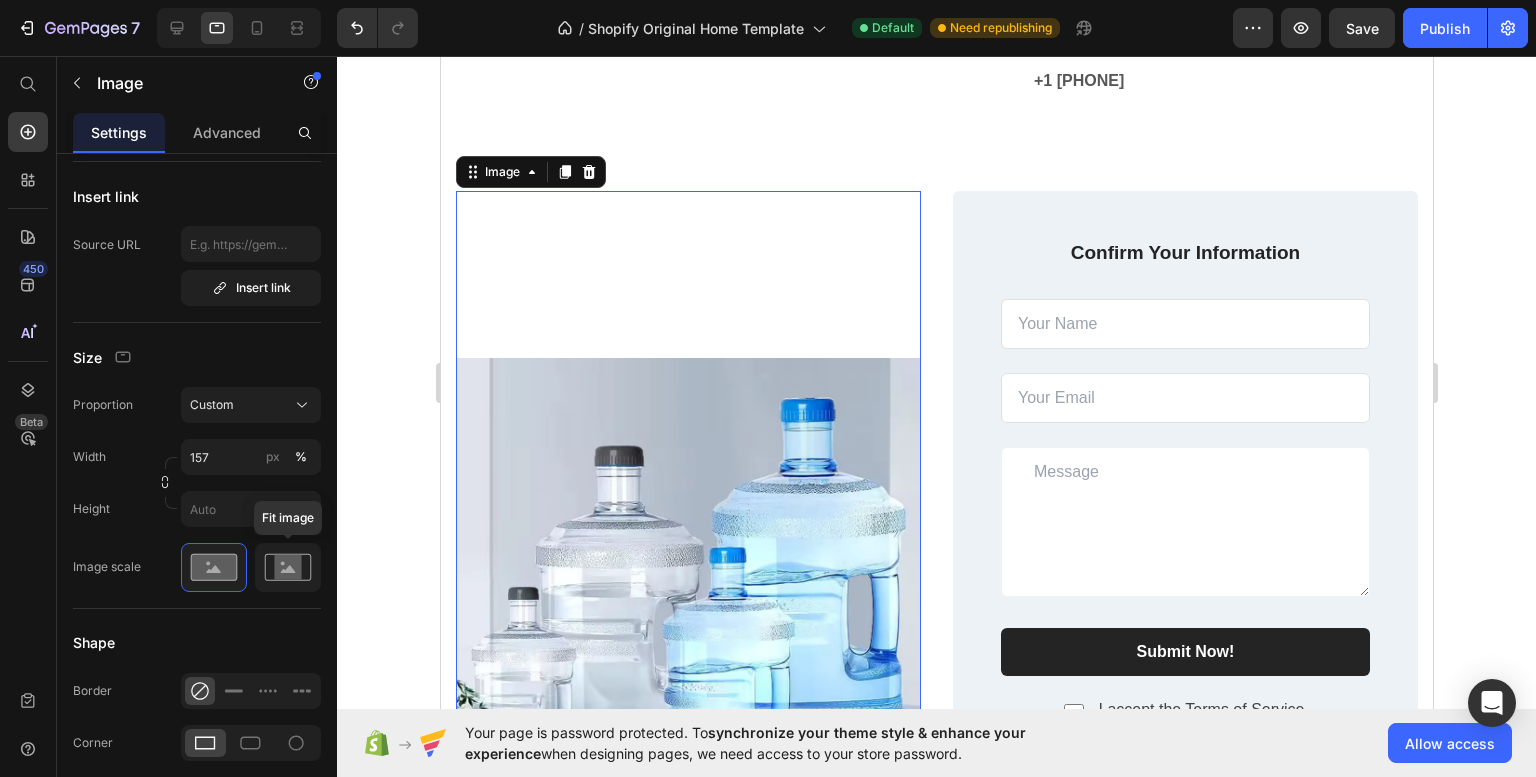 click 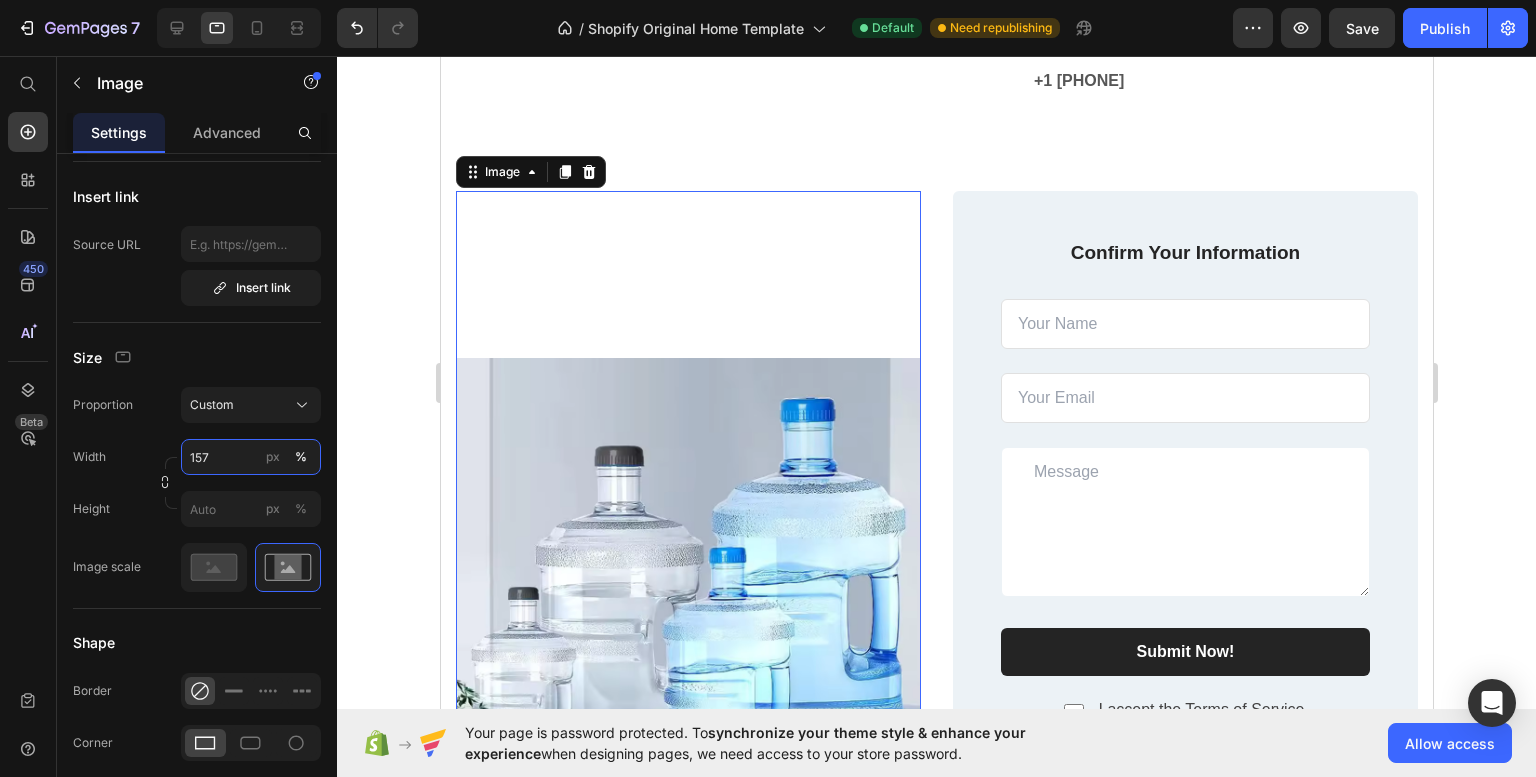 click on "157" at bounding box center [251, 457] 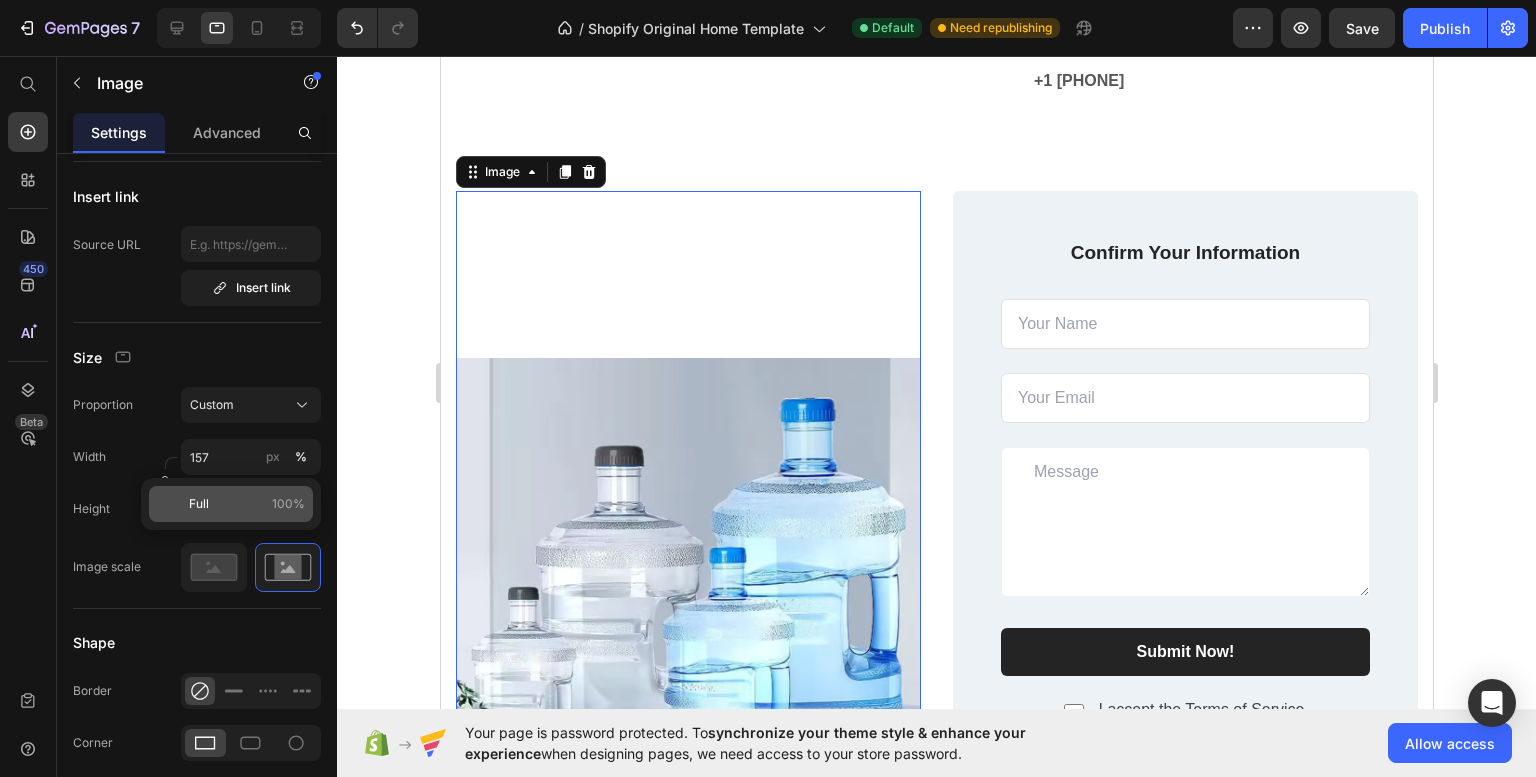 click on "Full 100%" at bounding box center [247, 504] 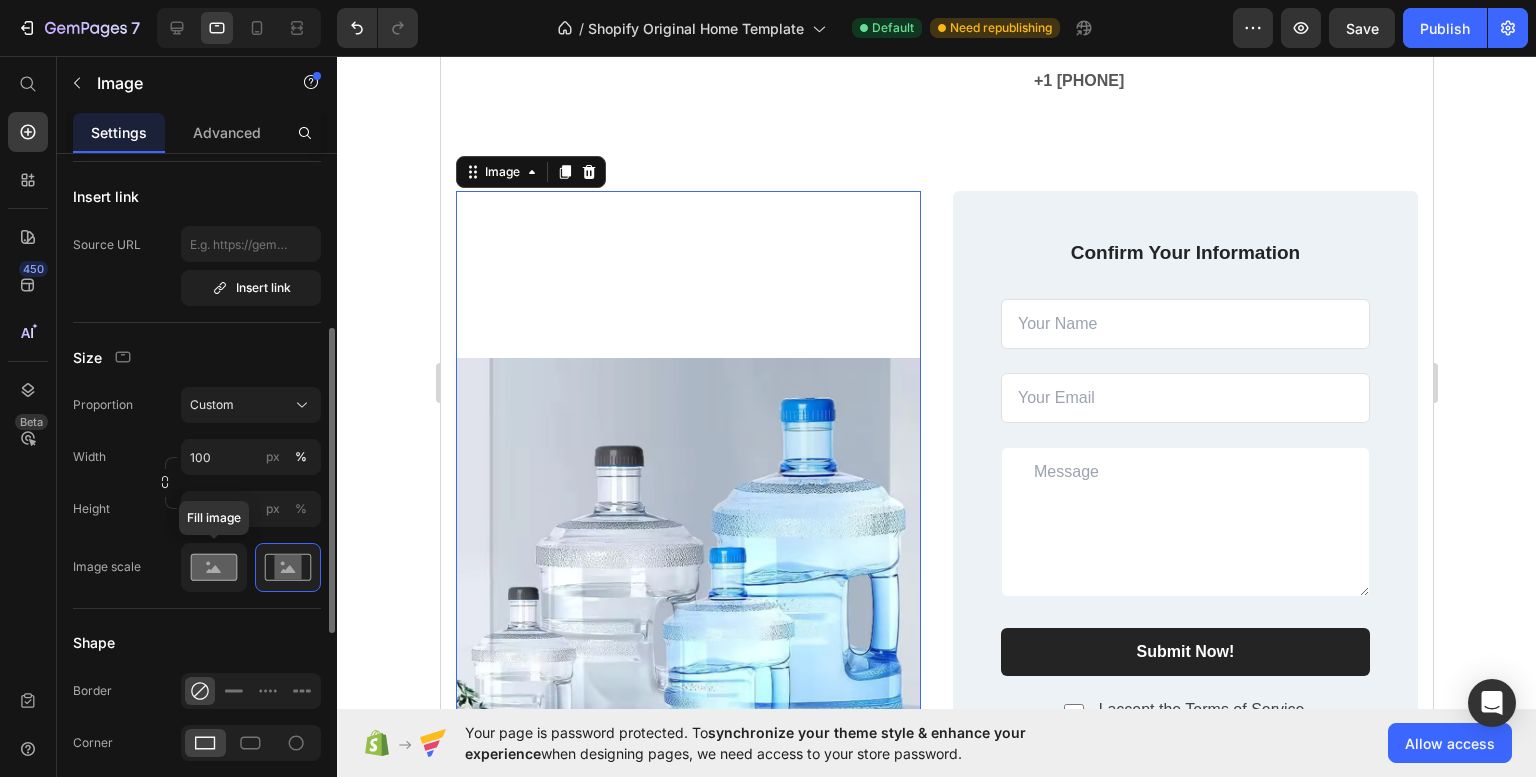 click 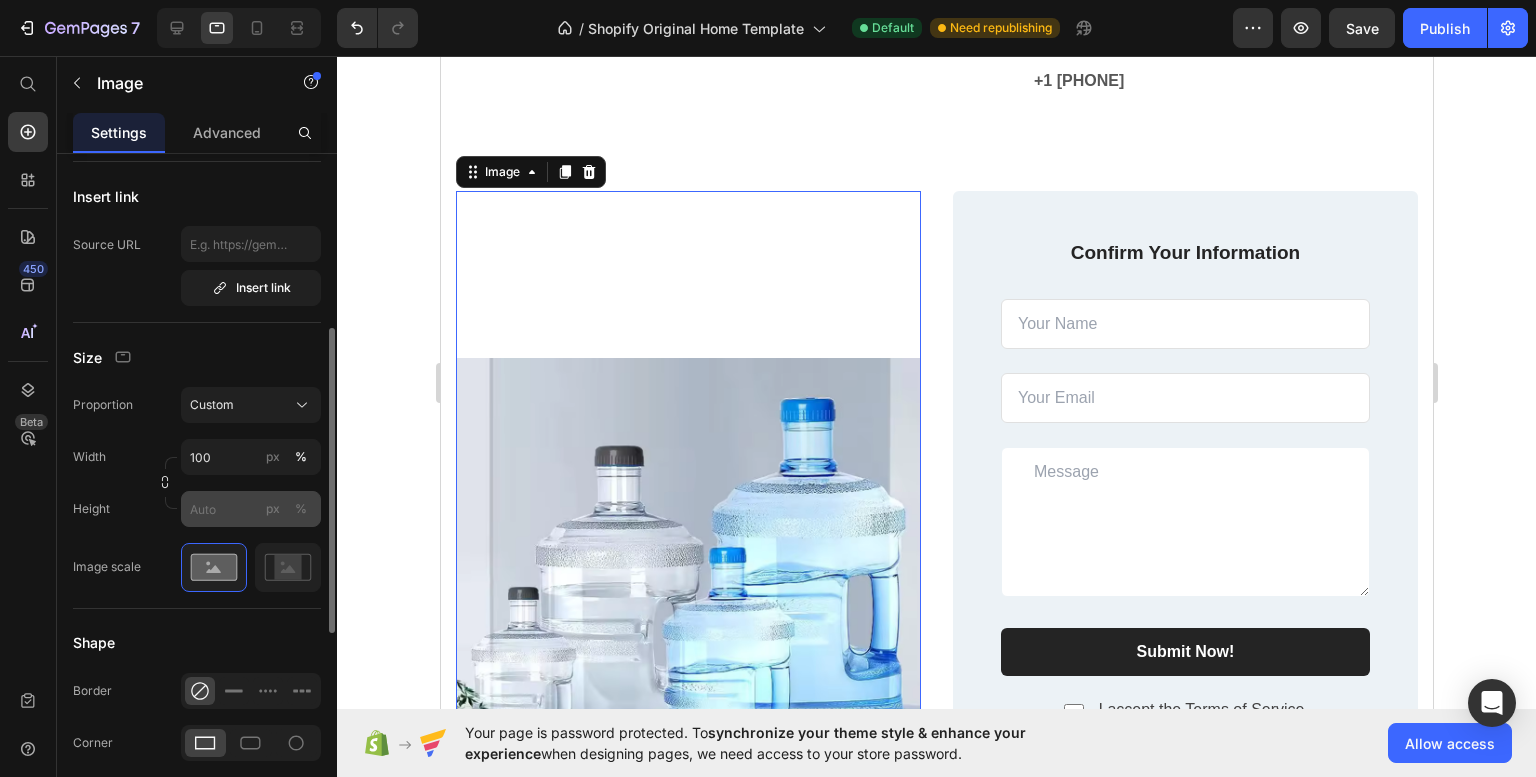 click on "px %" at bounding box center (287, 509) 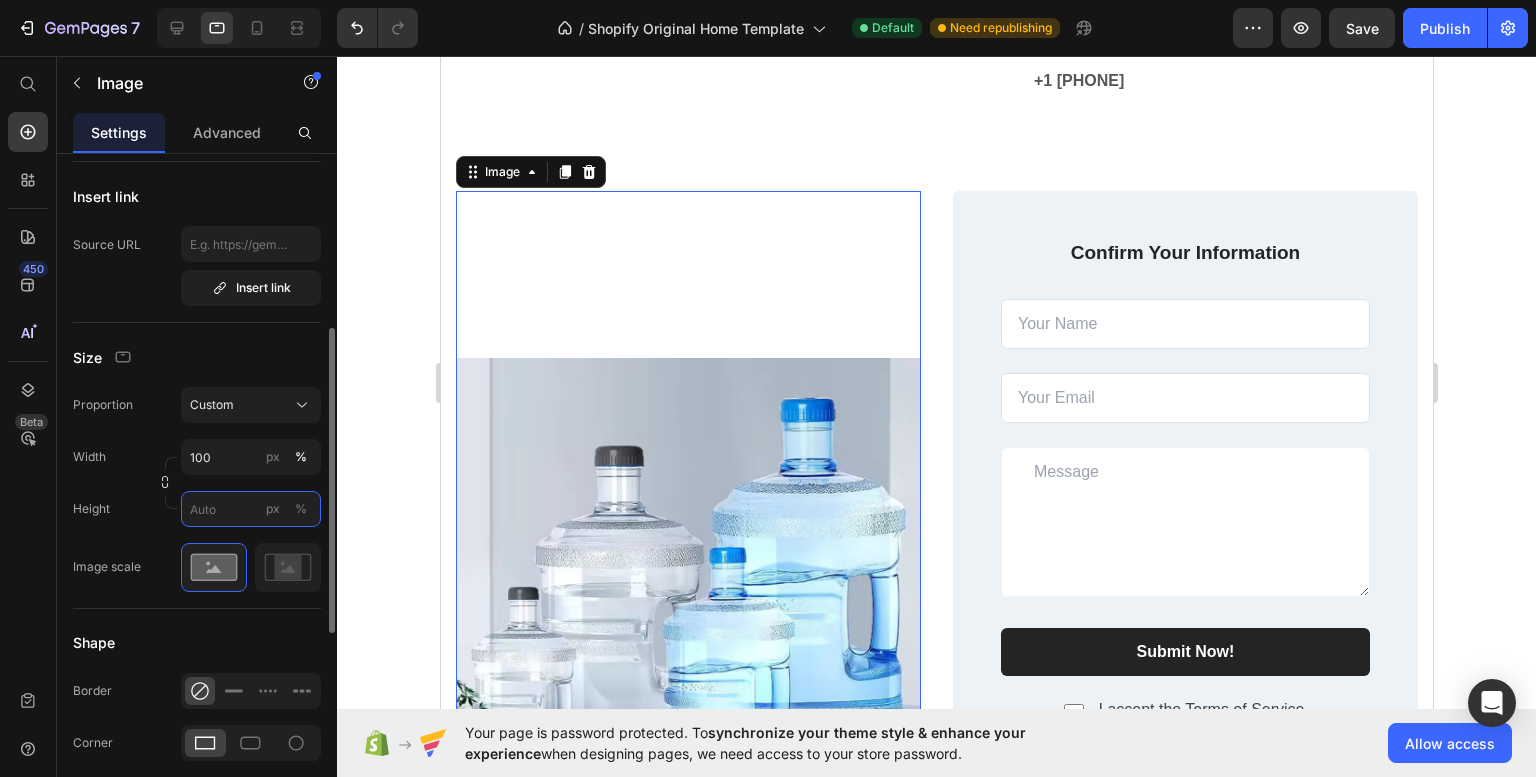 click on "px %" at bounding box center [251, 509] 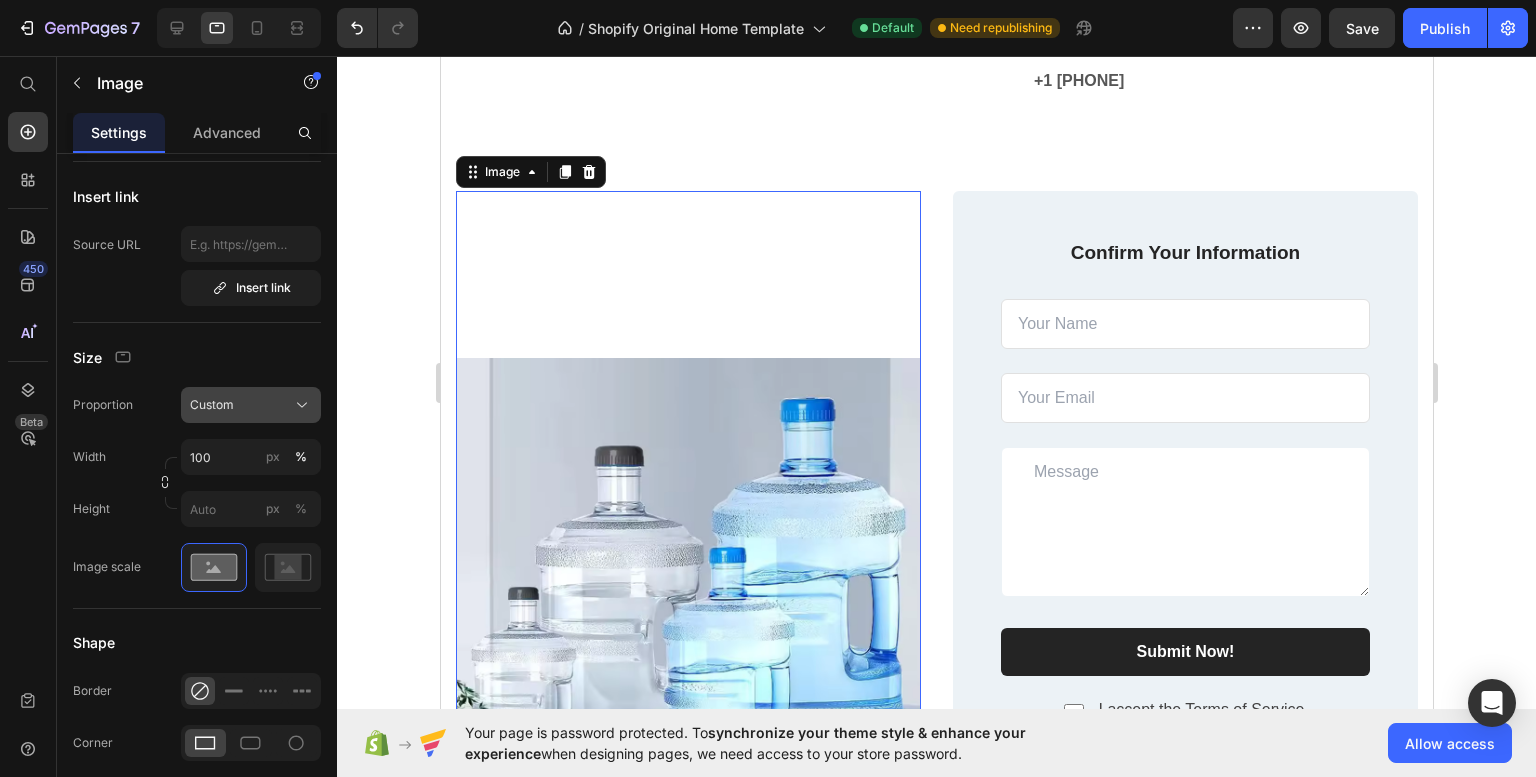 click on "Custom" 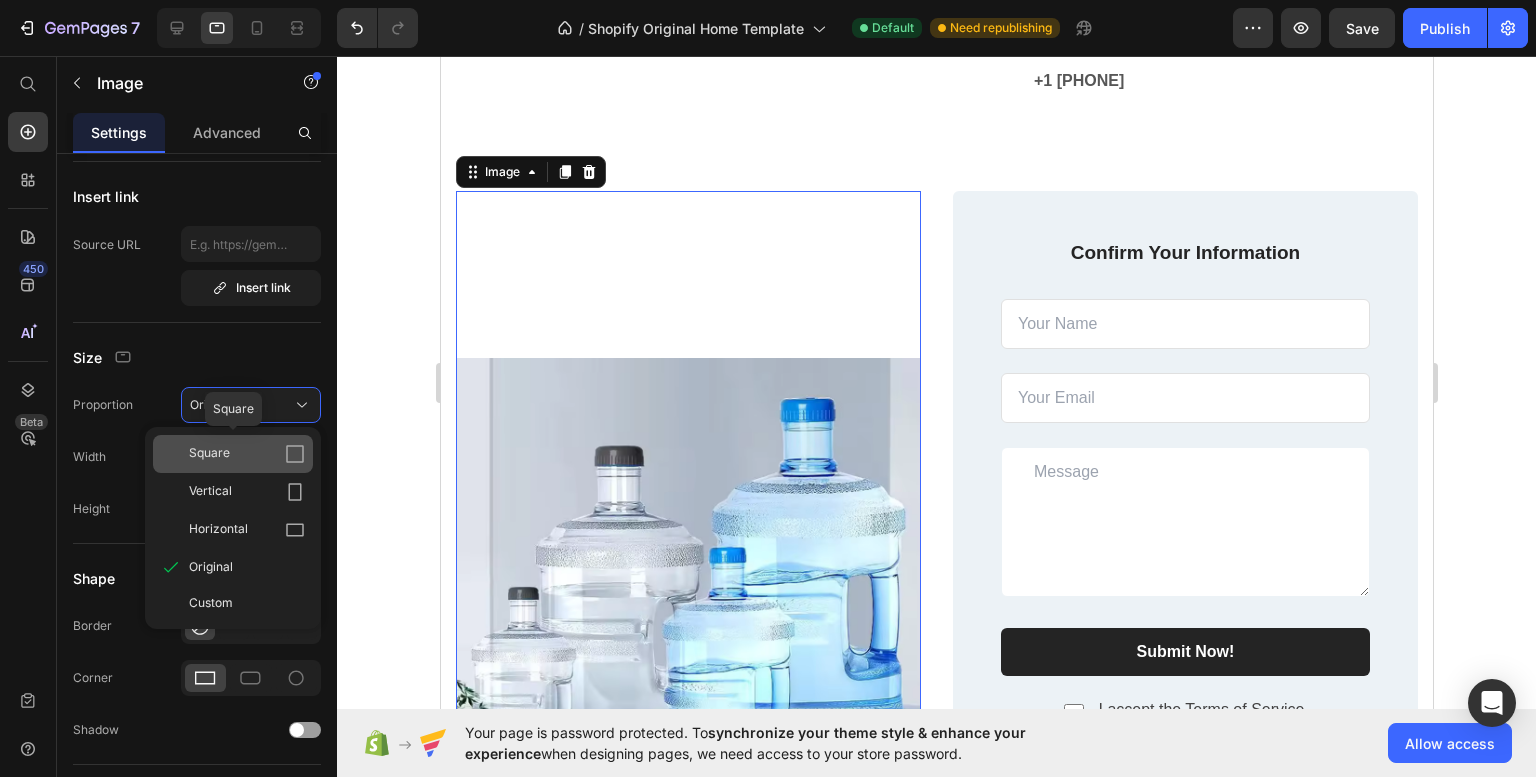 click on "Square" at bounding box center (247, 454) 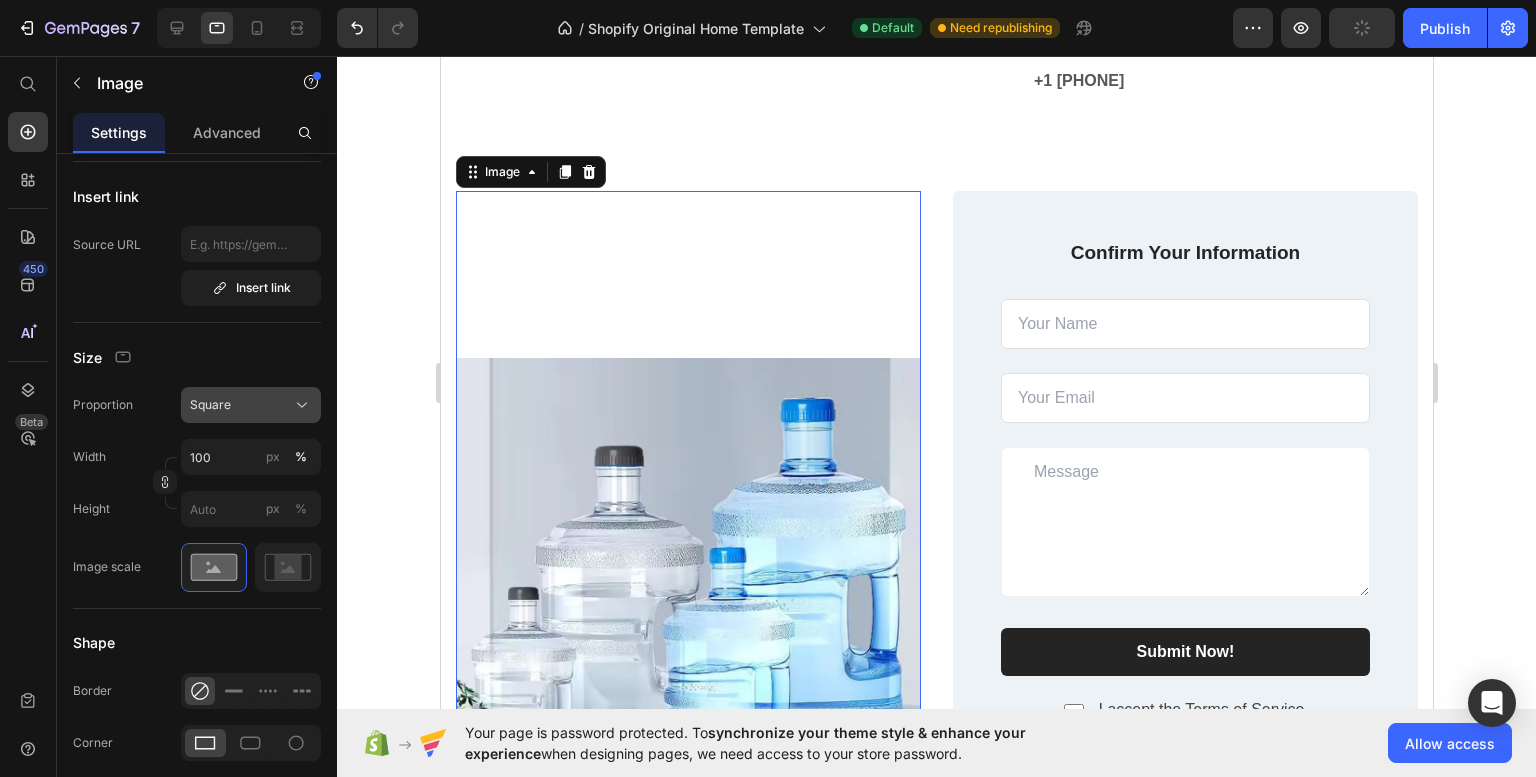 click on "Square" 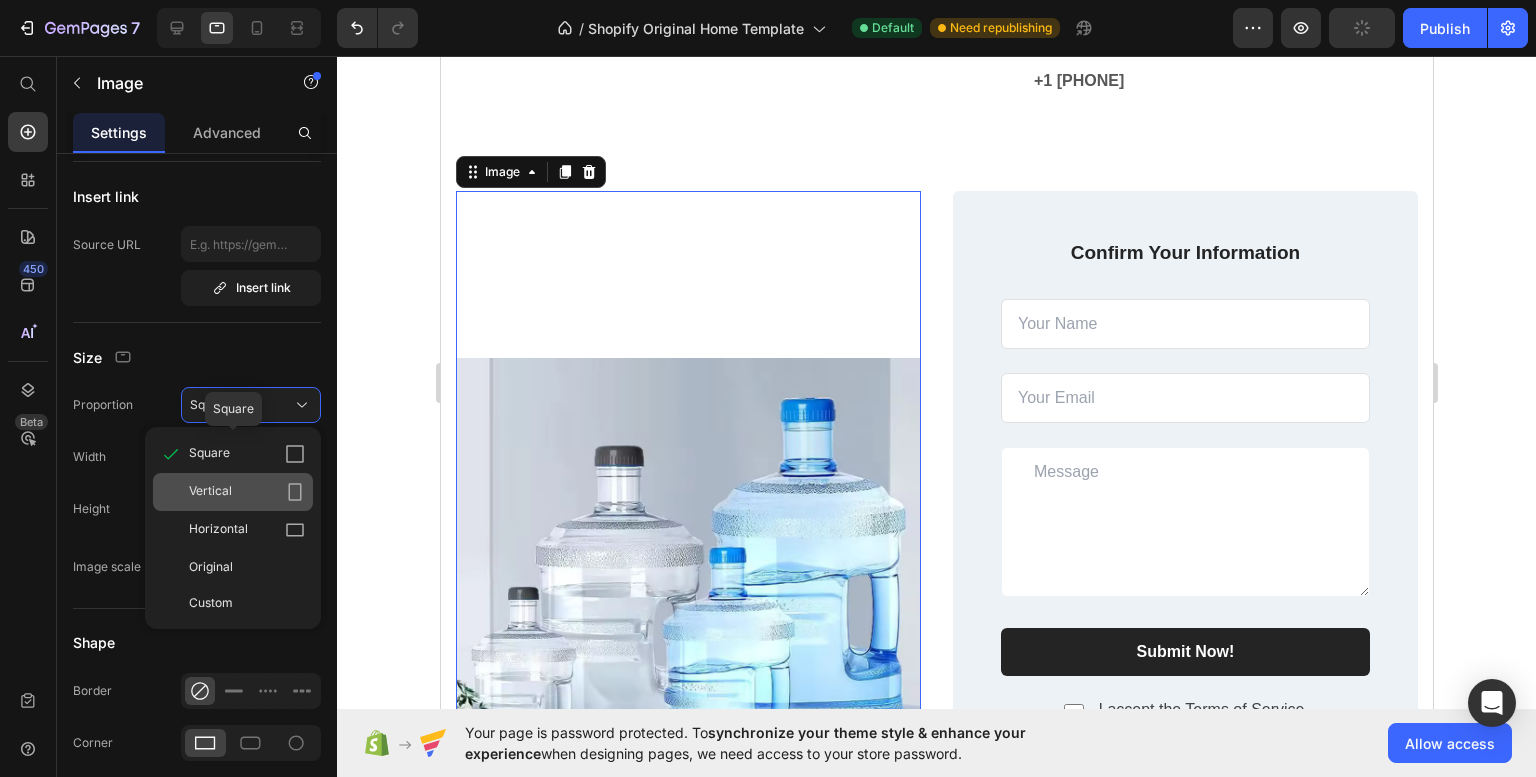 click on "Vertical" at bounding box center (210, 492) 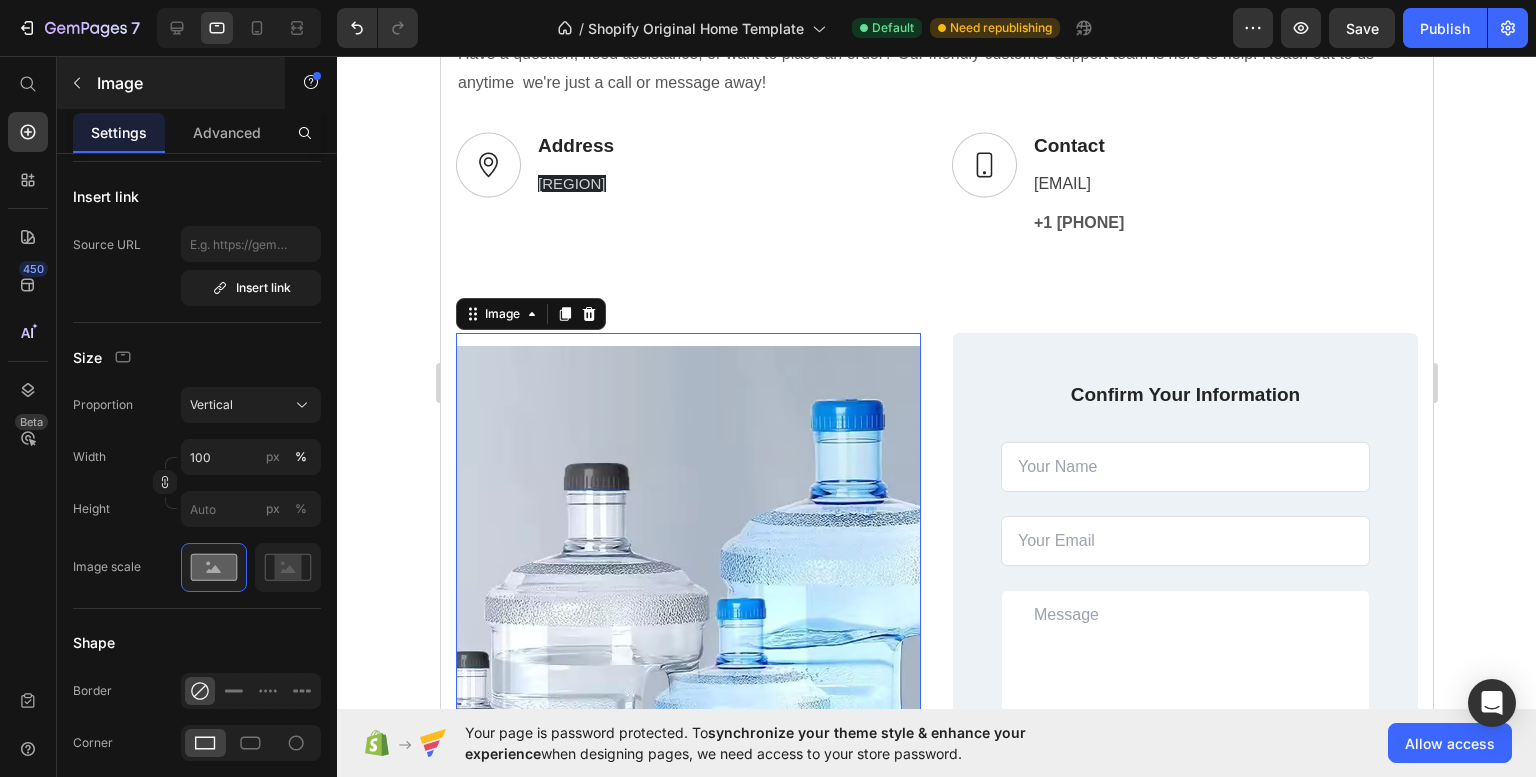 scroll, scrollTop: 994, scrollLeft: 0, axis: vertical 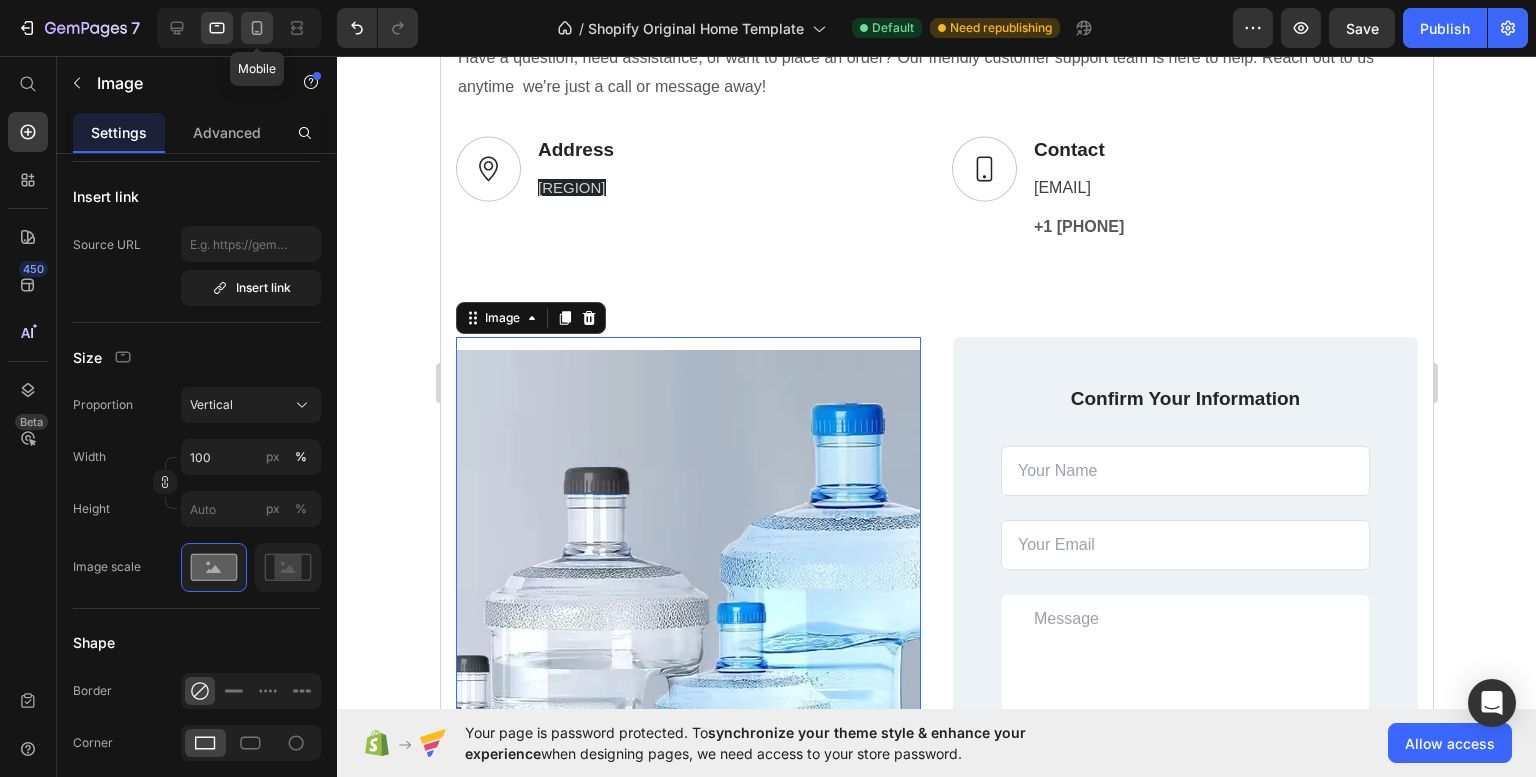 click 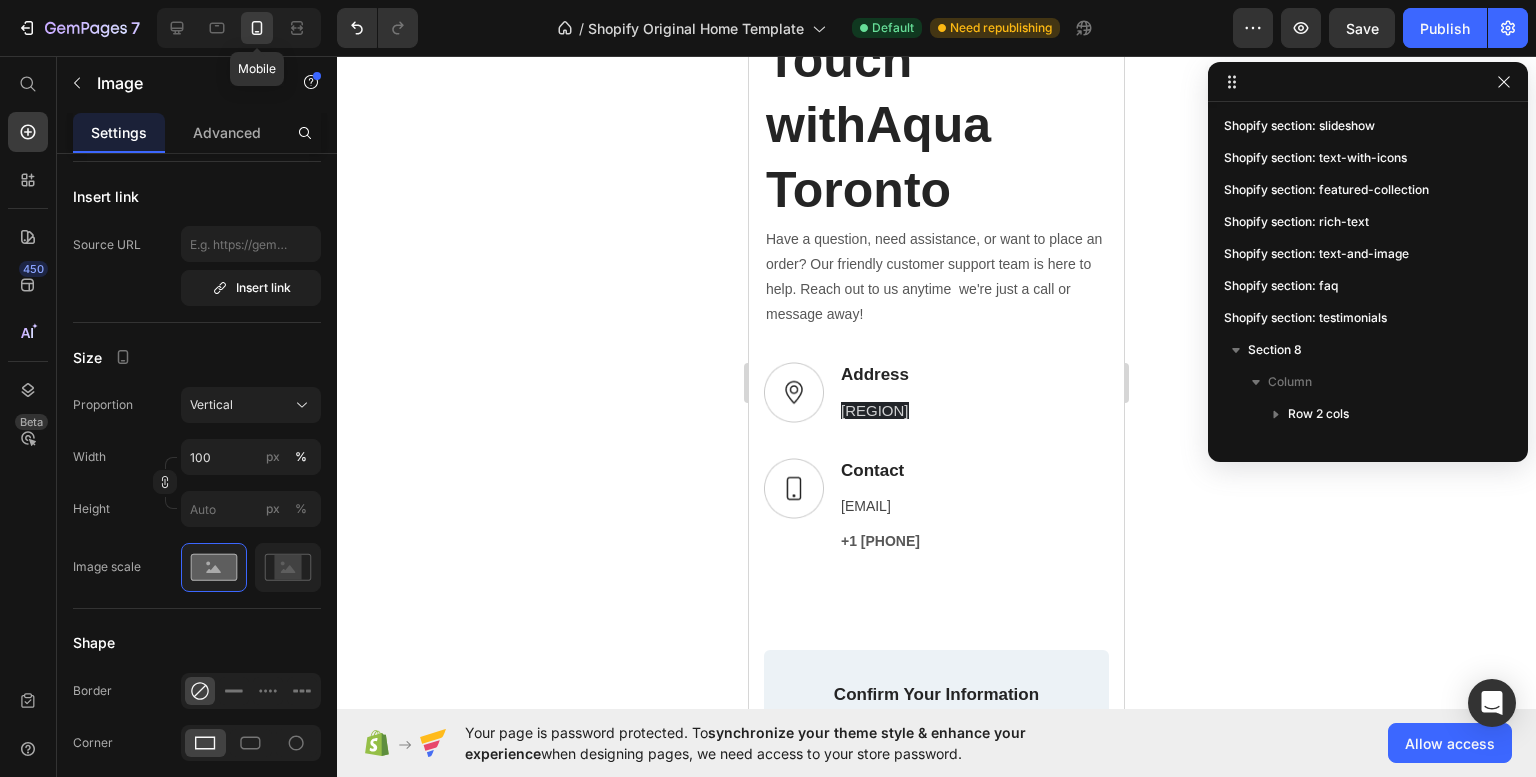 scroll, scrollTop: 1110, scrollLeft: 0, axis: vertical 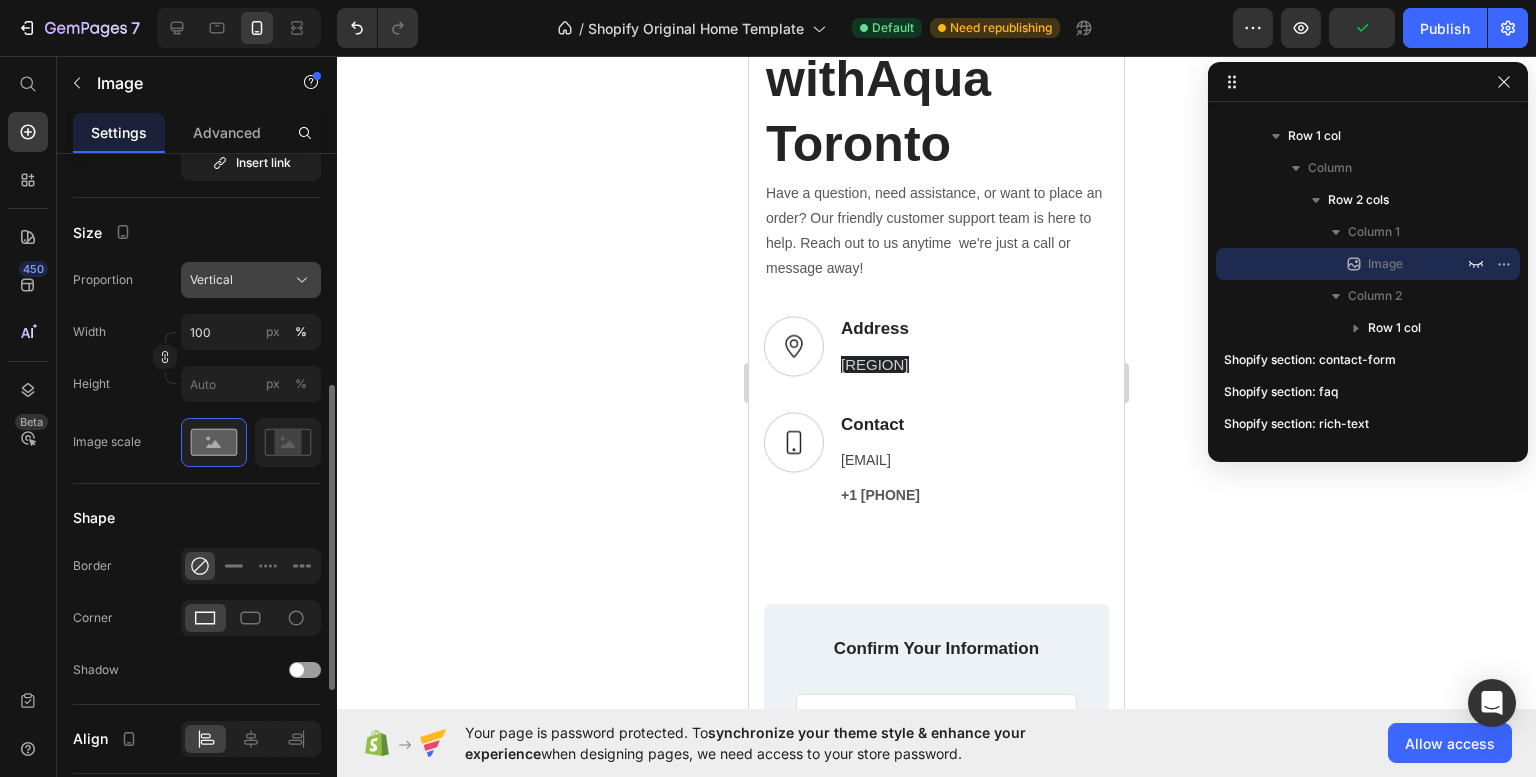 click on "Vertical" 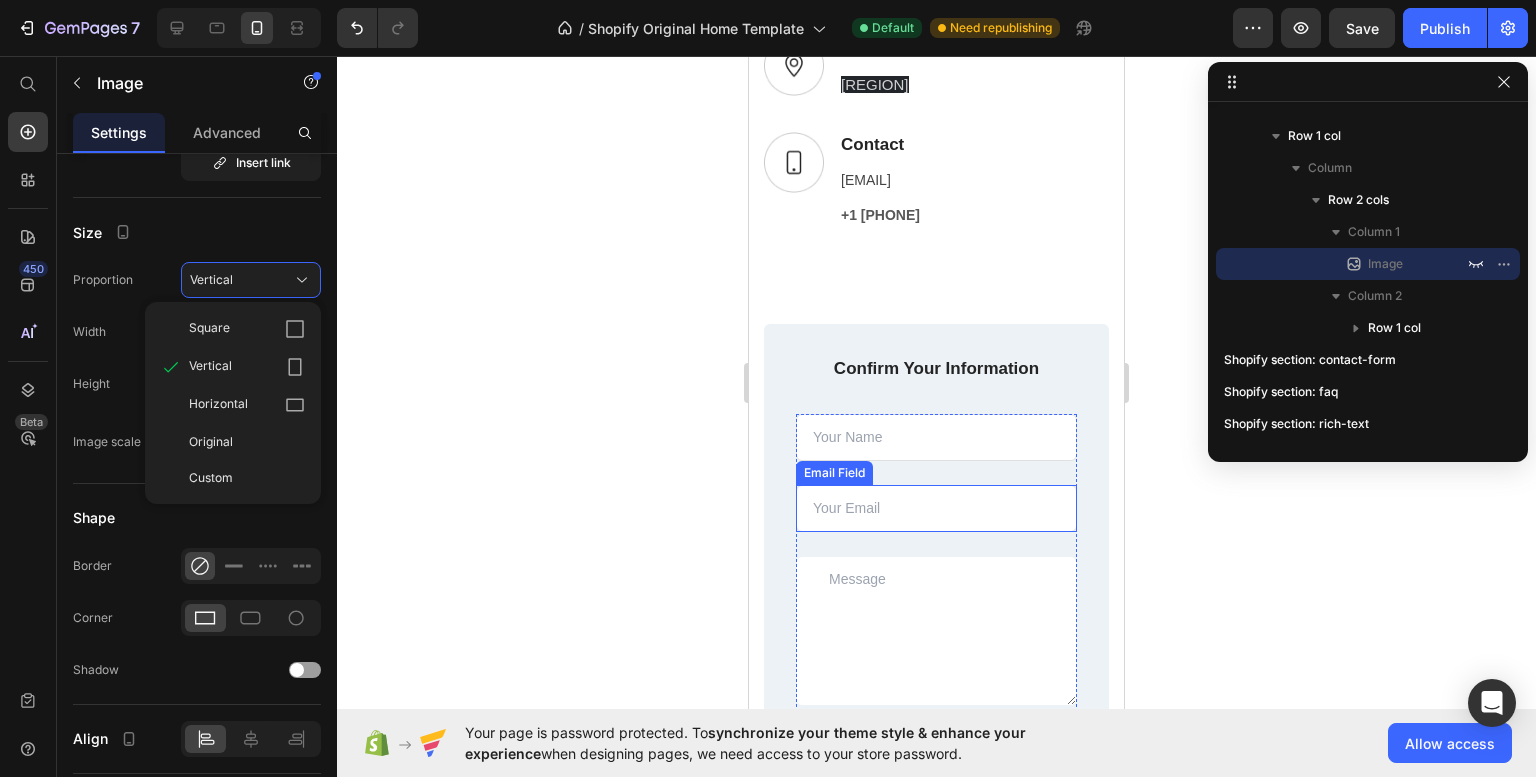 scroll, scrollTop: 1314, scrollLeft: 0, axis: vertical 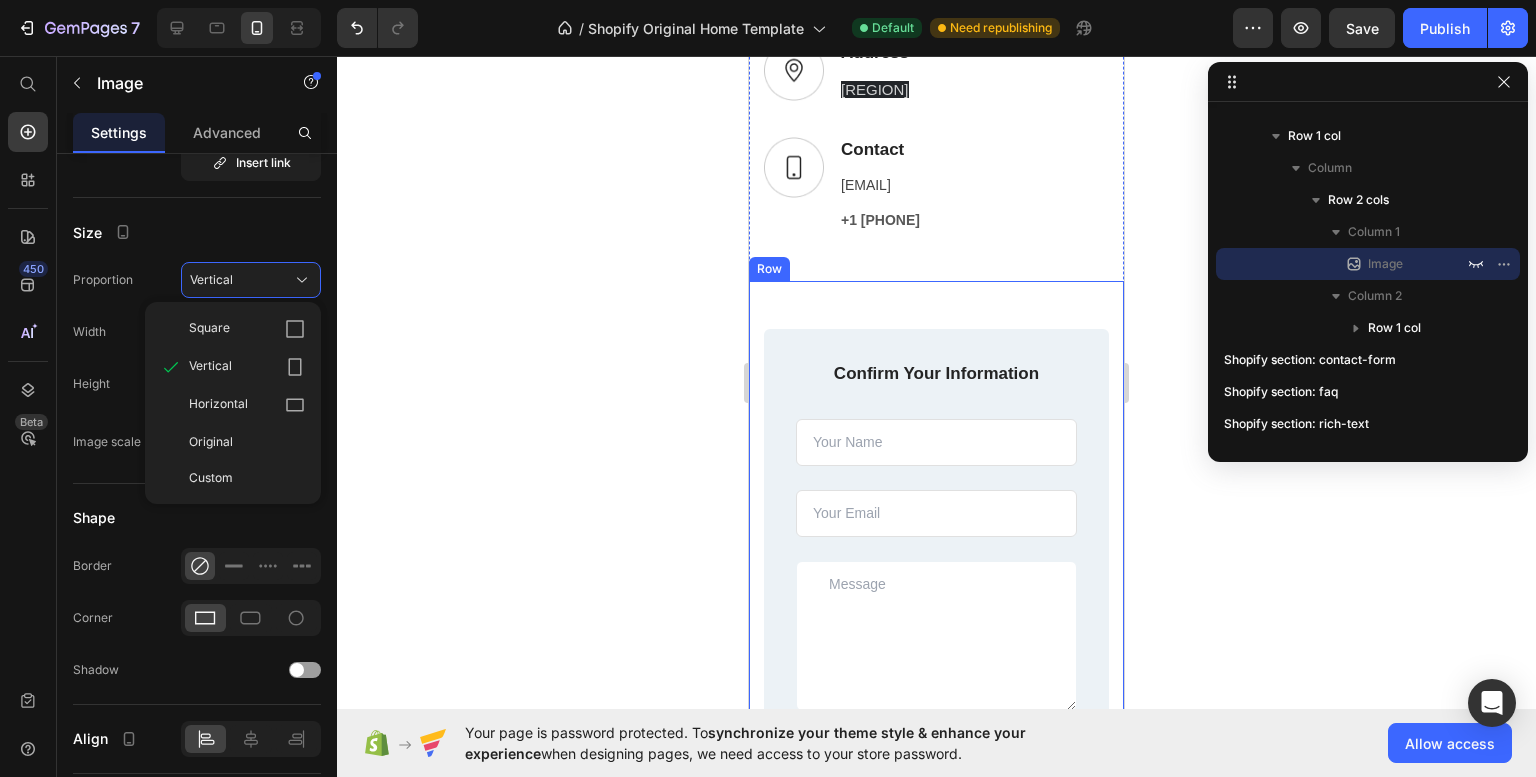 click on "CONTACT US Text block 📞Get in Touch with  Aqua Toronto Heading Have a question, need assistance, or want to place an order? Our friendly customer support team is here to help. Reach out to us anytime  we're just a call or message away! Text block Row Image Address Text block [REGION]  Text block Row Image Contact Text block [EMAIL] Text block +1 [PHONE] Text block Row Row Row Image   0 Confirm Your Information Text block Text Field Email Field Text Area Row Submit Now! Submit Button Checkbox I accept the Terms of Service Text block Row Contact Form Row Row Row" at bounding box center (936, 258) 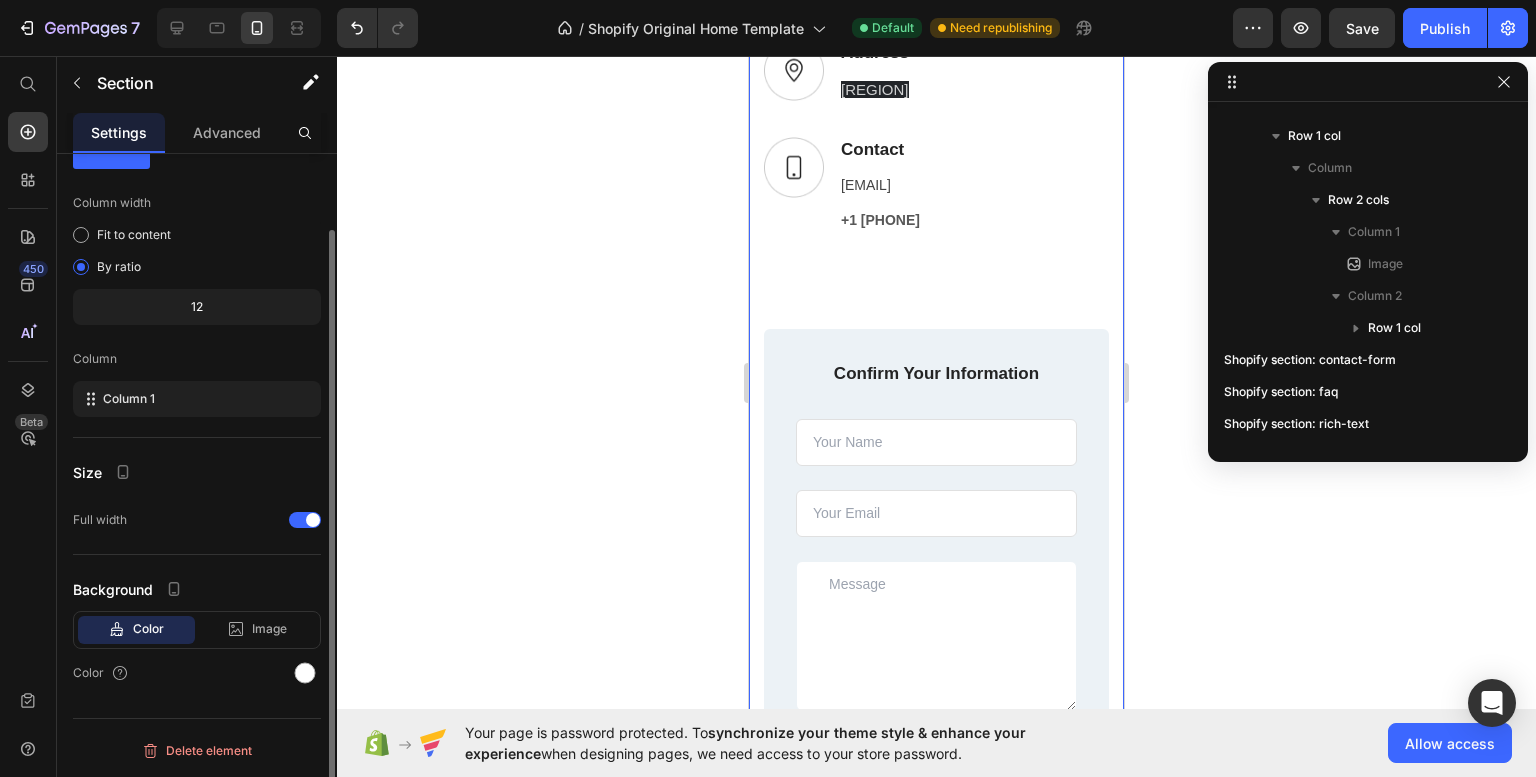scroll, scrollTop: 90, scrollLeft: 0, axis: vertical 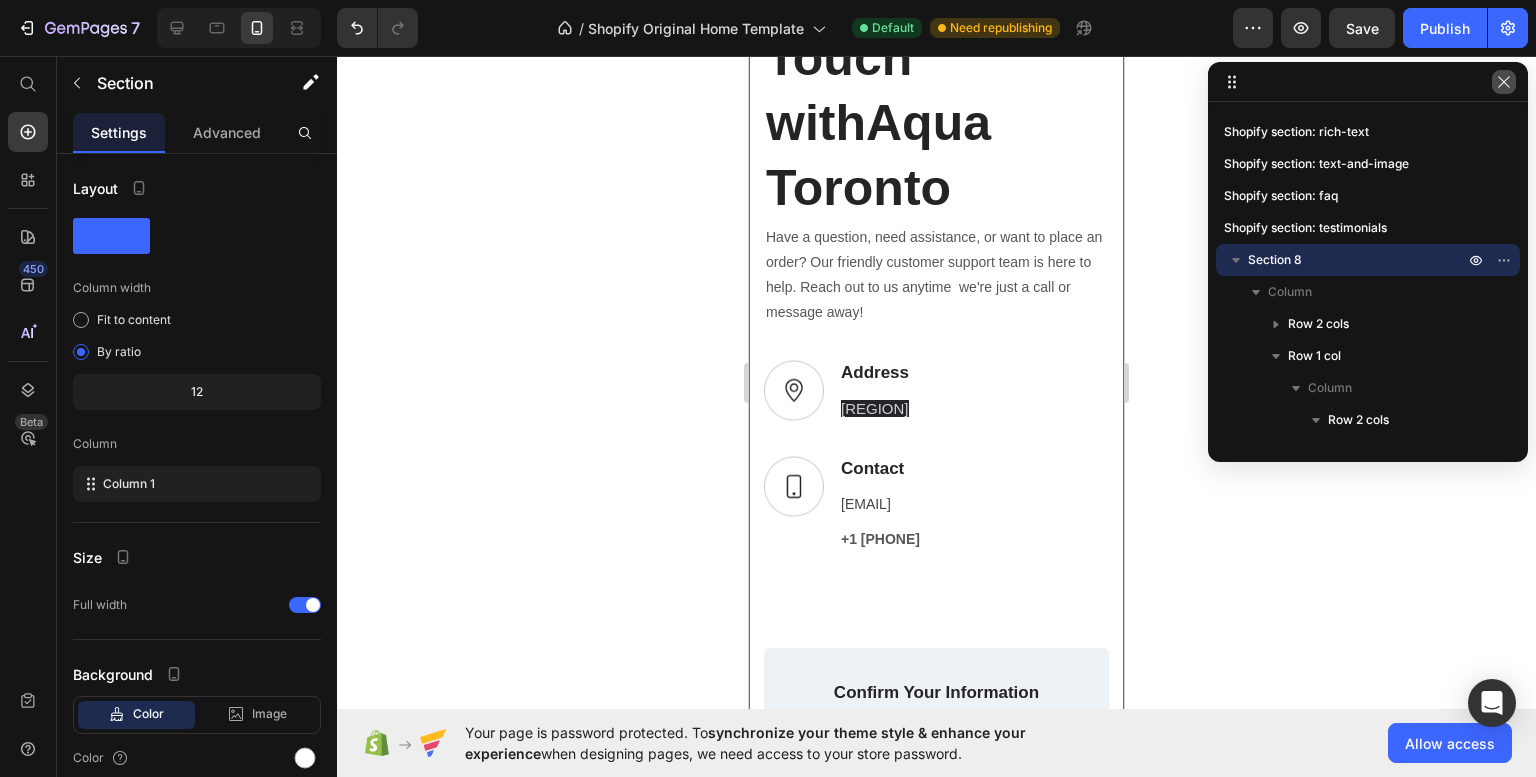 click 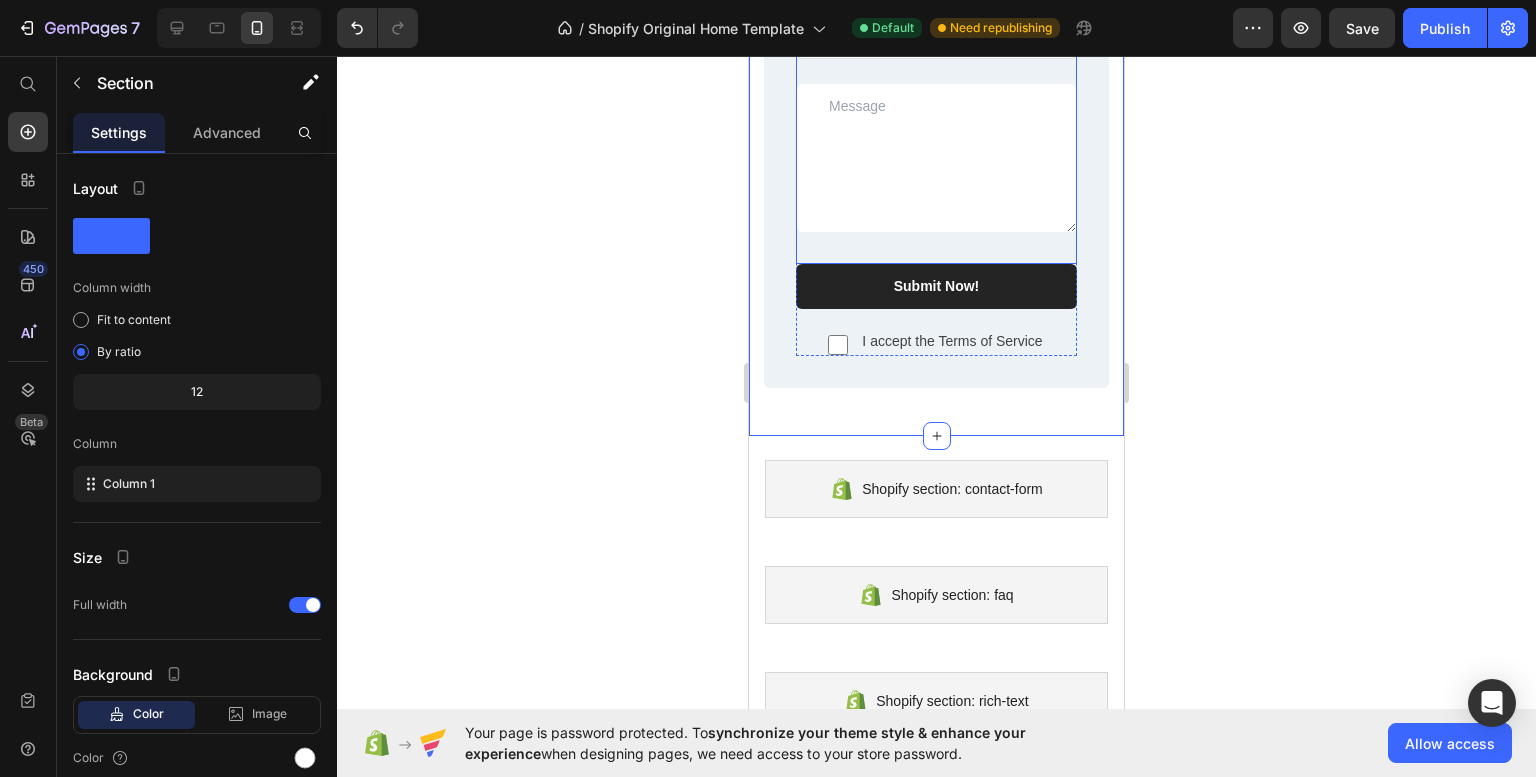 scroll, scrollTop: 1788, scrollLeft: 0, axis: vertical 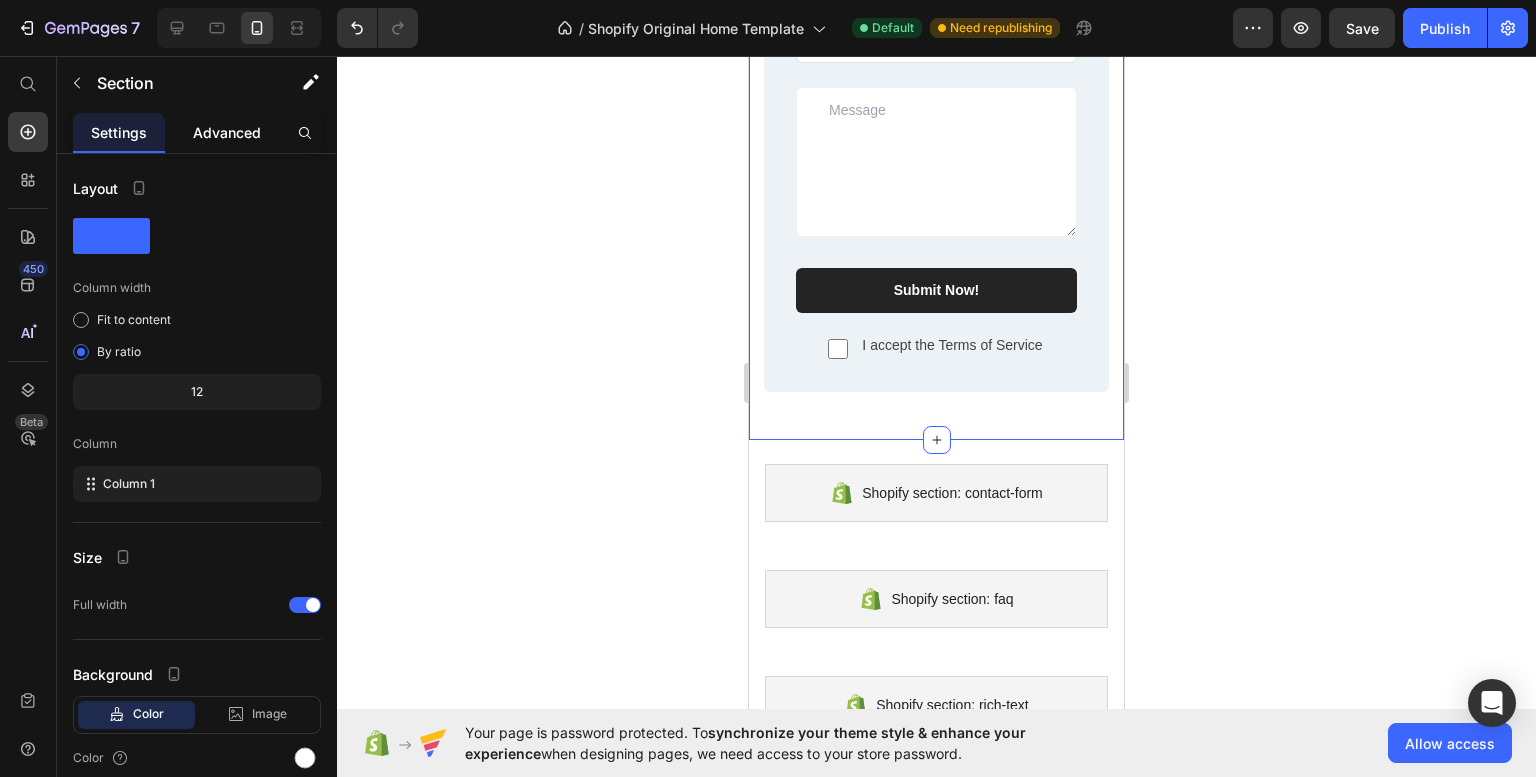 click on "Advanced" at bounding box center (227, 132) 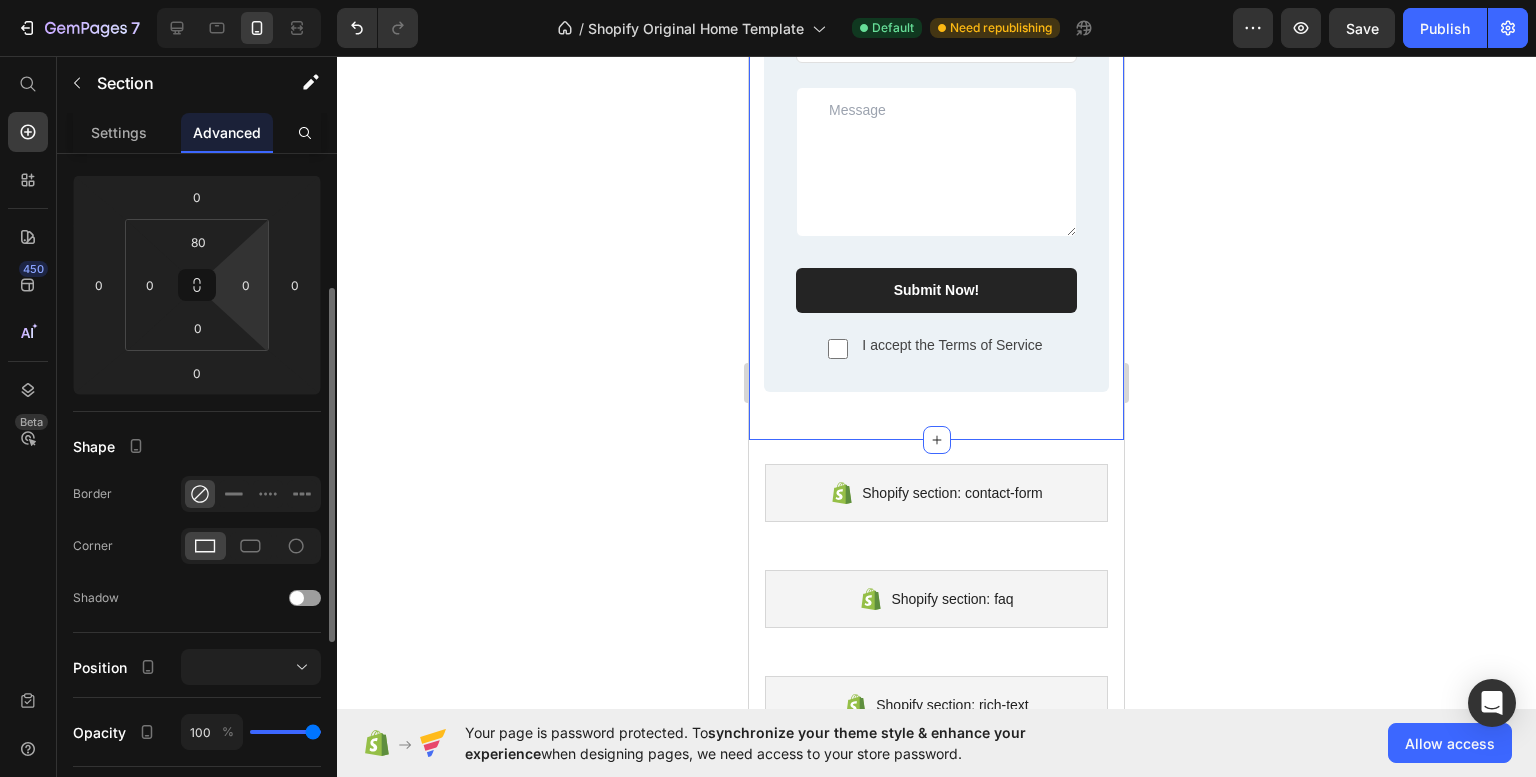 scroll, scrollTop: 258, scrollLeft: 0, axis: vertical 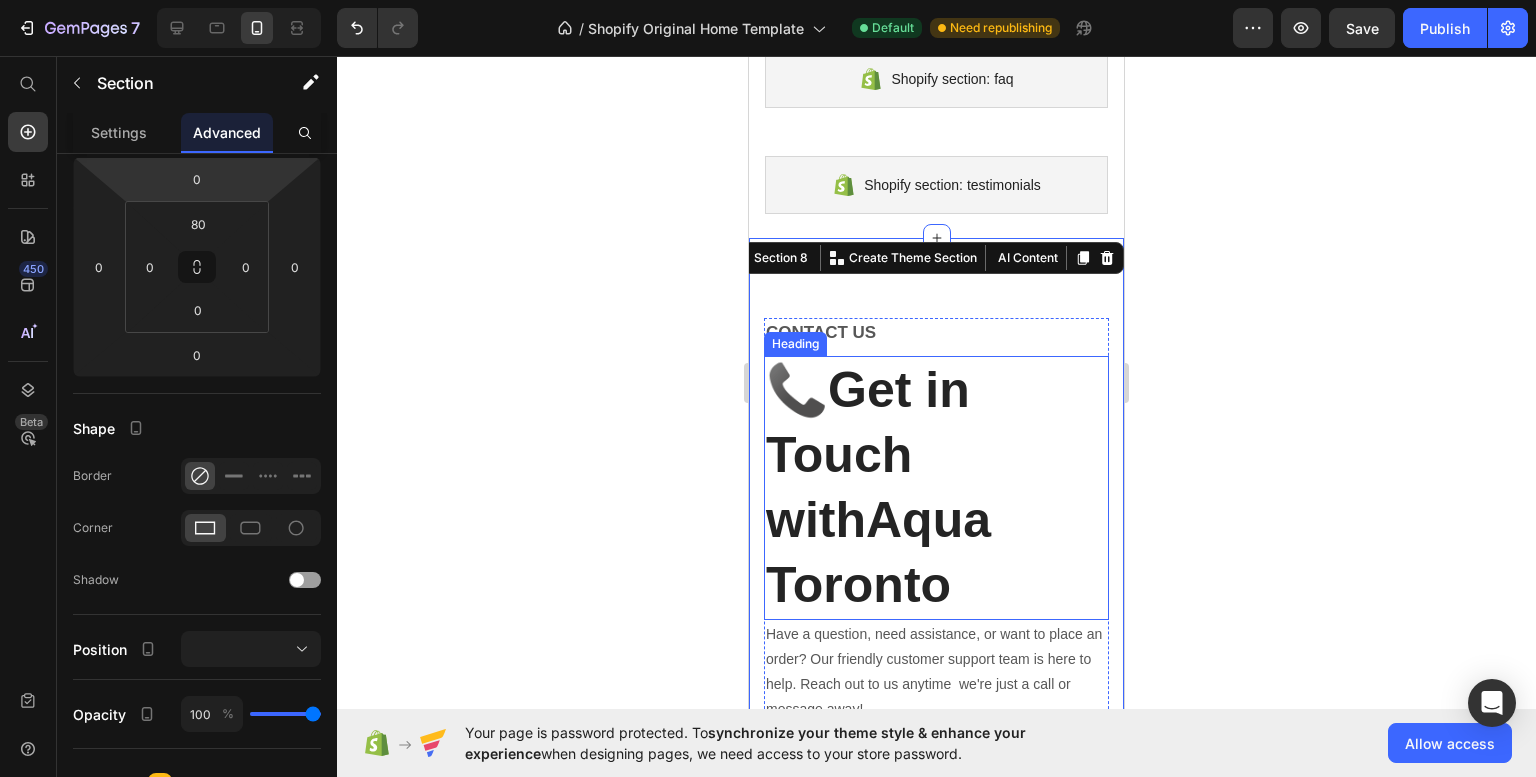 click on "📞Get in Touch with  Aqua Toronto" at bounding box center [936, 488] 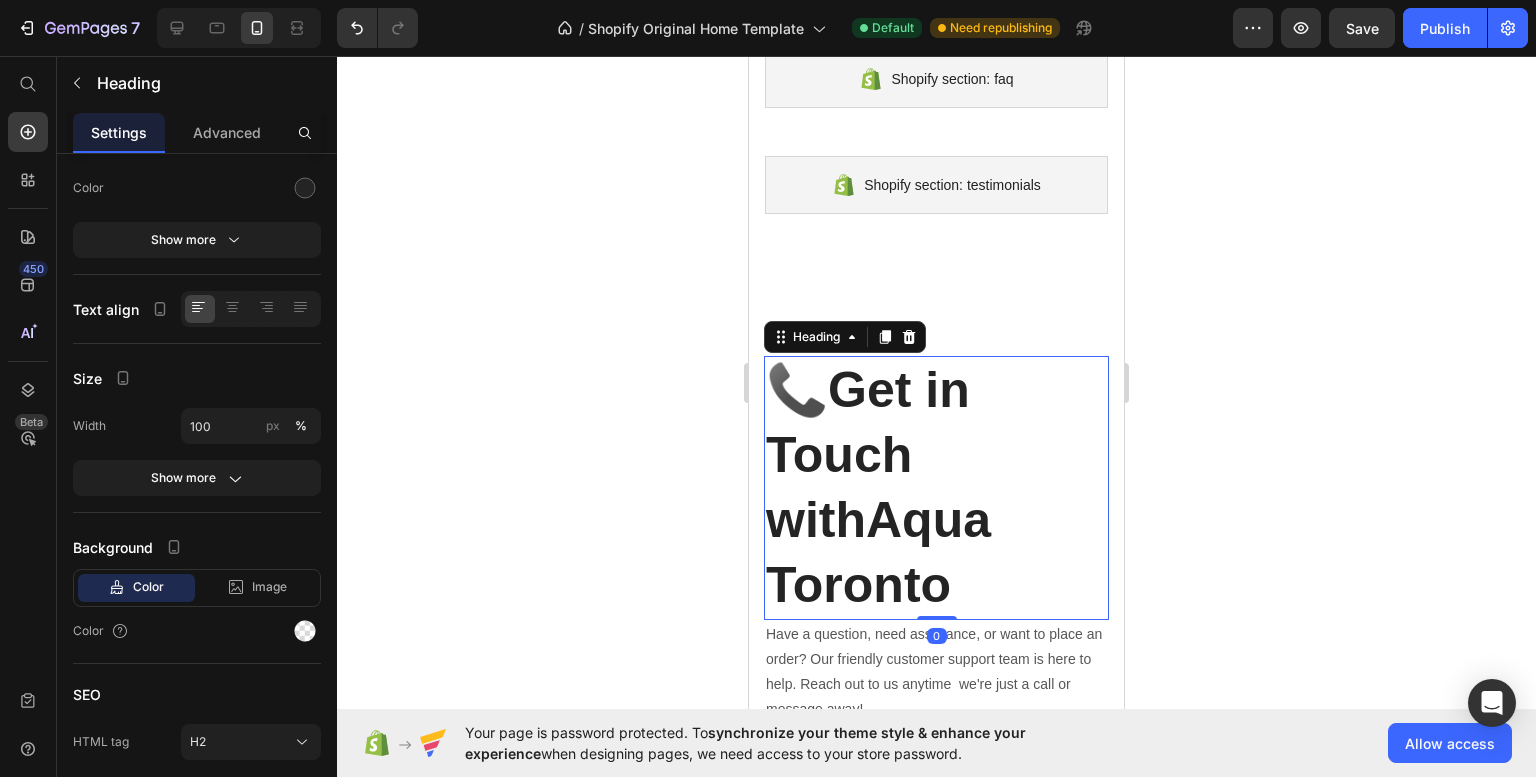 scroll, scrollTop: 0, scrollLeft: 0, axis: both 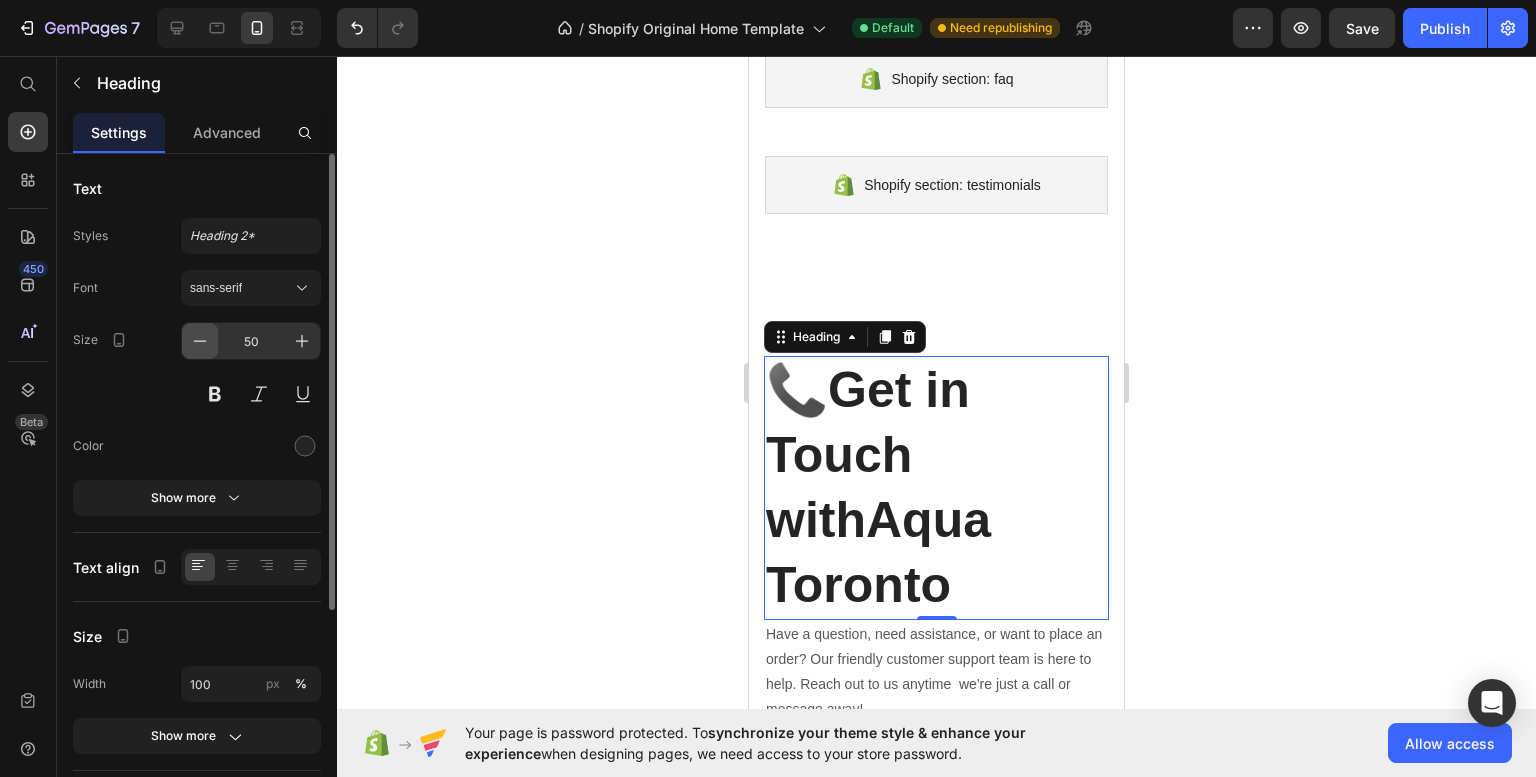 click 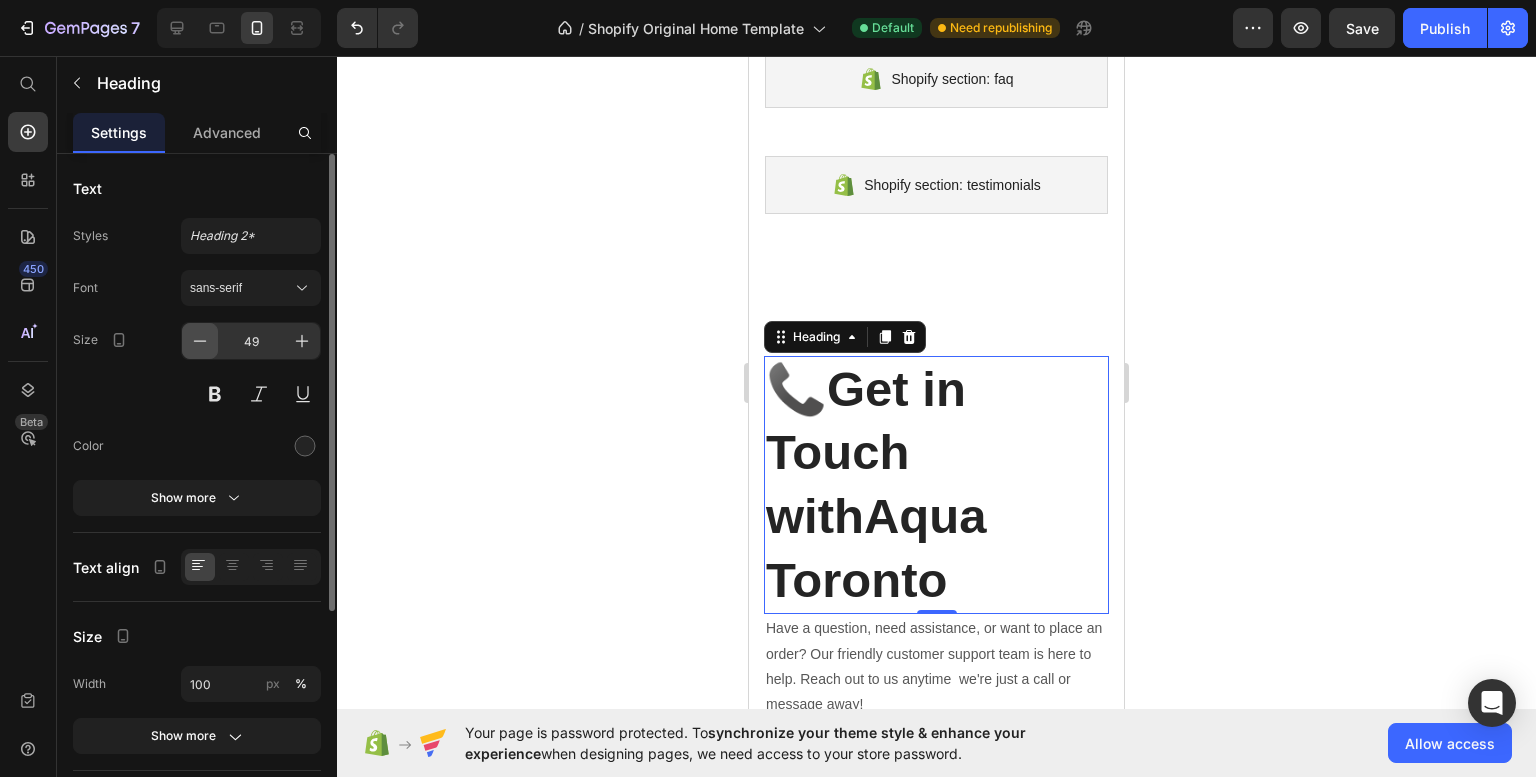 click 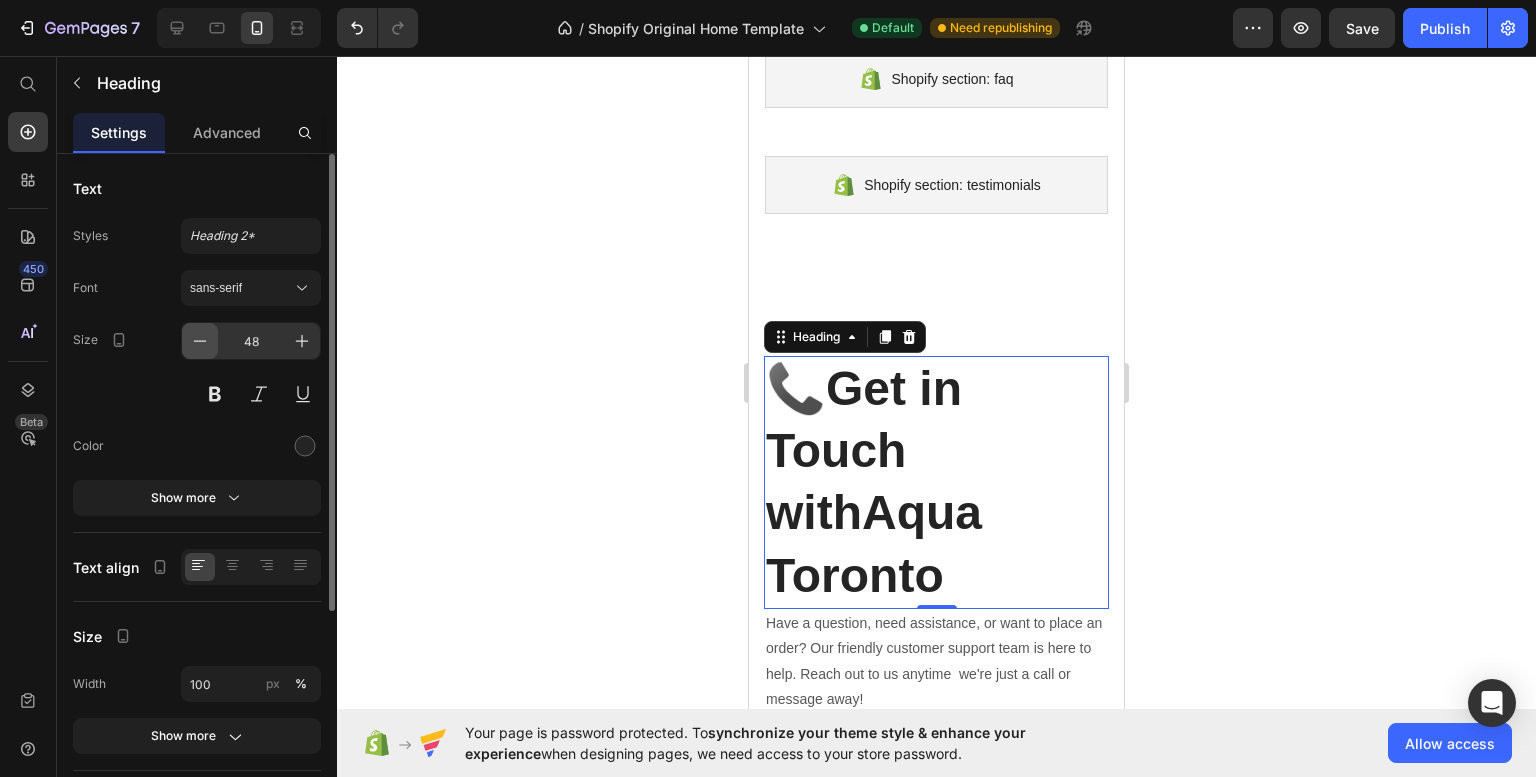 click 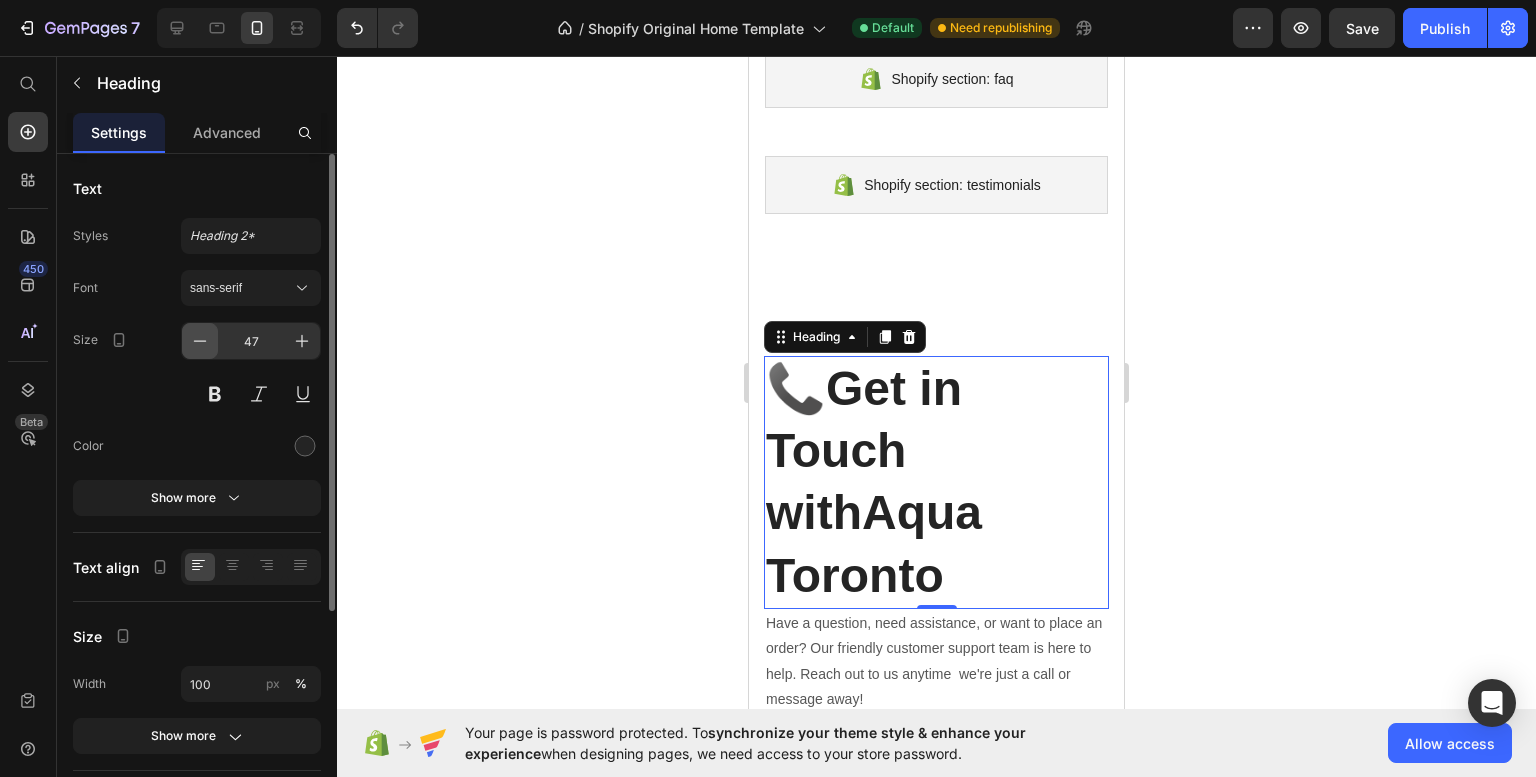 click 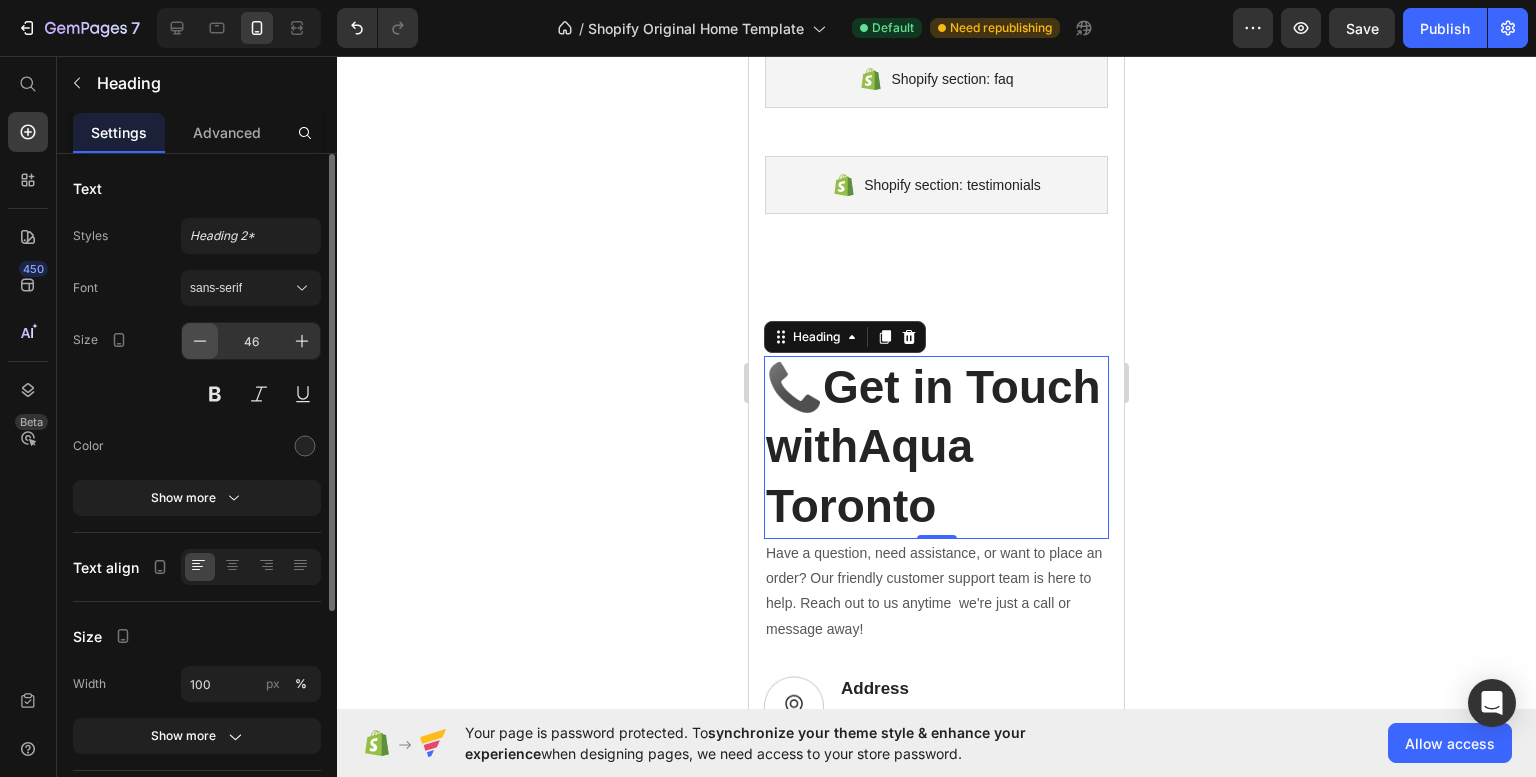 click 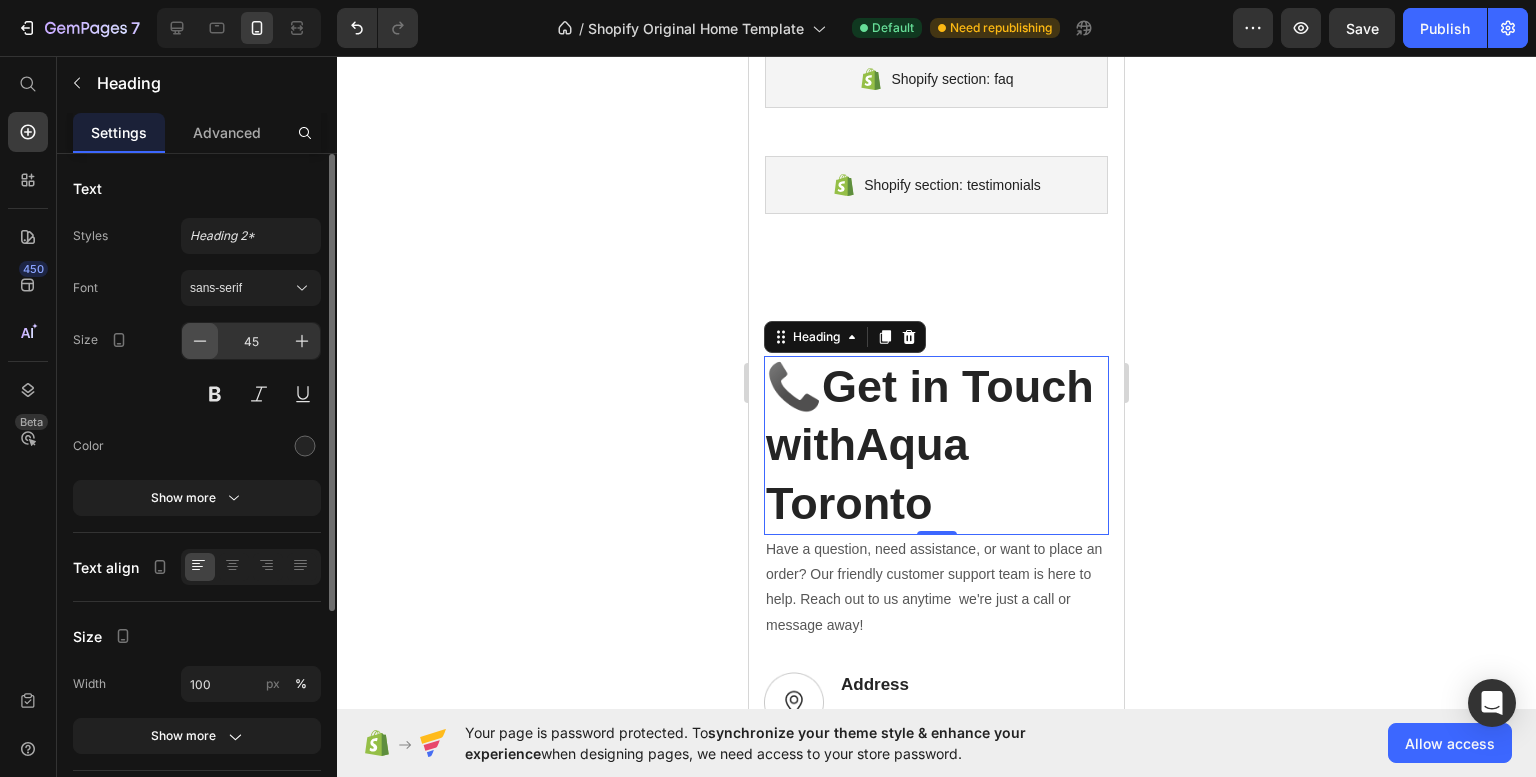 click 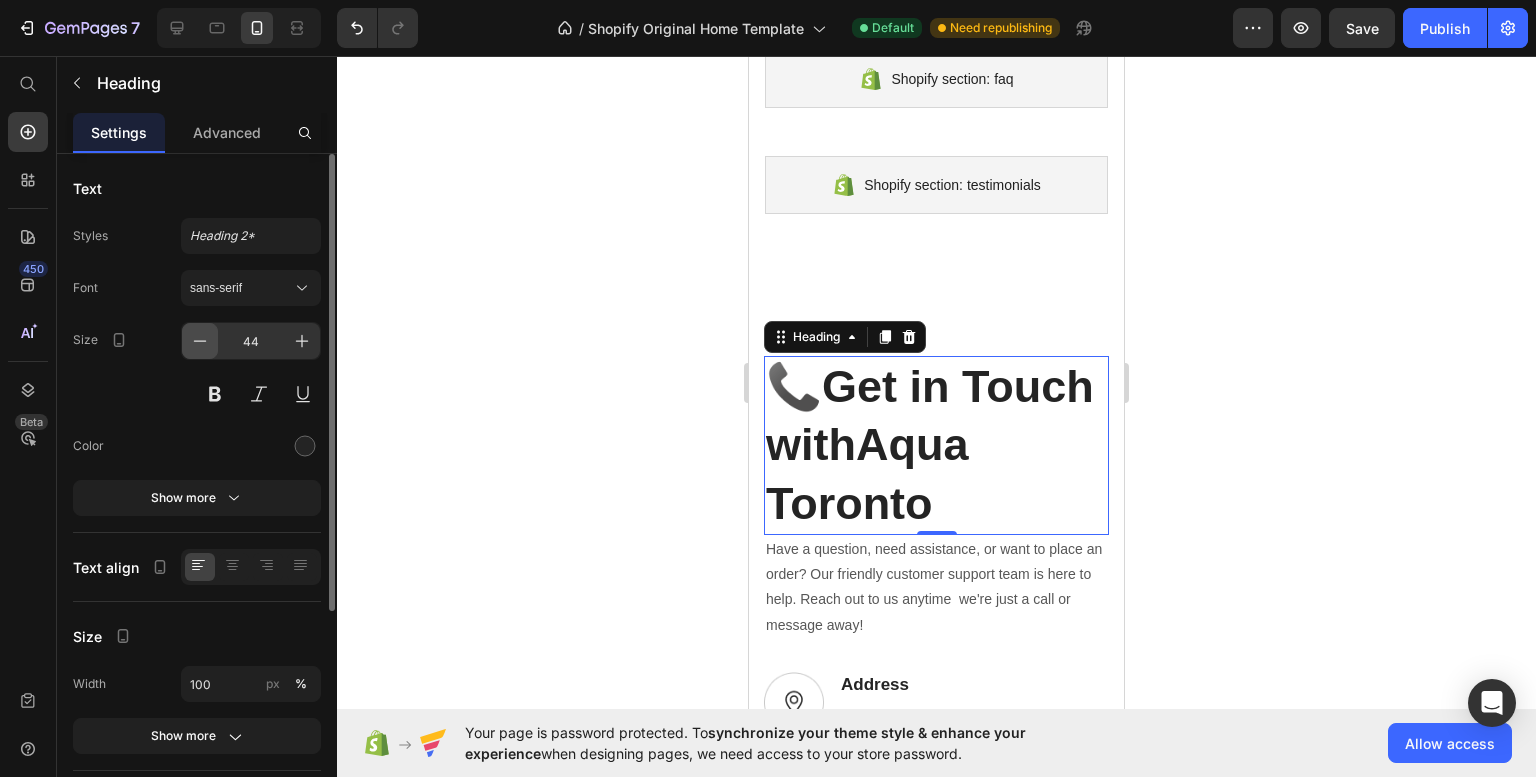 click 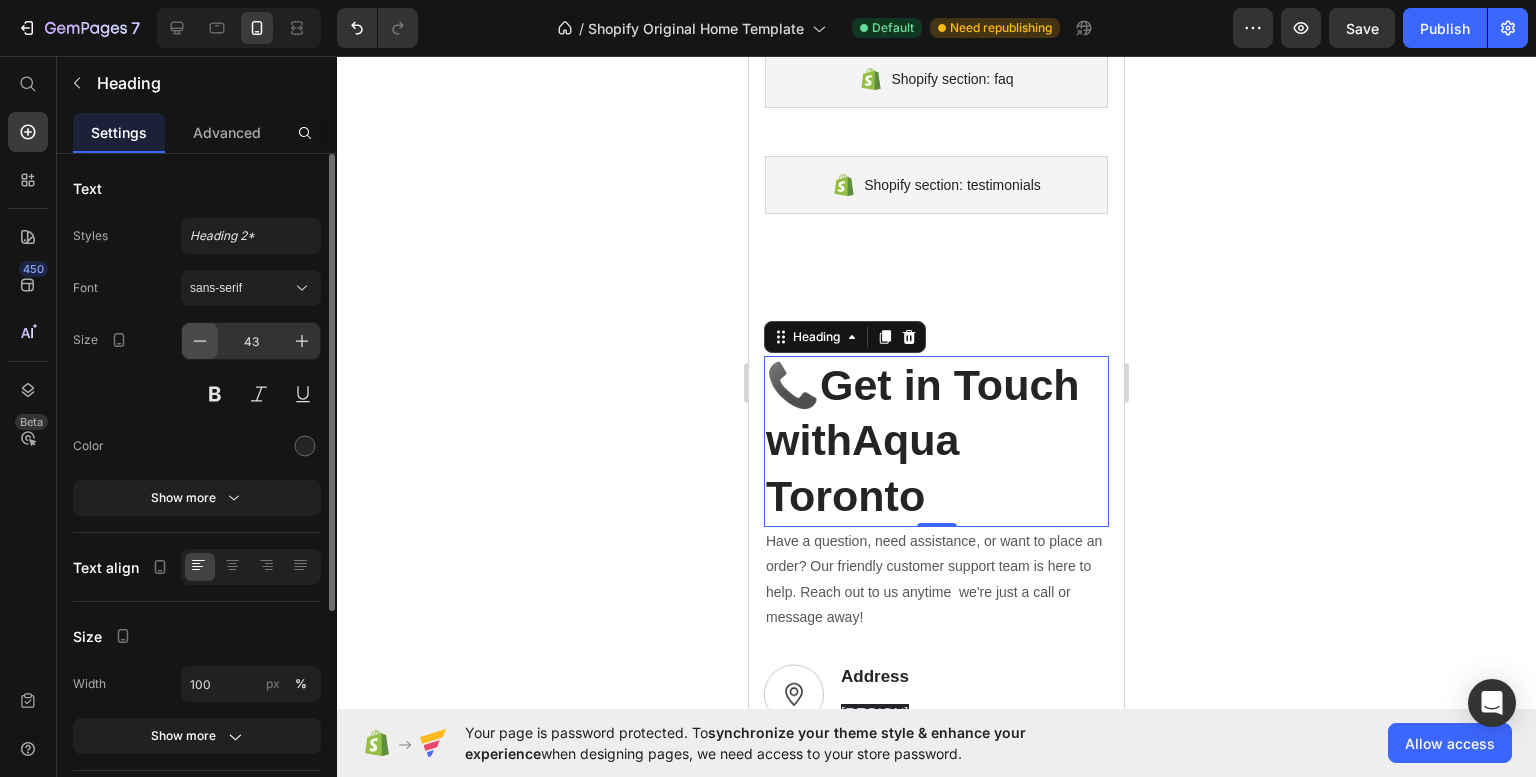 click 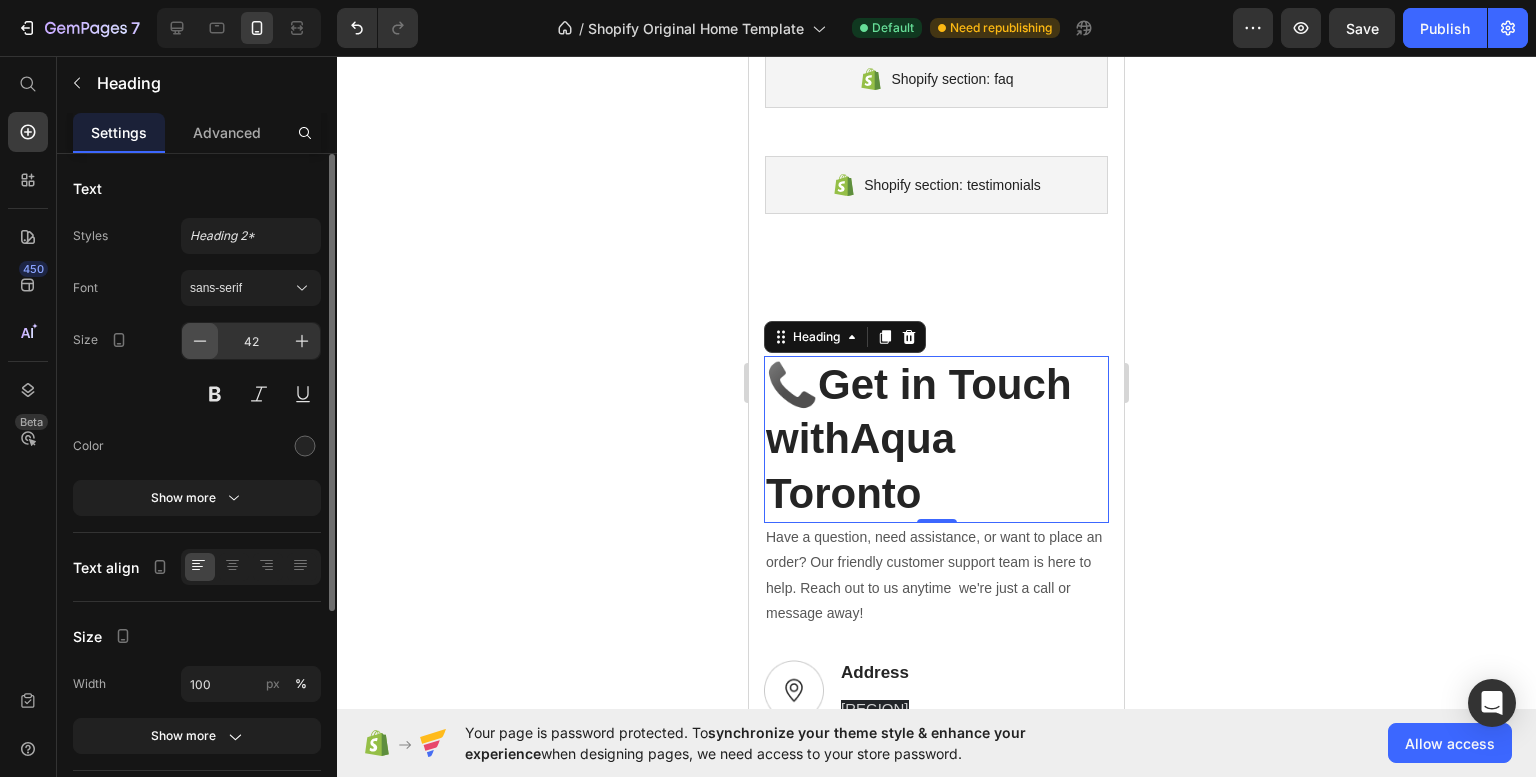 click 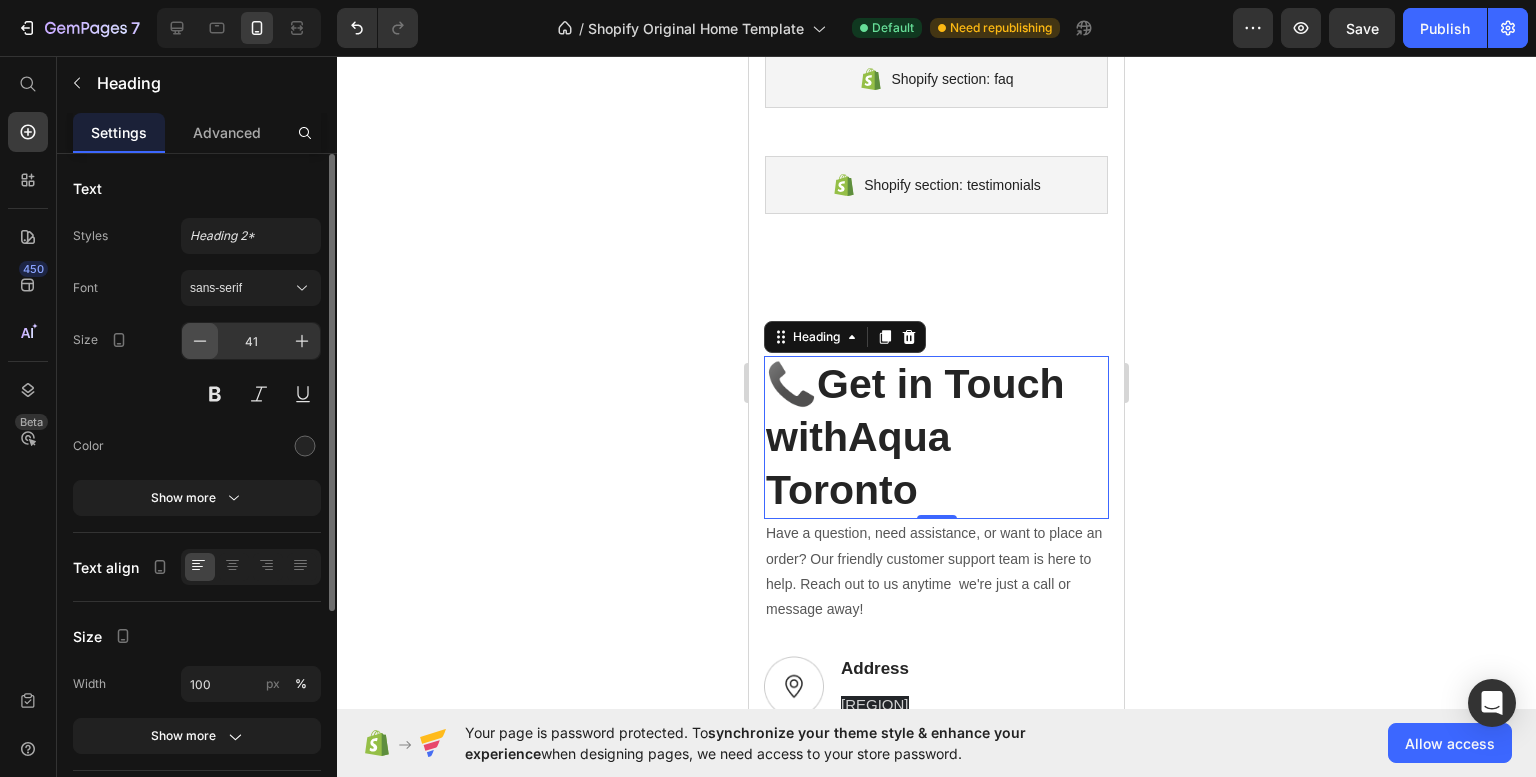 click 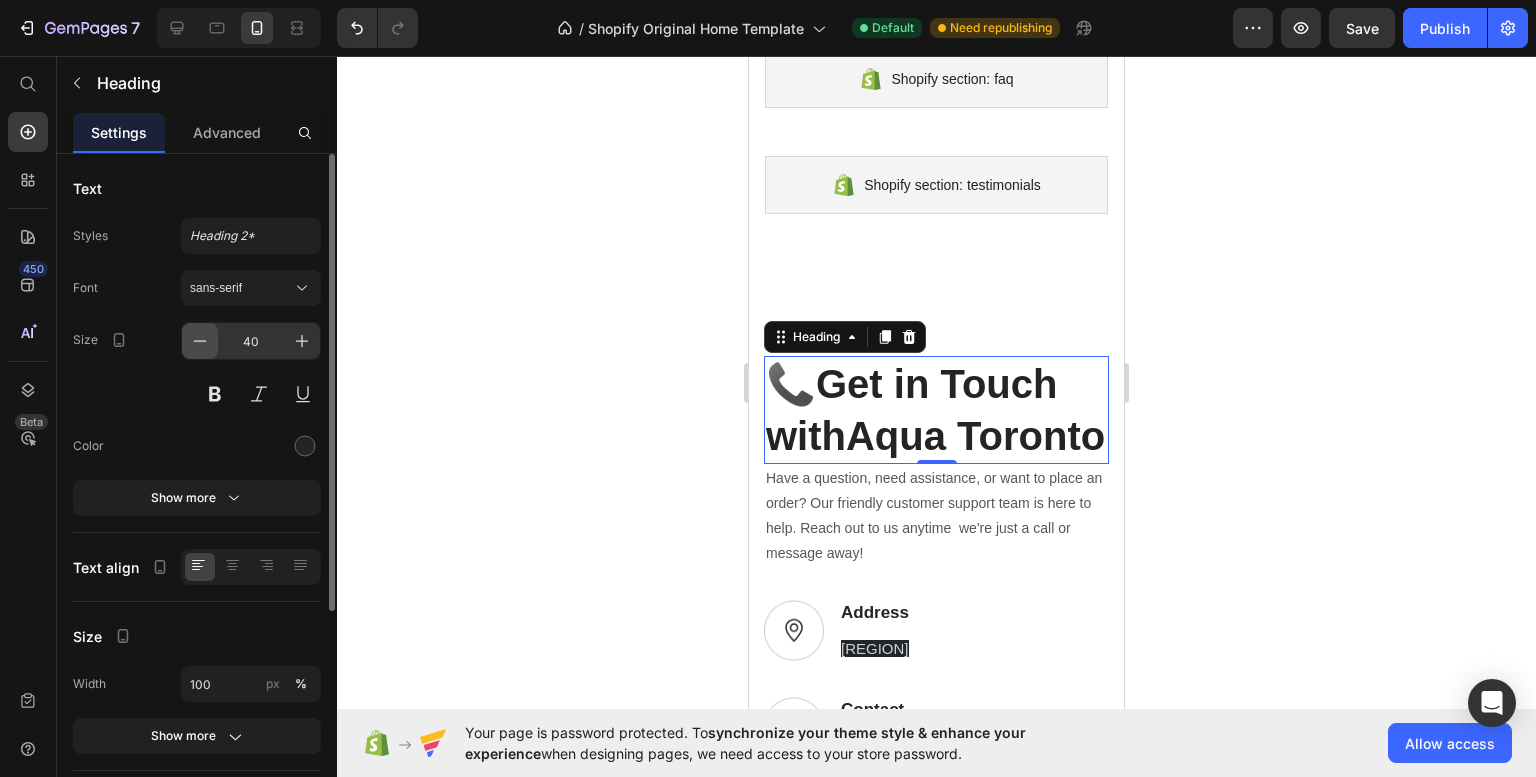 click 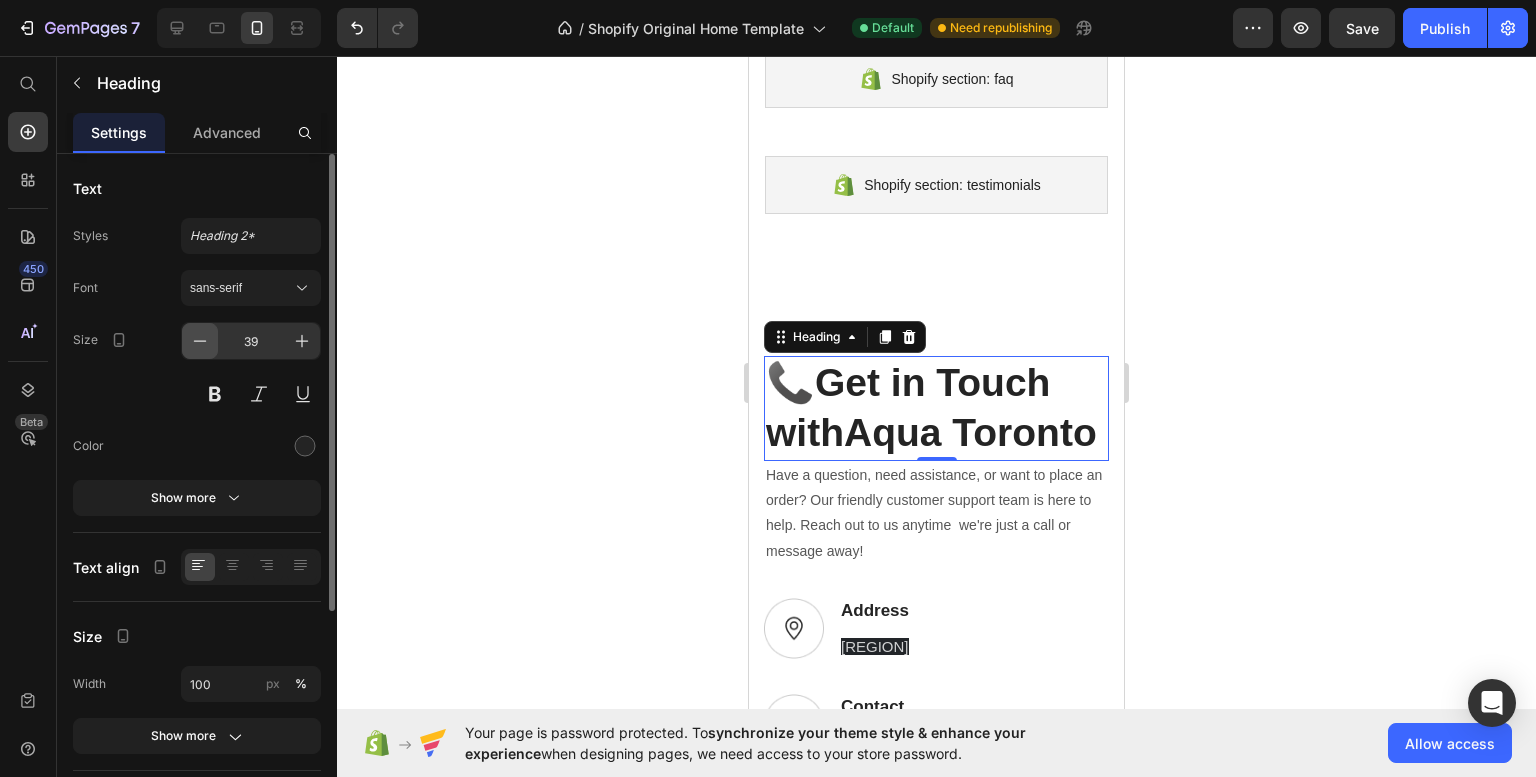 click 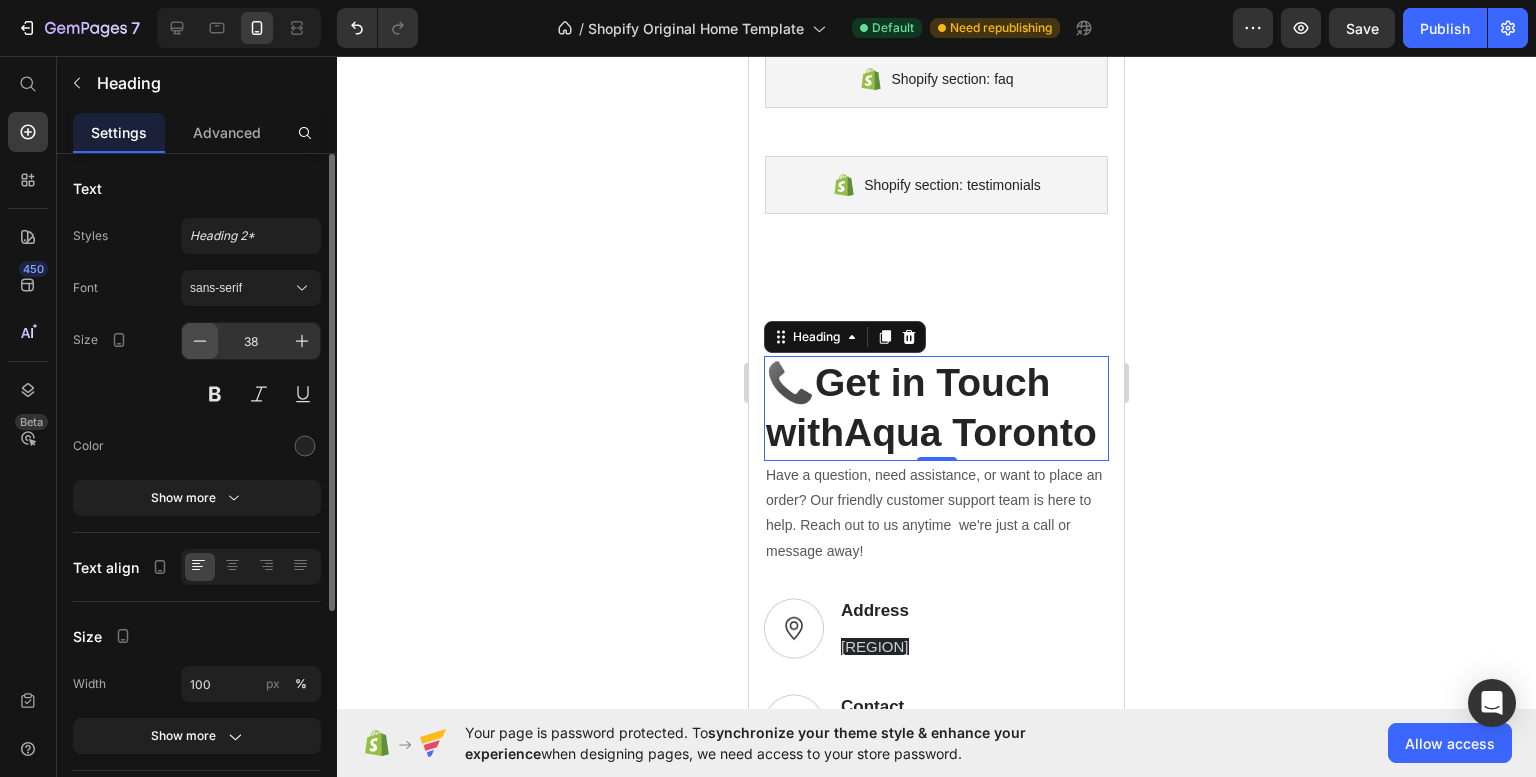 click 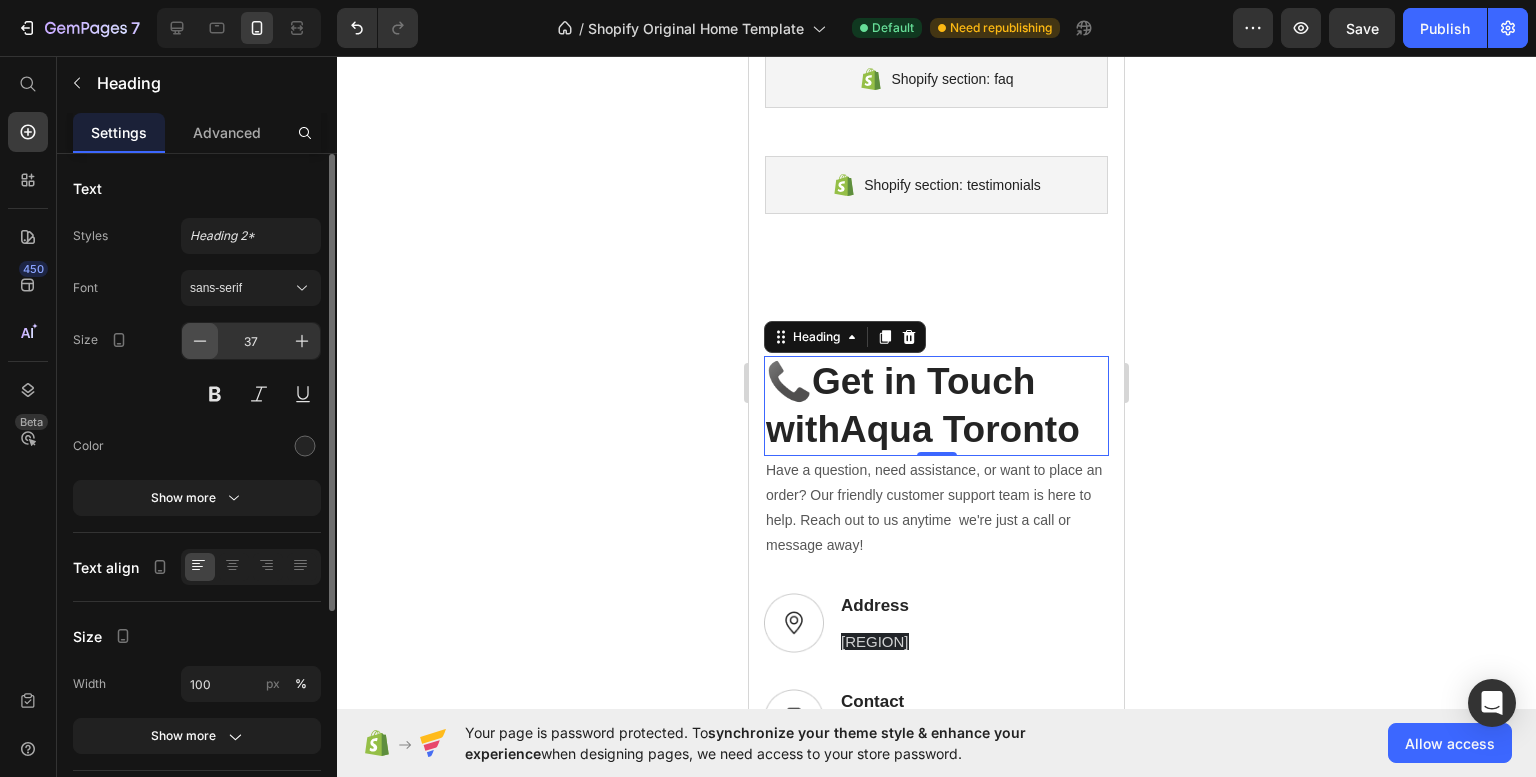 click 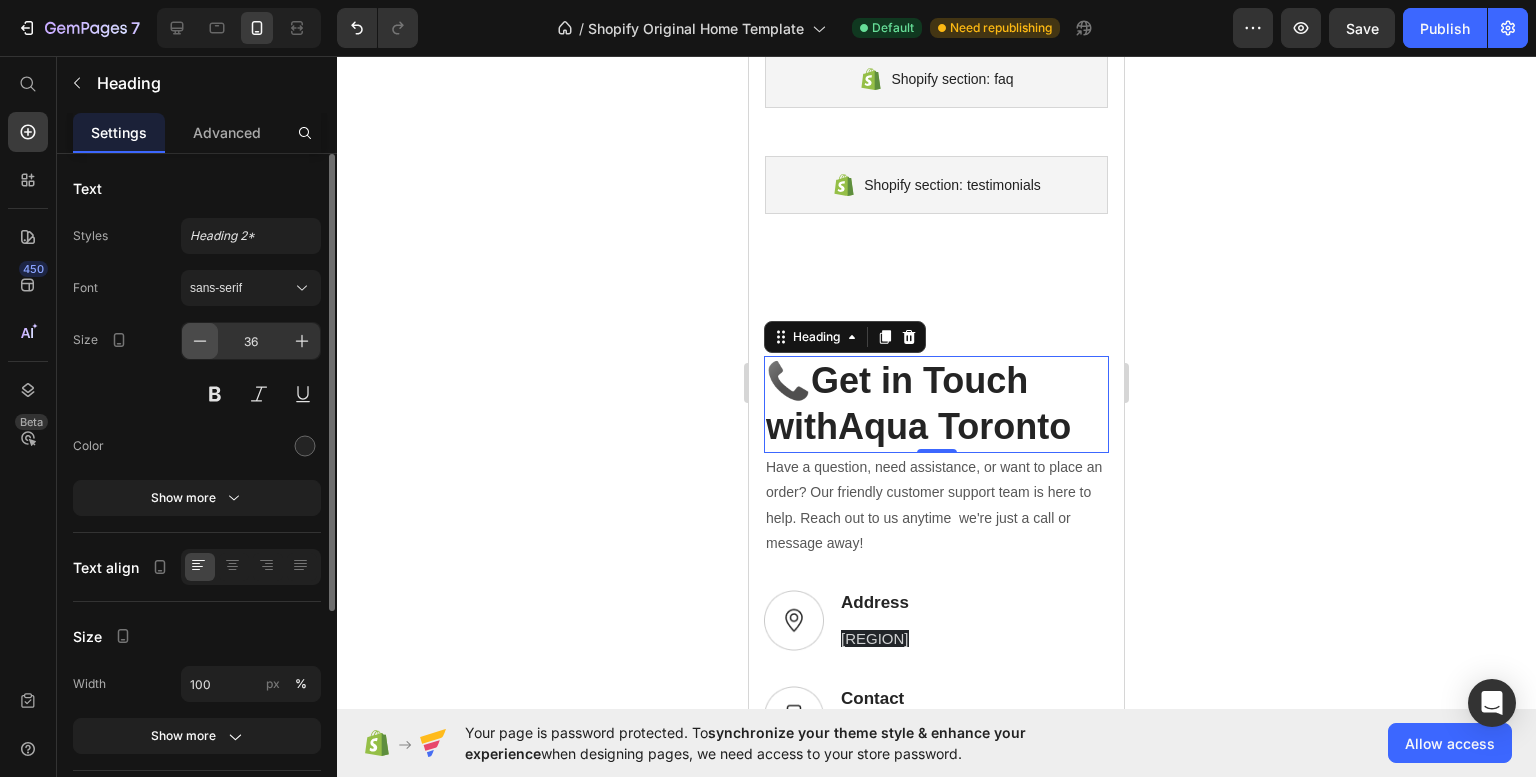 click 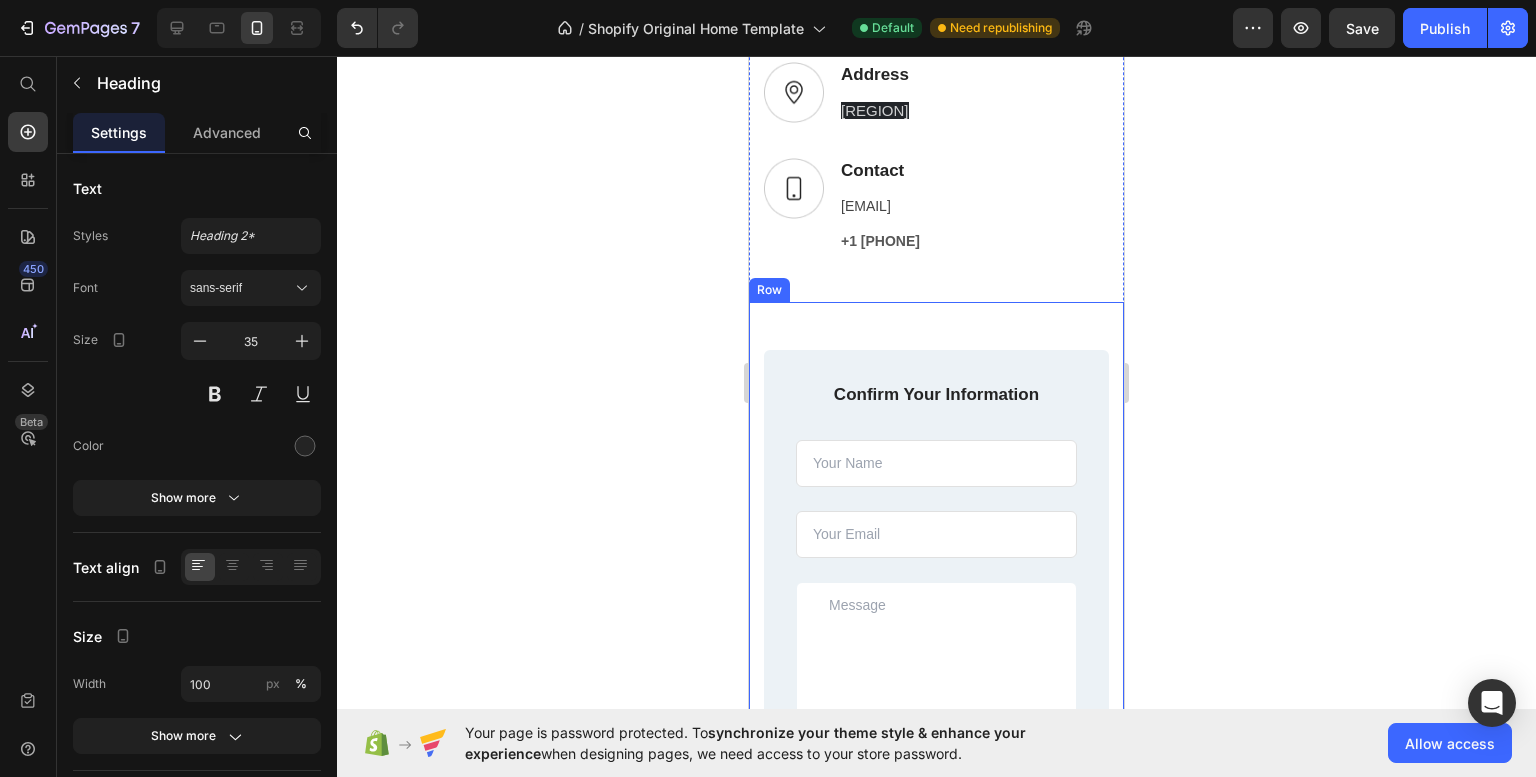 scroll, scrollTop: 1147, scrollLeft: 0, axis: vertical 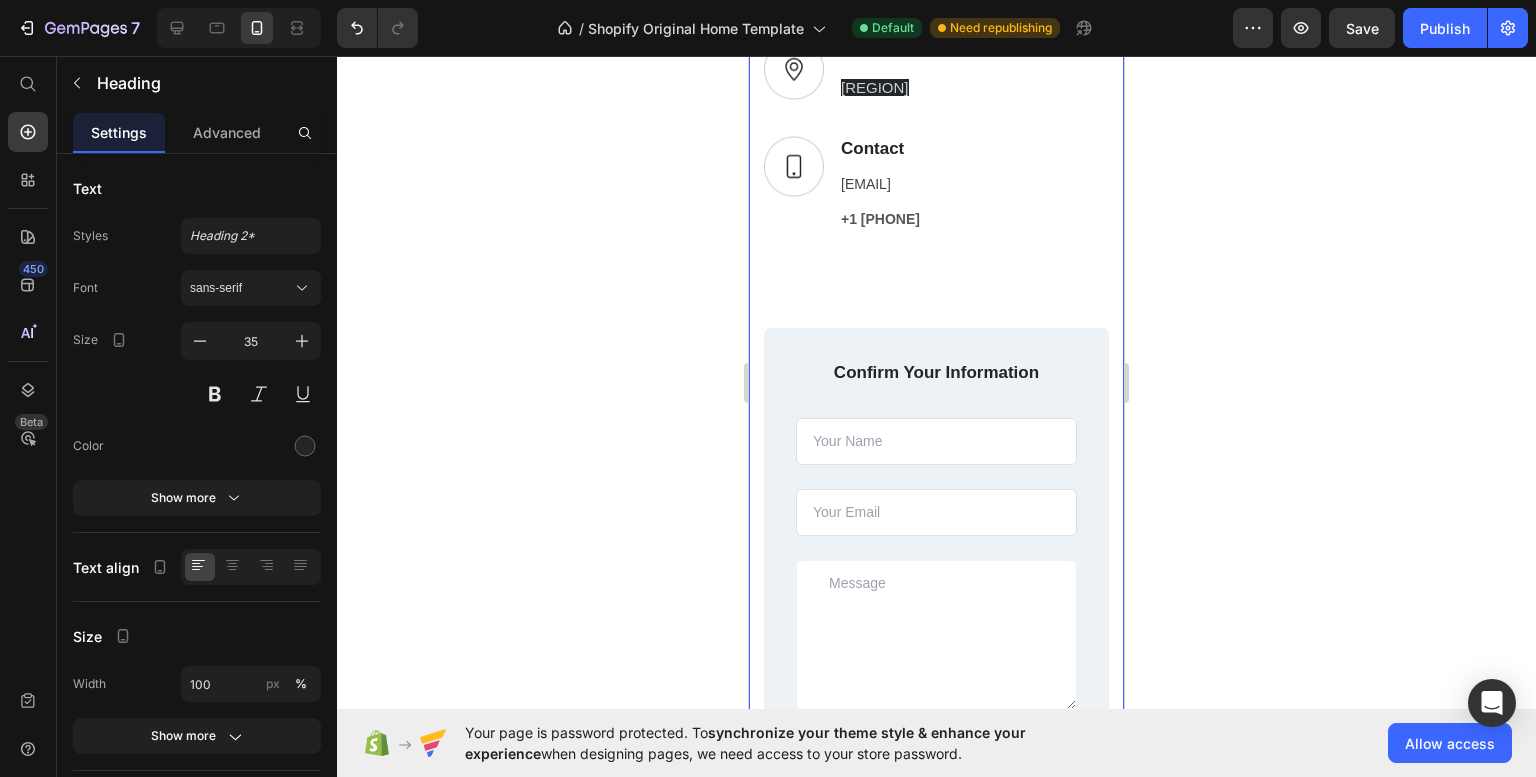 click on "CONTACT US Text block 📞Get in Touch with  Aqua Toronto Heading   0 Have a question, need assistance, or want to place an order? Our friendly customer support team is here to help. Reach out to us anytime  we're just a call or message away! Text block Row Image Address Text block [REGION]  Text block Row Image Contact Text block [EMAIL] Text block +1 [PHONE] Text block Row Row Row Image Confirm Your Information Text block Text Field Email Field Text Area Row Submit Now! Submit Button Checkbox I accept the Terms of Service Text block Row Contact Form Row Row Row" at bounding box center (936, 341) 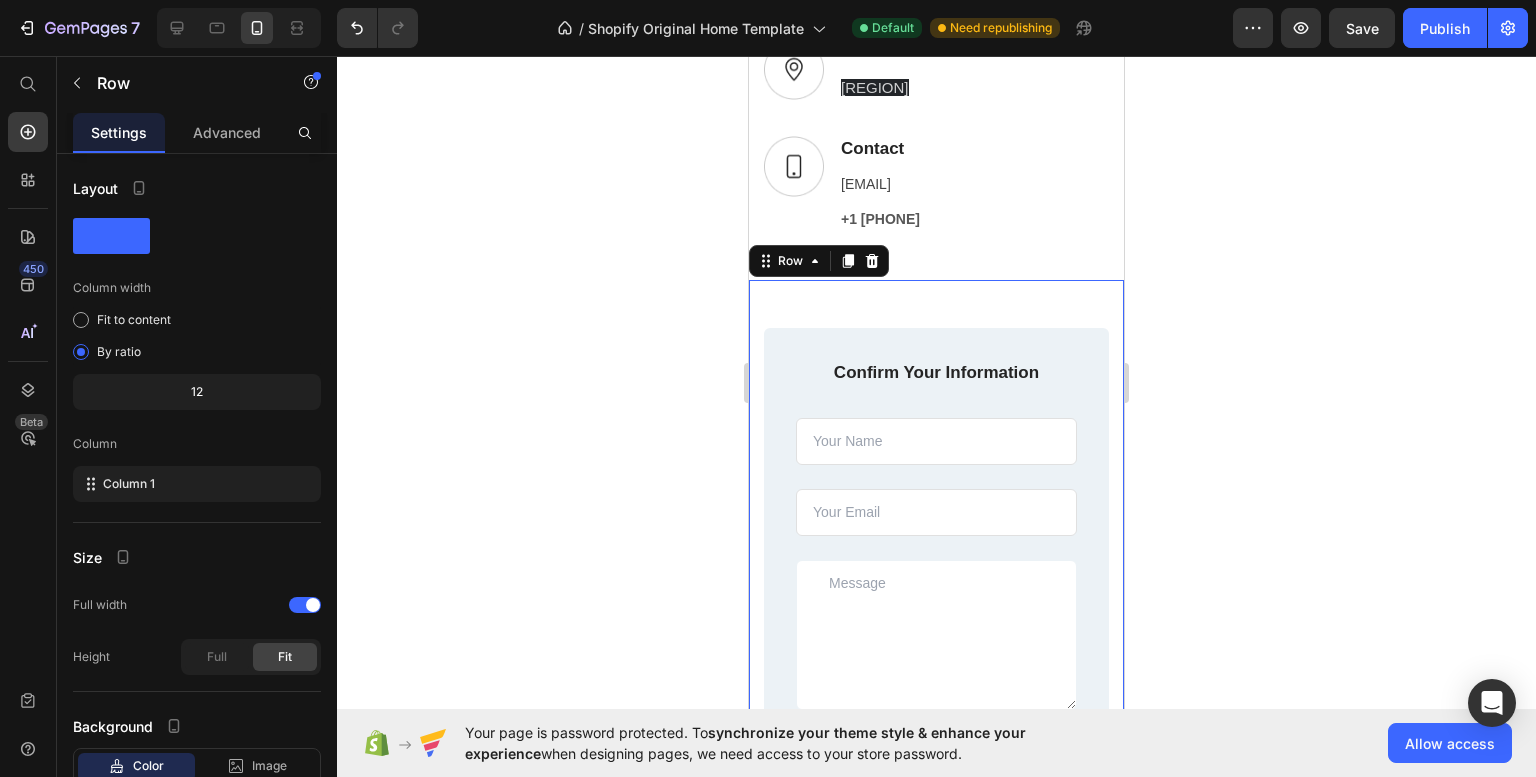 click on "Image Confirm Your Information Text block Text Field Email Field Text Area Row Submit Now! Submit Button Checkbox I accept the Terms of Service Text block Row Contact Form Row Row Row   0 Row" at bounding box center [936, 596] 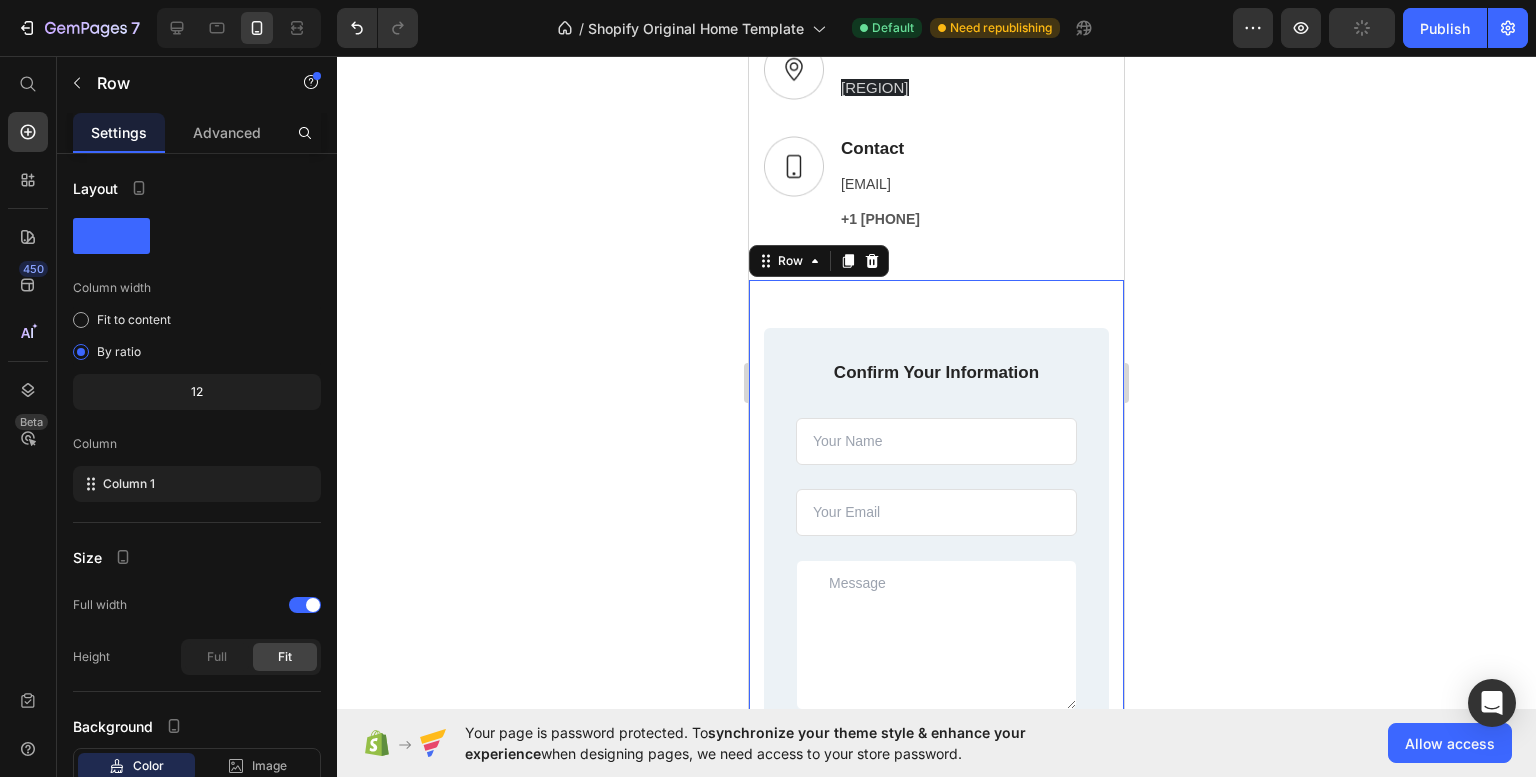 click on "Image Confirm Your Information Text block Text Field Email Field Text Area Row Submit Now! Submit Button Checkbox I accept the Terms of Service Text block Row Contact Form Row Row Row   0 Row" at bounding box center [936, 596] 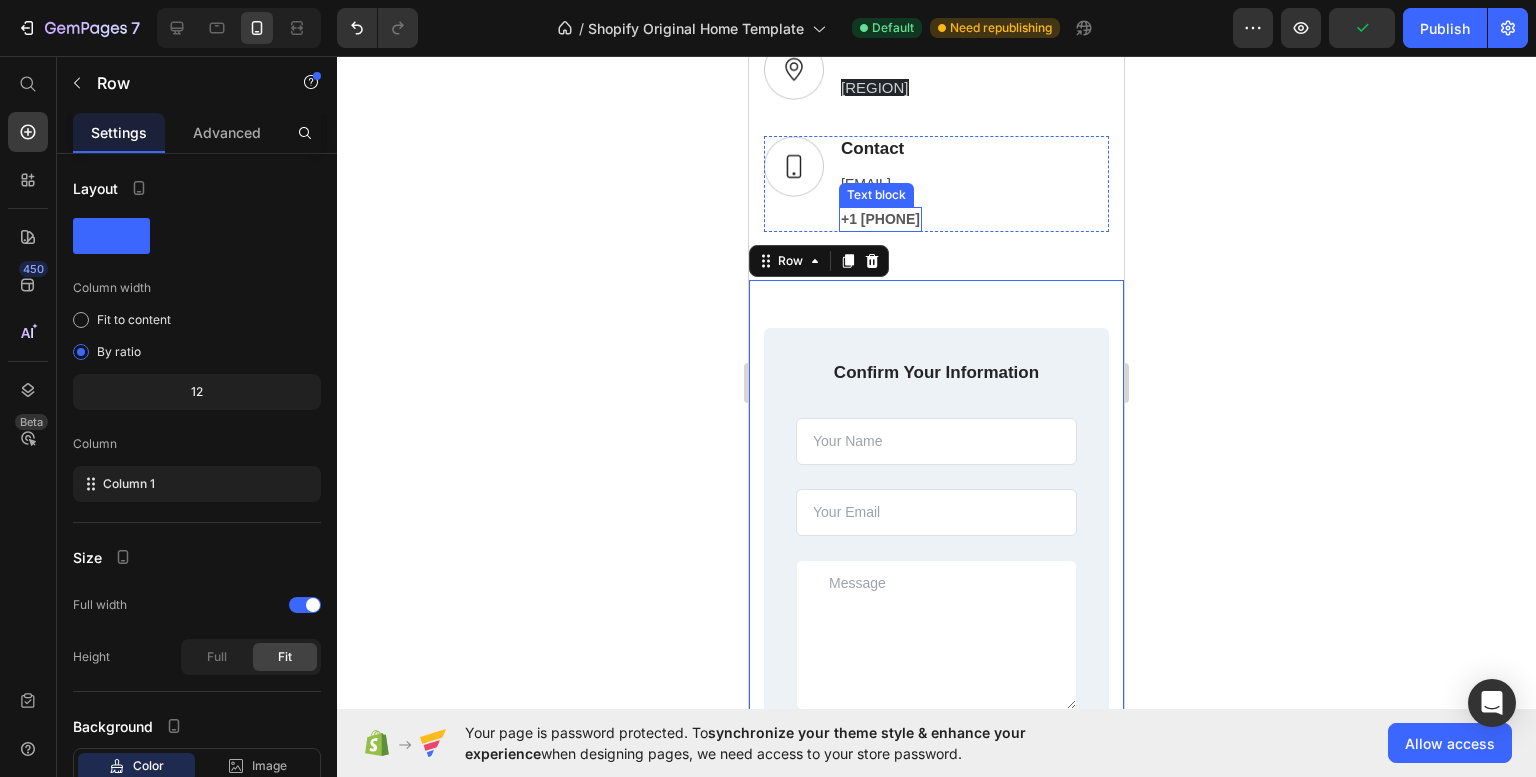 click on "+1 [PHONE]" at bounding box center (880, 219) 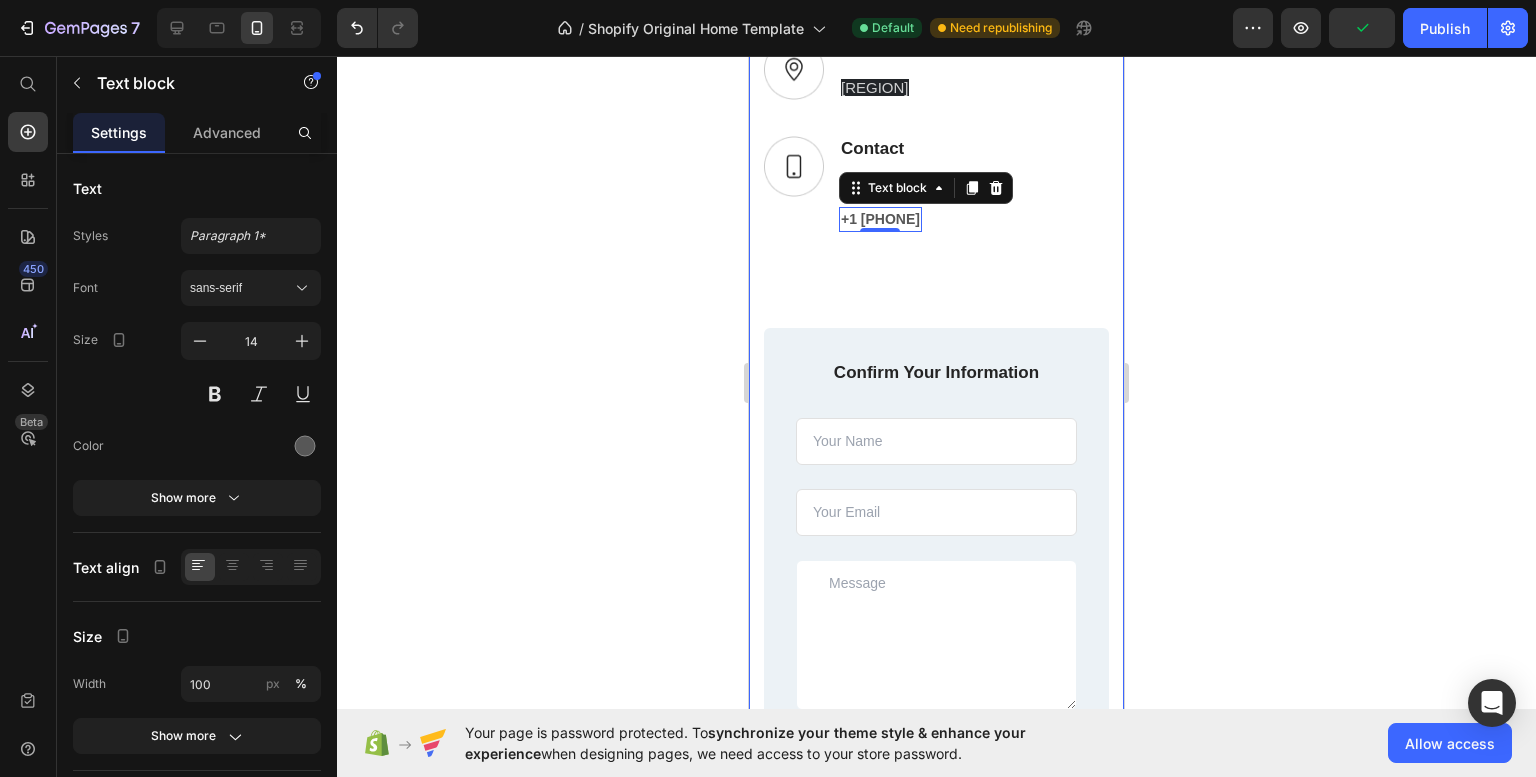 click on "CONTACT US Text block 📞Get in Touch with  Aqua Toronto Heading Have a question, need assistance, or want to place an order? Our friendly customer support team is here to help. Reach out to us anytime  we're just a call or message away! Text block Row Image Address Text block [REGION]  Text block Row Image Contact Text block [EMAIL] Text block +1 [PHONE] Text block   0 Row Row Row Image Confirm Your Information Text block Text Field Email Field Text Area Row Submit Now! Submit Button Checkbox I accept the Terms of Service Text block Row Contact Form Row Row Row" at bounding box center [936, 341] 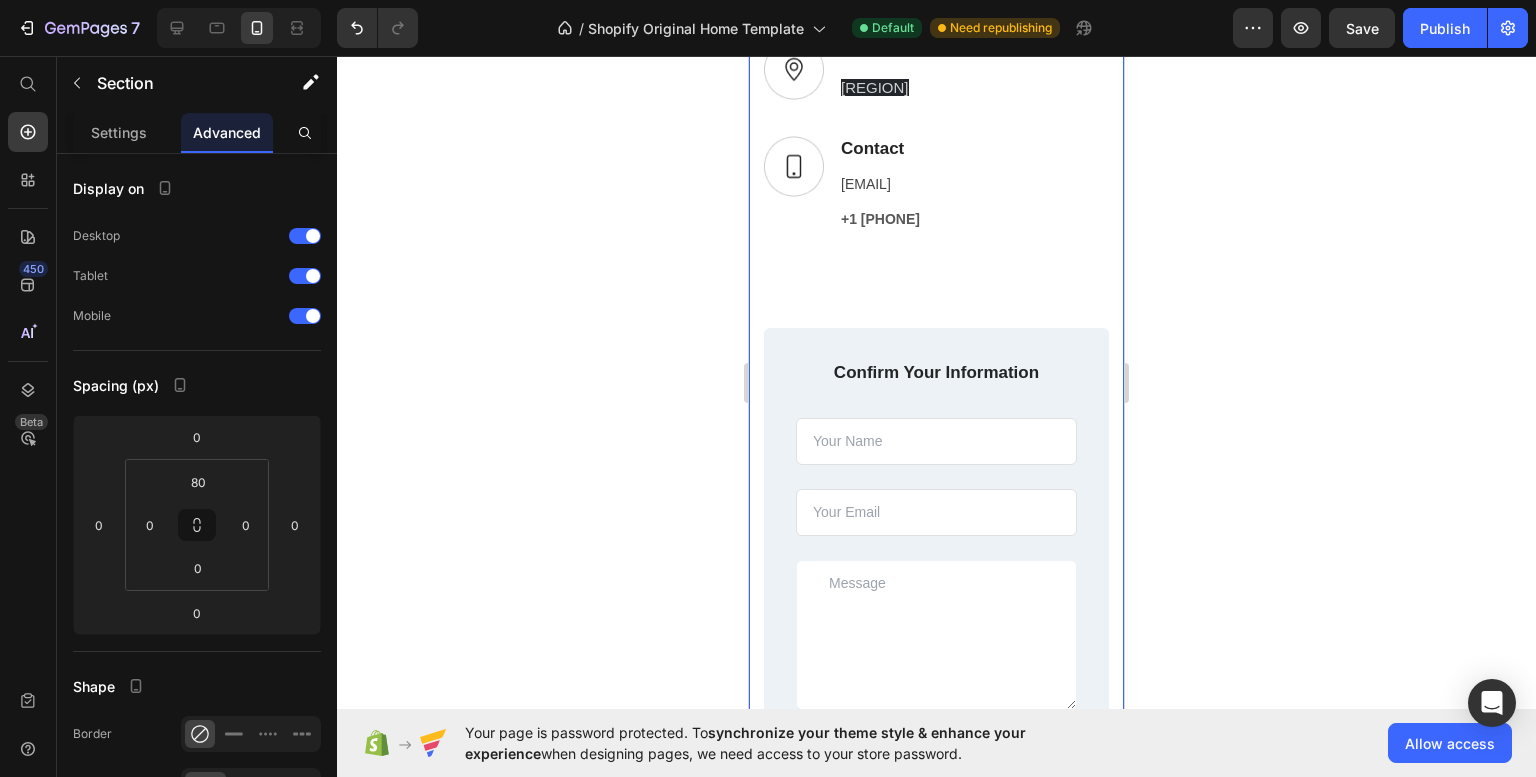 scroll, scrollTop: 1157, scrollLeft: 0, axis: vertical 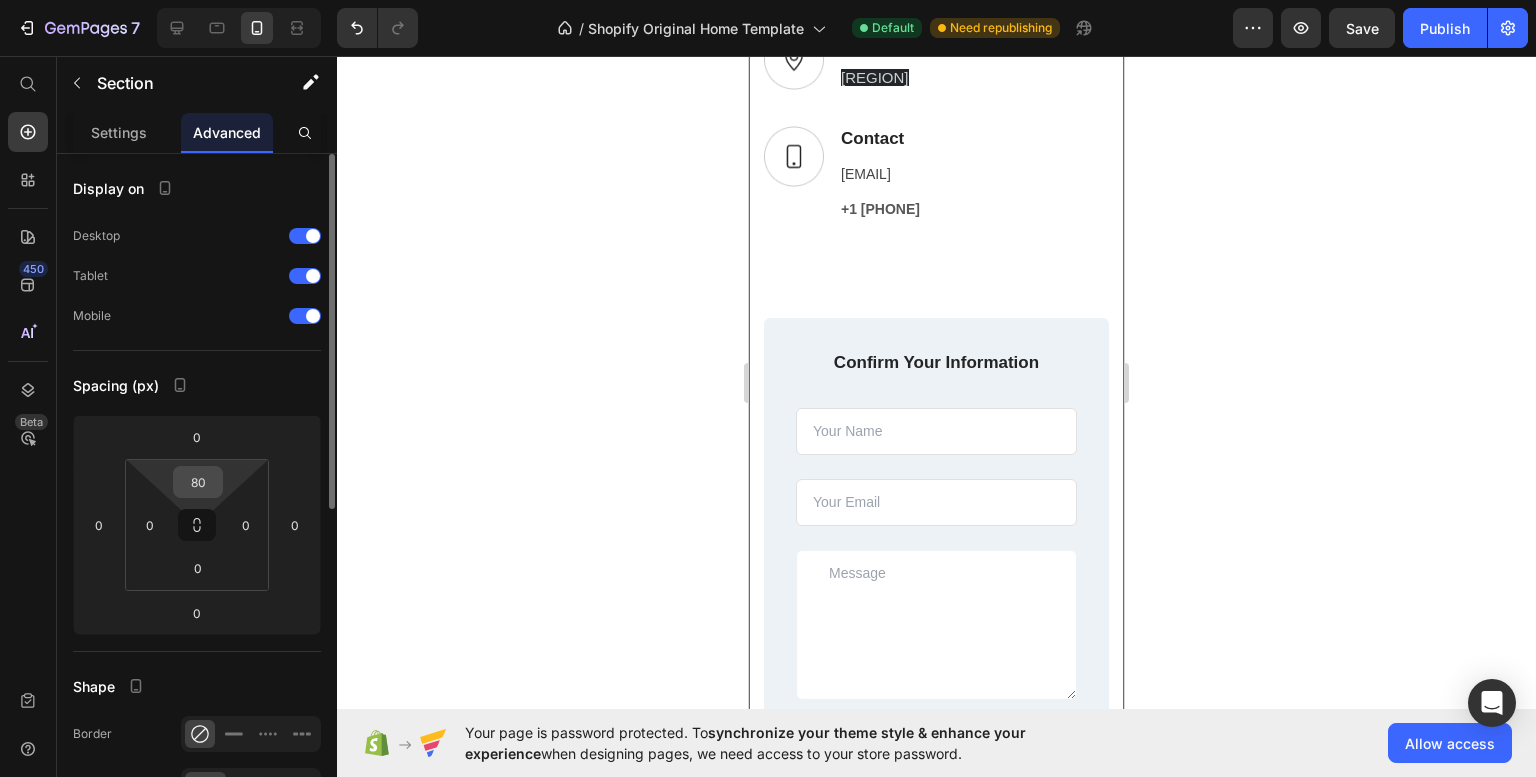 click on "80" at bounding box center [198, 482] 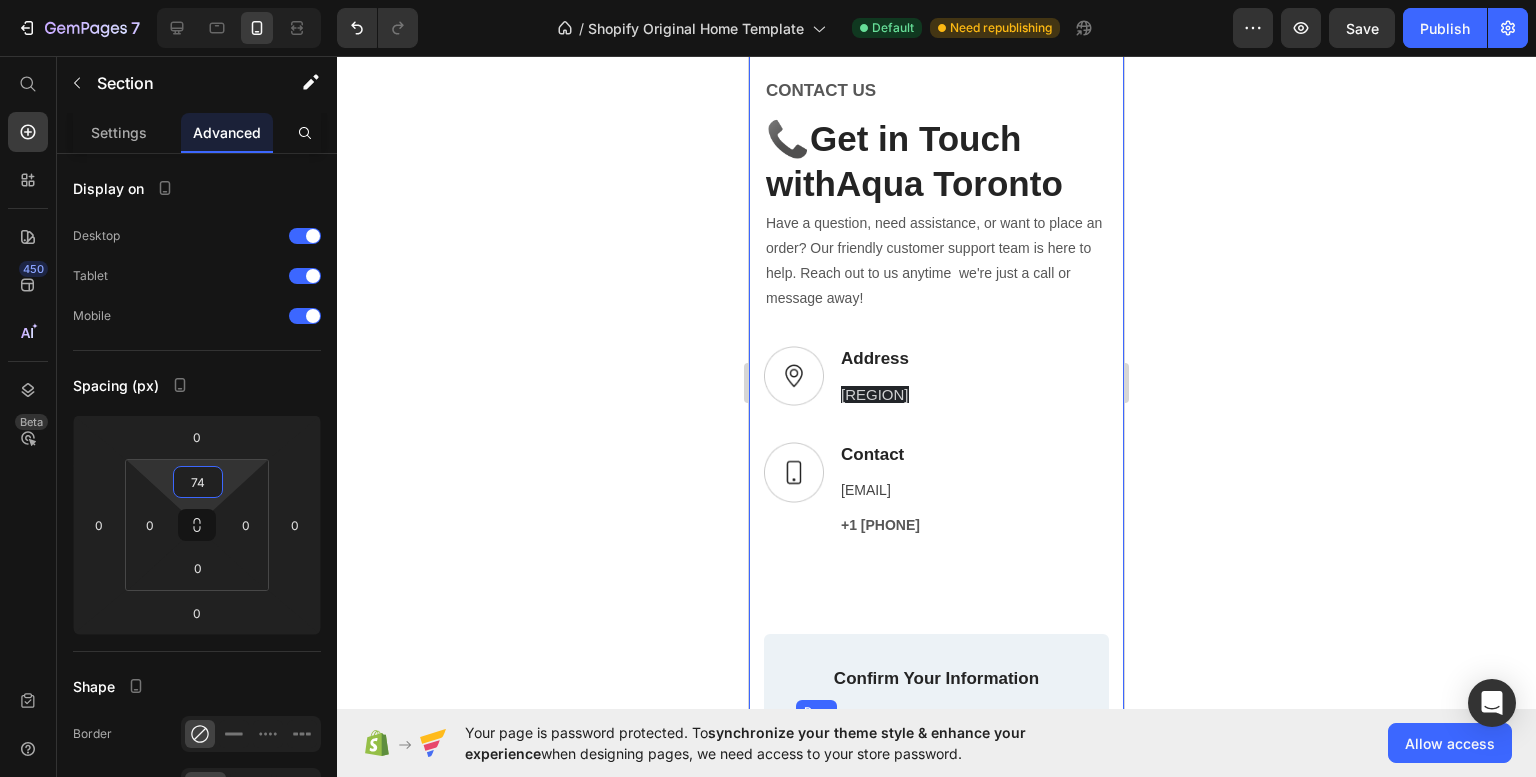 scroll, scrollTop: 788, scrollLeft: 0, axis: vertical 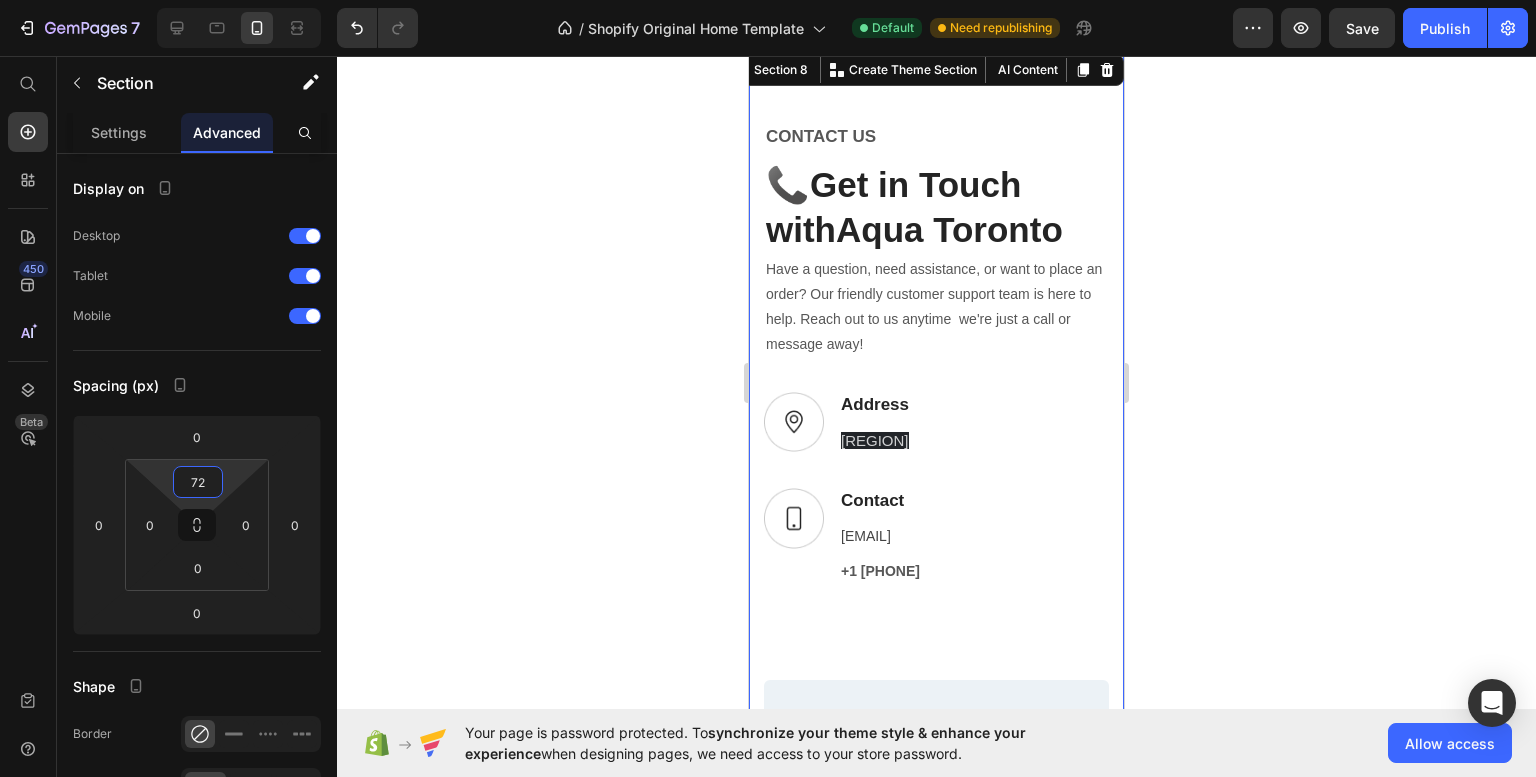 type on "71" 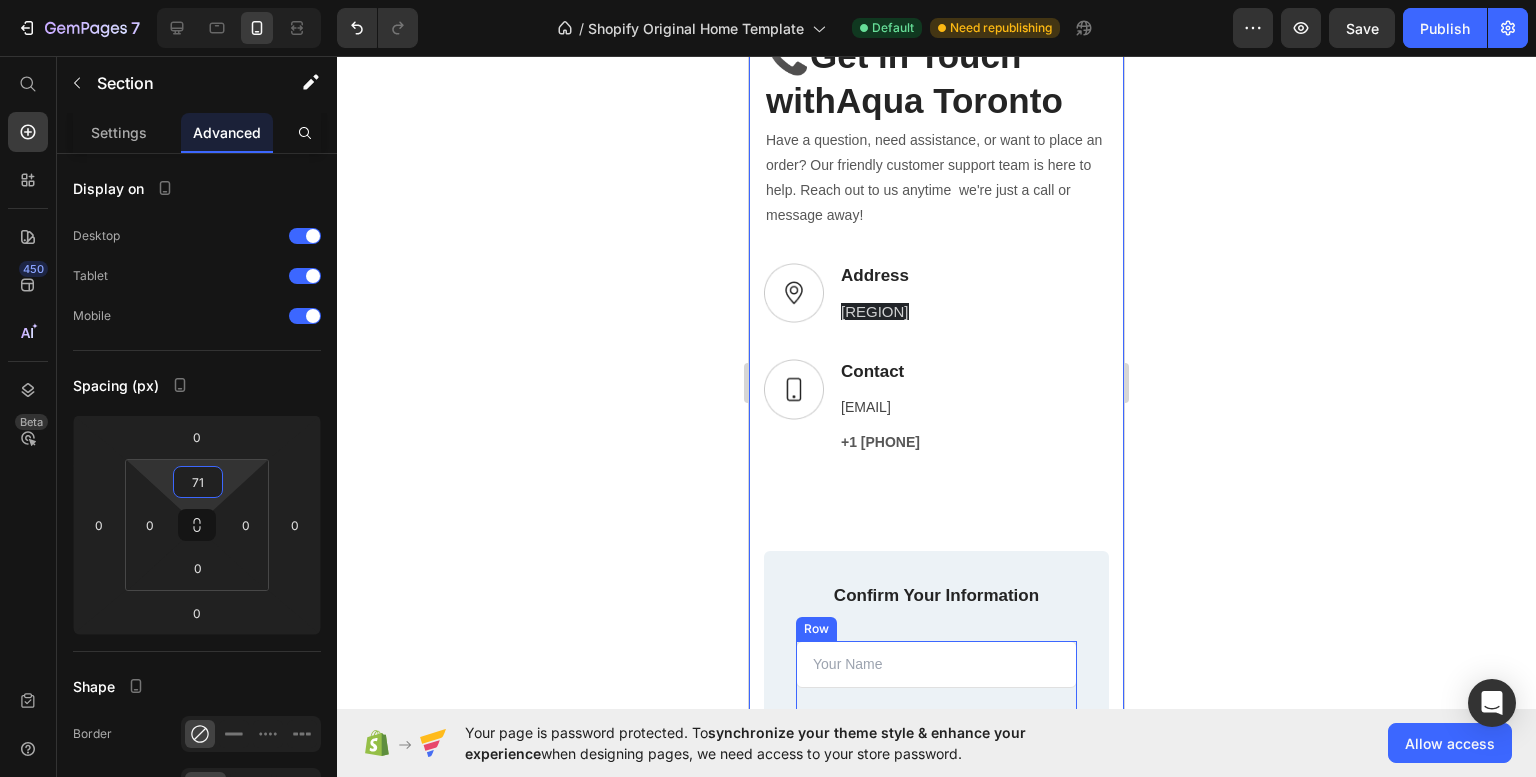 scroll, scrollTop: 792, scrollLeft: 0, axis: vertical 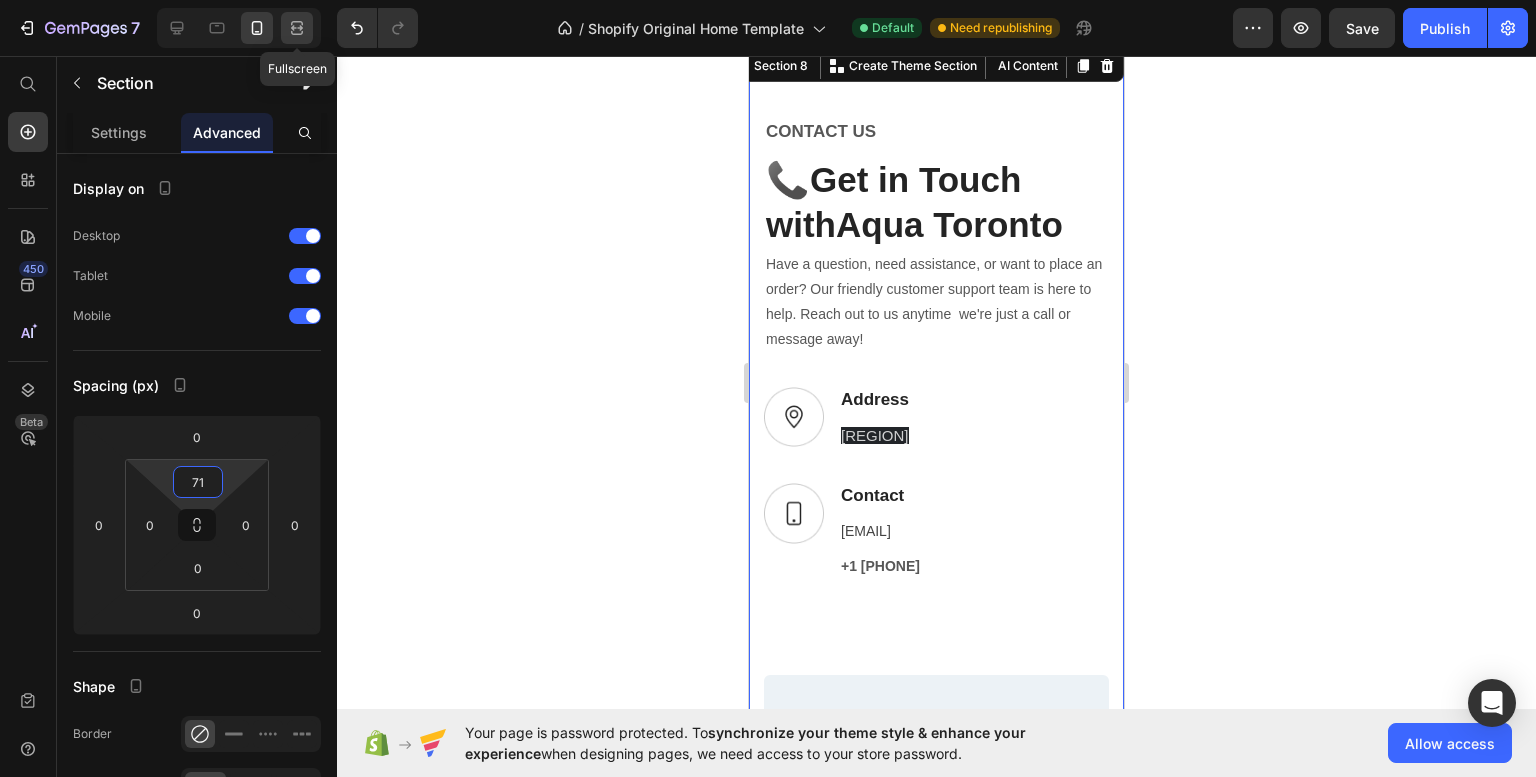 click 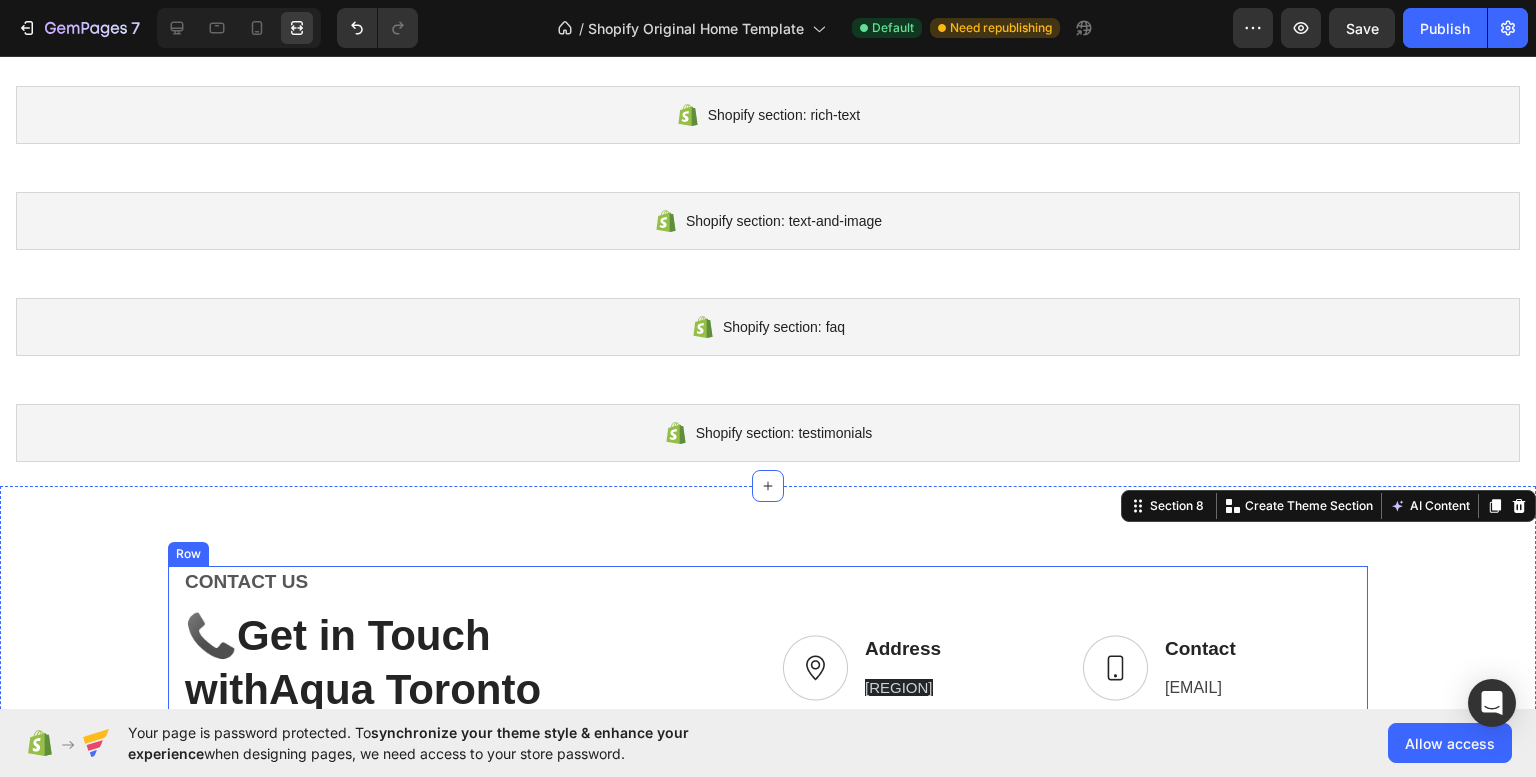 scroll, scrollTop: 348, scrollLeft: 0, axis: vertical 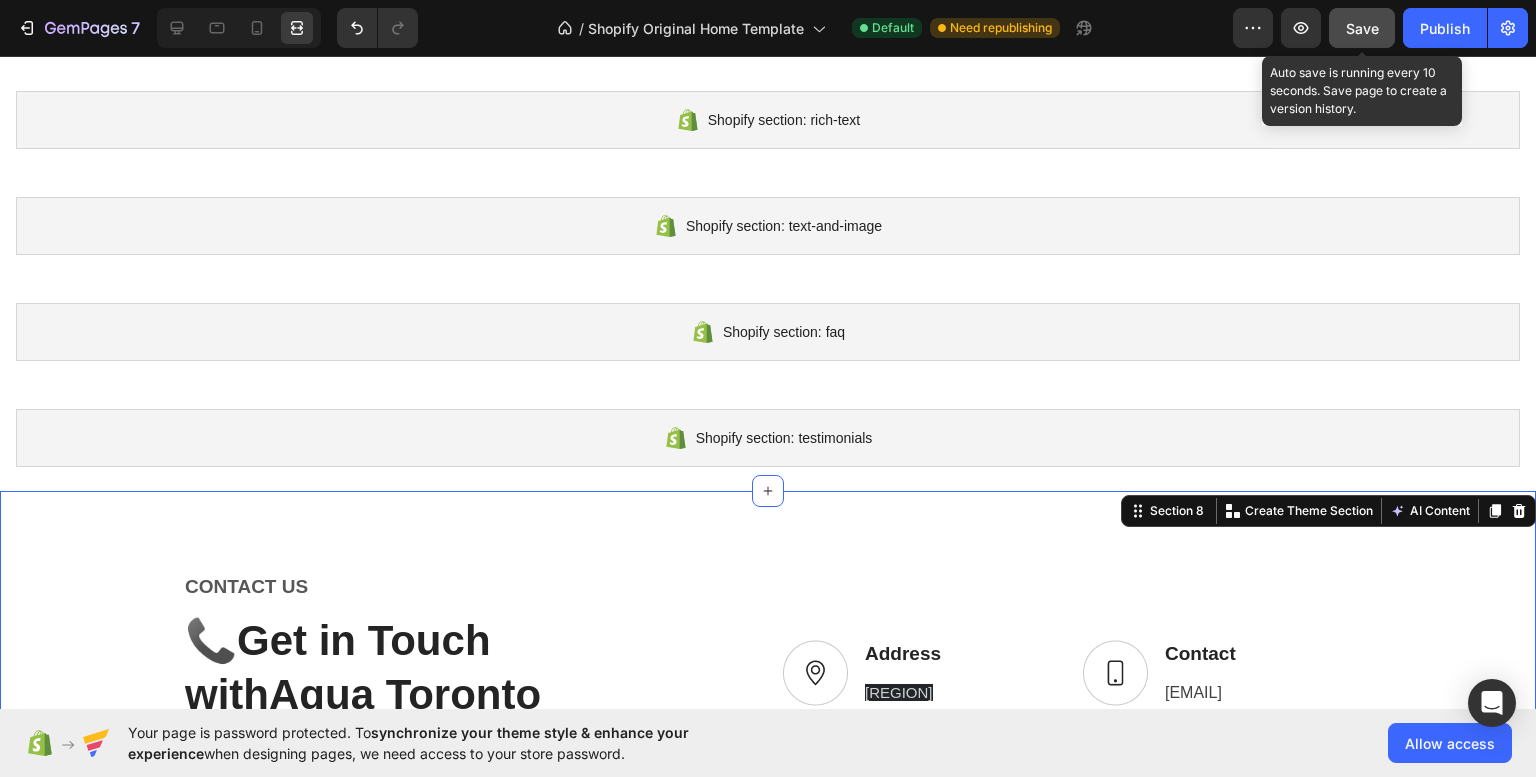 click on "Save" at bounding box center (1362, 28) 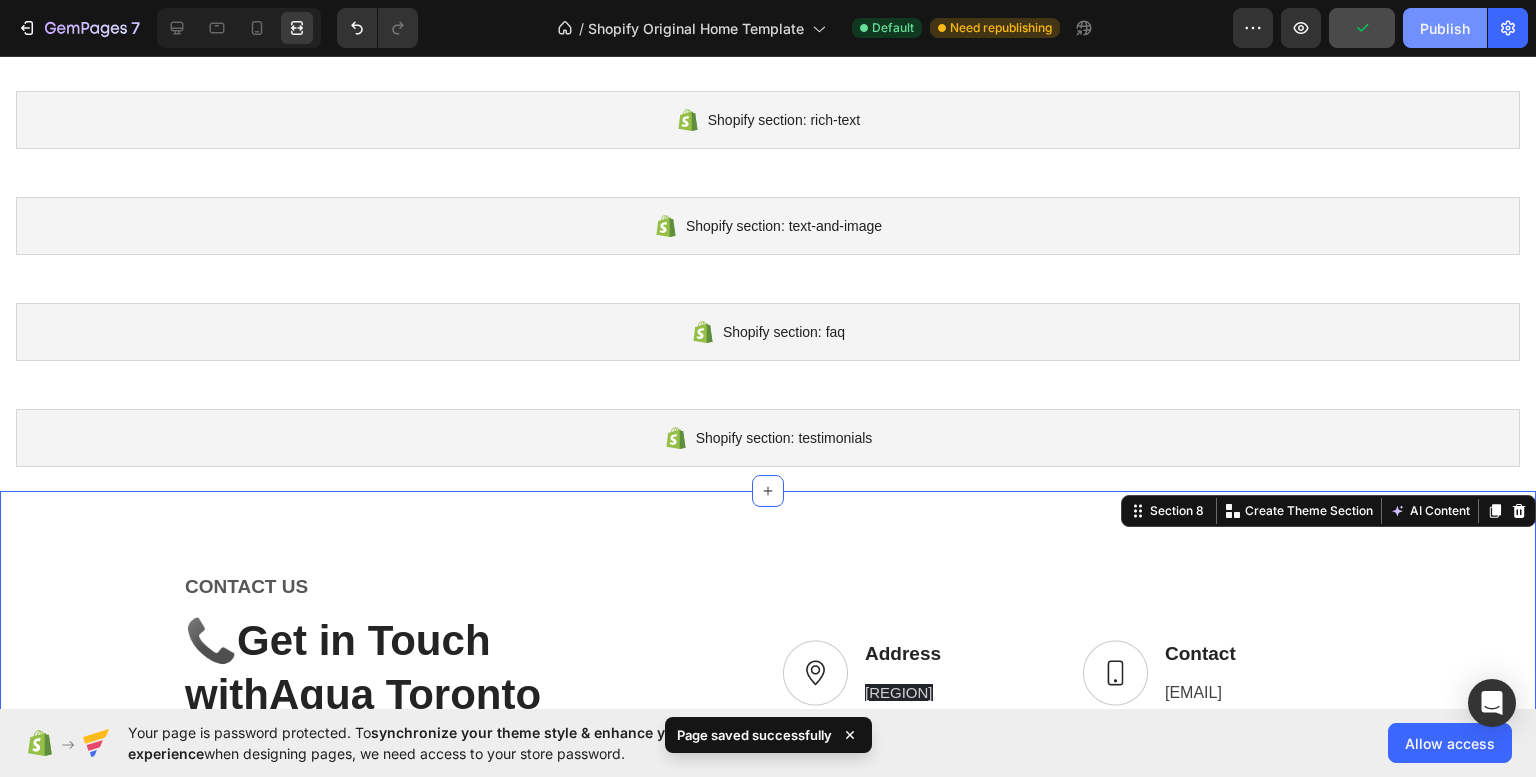 click on "Publish" at bounding box center [1445, 28] 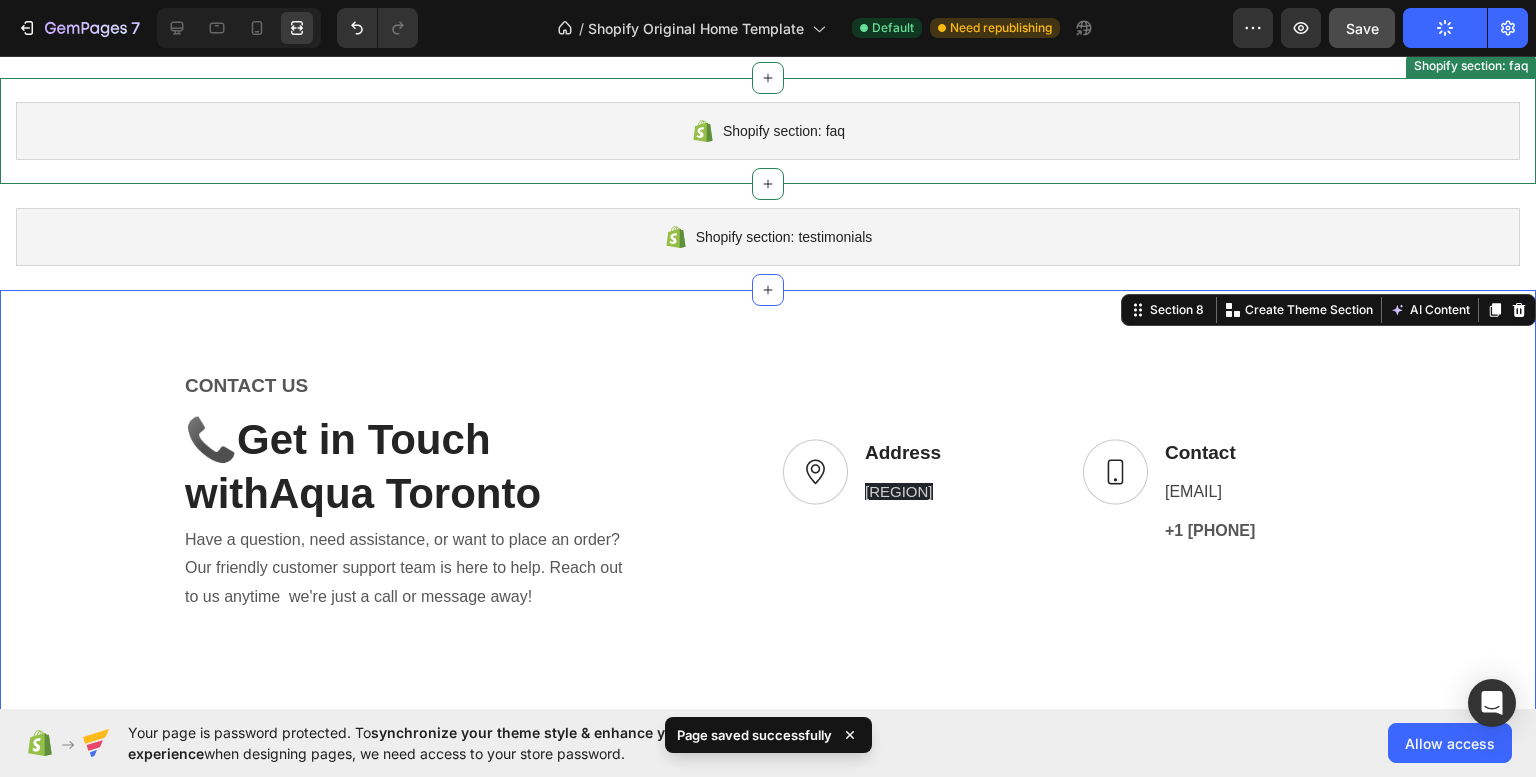 scroll, scrollTop: 551, scrollLeft: 0, axis: vertical 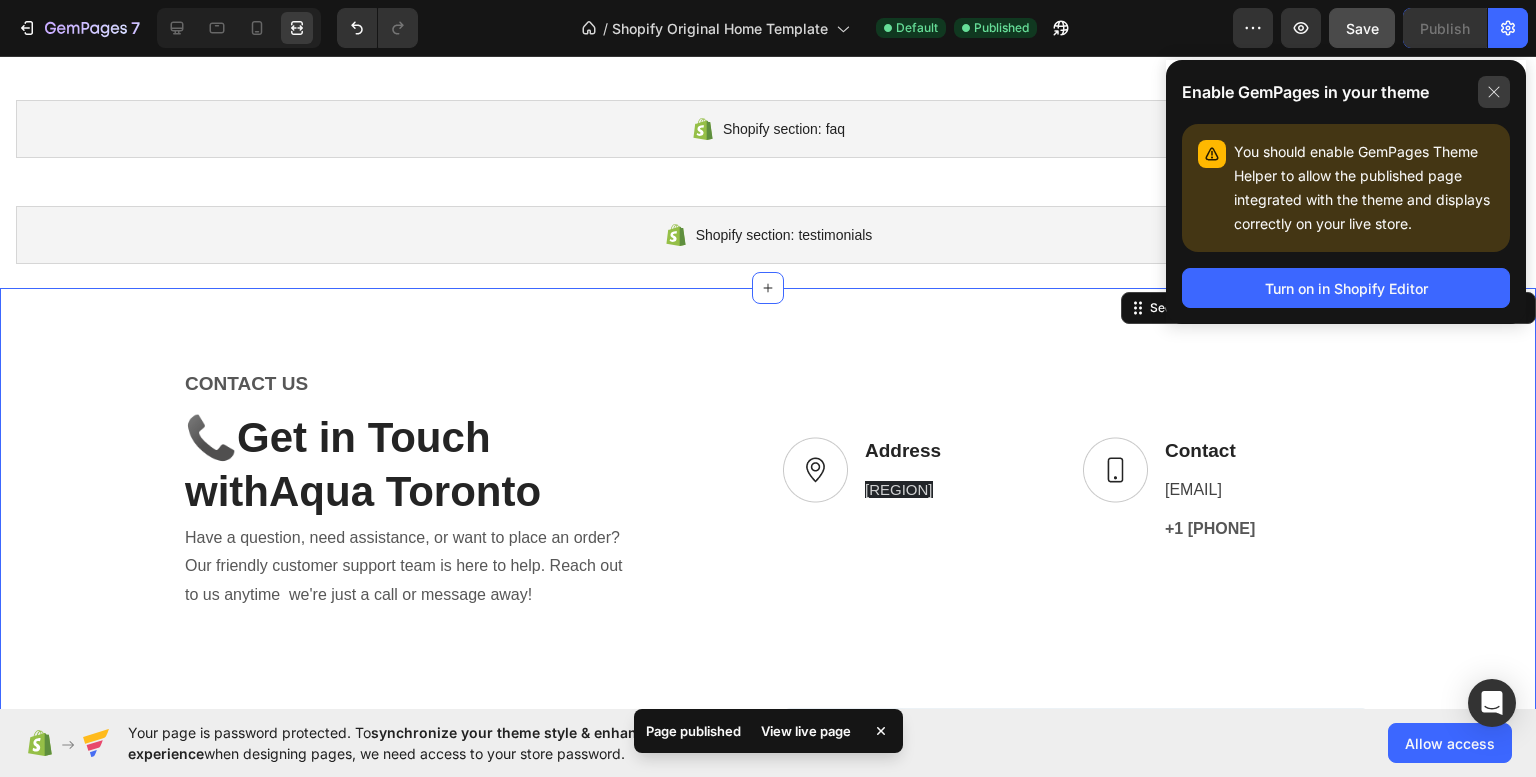 click 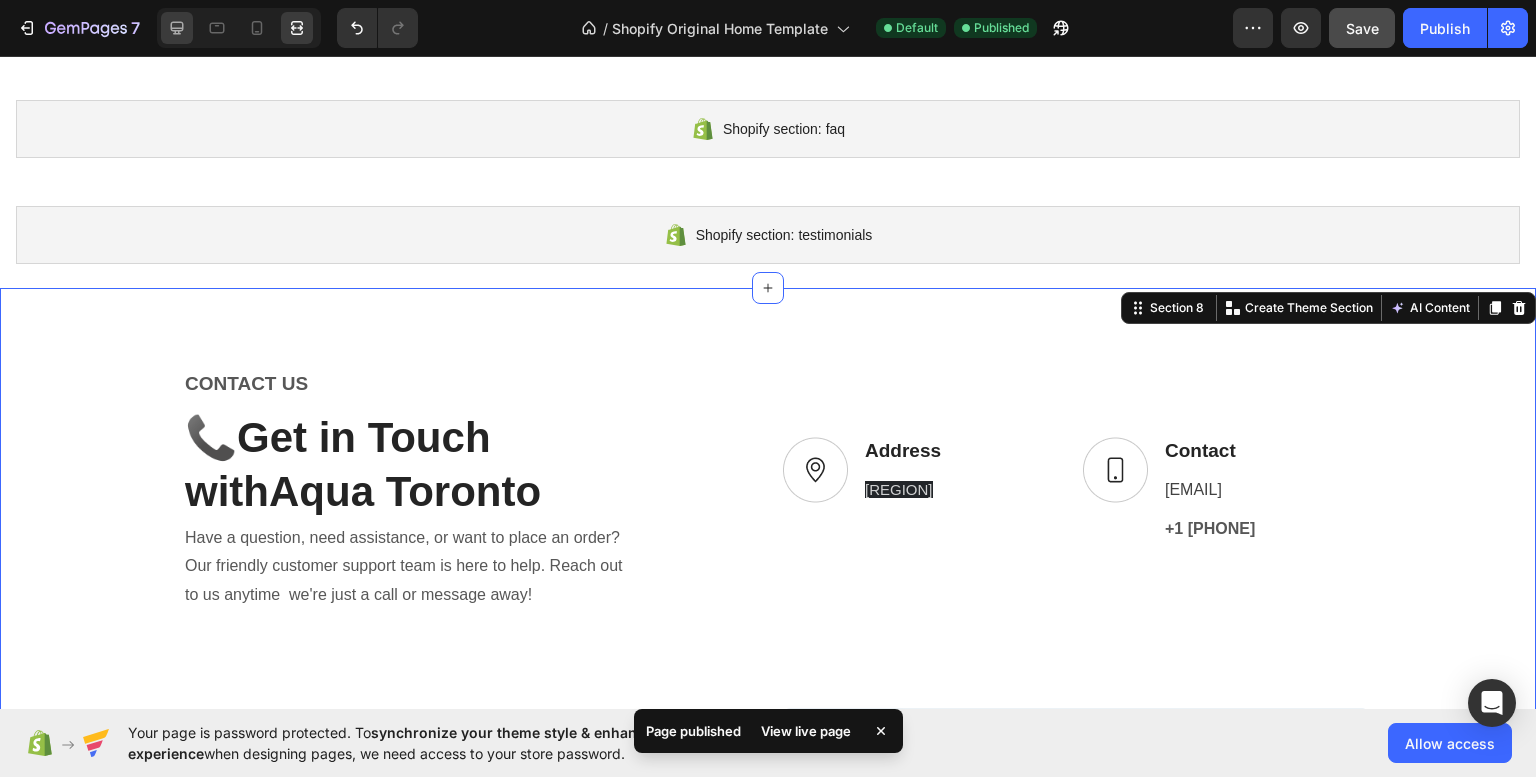 click 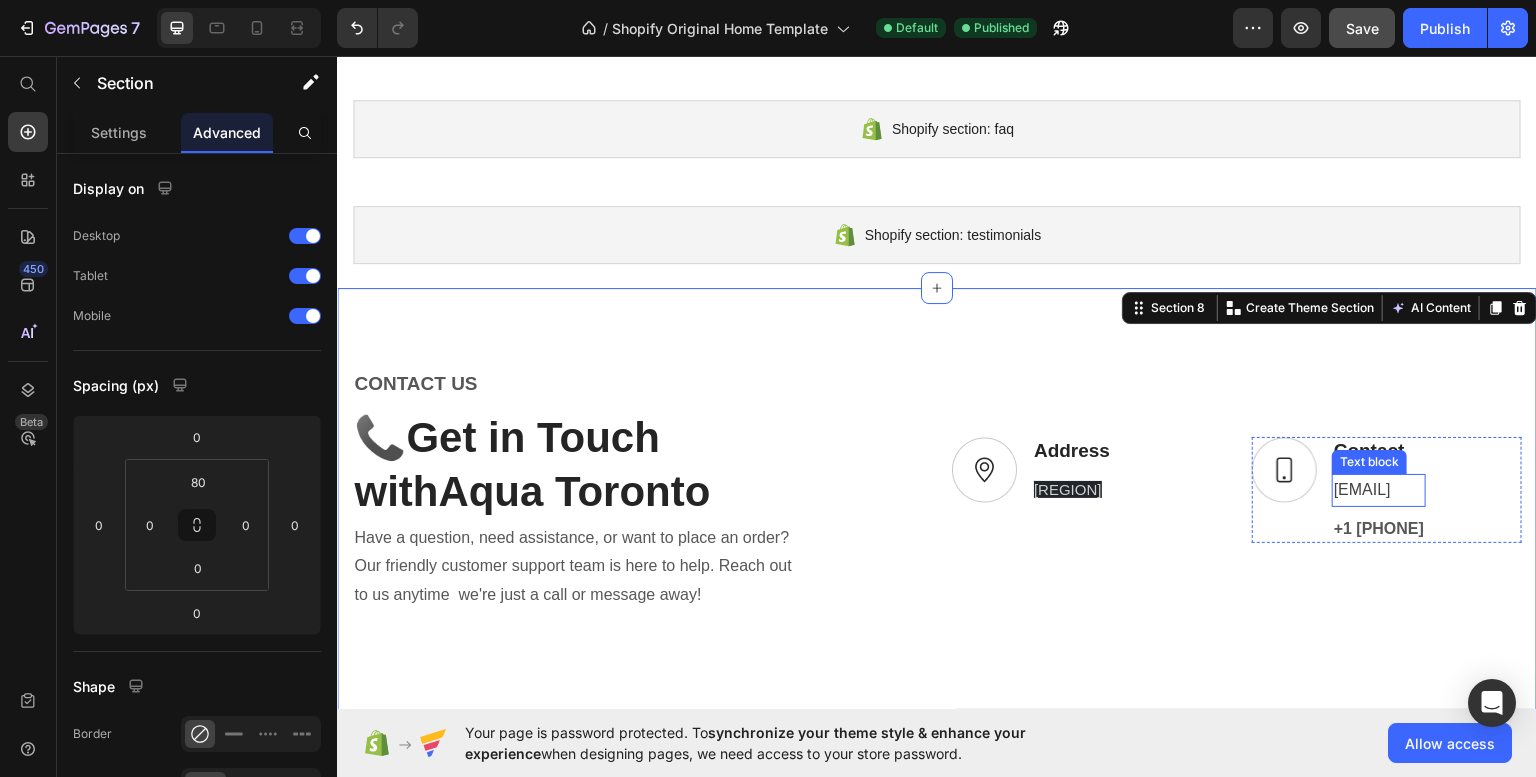 click on "[EMAIL]" at bounding box center (1379, 489) 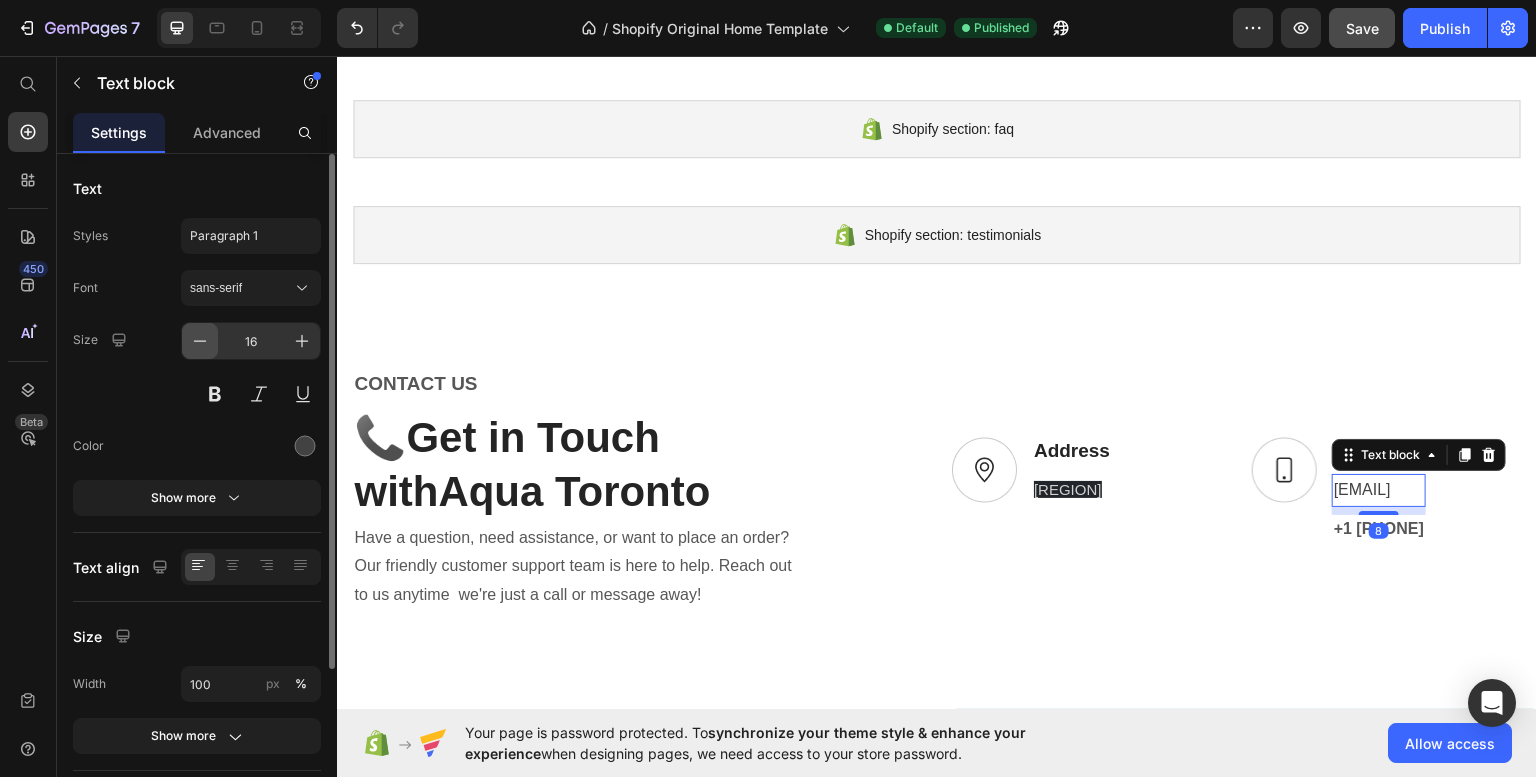 click 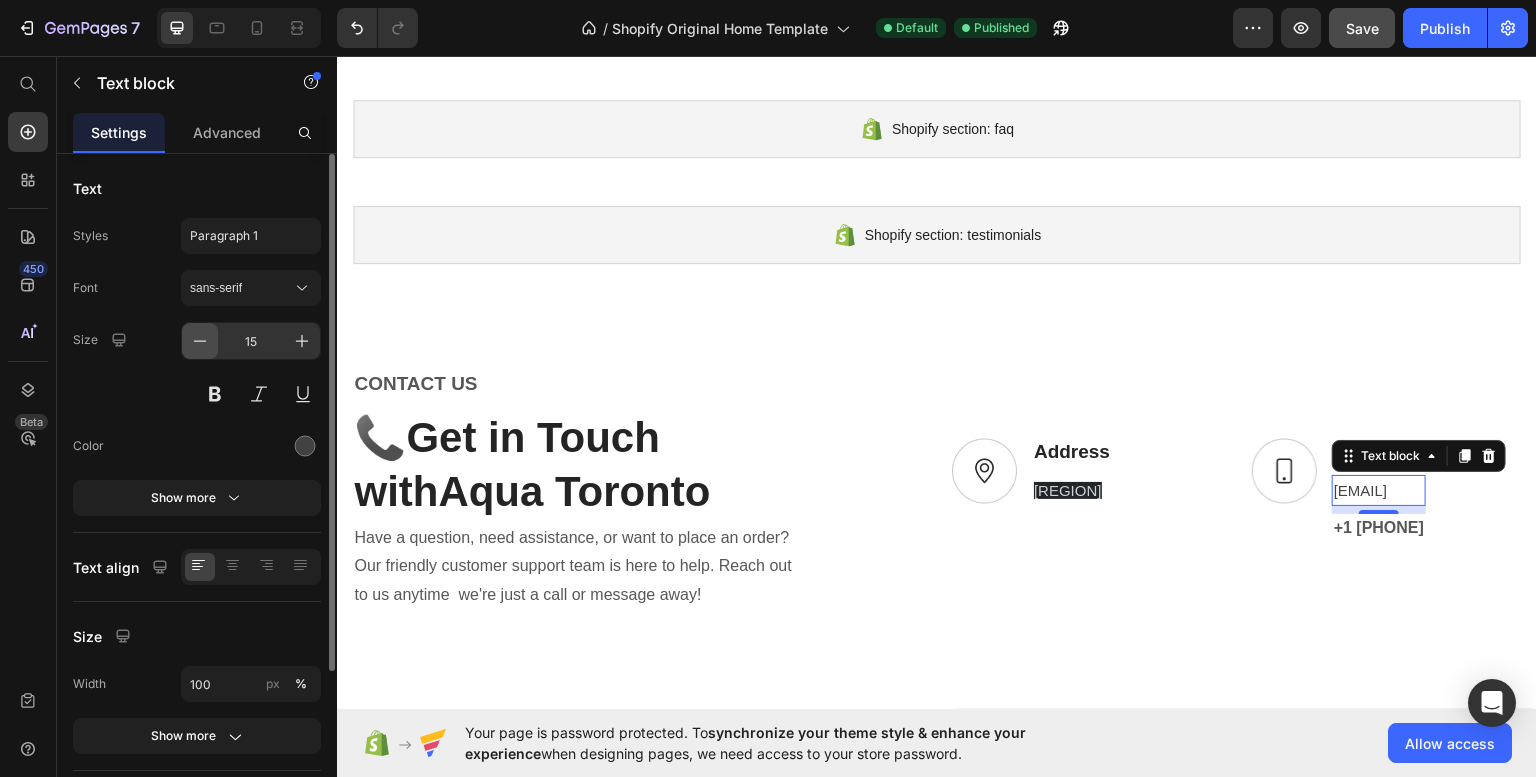 click 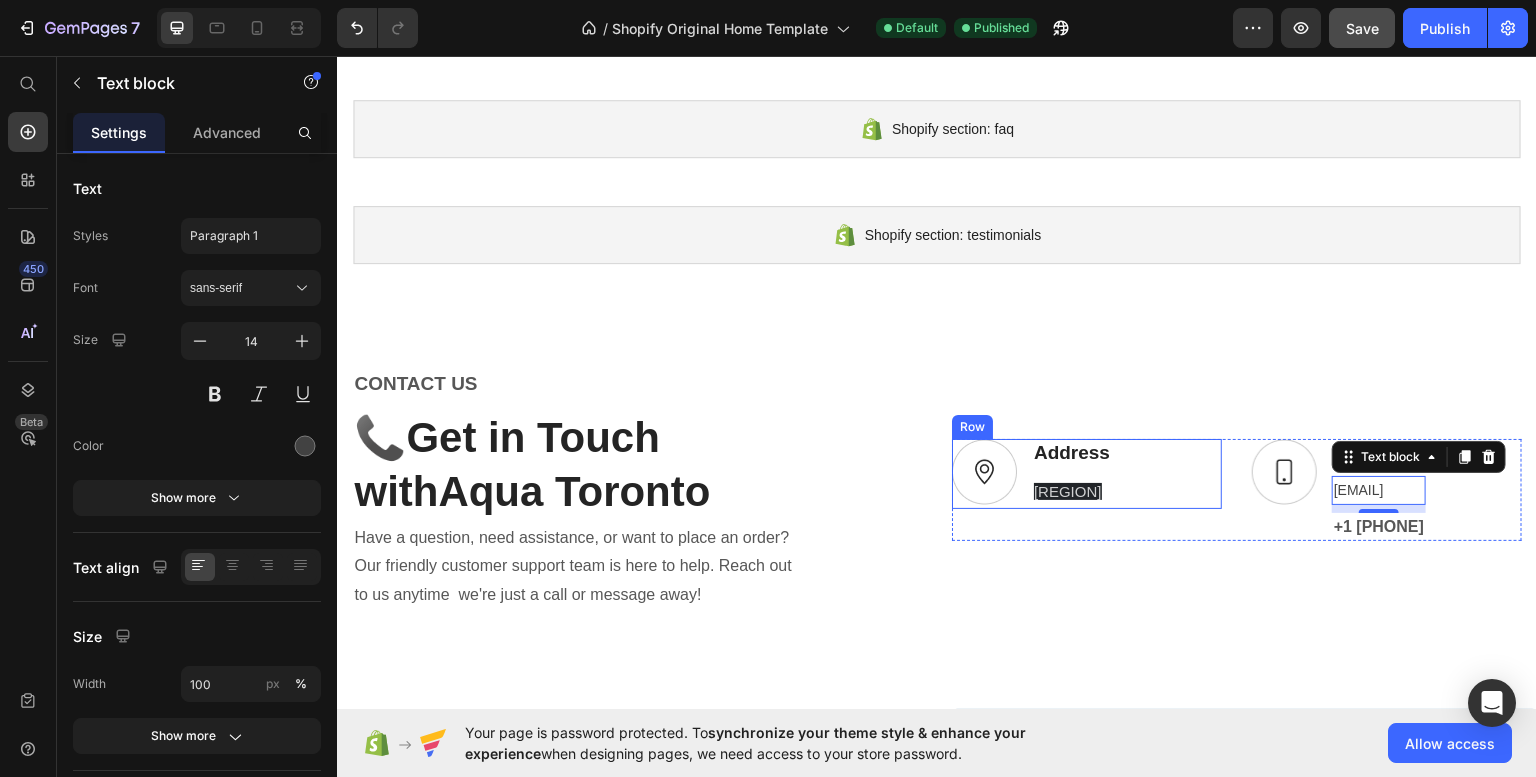 scroll, scrollTop: 582, scrollLeft: 0, axis: vertical 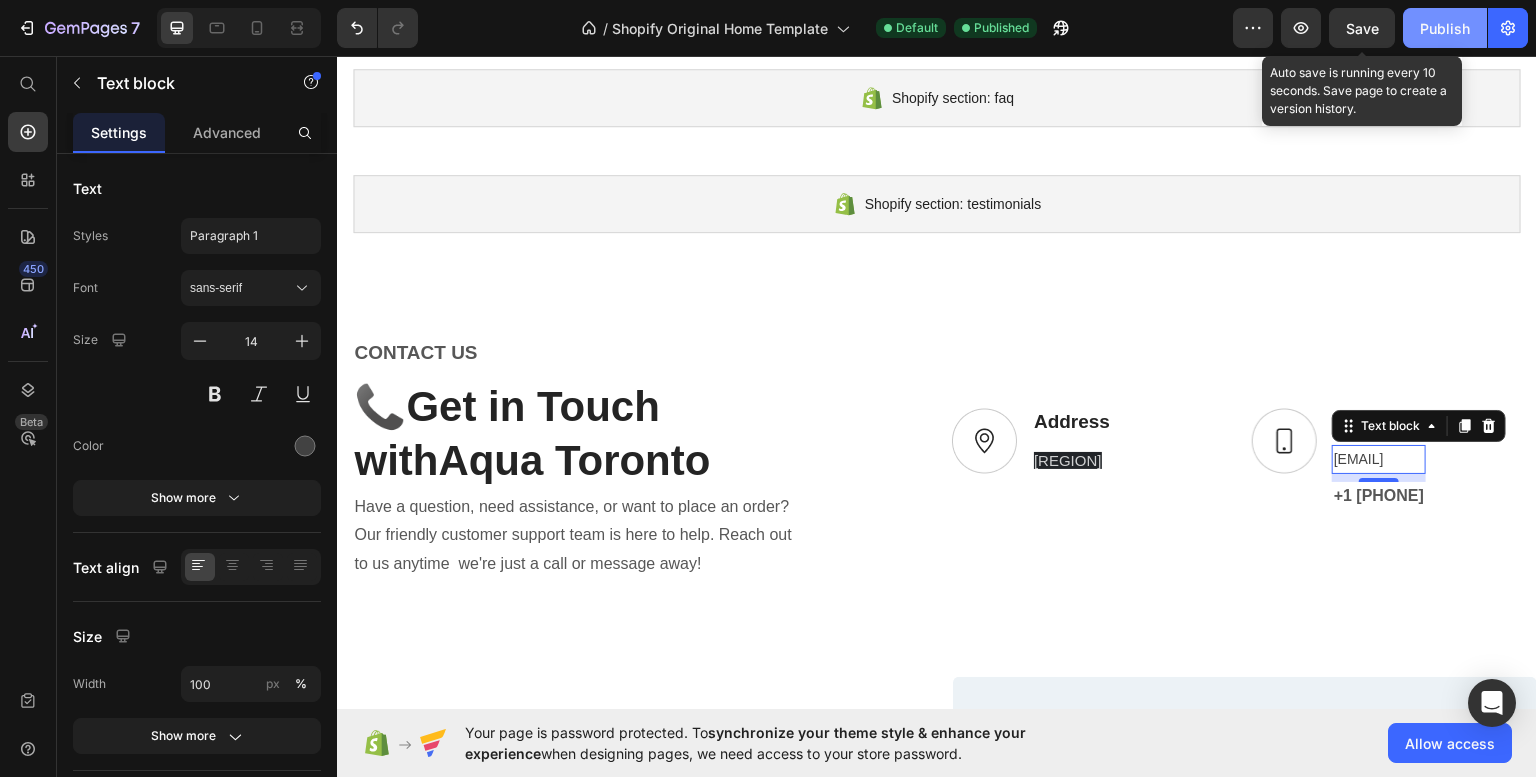 drag, startPoint x: 1365, startPoint y: 26, endPoint x: 1444, endPoint y: 24, distance: 79.025314 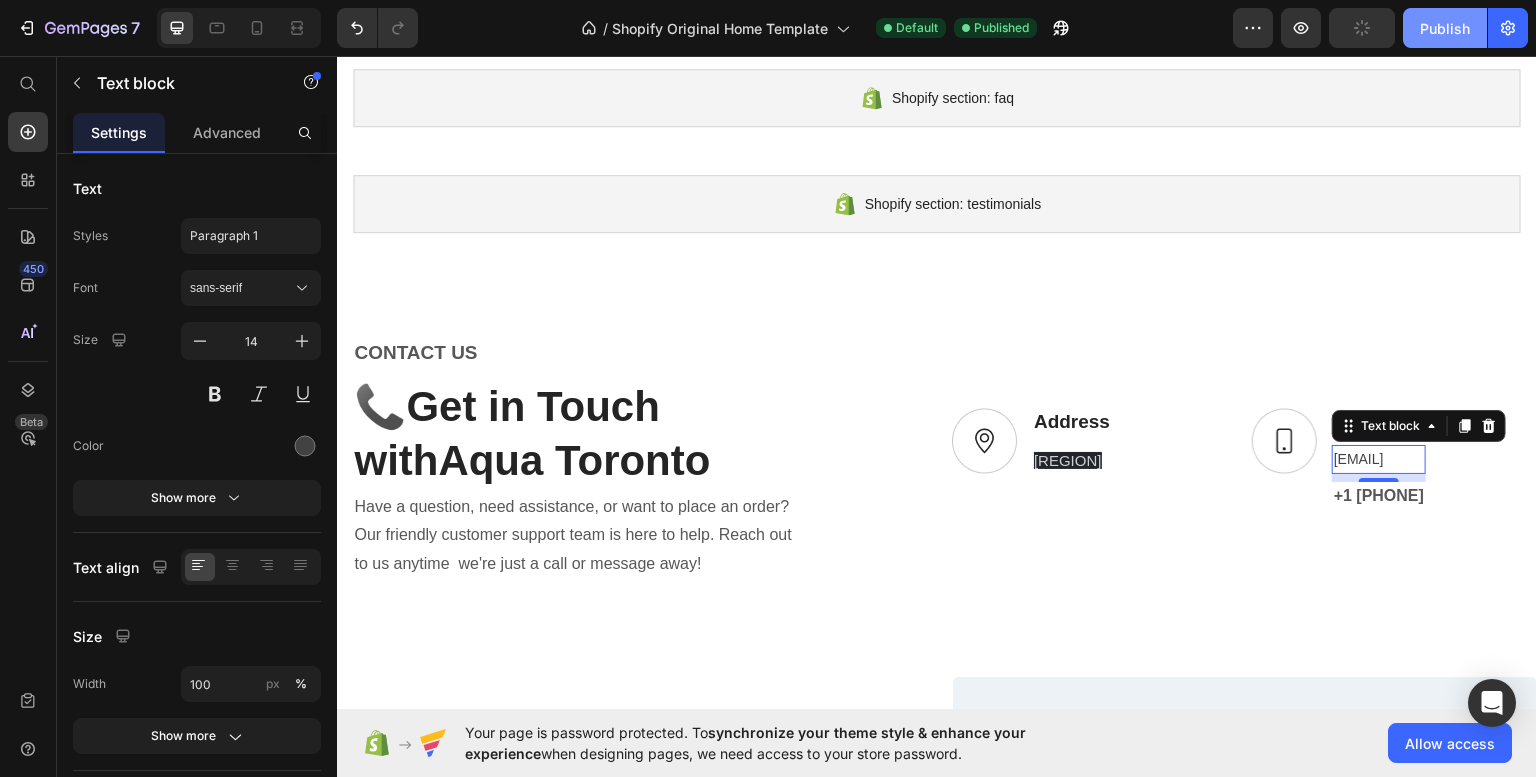 click on "Publish" at bounding box center [1445, 28] 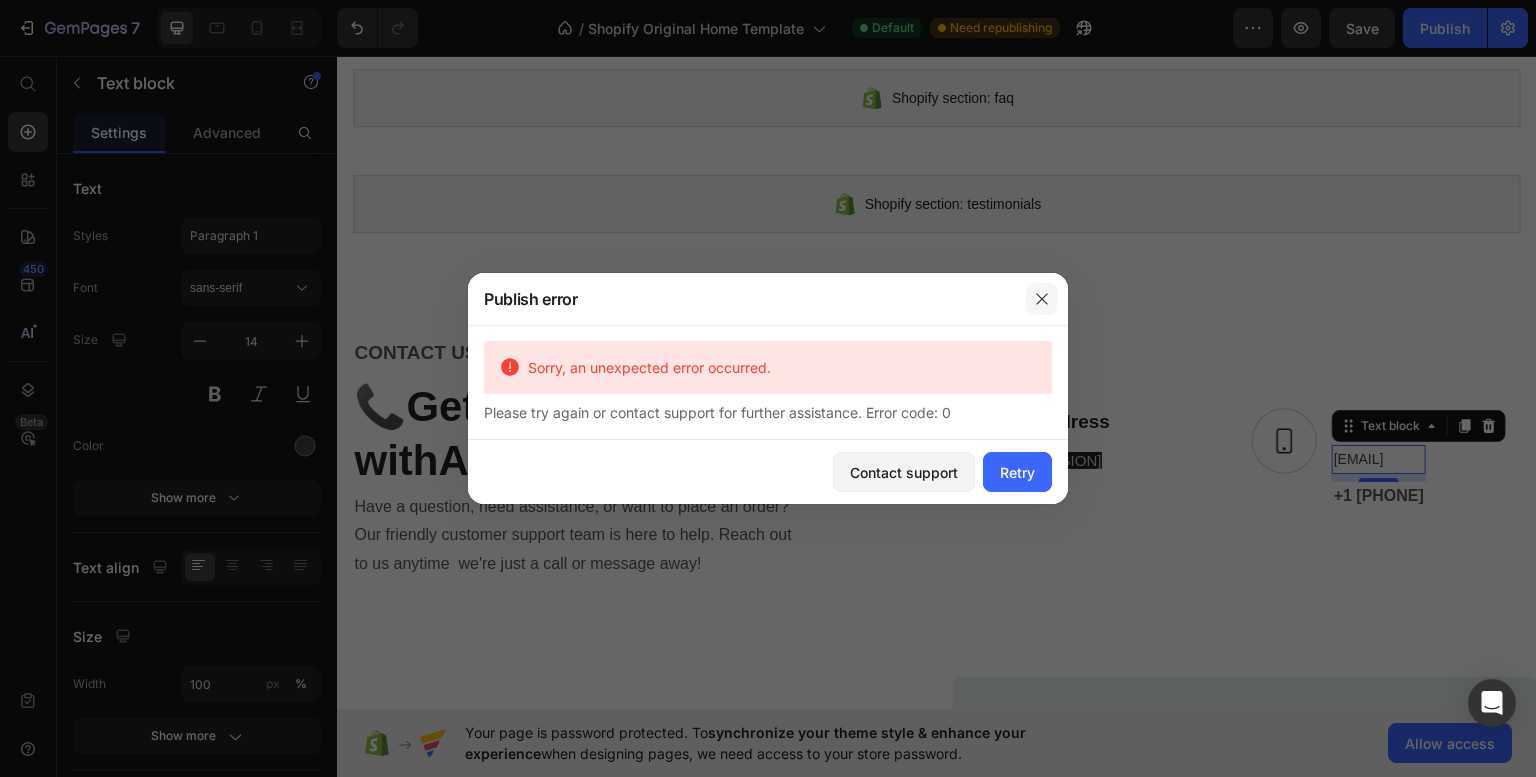 click 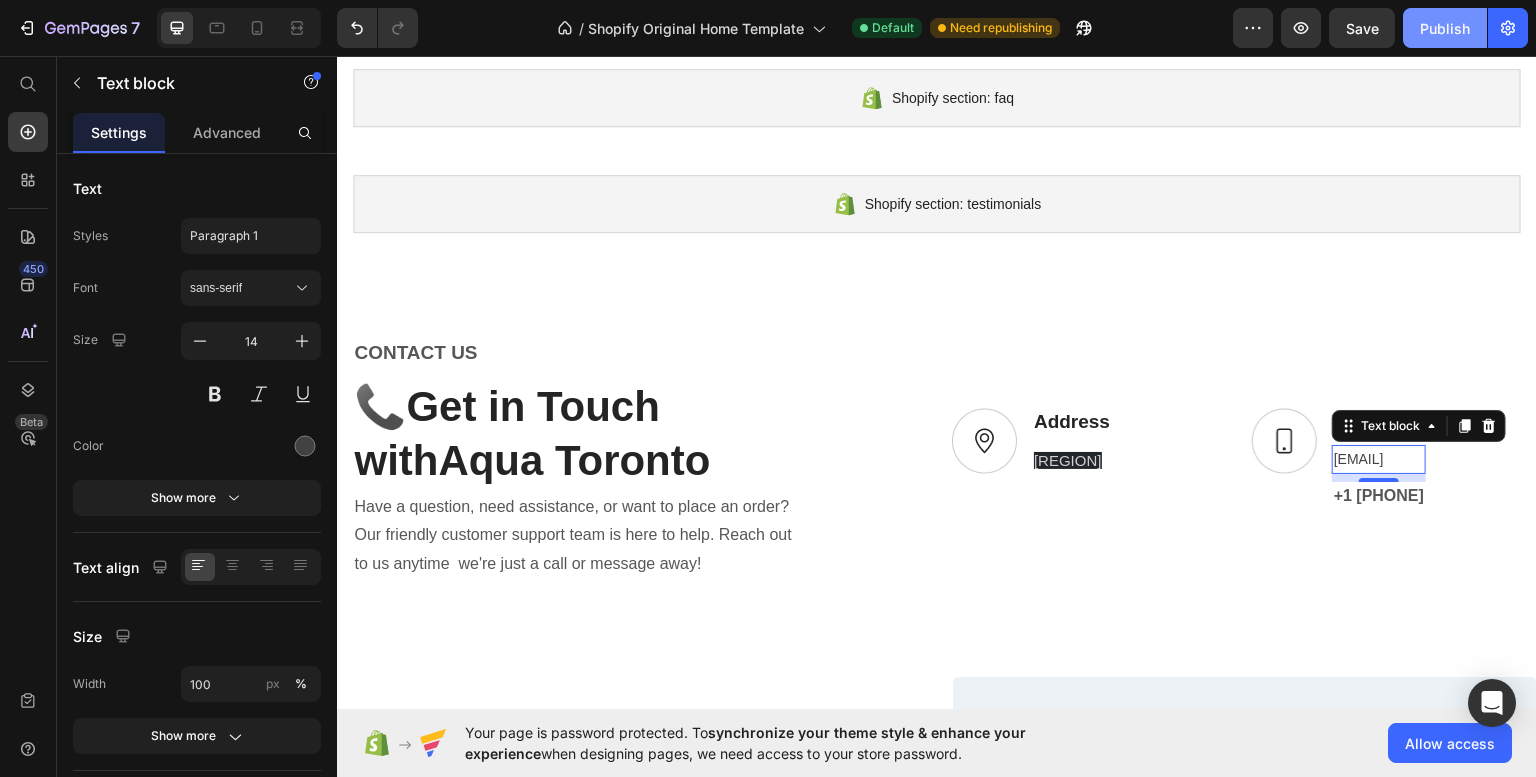 click on "Publish" at bounding box center (1445, 28) 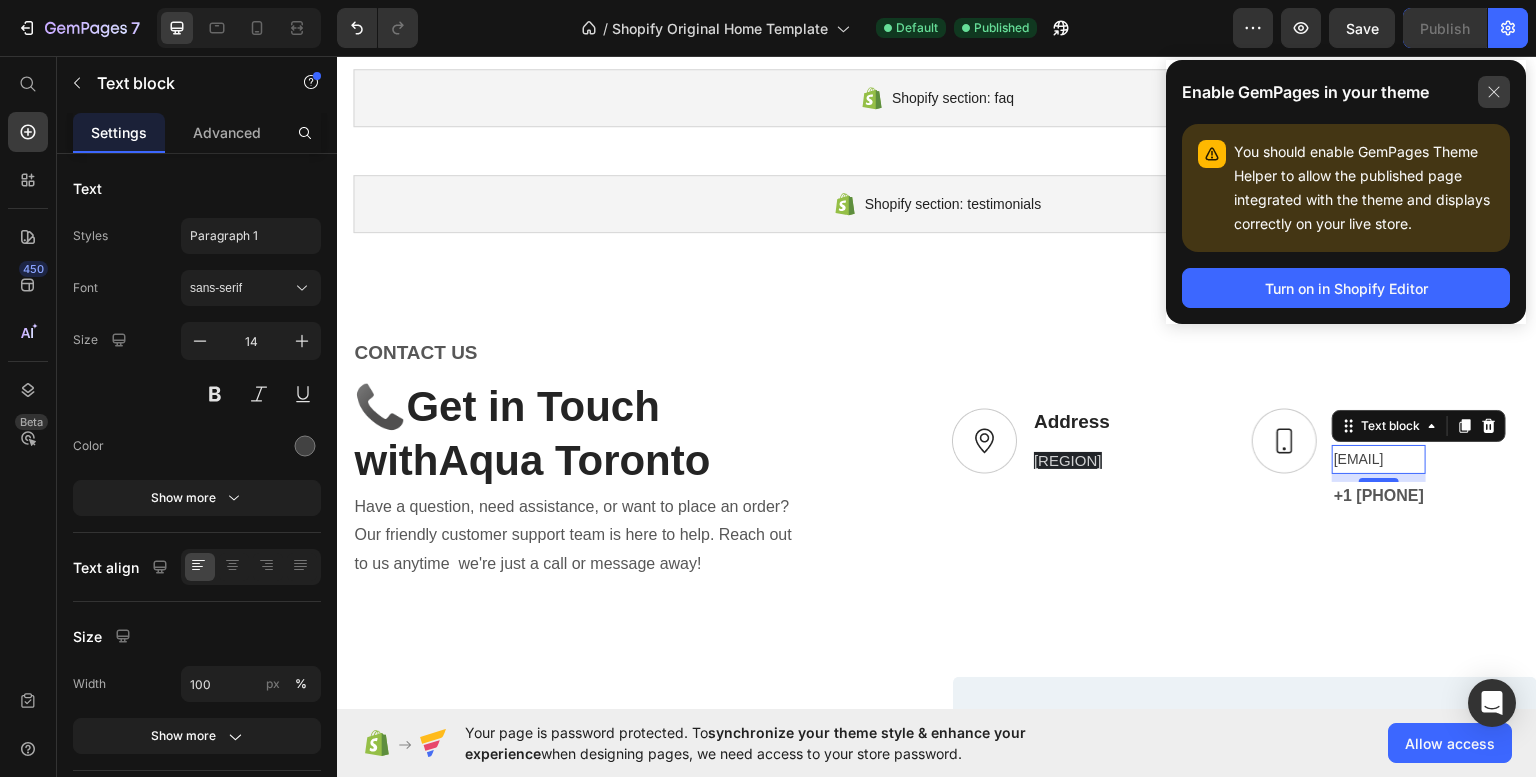 click 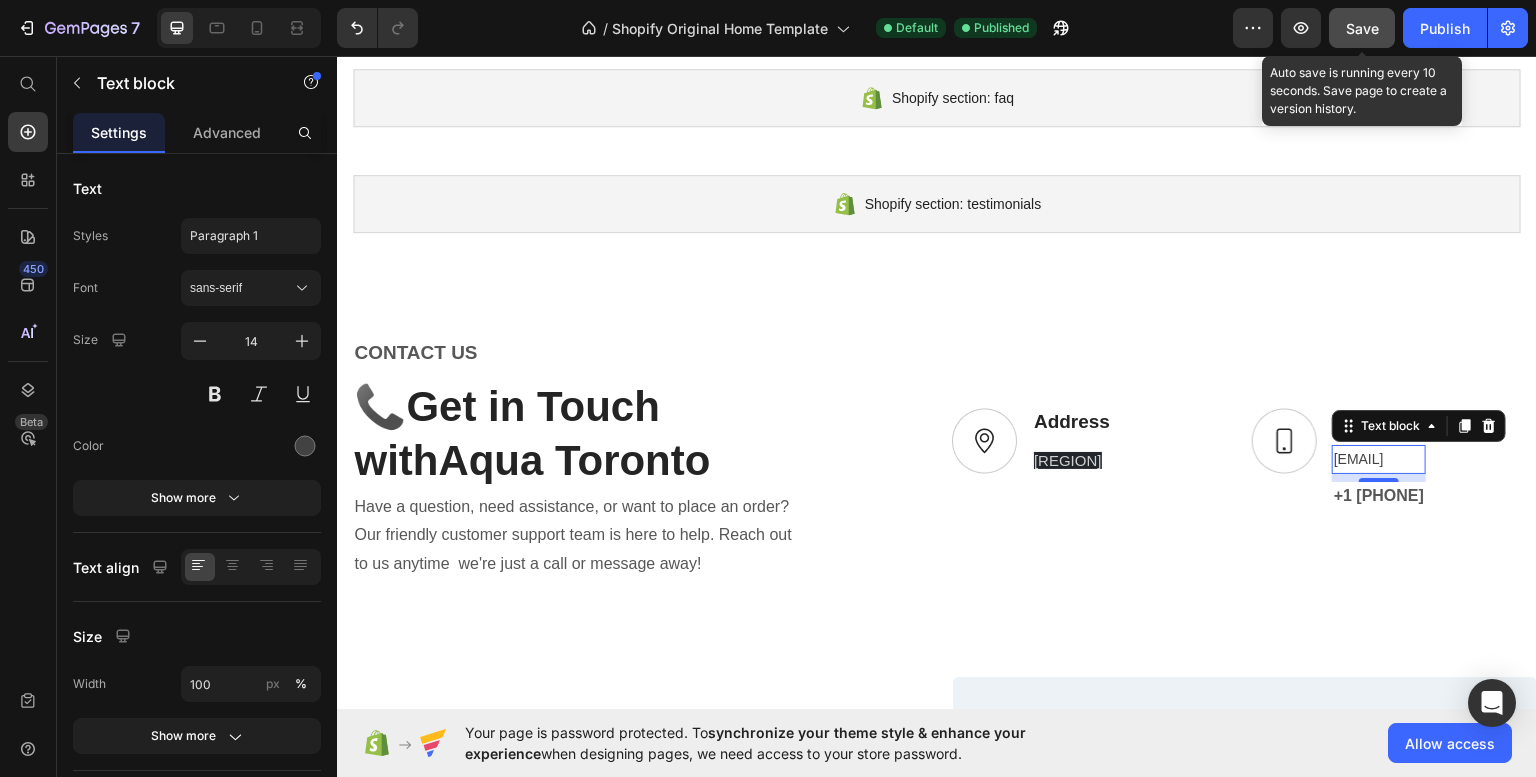 click on "Save" 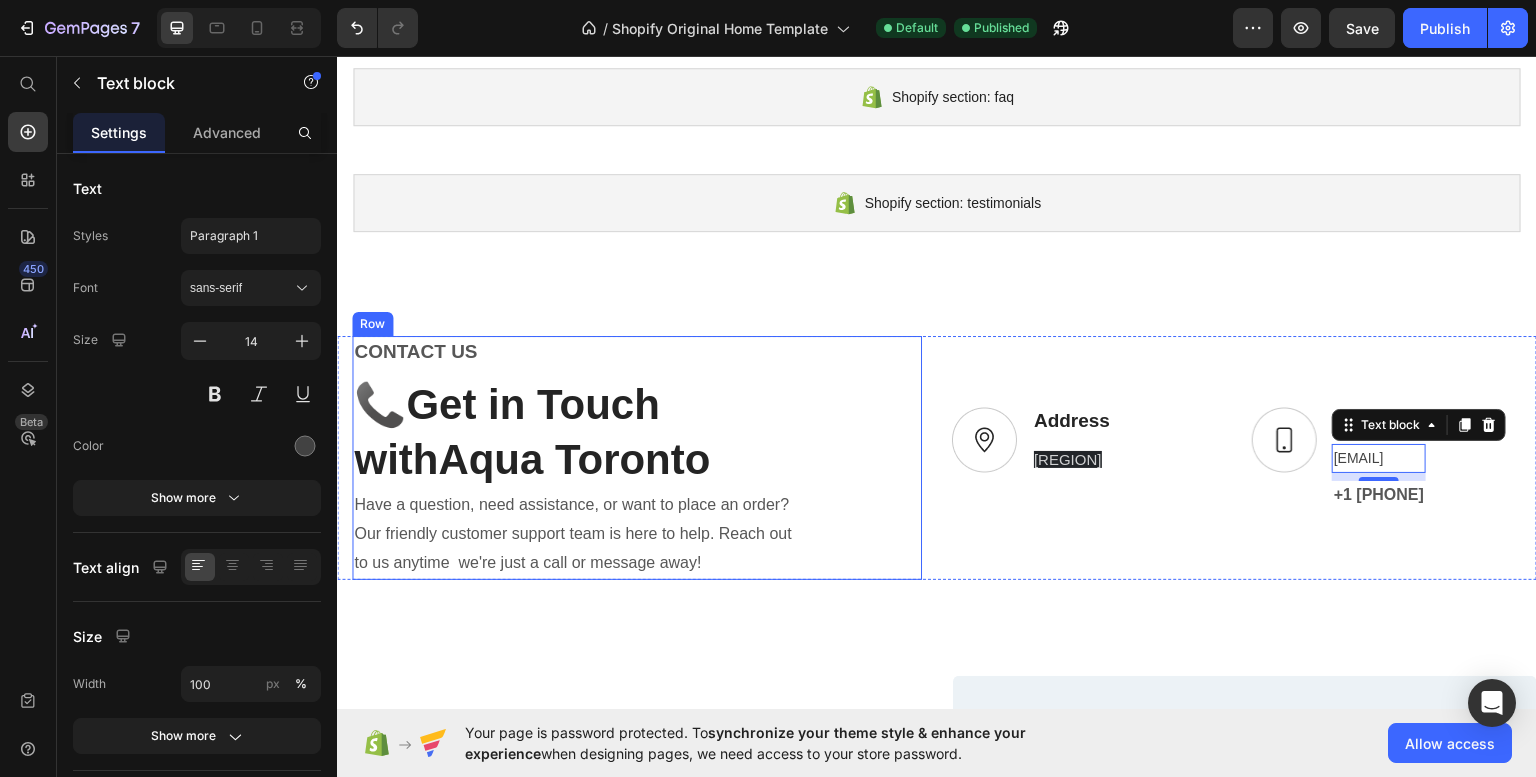scroll, scrollTop: 1144, scrollLeft: 0, axis: vertical 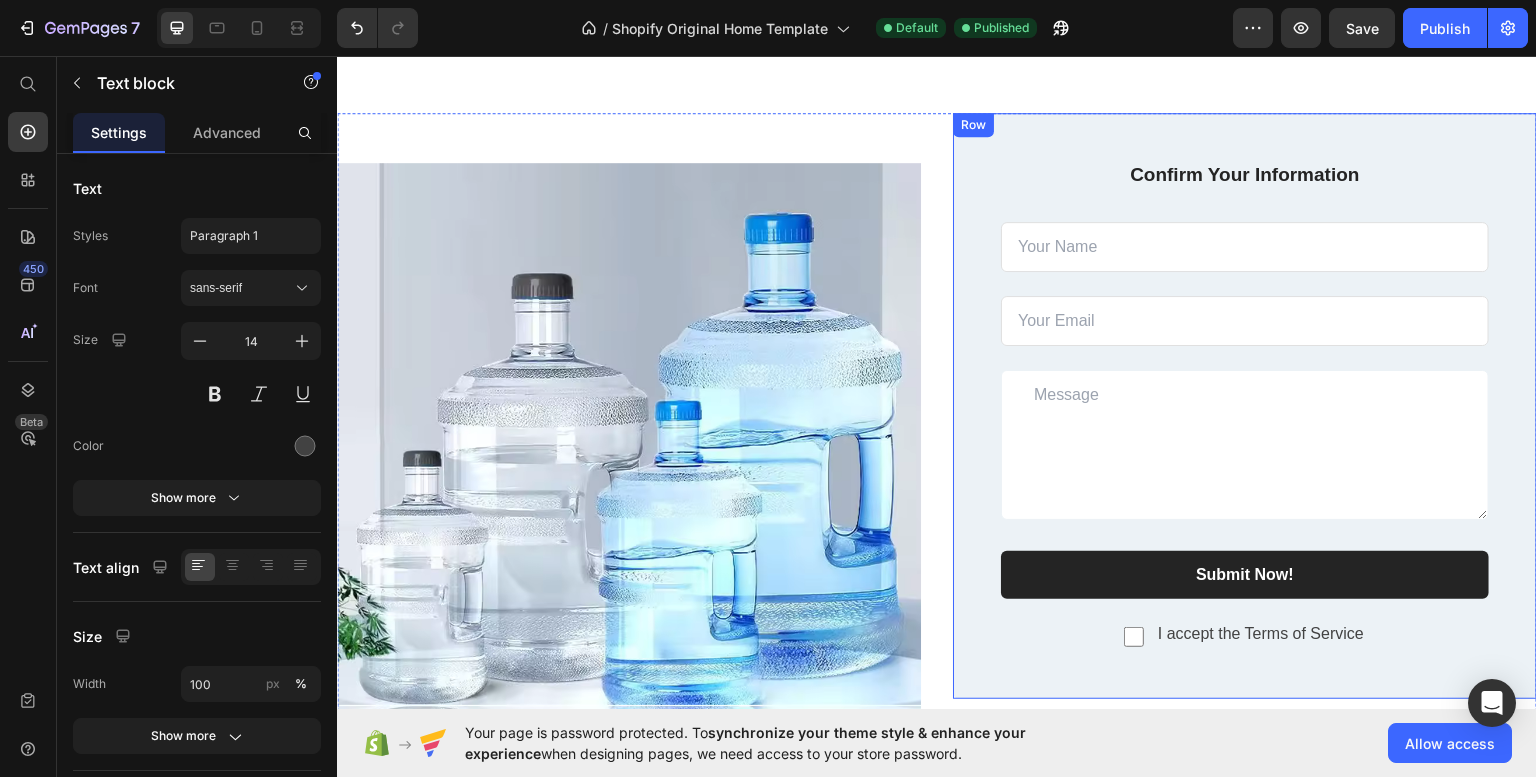 click on "Confirm Your Information Text block Text Field Email Field Text Area Row Submit Now! Submit Button Checkbox I accept the Terms of Service Text block Row Contact Form Row" at bounding box center (1245, 405) 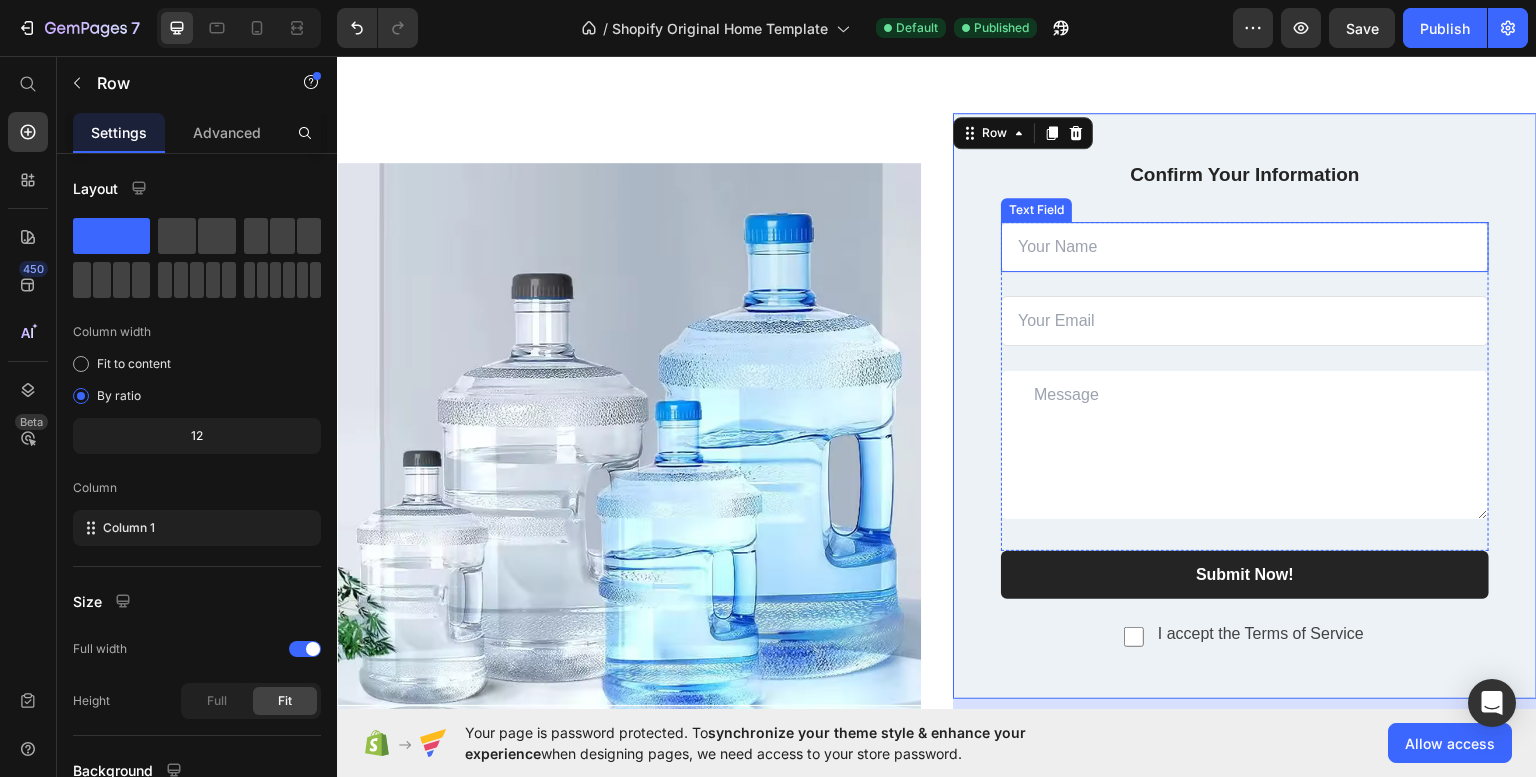 click at bounding box center [1245, 246] 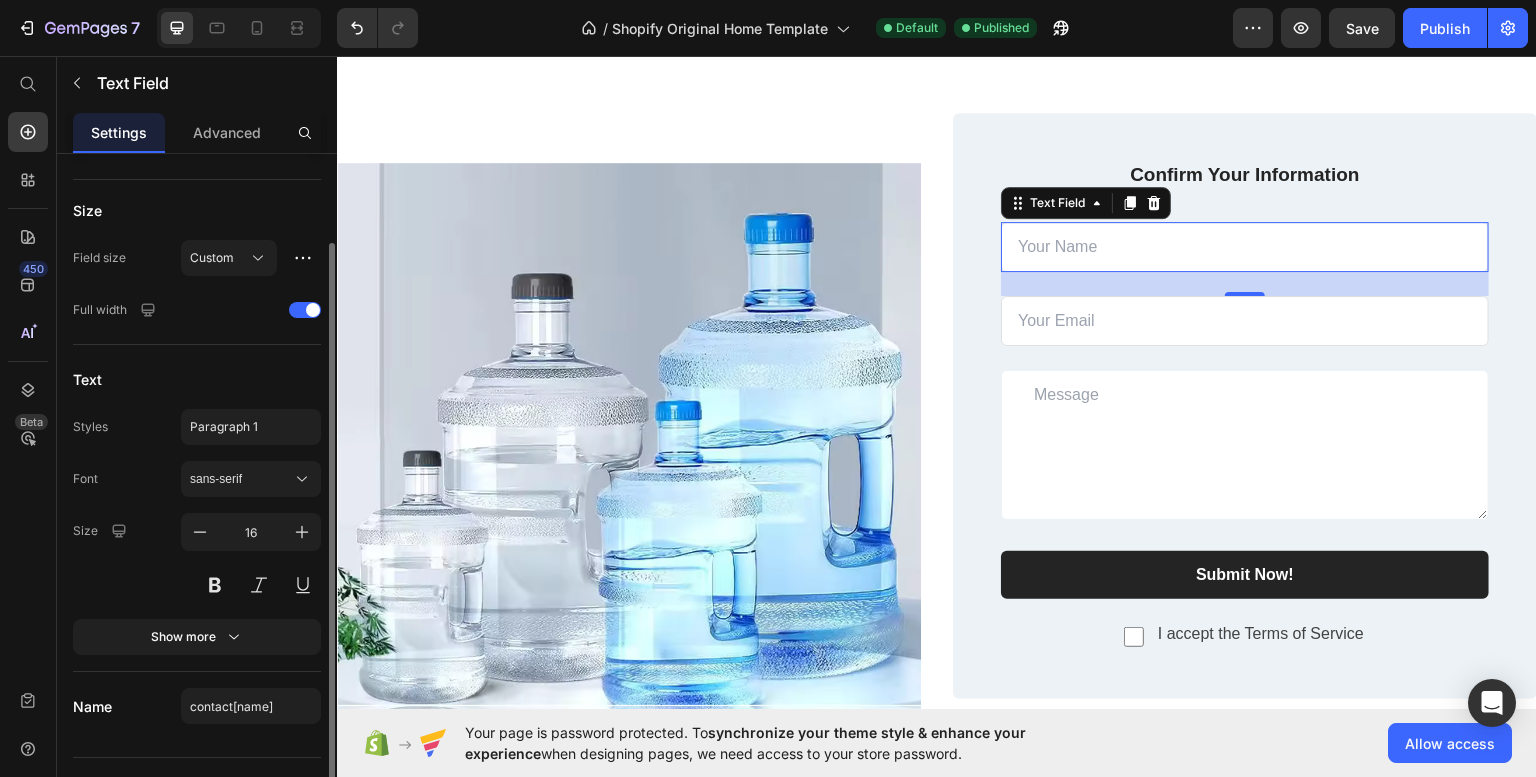 scroll, scrollTop: 144, scrollLeft: 0, axis: vertical 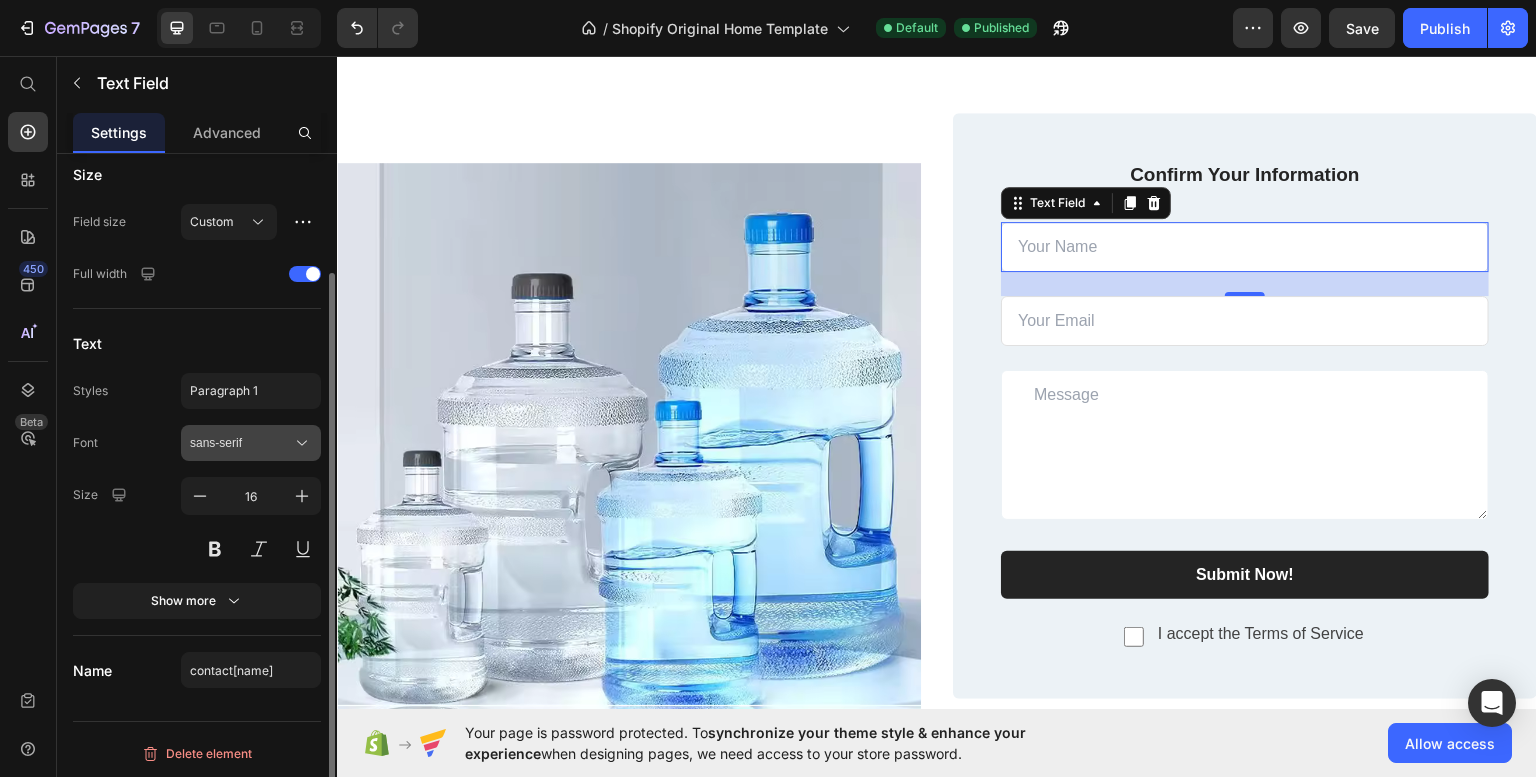 click on "sans-serif" at bounding box center [241, 443] 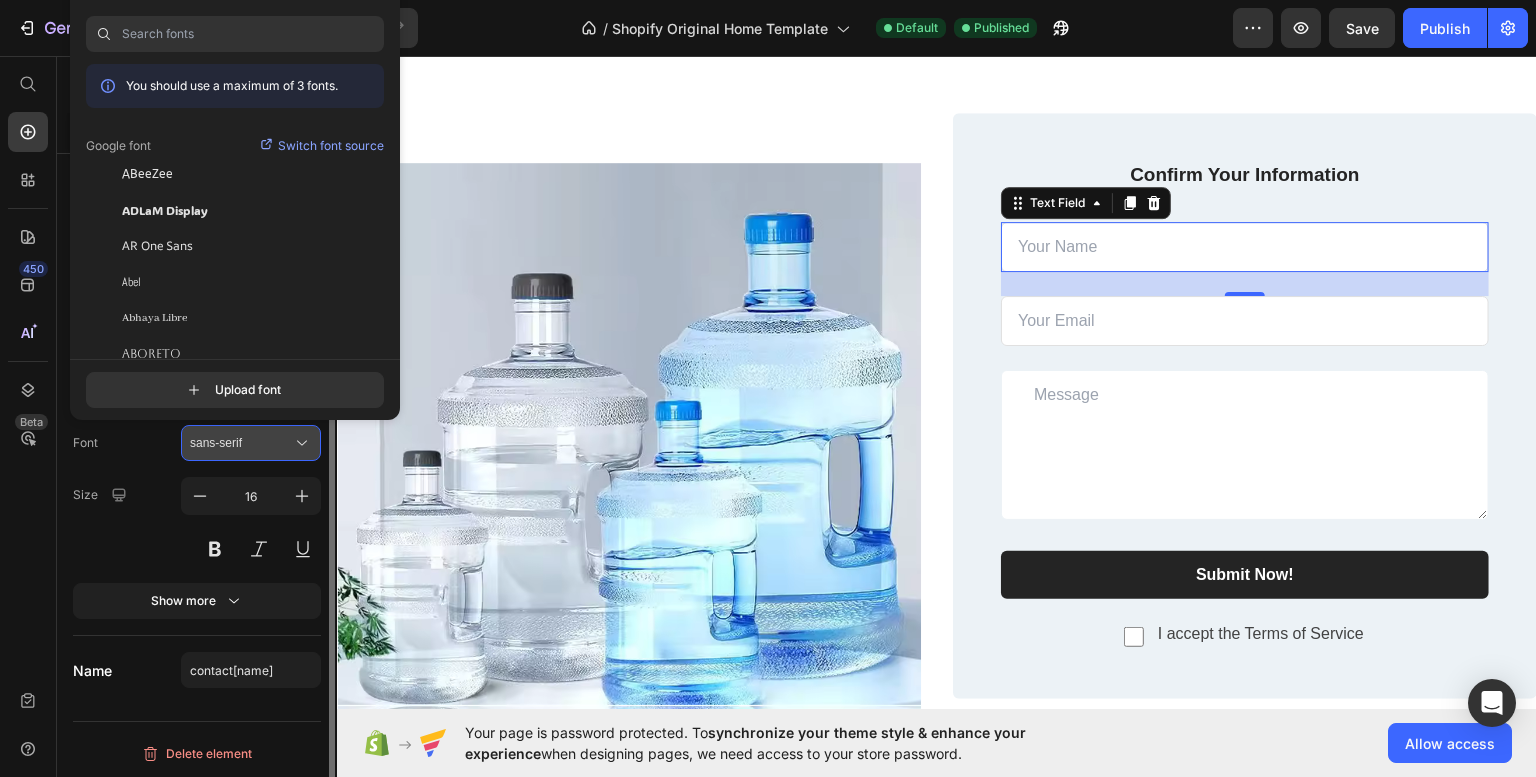 click on "sans-serif" at bounding box center (241, 443) 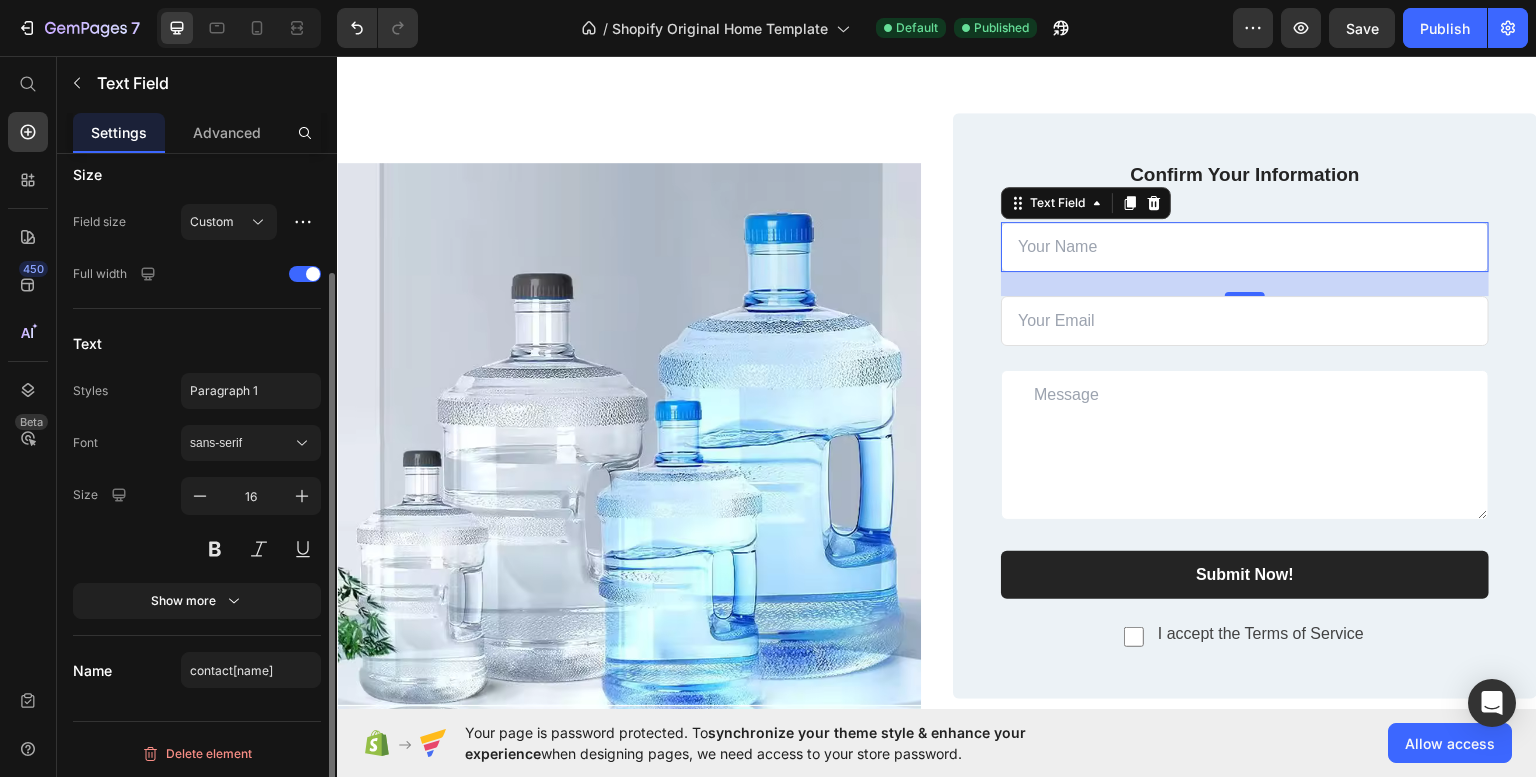 scroll, scrollTop: 0, scrollLeft: 0, axis: both 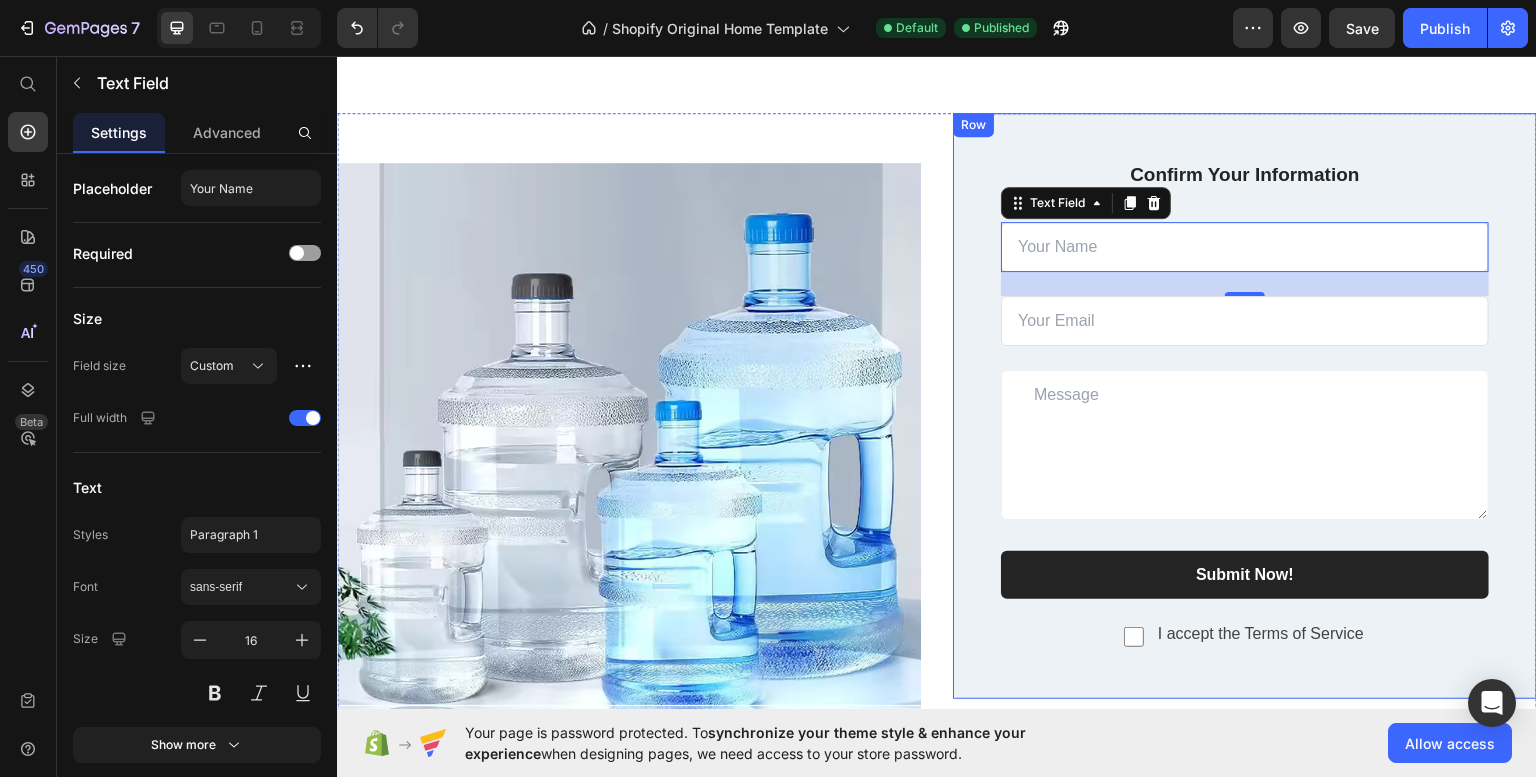 click on "Confirm Your Information Text block Text Field   24 Email Field Text Area Row Submit Now! Submit Button Checkbox I accept the Terms of Service Text block Row Contact Form Row" at bounding box center (1245, 405) 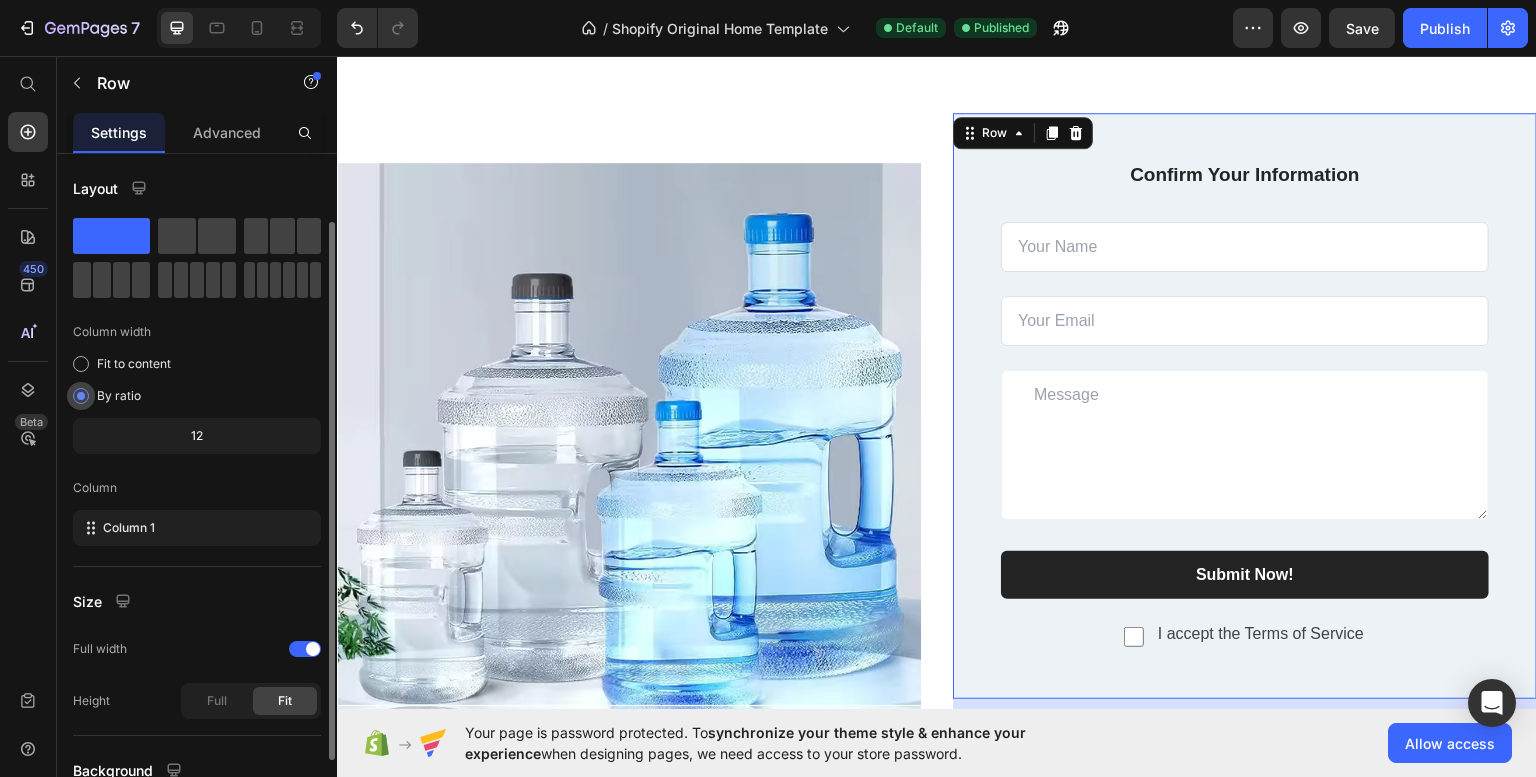 scroll, scrollTop: 178, scrollLeft: 0, axis: vertical 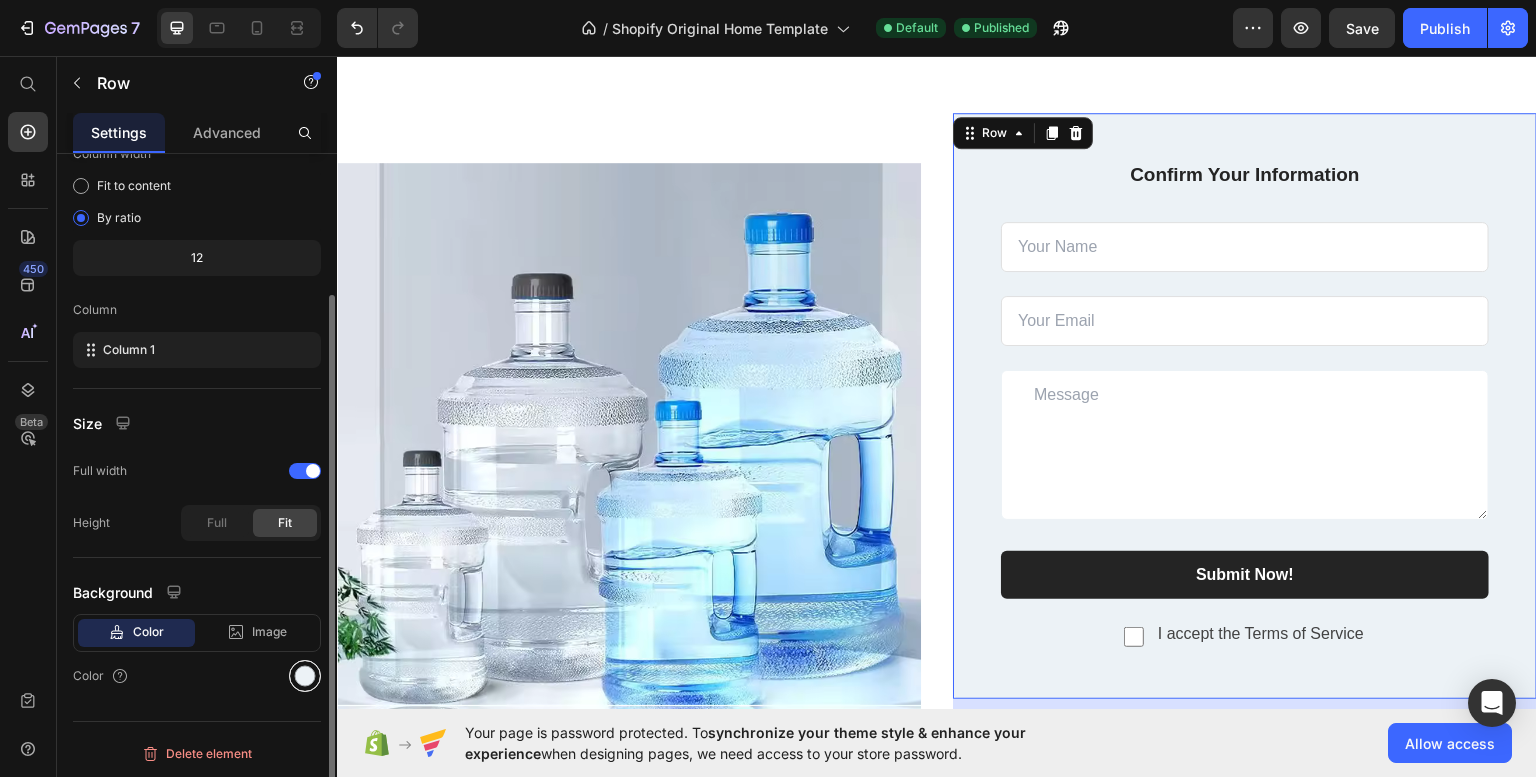 click at bounding box center (305, 676) 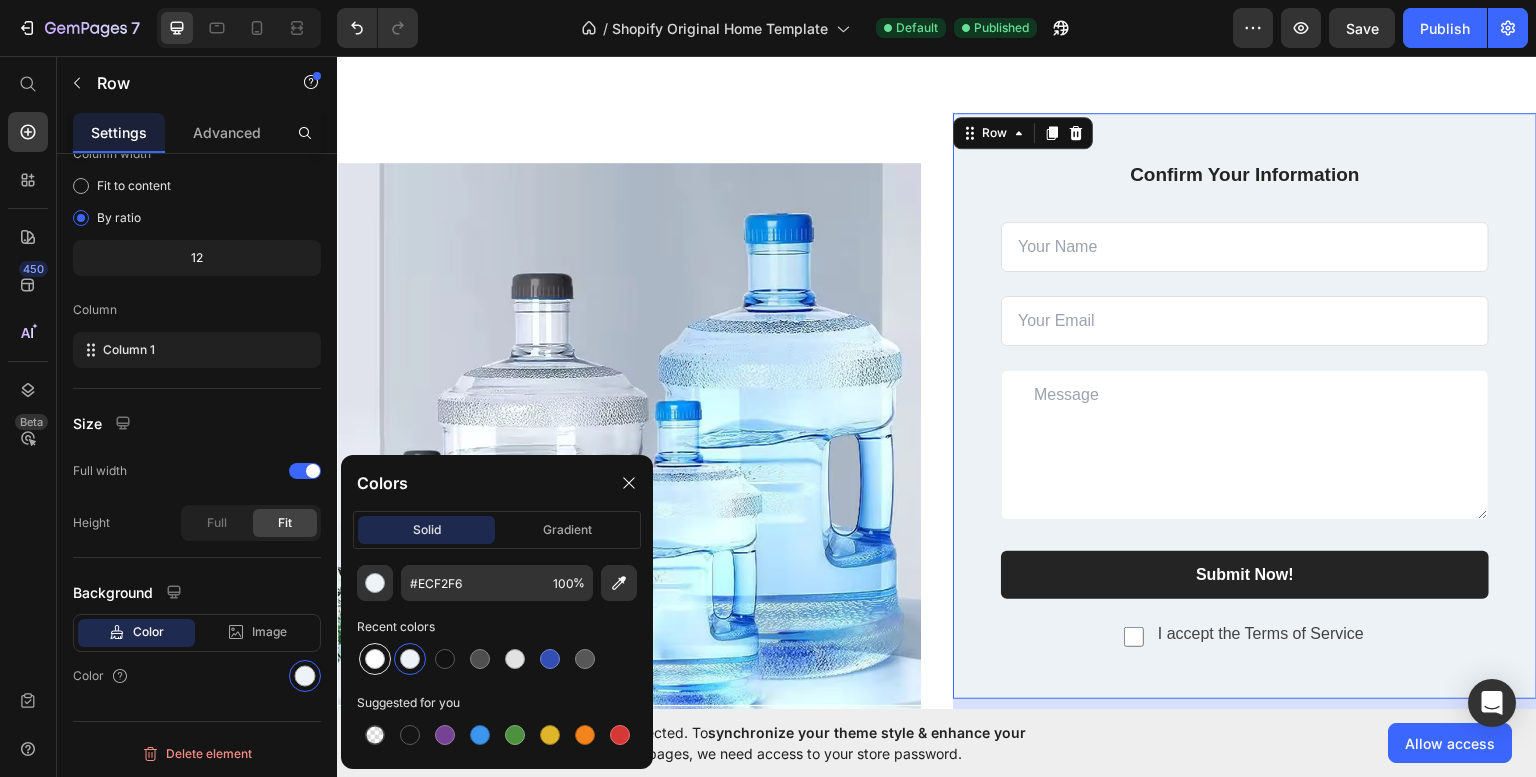 click at bounding box center (375, 659) 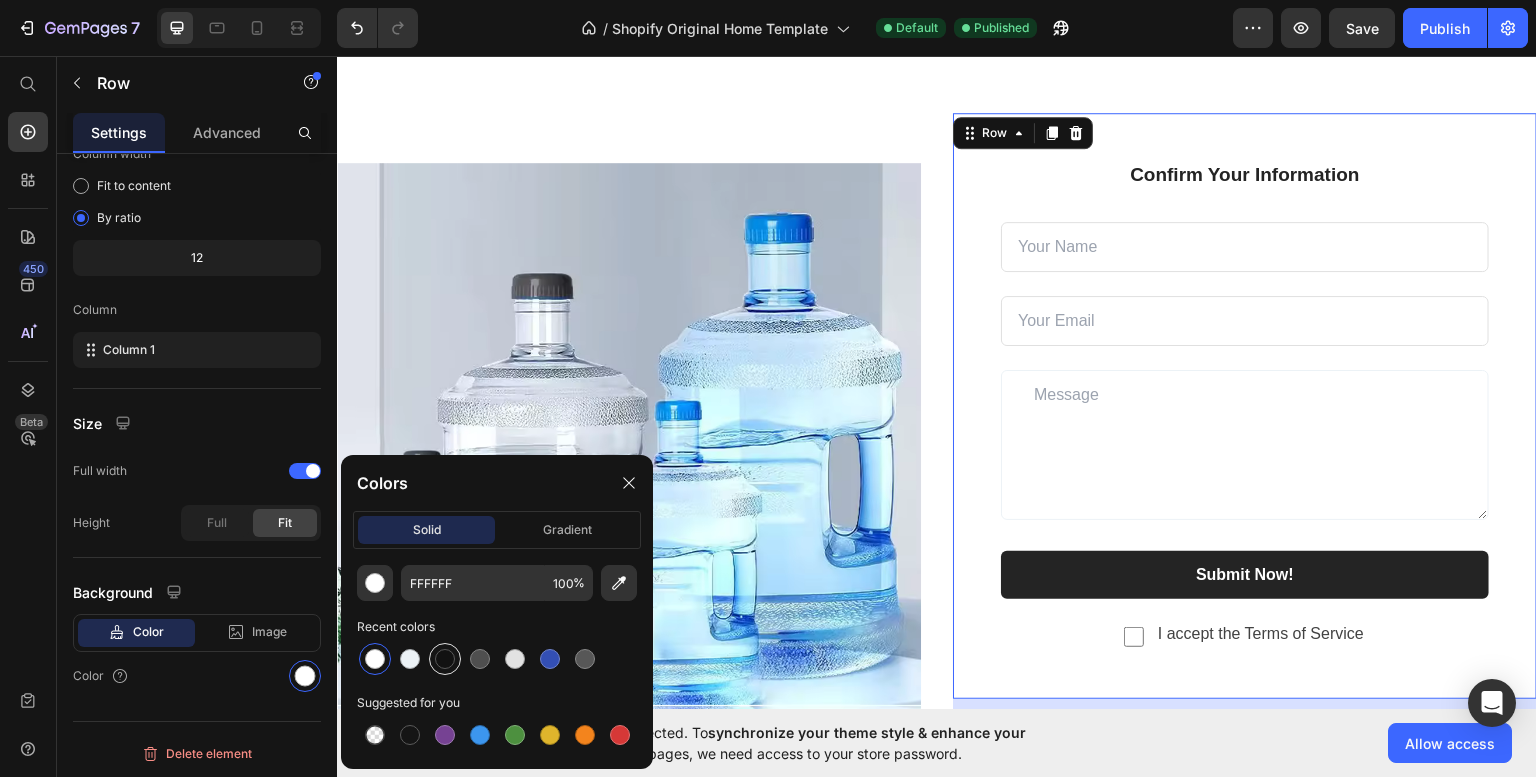 click at bounding box center (445, 659) 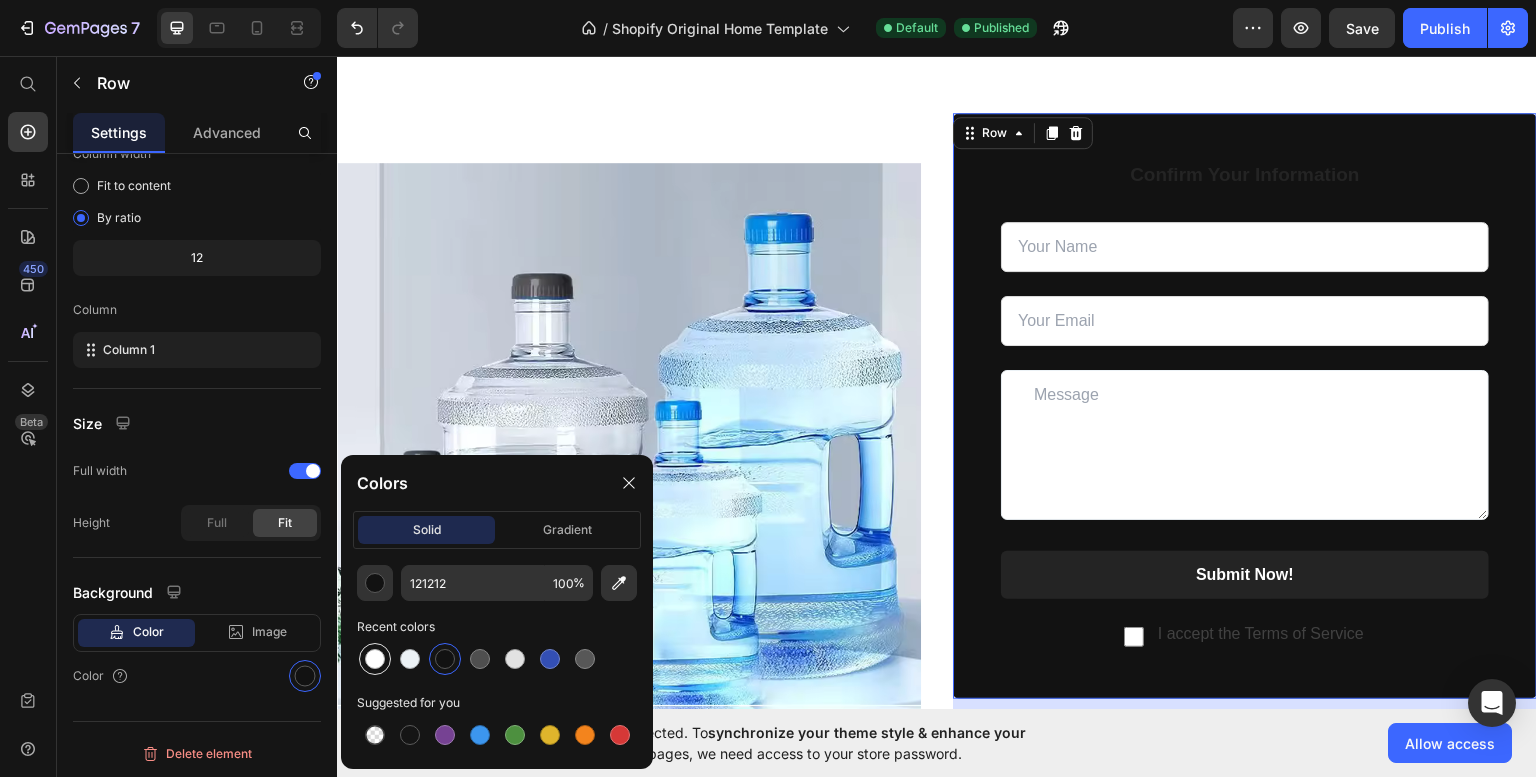 click at bounding box center (375, 659) 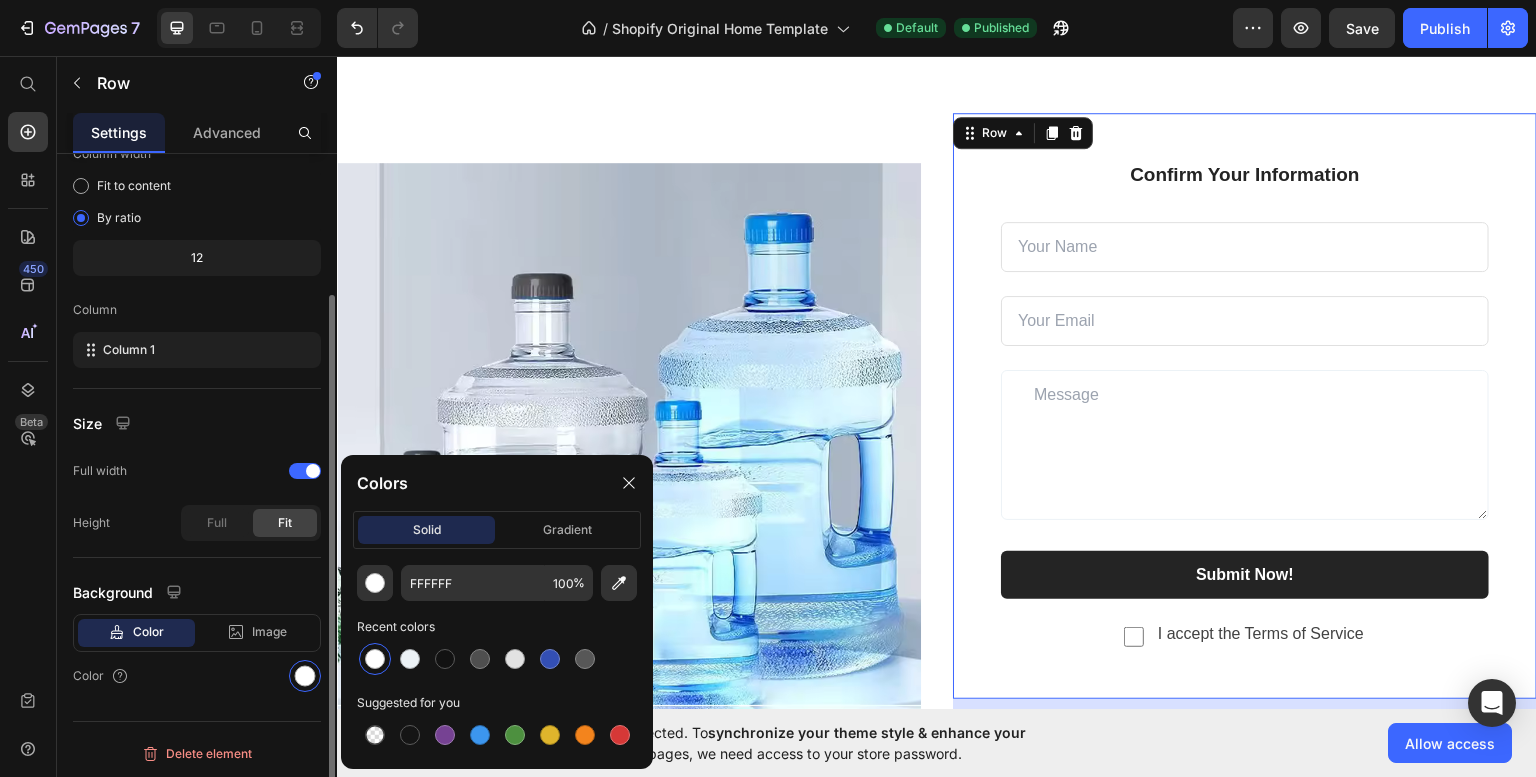 click on "Layout Column width Fit to content By ratio 12 Column Column 1 Size Full width Height Full Fit Background Color Image Video  Color" at bounding box center (197, 356) 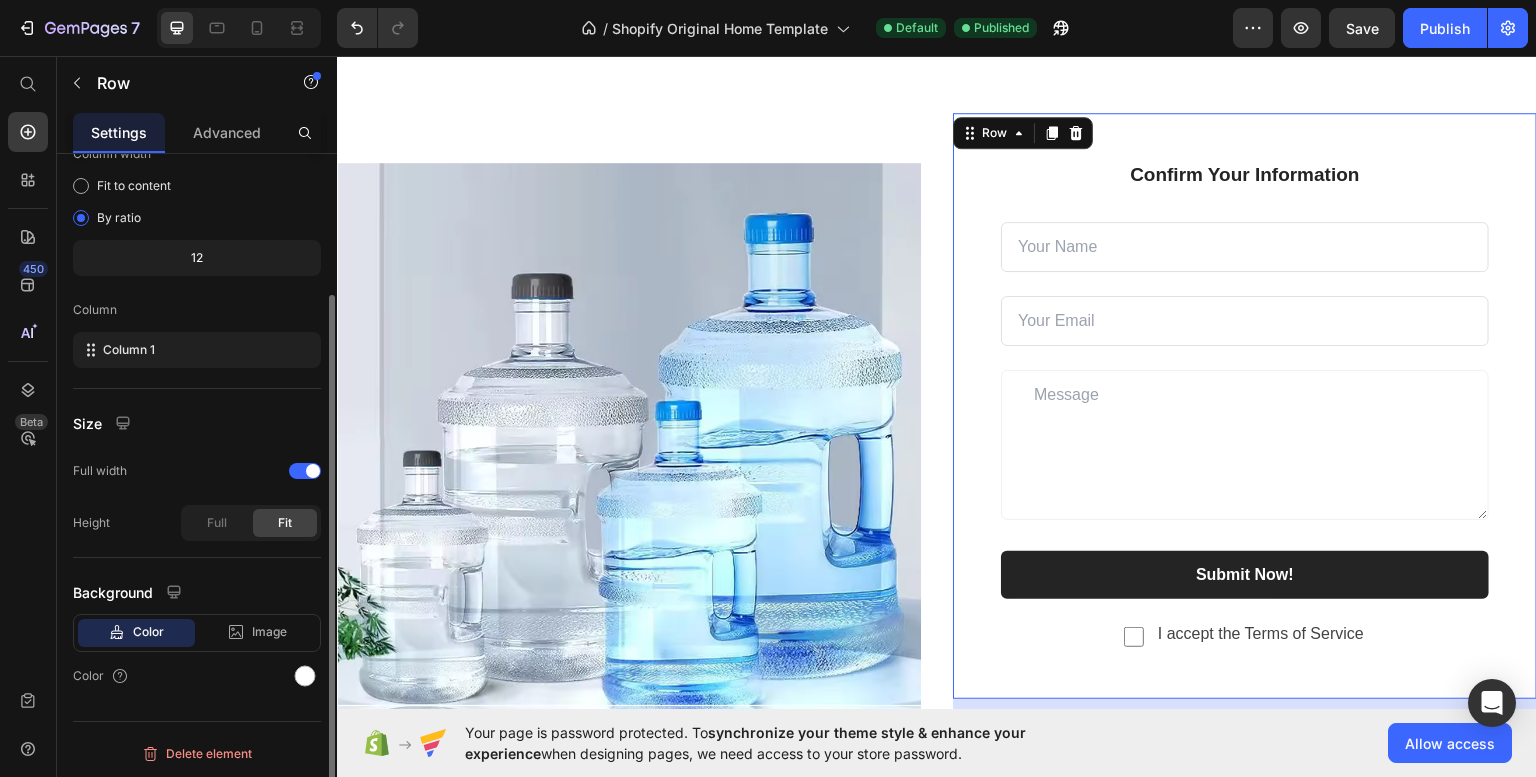 scroll, scrollTop: 0, scrollLeft: 0, axis: both 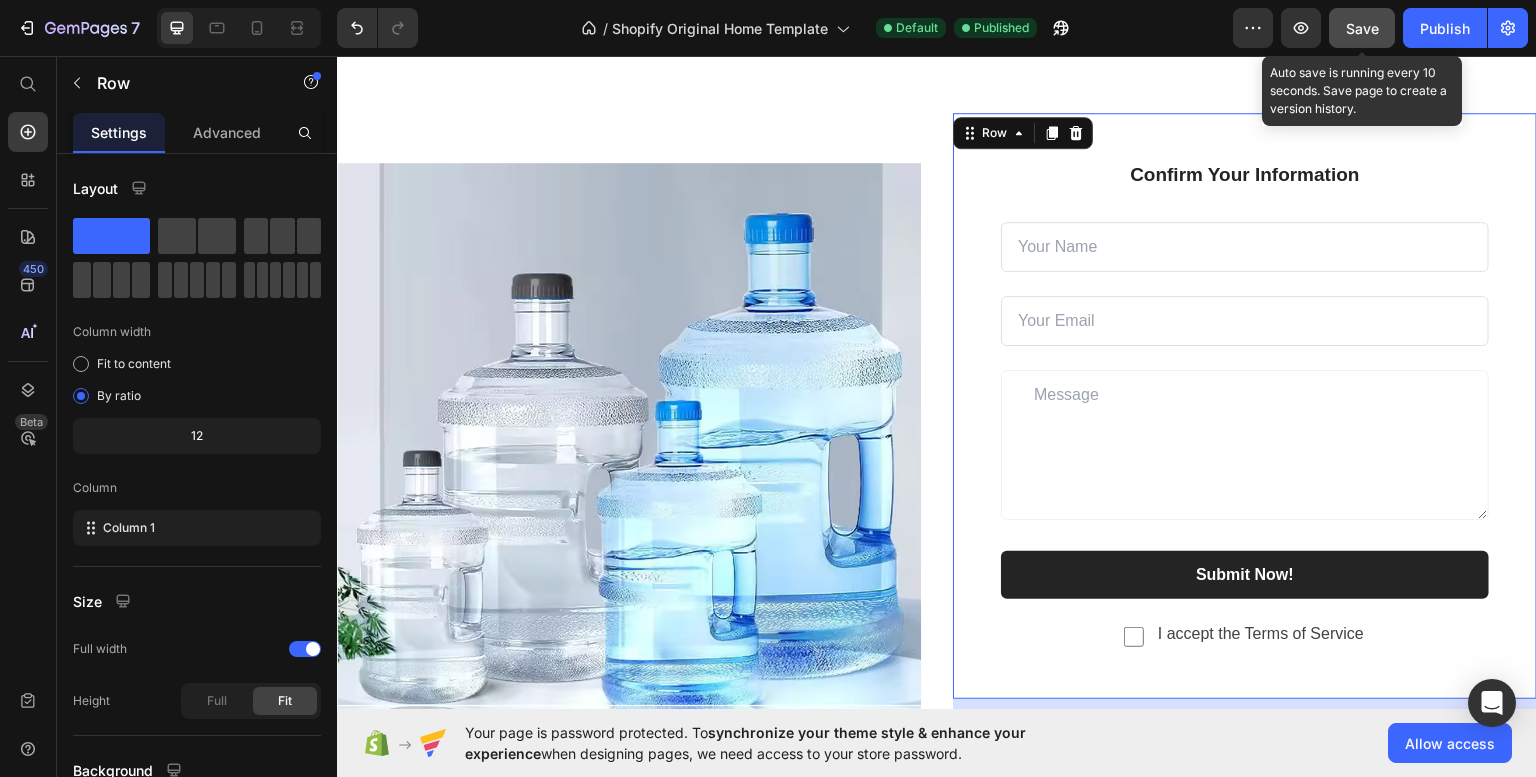 click on "Save" at bounding box center [1362, 28] 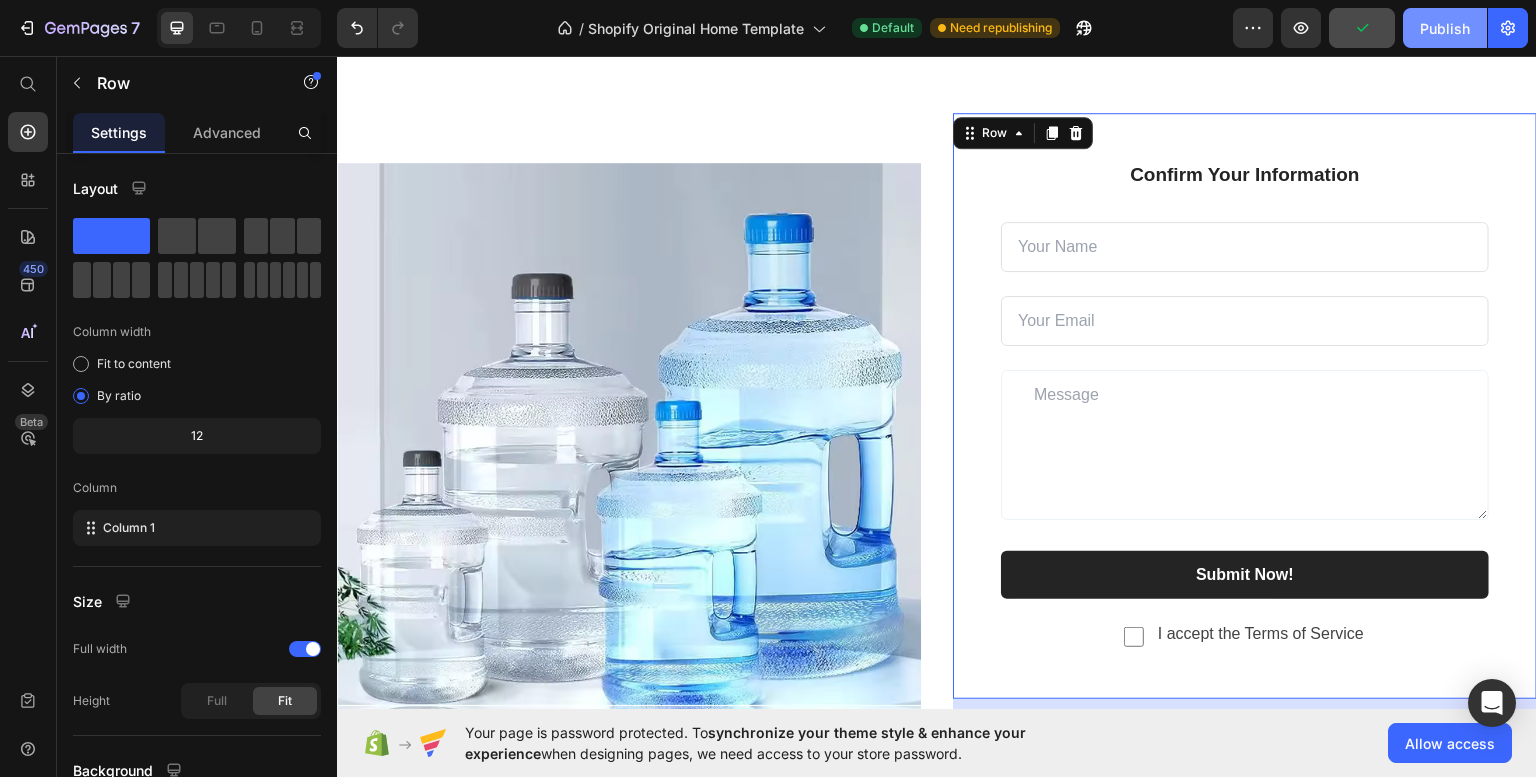 click on "Publish" 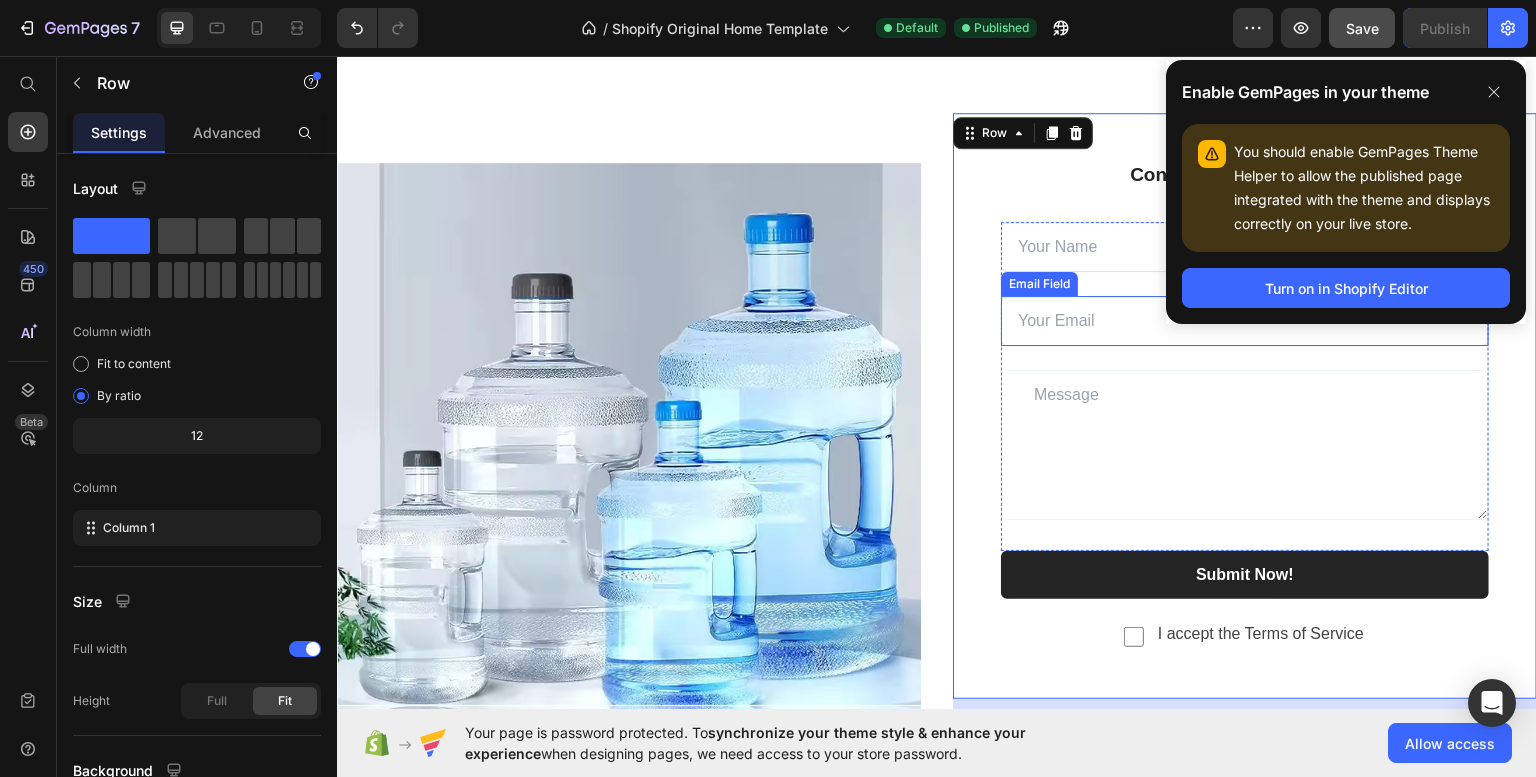 click at bounding box center (1245, 320) 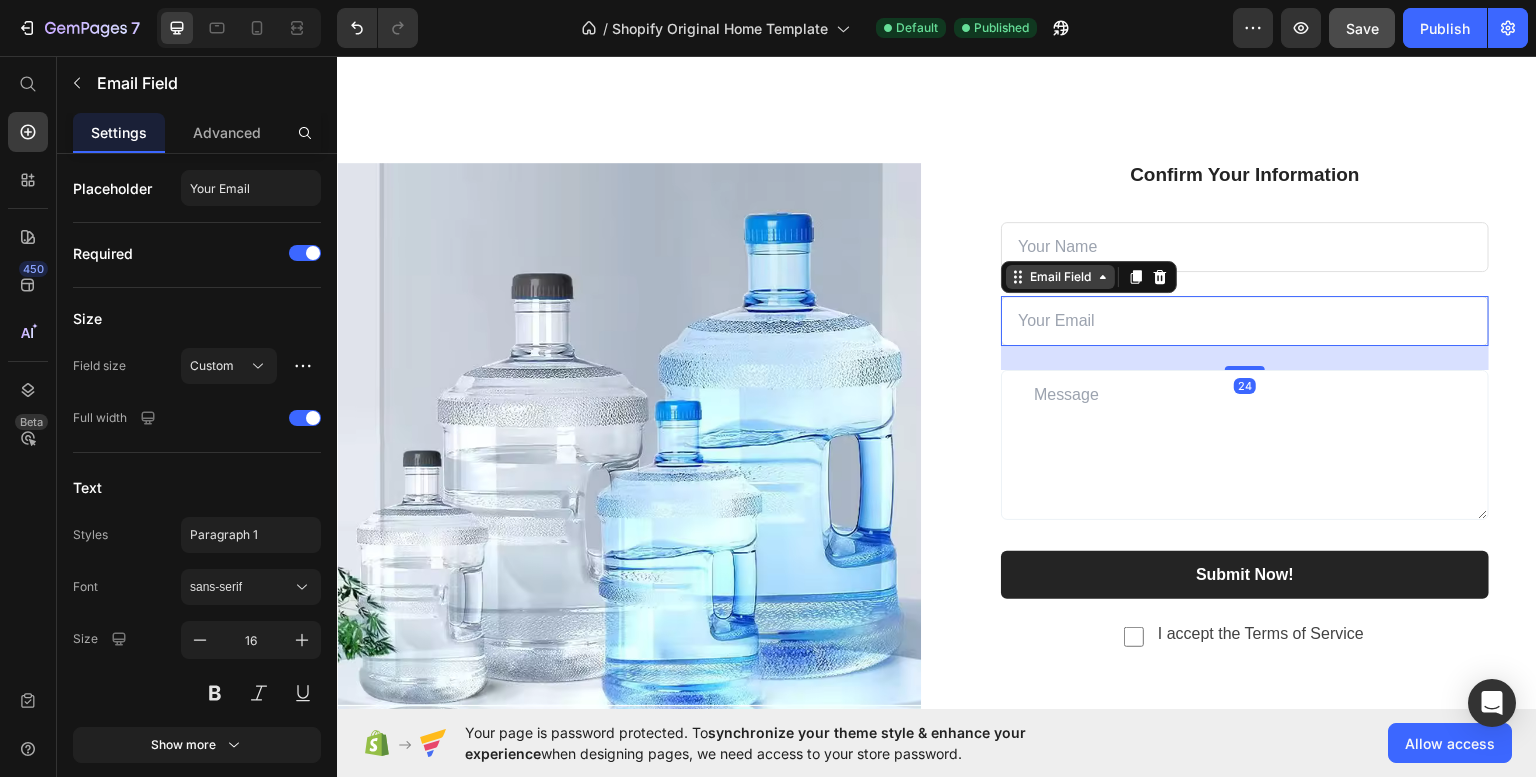 click 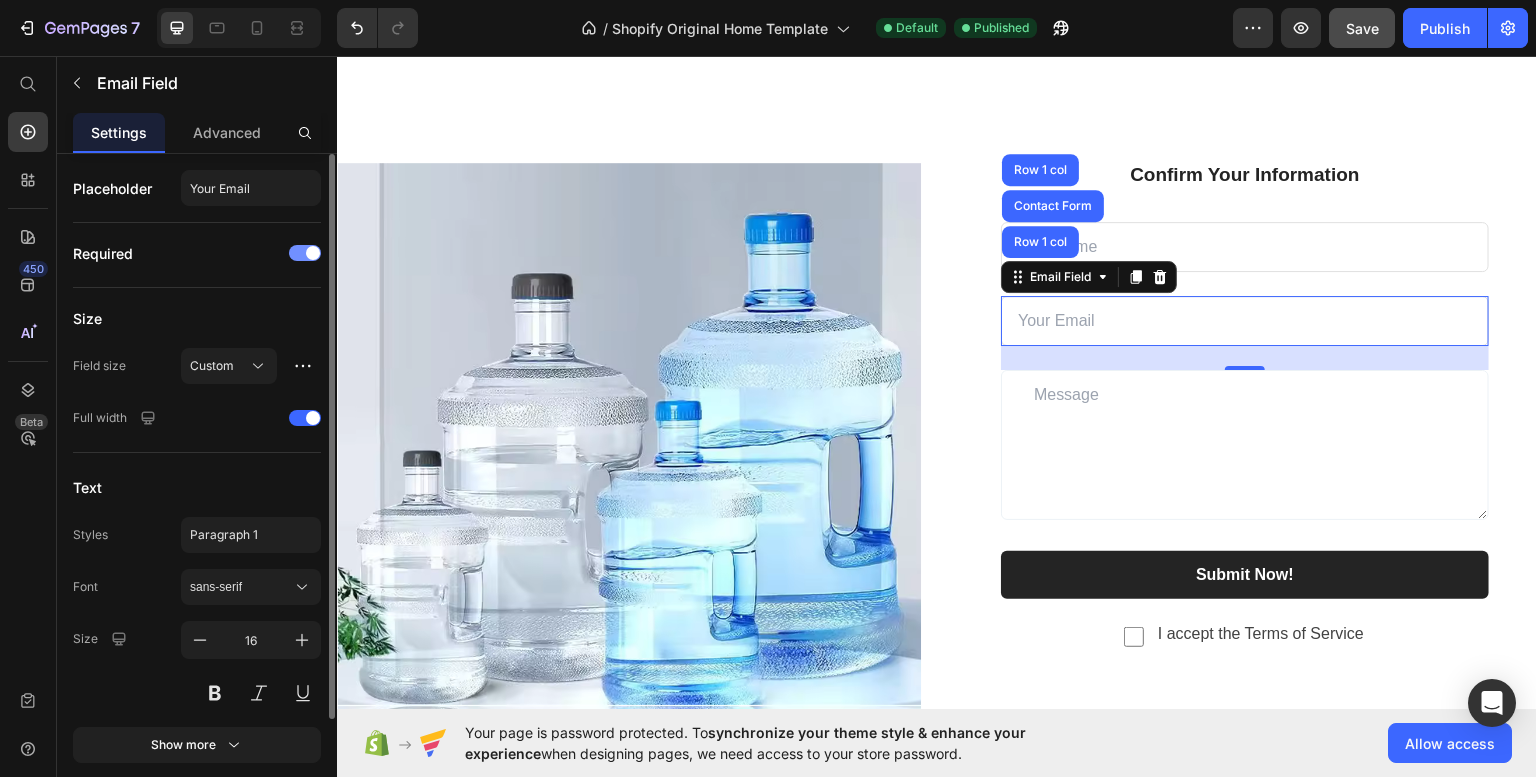 click on "Required" 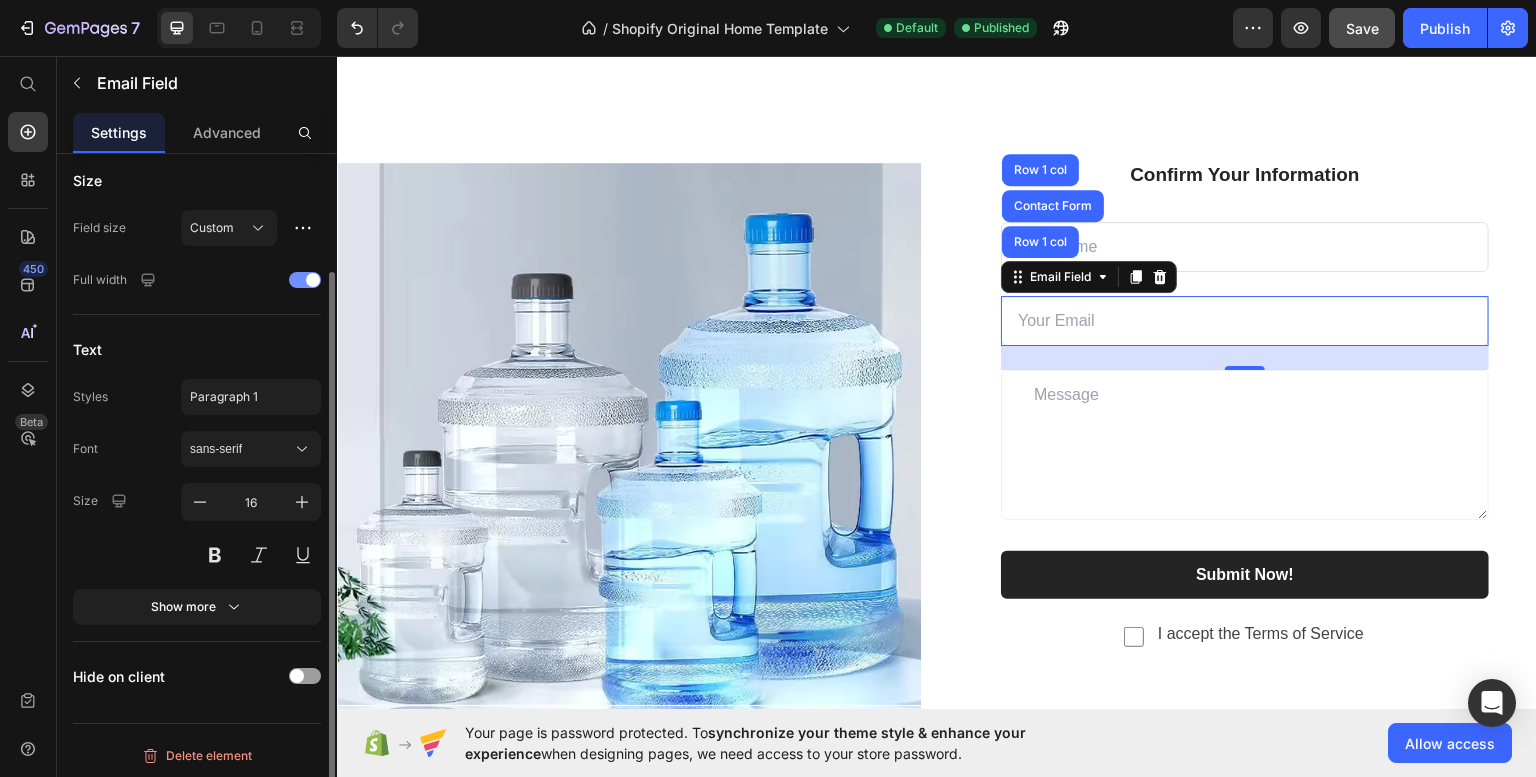 scroll, scrollTop: 140, scrollLeft: 0, axis: vertical 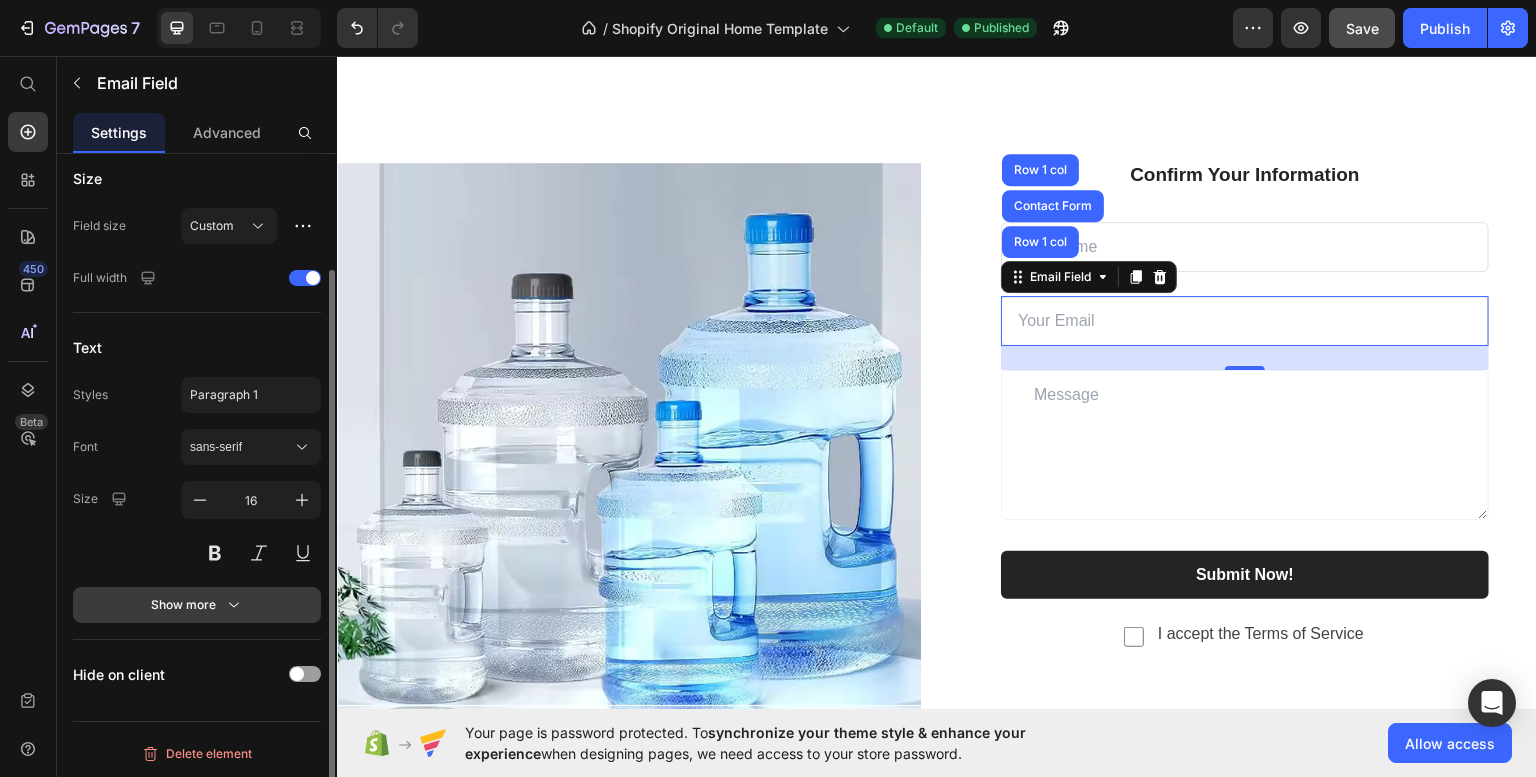 click on "Show more" at bounding box center [197, 605] 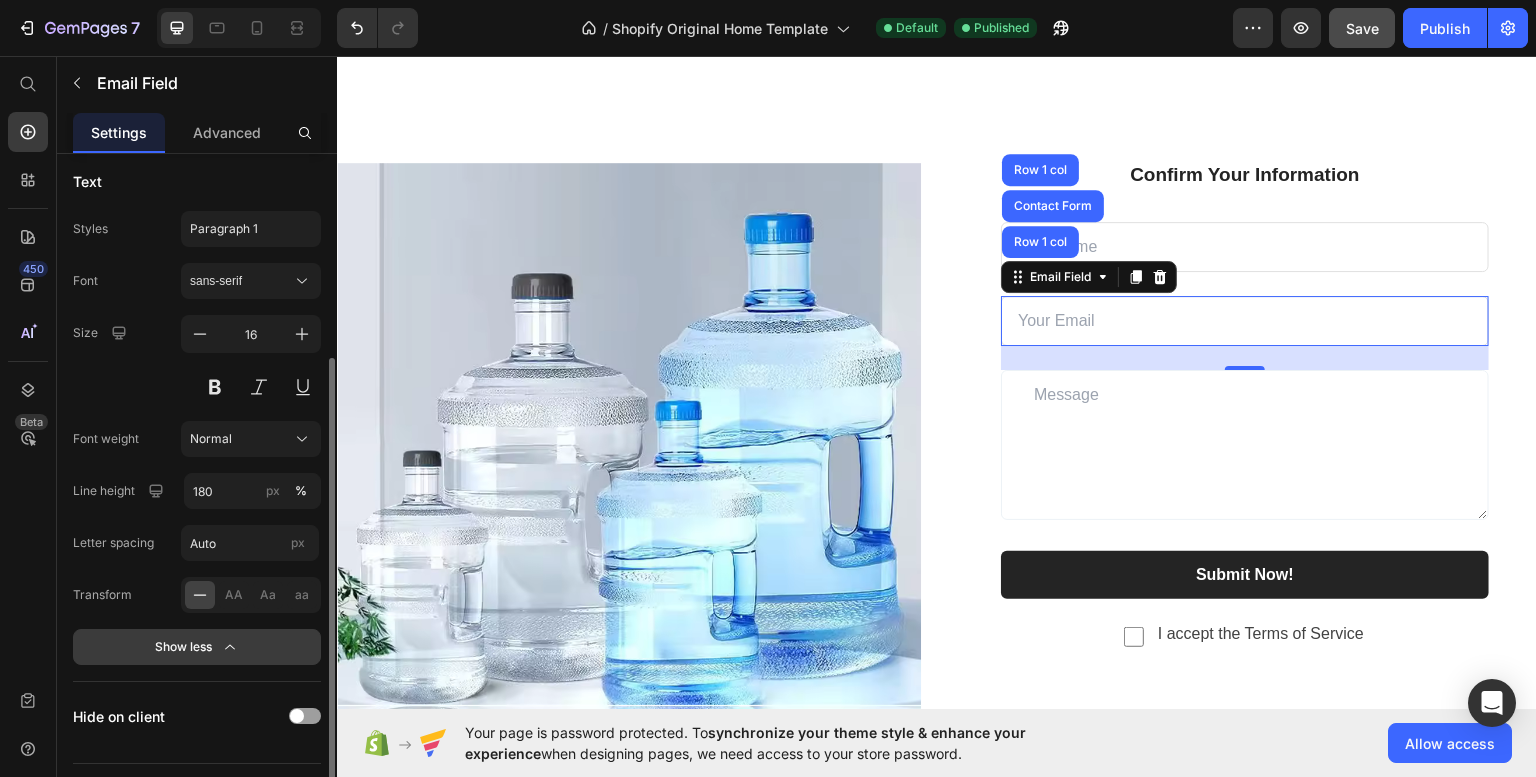 scroll, scrollTop: 307, scrollLeft: 0, axis: vertical 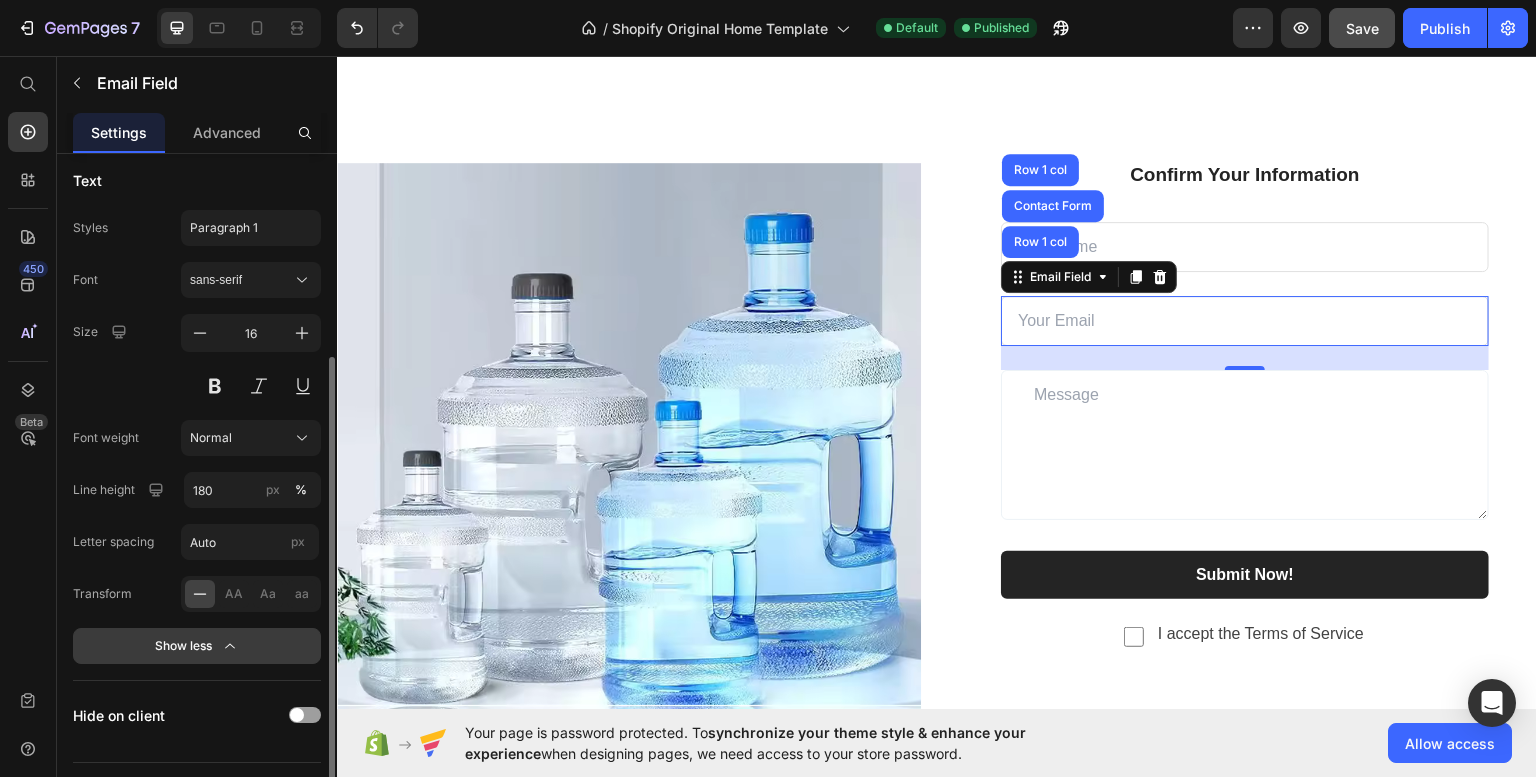 click on "Show less" 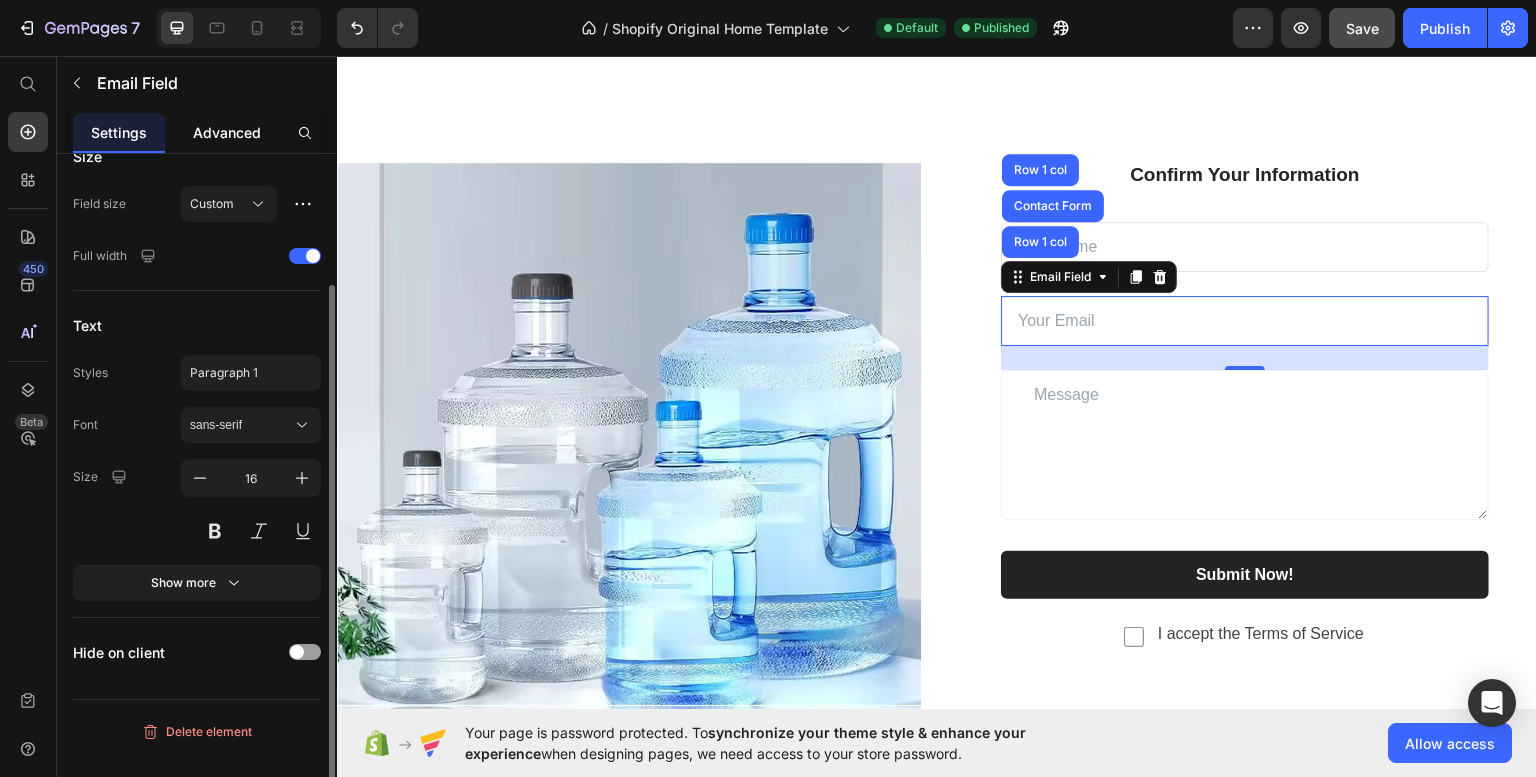 scroll, scrollTop: 158, scrollLeft: 0, axis: vertical 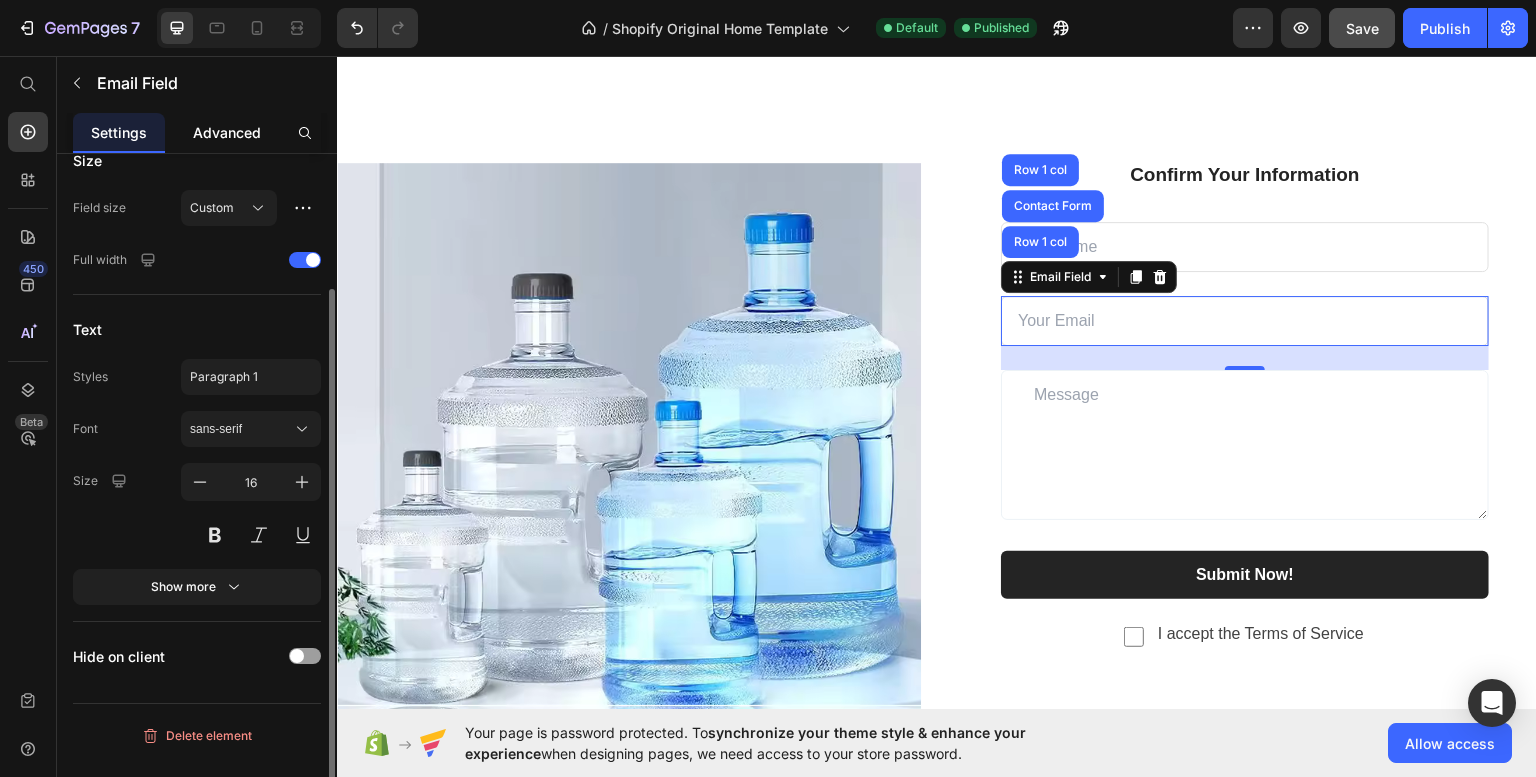 click on "Advanced" at bounding box center [227, 132] 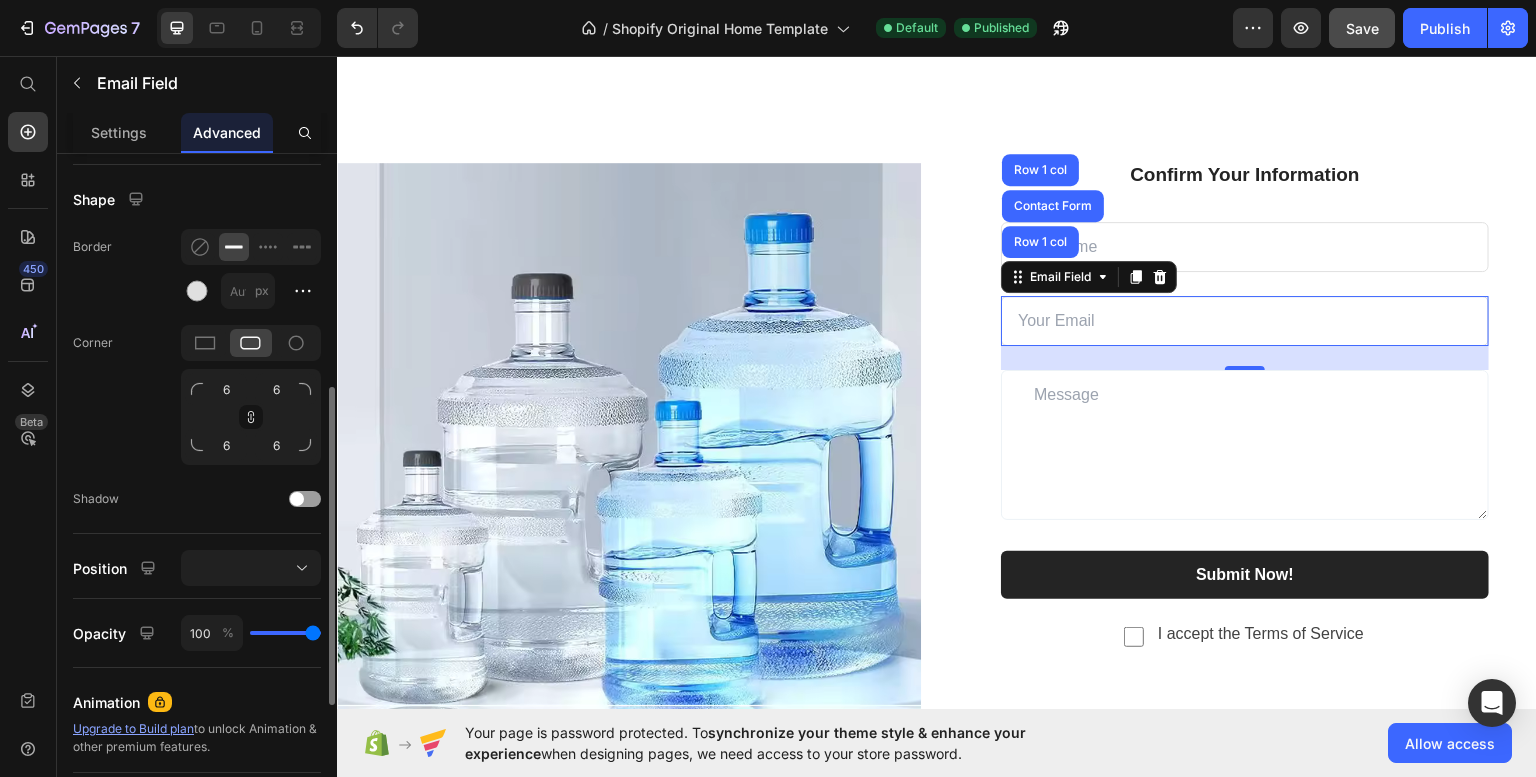 scroll, scrollTop: 483, scrollLeft: 0, axis: vertical 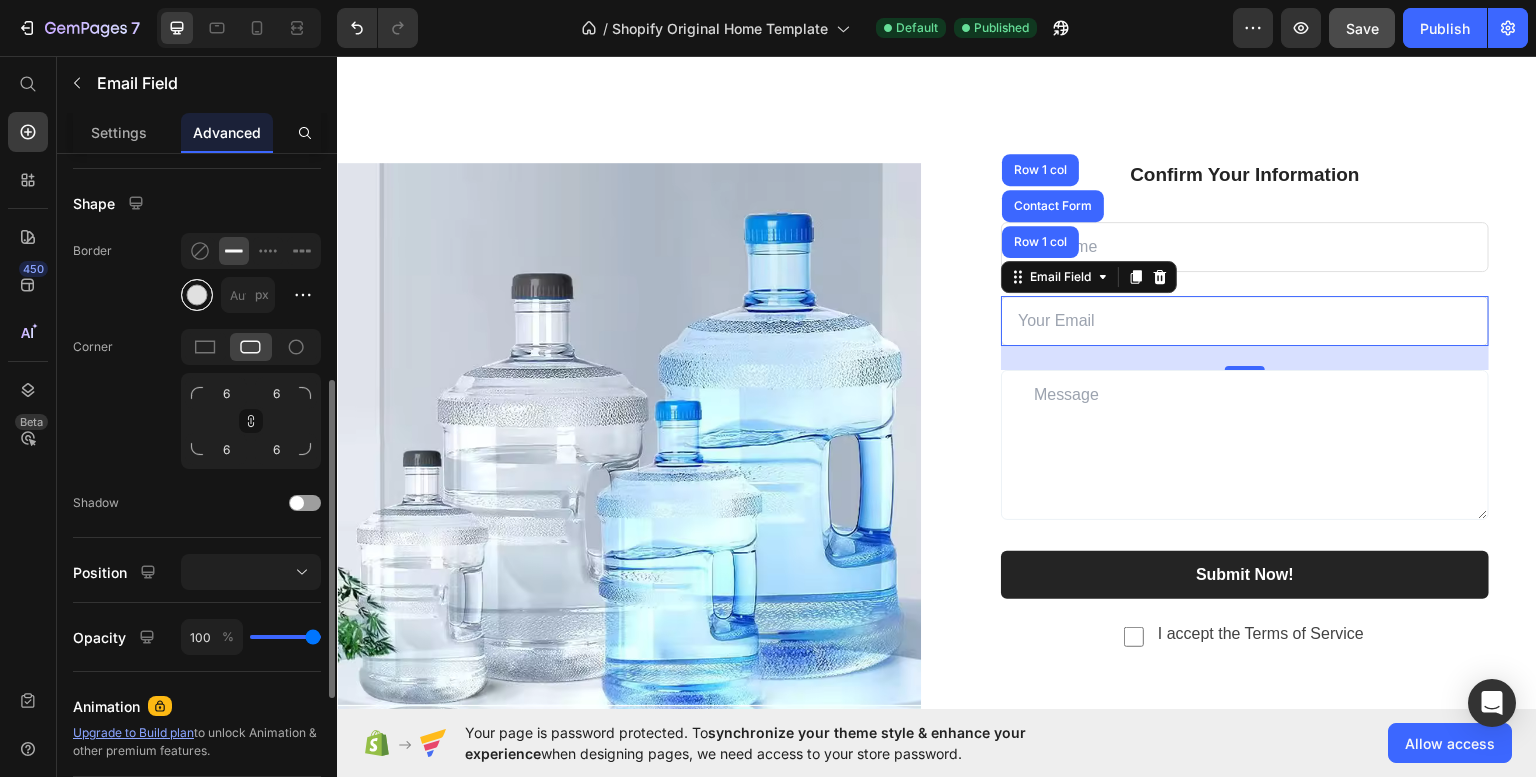 click at bounding box center [197, 295] 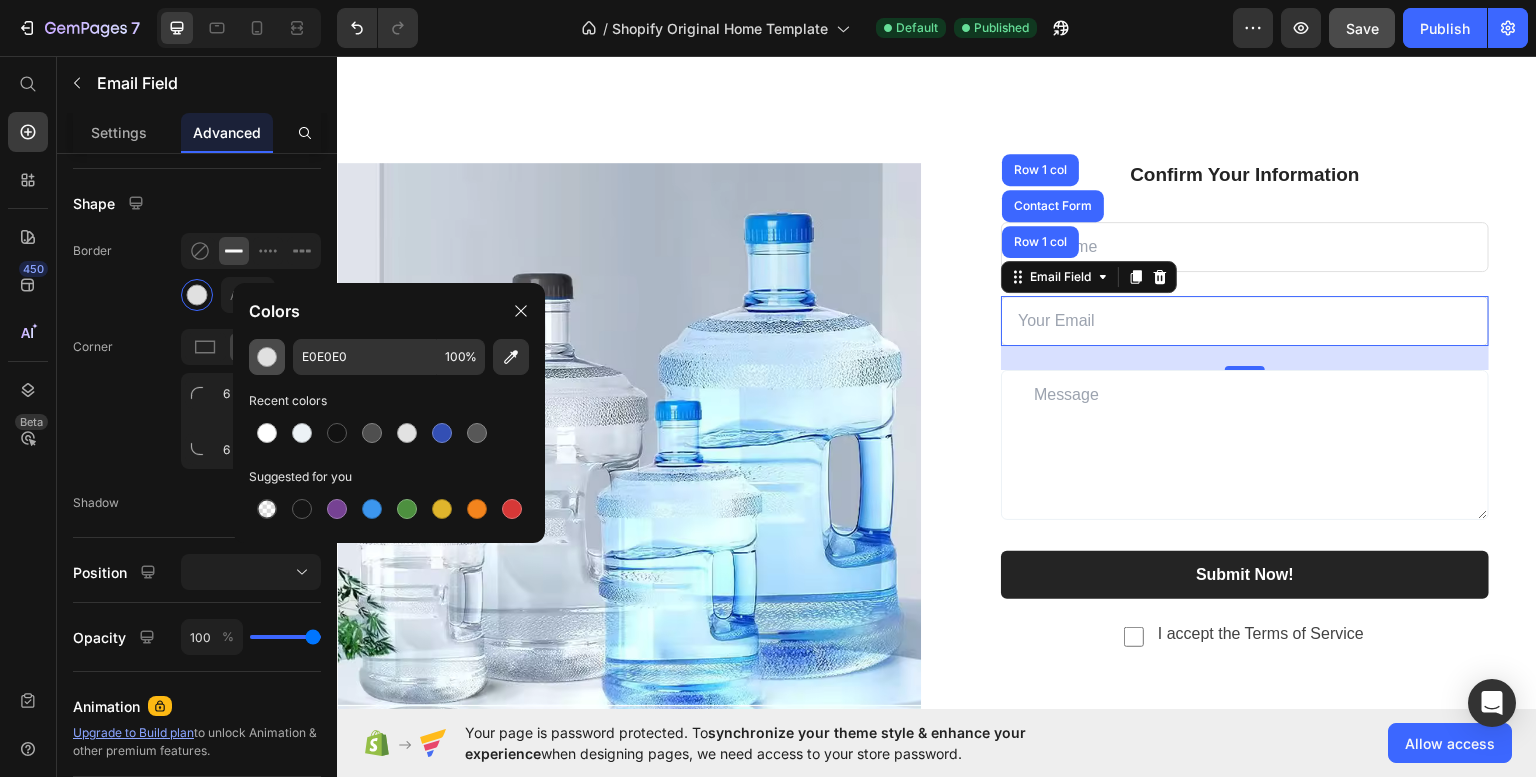 click at bounding box center (267, 357) 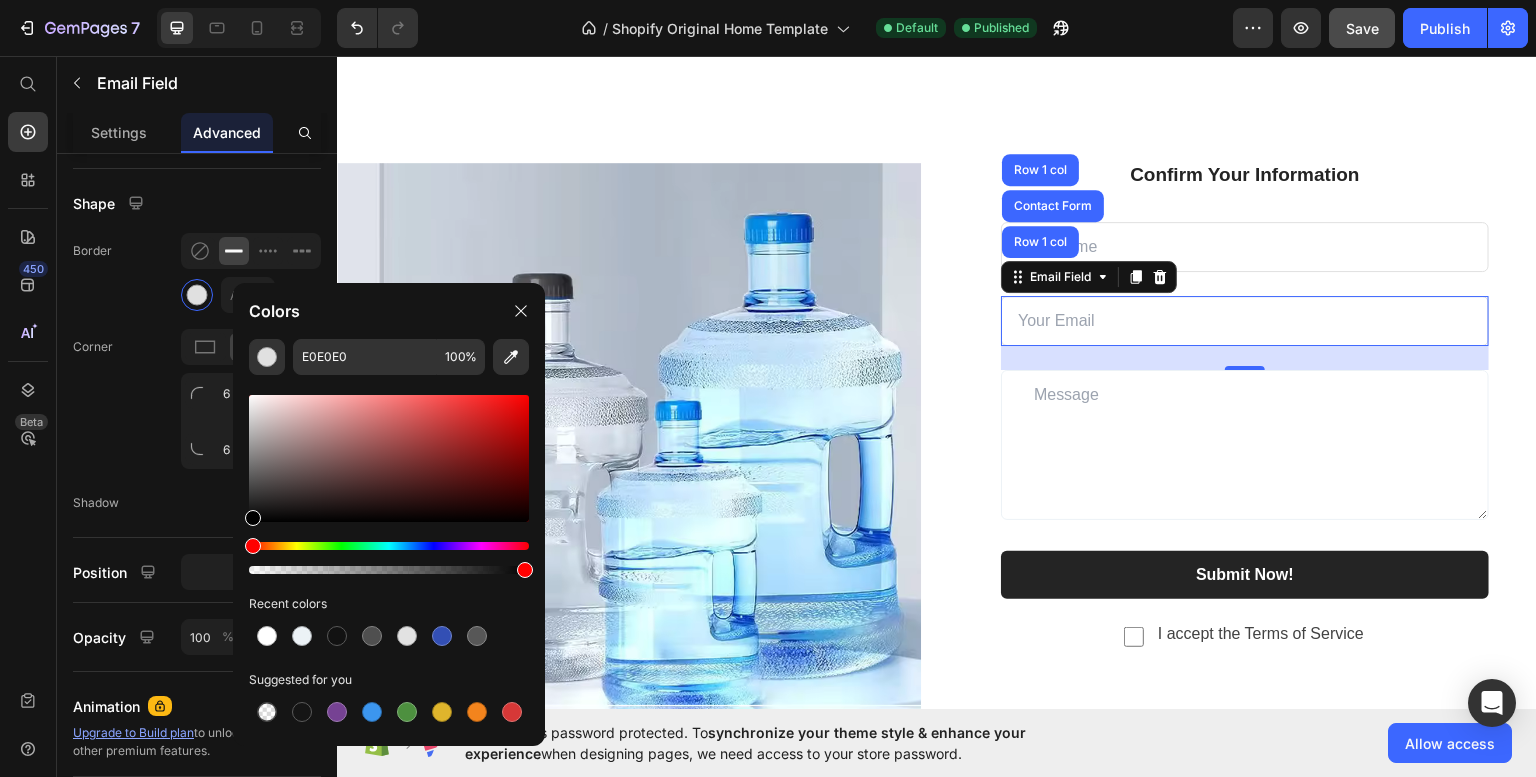 drag, startPoint x: 314, startPoint y: 444, endPoint x: 240, endPoint y: 536, distance: 118.06778 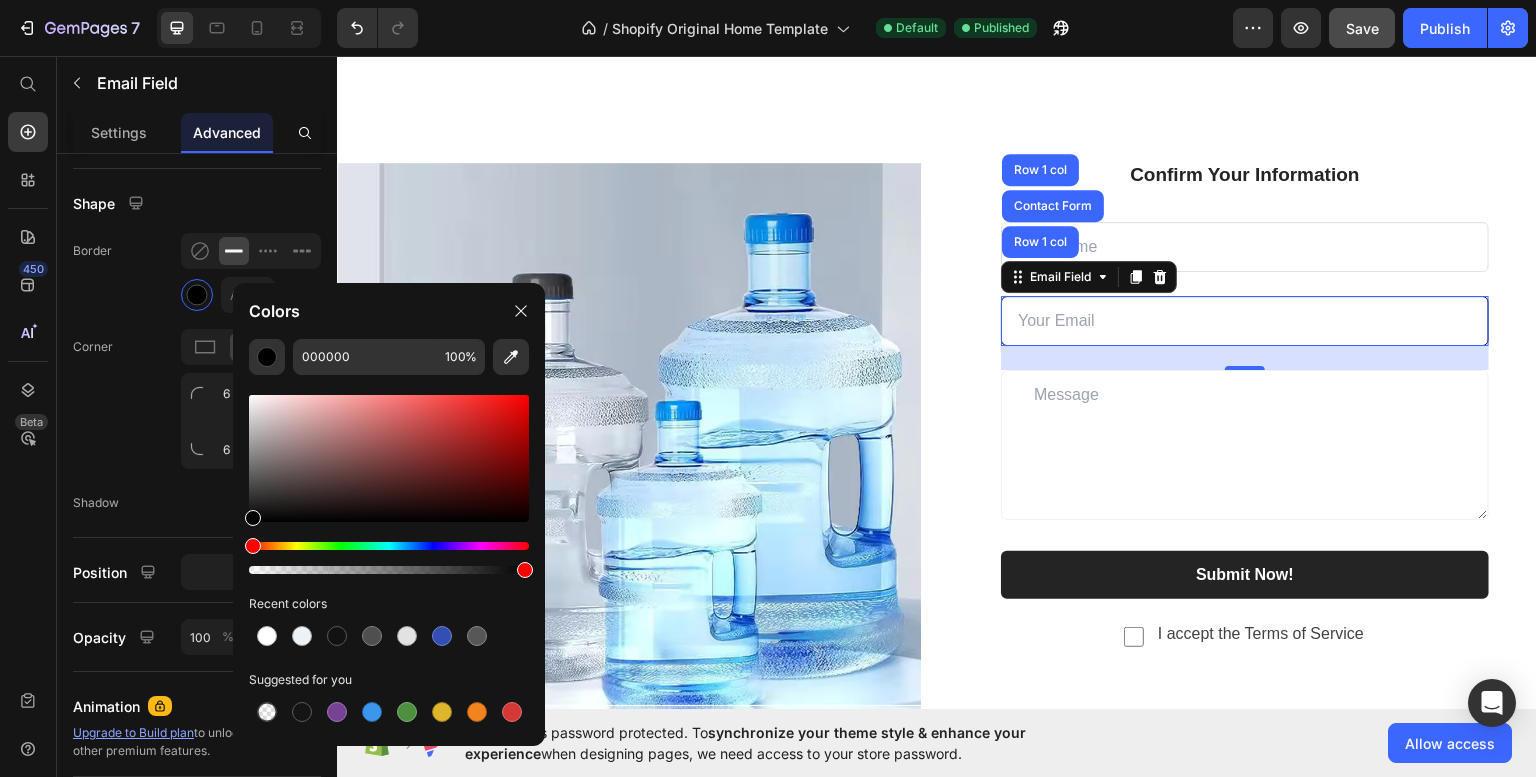 click on "Corner 6 6 6 6" 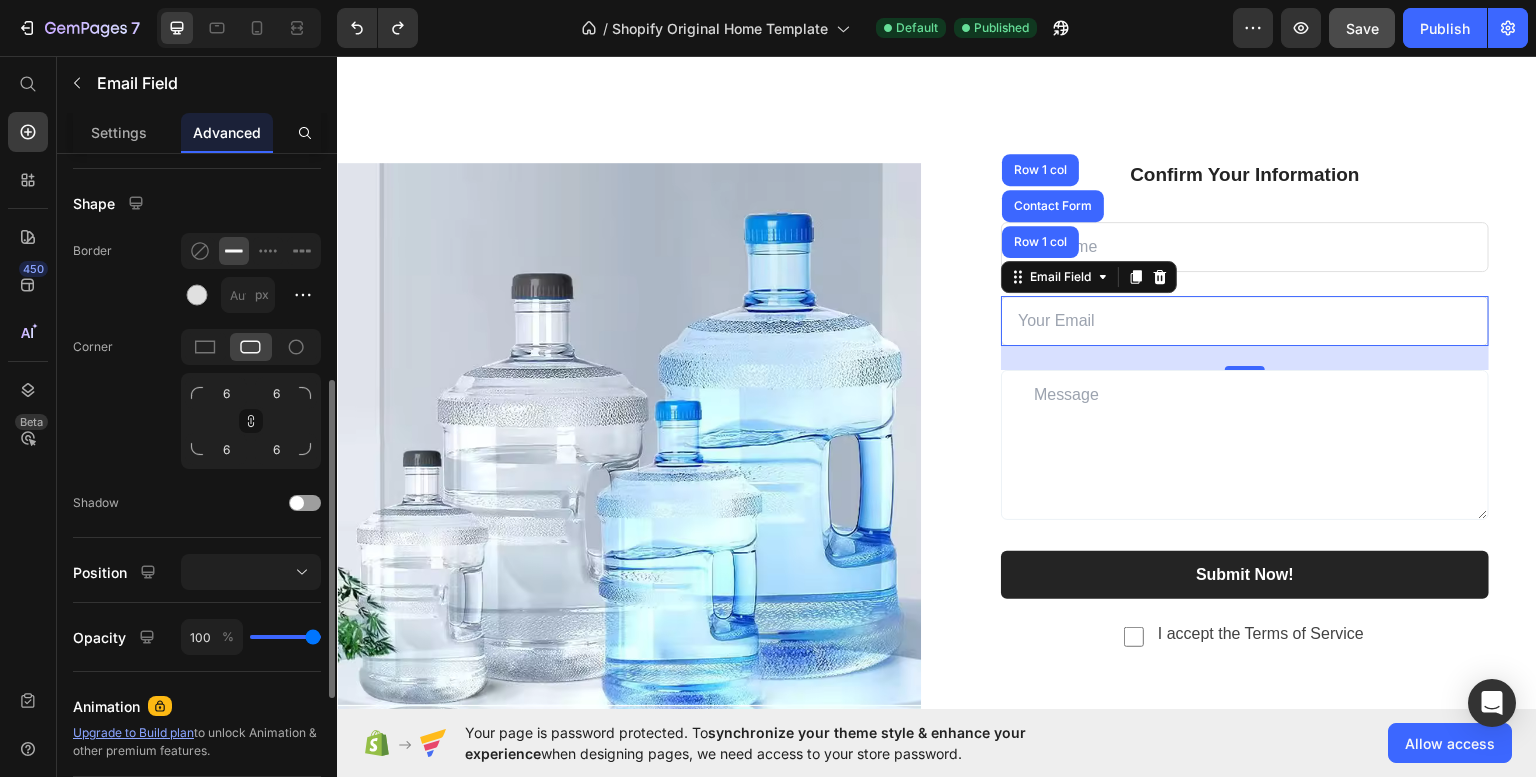 click on "Corner 6 6 6 6" 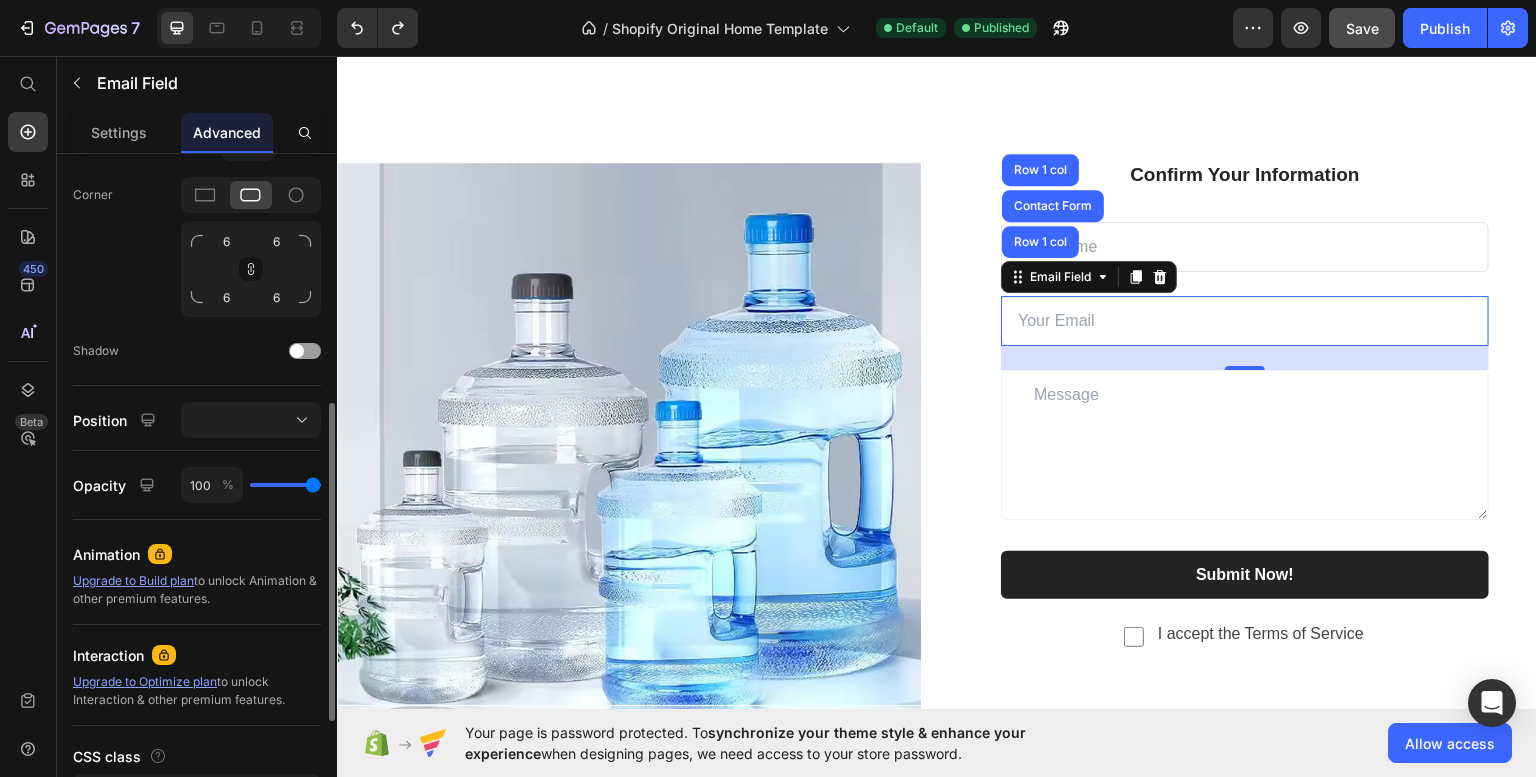 scroll, scrollTop: 637, scrollLeft: 0, axis: vertical 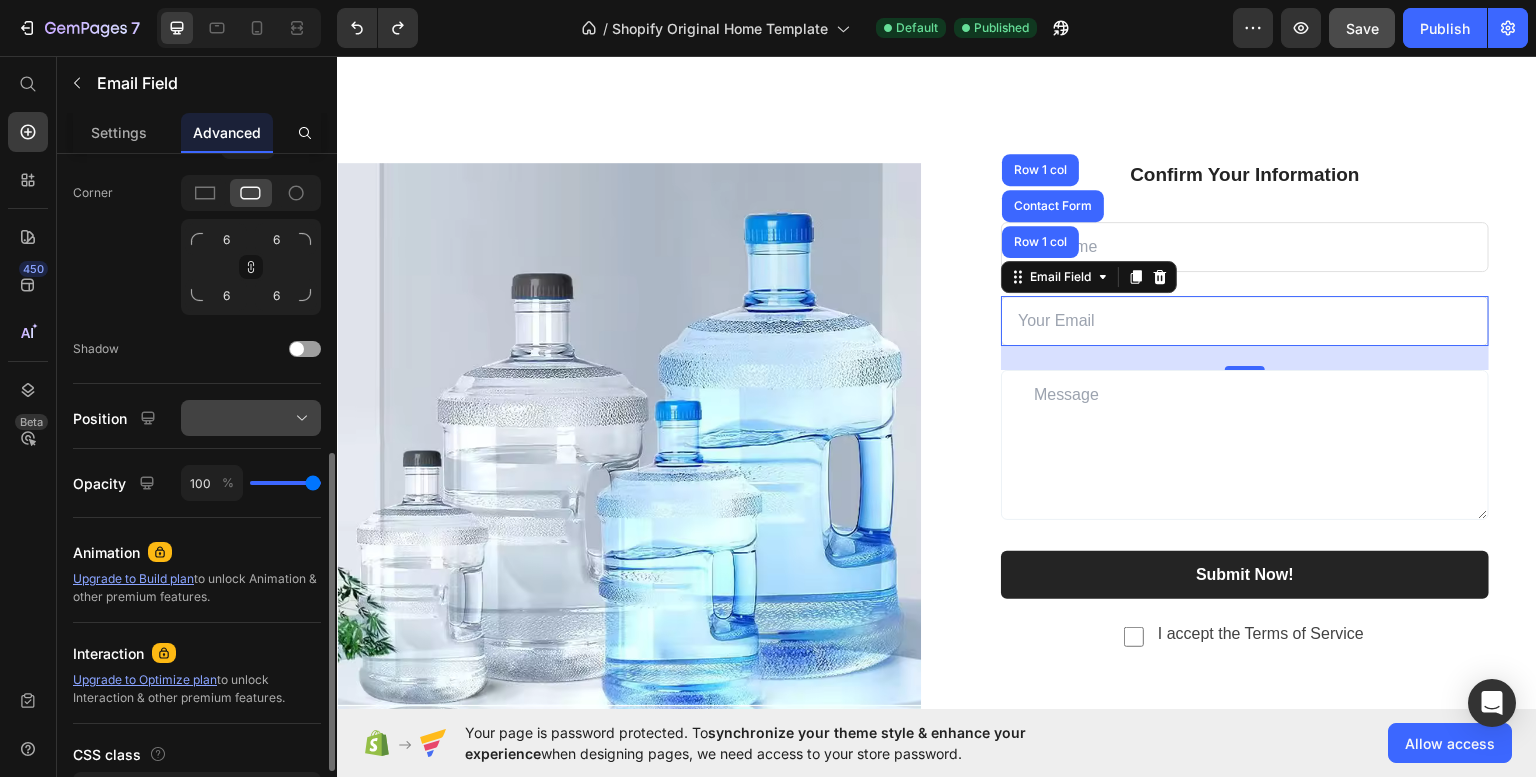 click on "Position" 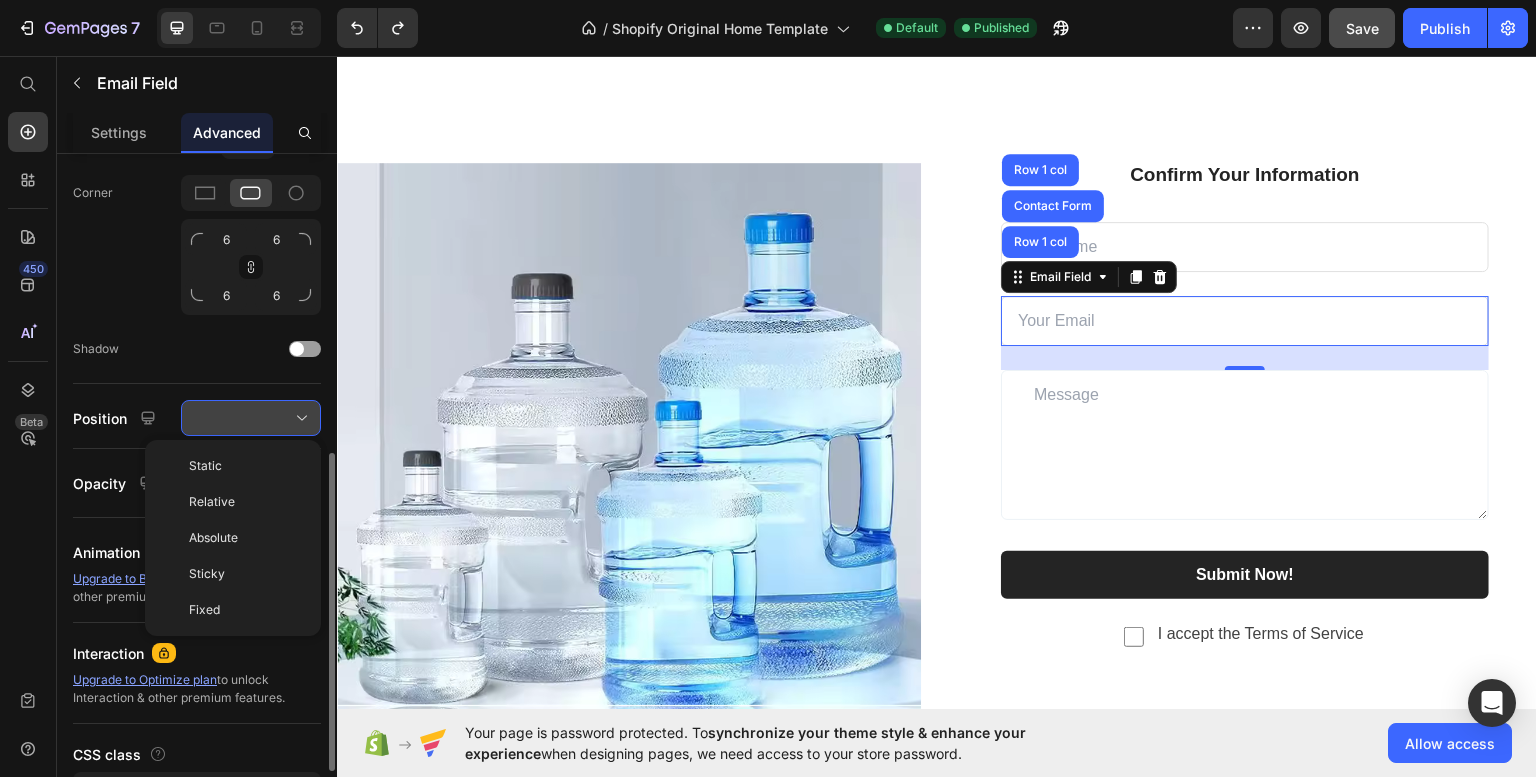 click at bounding box center [251, 418] 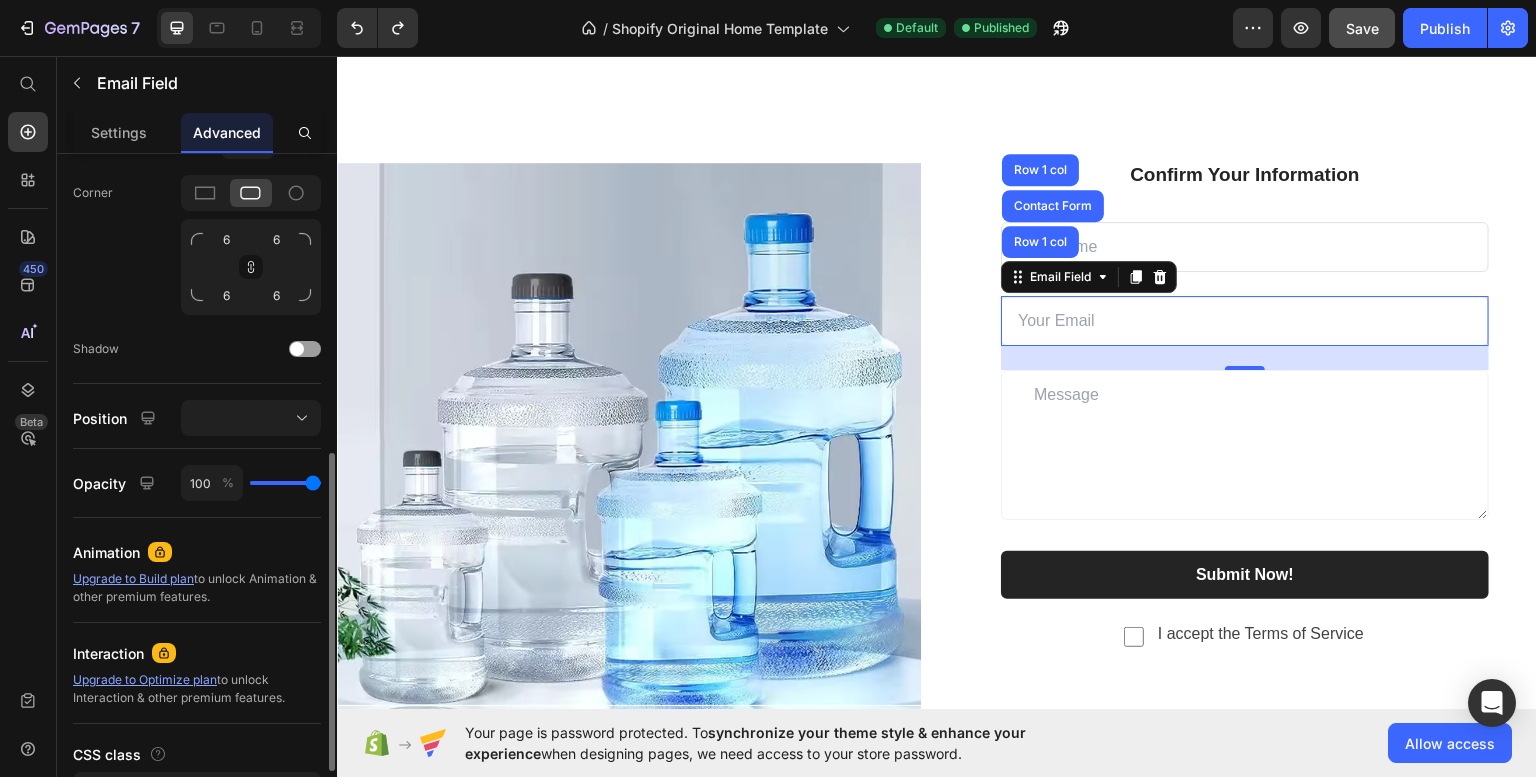 type on "97" 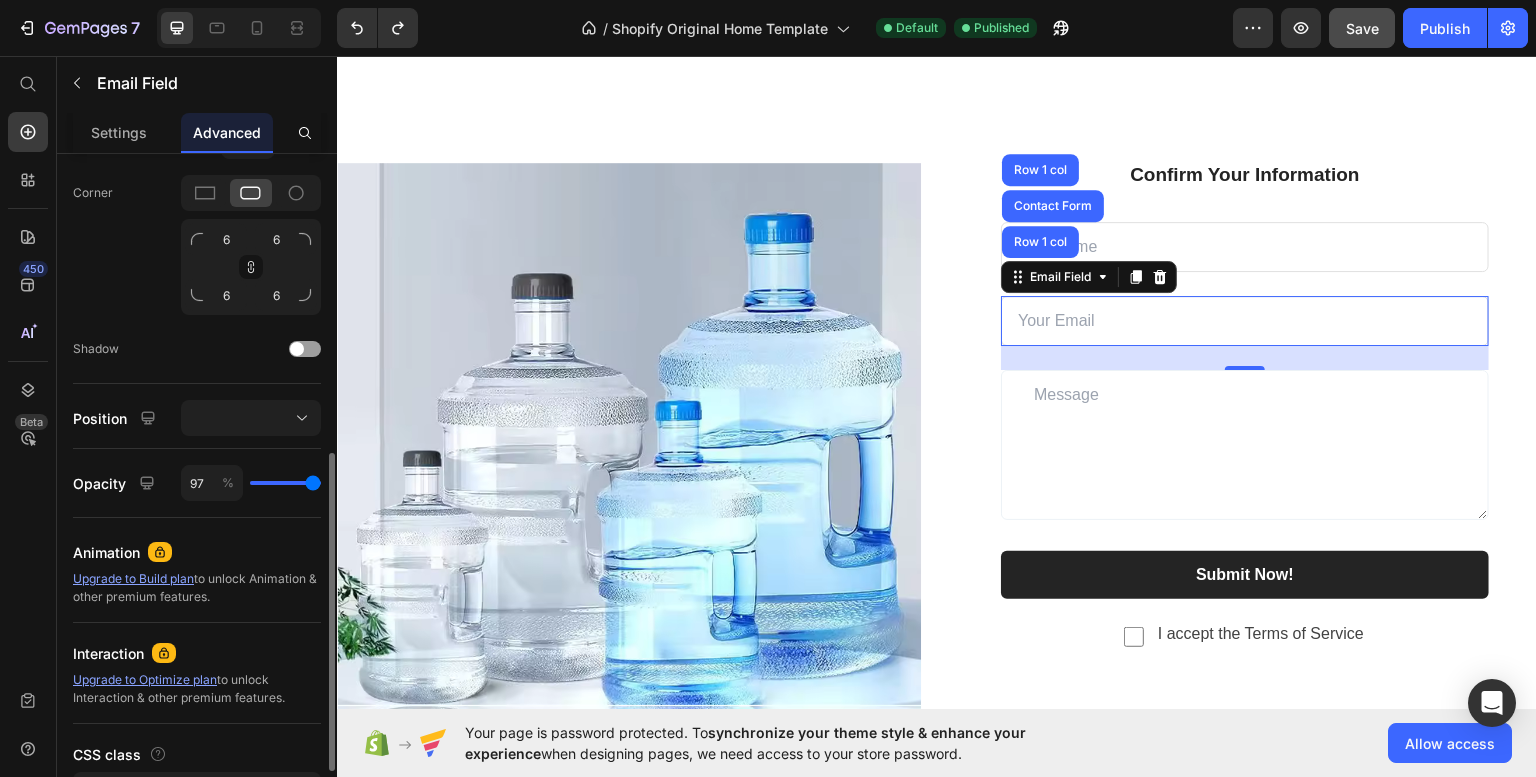 type on "97" 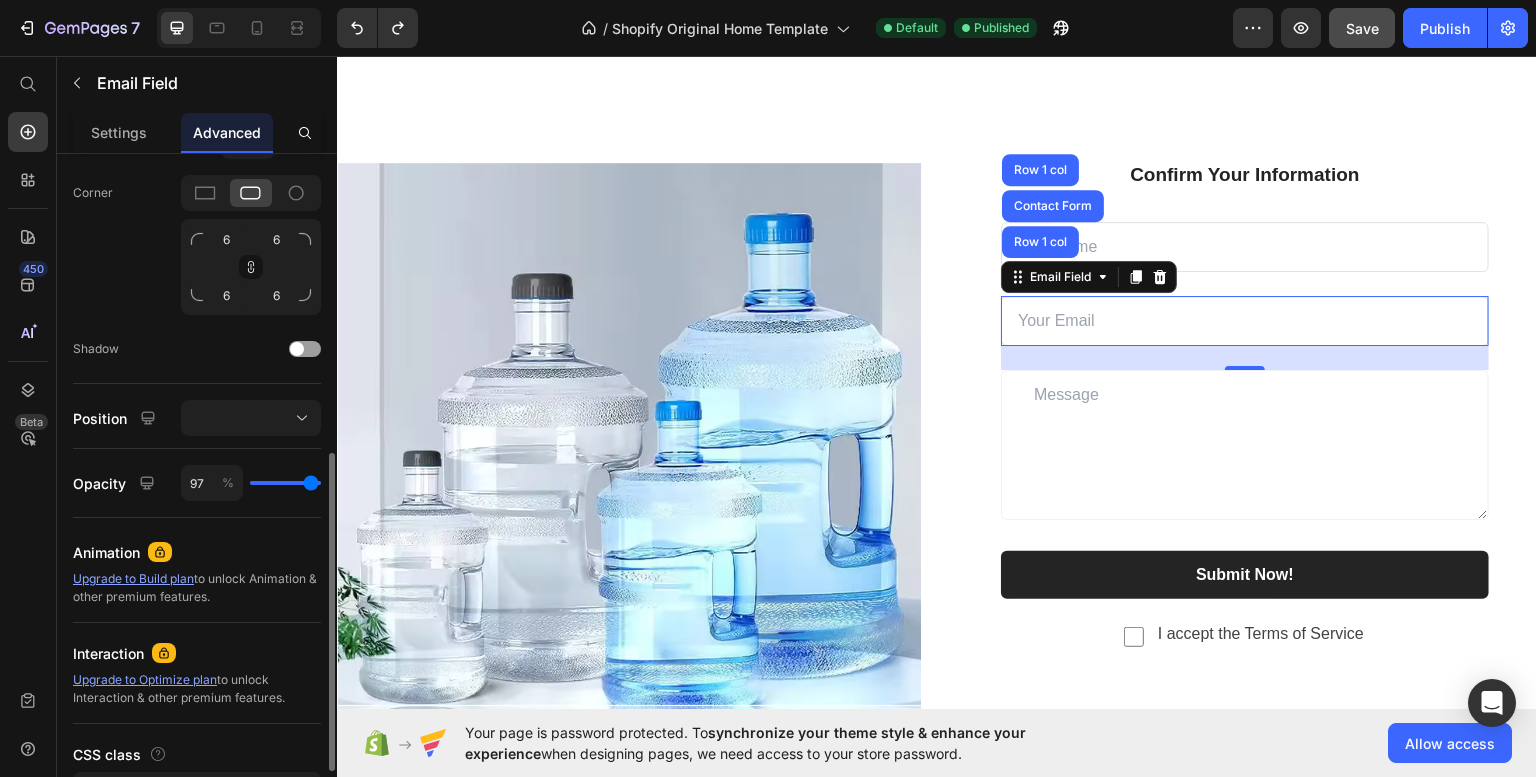 type on "90" 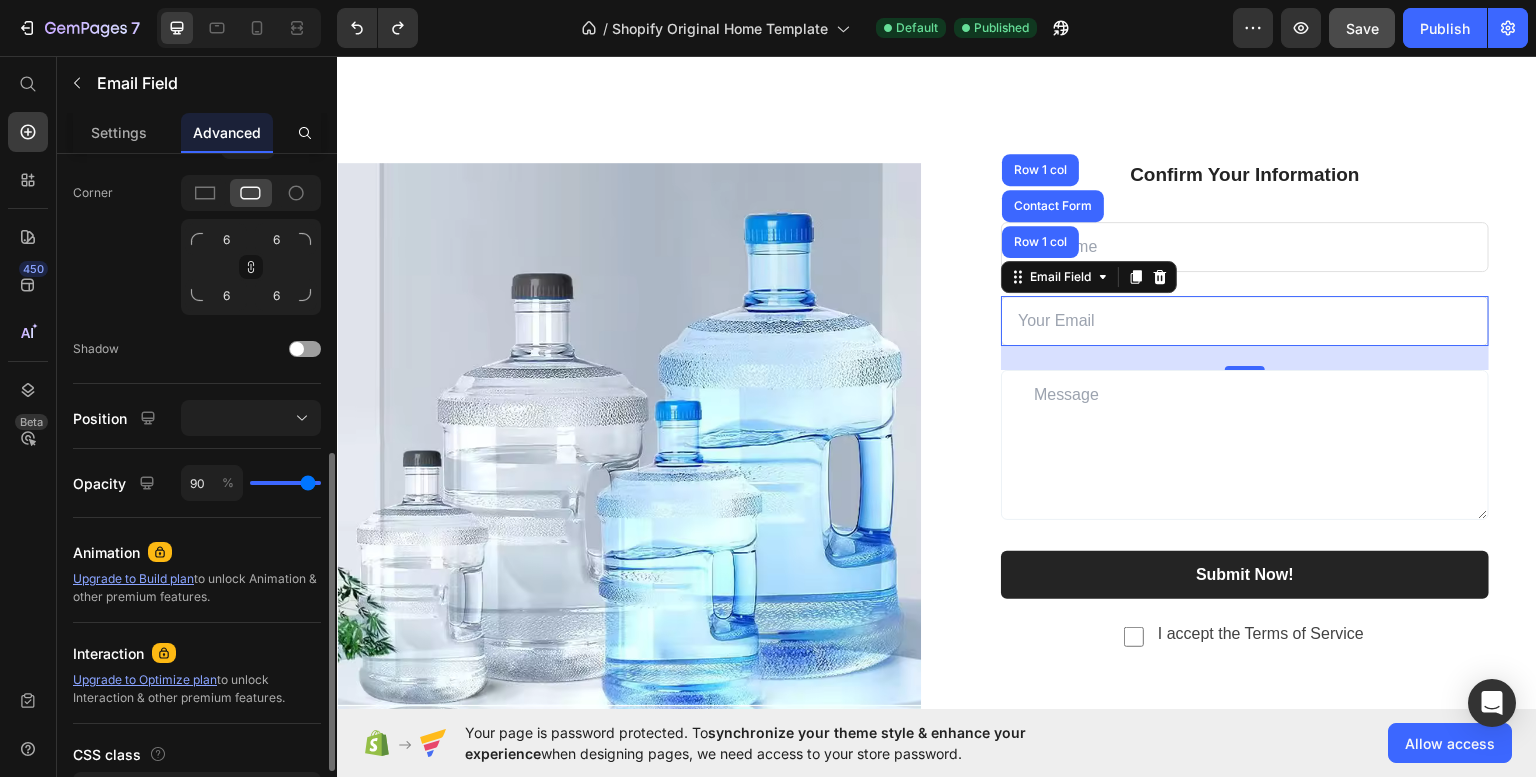 type on "63" 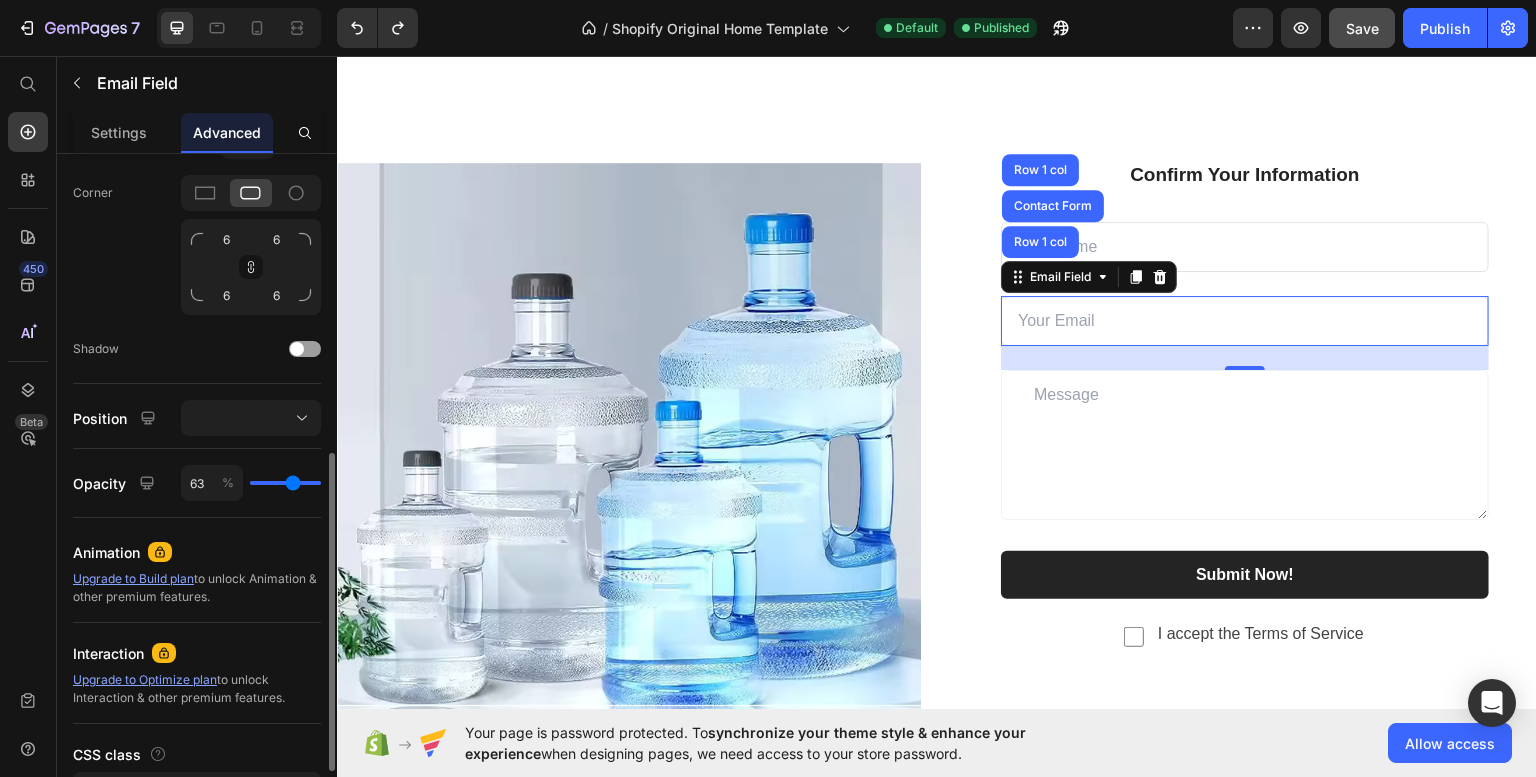 type on "52" 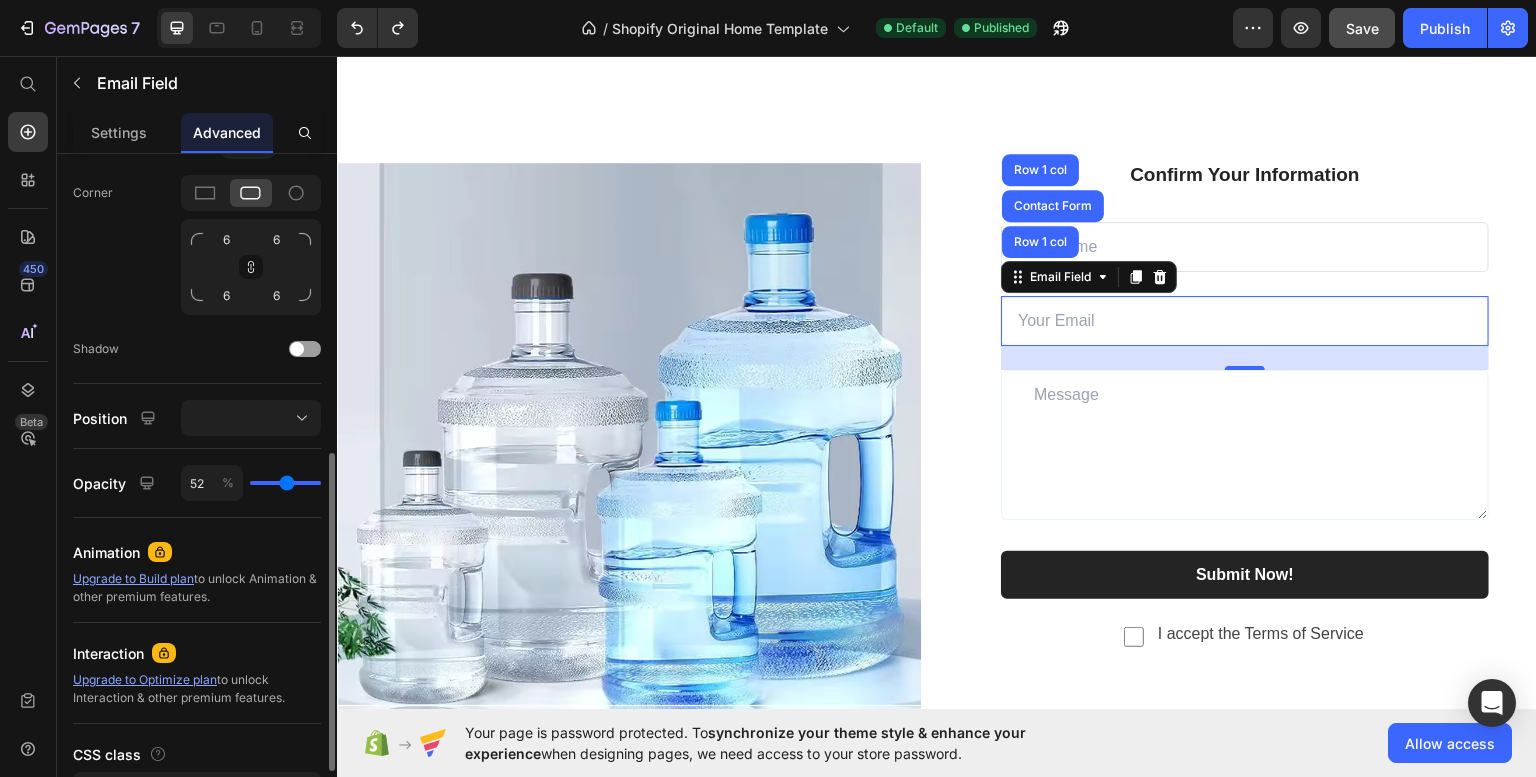 type on "41" 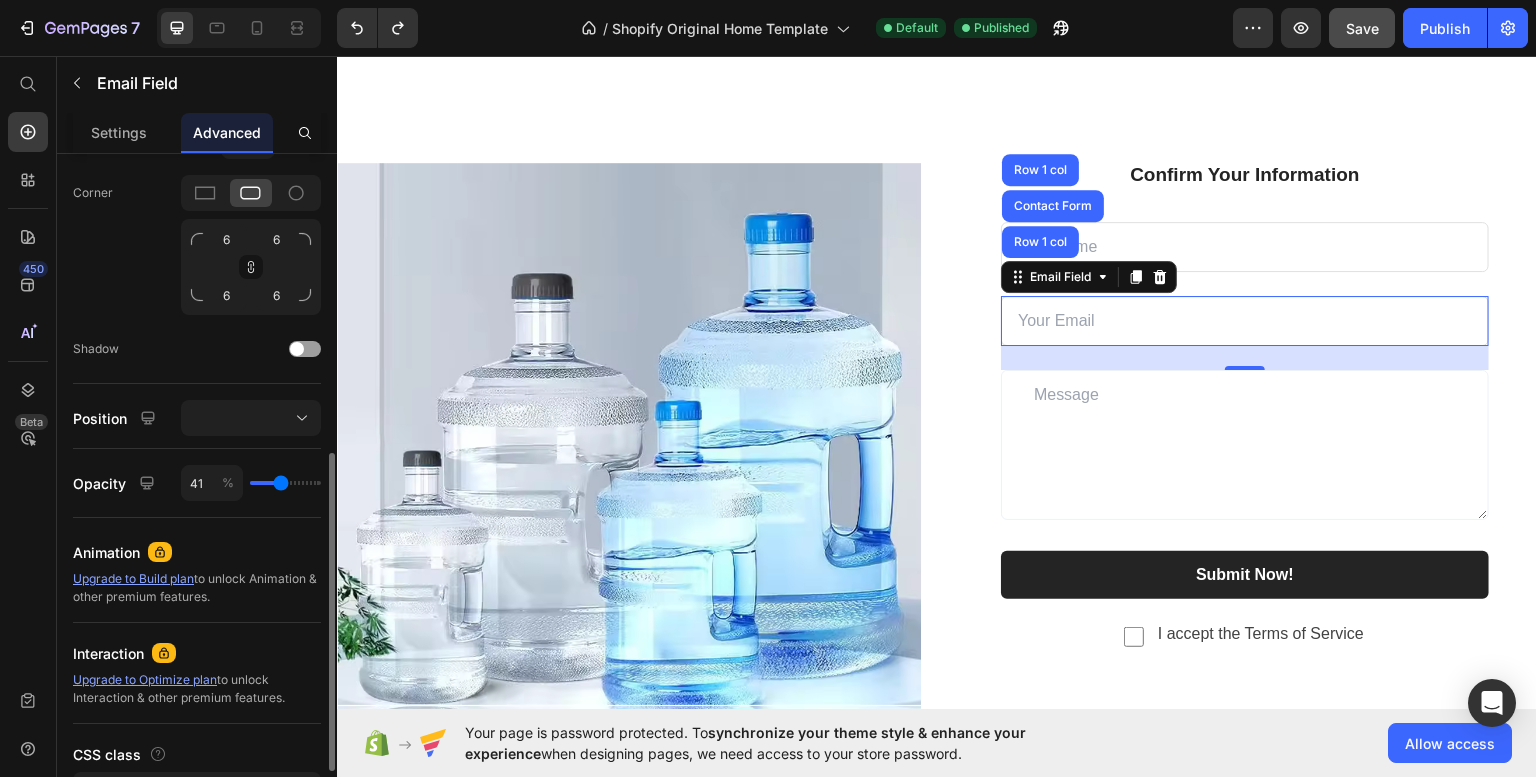 type on "28" 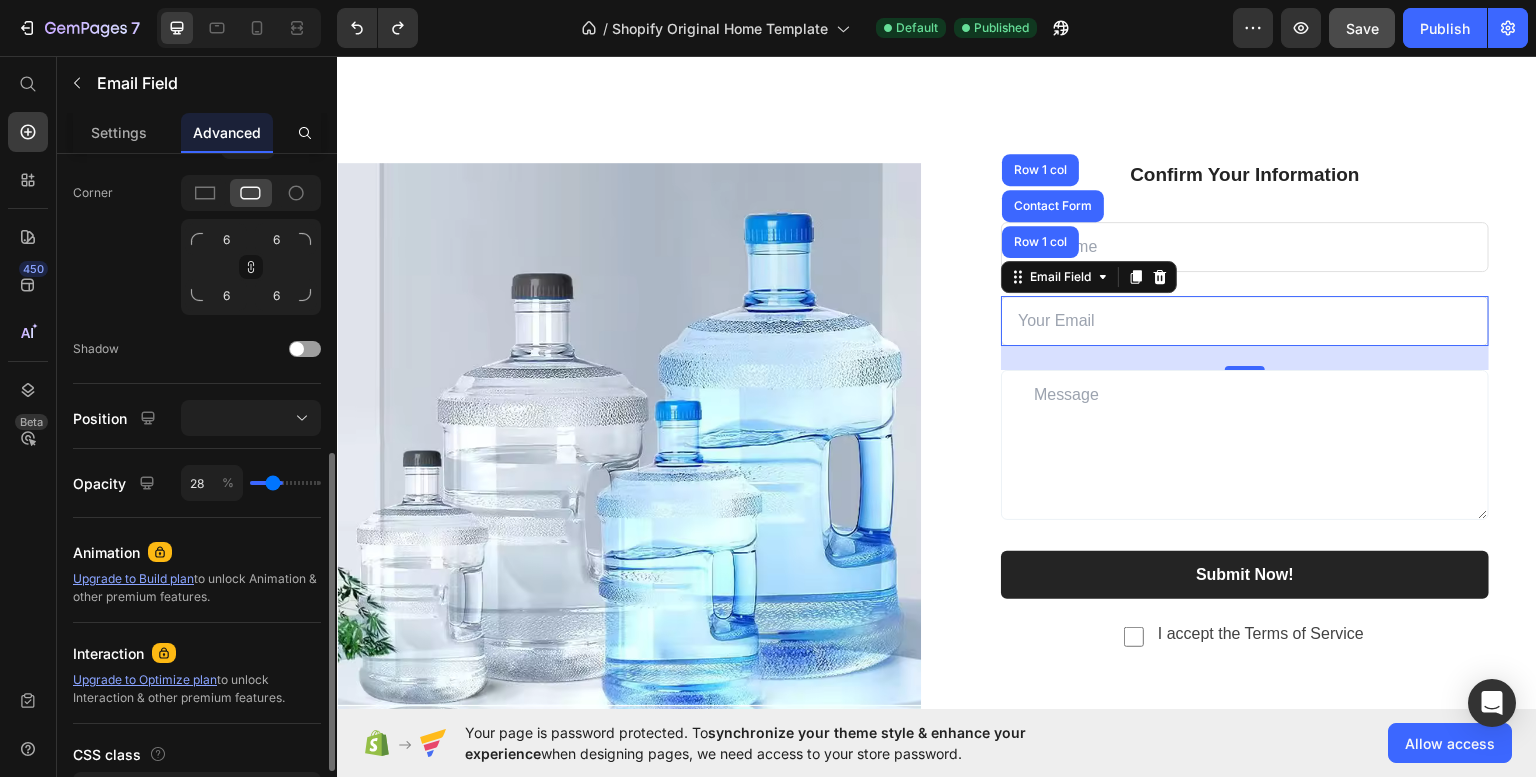type on "19" 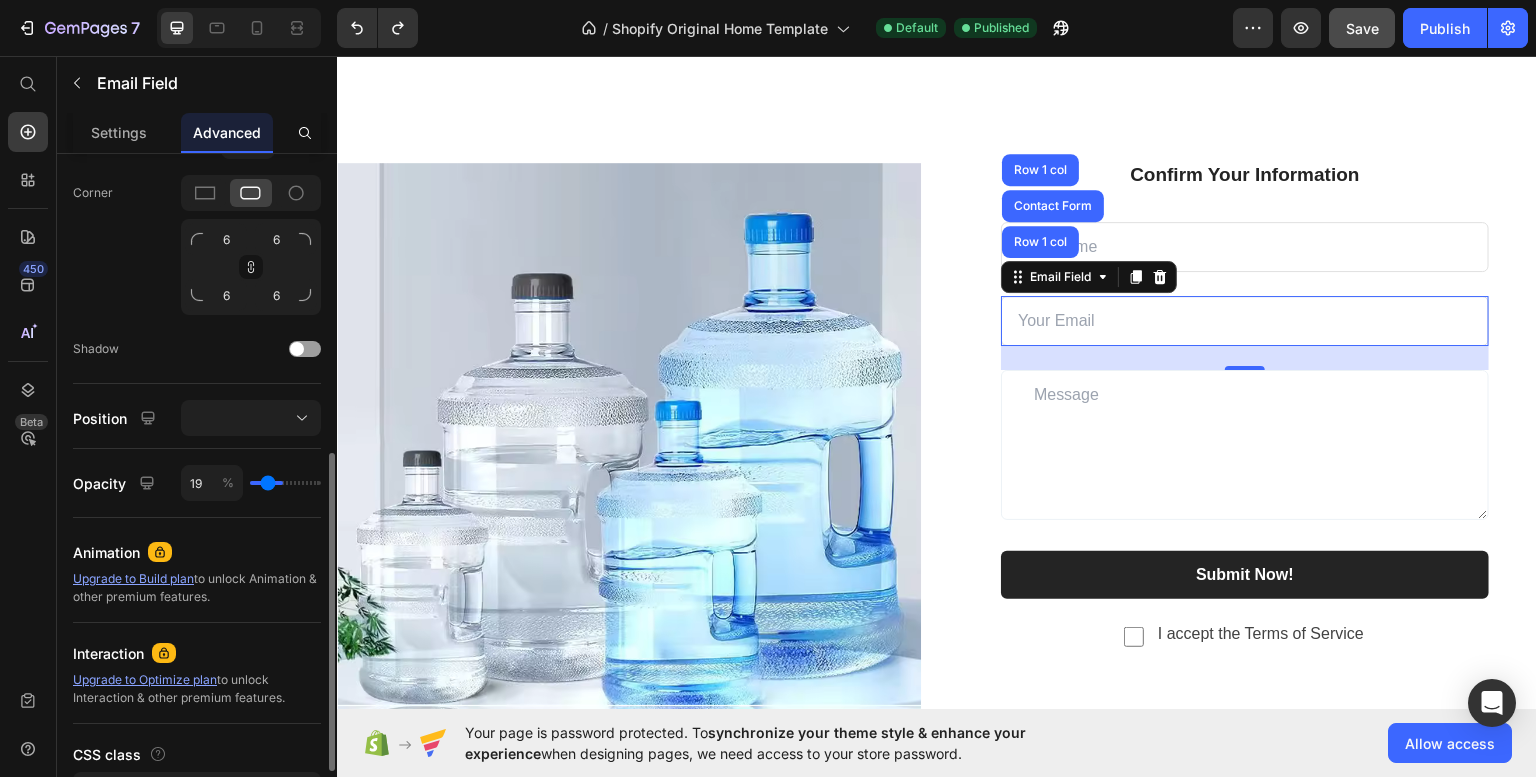 type on "7" 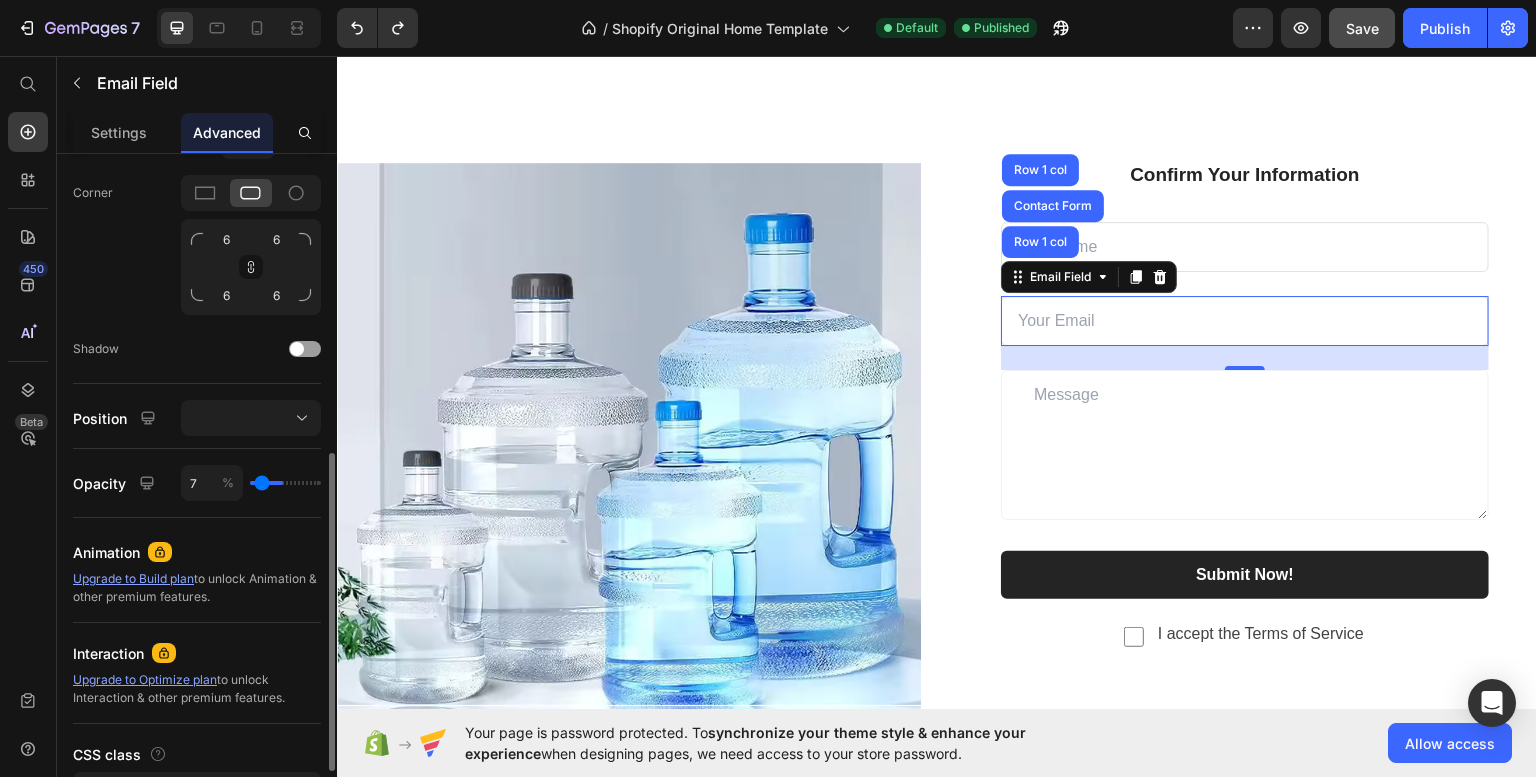 type on "0" 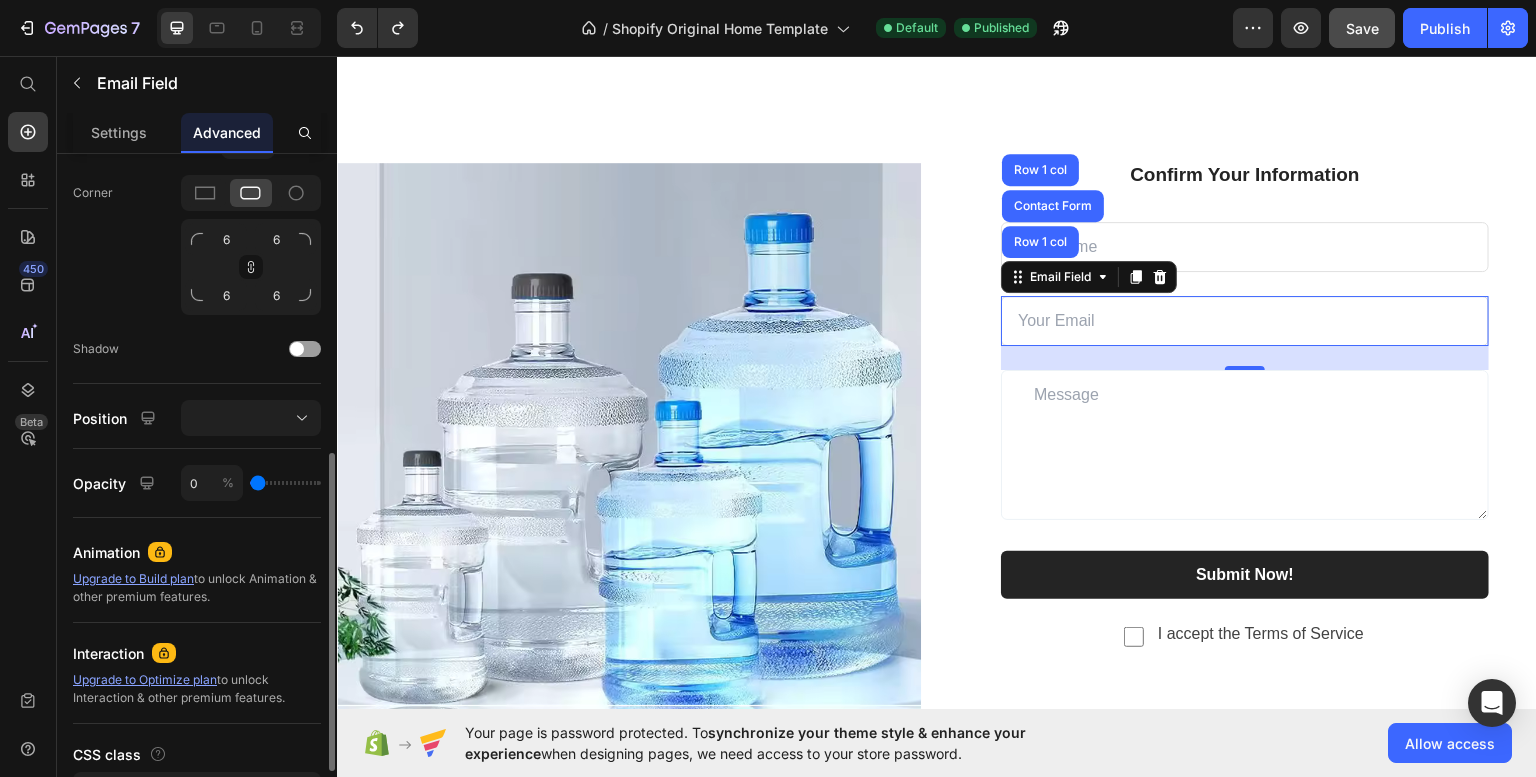 type on "7" 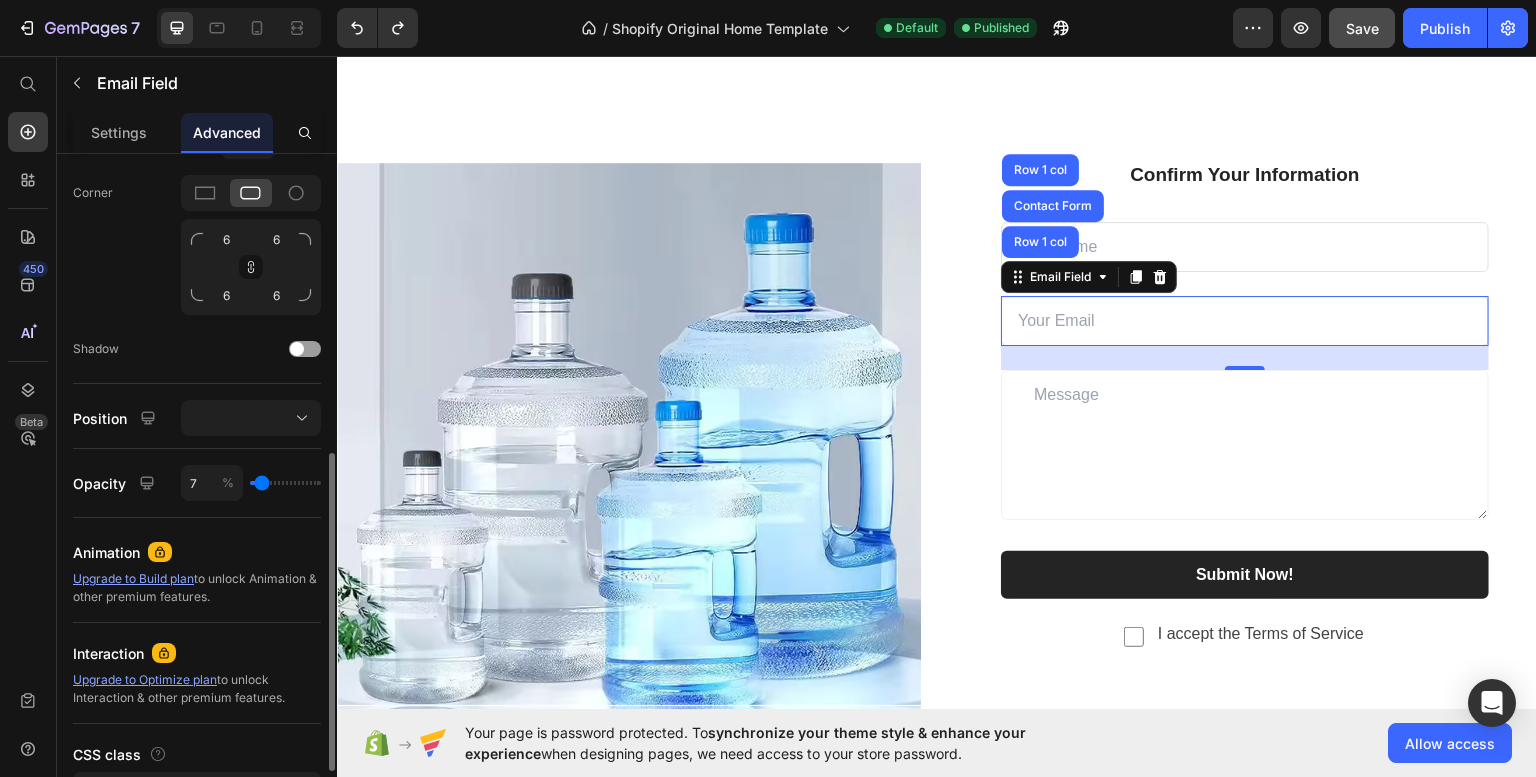 type on "49" 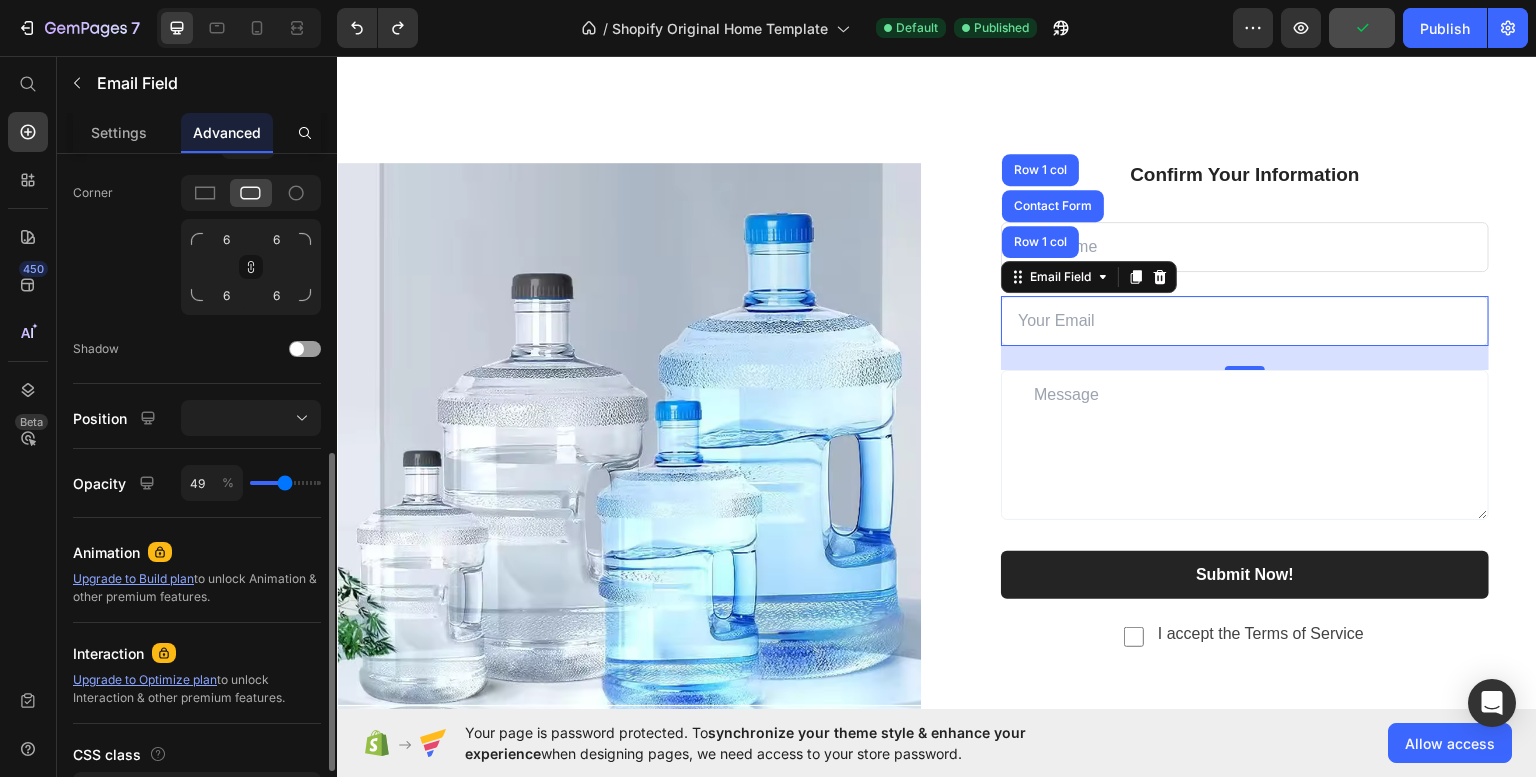 type on "78" 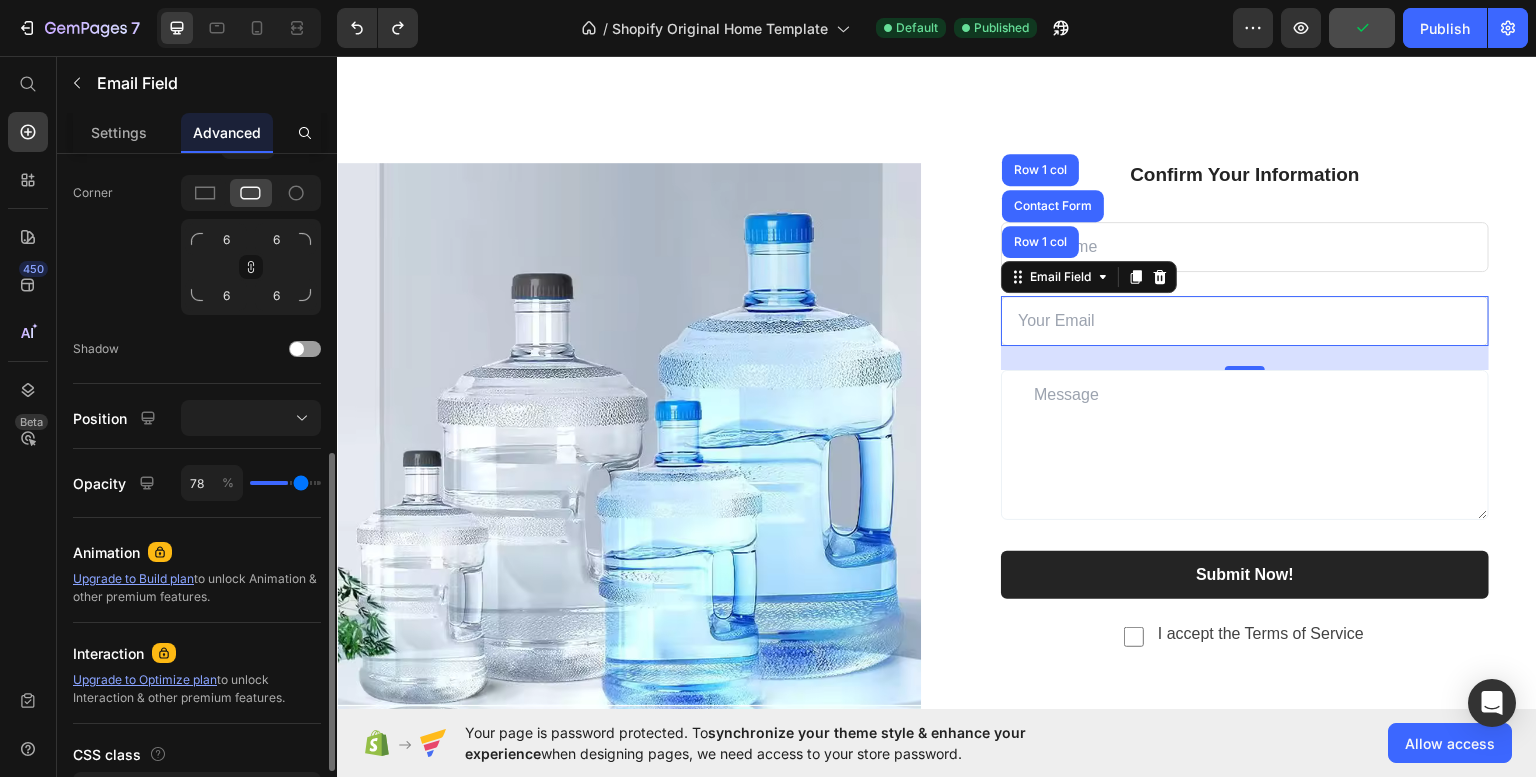 type on "100" 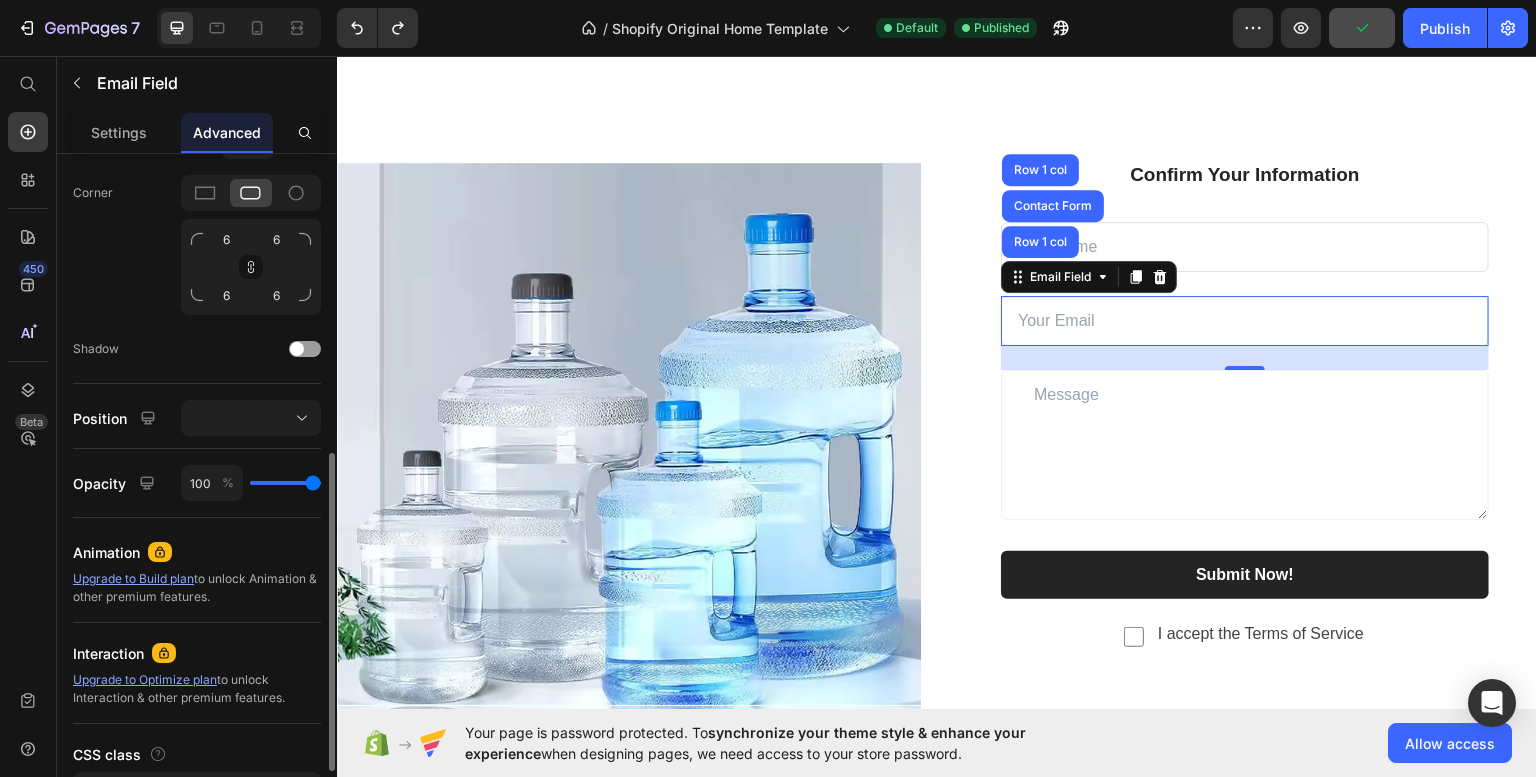 drag, startPoint x: 316, startPoint y: 481, endPoint x: 23, endPoint y: 417, distance: 299.90833 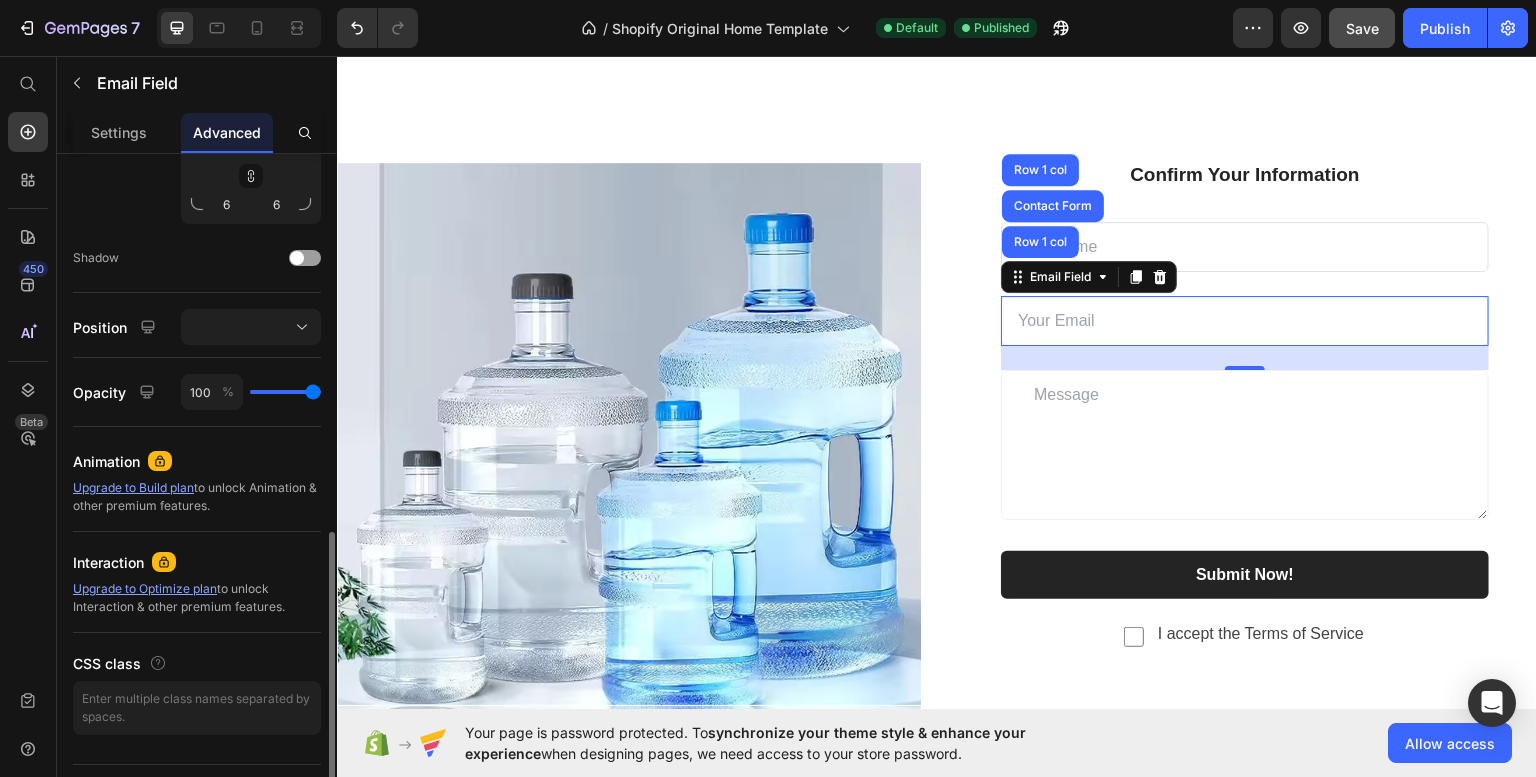 scroll, scrollTop: 770, scrollLeft: 0, axis: vertical 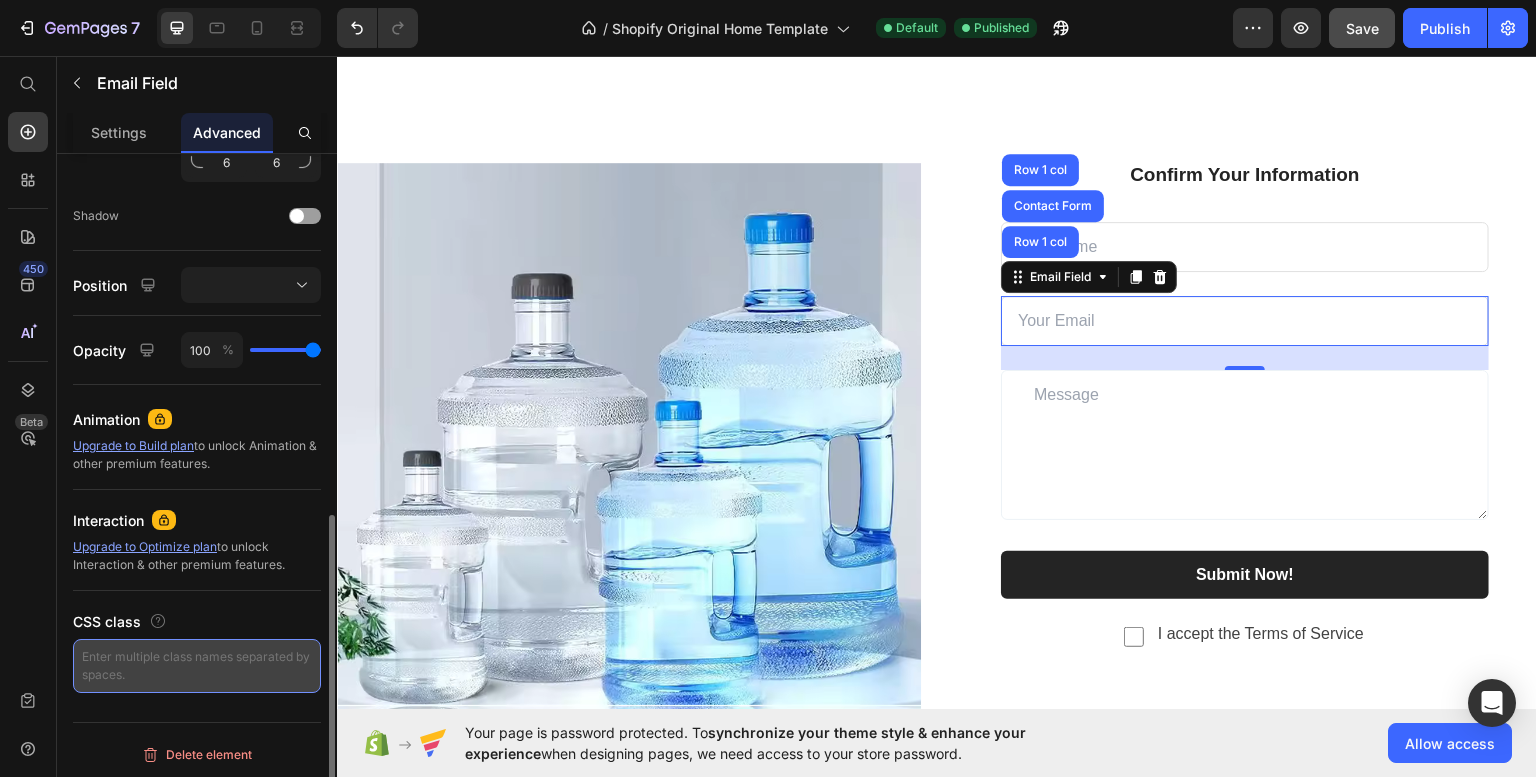 click at bounding box center [197, 666] 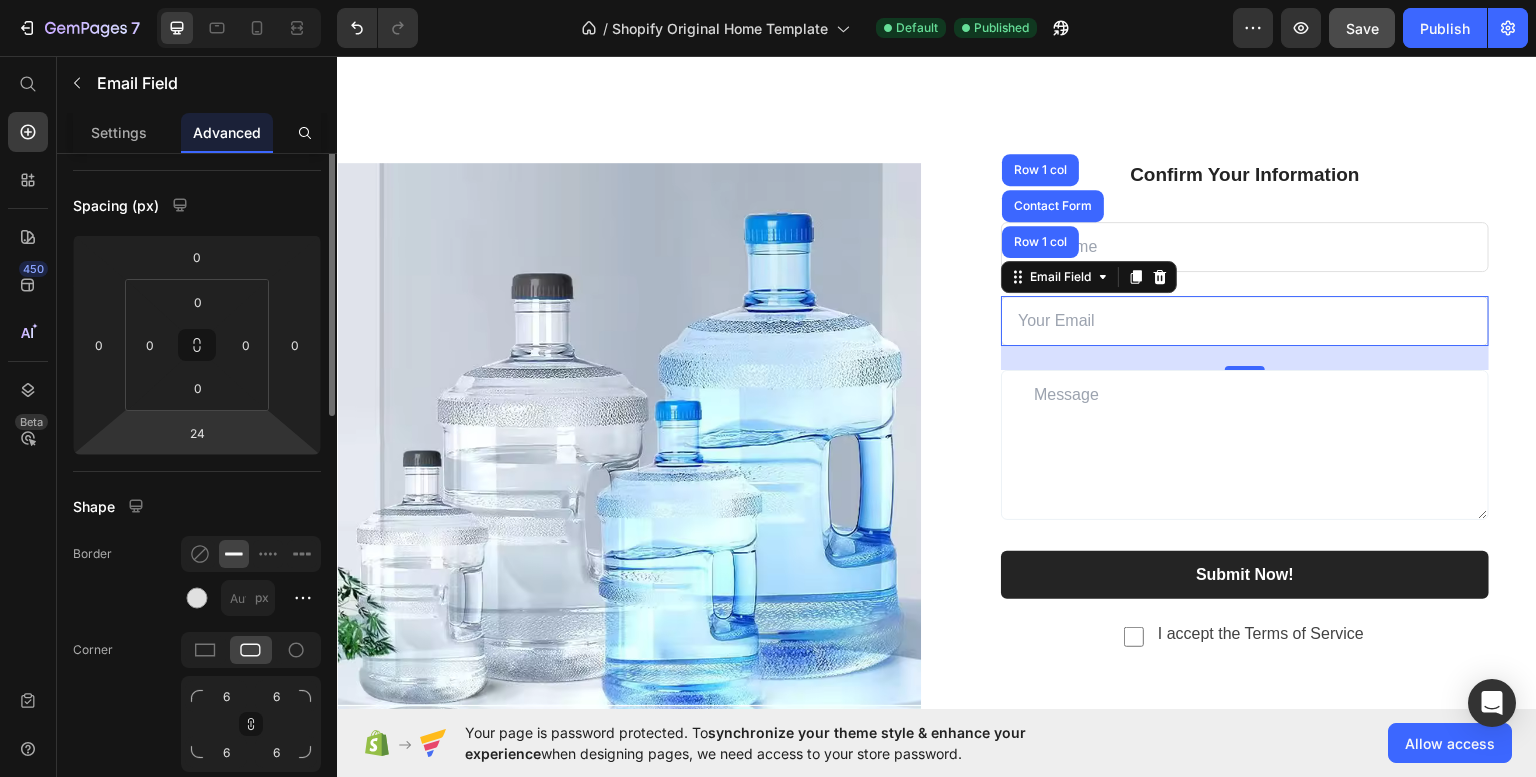 scroll, scrollTop: 0, scrollLeft: 0, axis: both 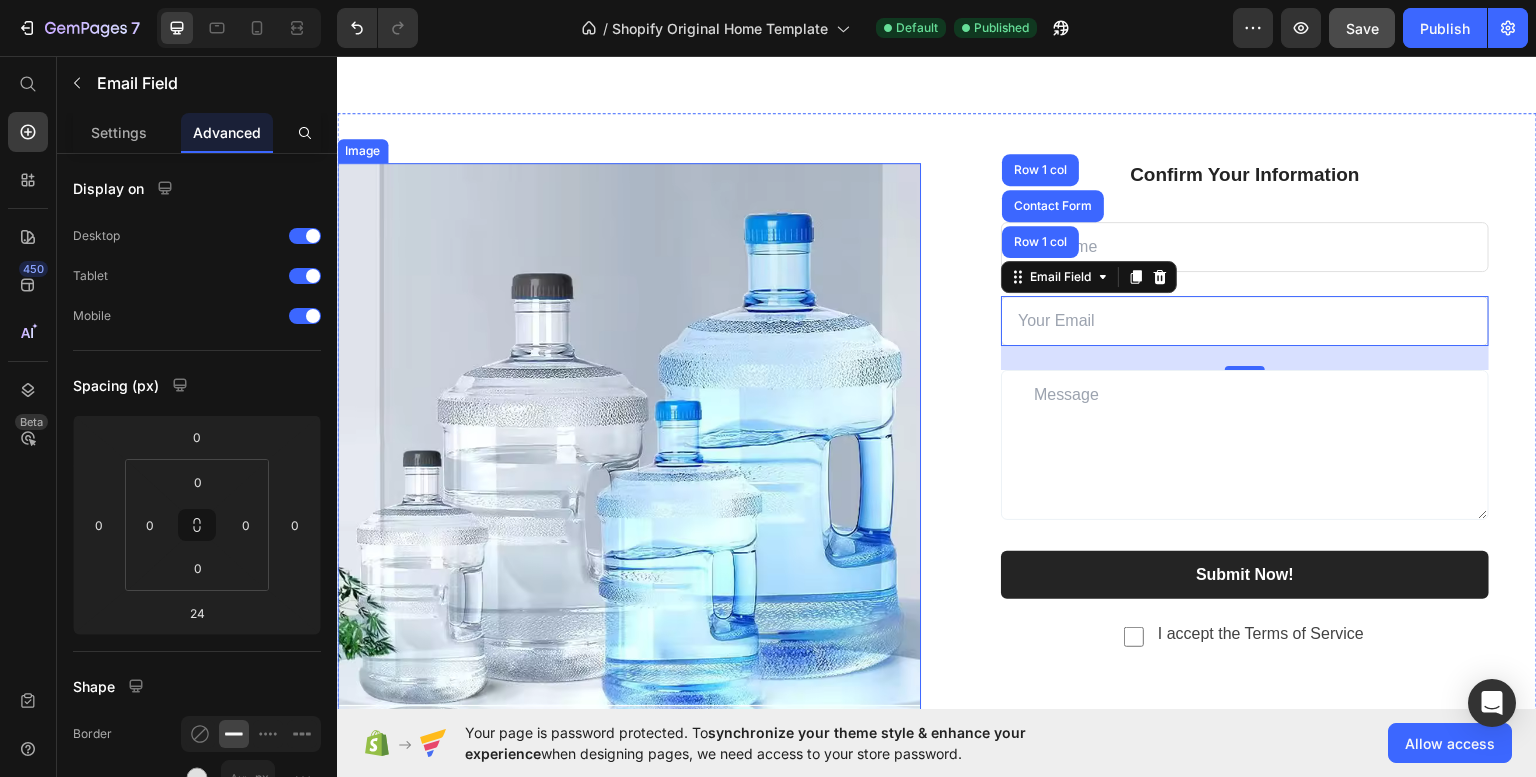click on "Confirm Your Information Text block Text Field Email Field Row 1 col Contact Form Row 1 col   24 Text Area Row Submit Now! Submit Button Checkbox I accept the Terms of Service Text block Row Contact Form Row" at bounding box center [1245, 405] 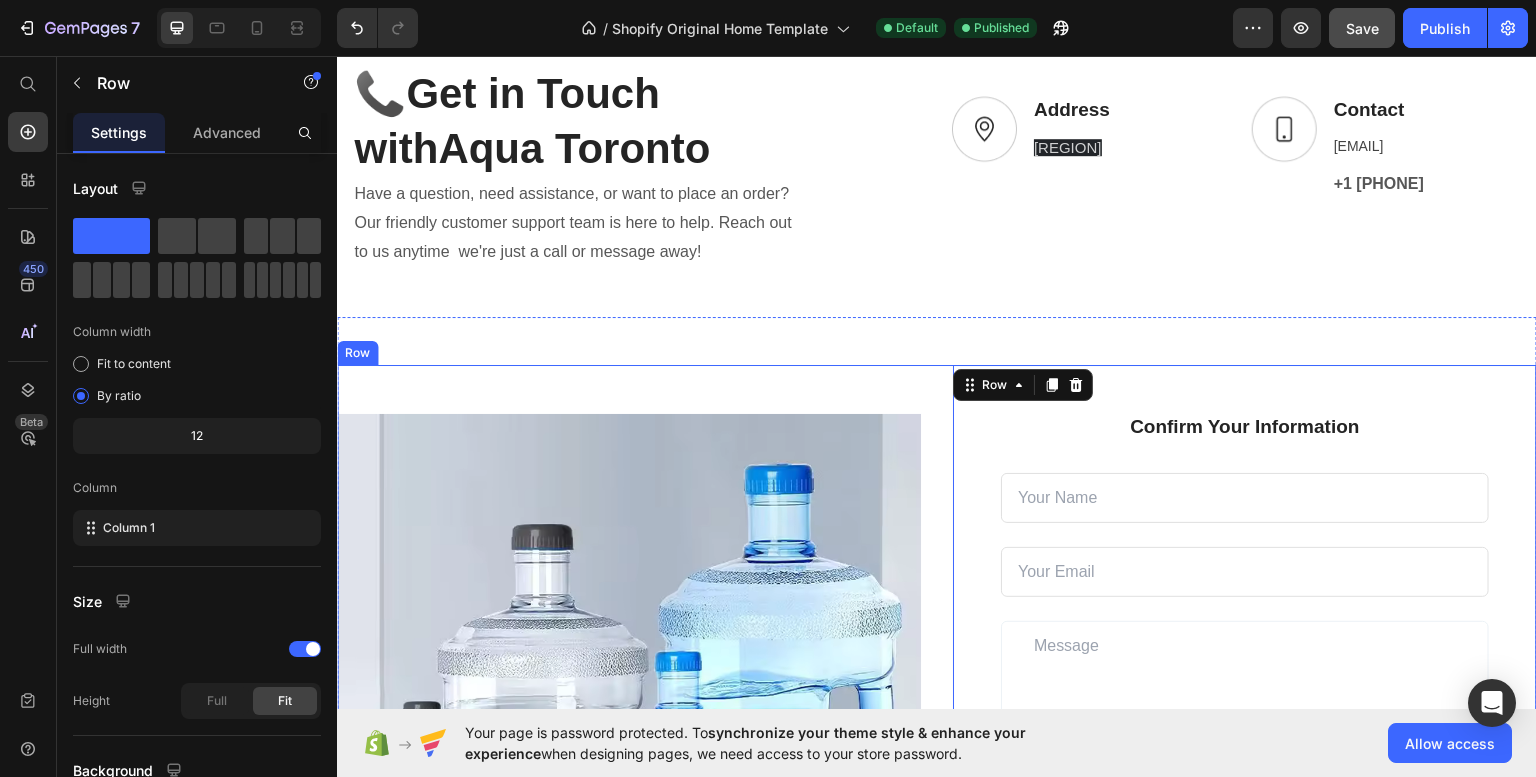 scroll, scrollTop: 1238, scrollLeft: 0, axis: vertical 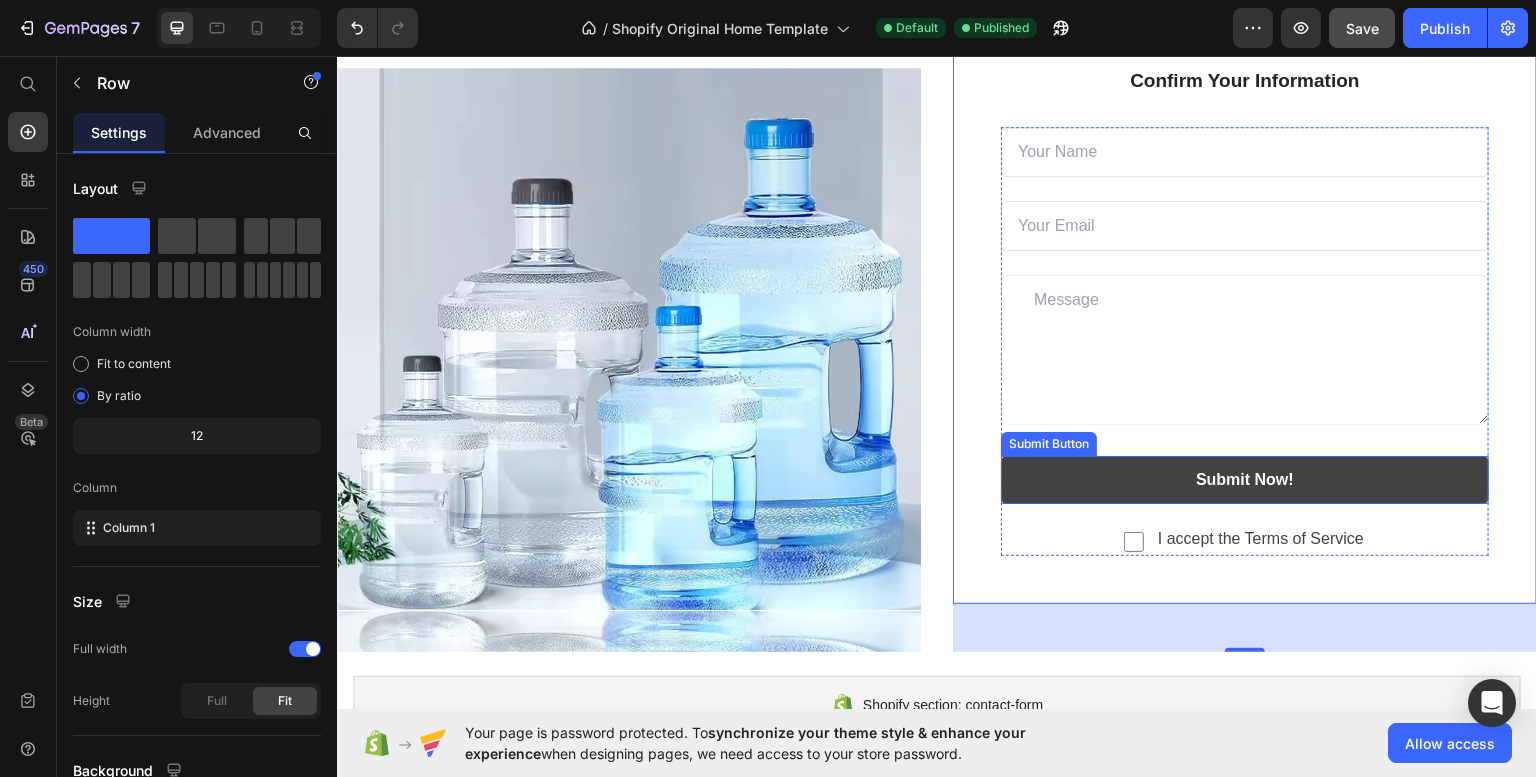 click on "Submit Now!" at bounding box center [1245, 479] 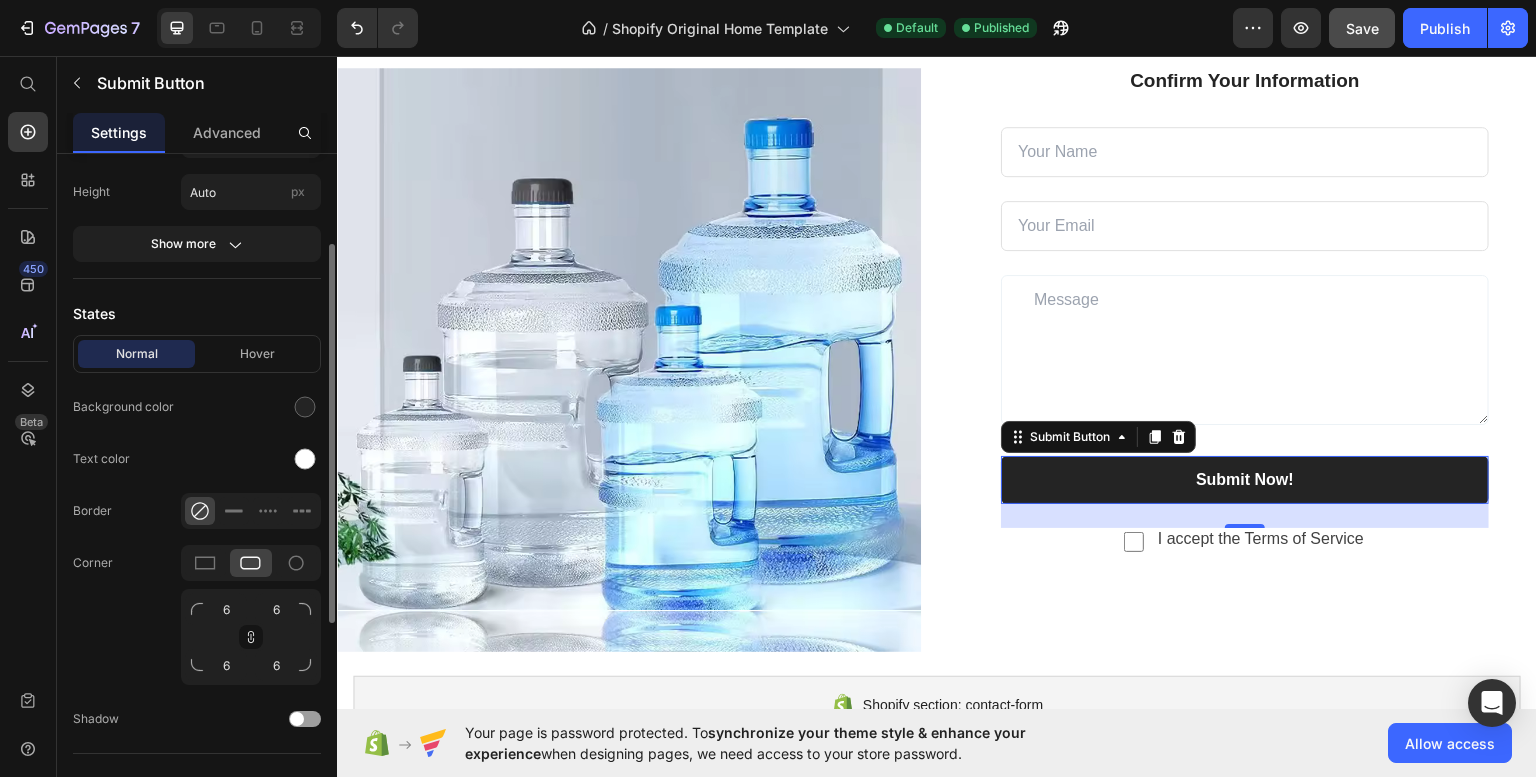 scroll, scrollTop: 168, scrollLeft: 0, axis: vertical 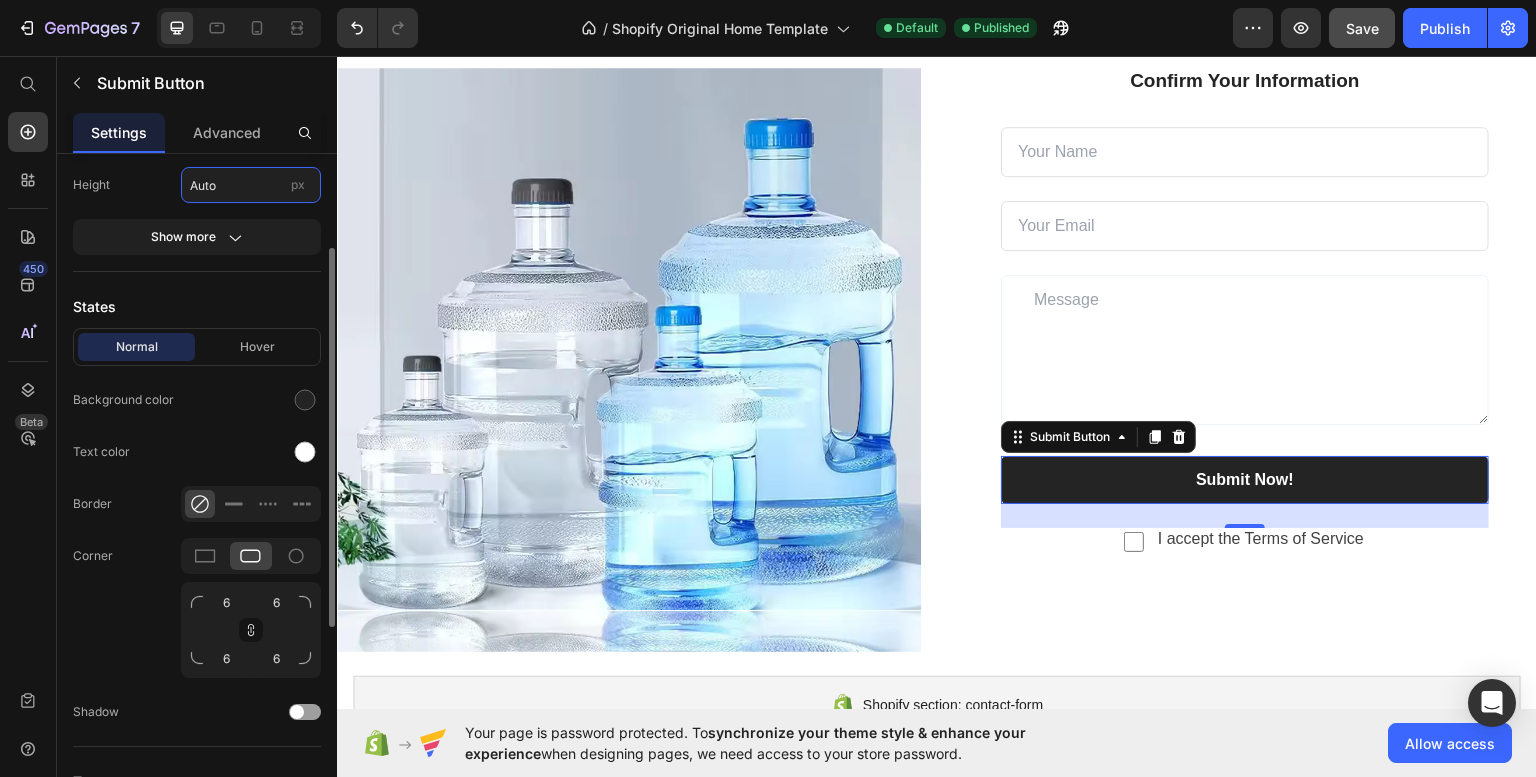 click on "Auto" at bounding box center (251, 185) 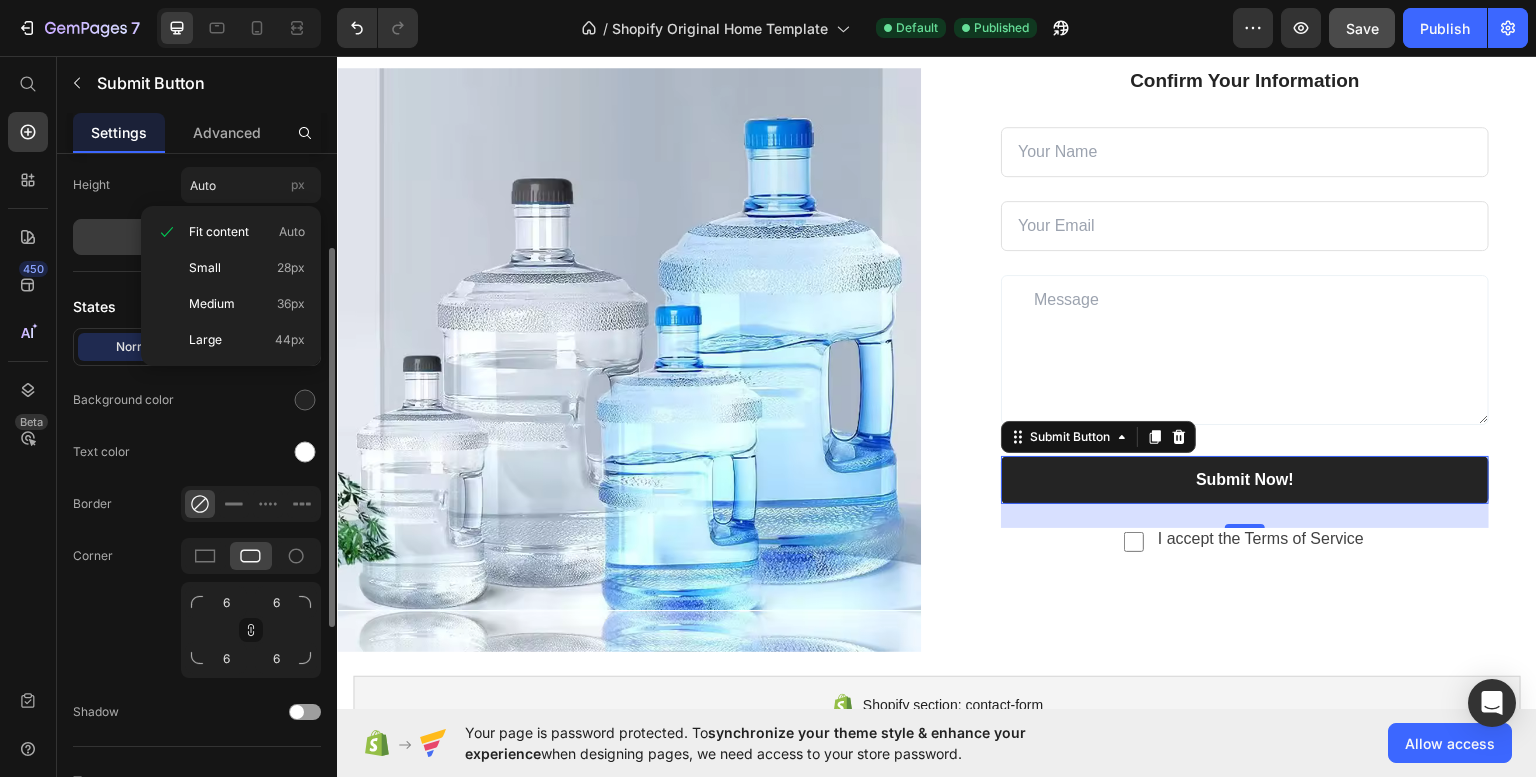 click on "Show more" 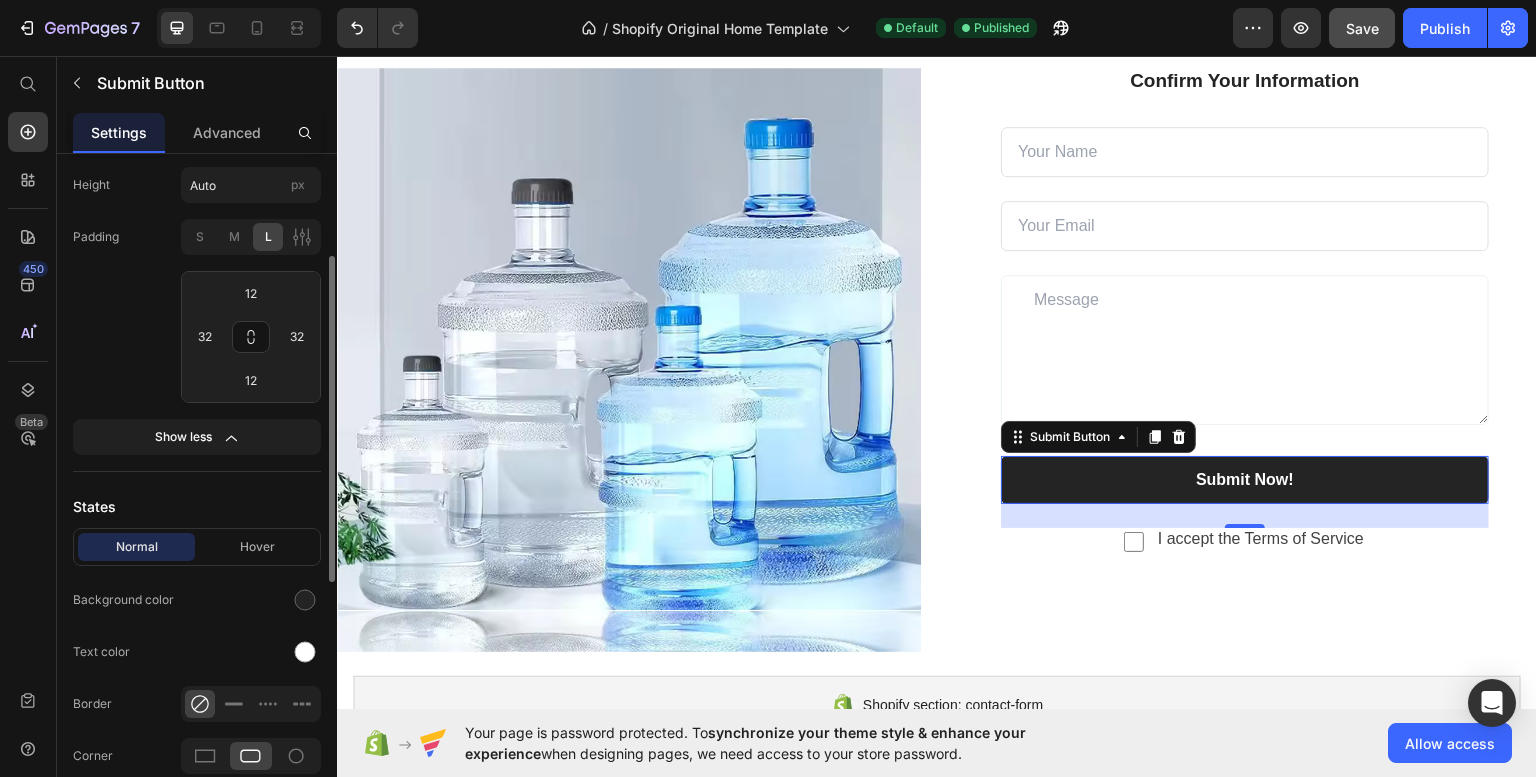 scroll, scrollTop: 193, scrollLeft: 0, axis: vertical 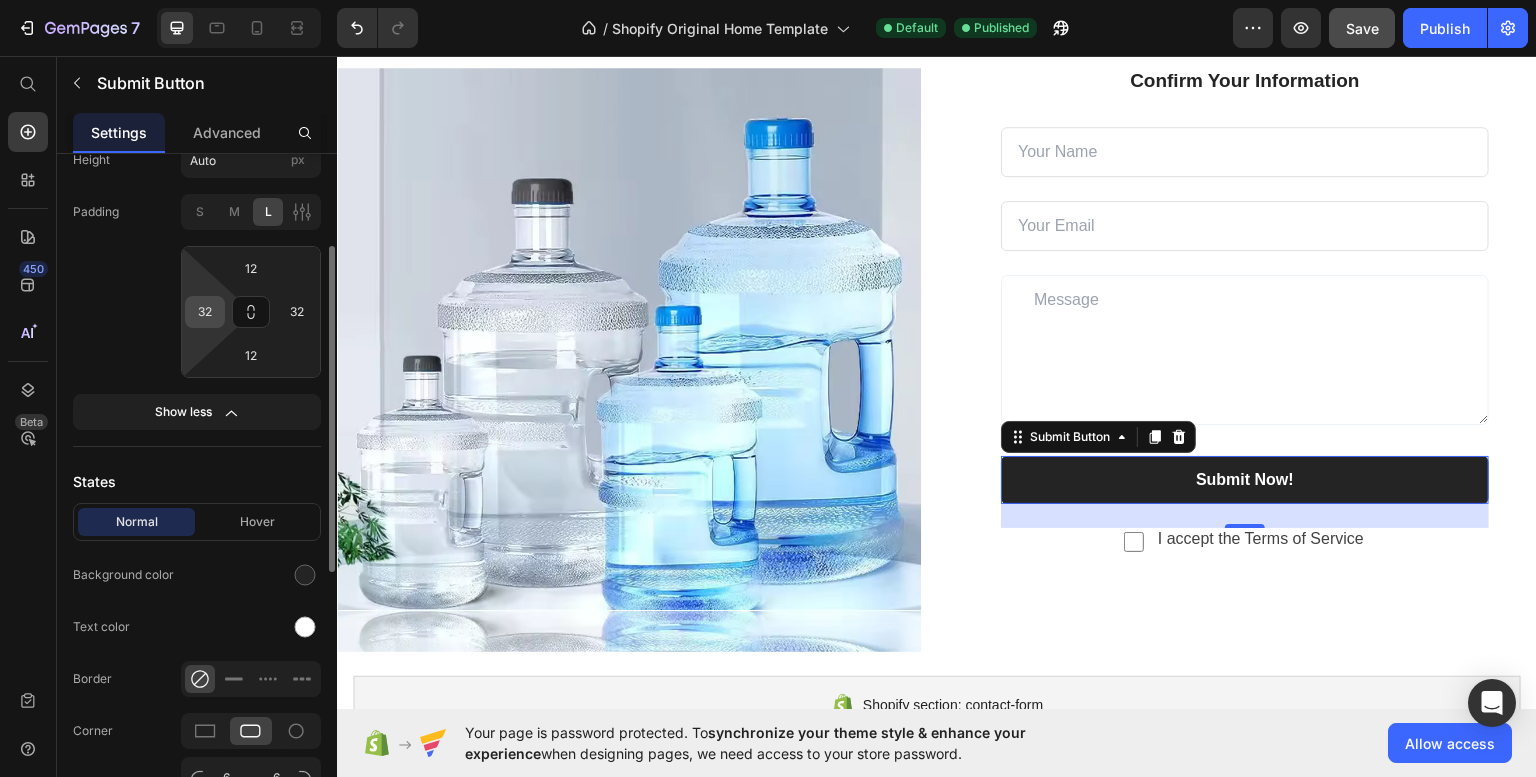 click on "32" at bounding box center [205, 312] 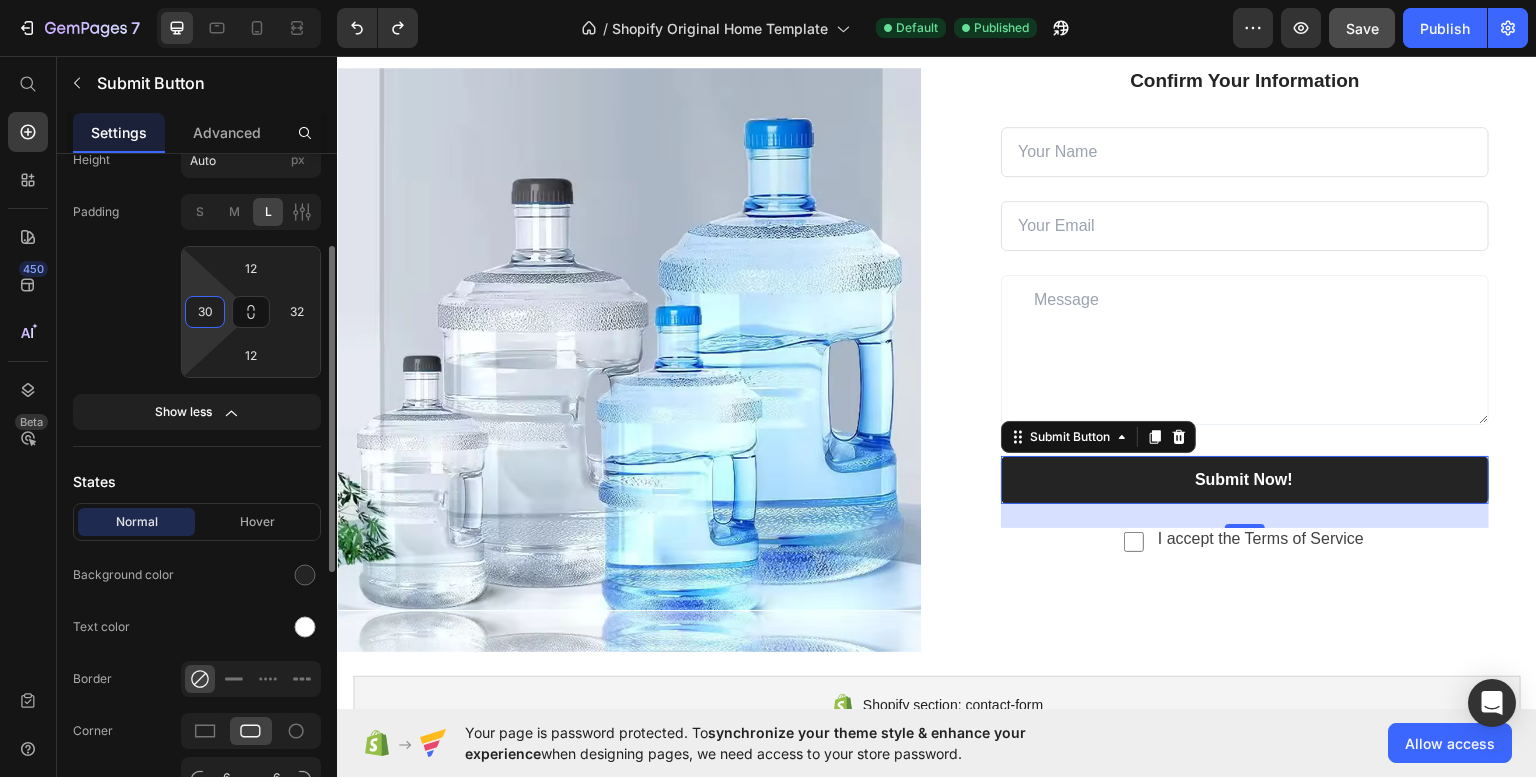 type on "31" 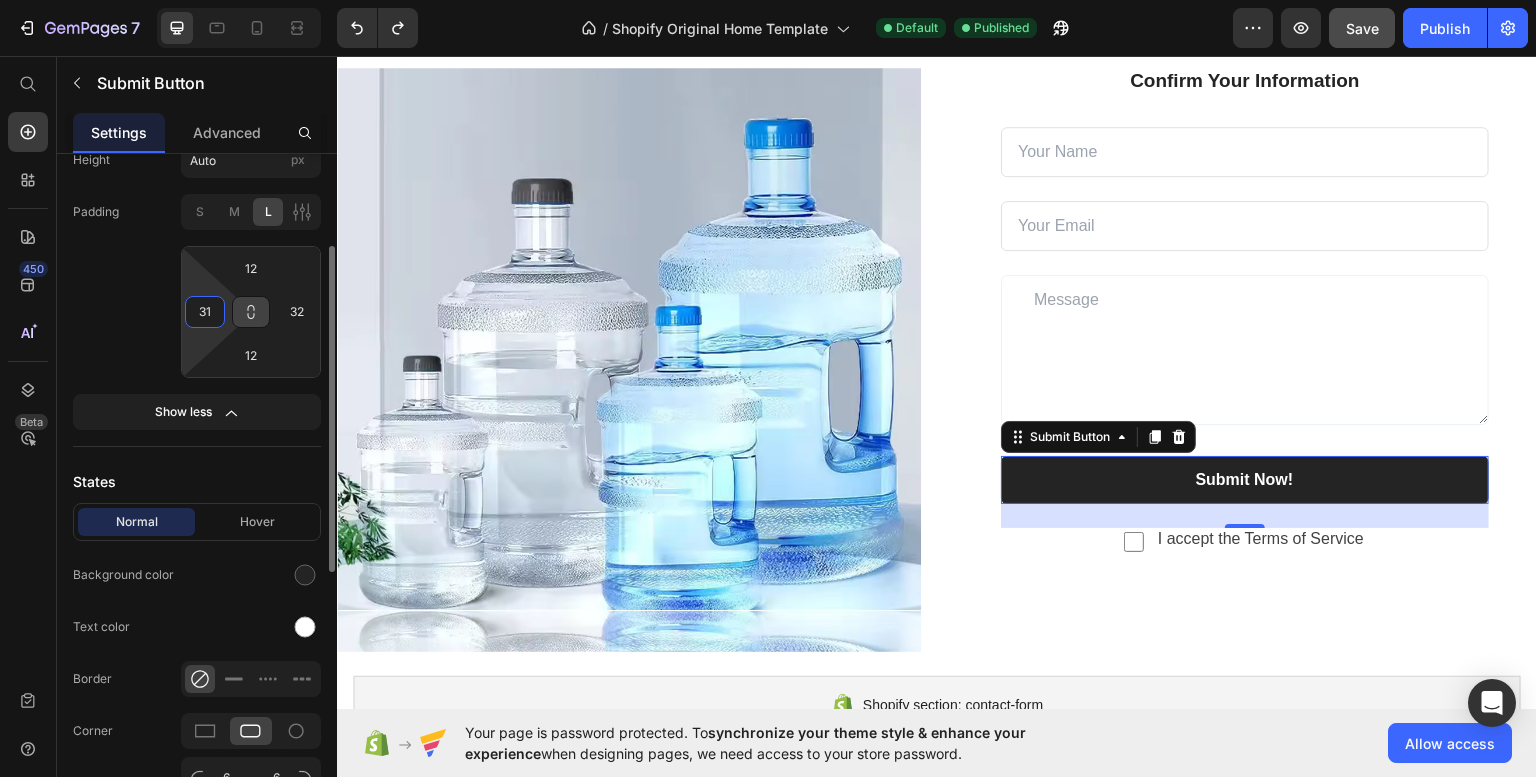 click 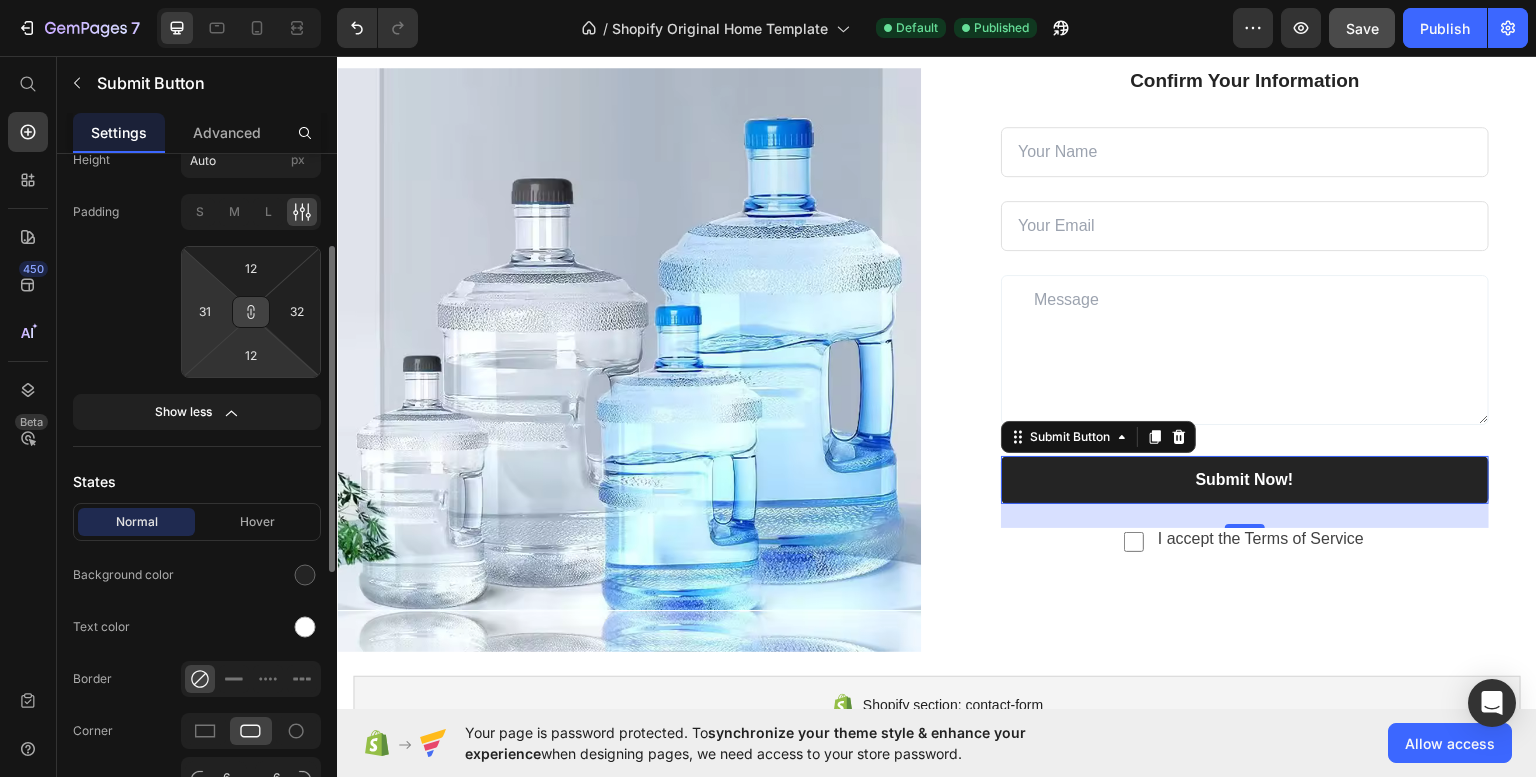 type 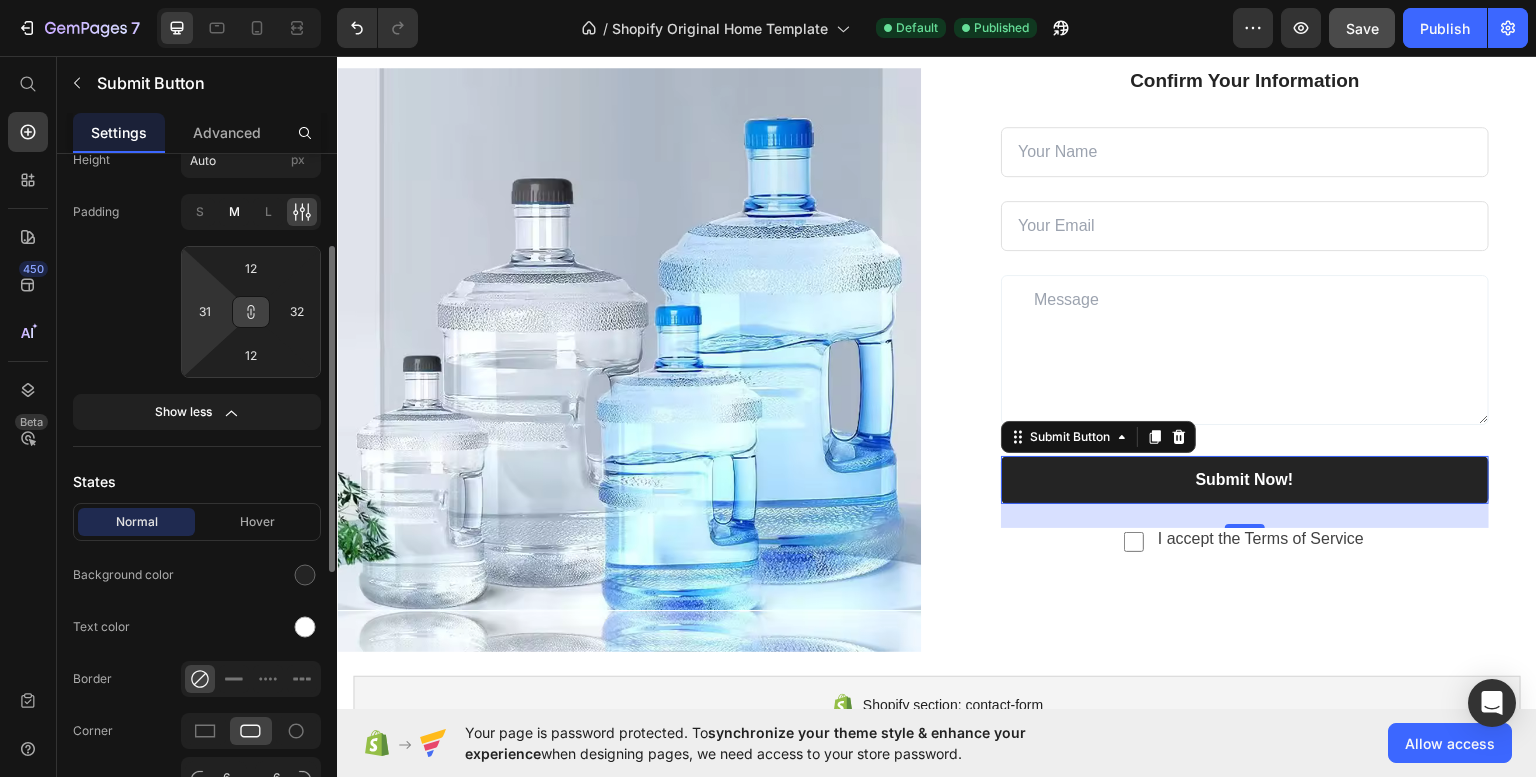 click on "M" 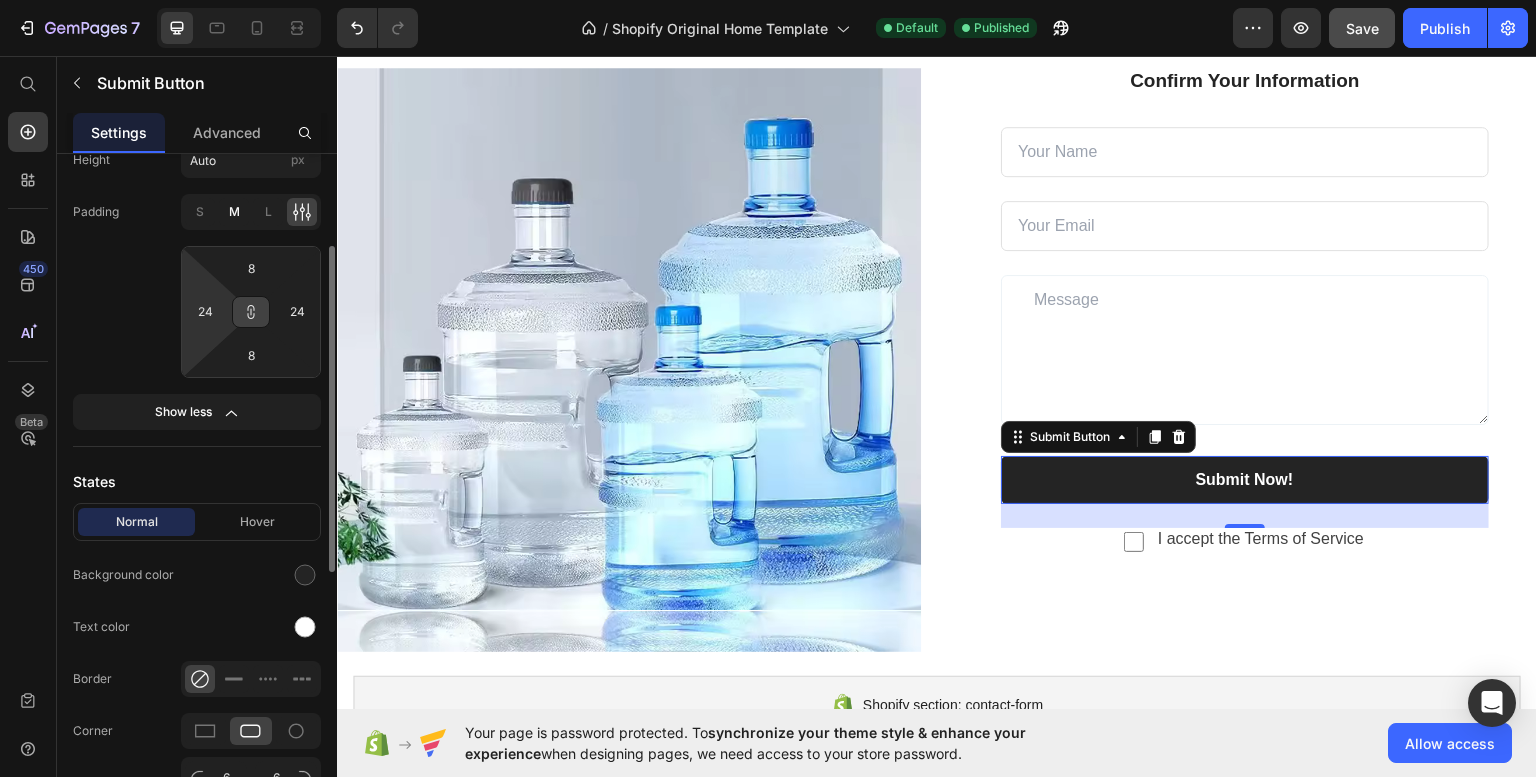 scroll, scrollTop: 1230, scrollLeft: 0, axis: vertical 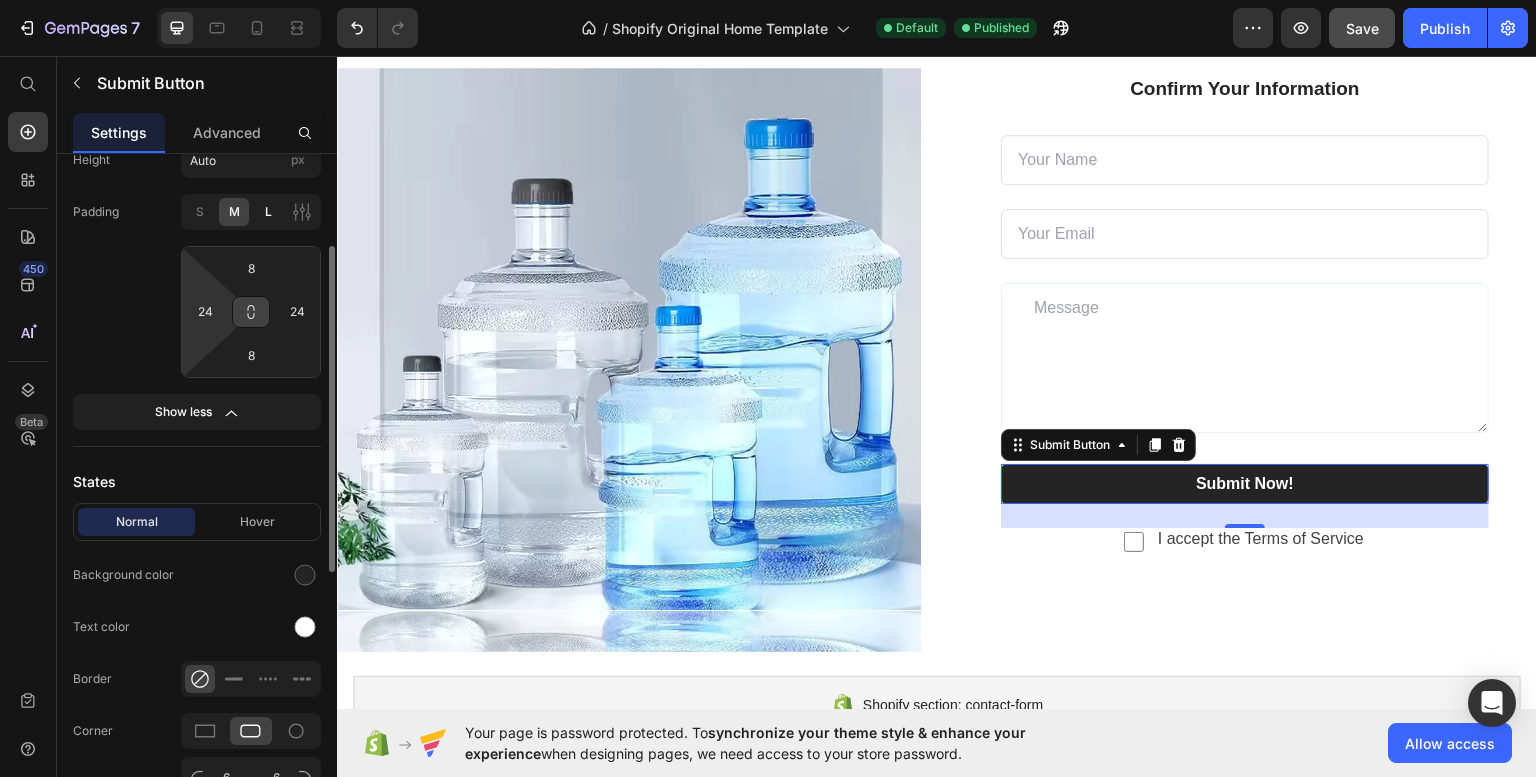 click on "L" 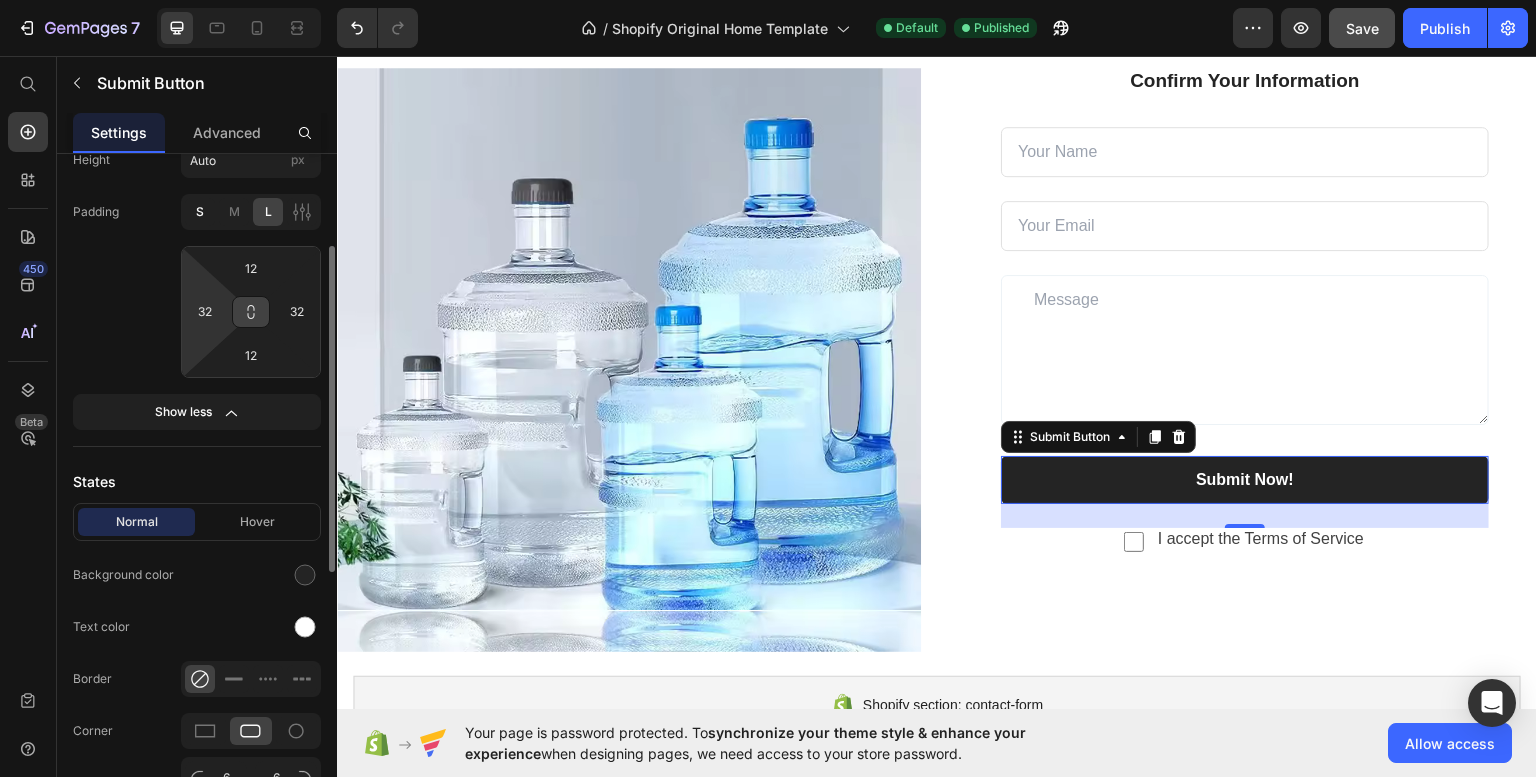 click on "S" 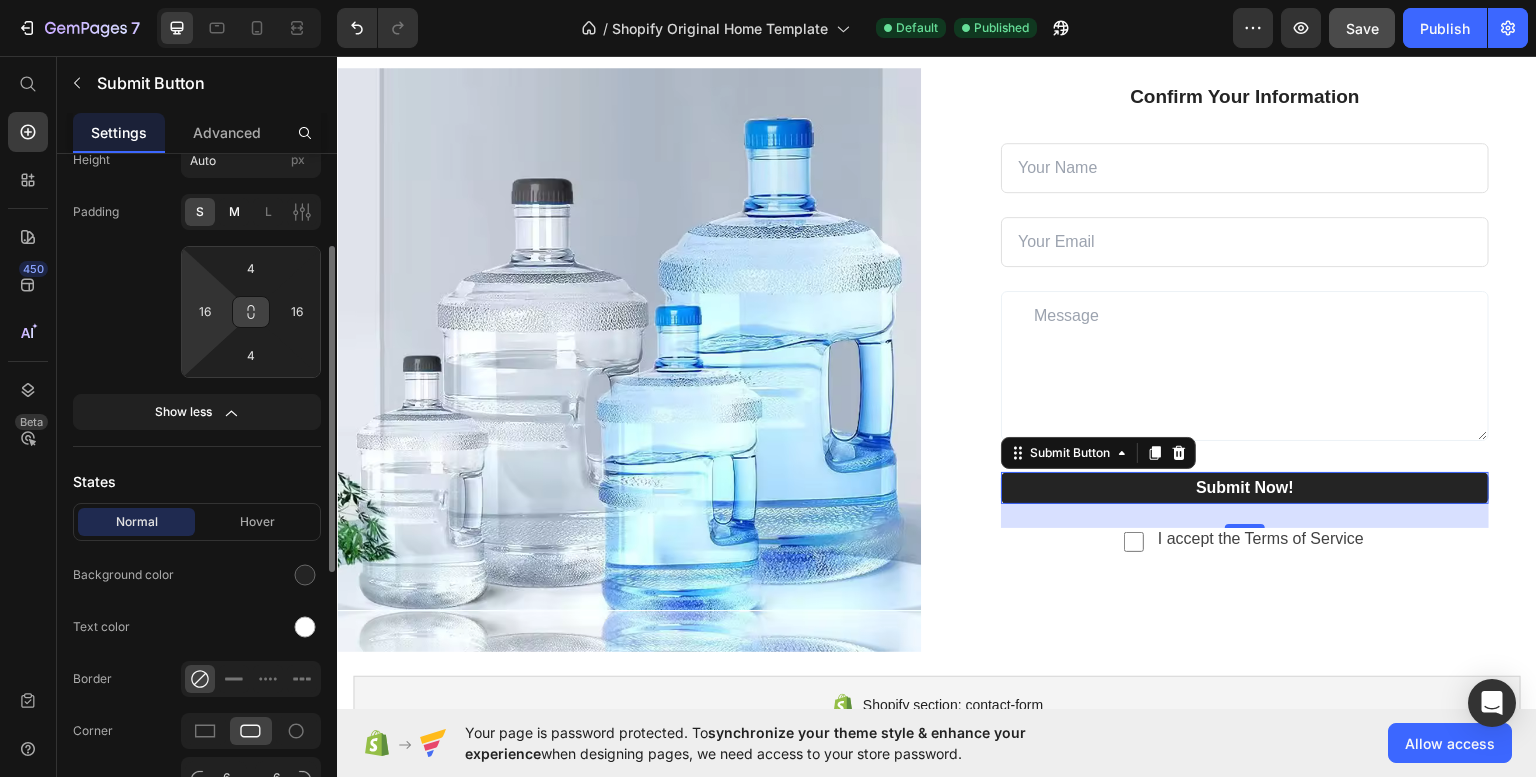 click on "M" 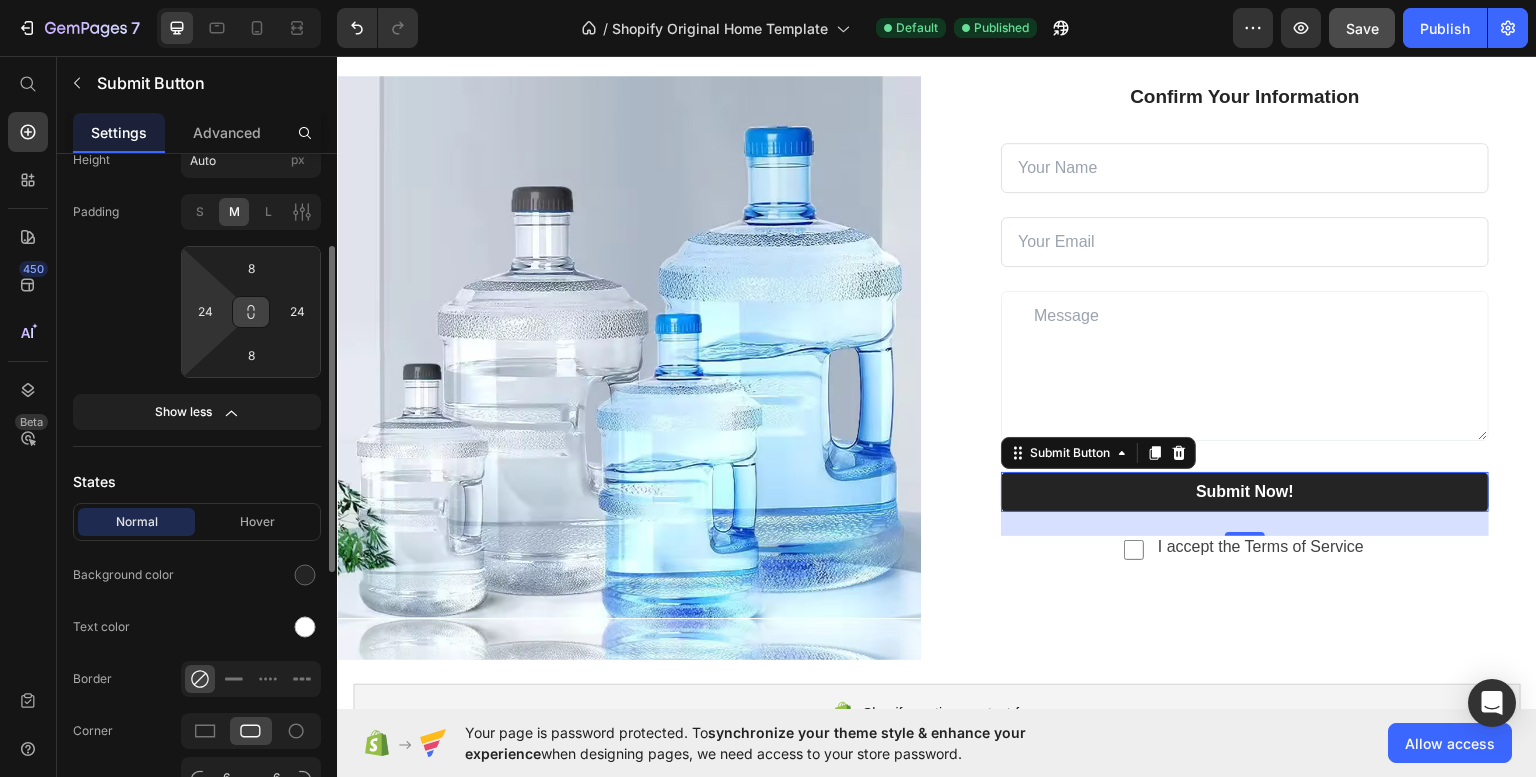 scroll, scrollTop: 1230, scrollLeft: 0, axis: vertical 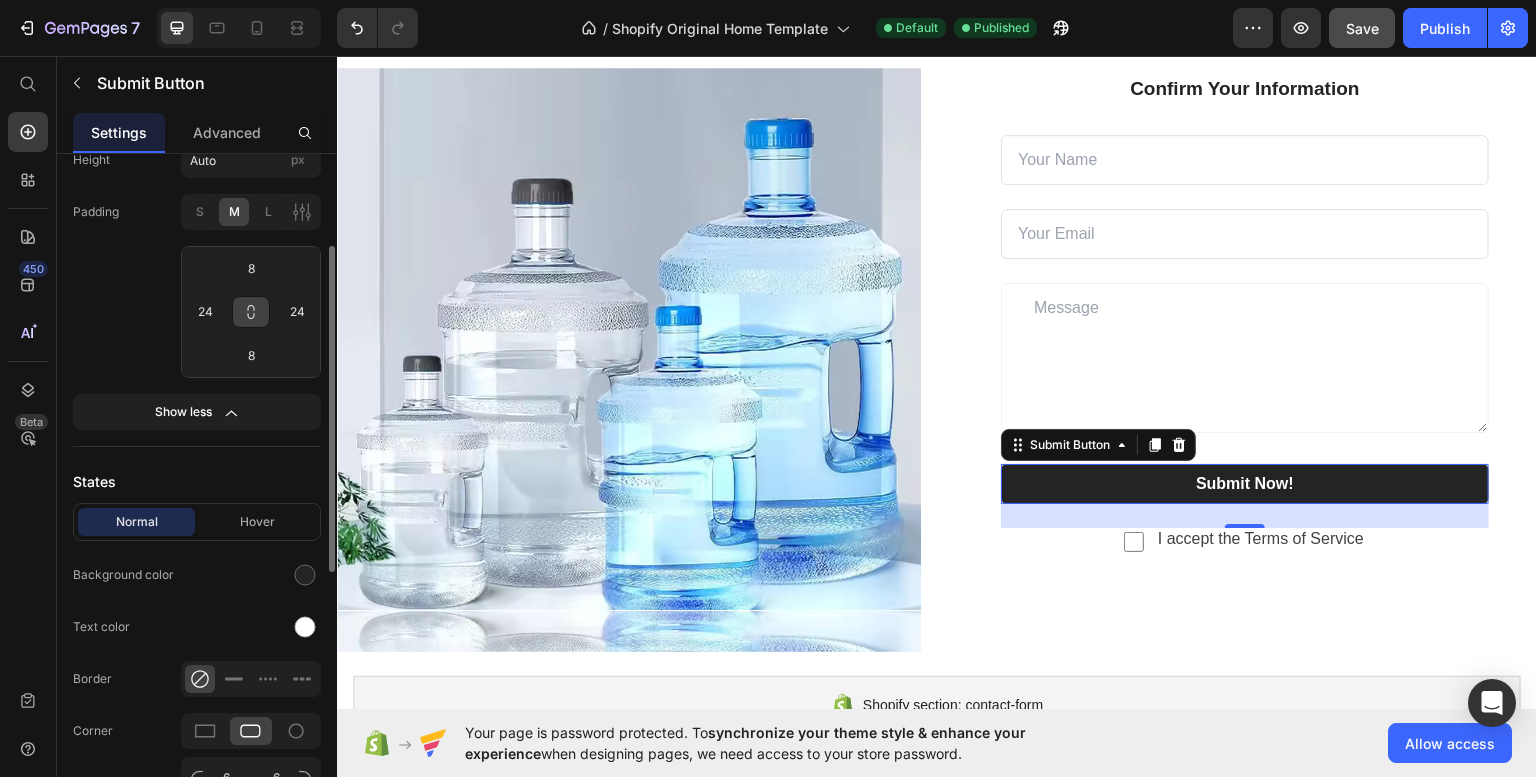 click on "Padding S M L 8 24 8 24" 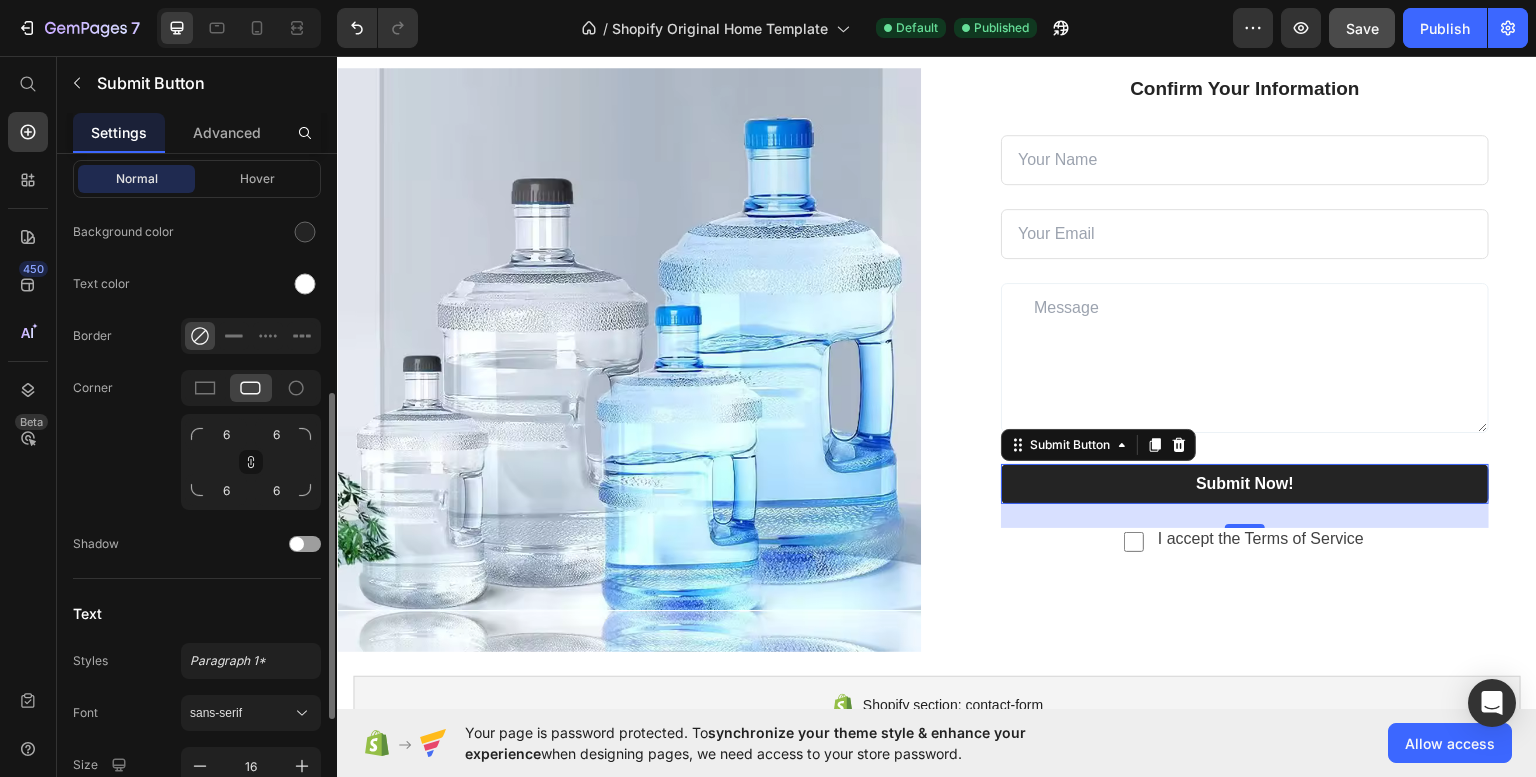 scroll, scrollTop: 538, scrollLeft: 0, axis: vertical 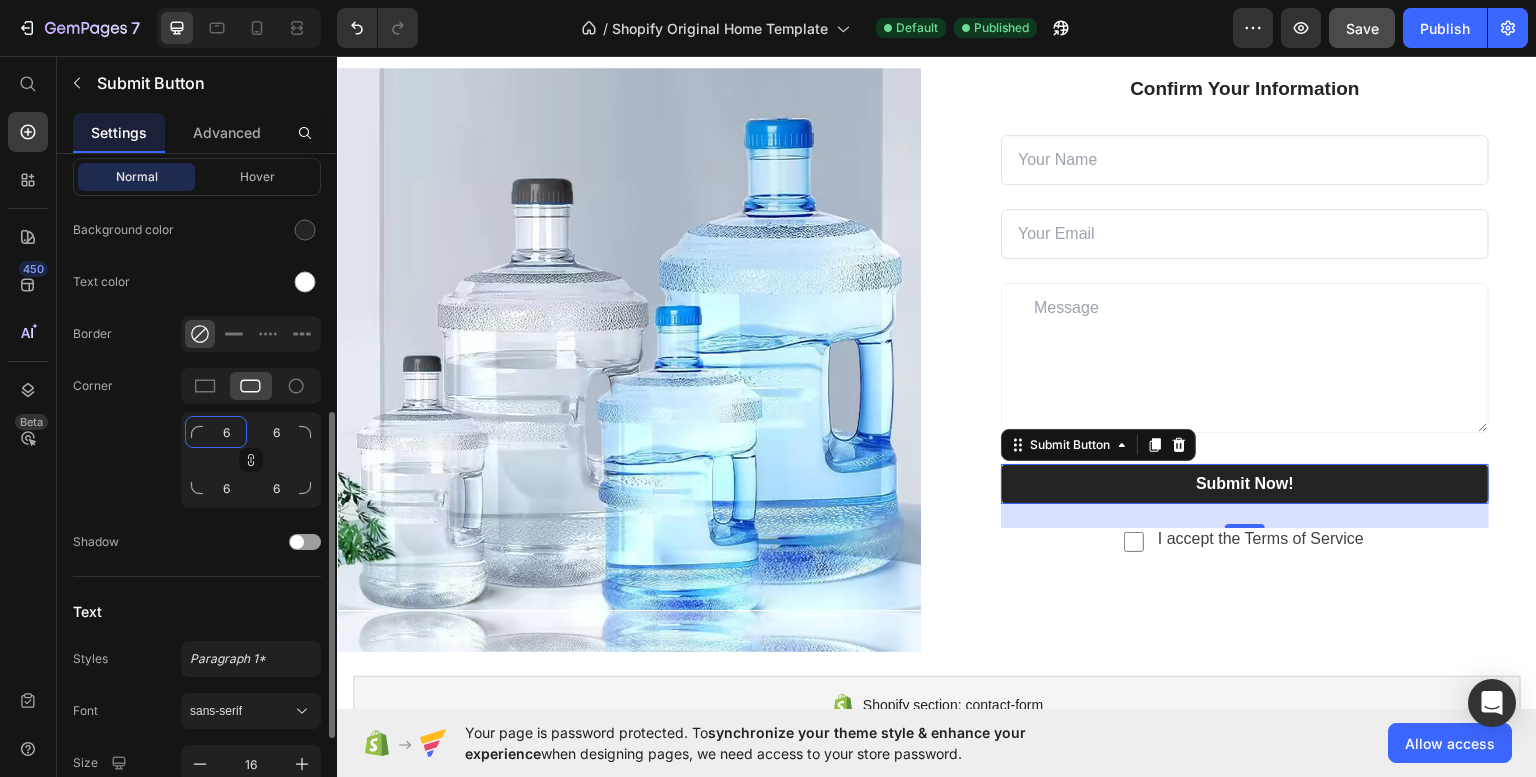 click on "6" 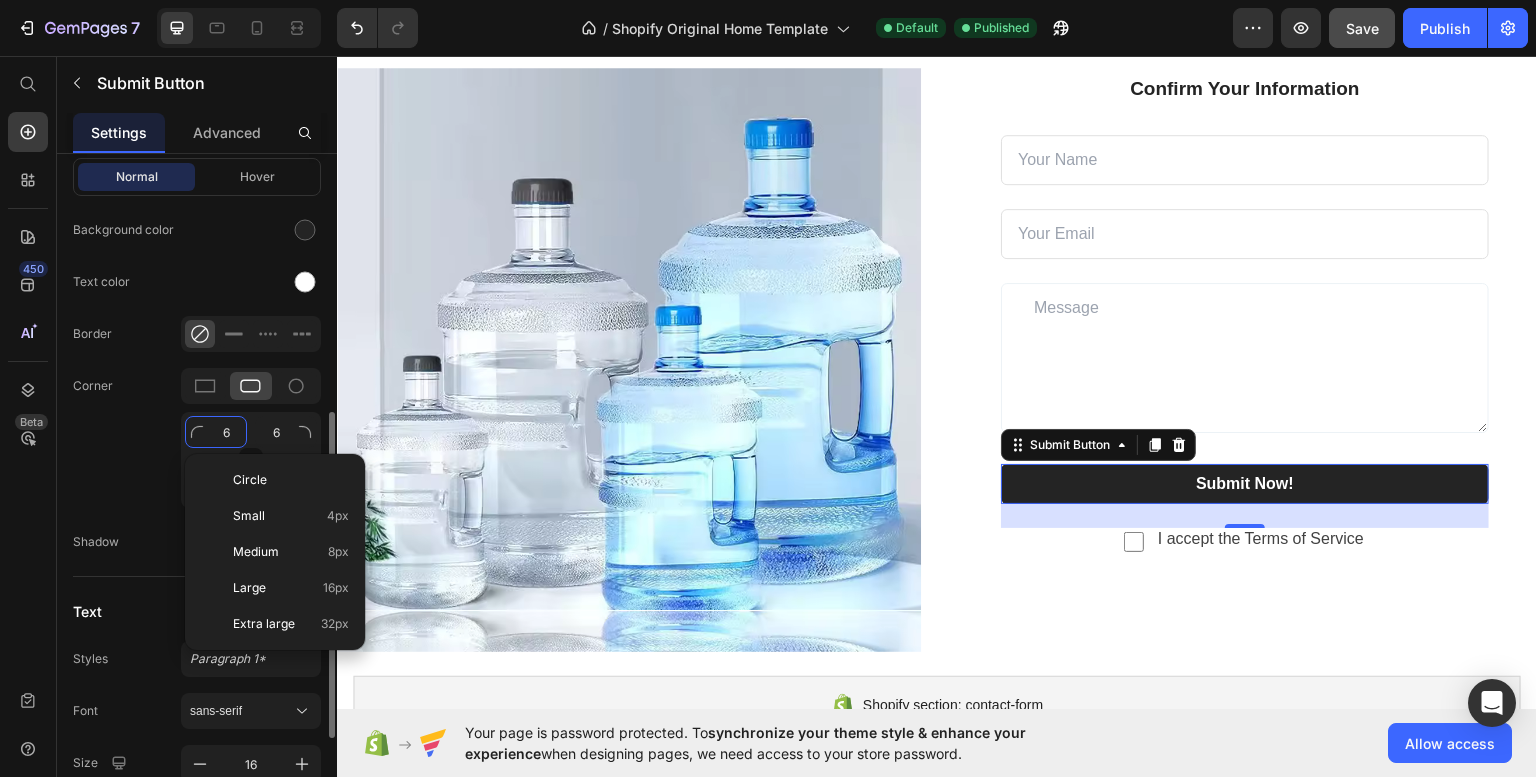 type on "7" 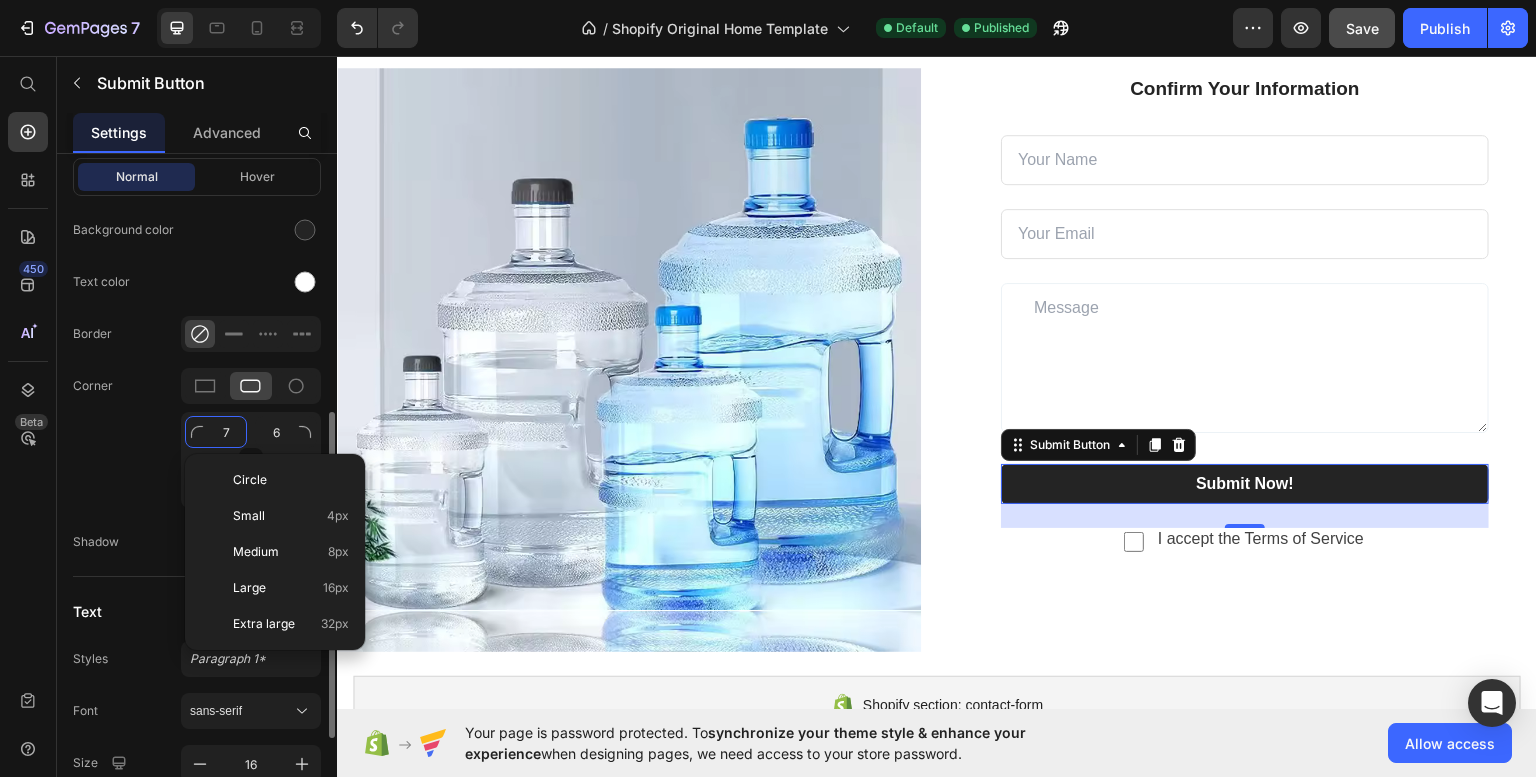 type on "7" 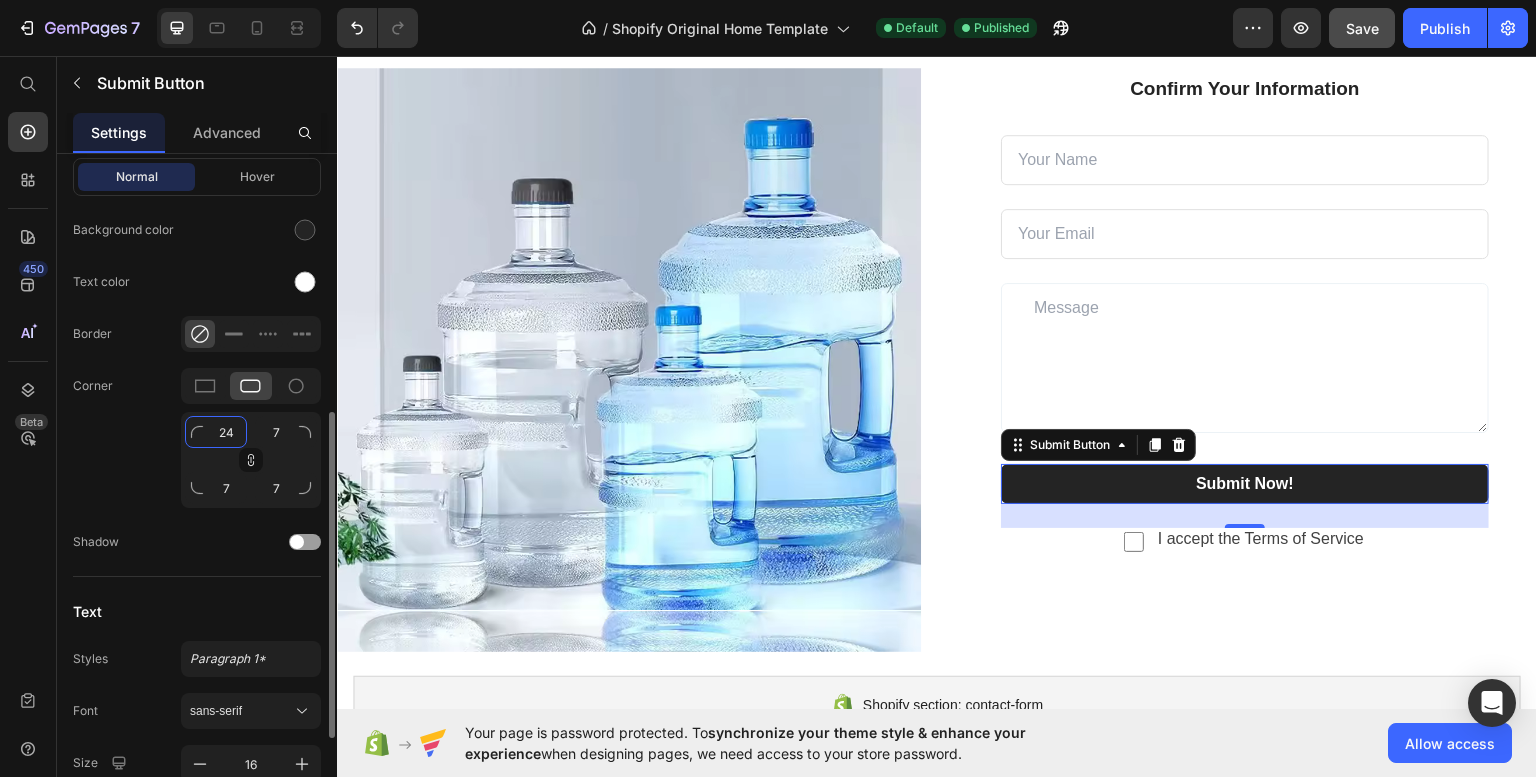 type on "25" 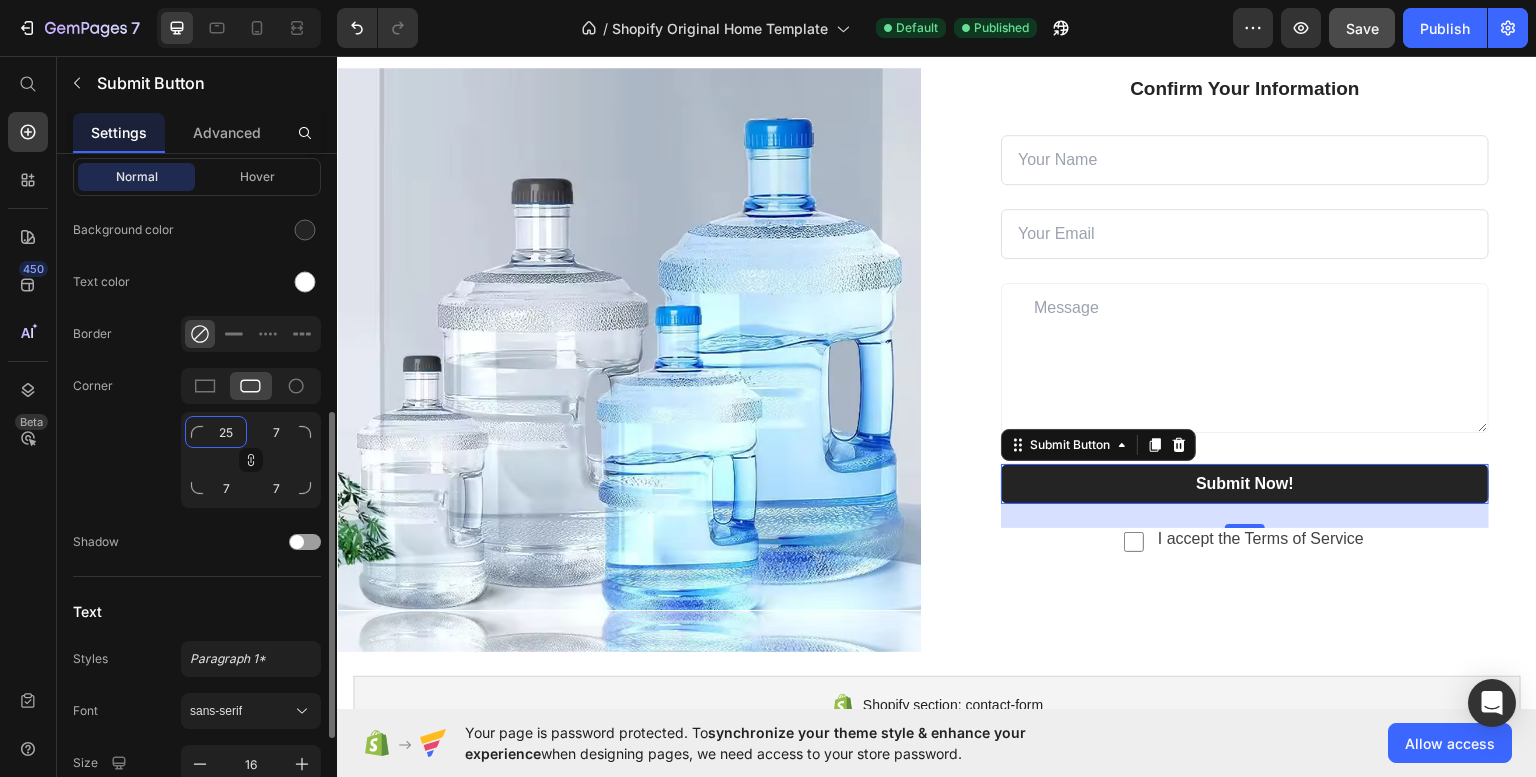type on "25" 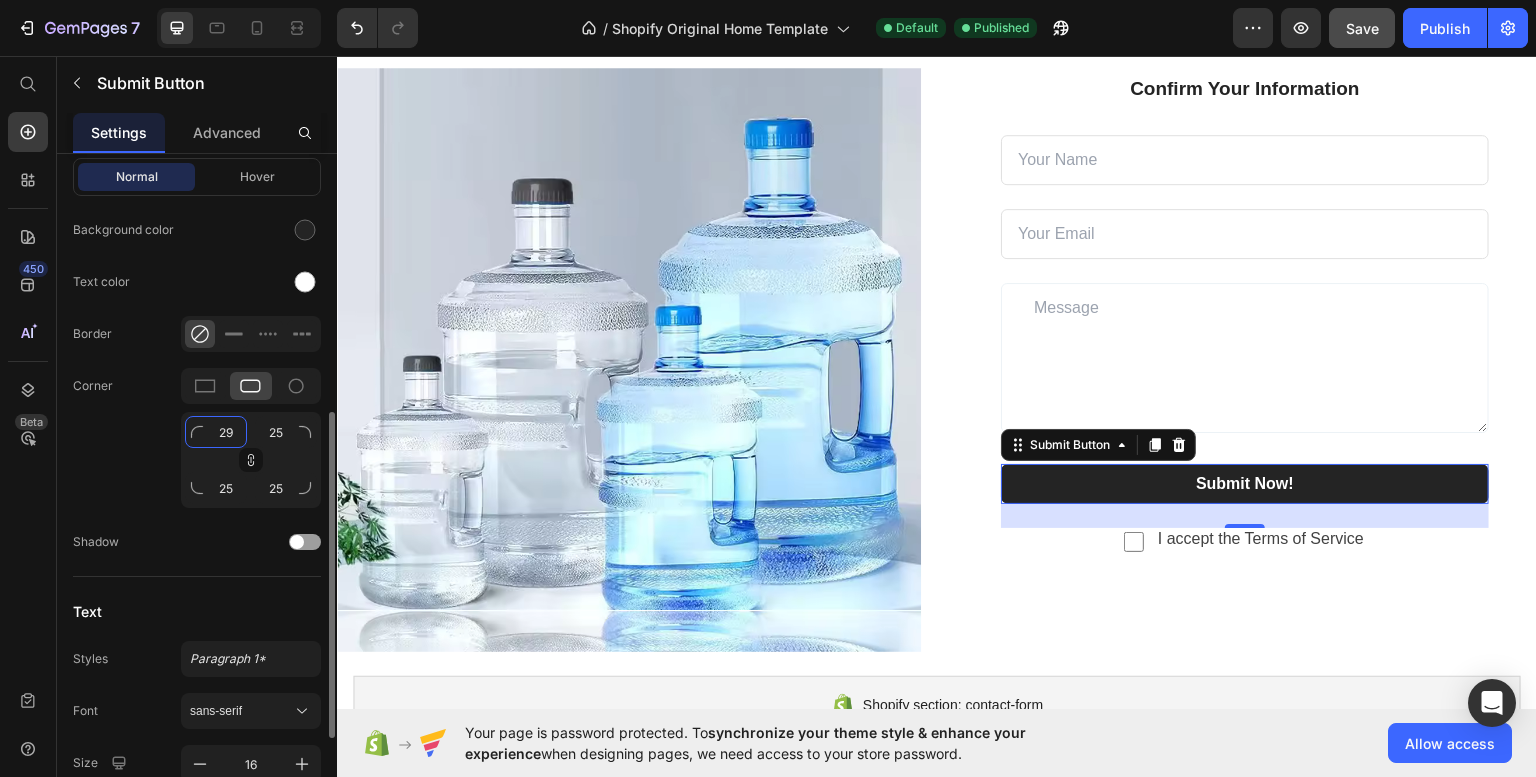 type on "30" 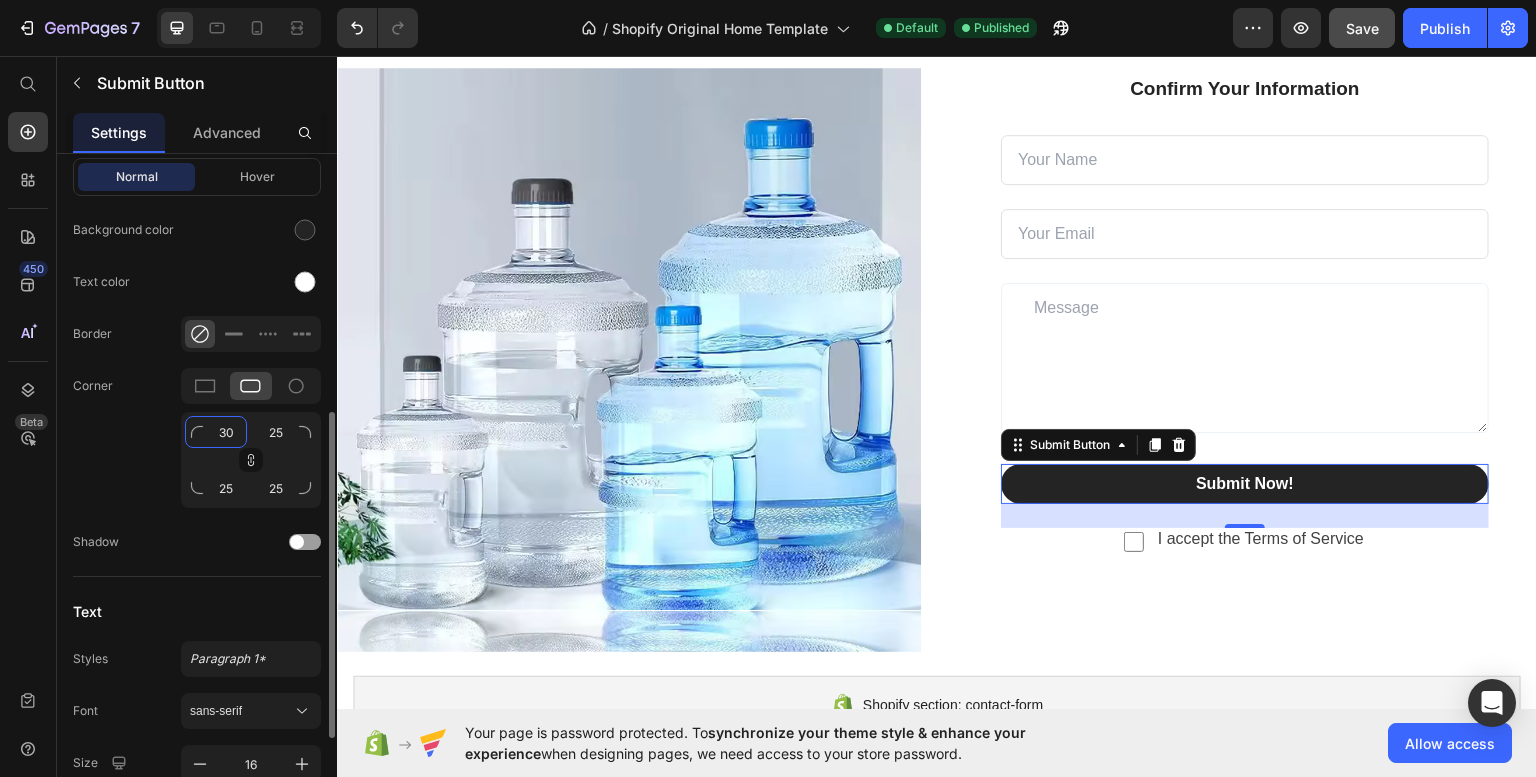 type on "30" 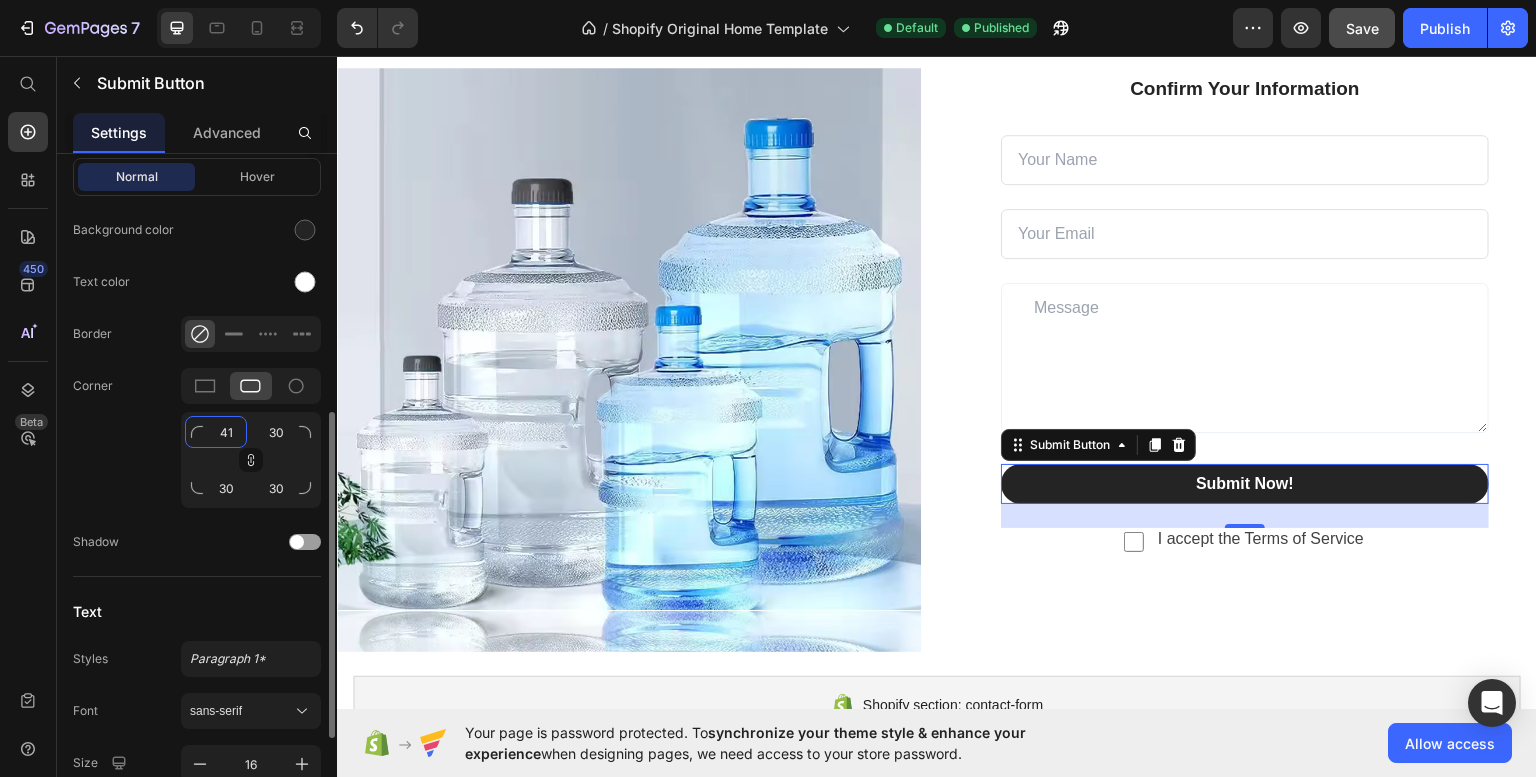type on "42" 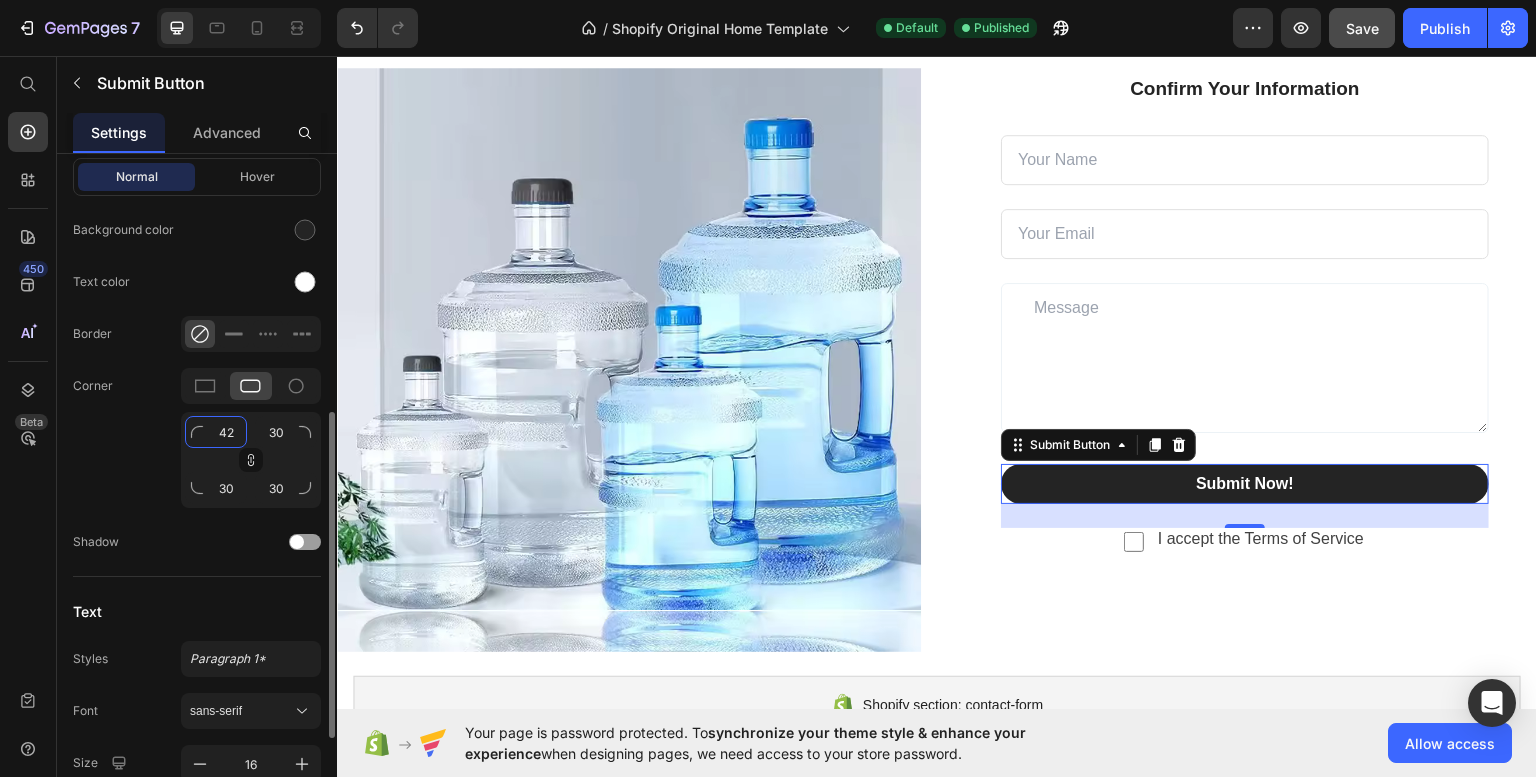type on "42" 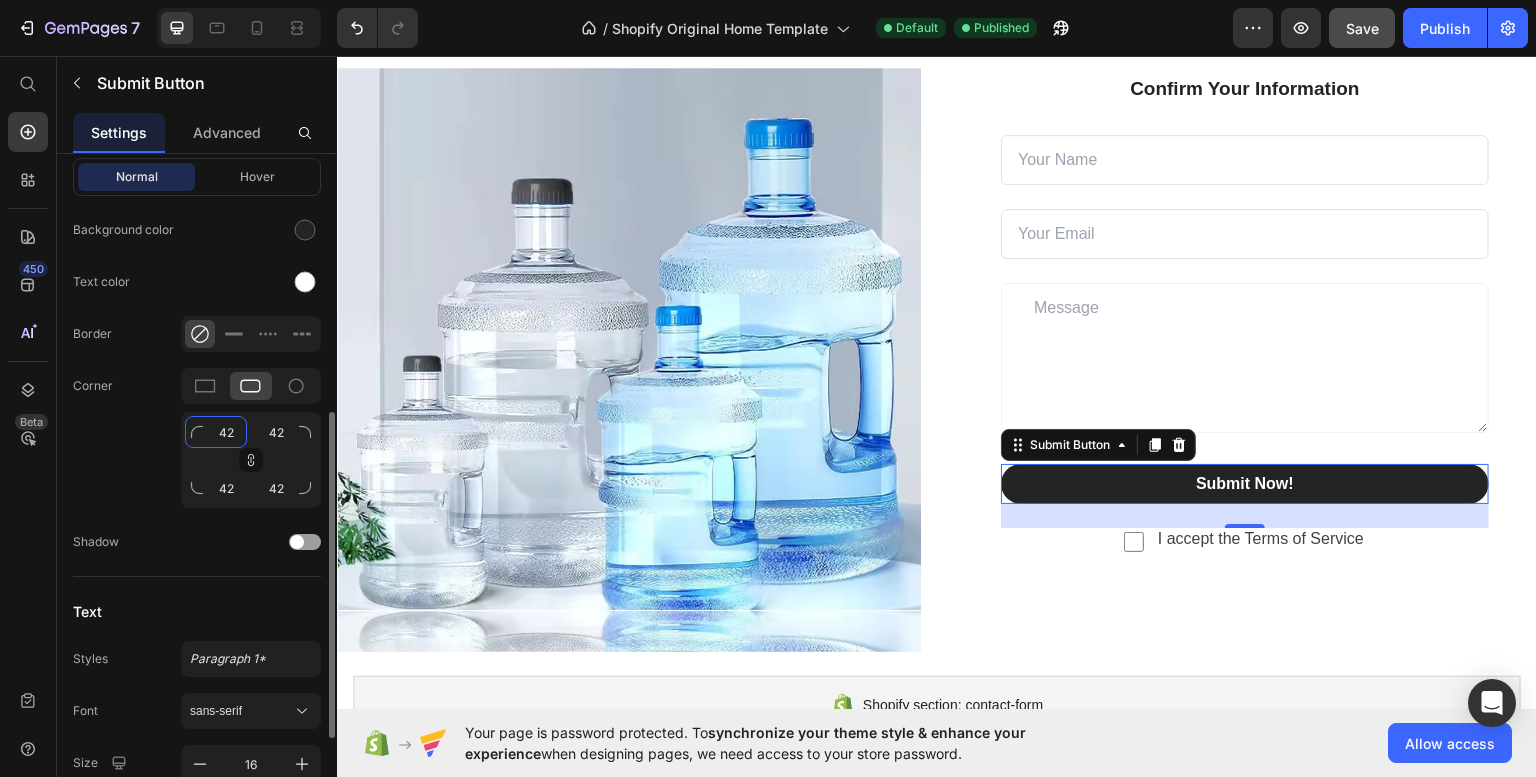 type on "43" 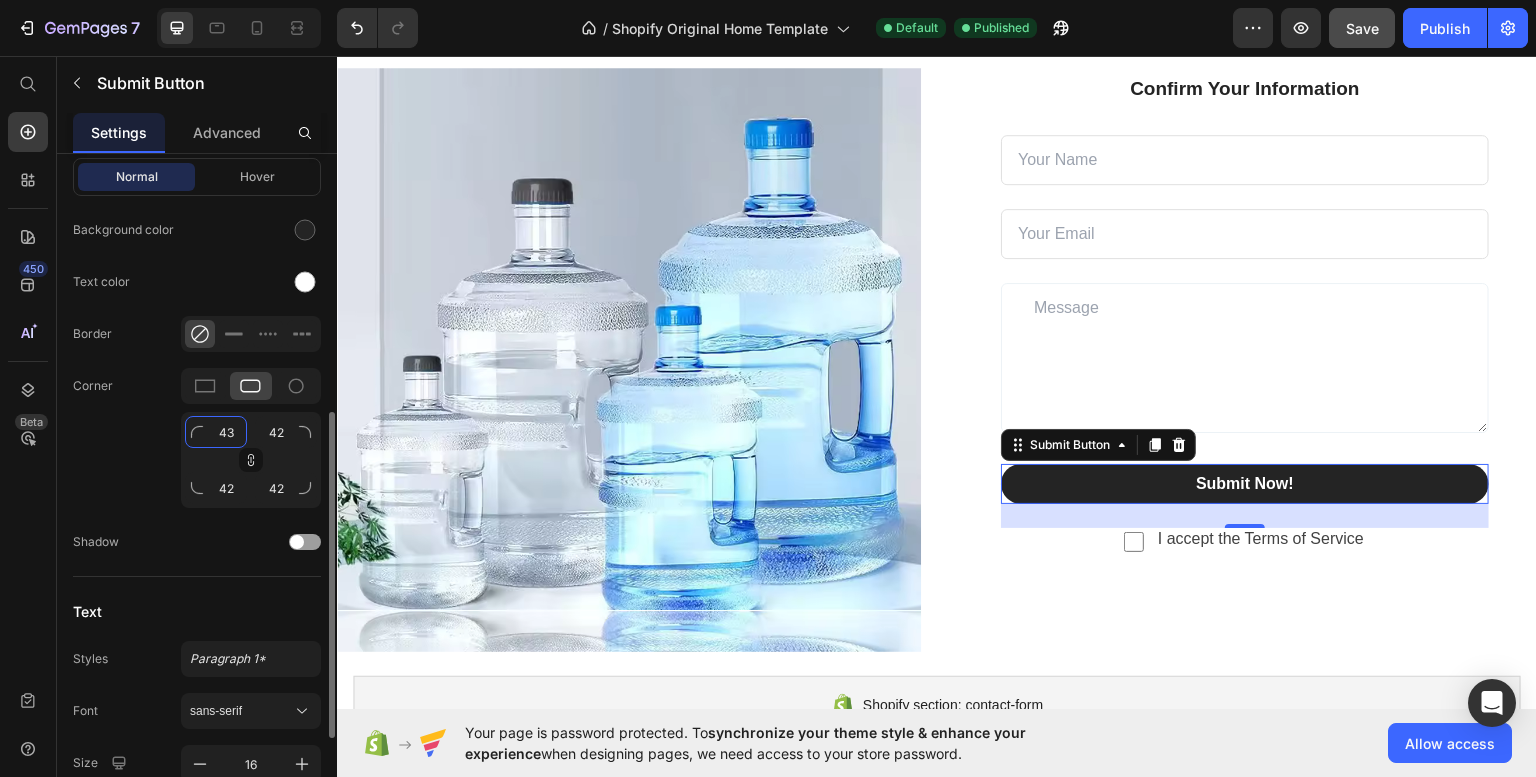 type on "43" 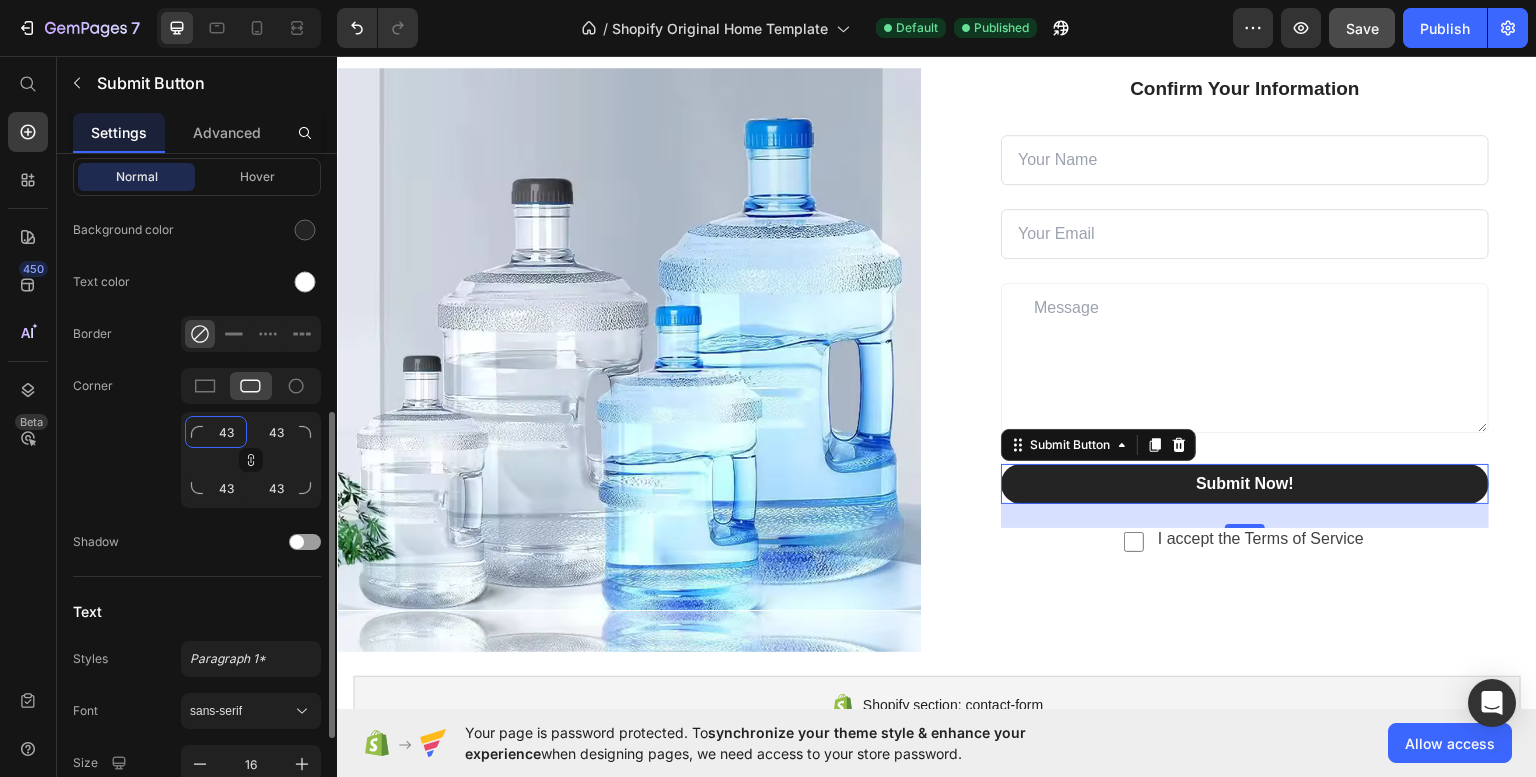type on "44" 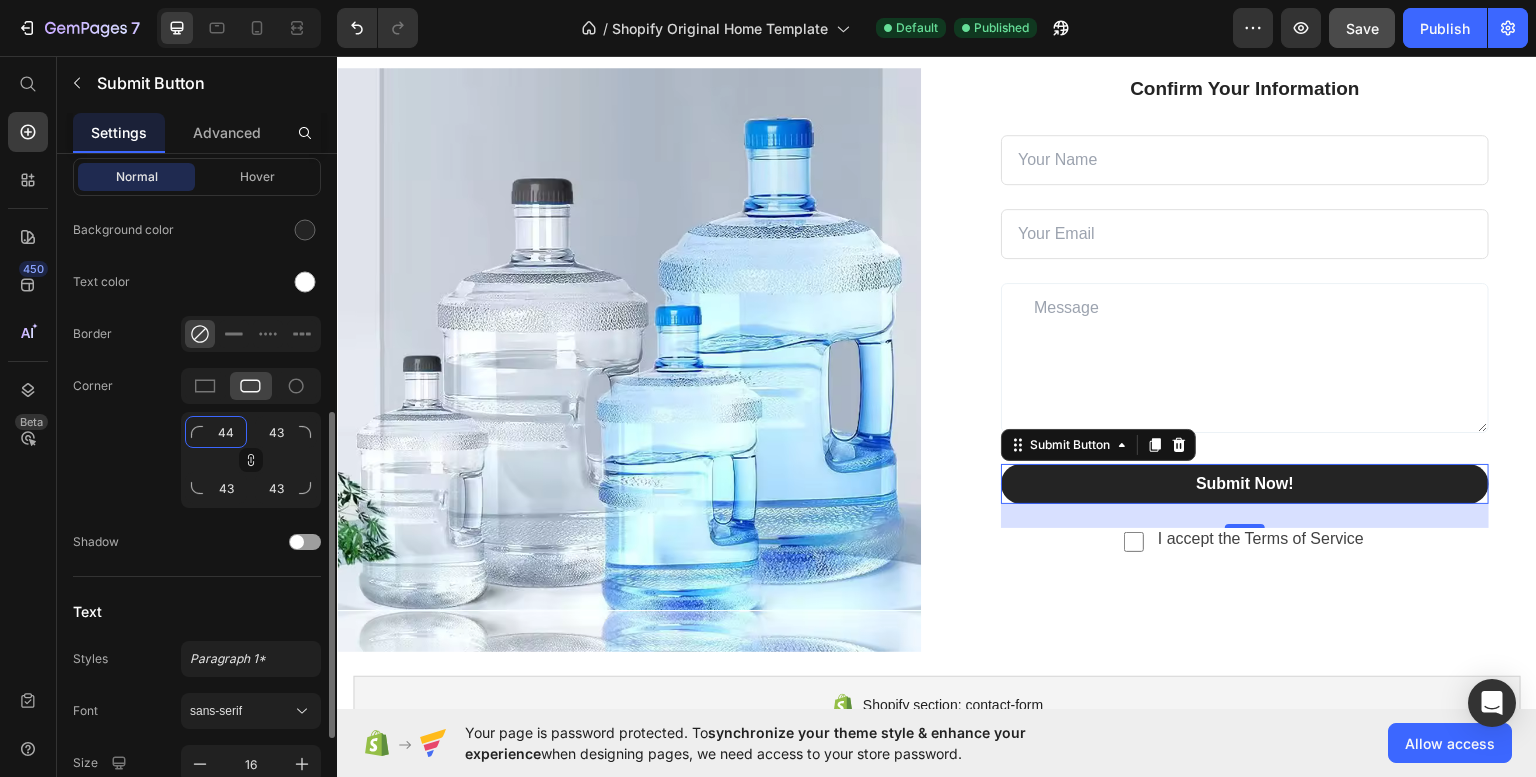 type on "44" 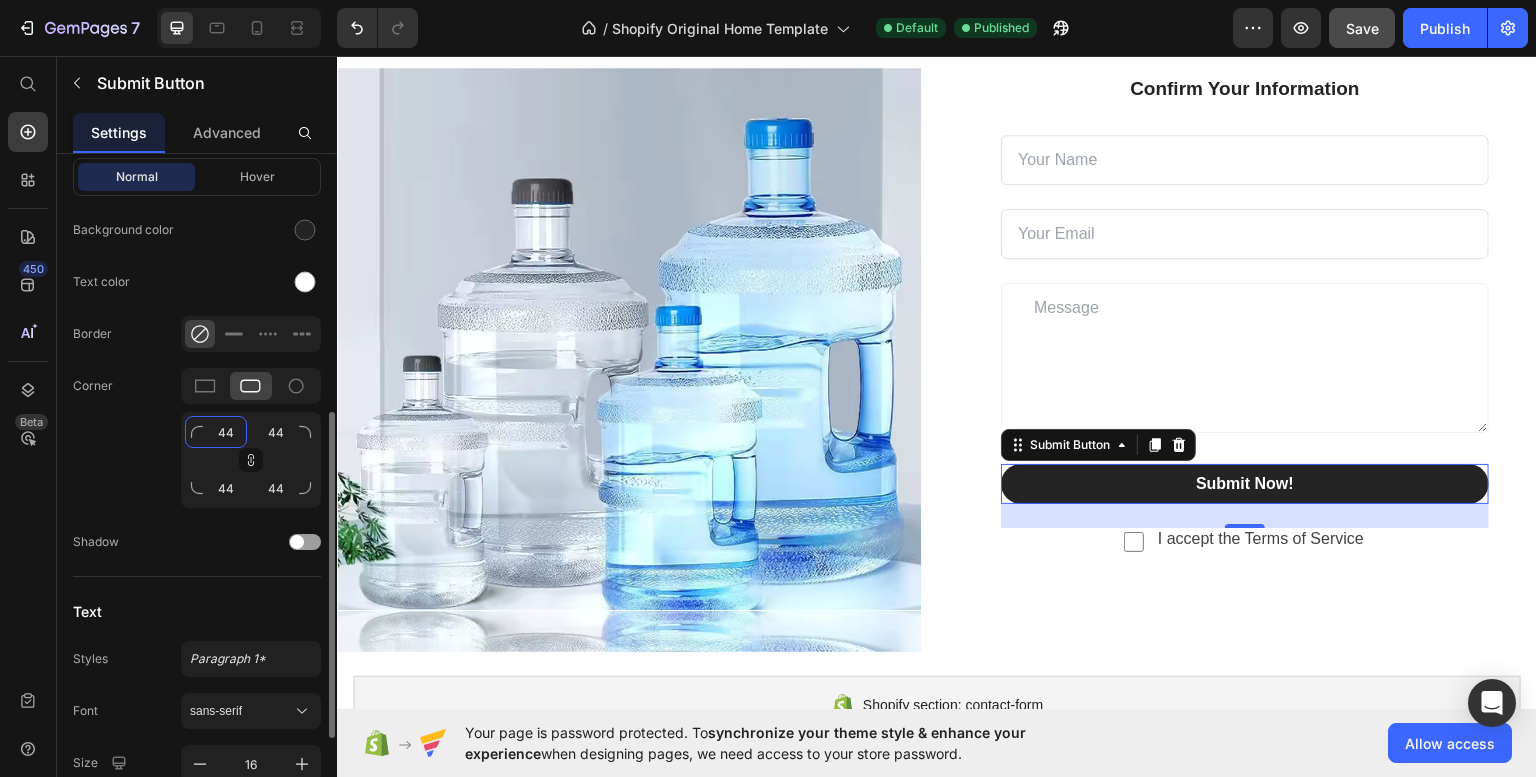 type on "45" 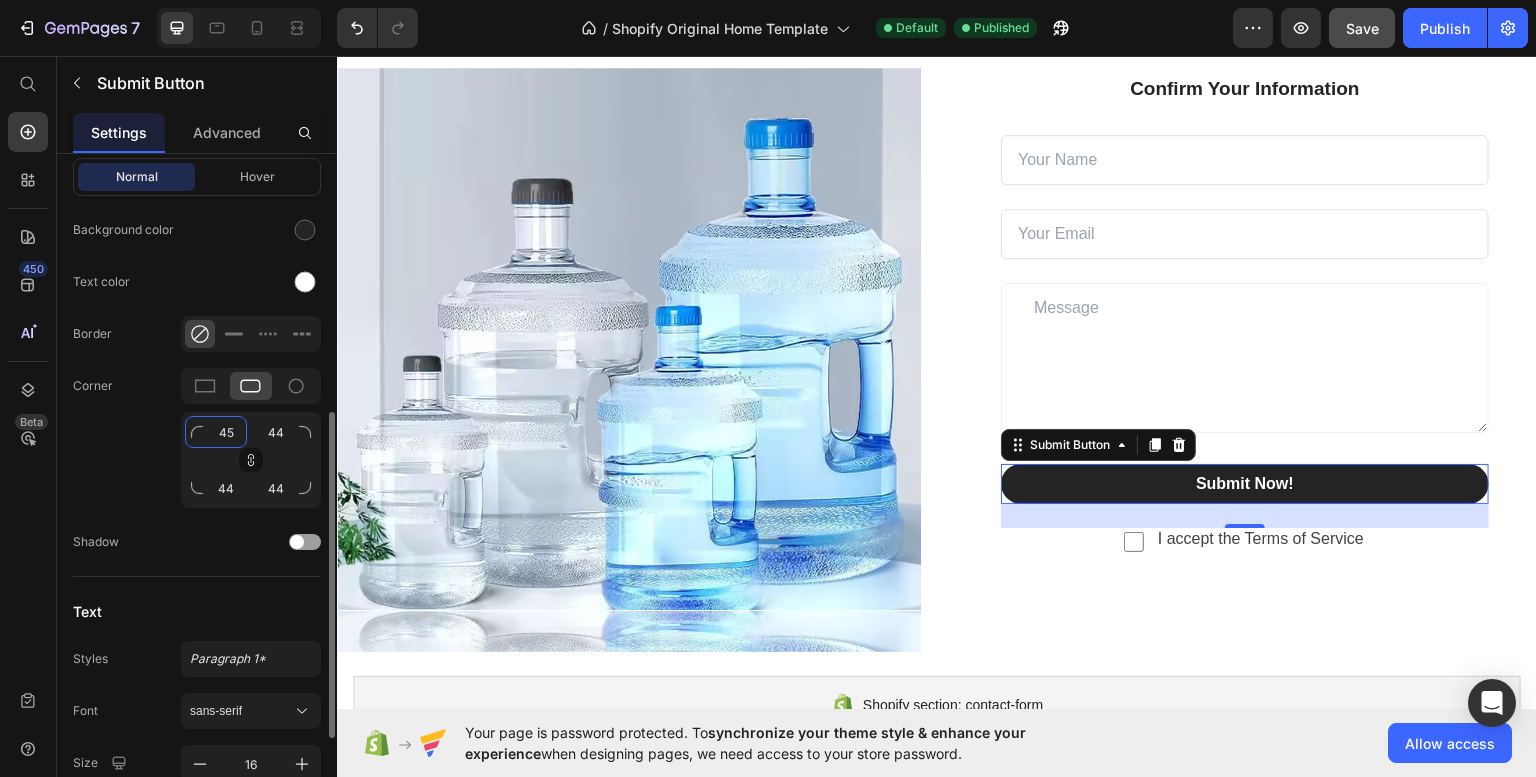 type on "45" 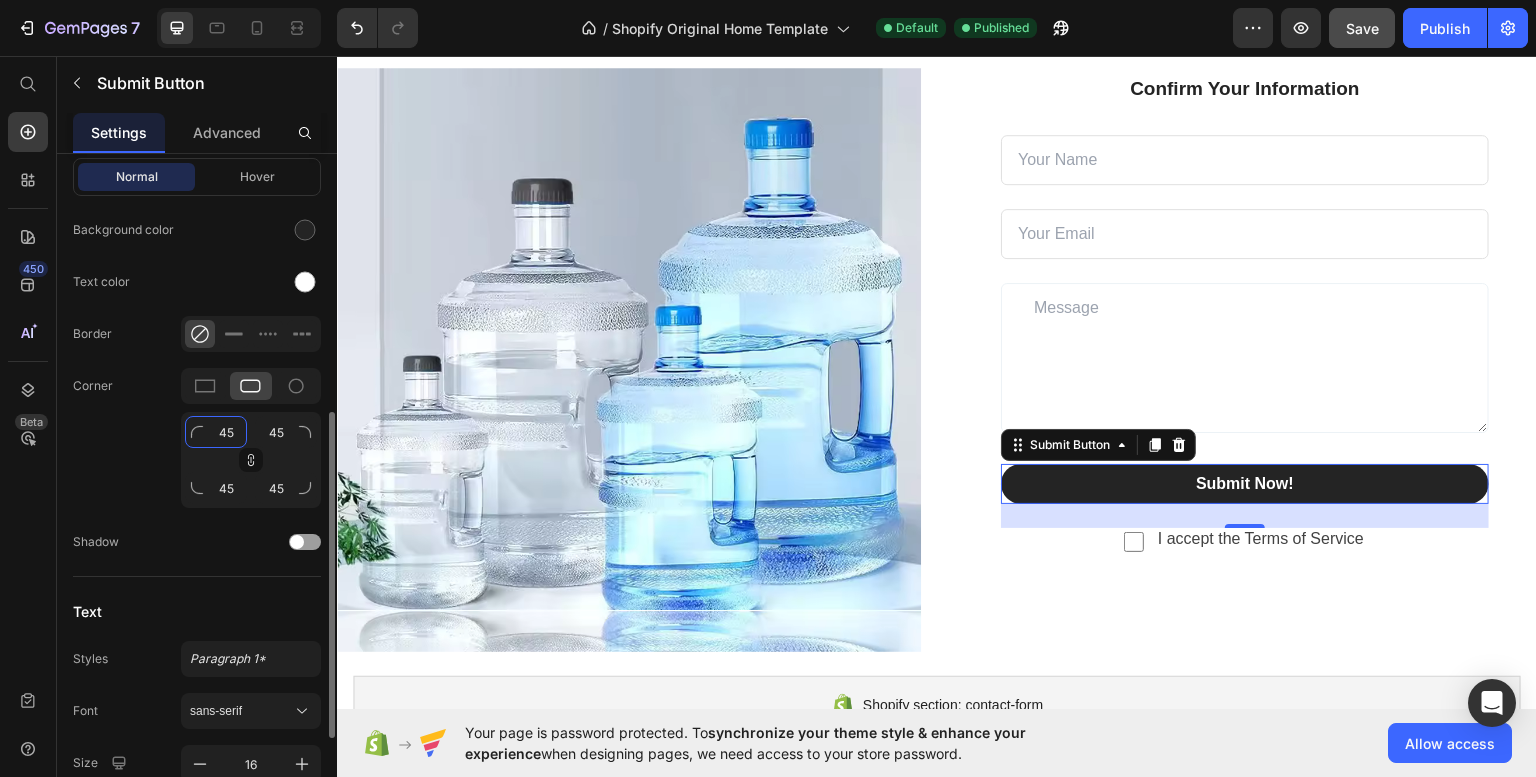 type on "46" 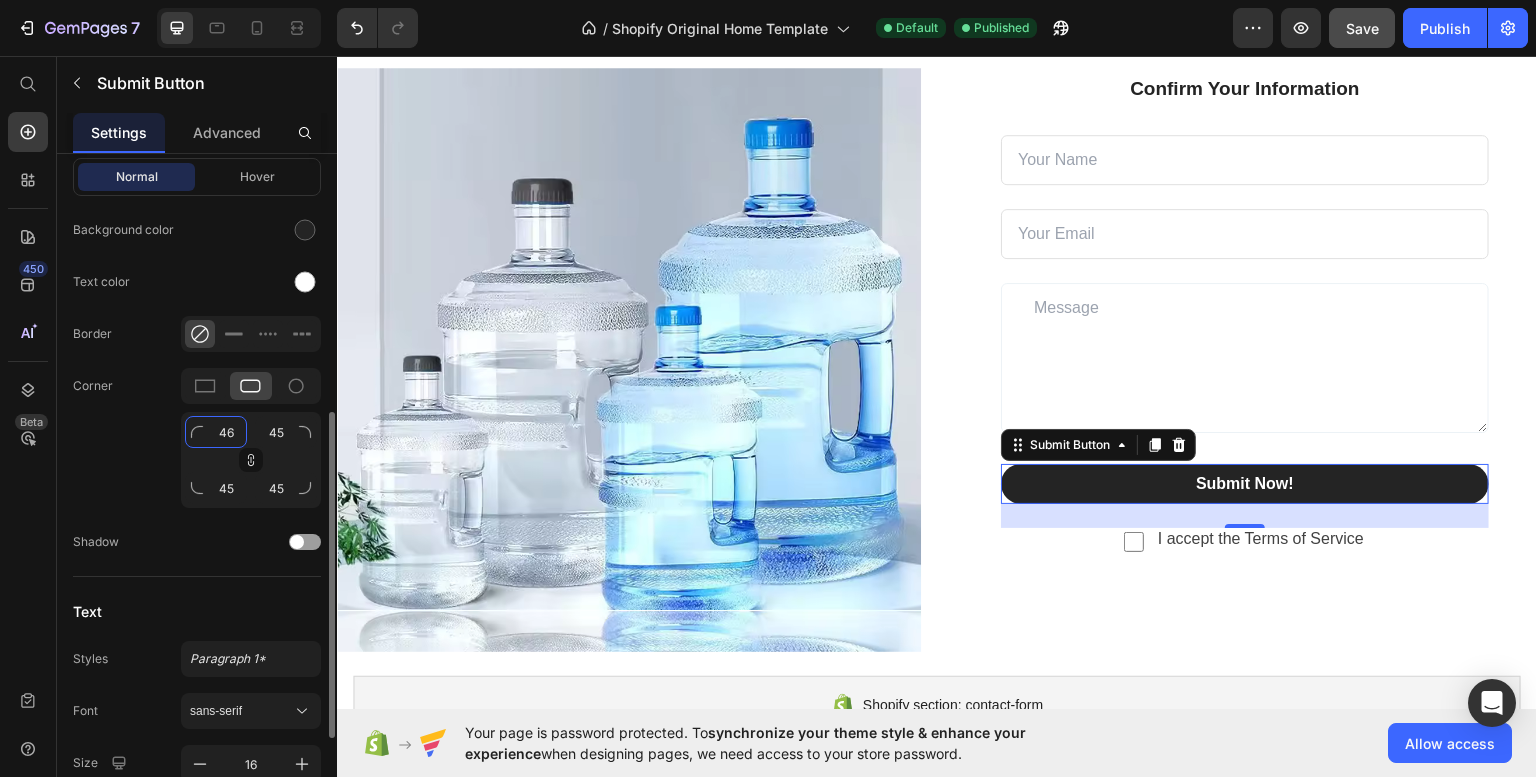 type on "46" 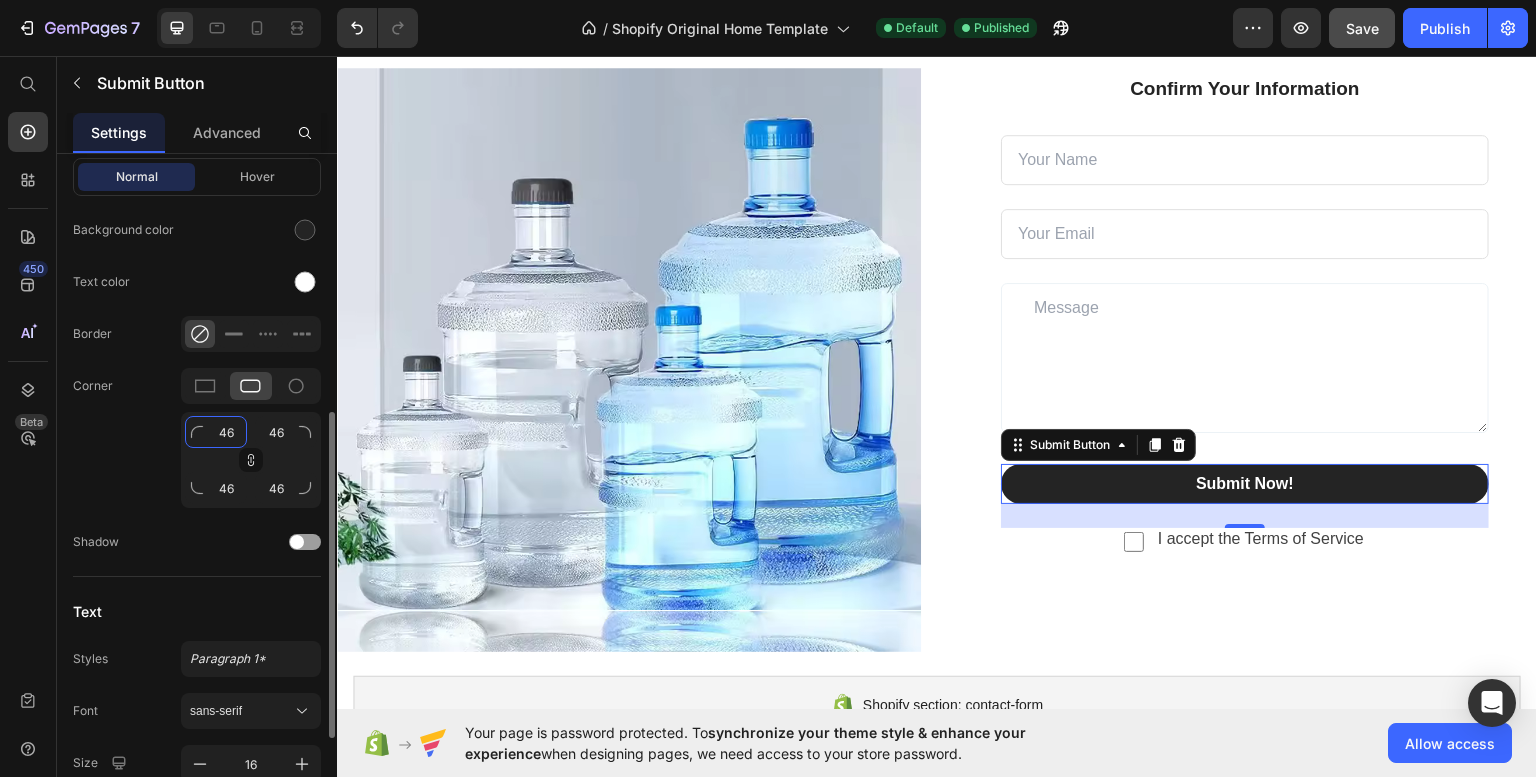 type on "47" 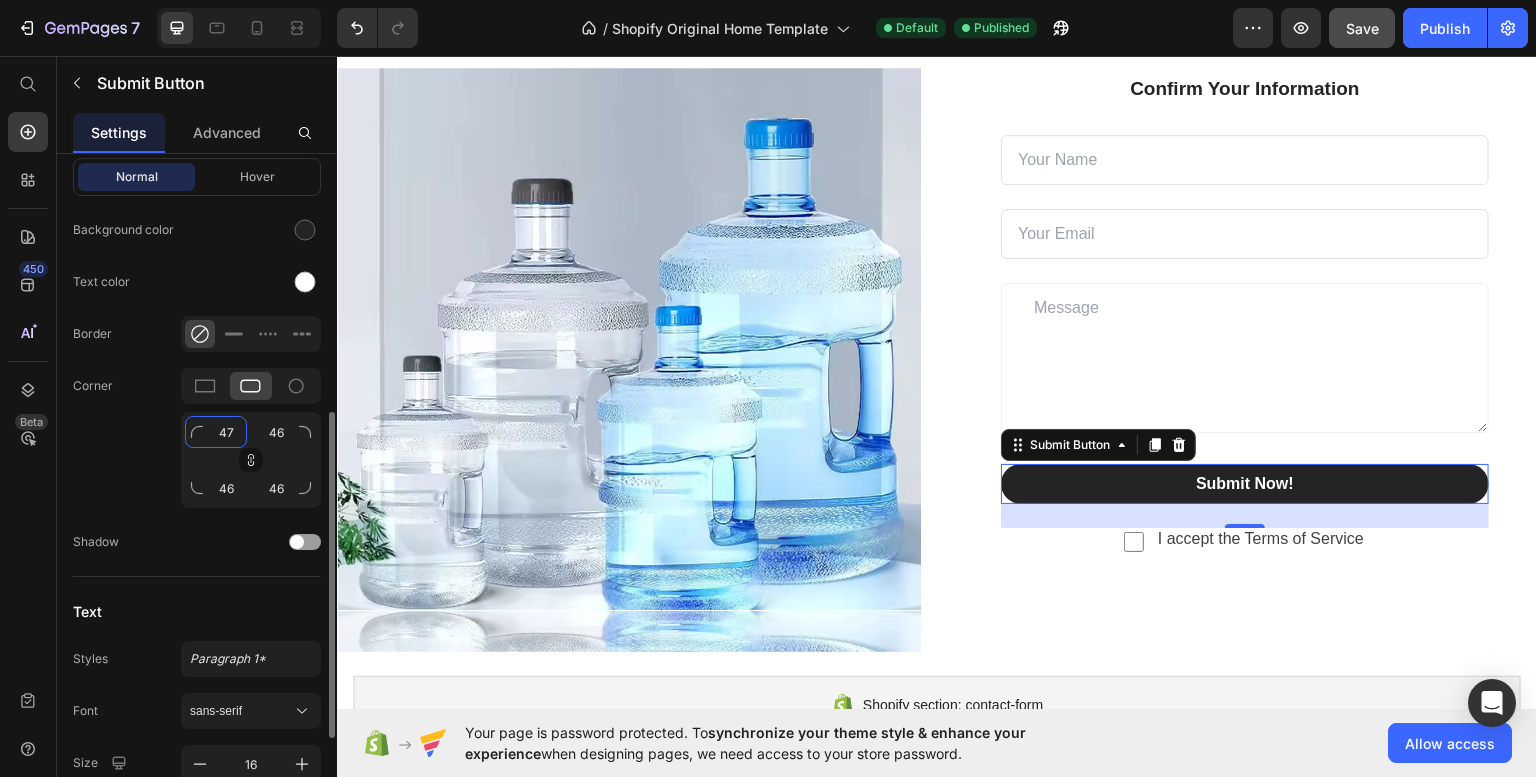 type on "47" 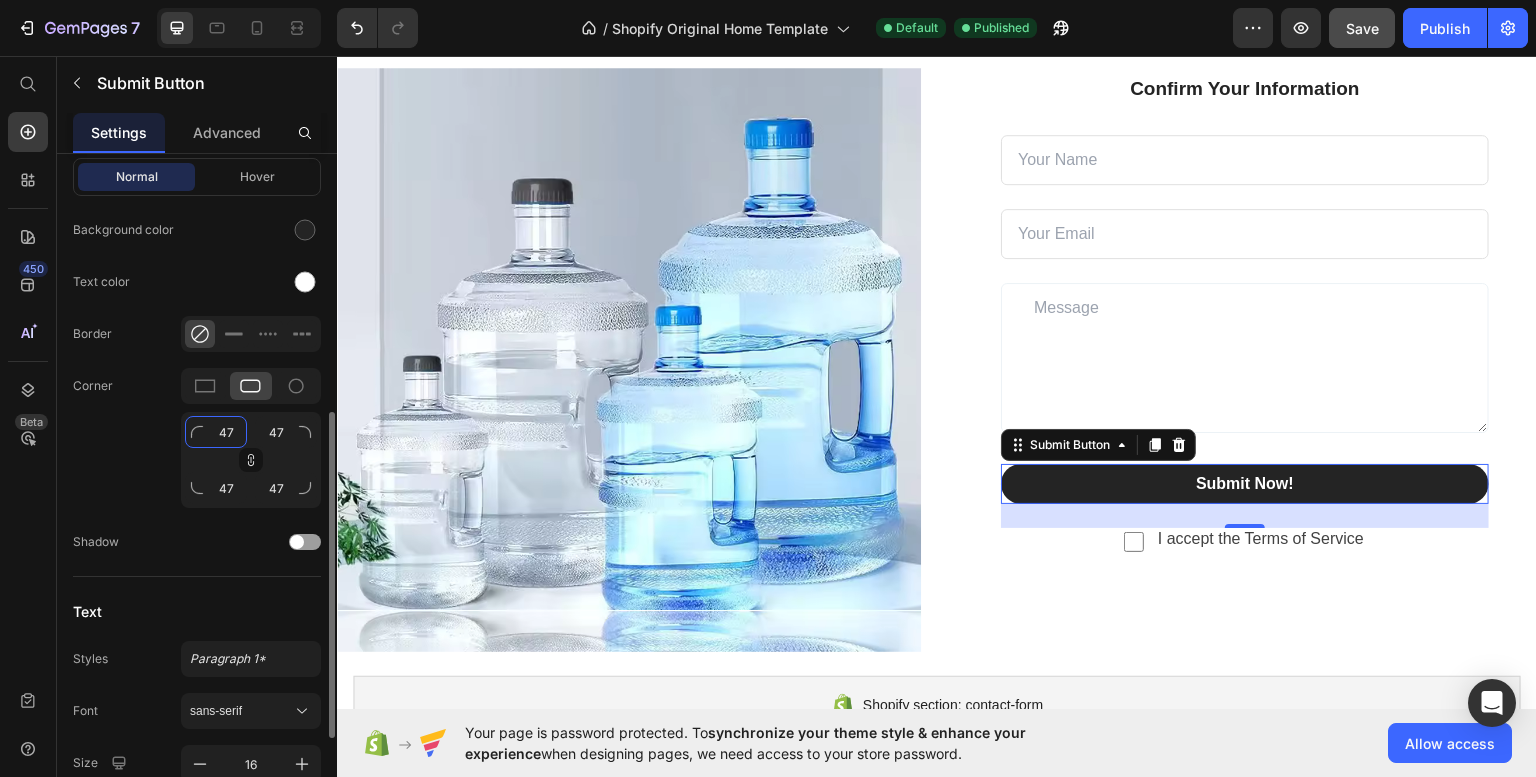 type on "48" 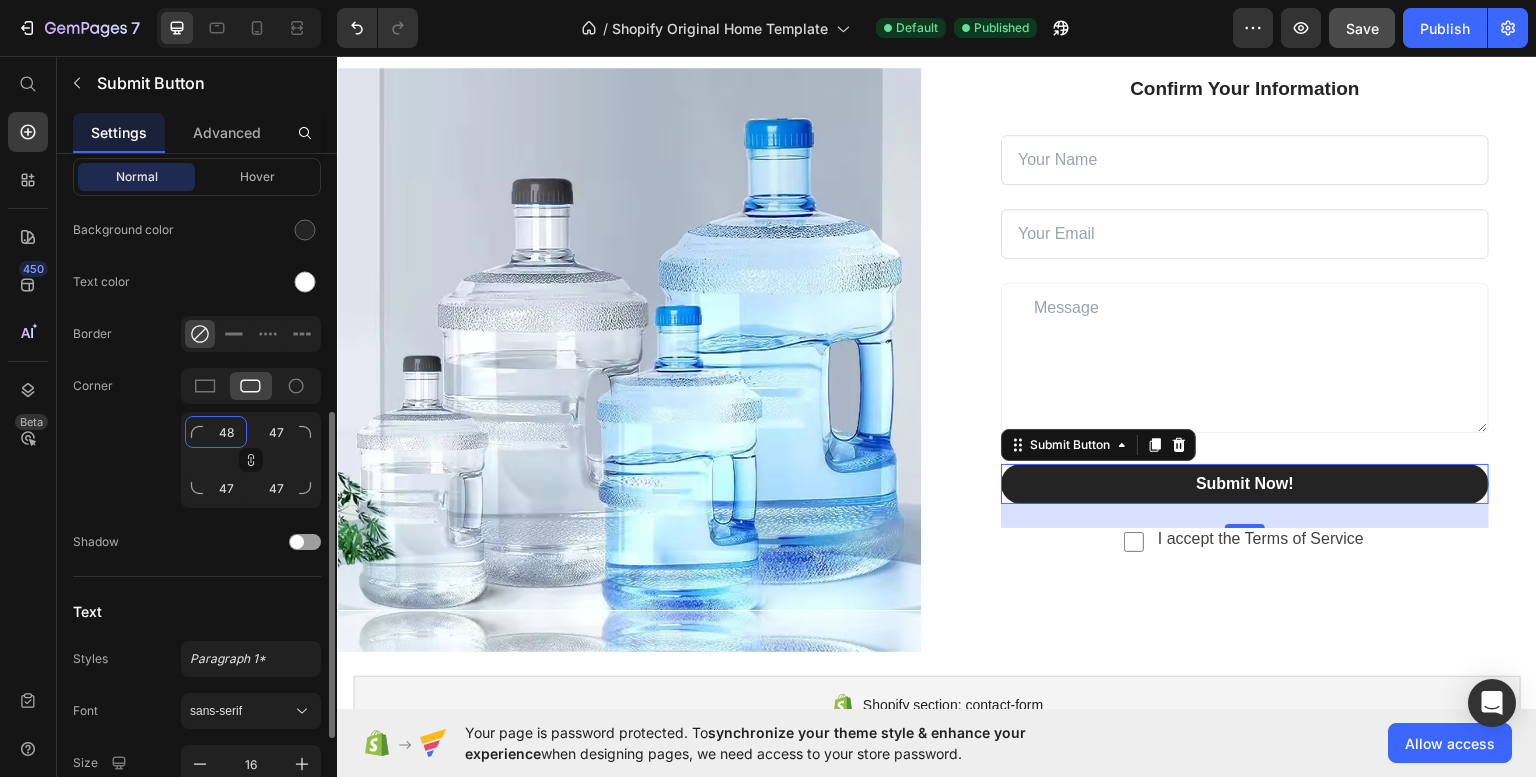 type on "48" 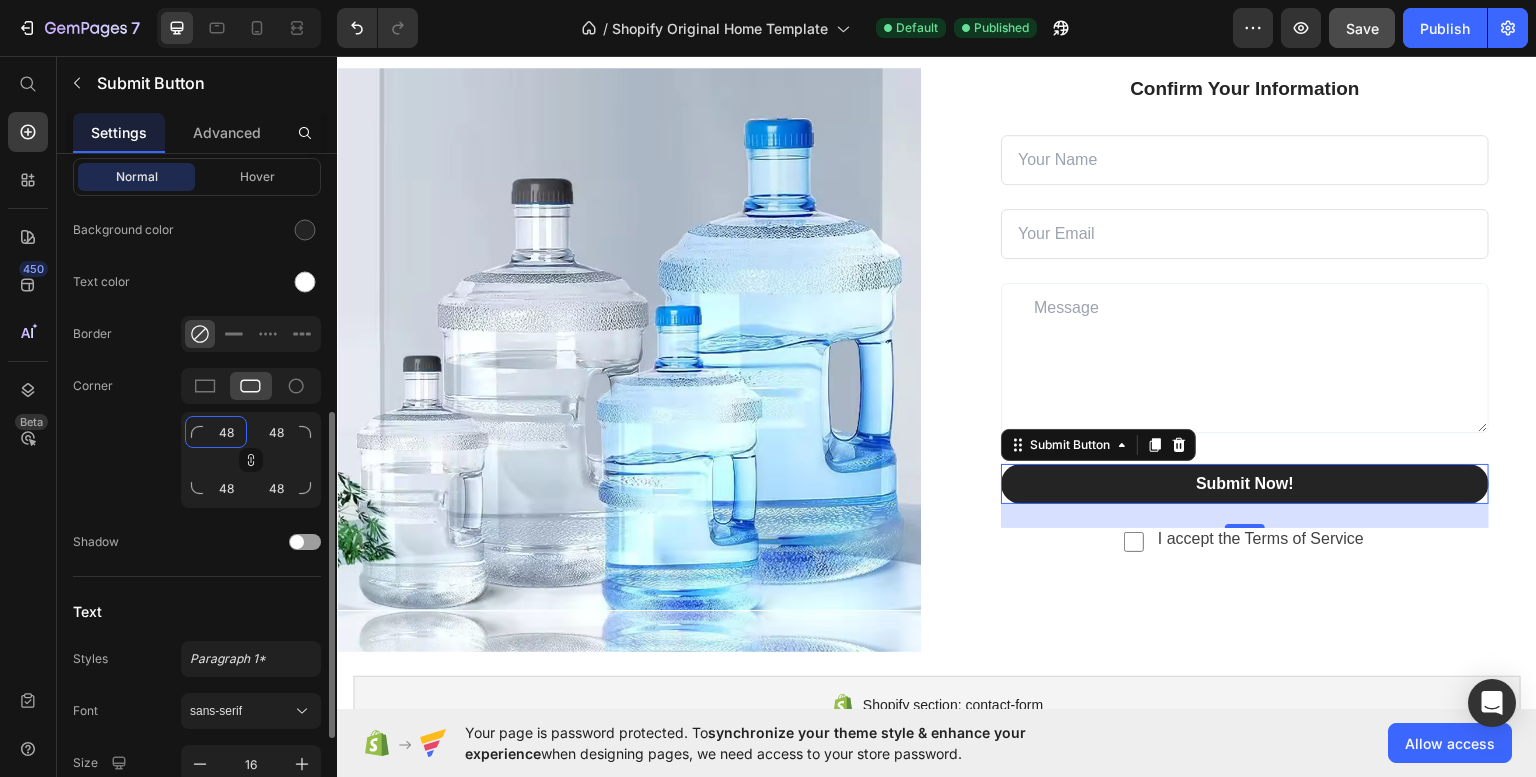 type on "49" 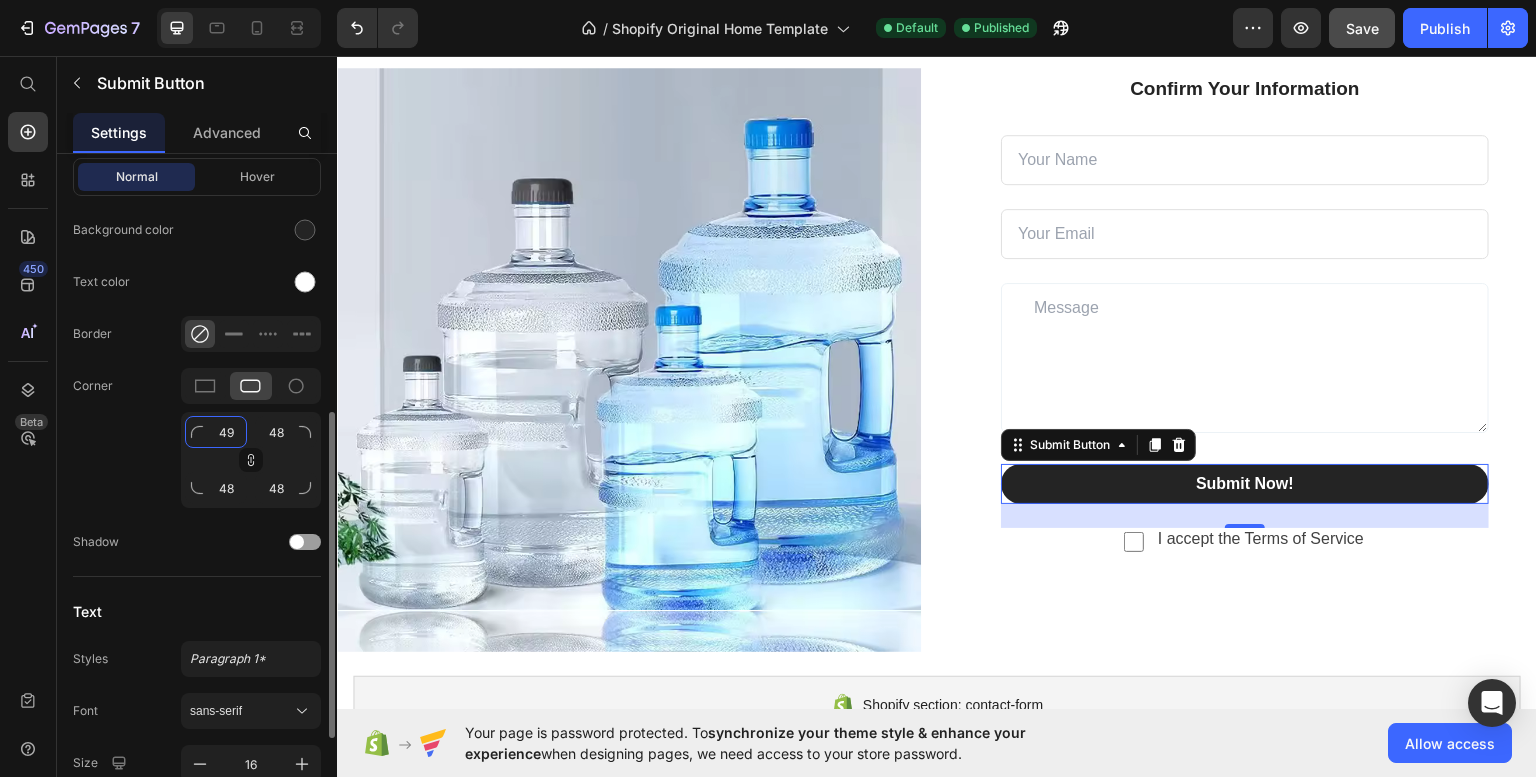 type on "49" 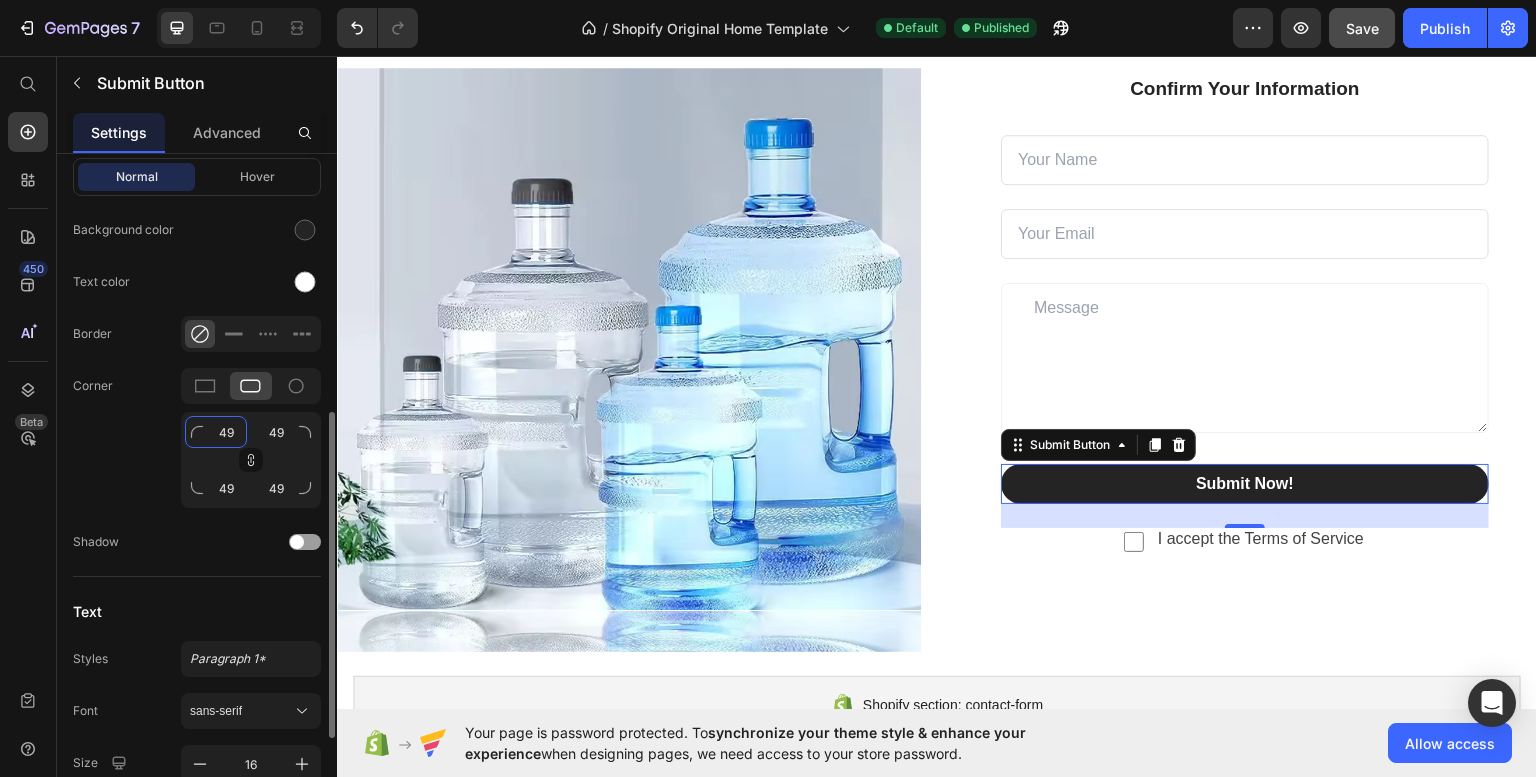 type on "50" 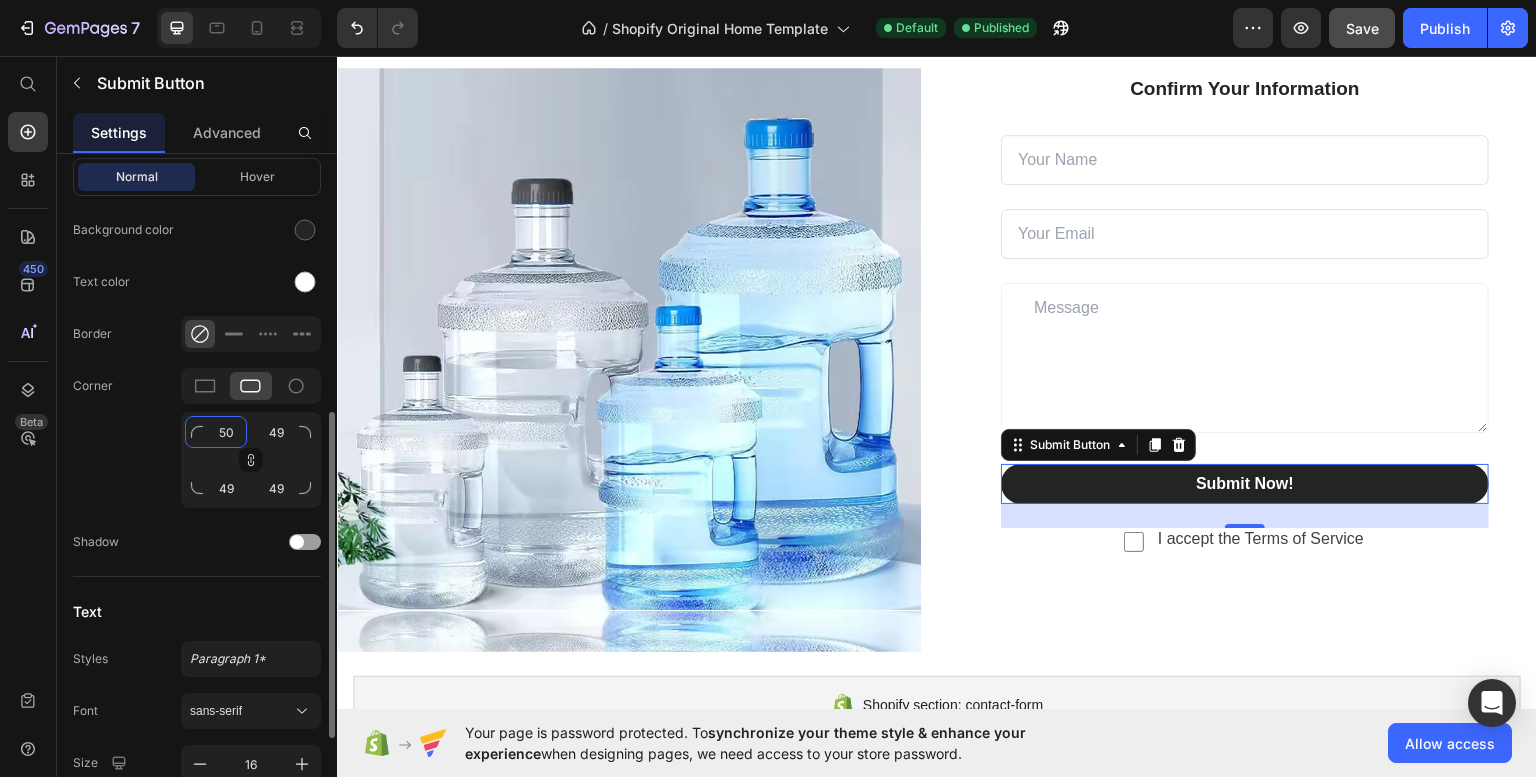 type on "50" 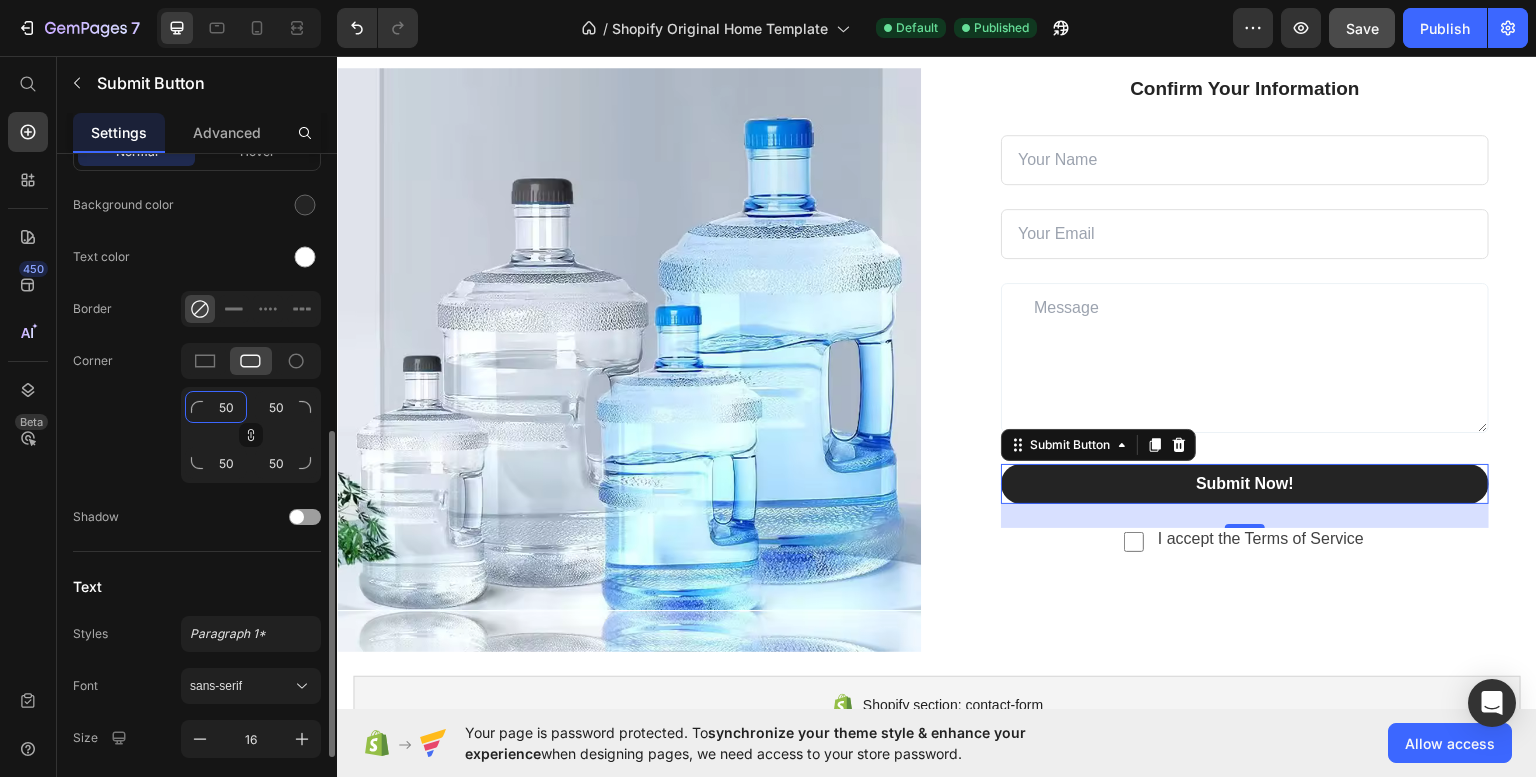 scroll, scrollTop: 572, scrollLeft: 0, axis: vertical 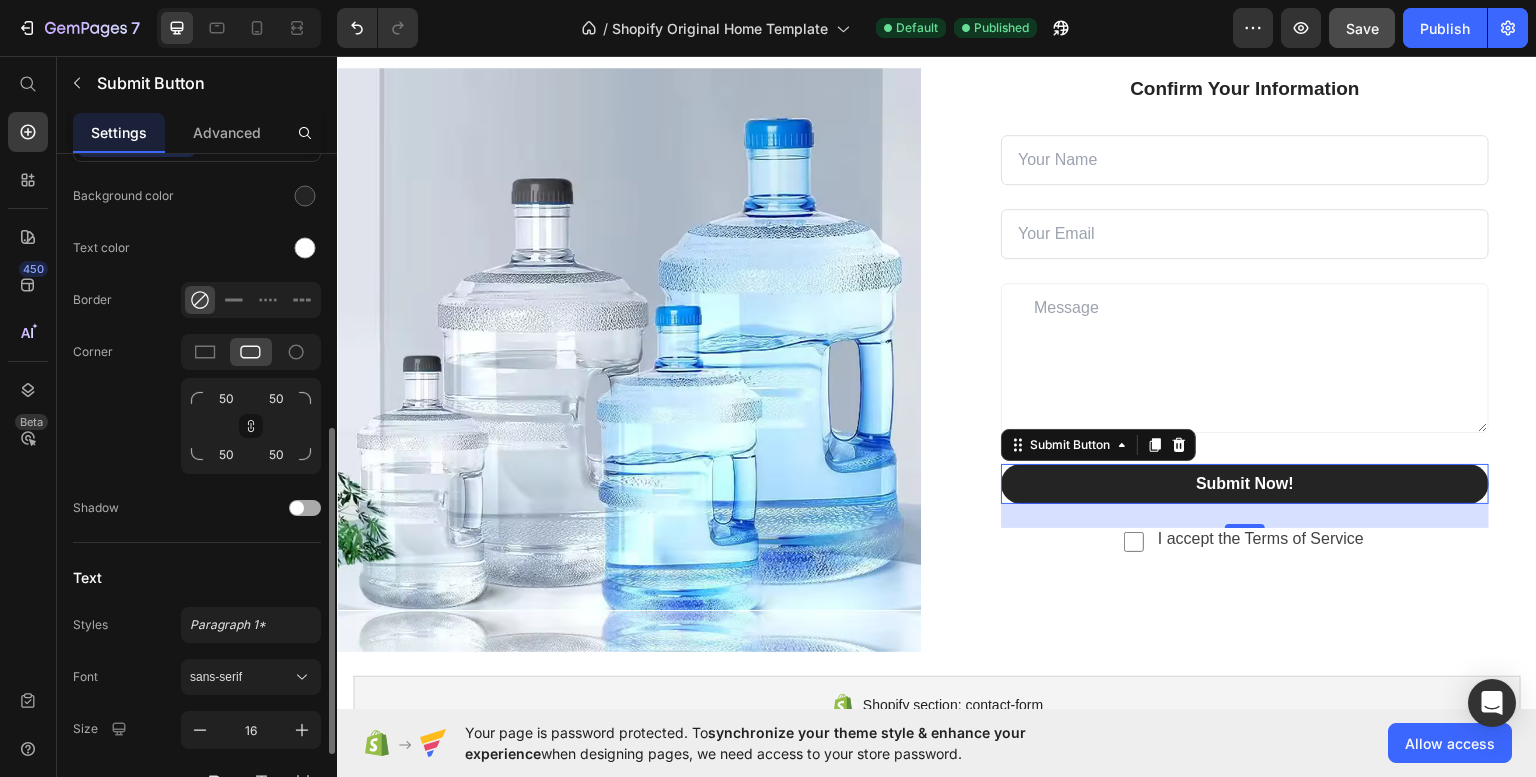 click at bounding box center [305, 508] 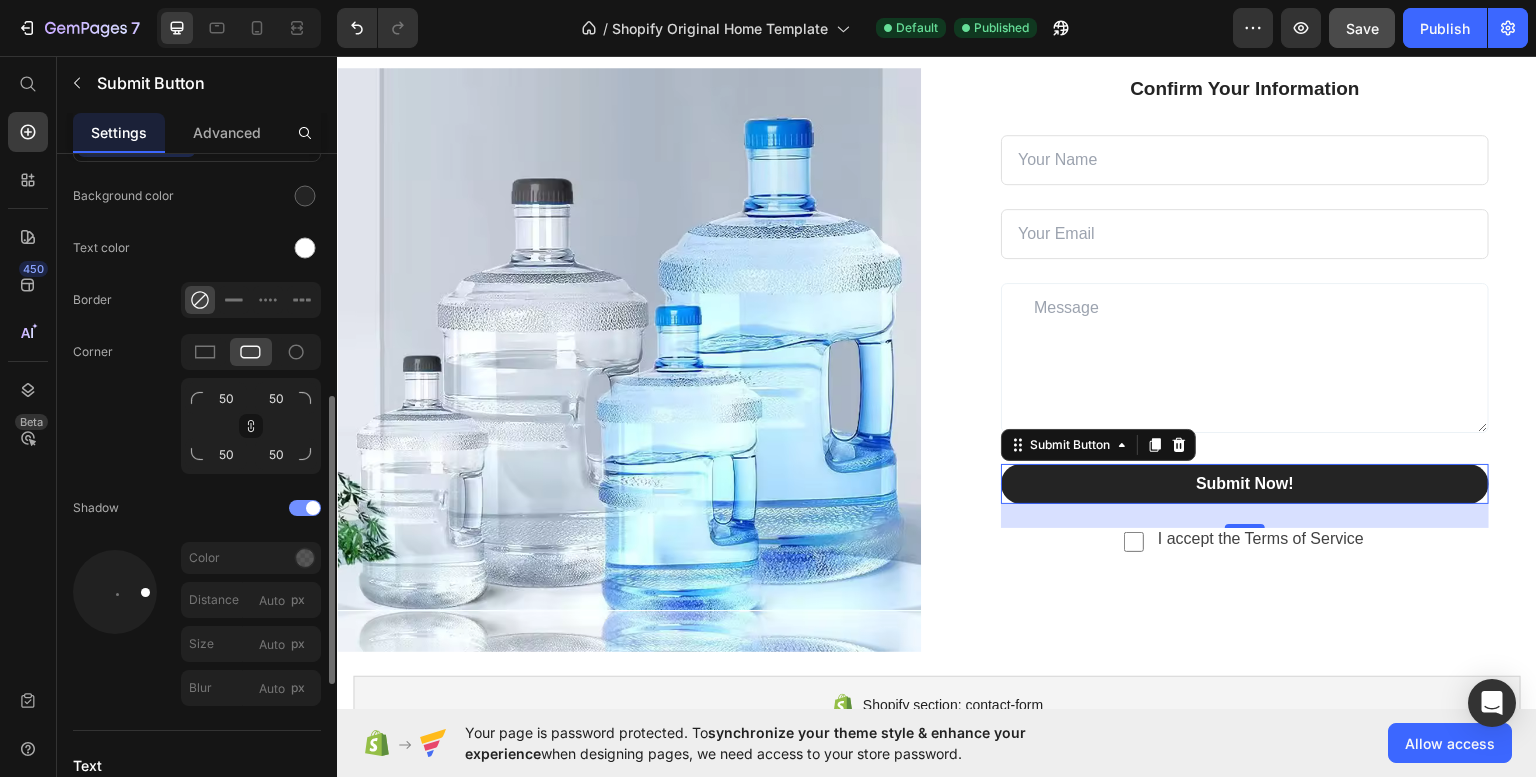 click at bounding box center (313, 508) 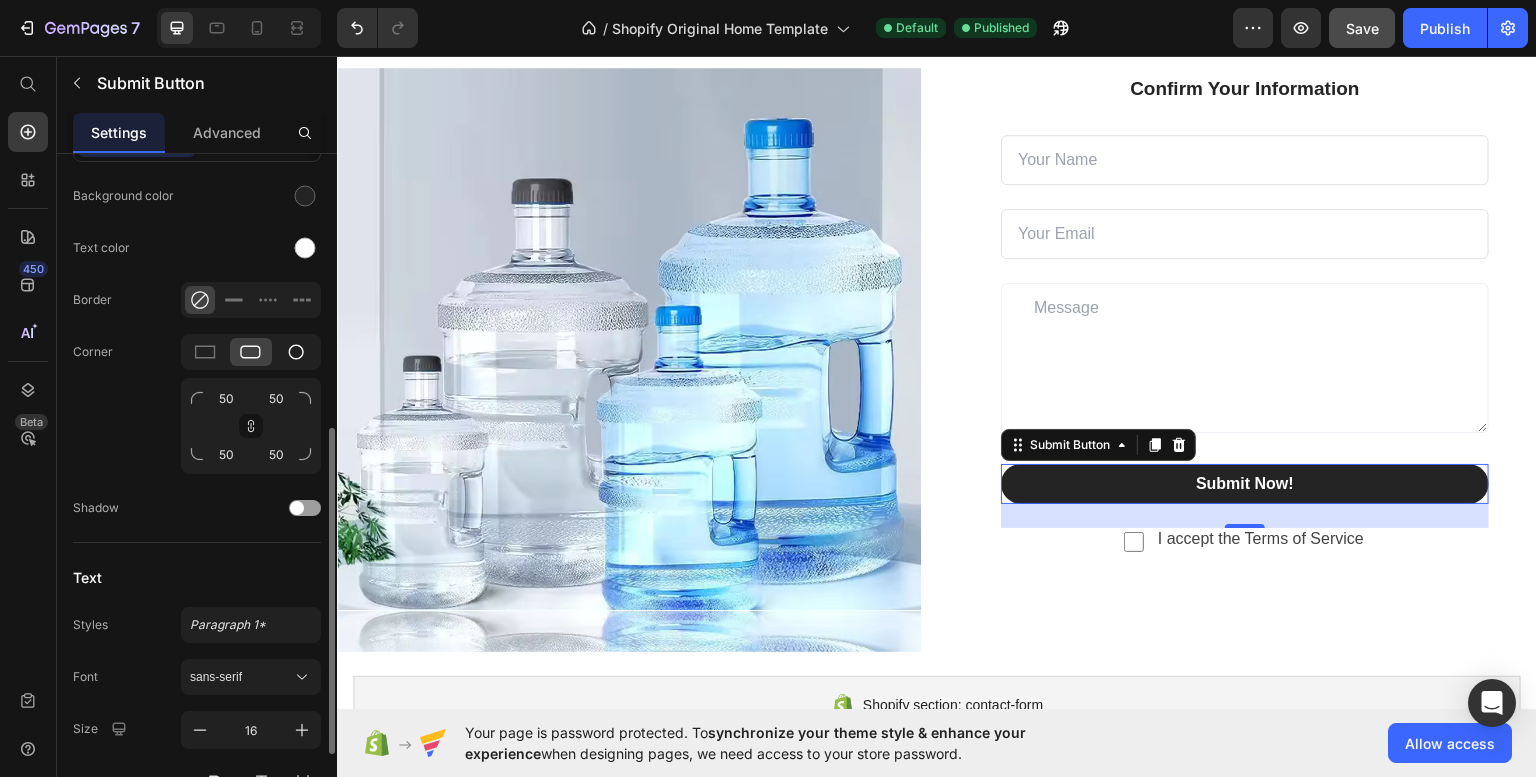 click 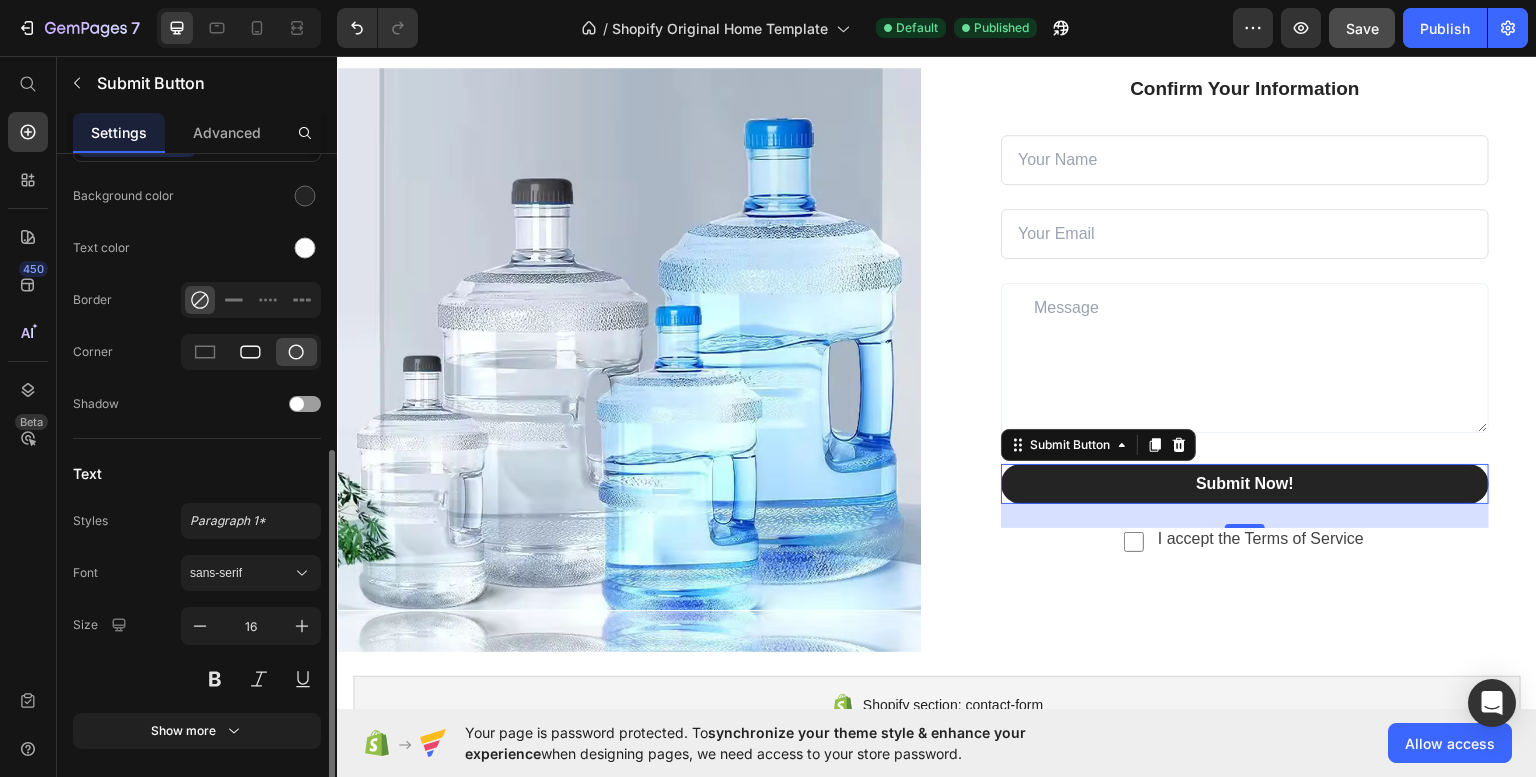 click 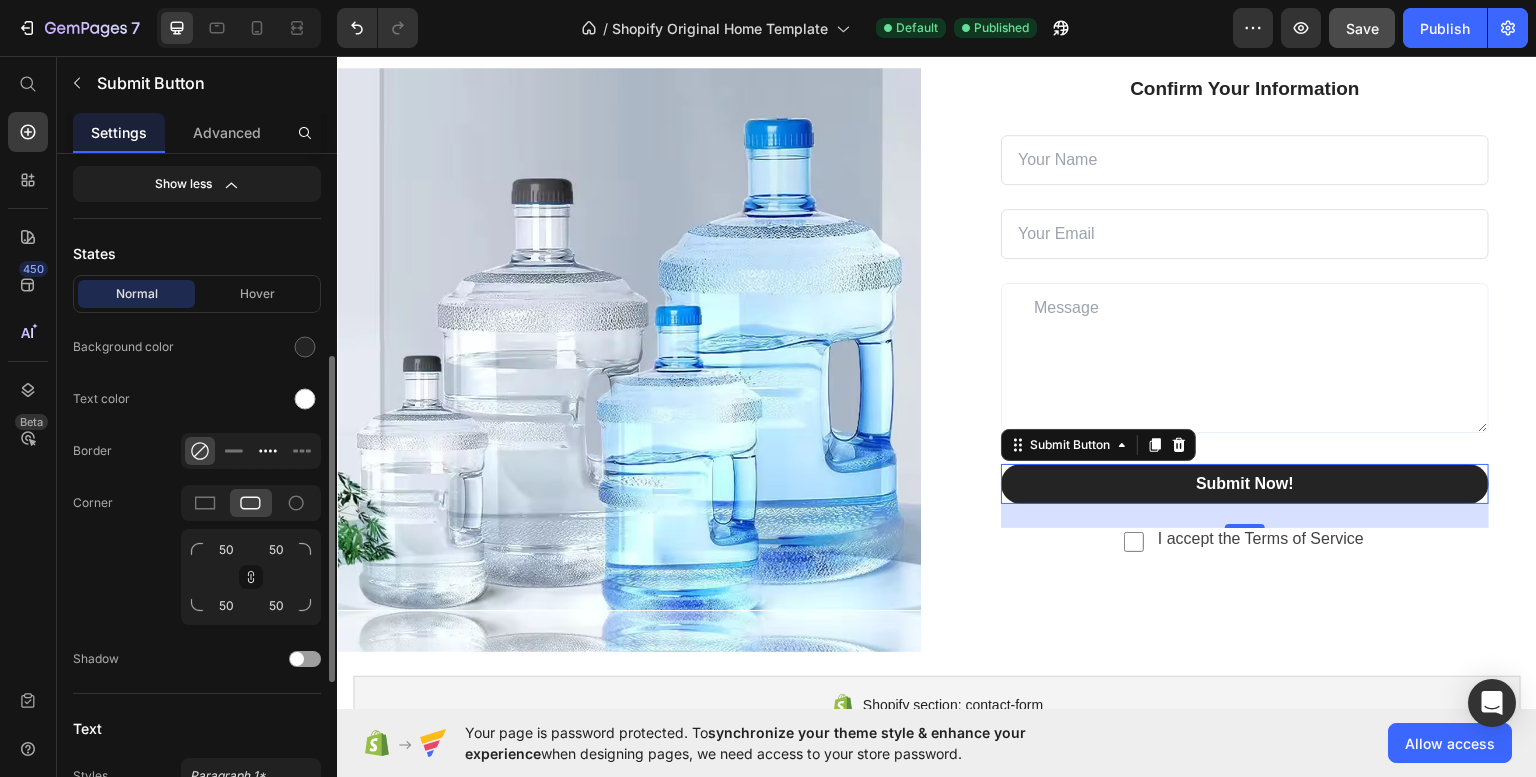 scroll, scrollTop: 420, scrollLeft: 0, axis: vertical 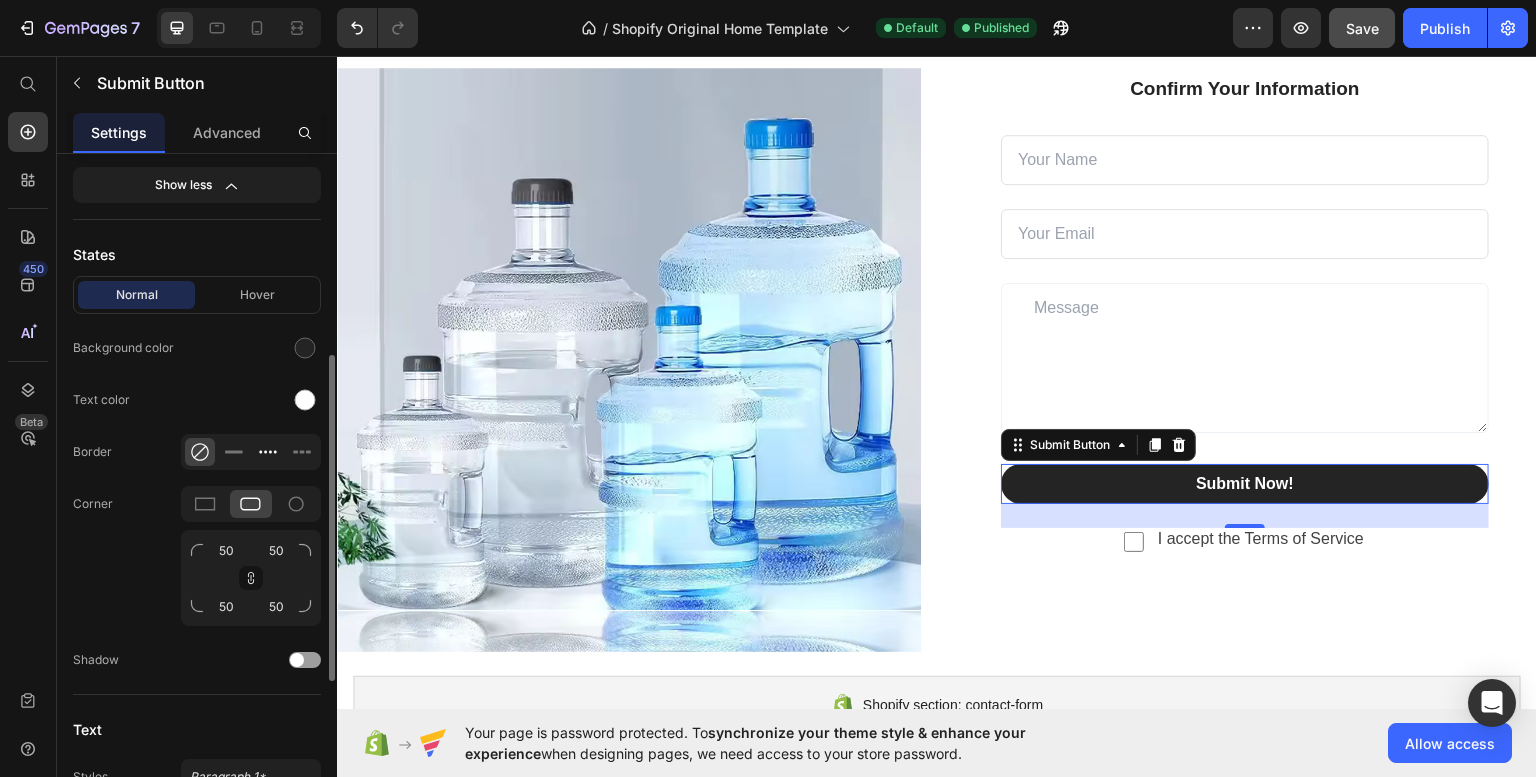 click on "Hover" at bounding box center [257, 295] 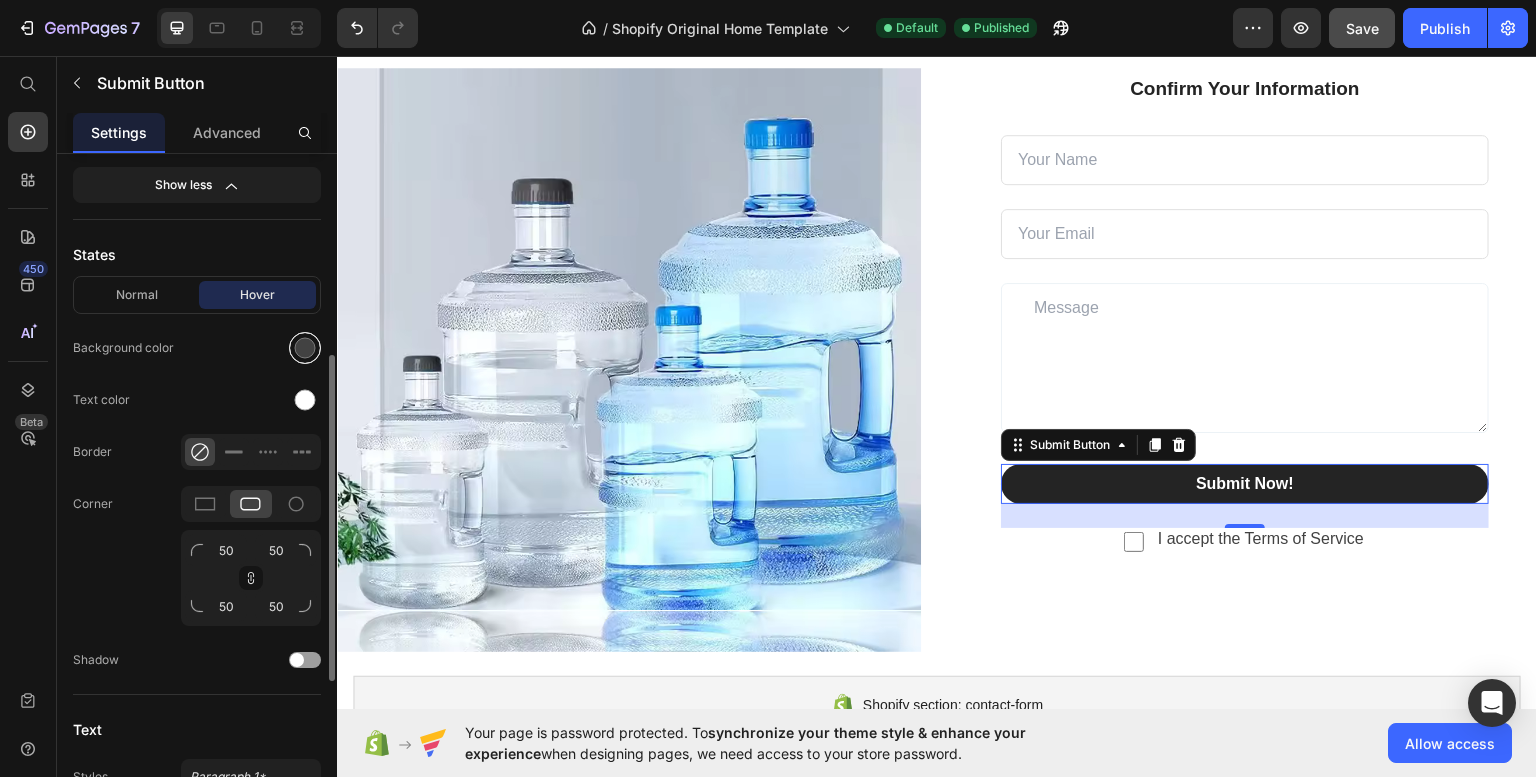click at bounding box center (305, 348) 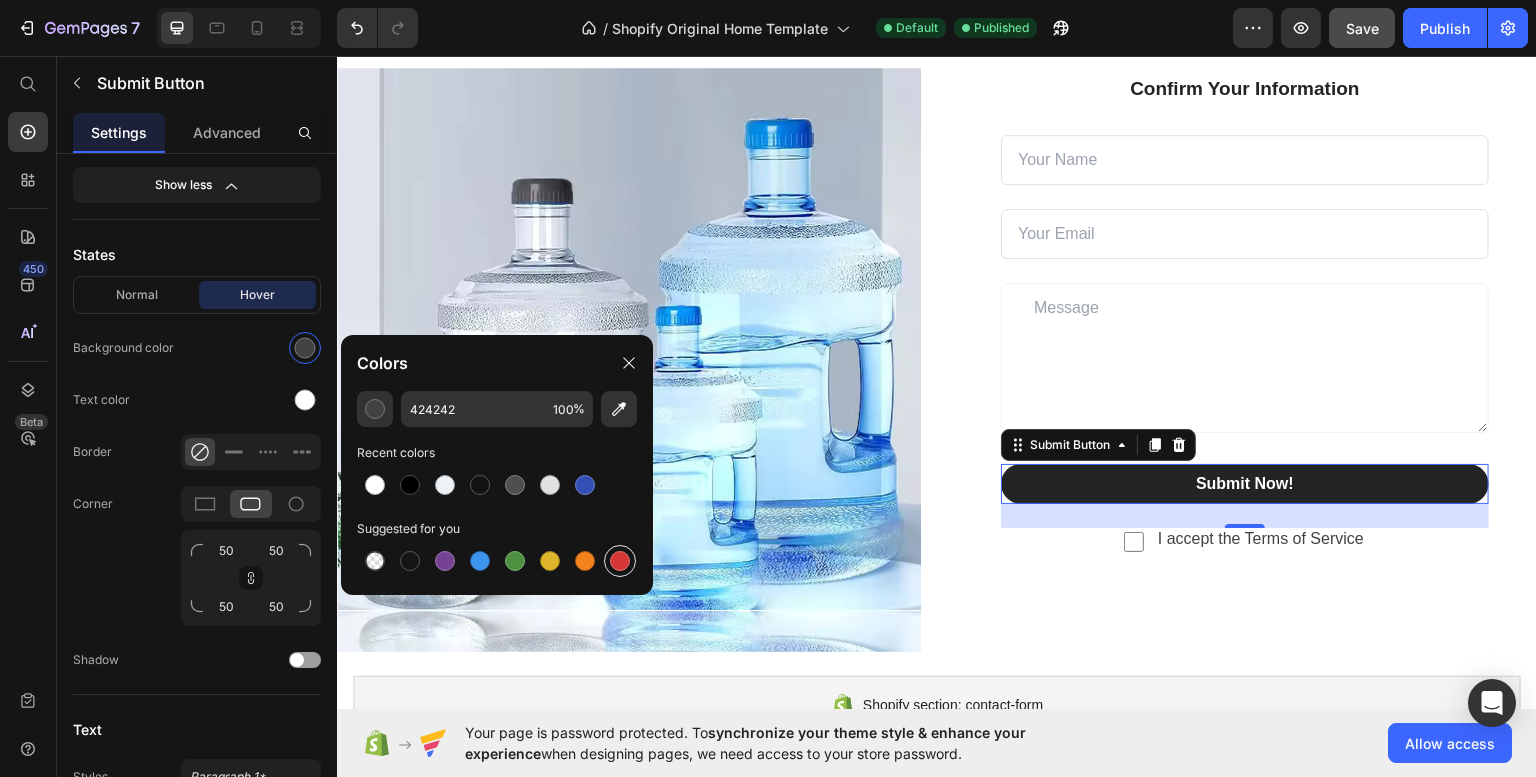click at bounding box center (620, 561) 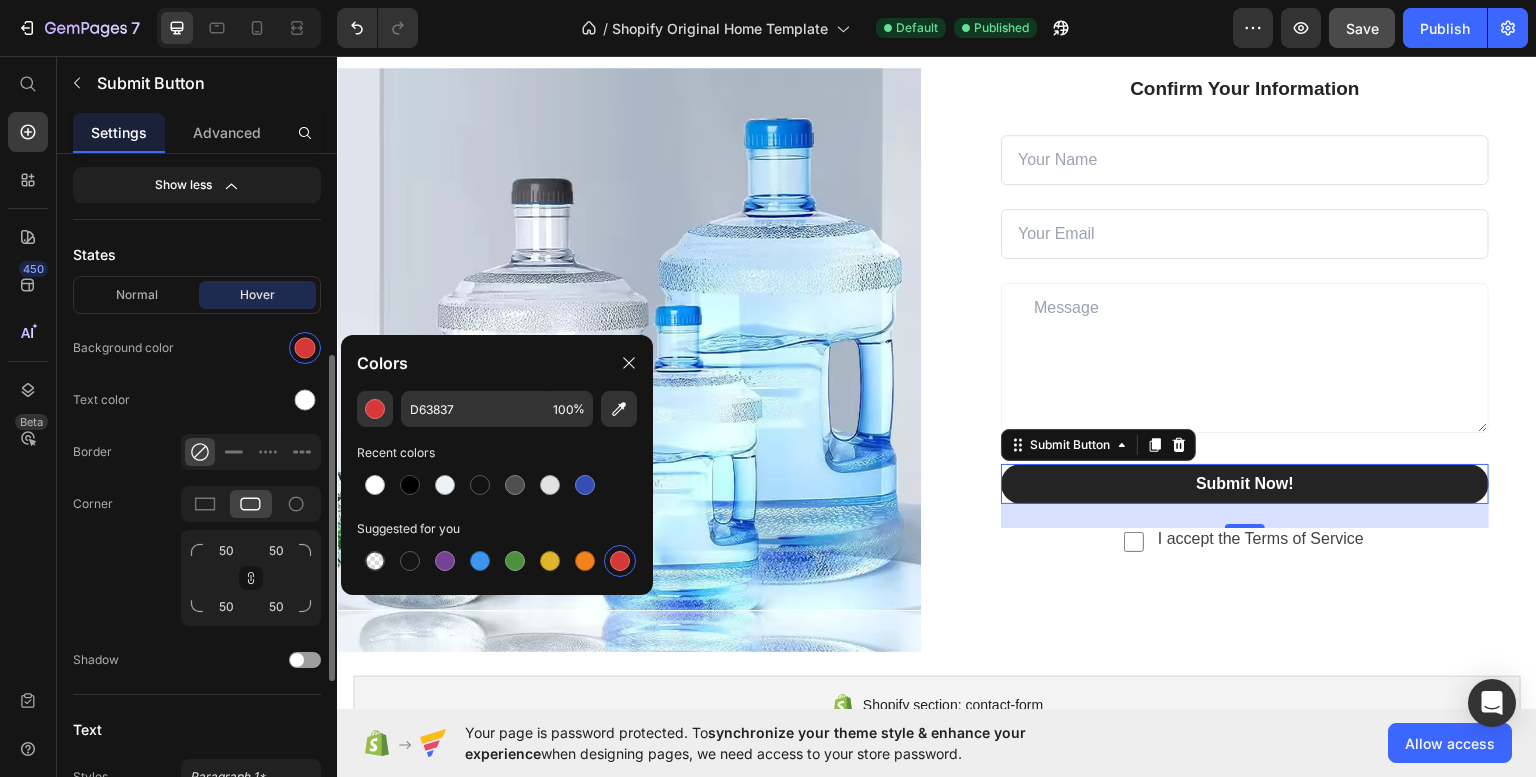 click on "Corner 50 50 50 50" 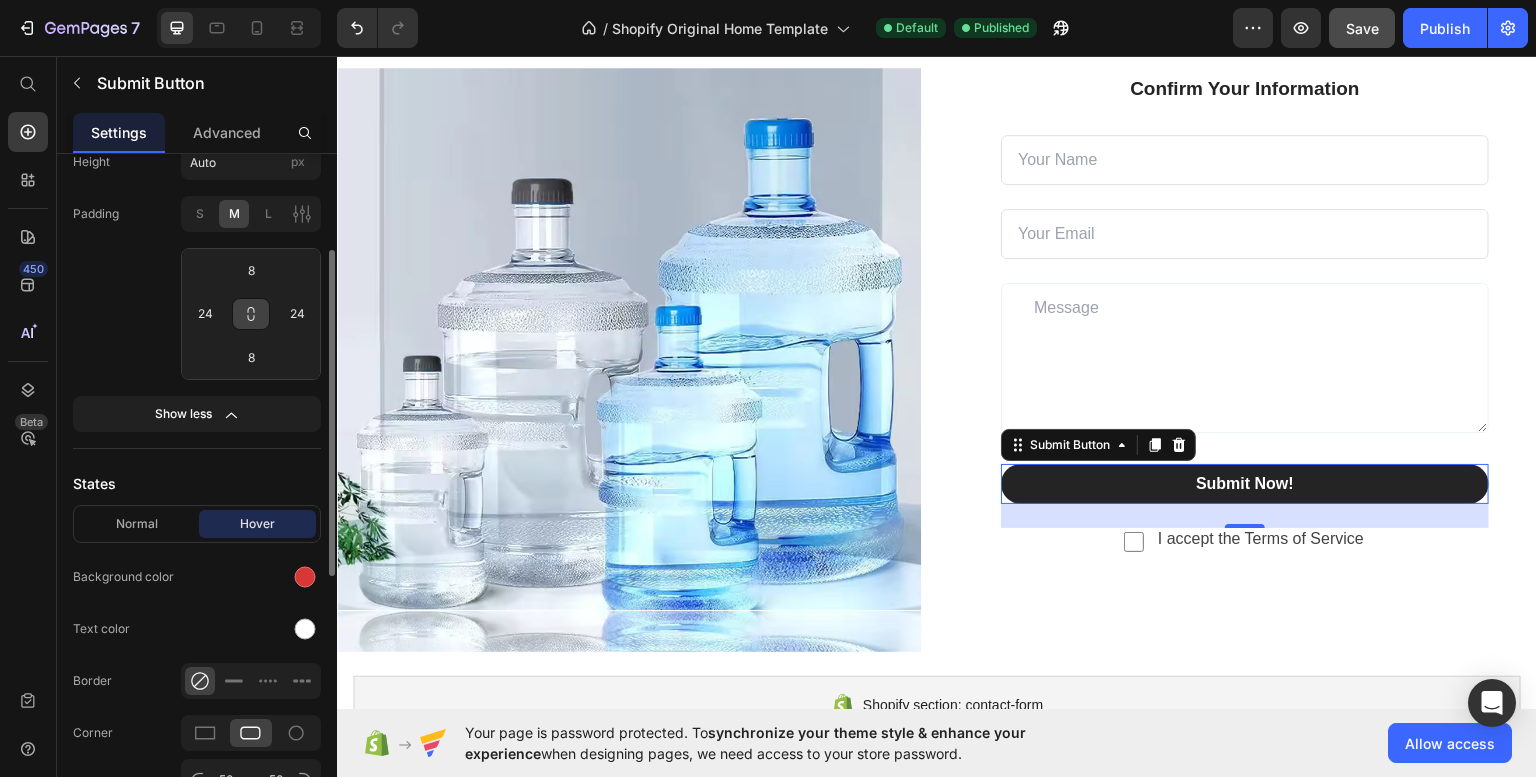 scroll, scrollTop: 194, scrollLeft: 0, axis: vertical 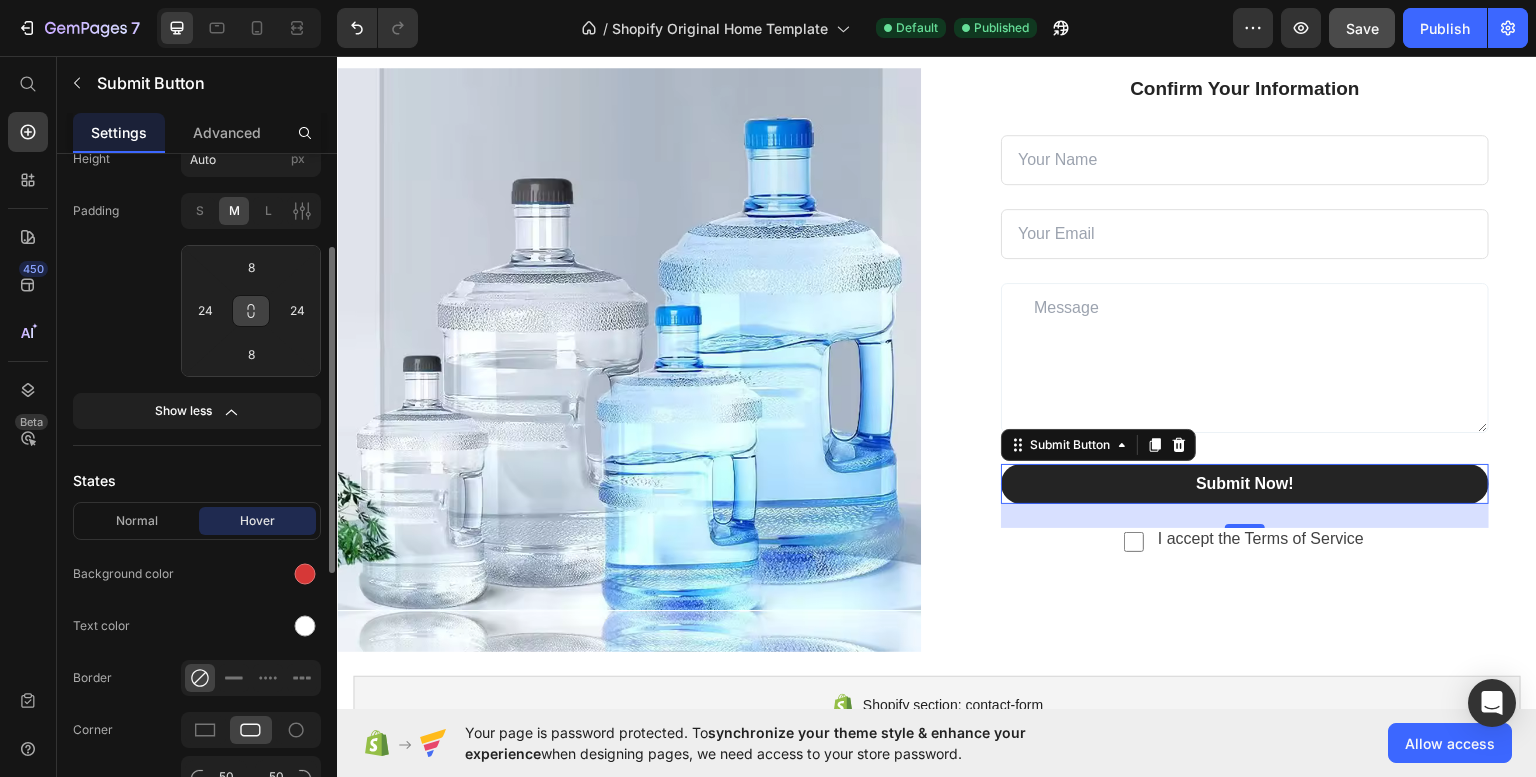 click on "Normal Hover" at bounding box center [197, 521] 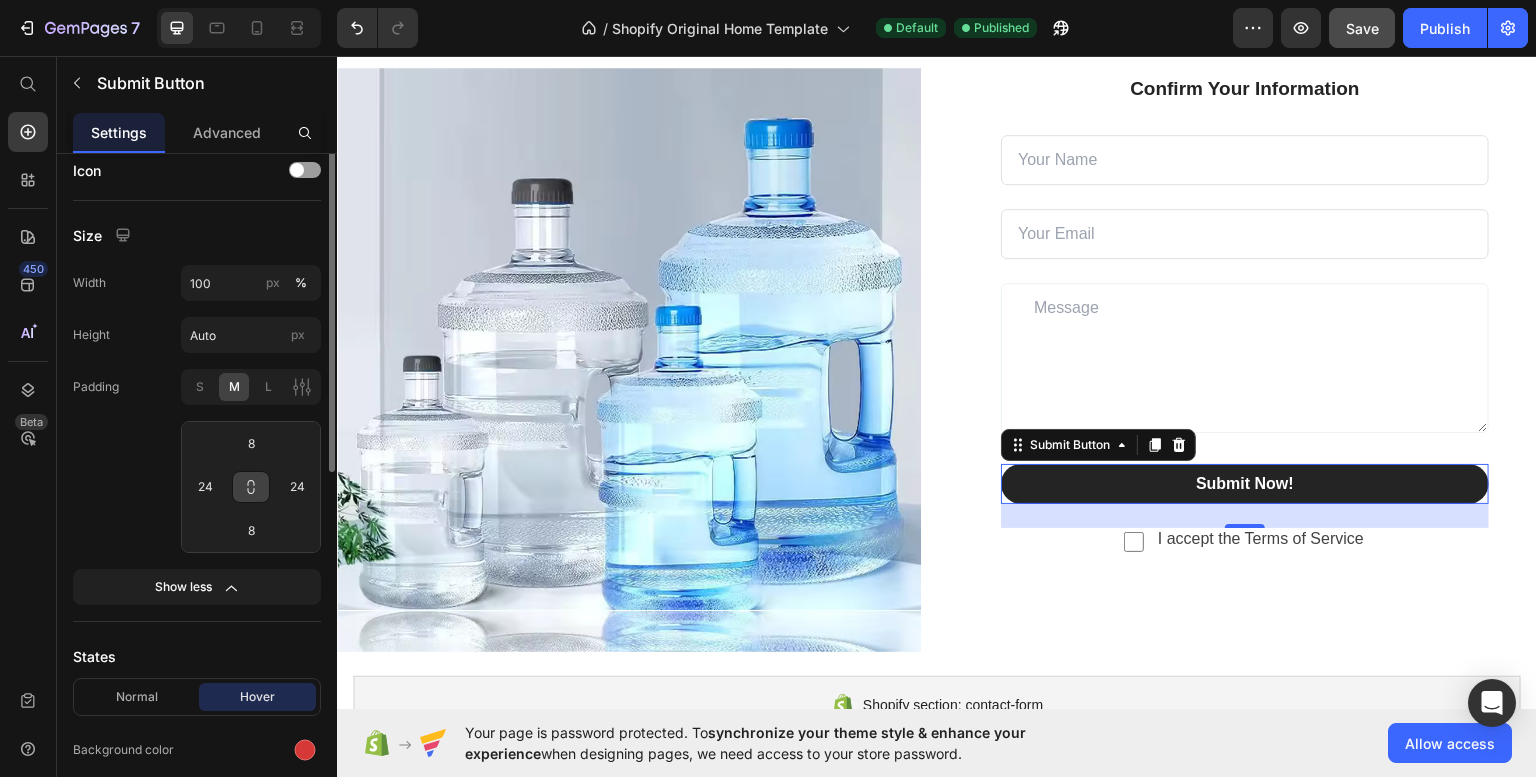 scroll, scrollTop: 0, scrollLeft: 0, axis: both 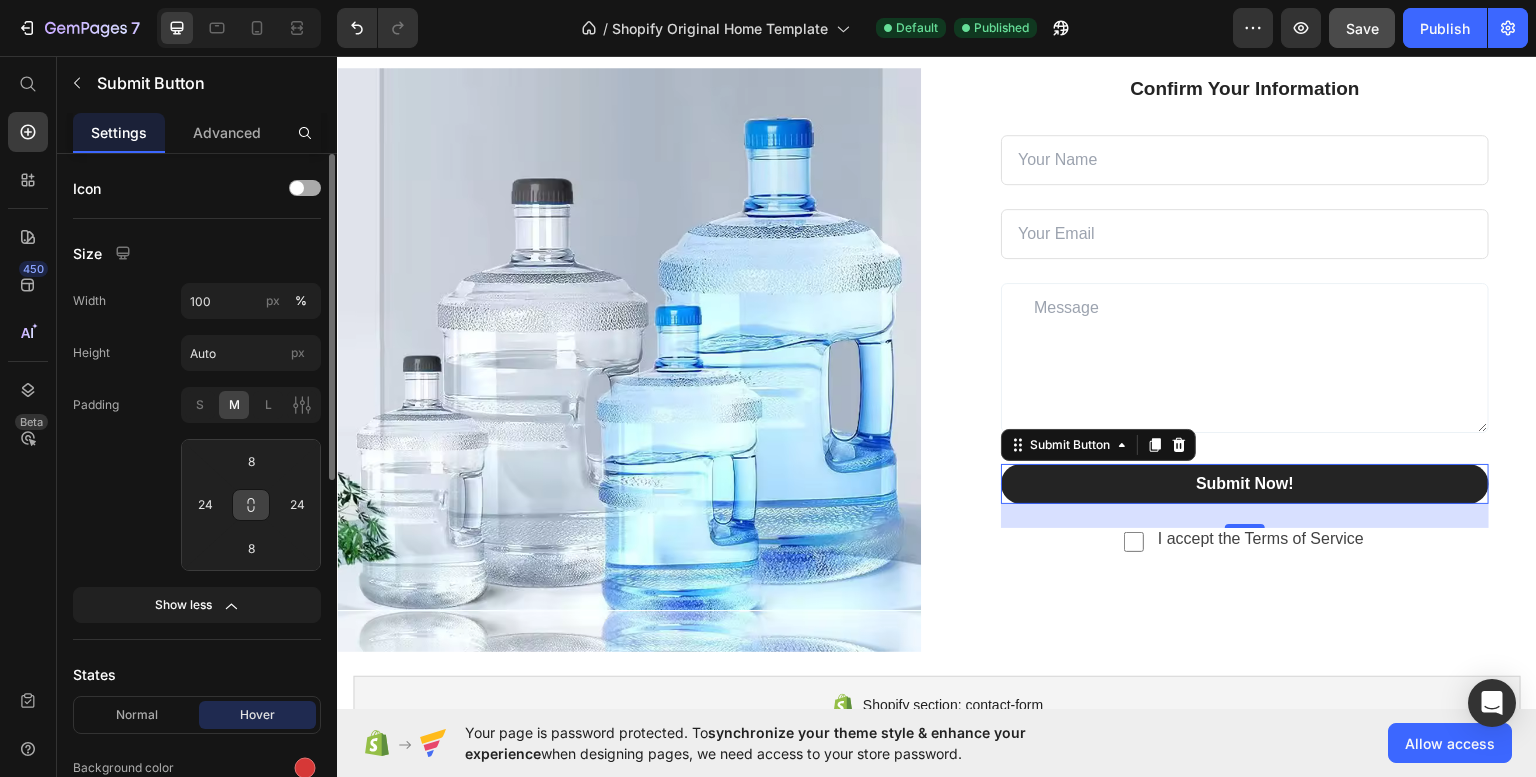 click at bounding box center [305, 188] 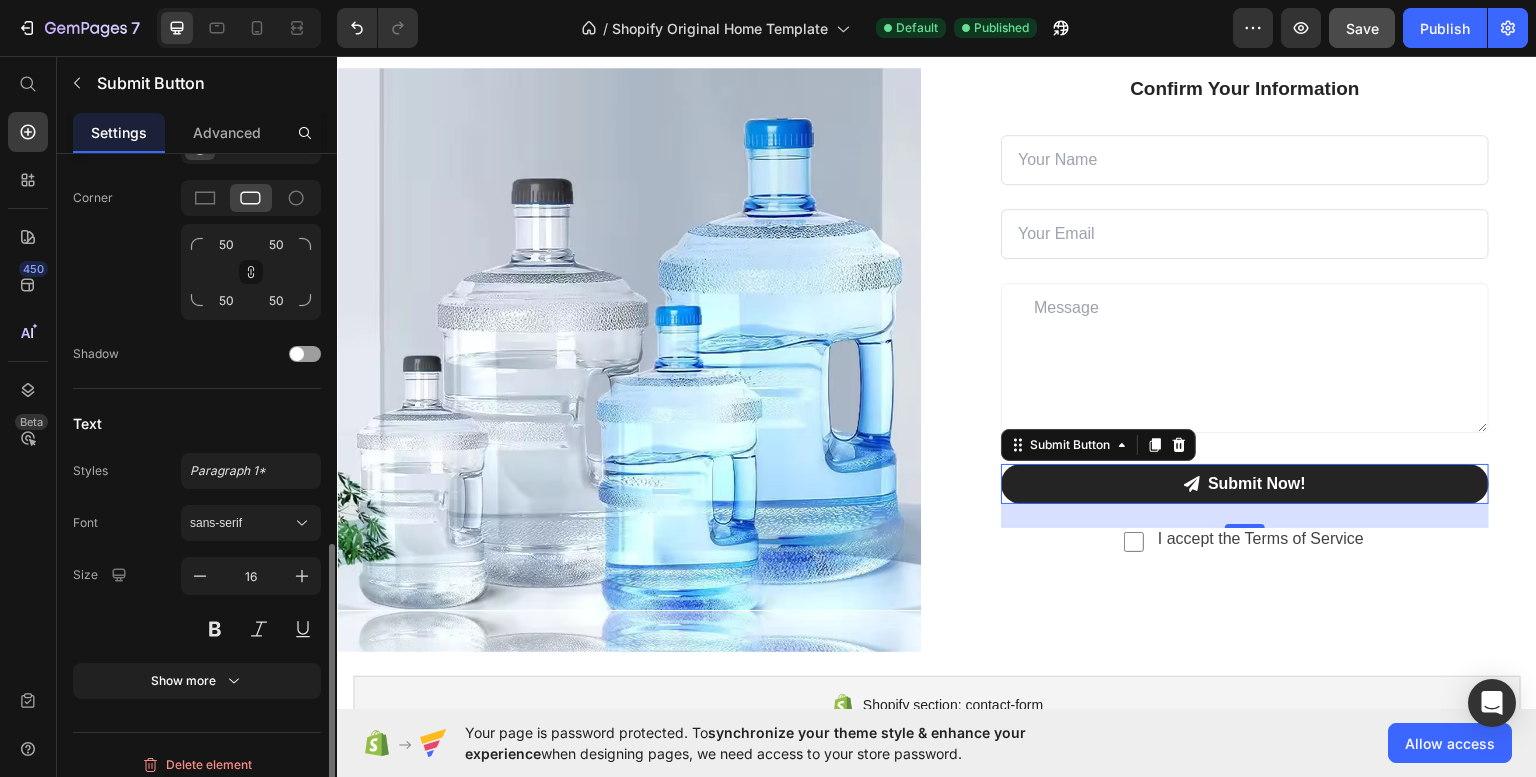 scroll, scrollTop: 894, scrollLeft: 0, axis: vertical 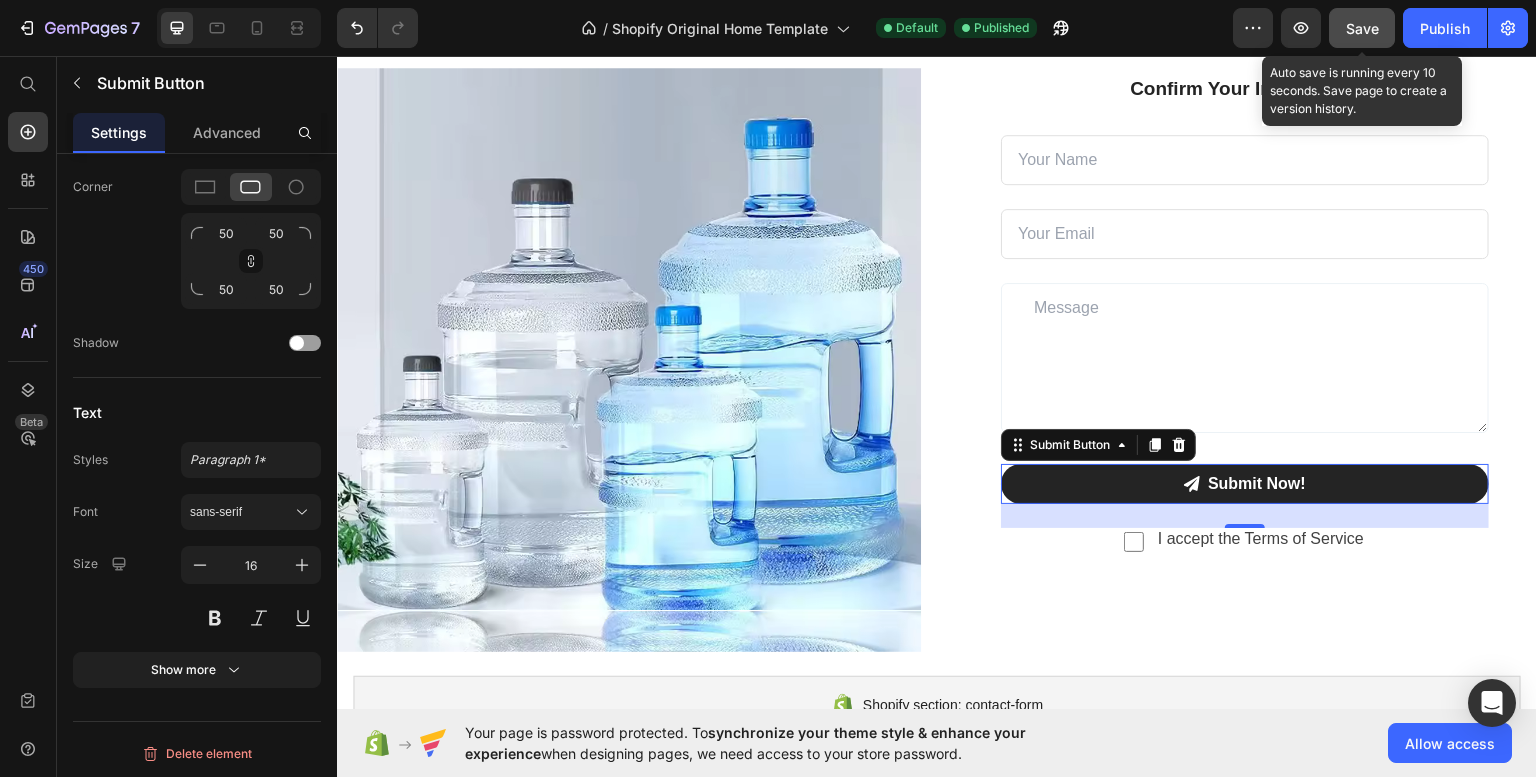 click on "Save" at bounding box center (1362, 28) 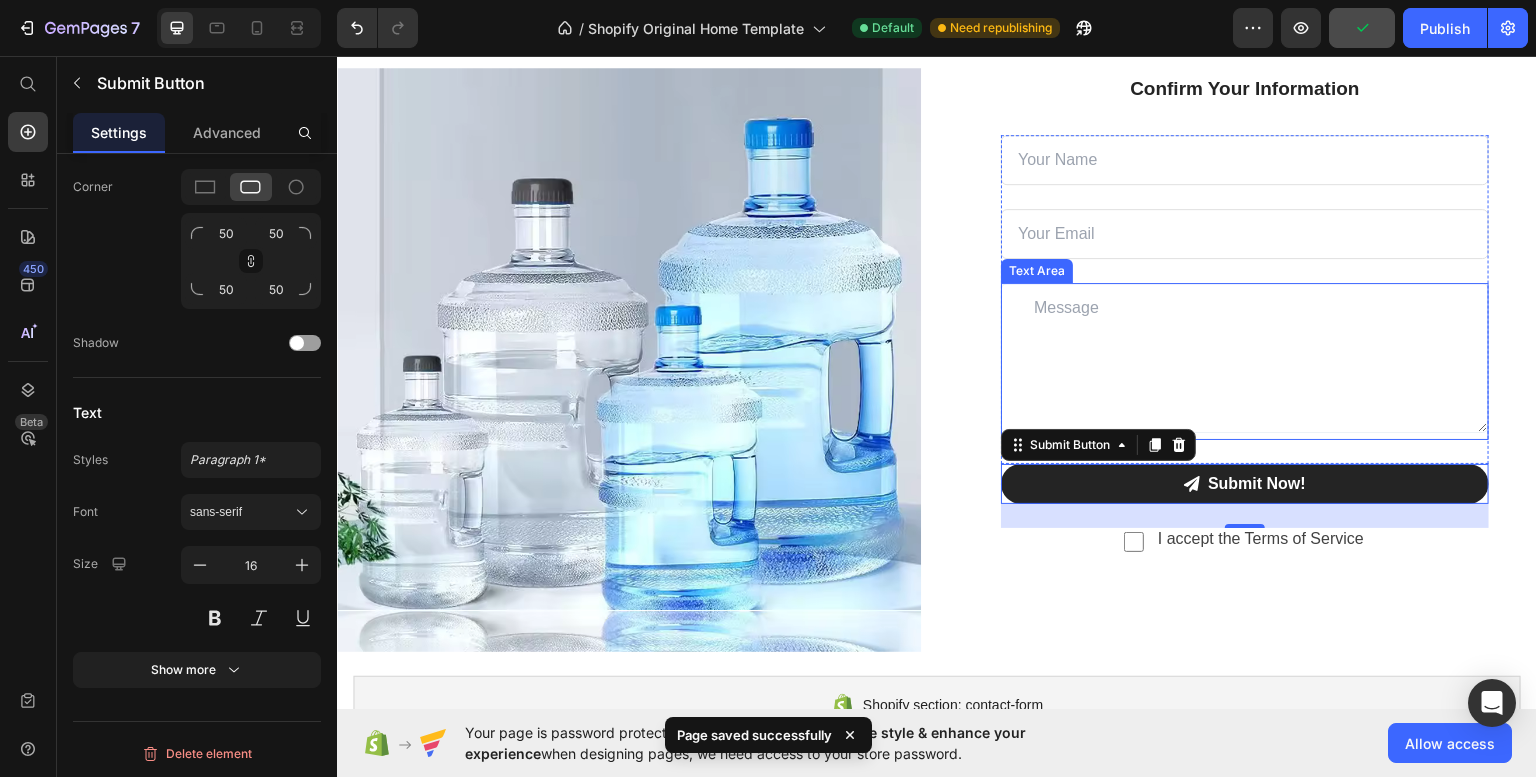 click at bounding box center (1245, 357) 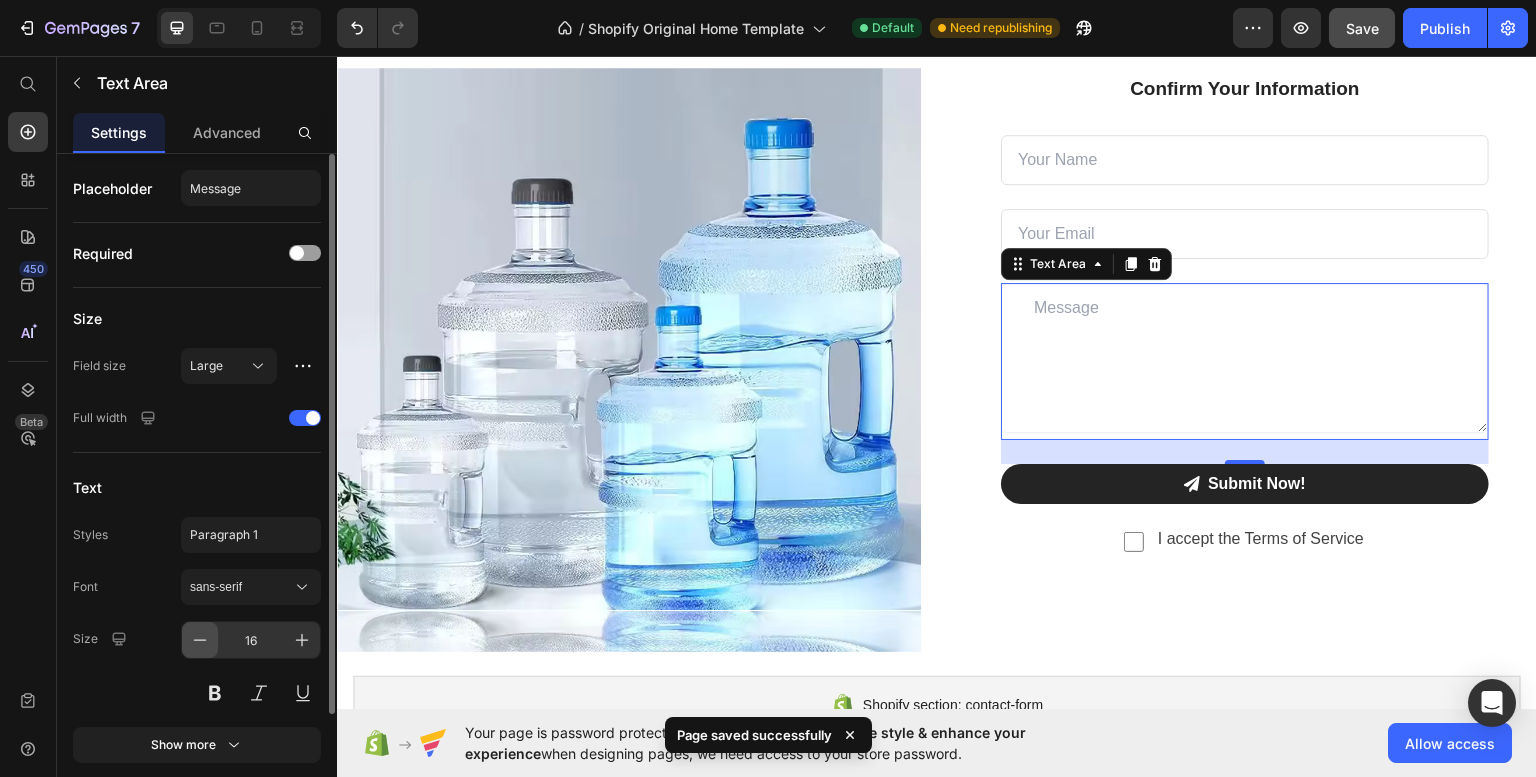 scroll, scrollTop: 144, scrollLeft: 0, axis: vertical 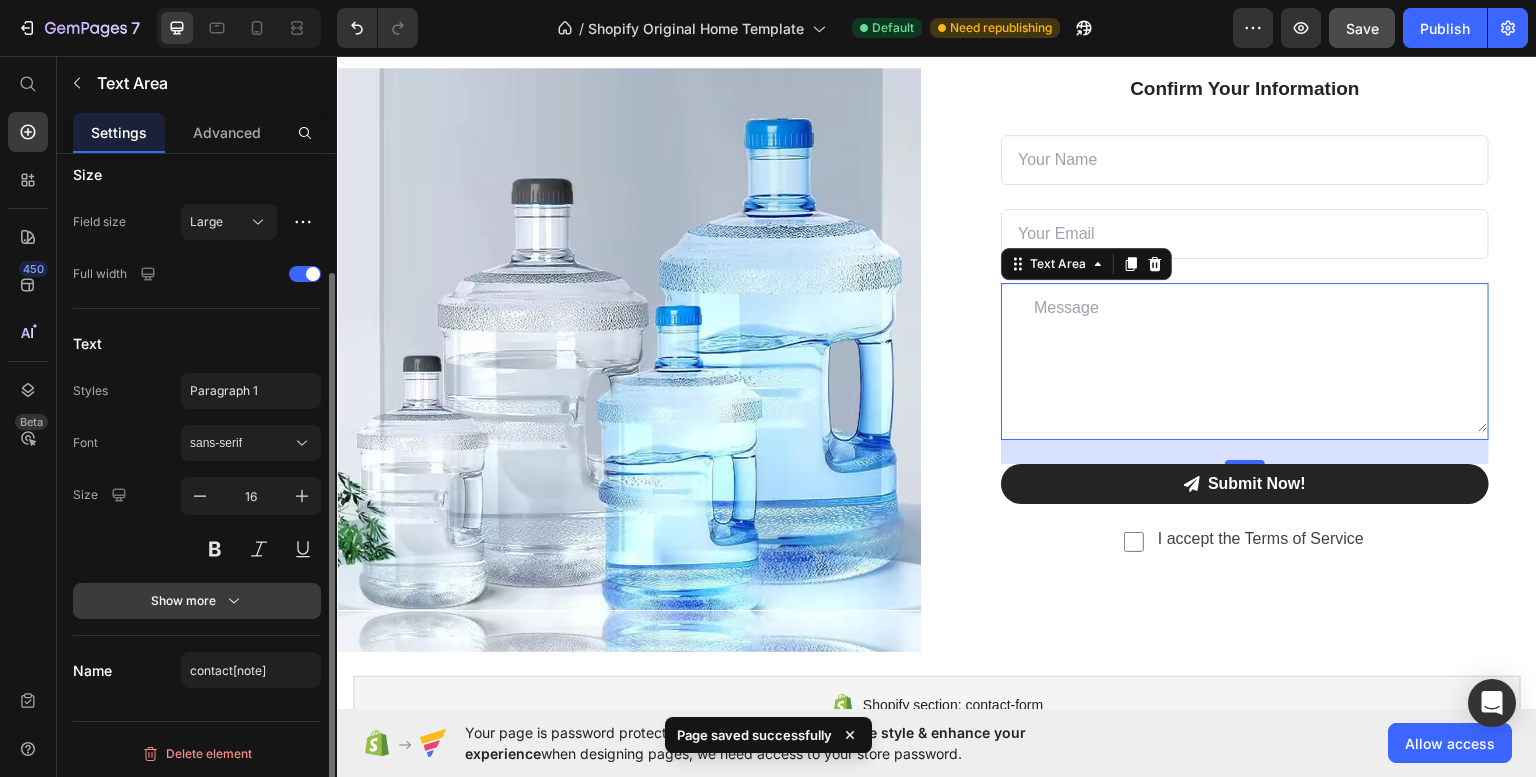 click on "Show more" at bounding box center (197, 601) 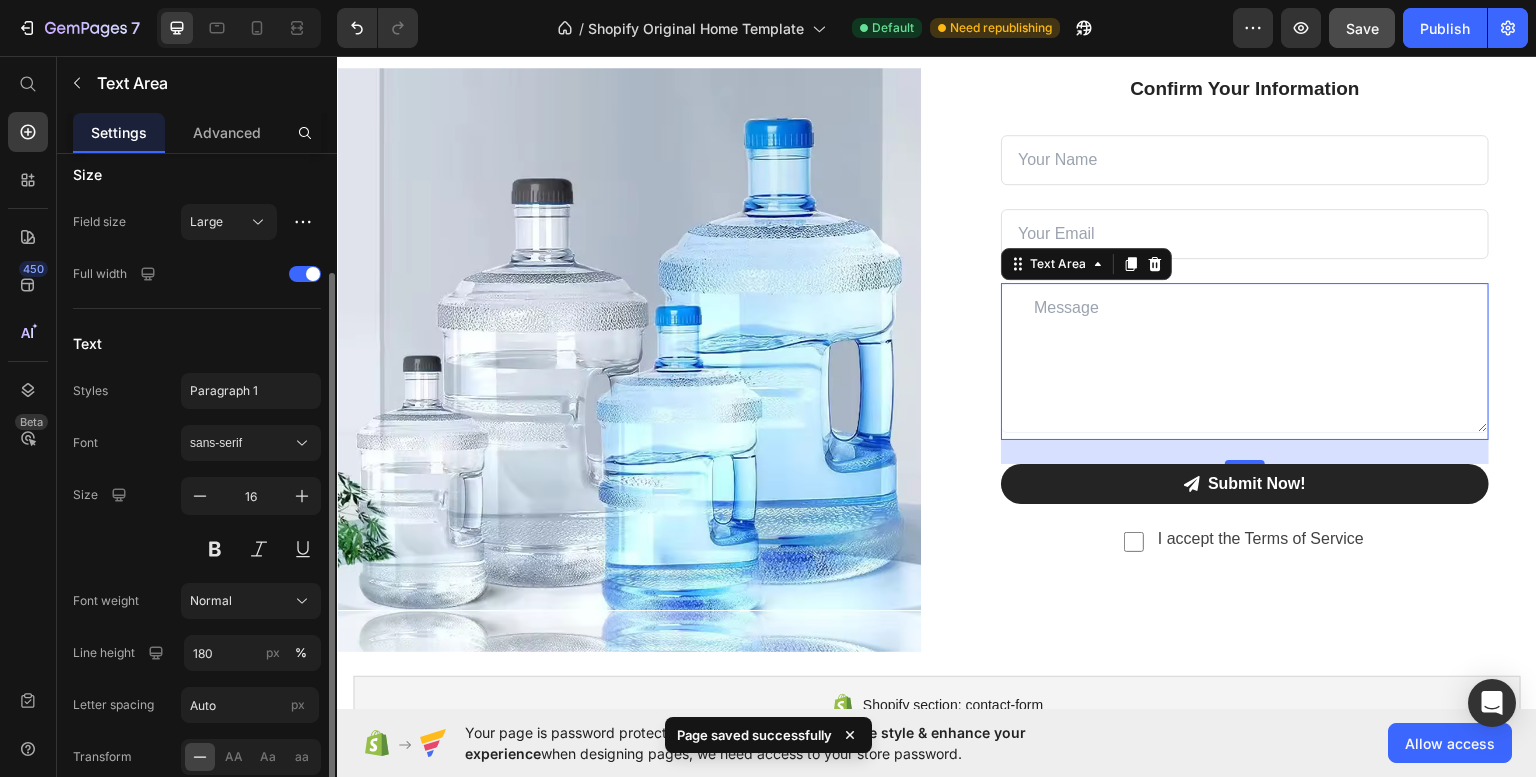 scroll, scrollTop: 352, scrollLeft: 0, axis: vertical 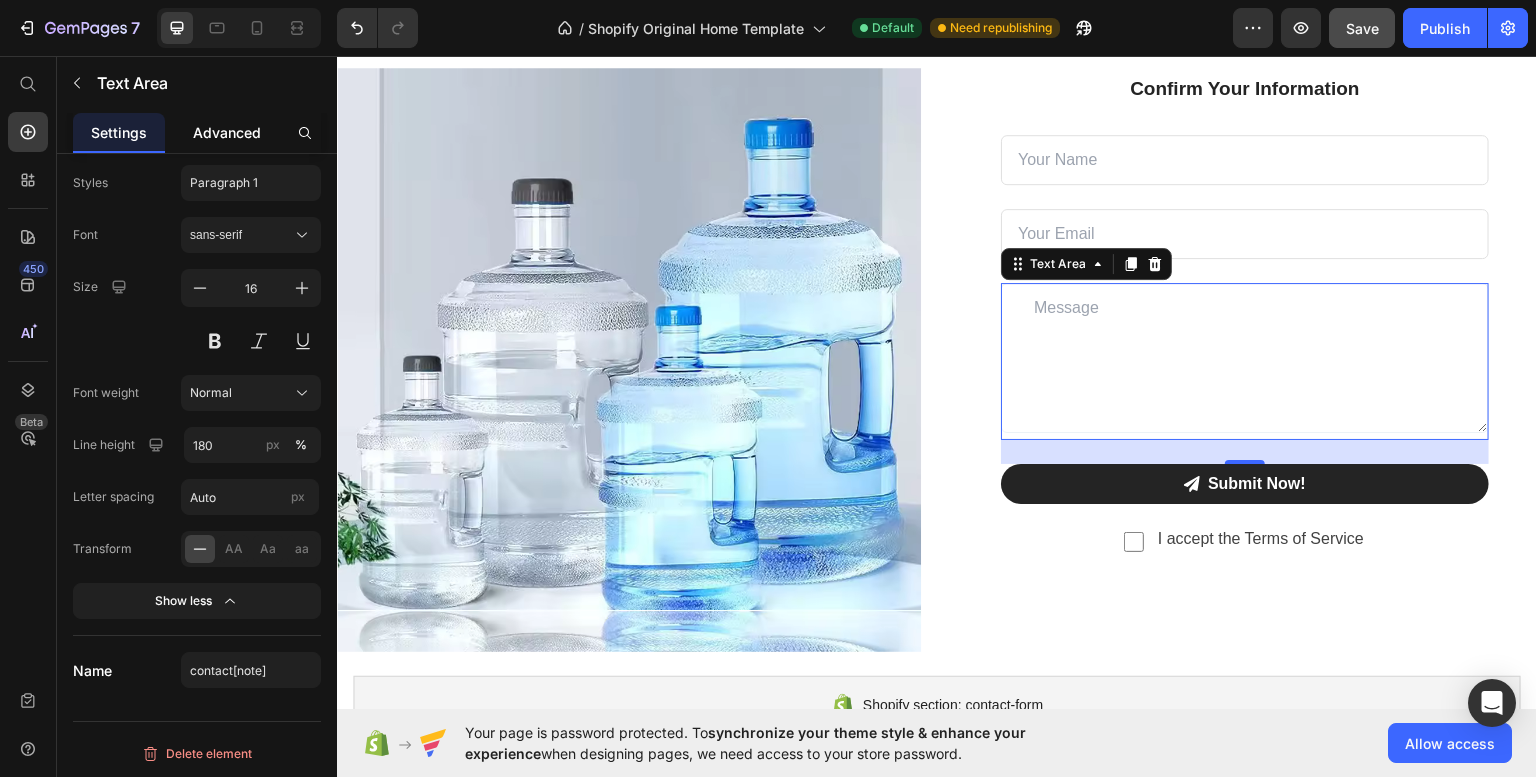 click on "Advanced" at bounding box center (227, 132) 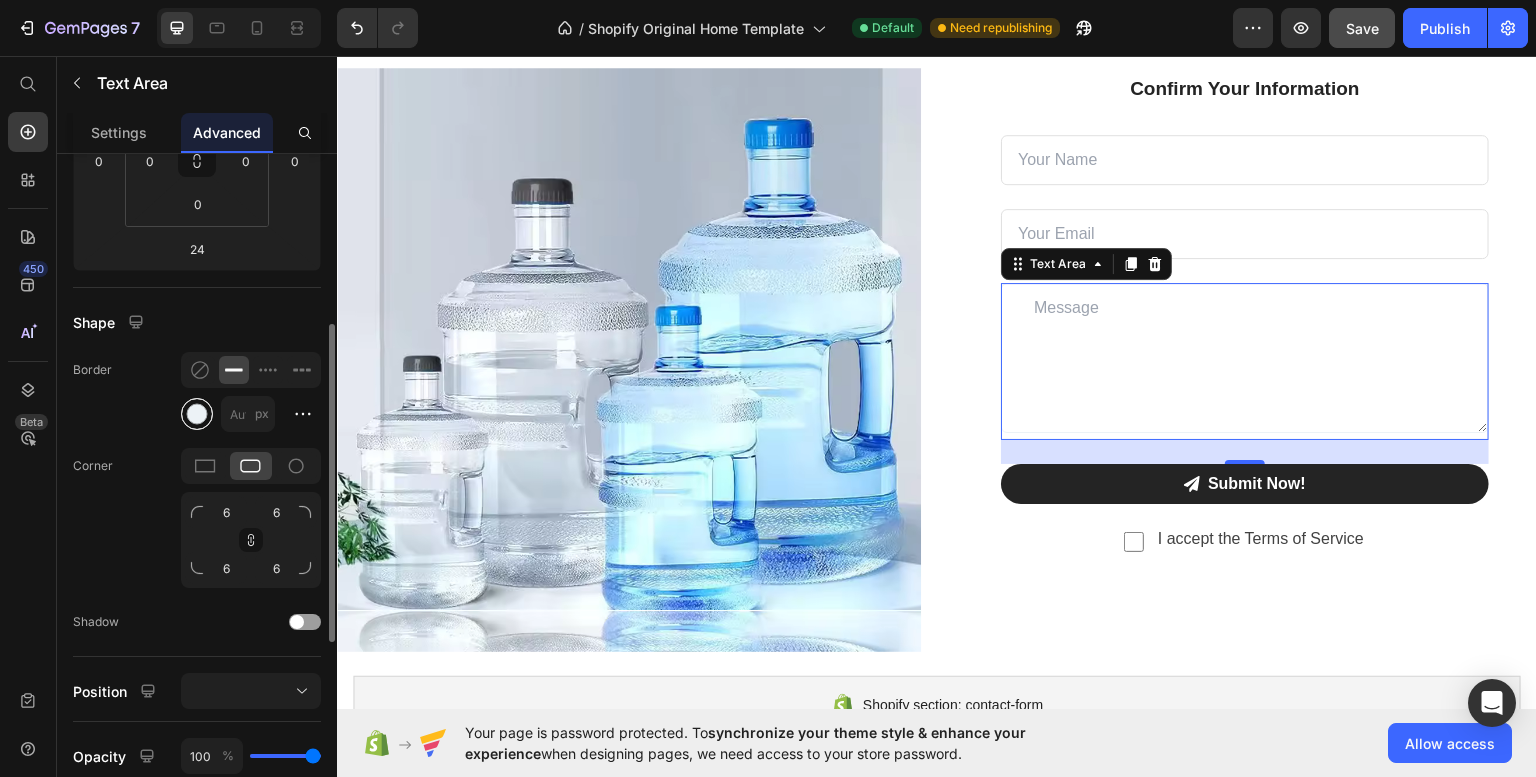 scroll, scrollTop: 365, scrollLeft: 0, axis: vertical 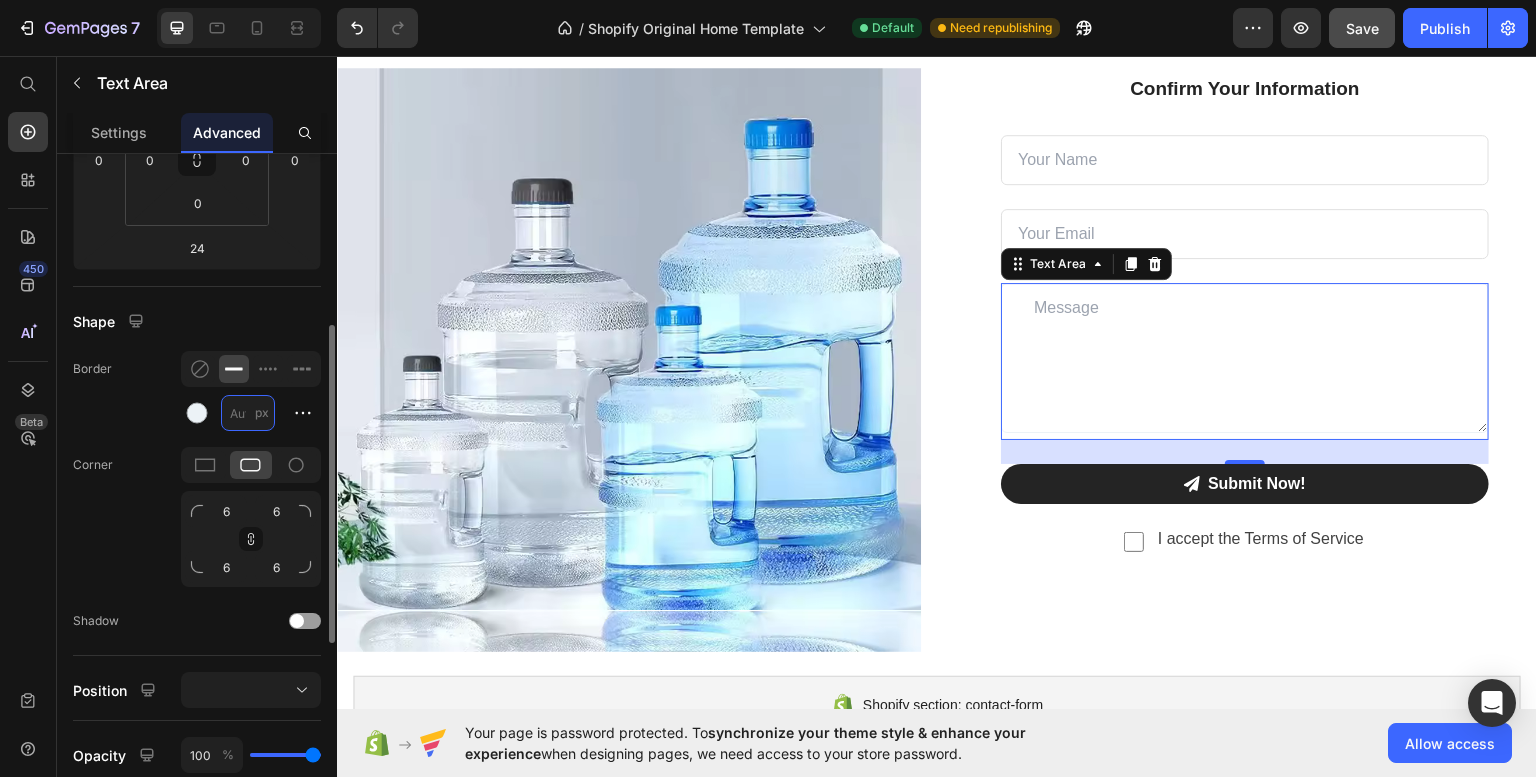 click on "px" at bounding box center [248, 413] 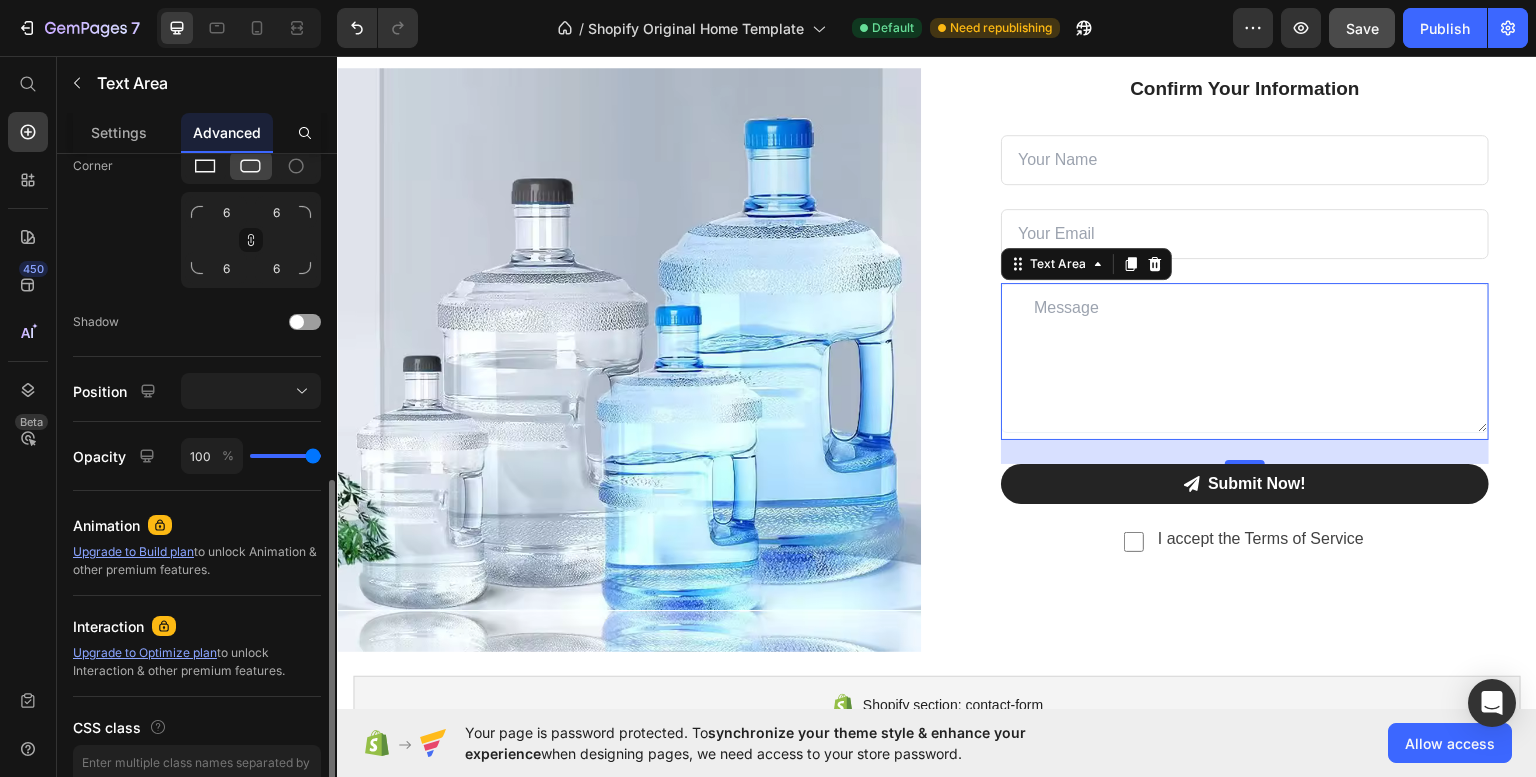 scroll, scrollTop: 720, scrollLeft: 0, axis: vertical 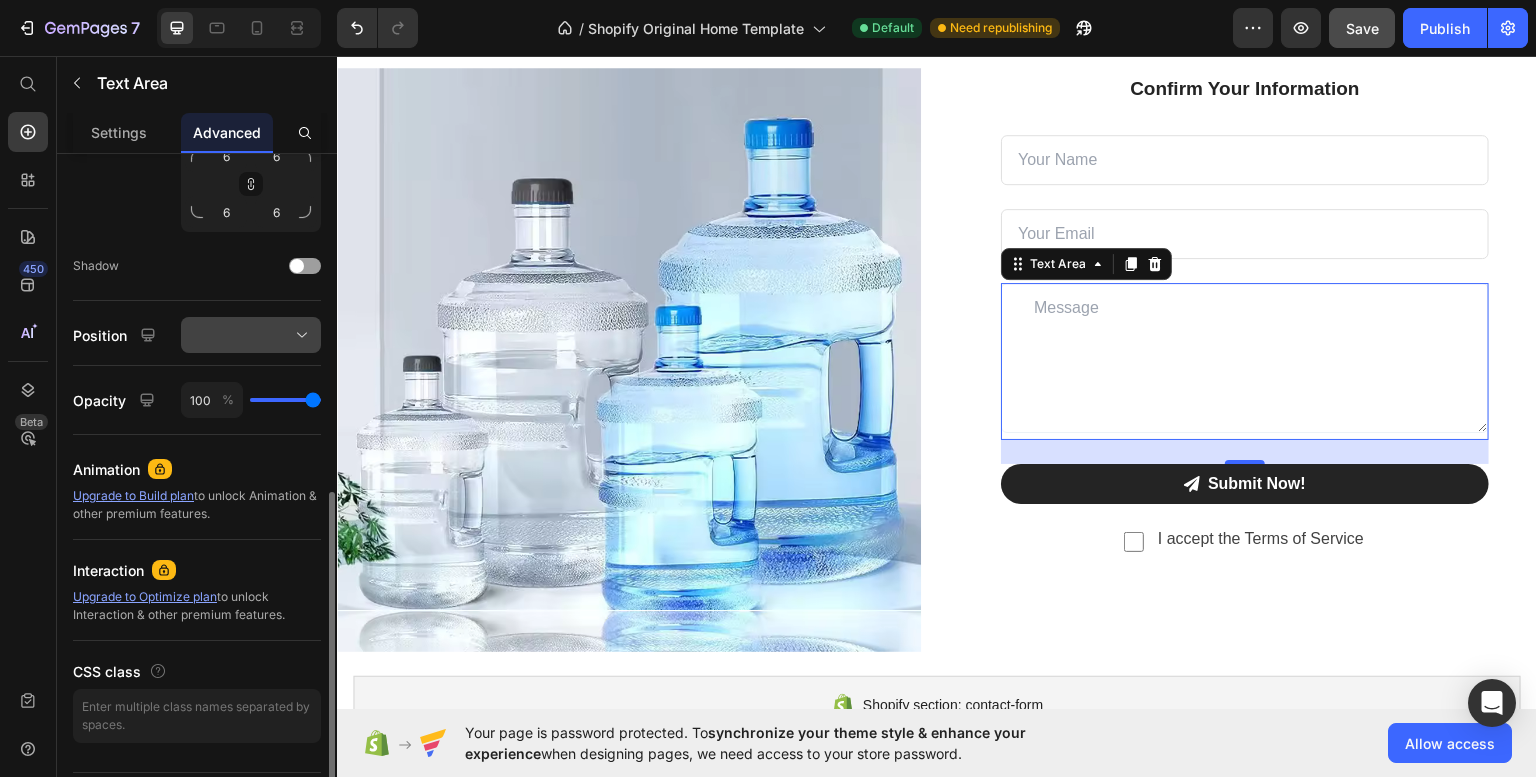 type on "[object Object]" 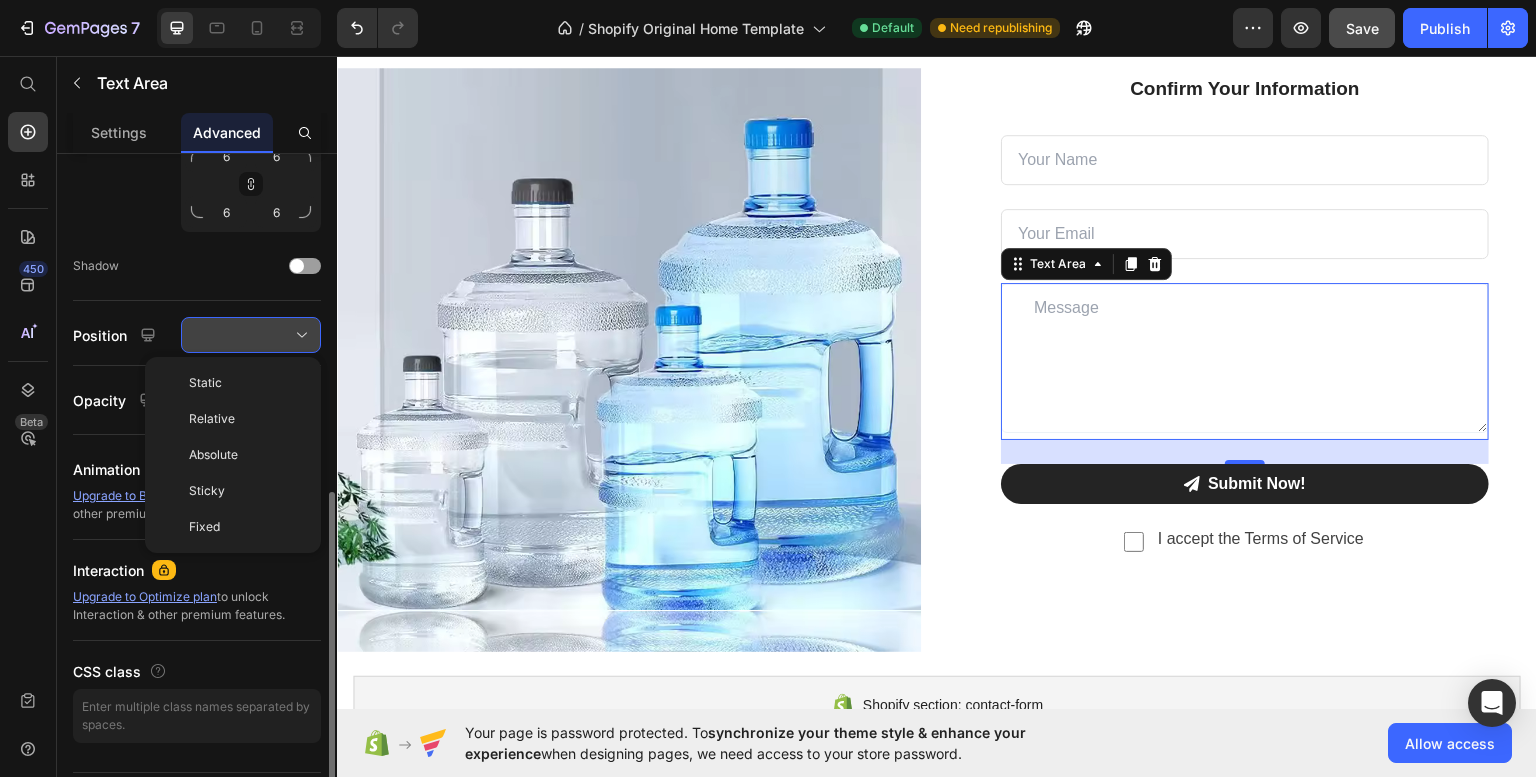 click at bounding box center [251, 335] 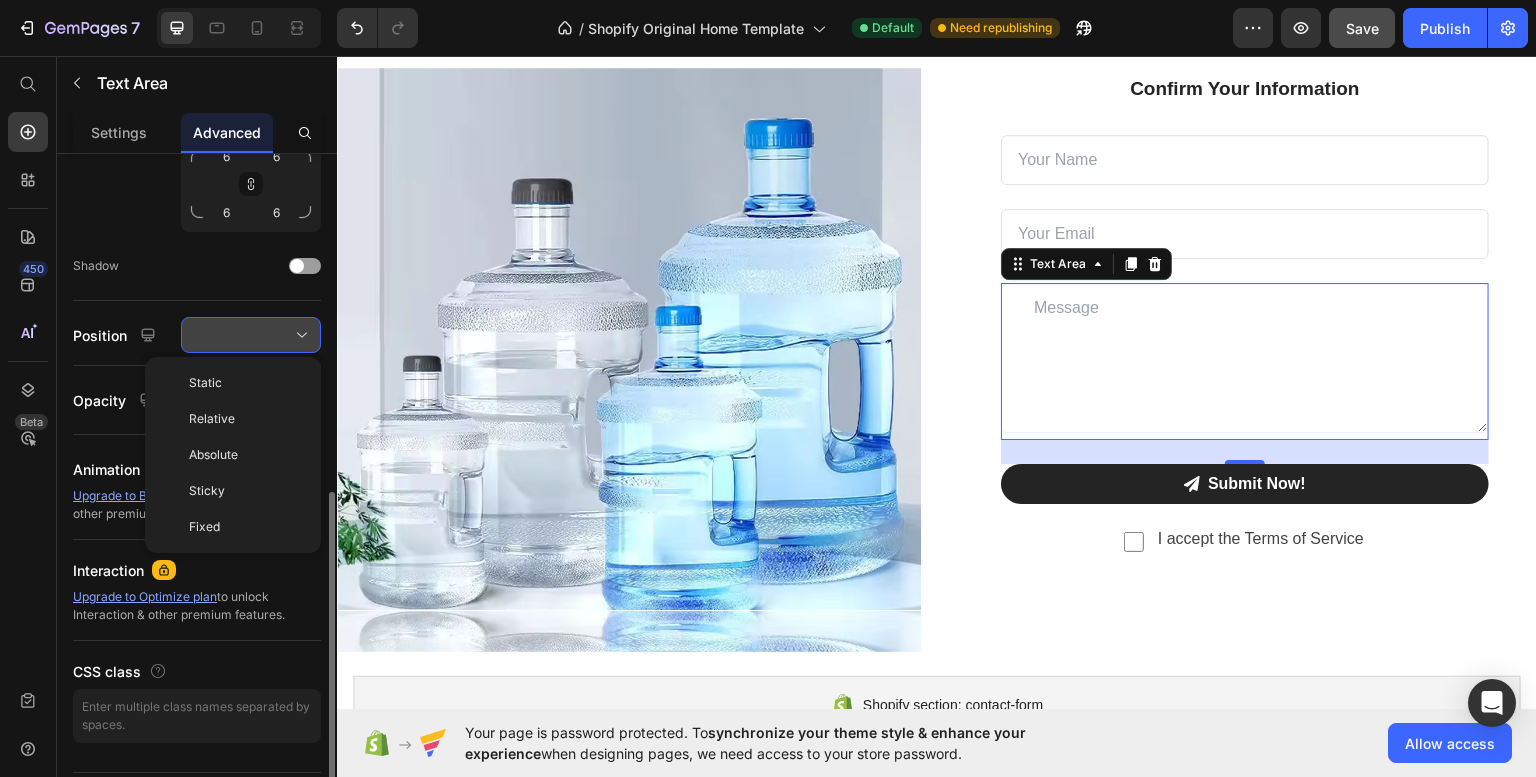 click at bounding box center [251, 335] 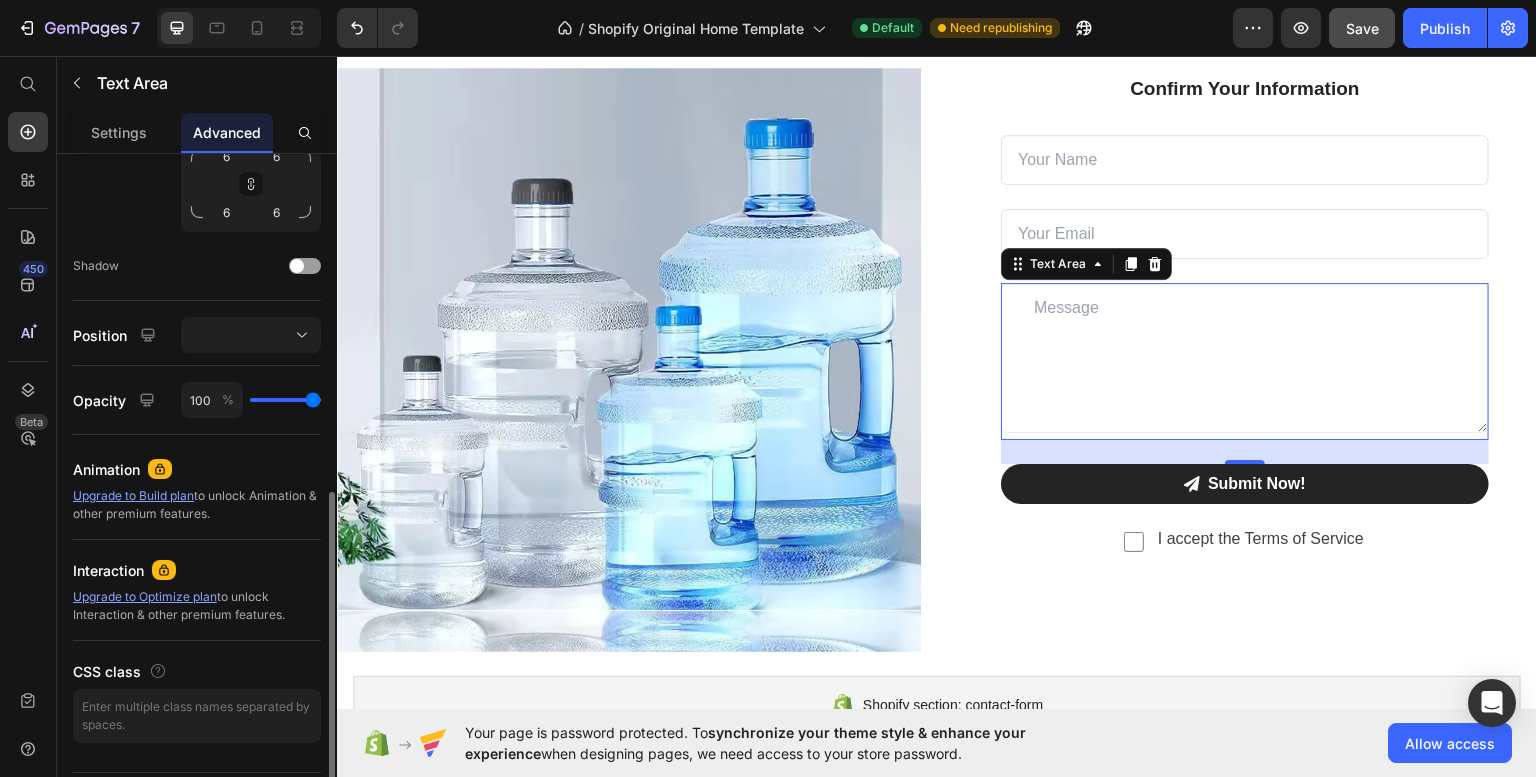 click on "Shape Border [object Object] px Corner 6 6 6 6 Shadow" 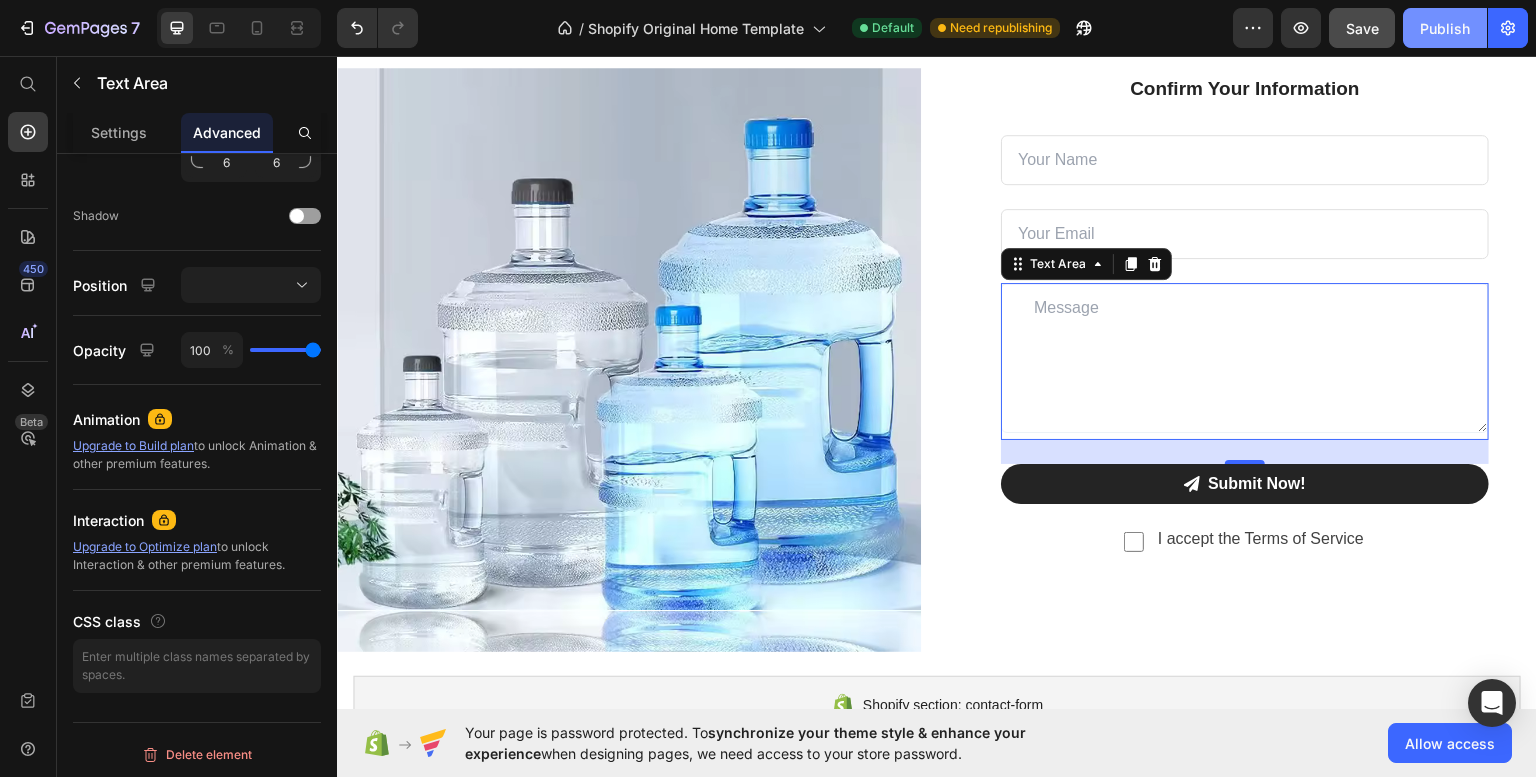 click on "Publish" 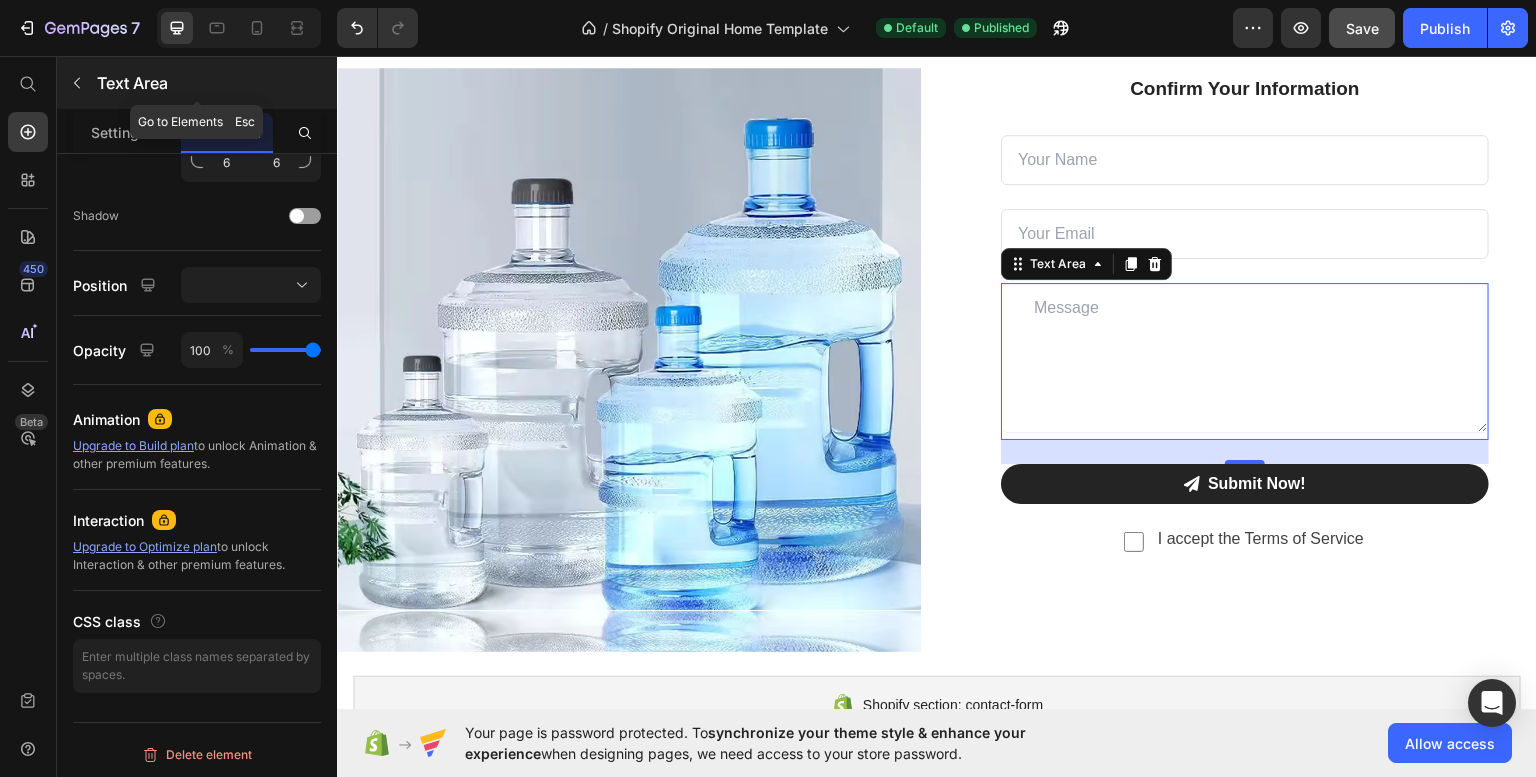 click at bounding box center (77, 83) 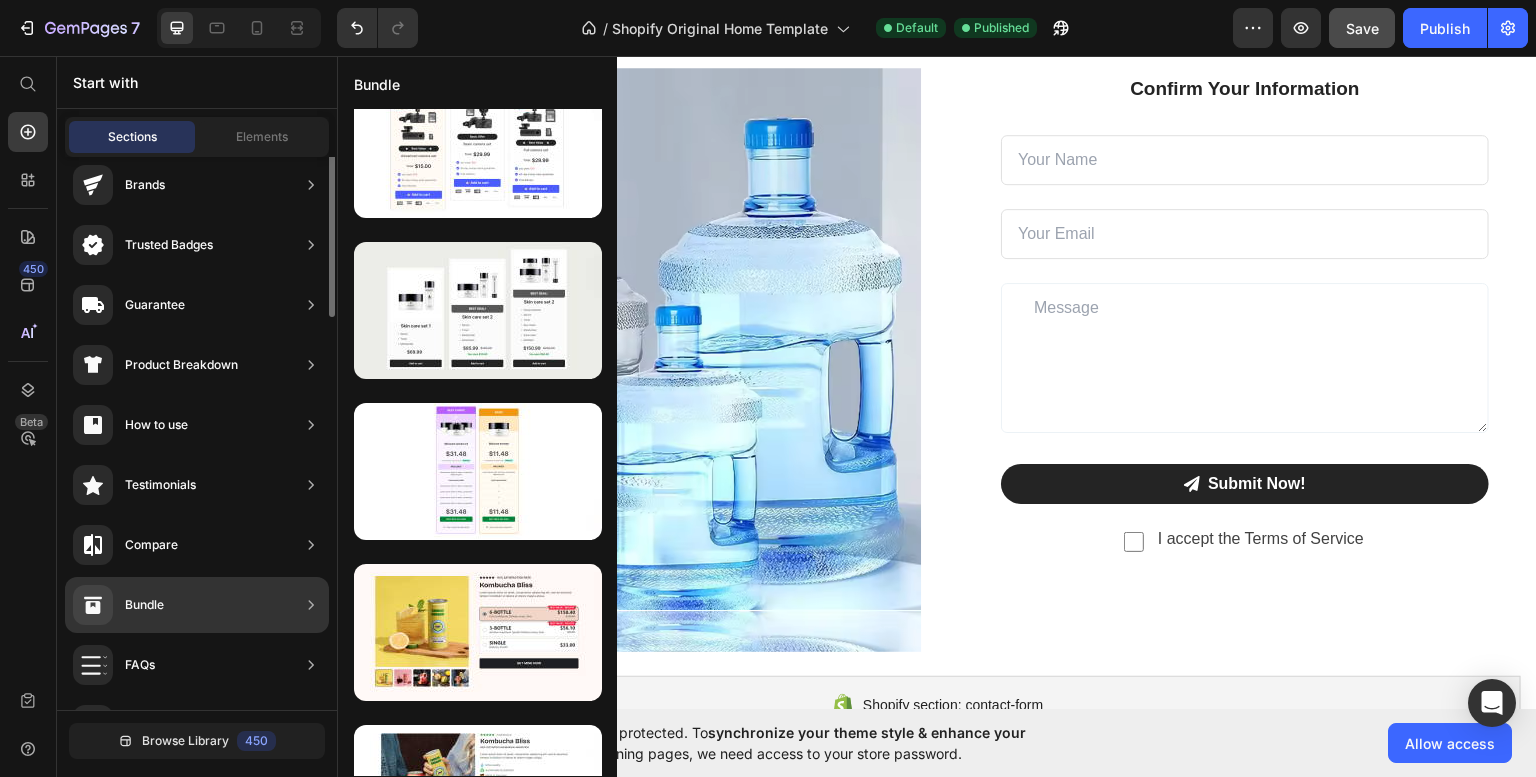 scroll, scrollTop: 0, scrollLeft: 0, axis: both 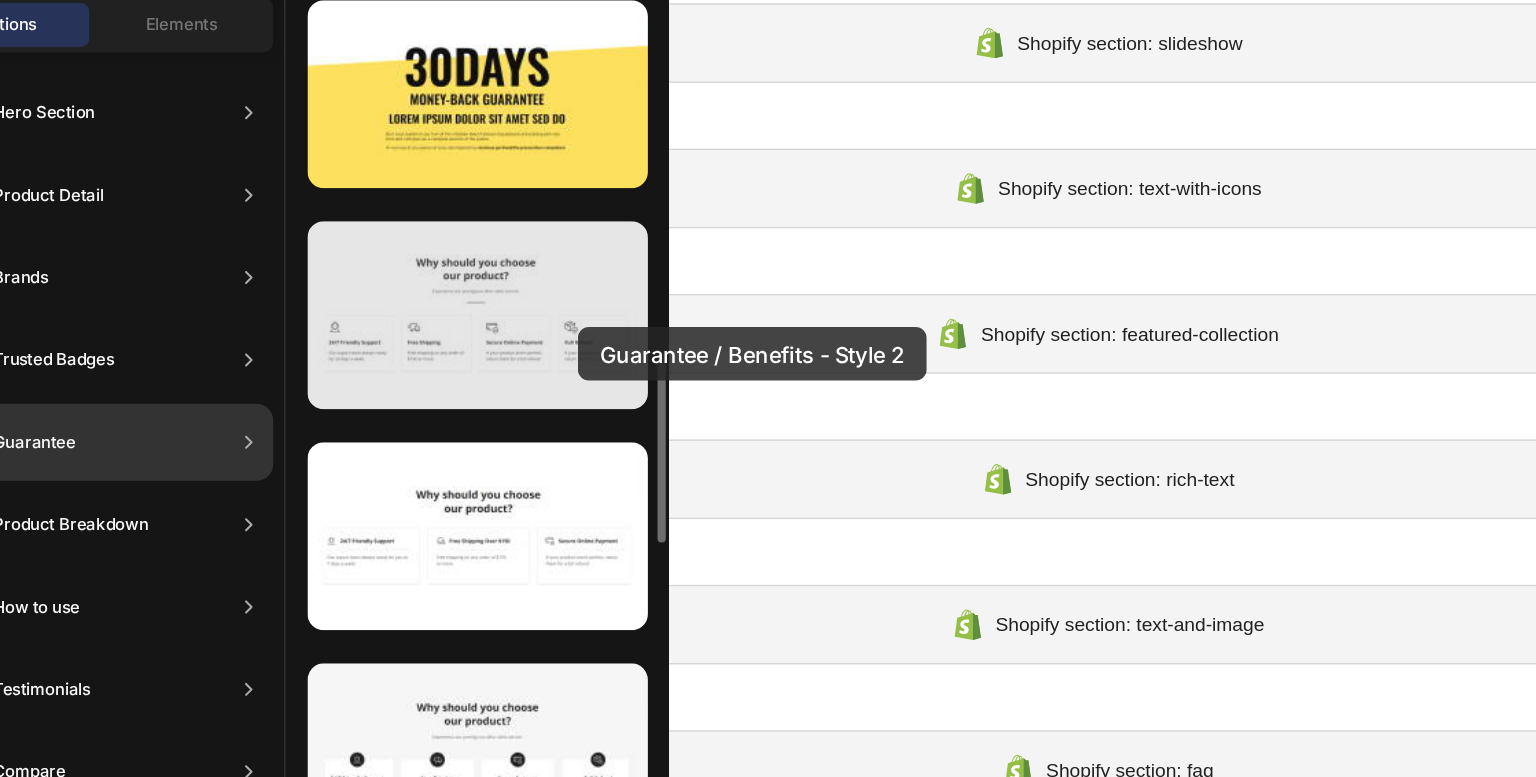 drag, startPoint x: 477, startPoint y: 370, endPoint x: 521, endPoint y: 354, distance: 46.818798 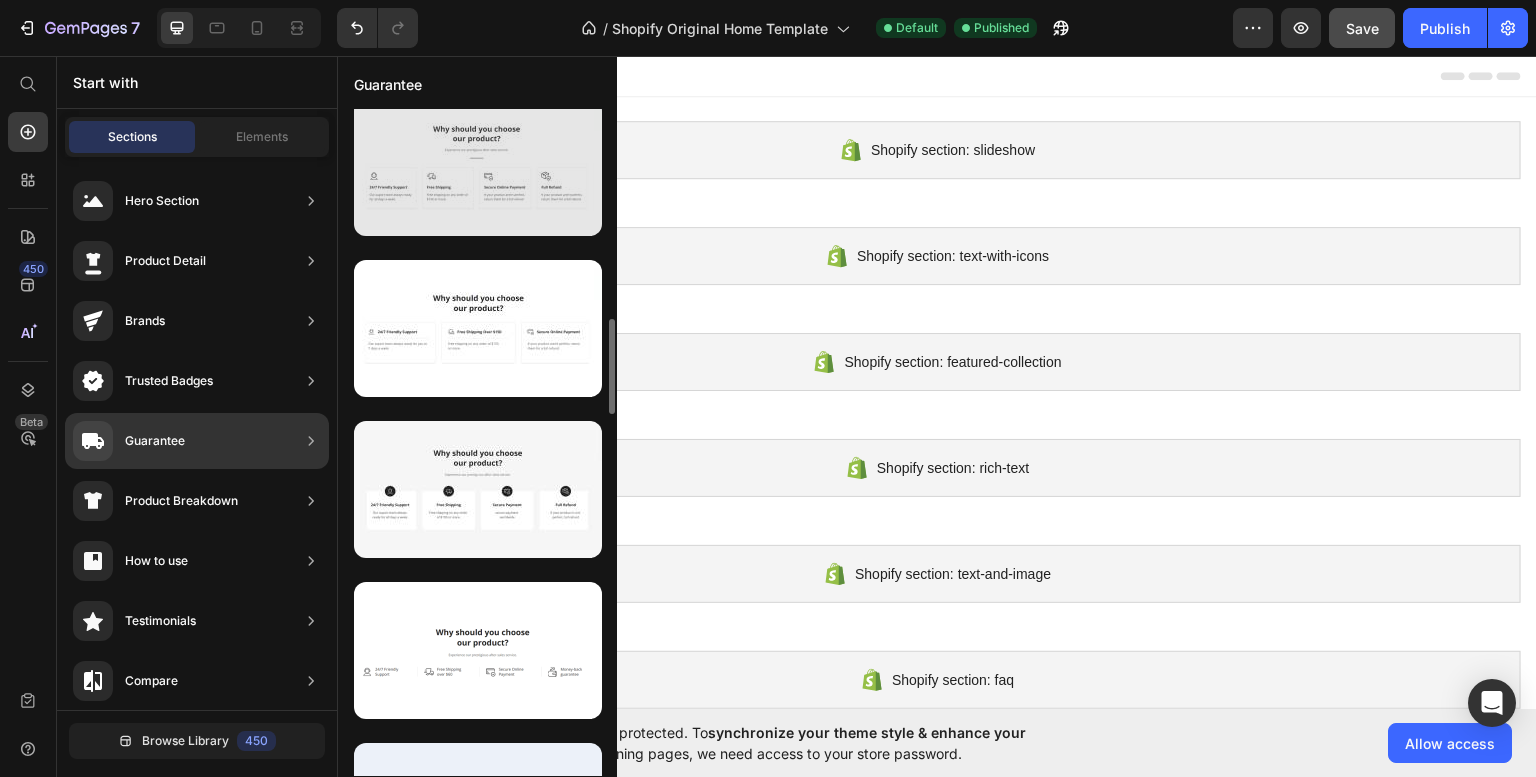 scroll, scrollTop: 1466, scrollLeft: 0, axis: vertical 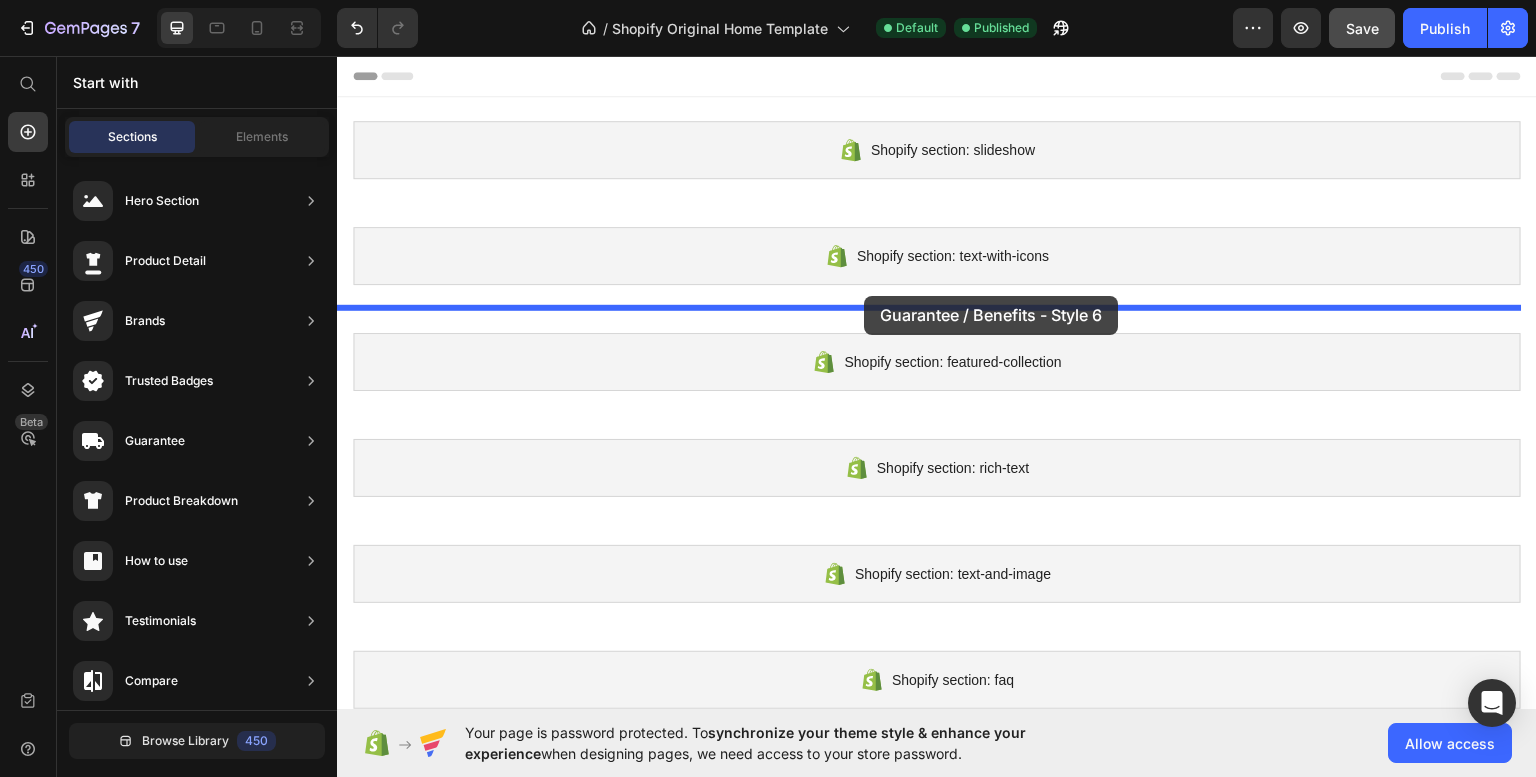 drag, startPoint x: 804, startPoint y: 546, endPoint x: 864, endPoint y: 295, distance: 258.0717 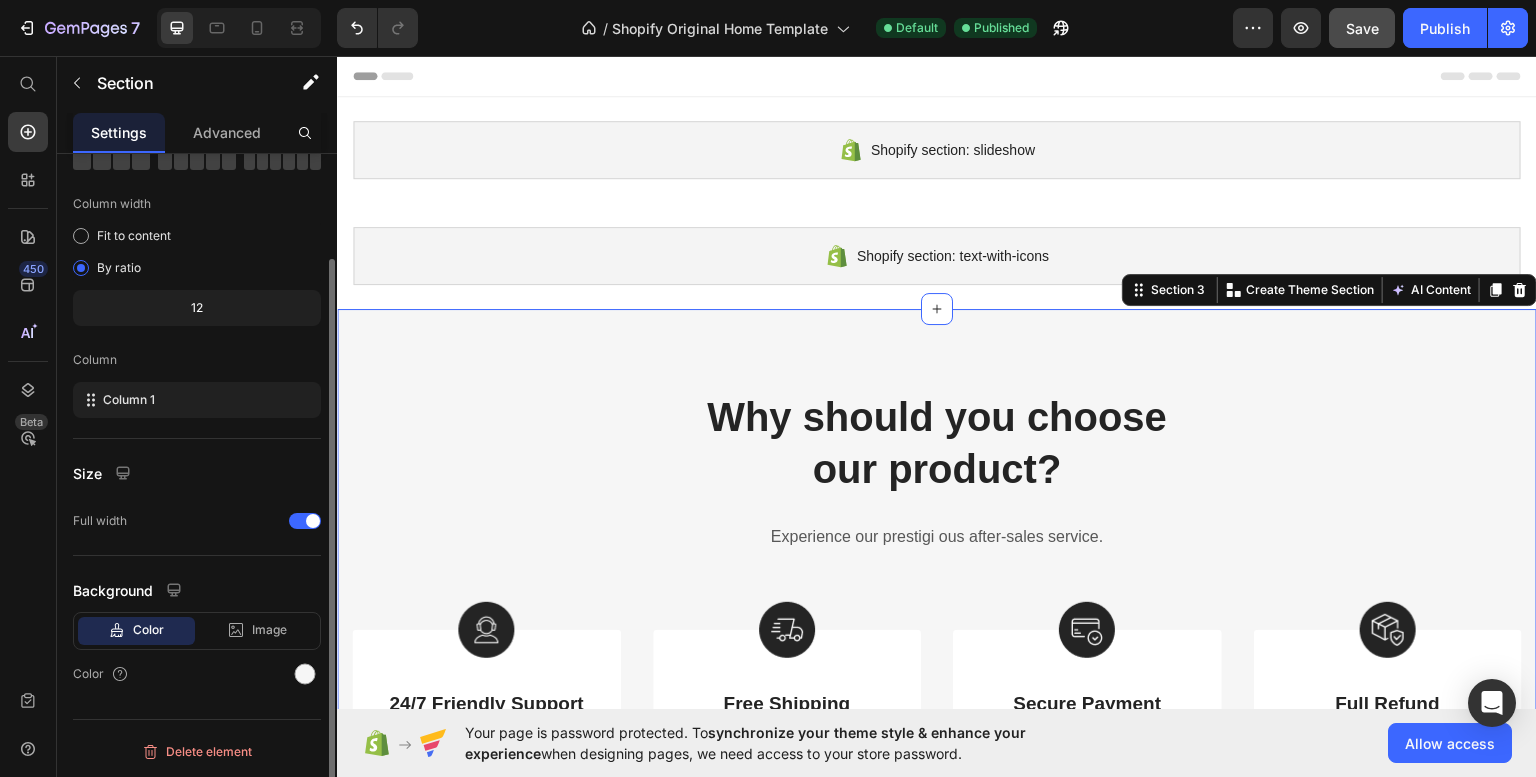 scroll, scrollTop: 0, scrollLeft: 0, axis: both 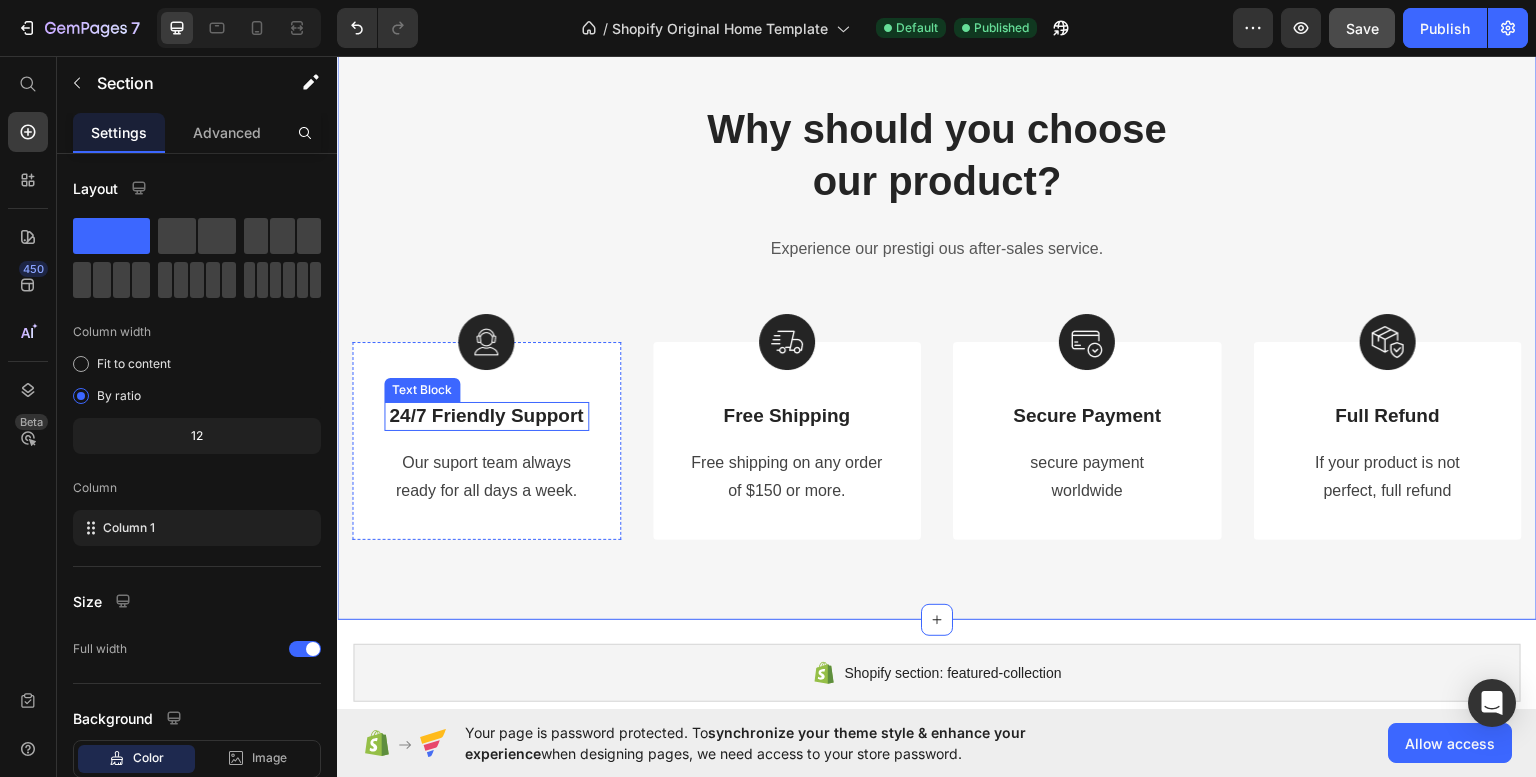 click on "24/7 Friendly Support" at bounding box center (486, 415) 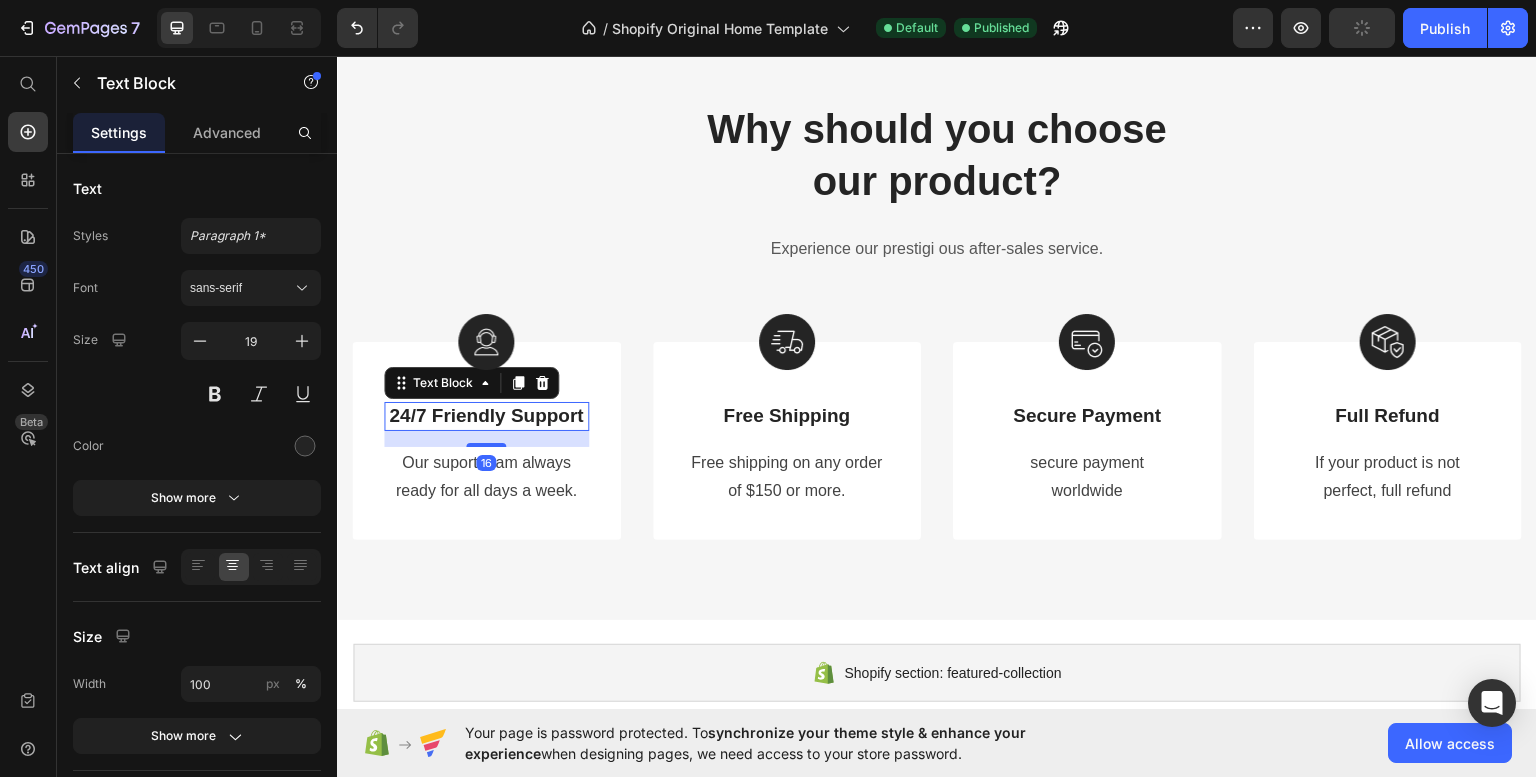 click on "24/7 Friendly Support" at bounding box center [486, 415] 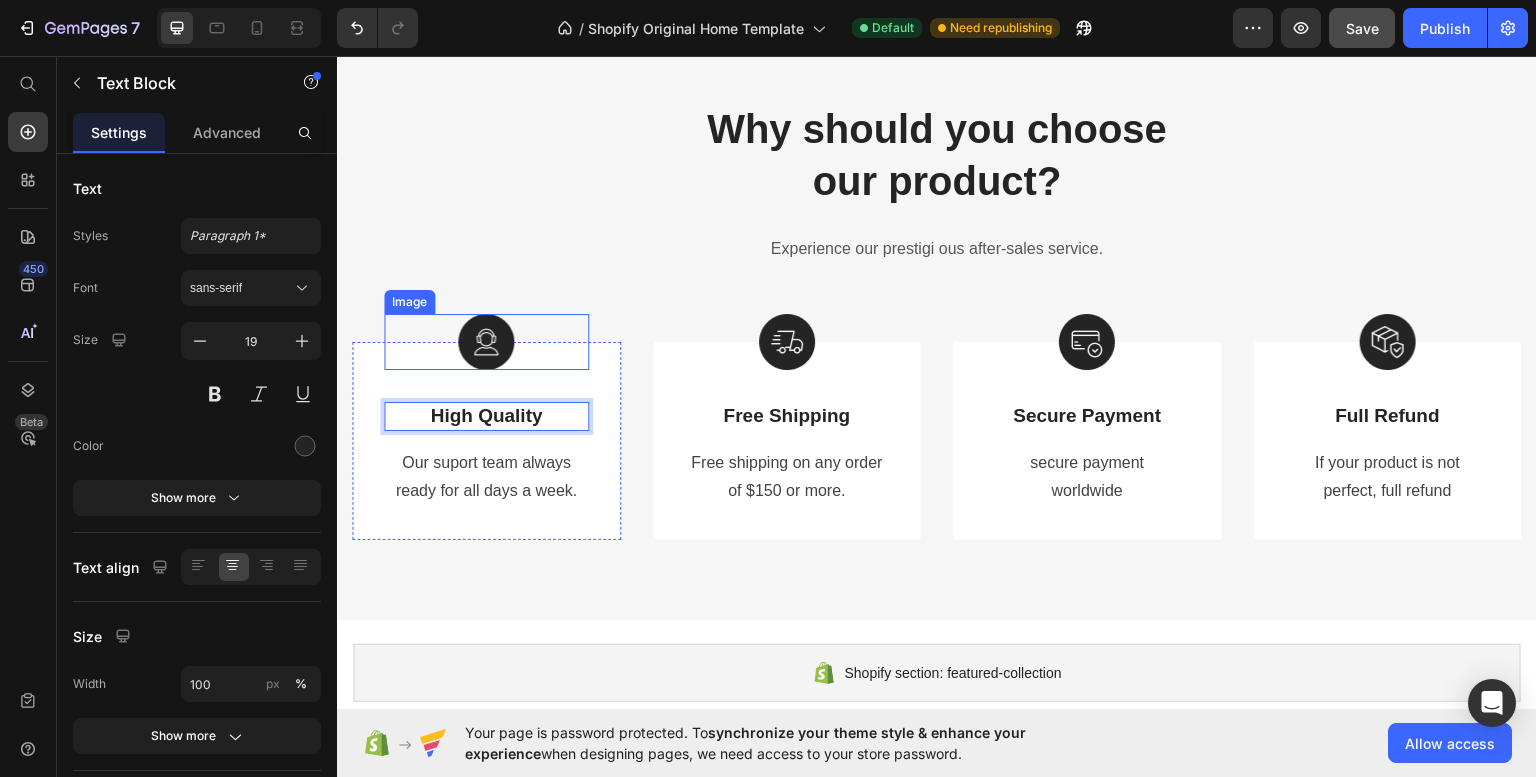 click at bounding box center [486, 341] 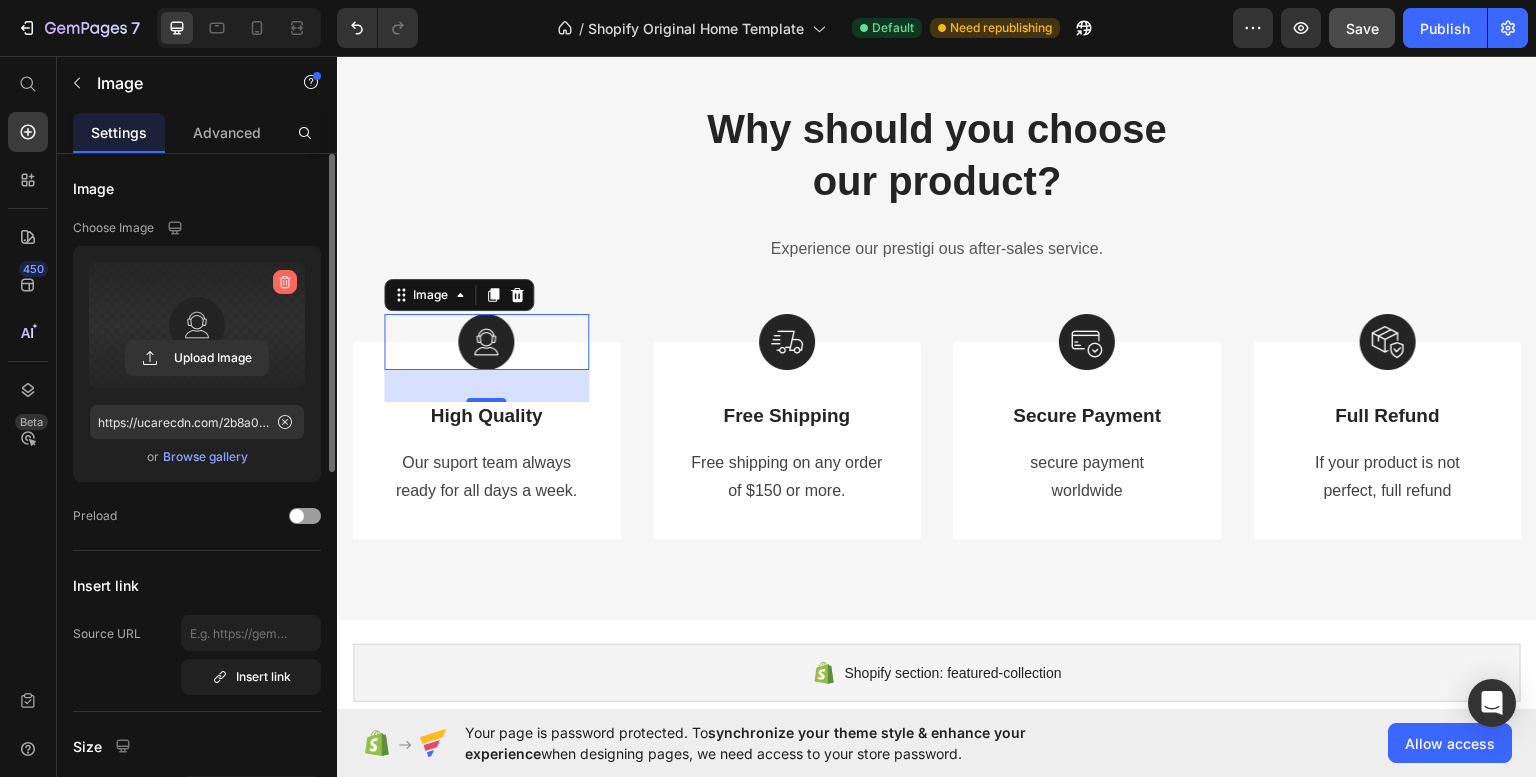 click at bounding box center [285, 282] 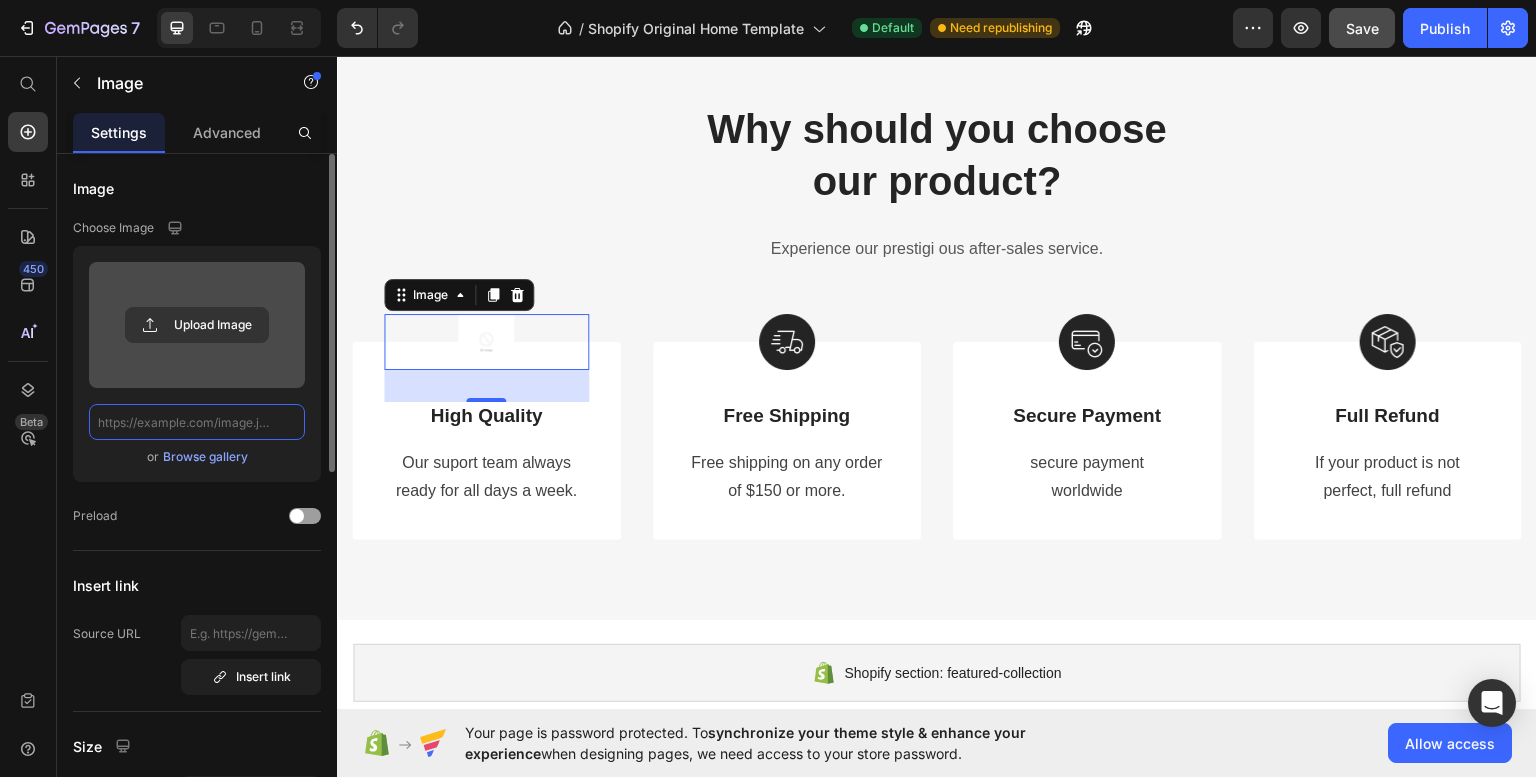 scroll, scrollTop: 0, scrollLeft: 0, axis: both 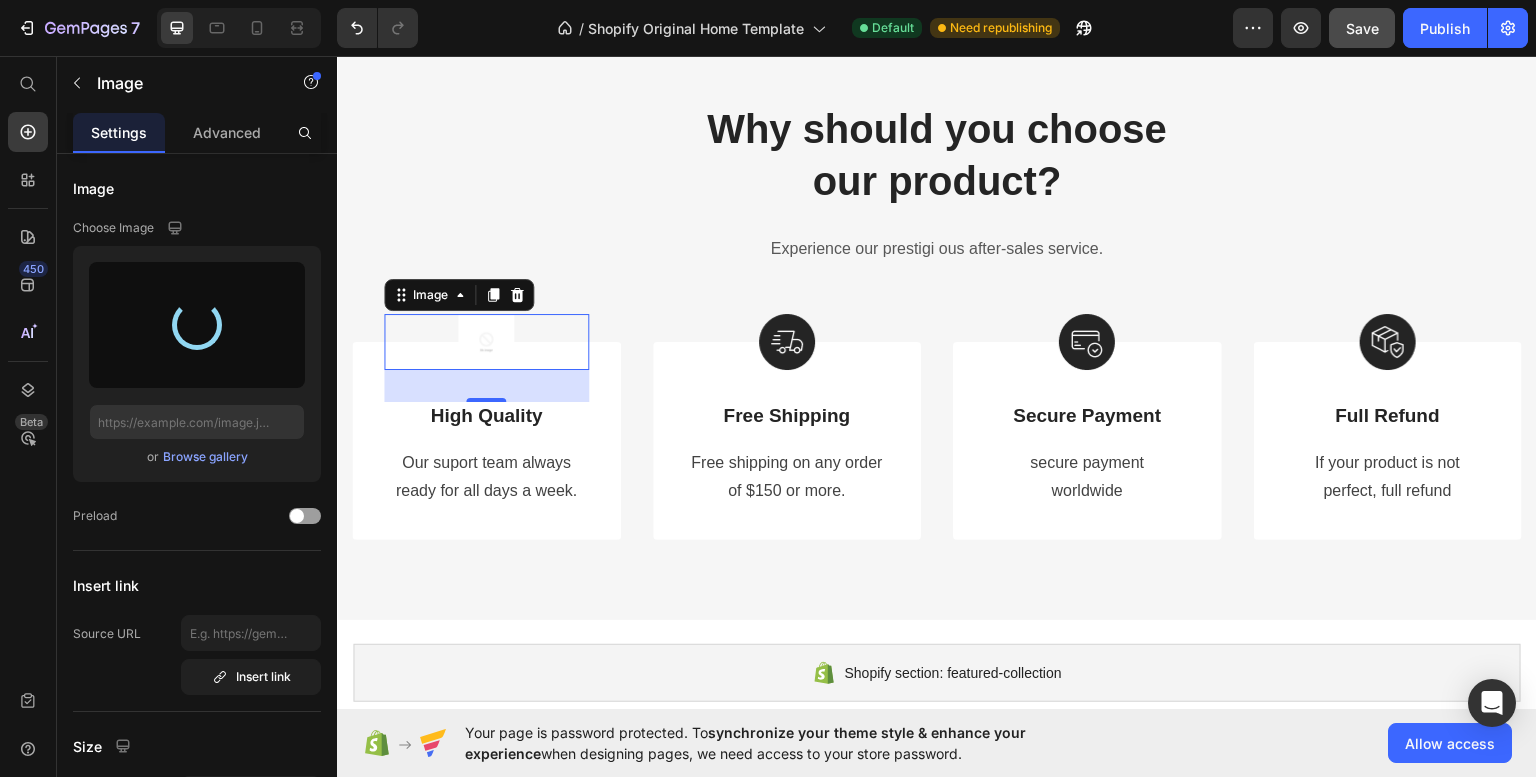 click on "450 Beta" at bounding box center [28, 416] 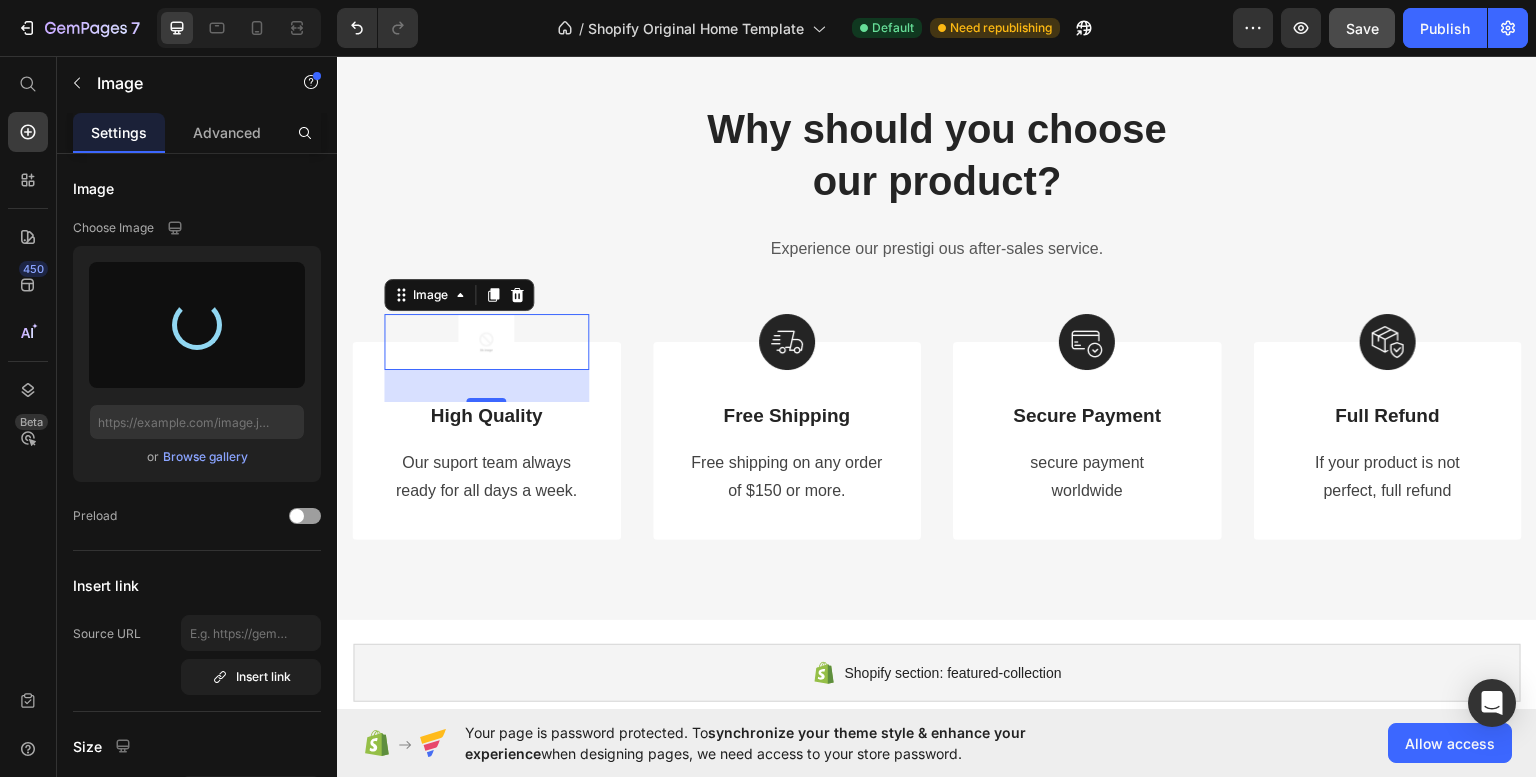 type on "https://cdn.shopify.com/s/files/1/0711/7212/8958/files/gempages_574943751013663973-1b327cc9-808d-4818-ba33-6d897885ce96.png" 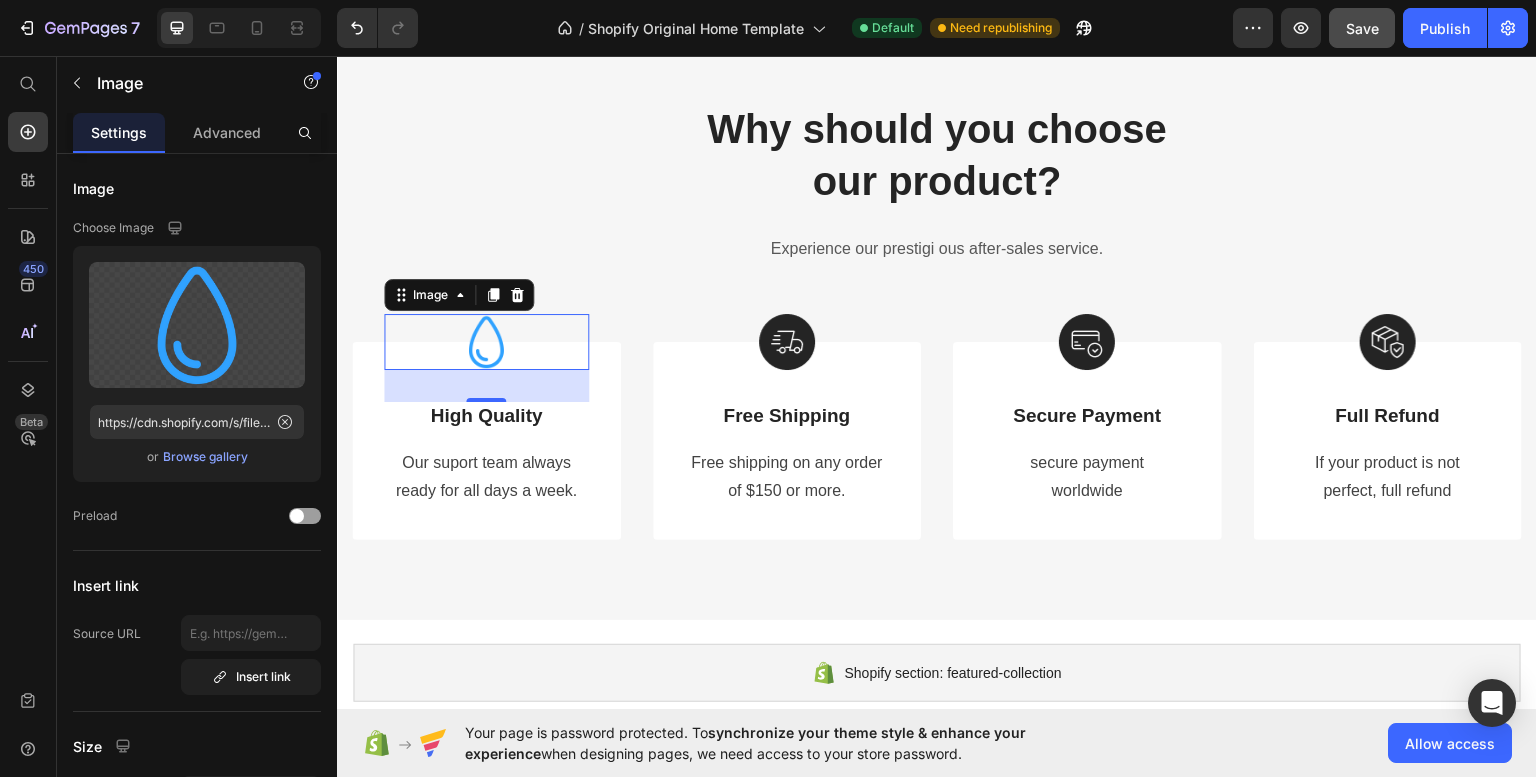 click on "450 Beta" at bounding box center [28, 416] 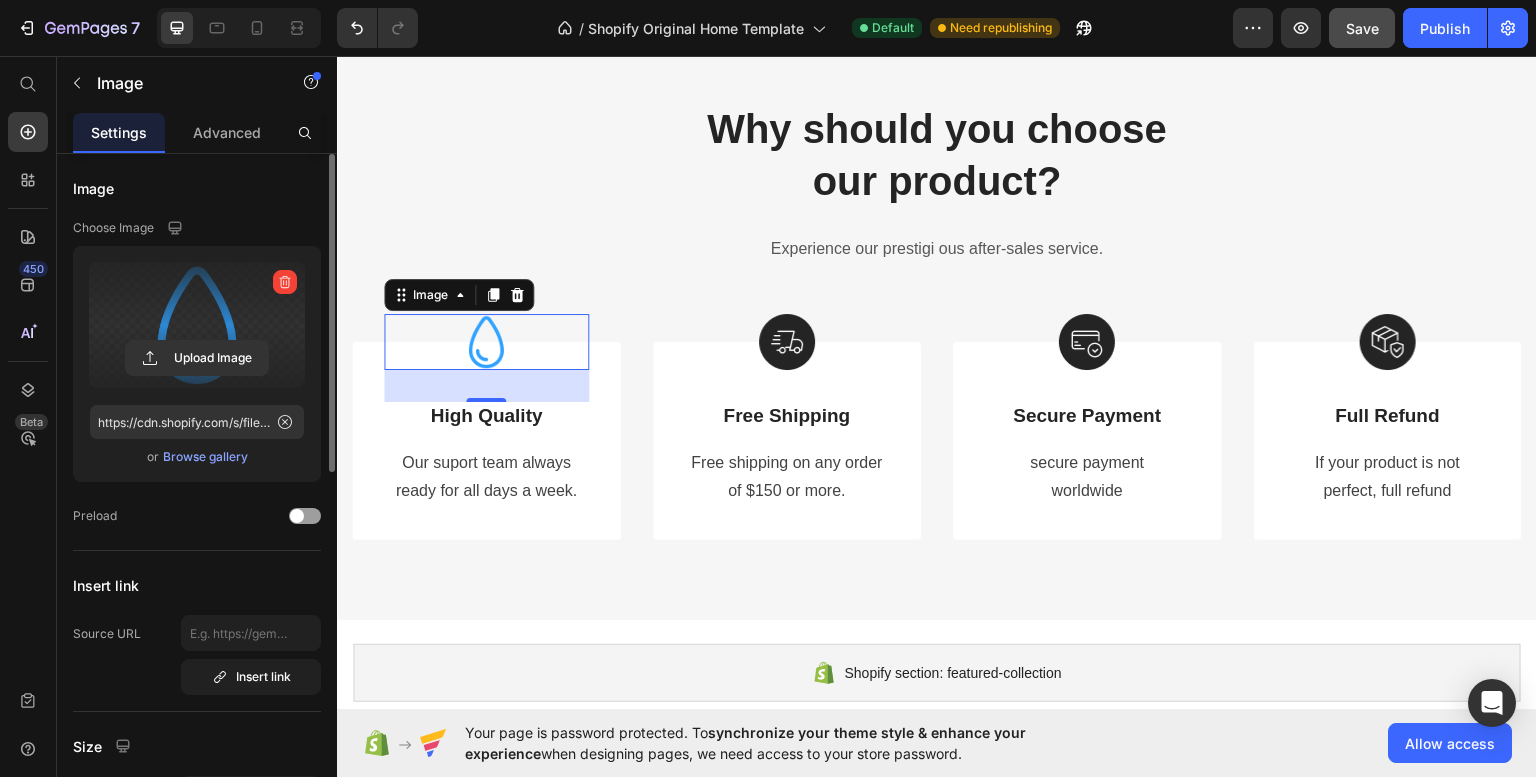 drag, startPoint x: 277, startPoint y: 282, endPoint x: 270, endPoint y: 314, distance: 32.75668 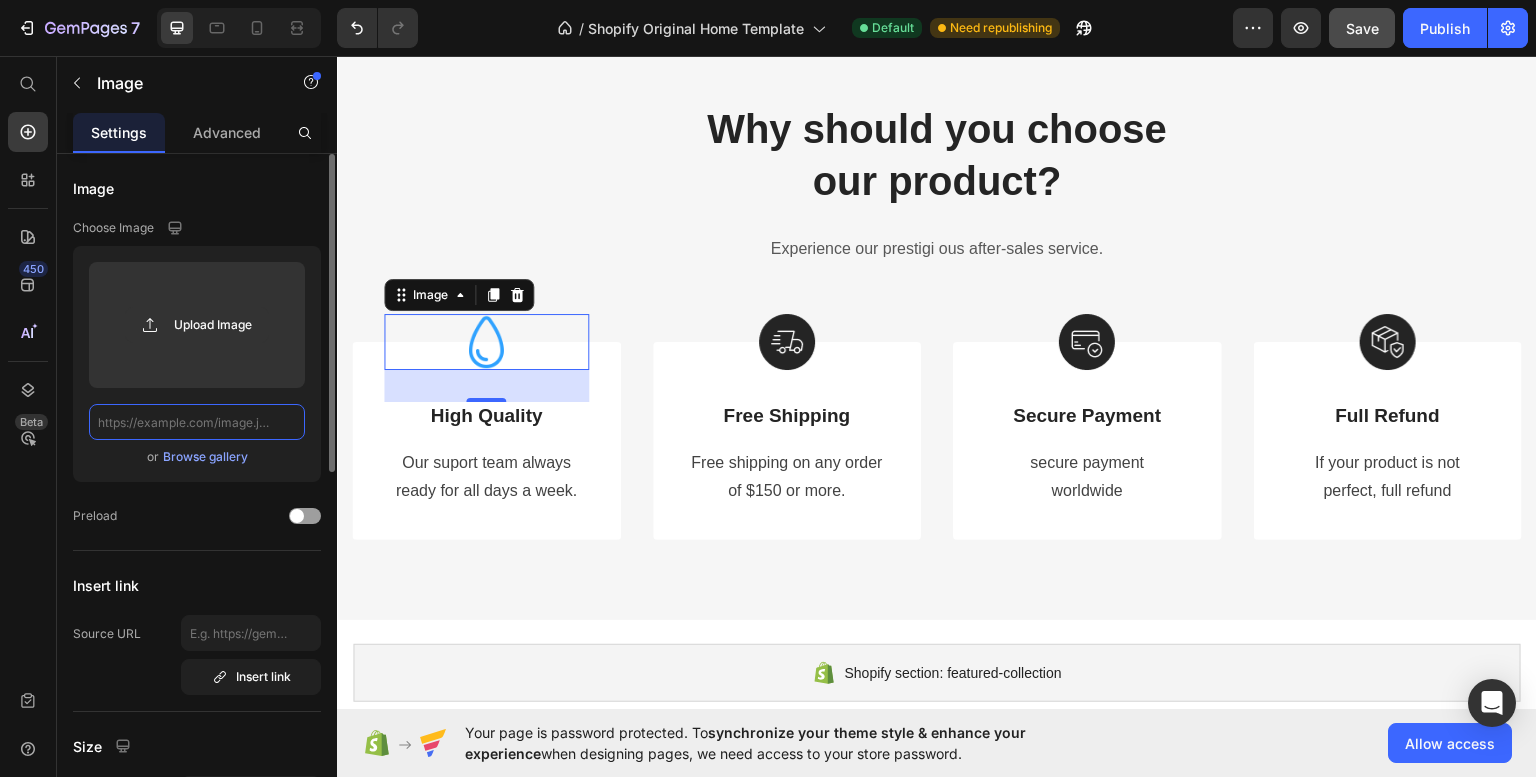 scroll, scrollTop: 0, scrollLeft: 0, axis: both 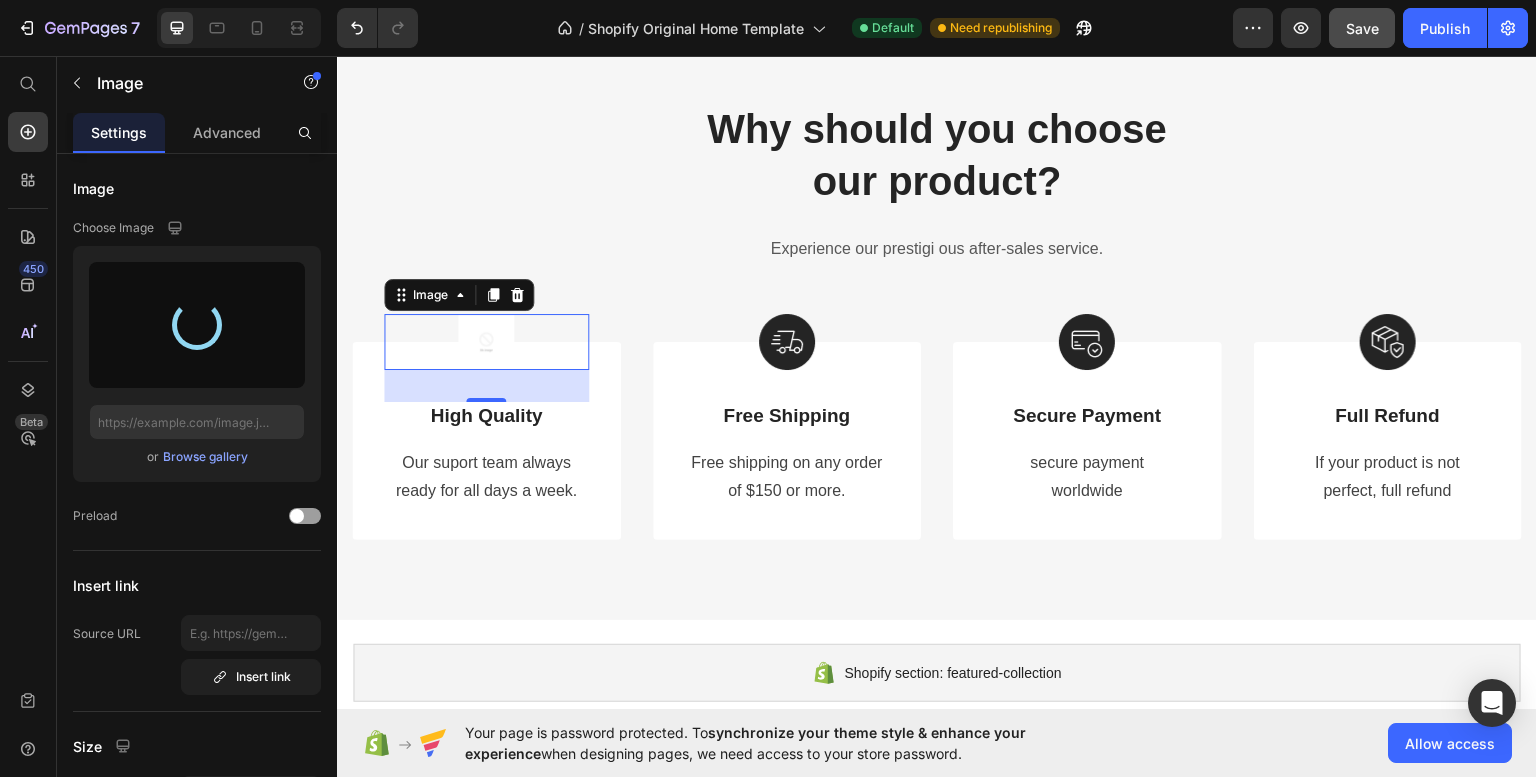 click on "450 Beta" at bounding box center [28, 372] 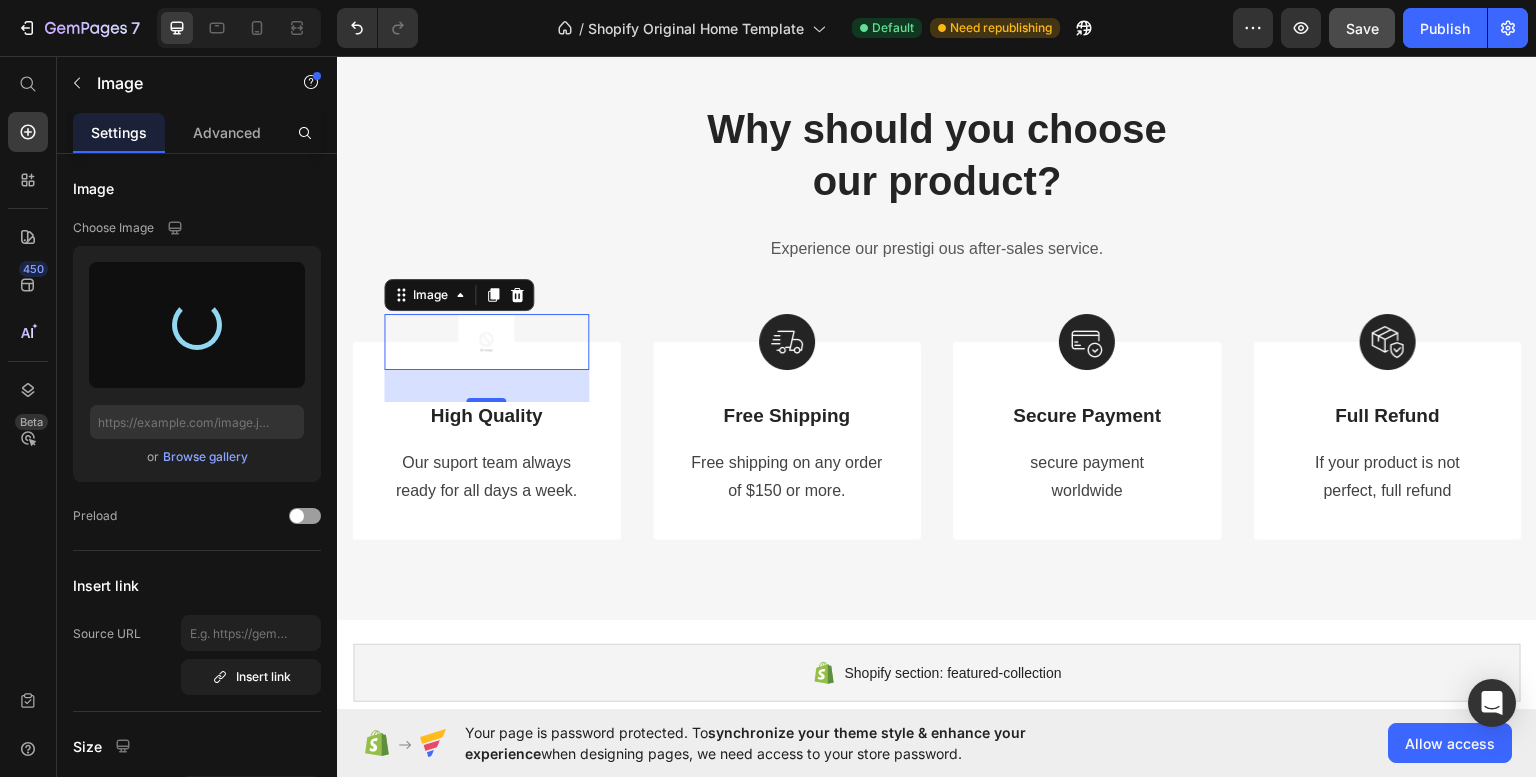 type on "https://cdn.shopify.com/s/files/1/0711/7212/8958/files/gempages_574943751013663973-d6778bd9-eb57-4395-81b2-b329bfa67972.png" 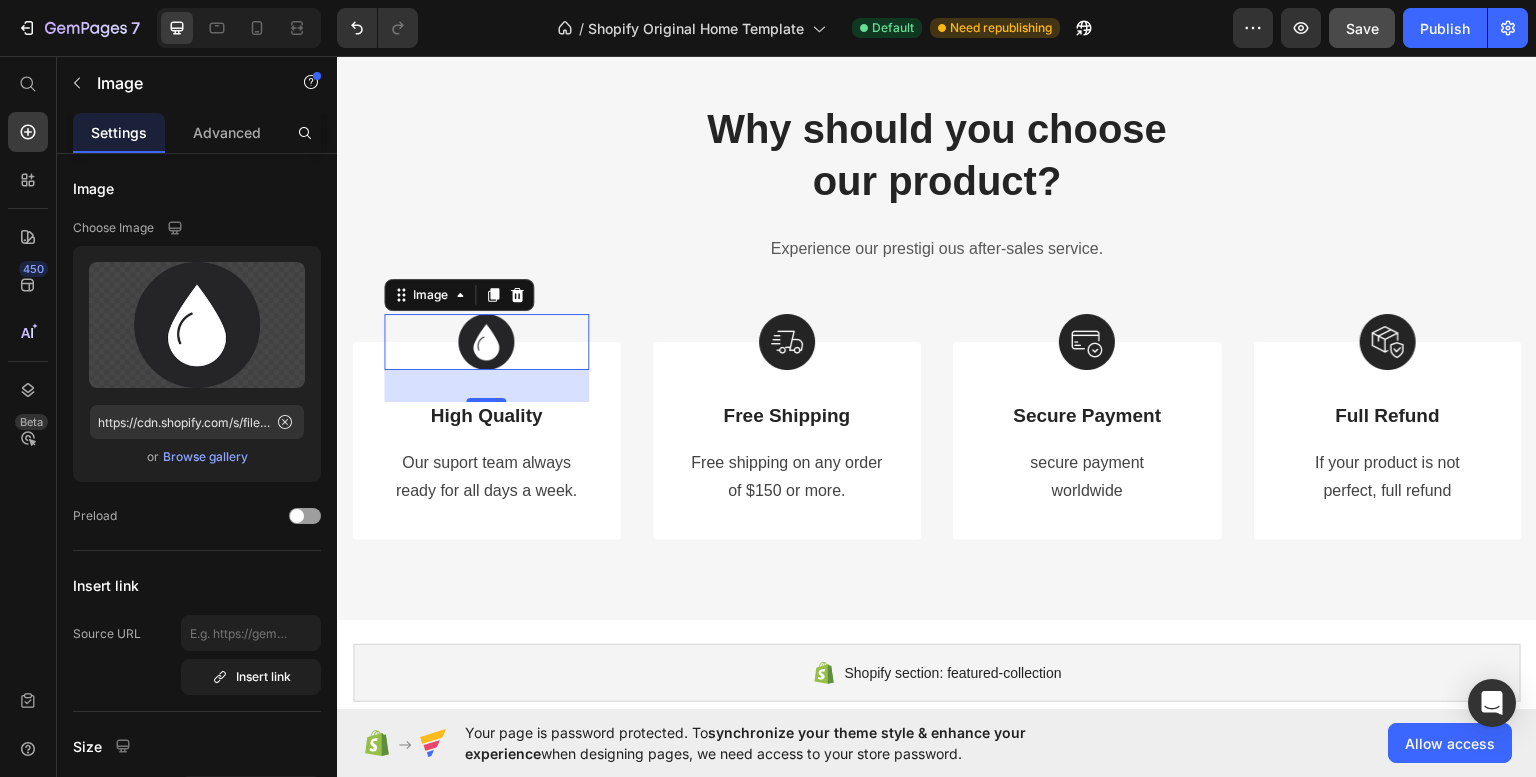 click on "450 Beta" at bounding box center [28, 372] 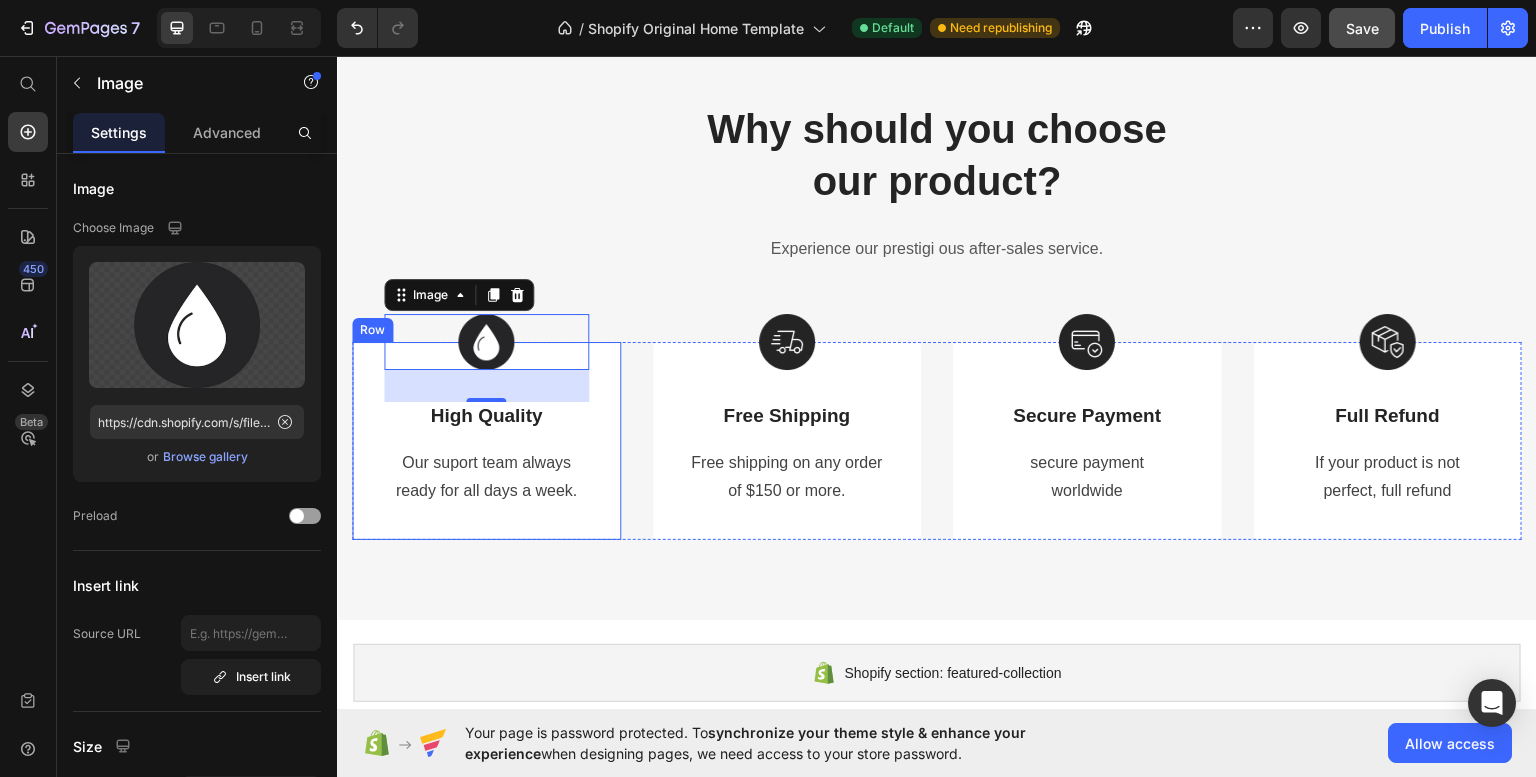 click on "ready for all days a week." at bounding box center (486, 490) 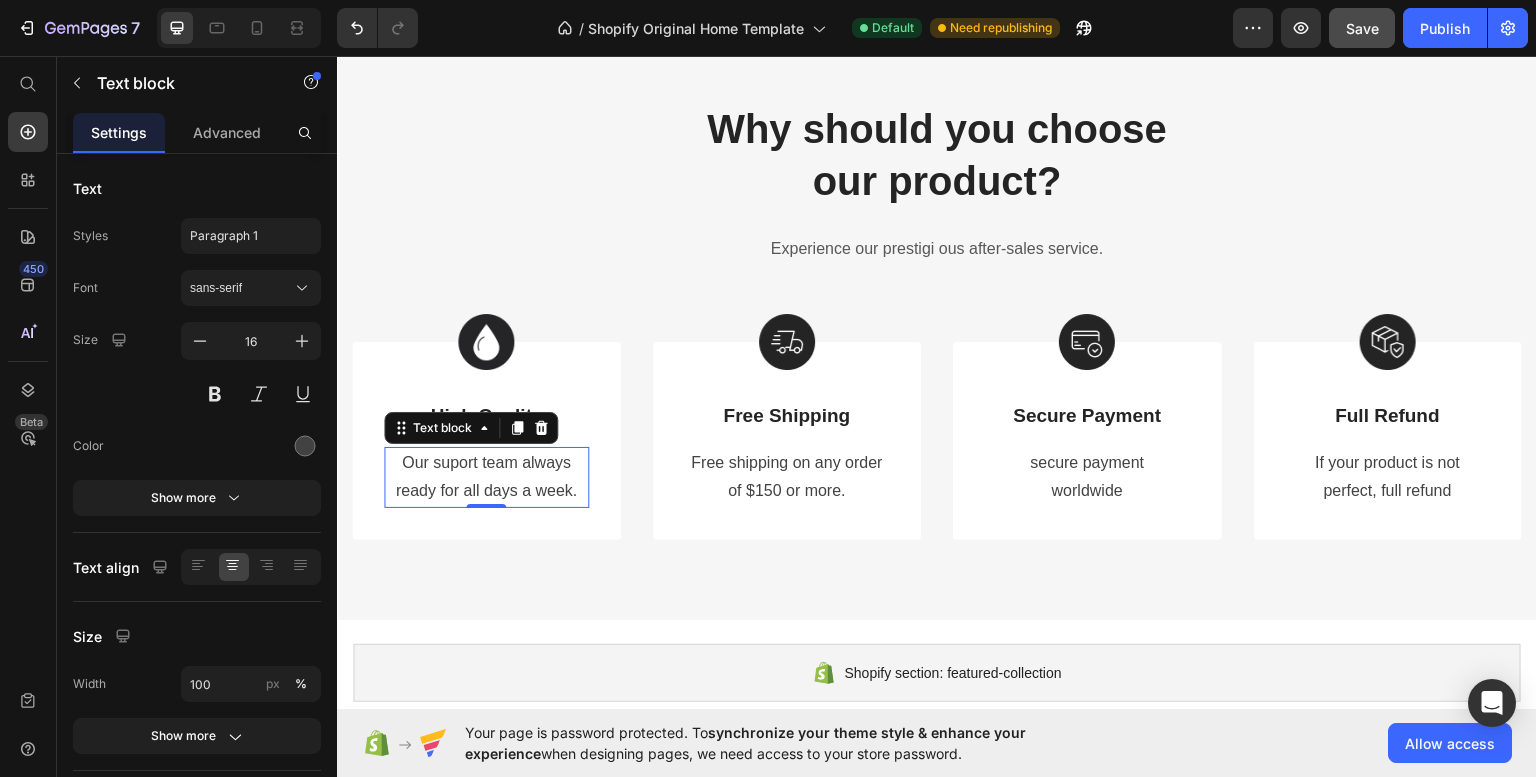 click on "Our suport team always" at bounding box center (486, 462) 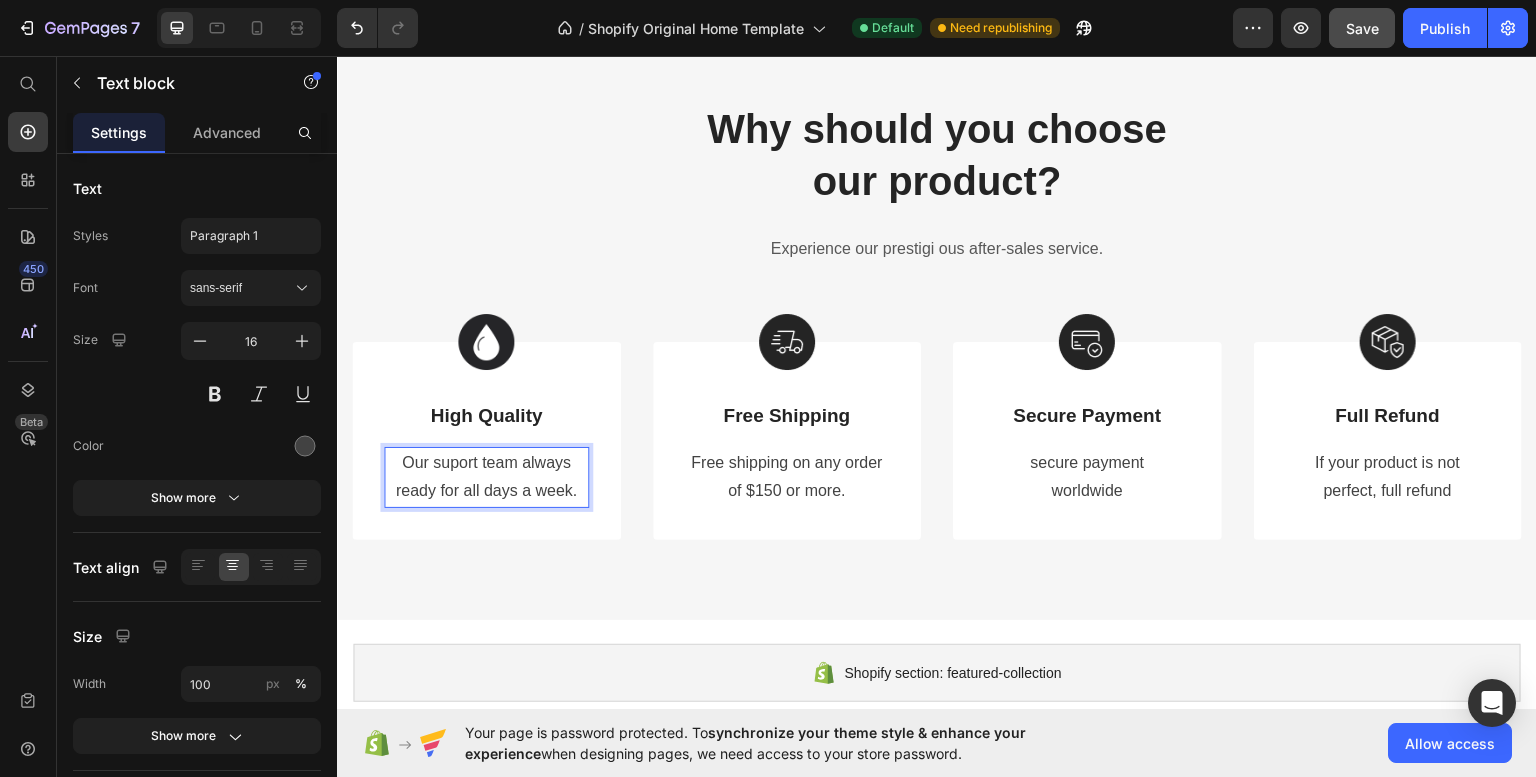 click on "Our suport team always" at bounding box center (486, 462) 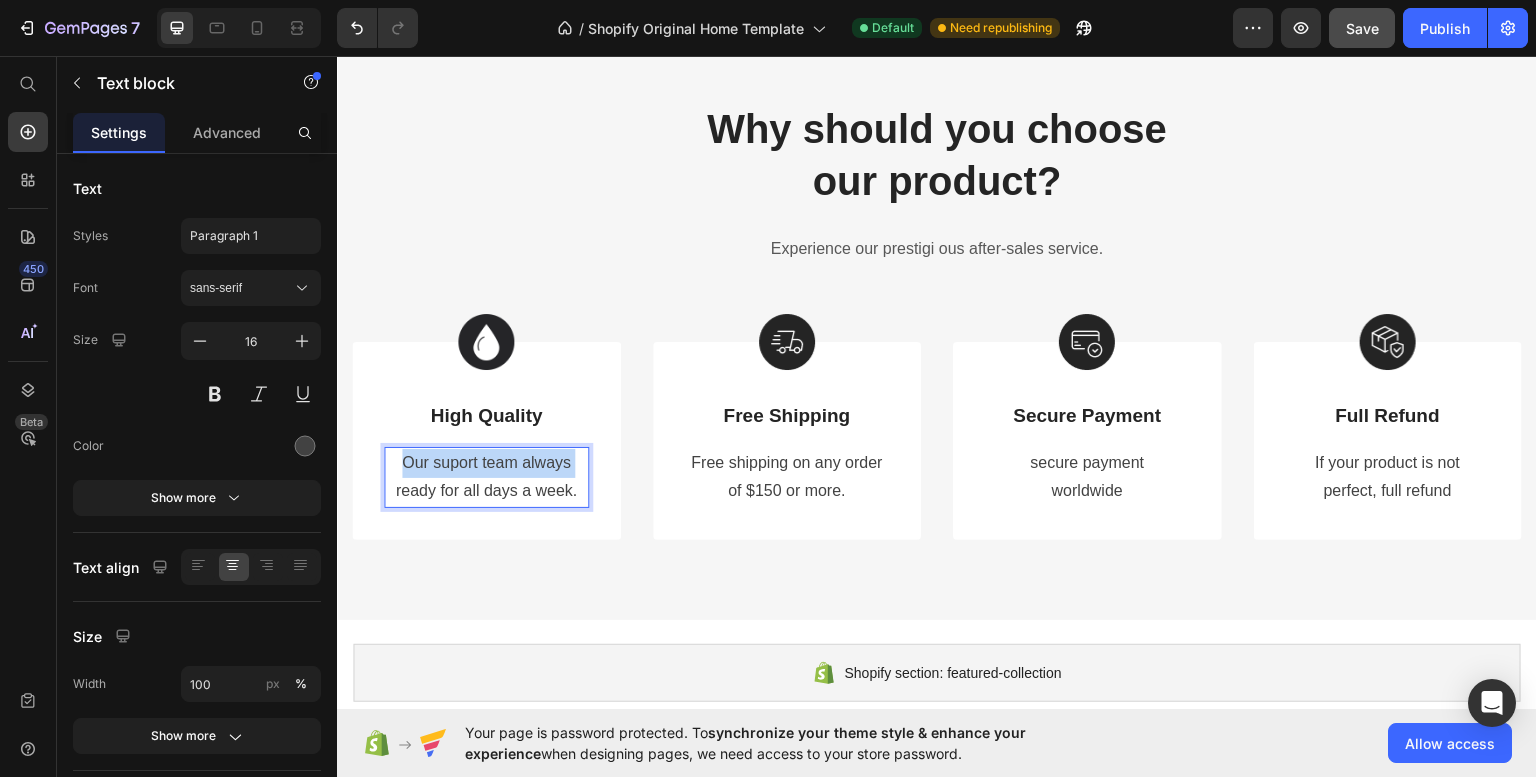 click on "Our suport team always" at bounding box center (486, 462) 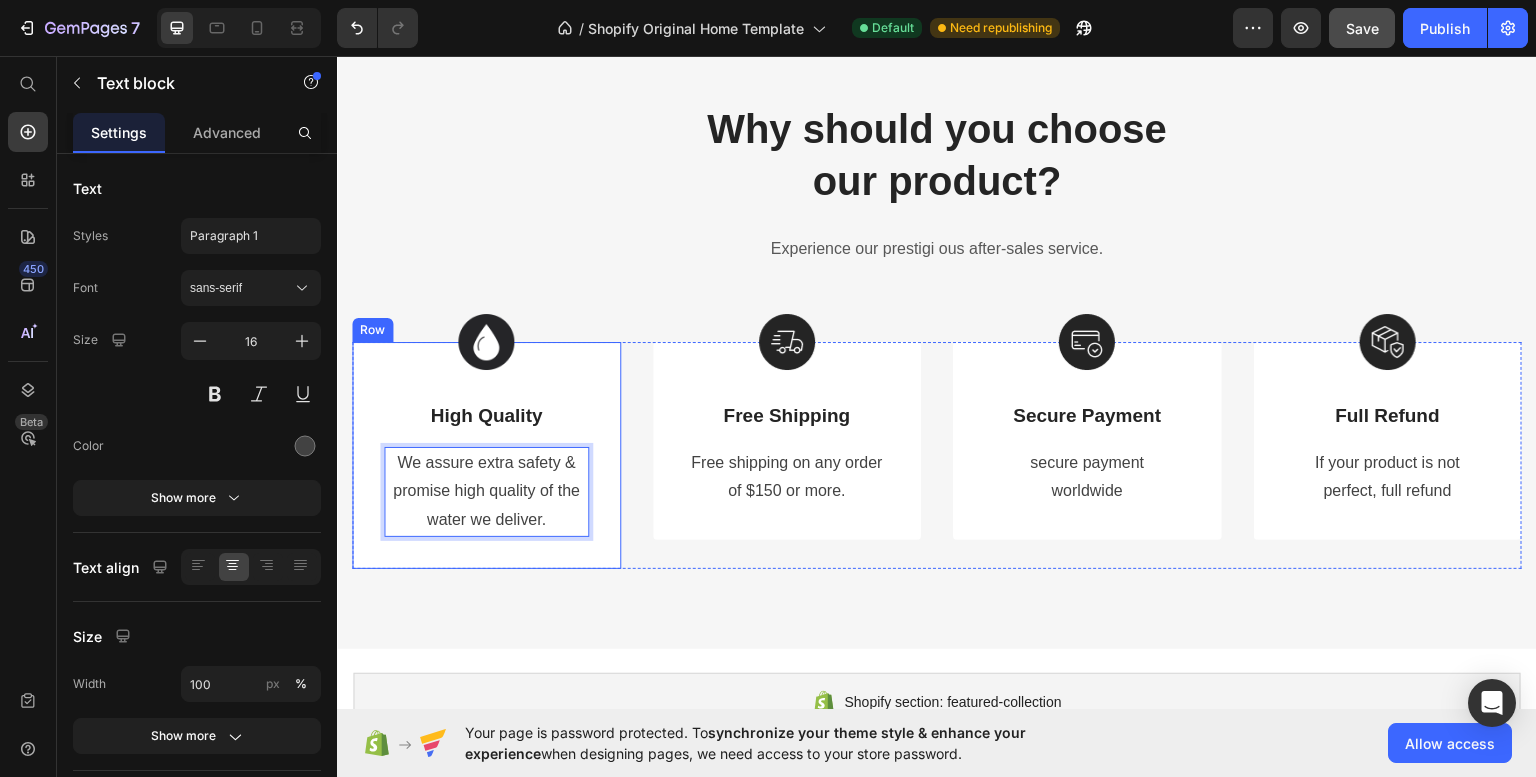 click on "Image Free Shipping Text Block Free shipping on any order  of $150 or more. Text block Row" at bounding box center (787, 440) 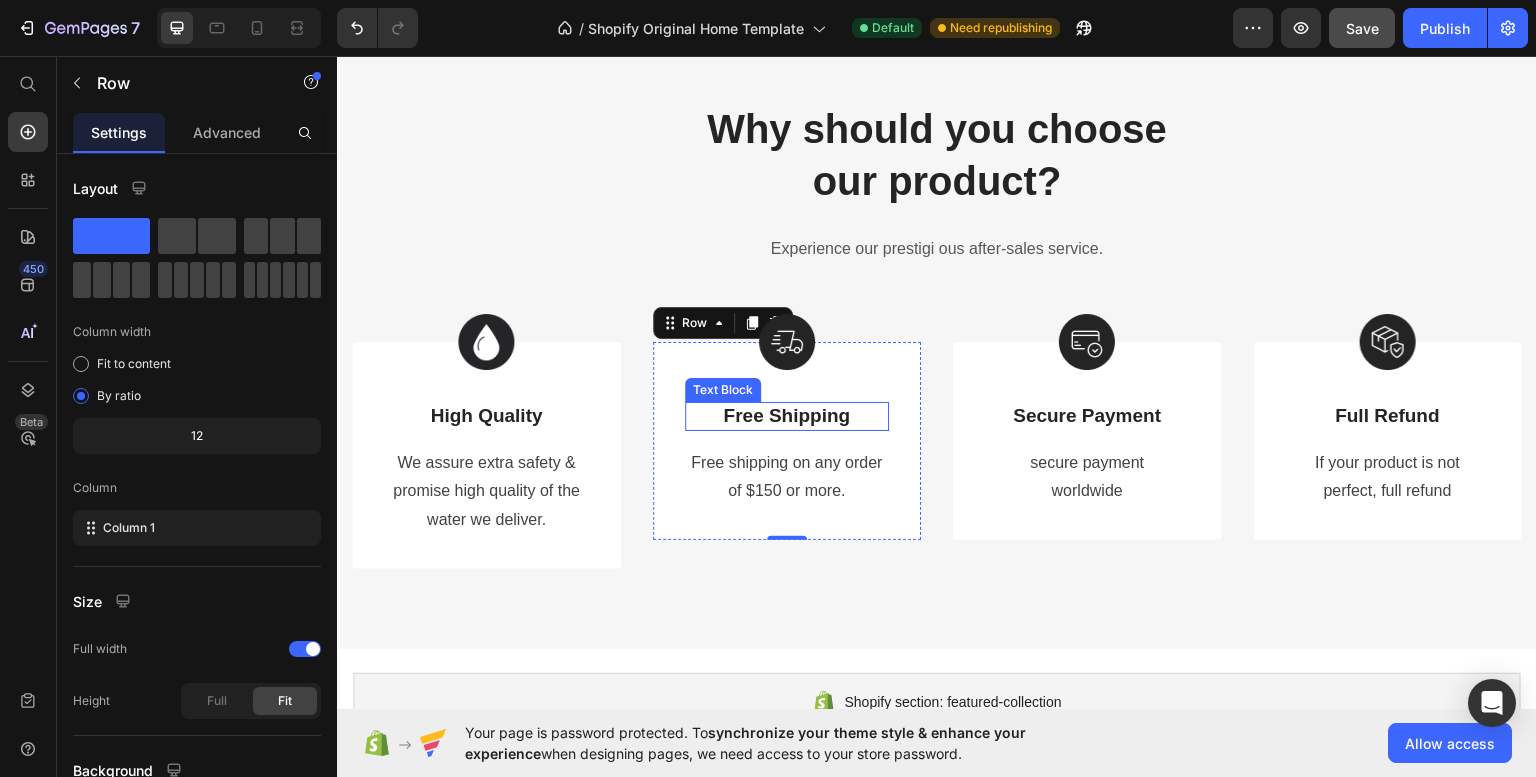 click on "Free Shipping" at bounding box center (787, 415) 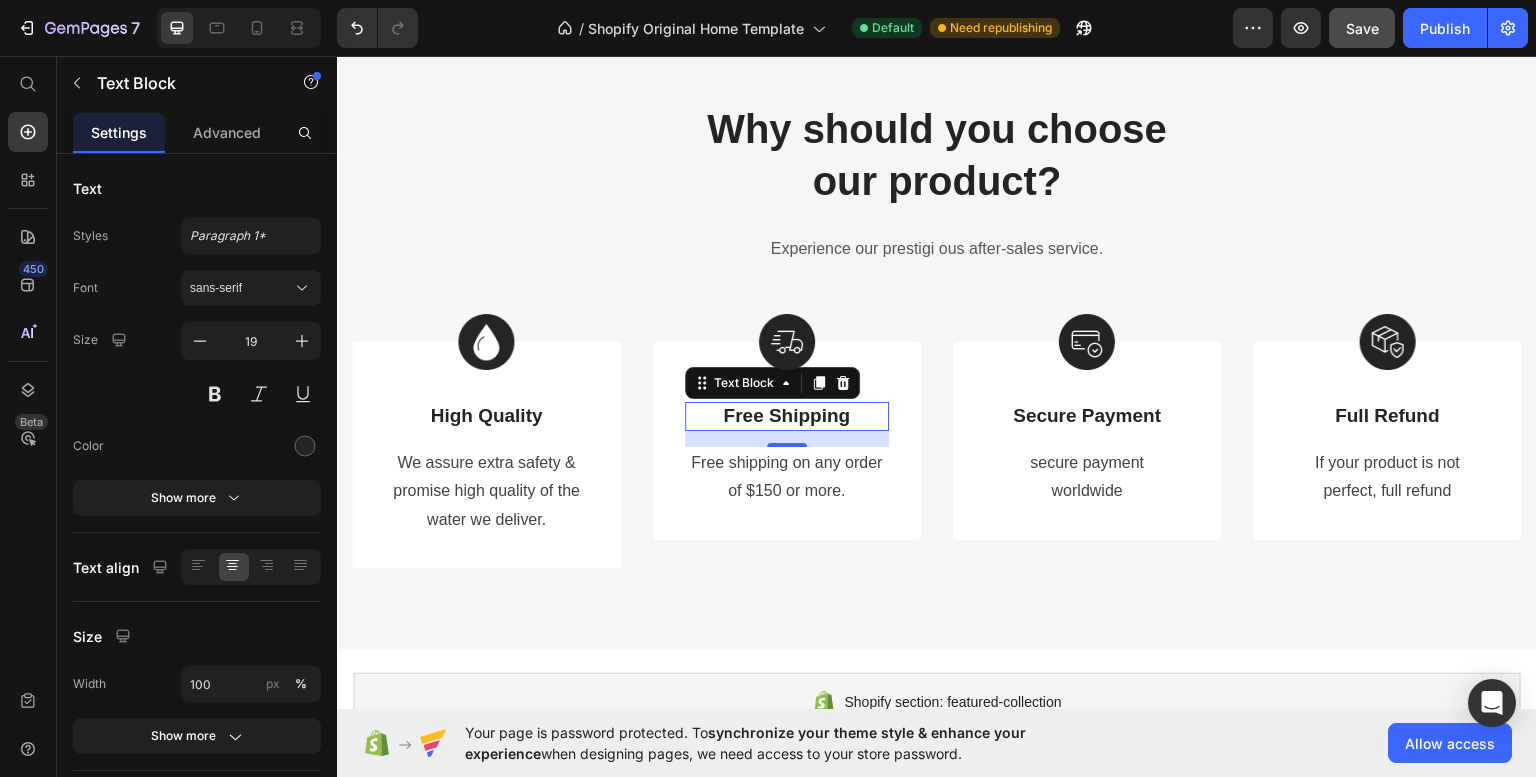 click on "Free Shipping" at bounding box center [787, 415] 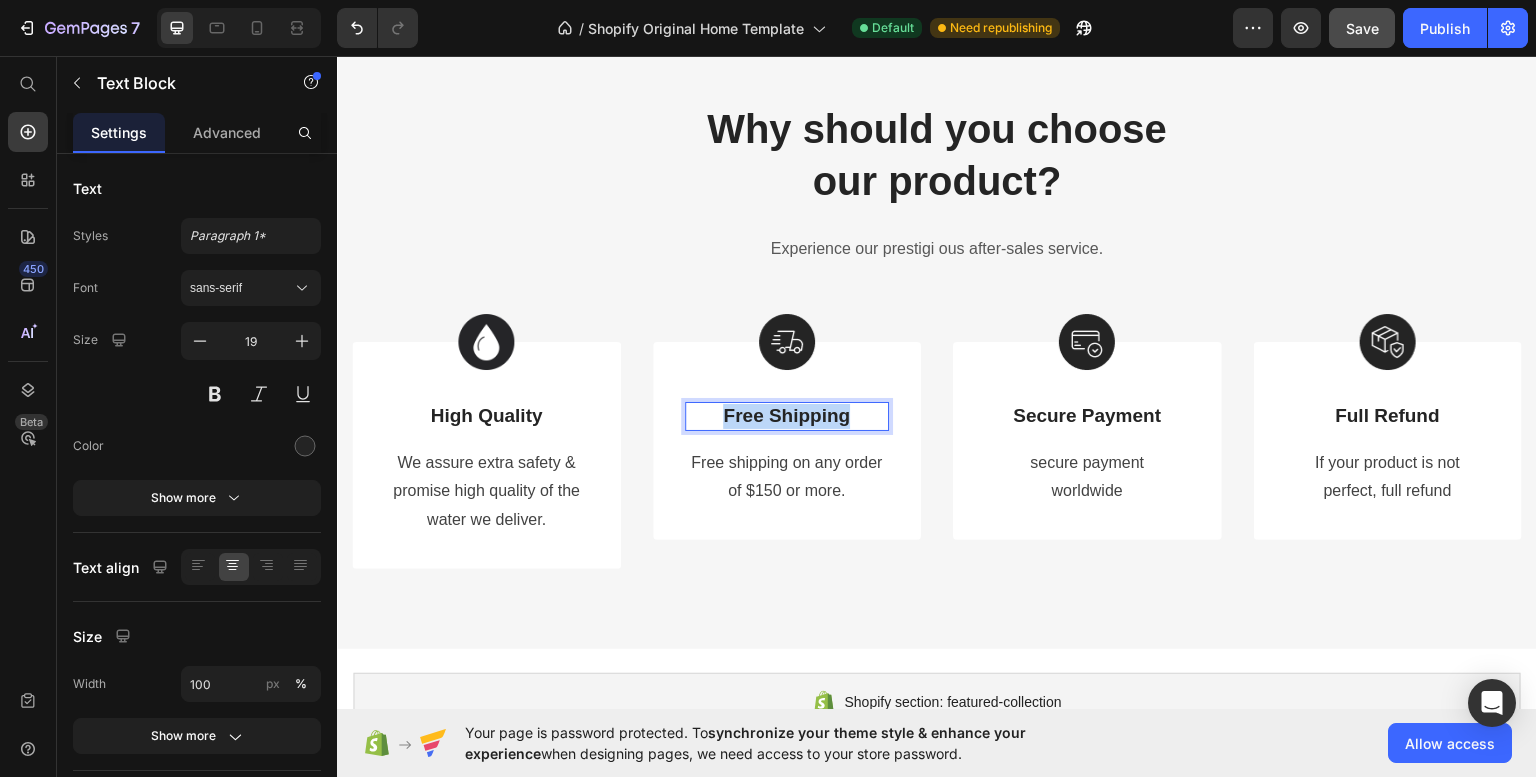 click on "Free Shipping" at bounding box center [787, 415] 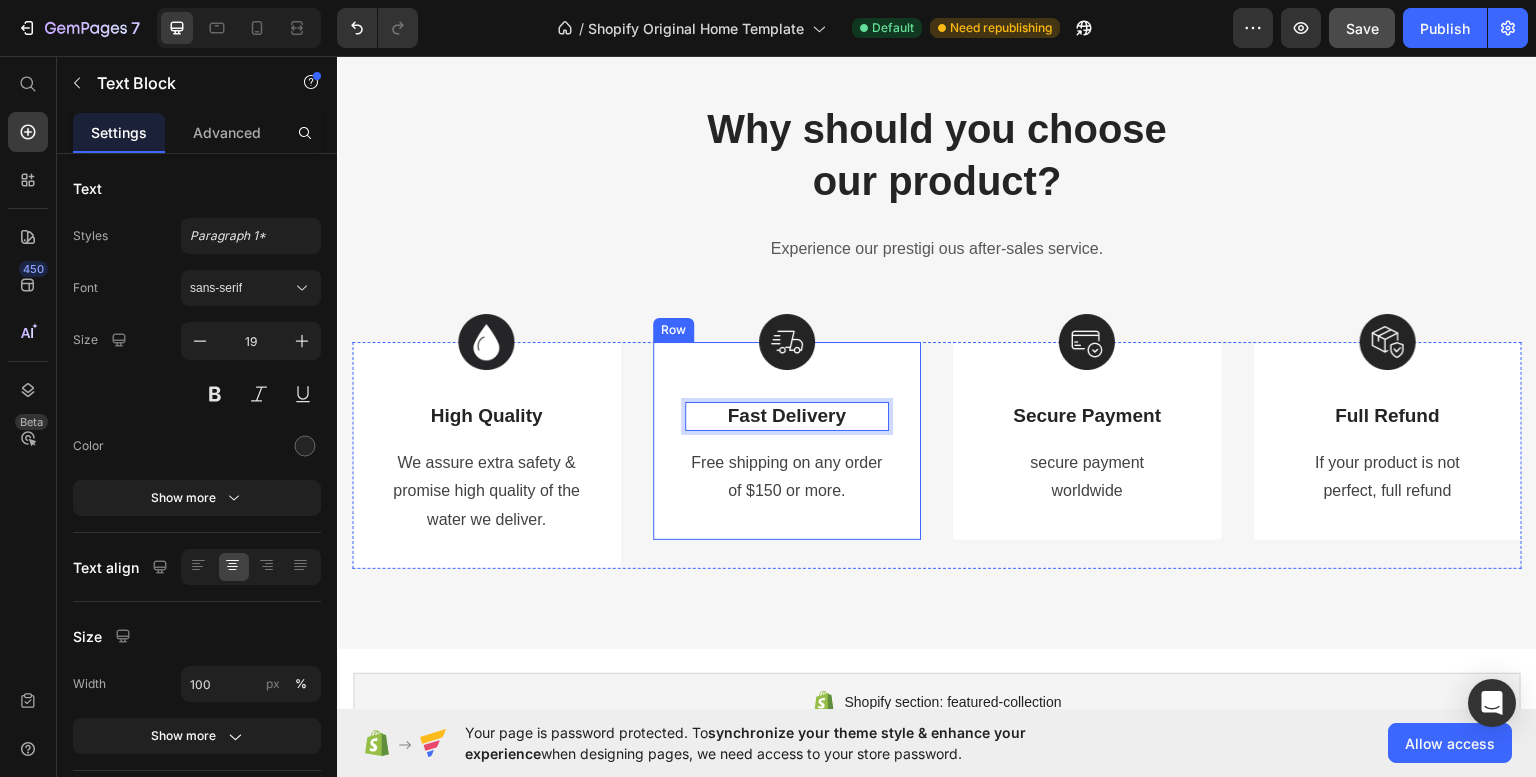 click on "of $150 or more." at bounding box center [787, 490] 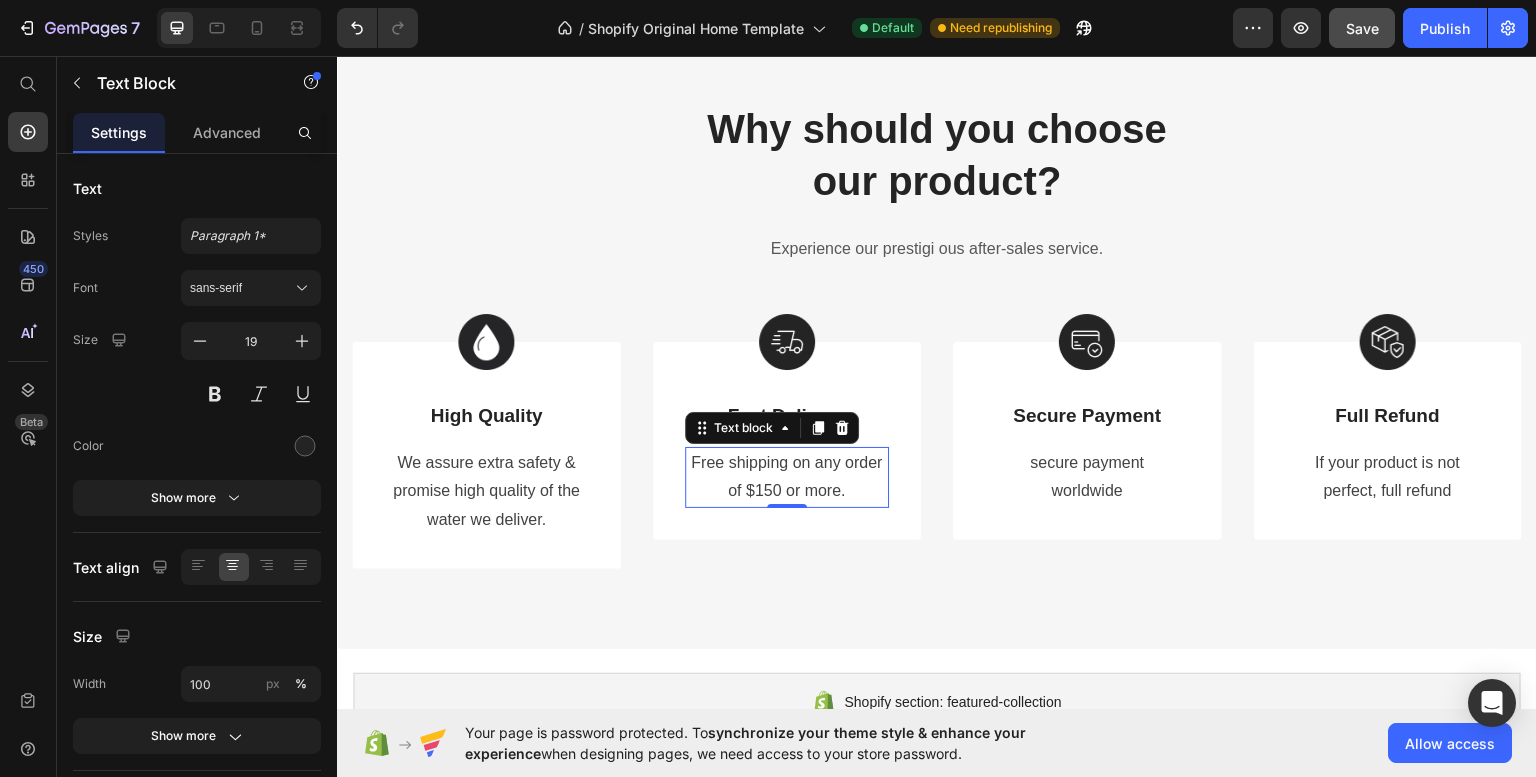 click on "of $150 or more." at bounding box center (787, 490) 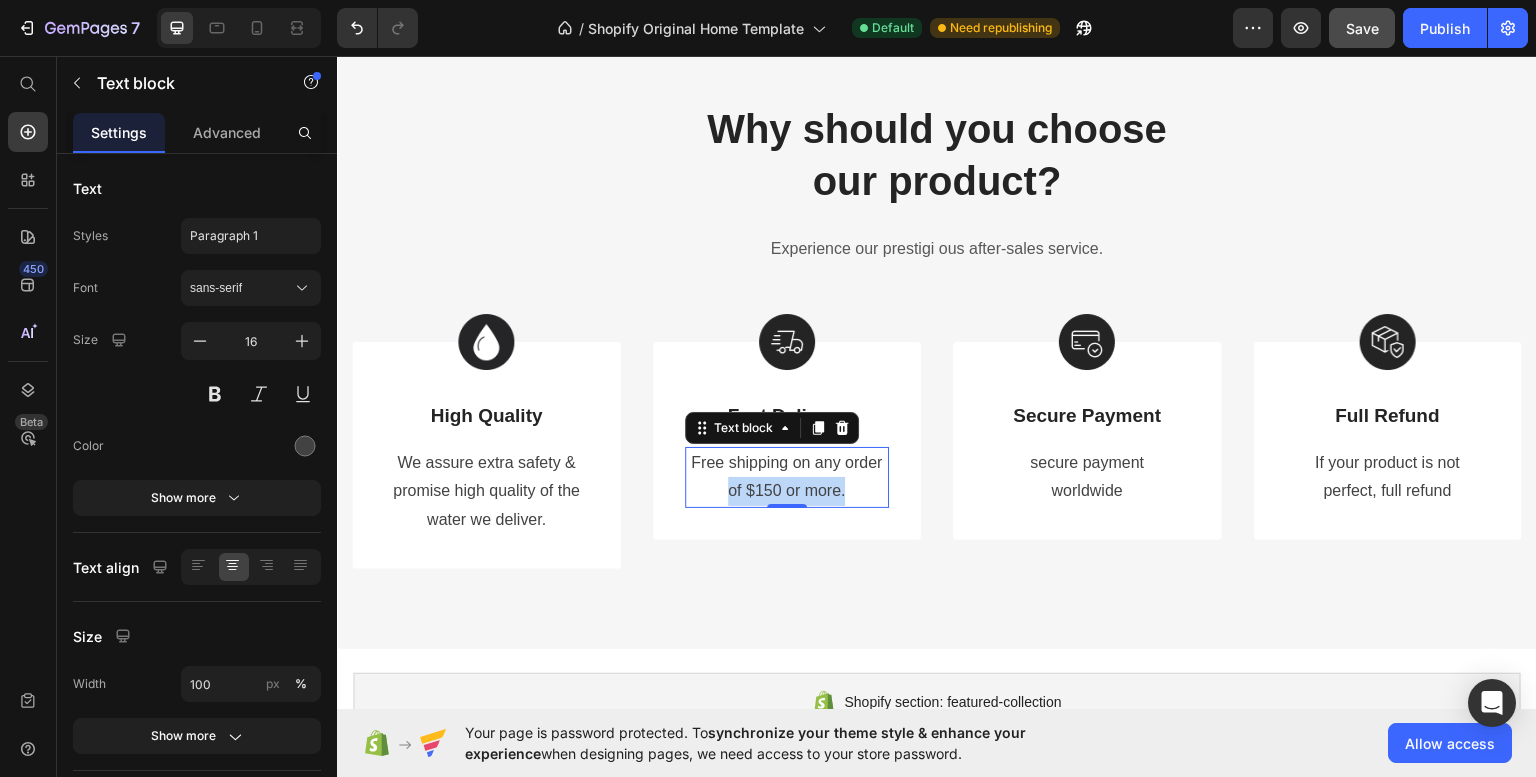 click on "of $150 or more." at bounding box center (787, 490) 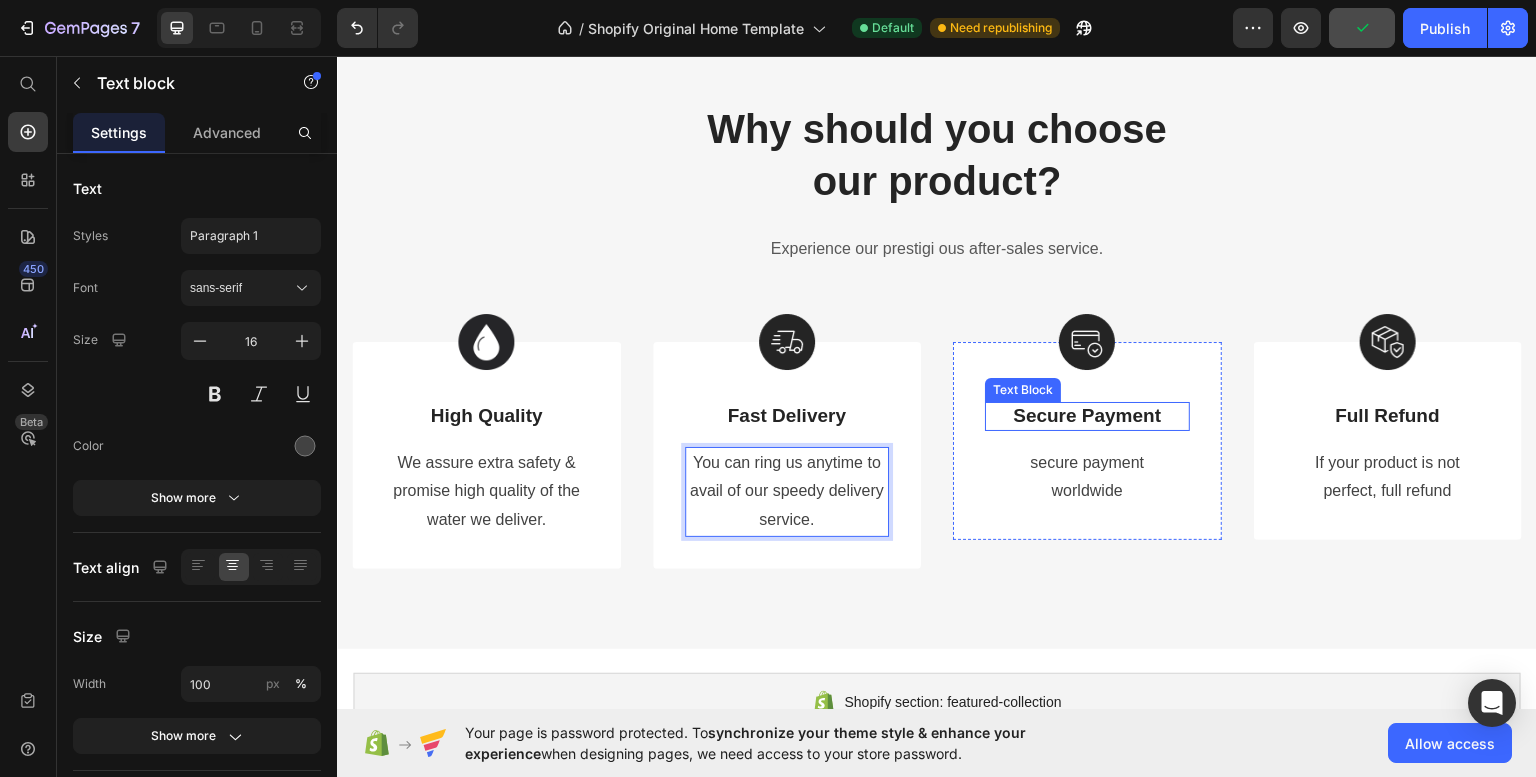 click on "Secure Payment" at bounding box center [1087, 415] 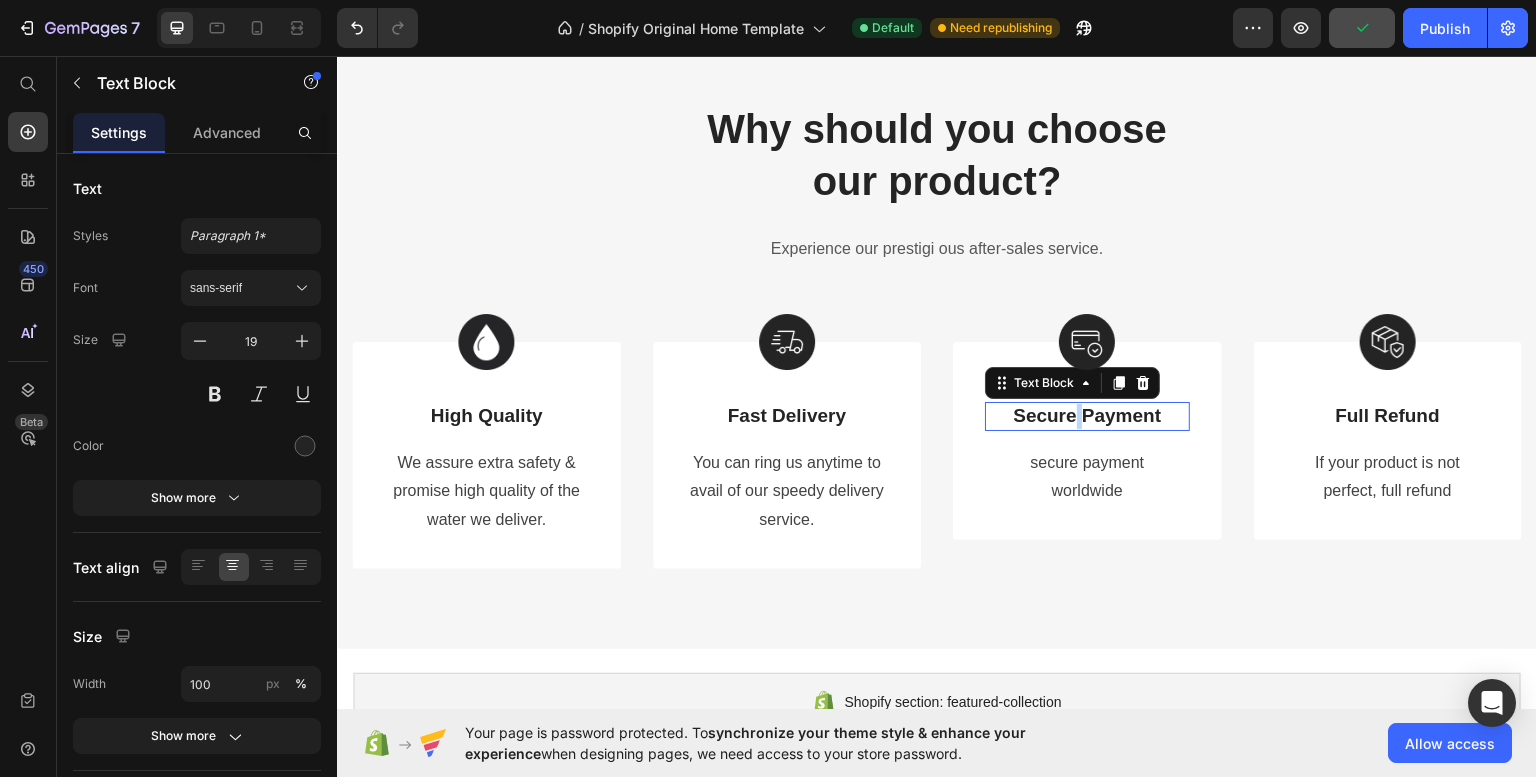 click on "Secure Payment" at bounding box center (1087, 415) 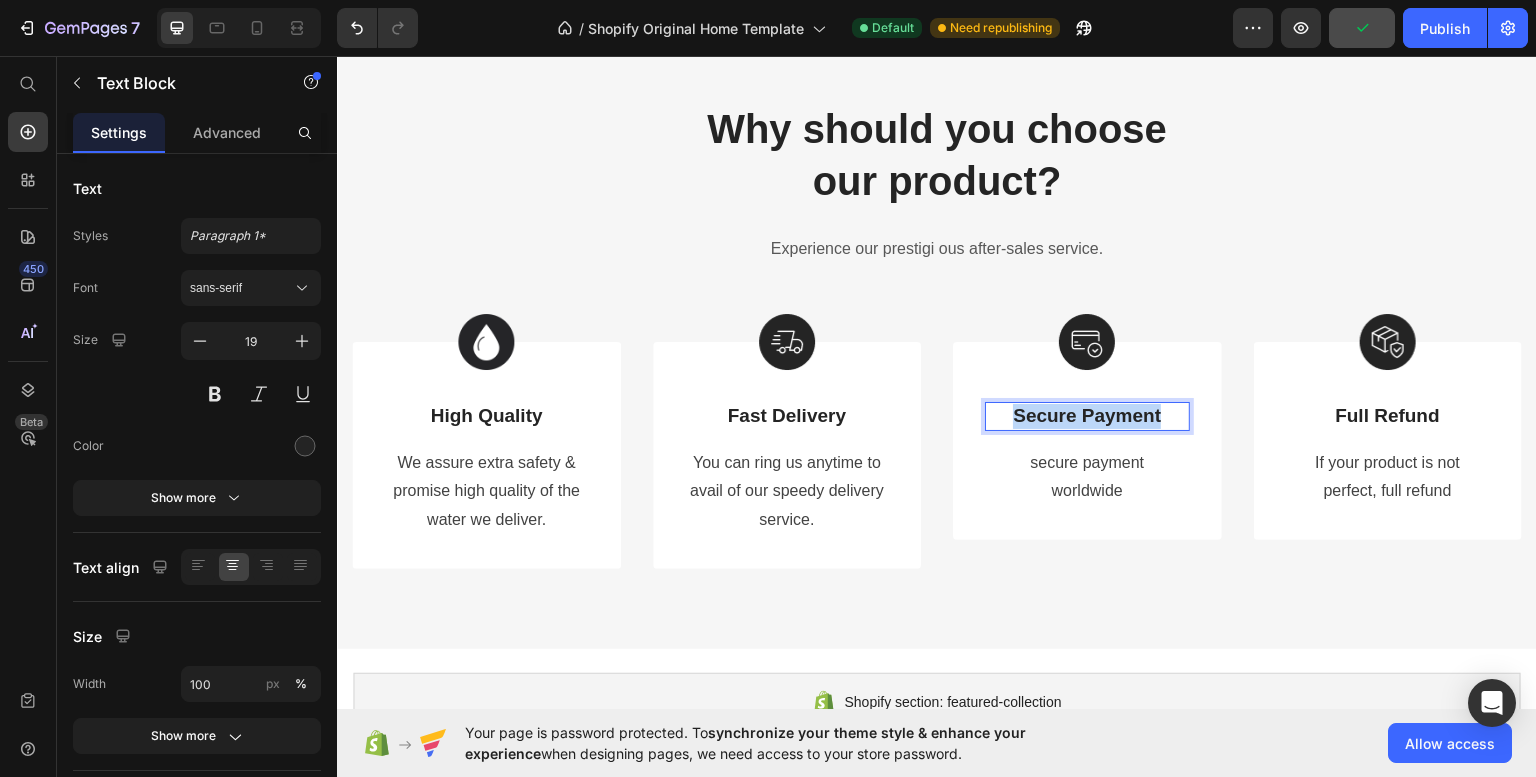 click on "Secure Payment" at bounding box center (1087, 415) 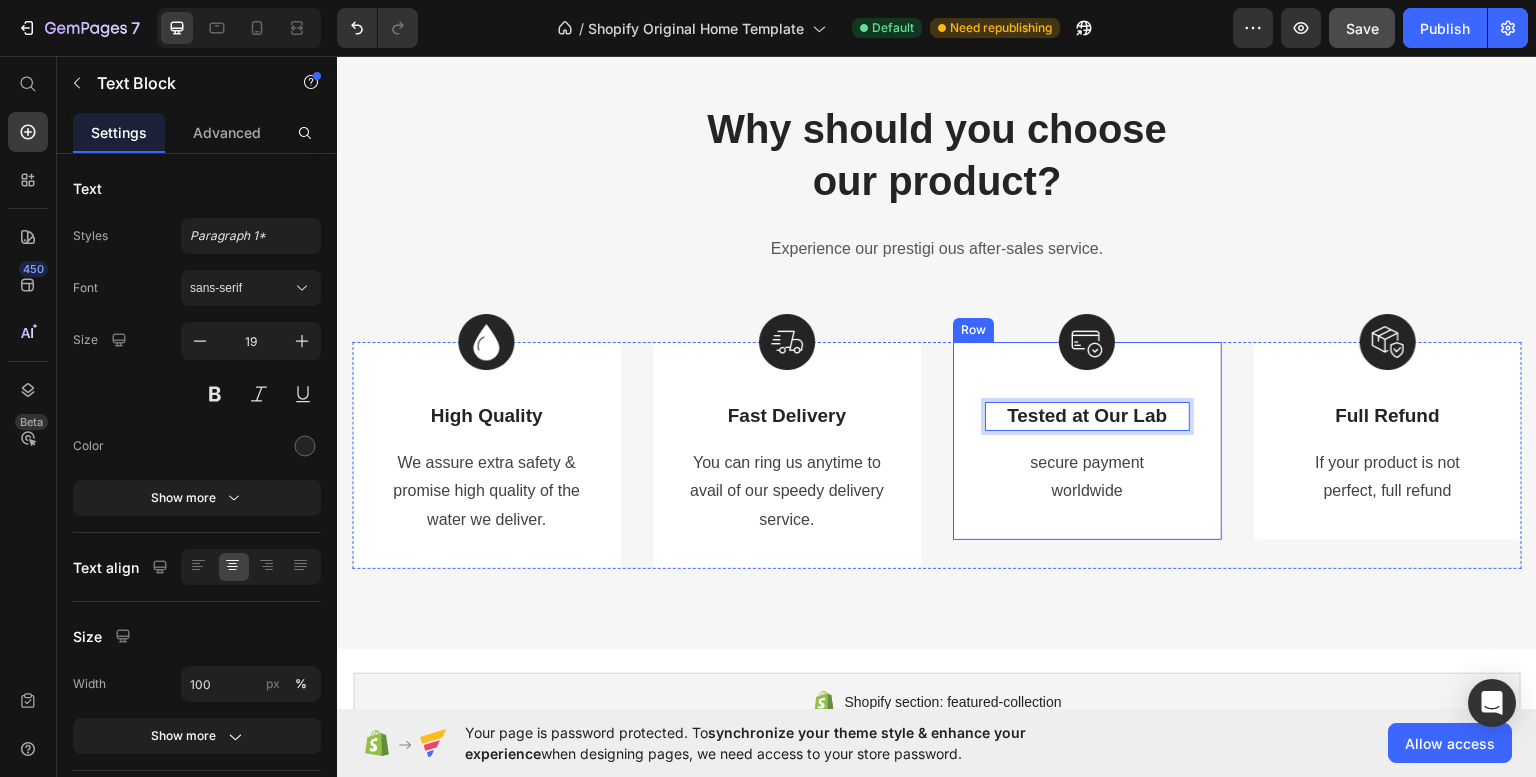 click on "secure payment" at bounding box center (1087, 462) 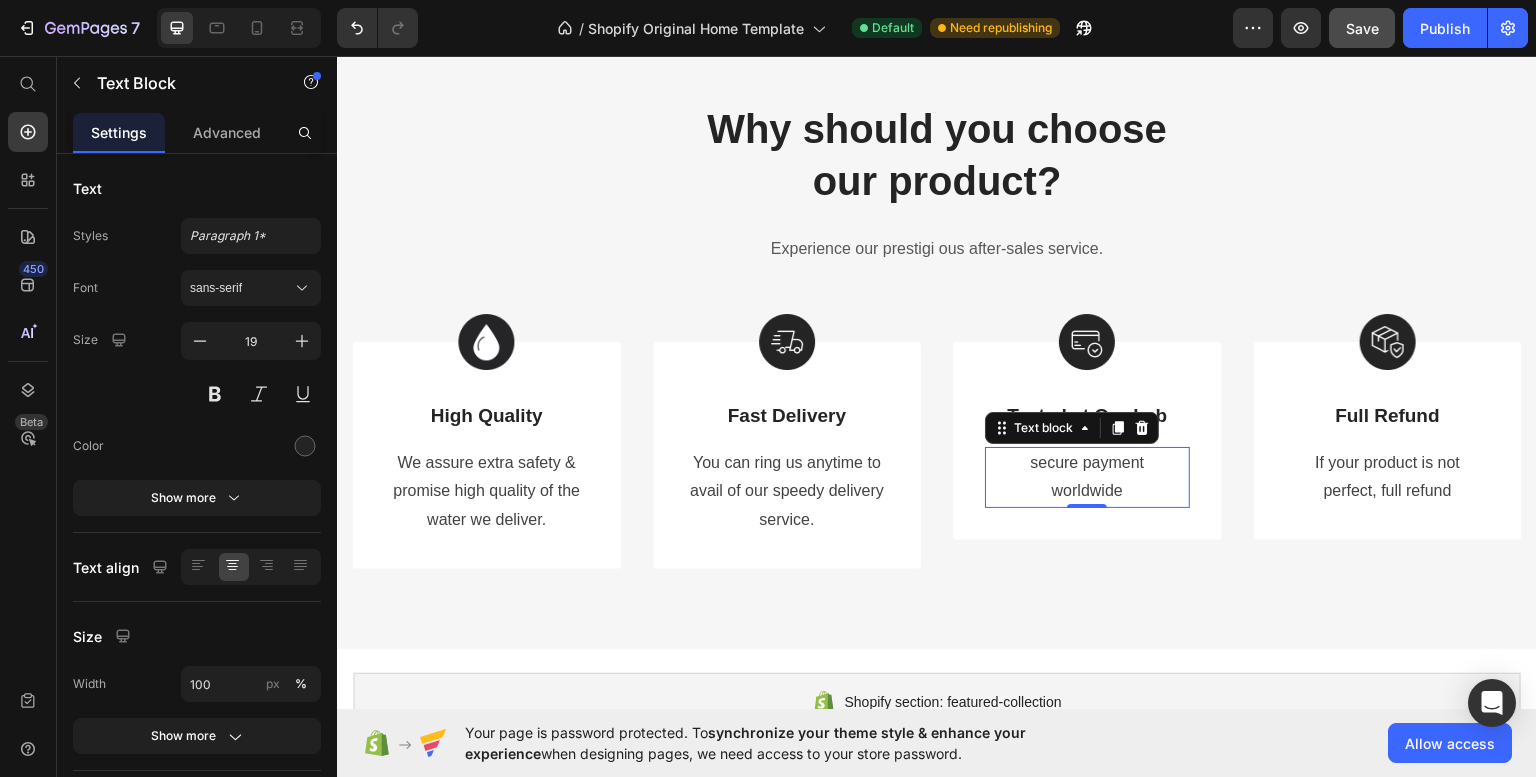 click on "secure payment" at bounding box center (1087, 462) 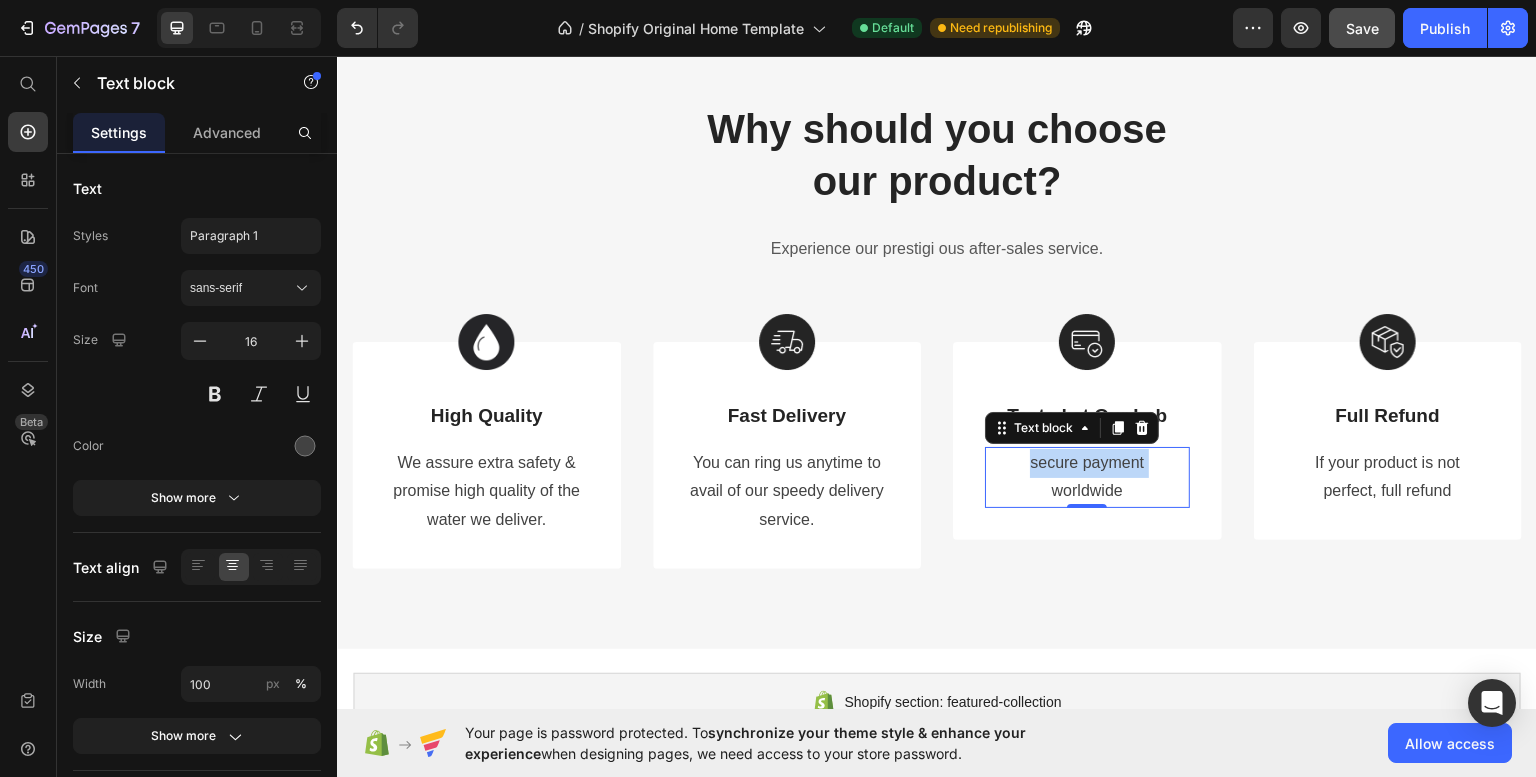 click on "secure payment" at bounding box center (1087, 462) 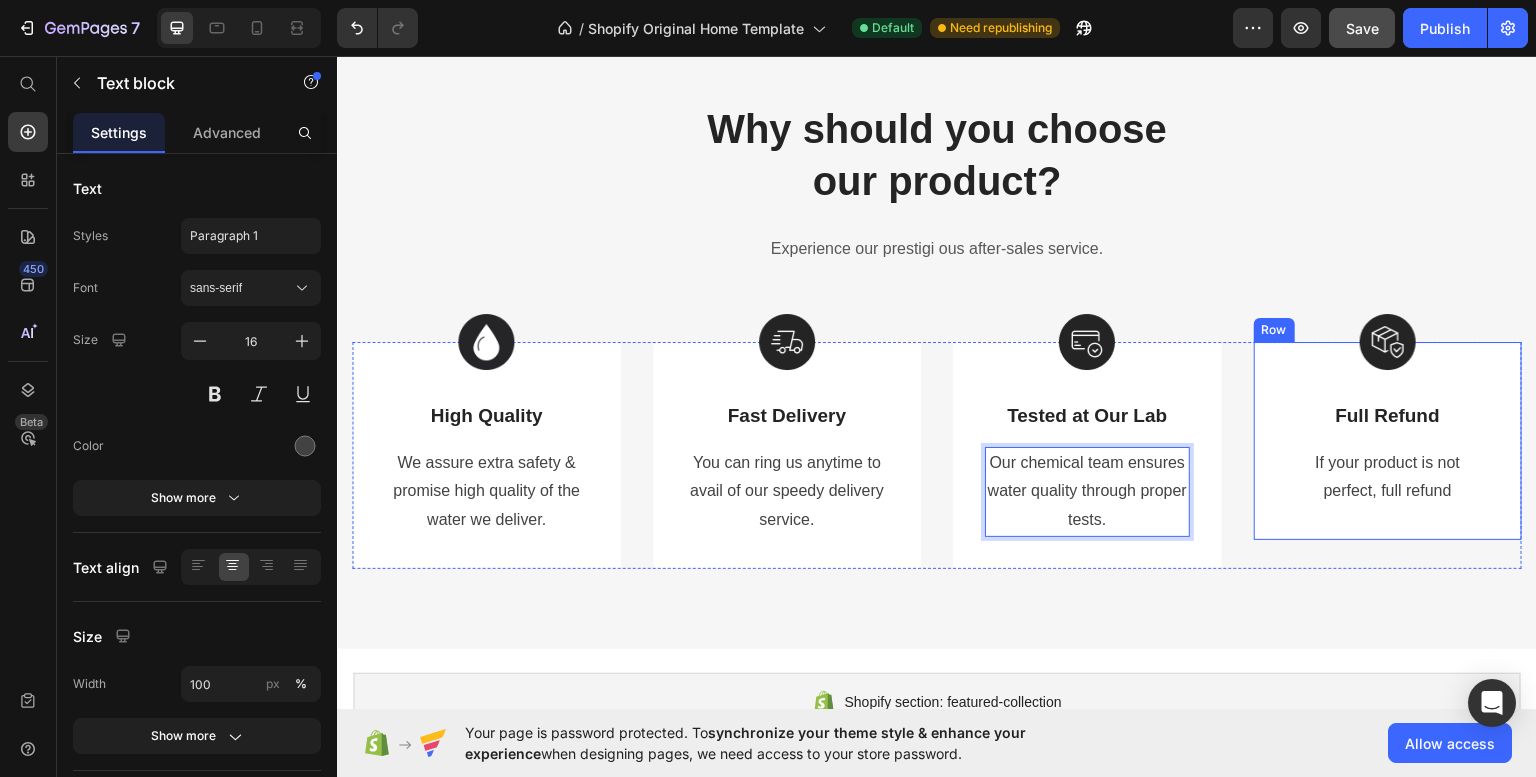 click on "Image Full Refund Text Block If your product is not  perfect, full refund Text block Row" at bounding box center (1388, 440) 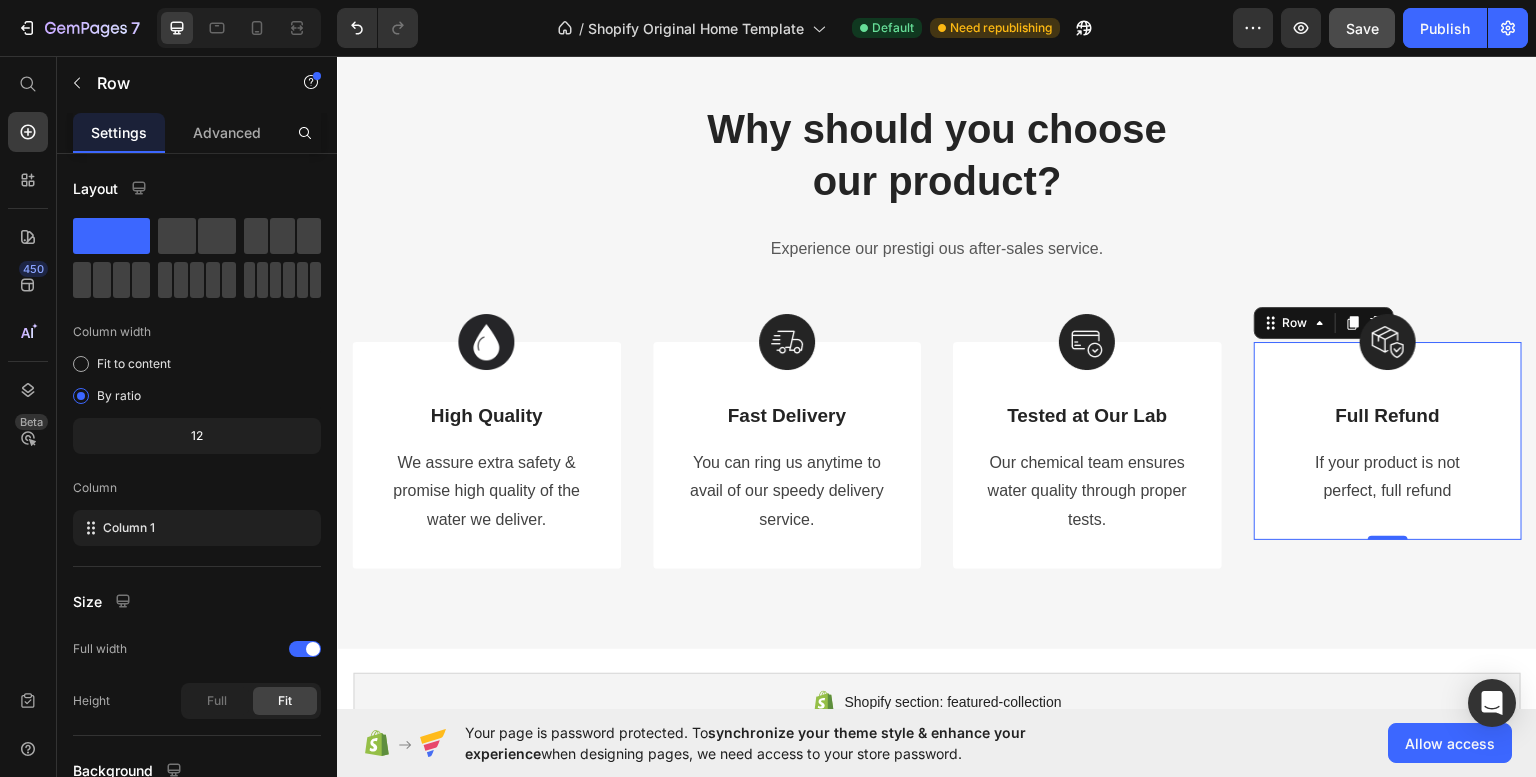 click on "Full Refund" at bounding box center (1388, 415) 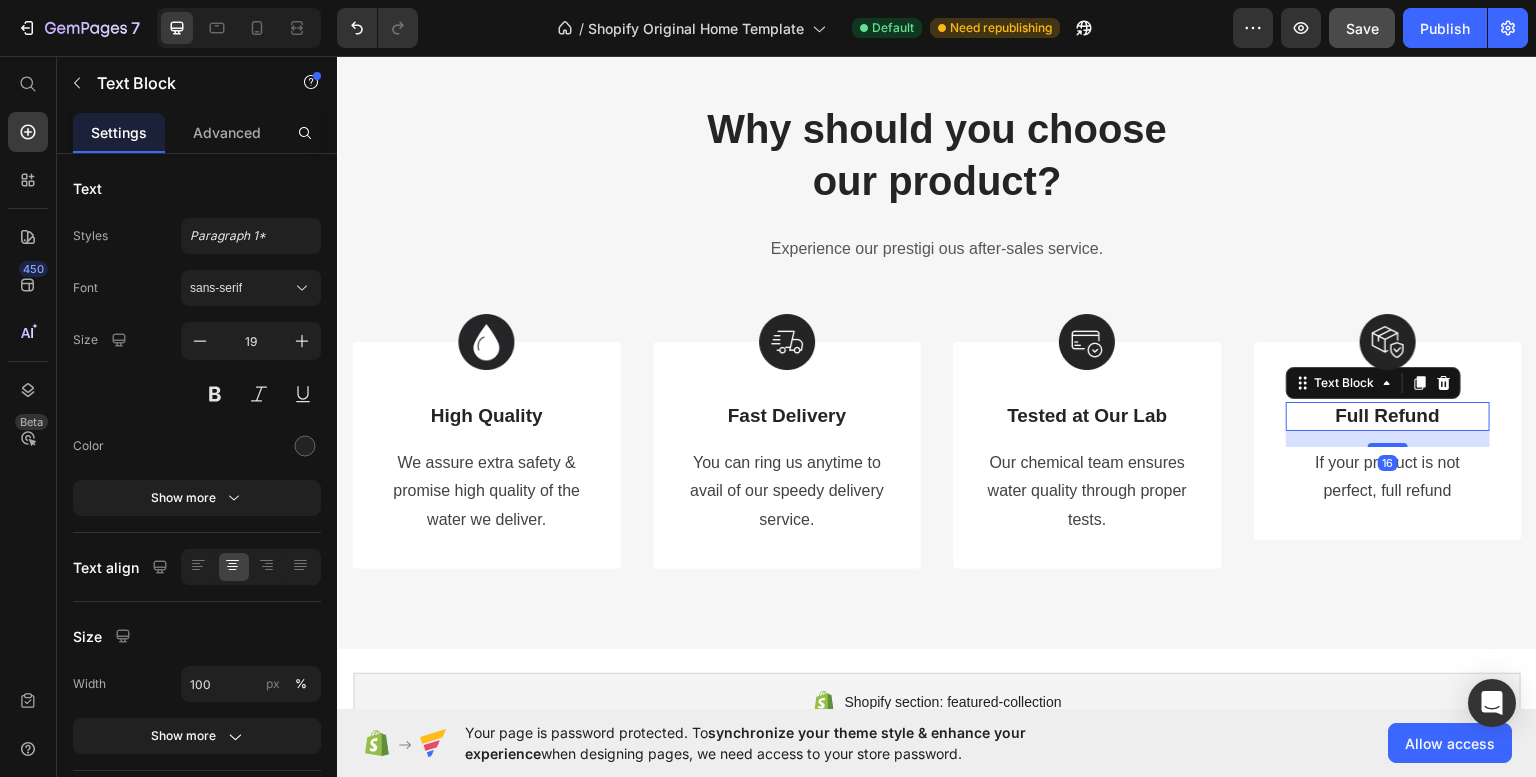 click on "Full Refund" at bounding box center (1388, 415) 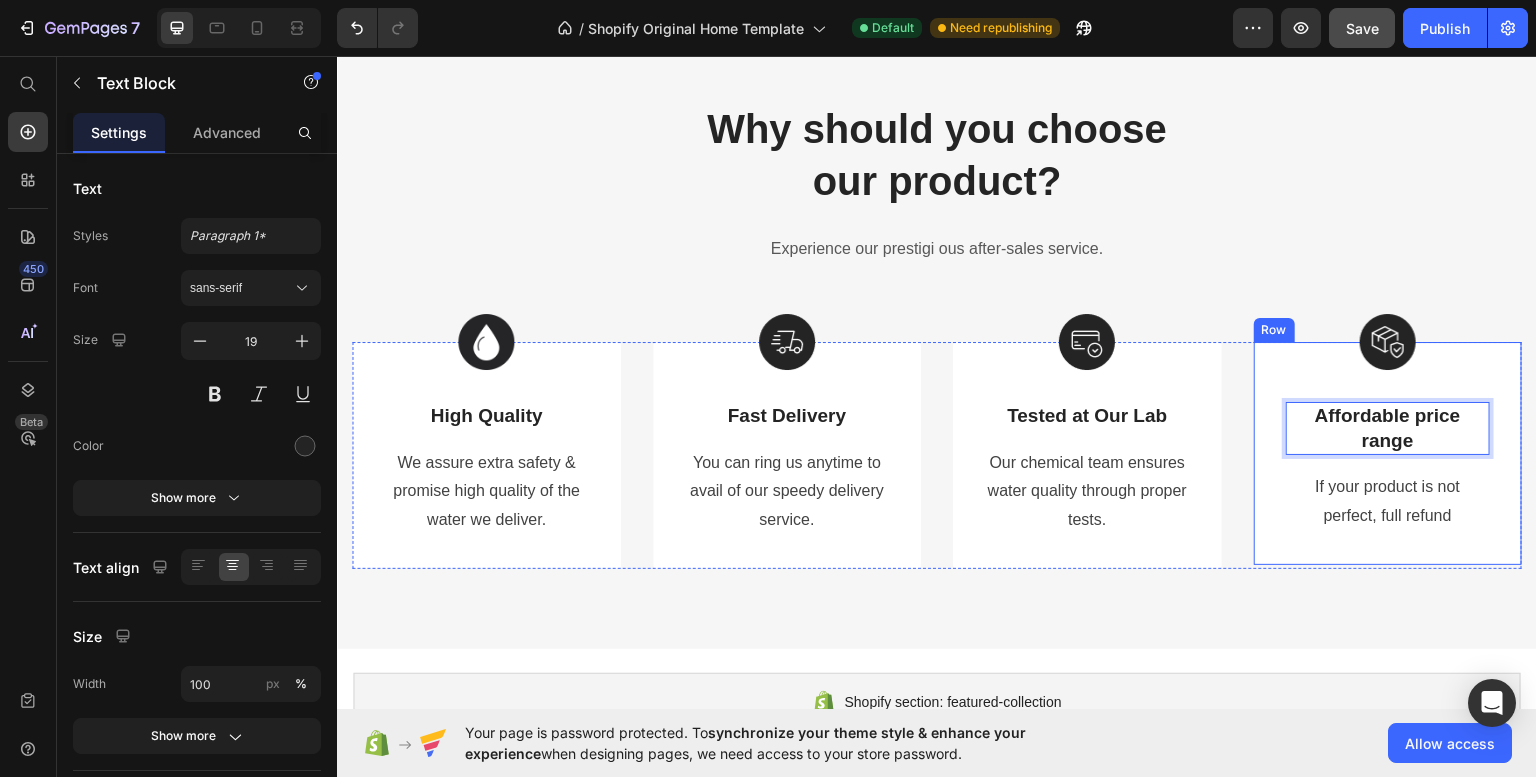 click on "Image Affordable price range Text Block   16 If your product is not  perfect, full refund Text block Row" at bounding box center [1388, 452] 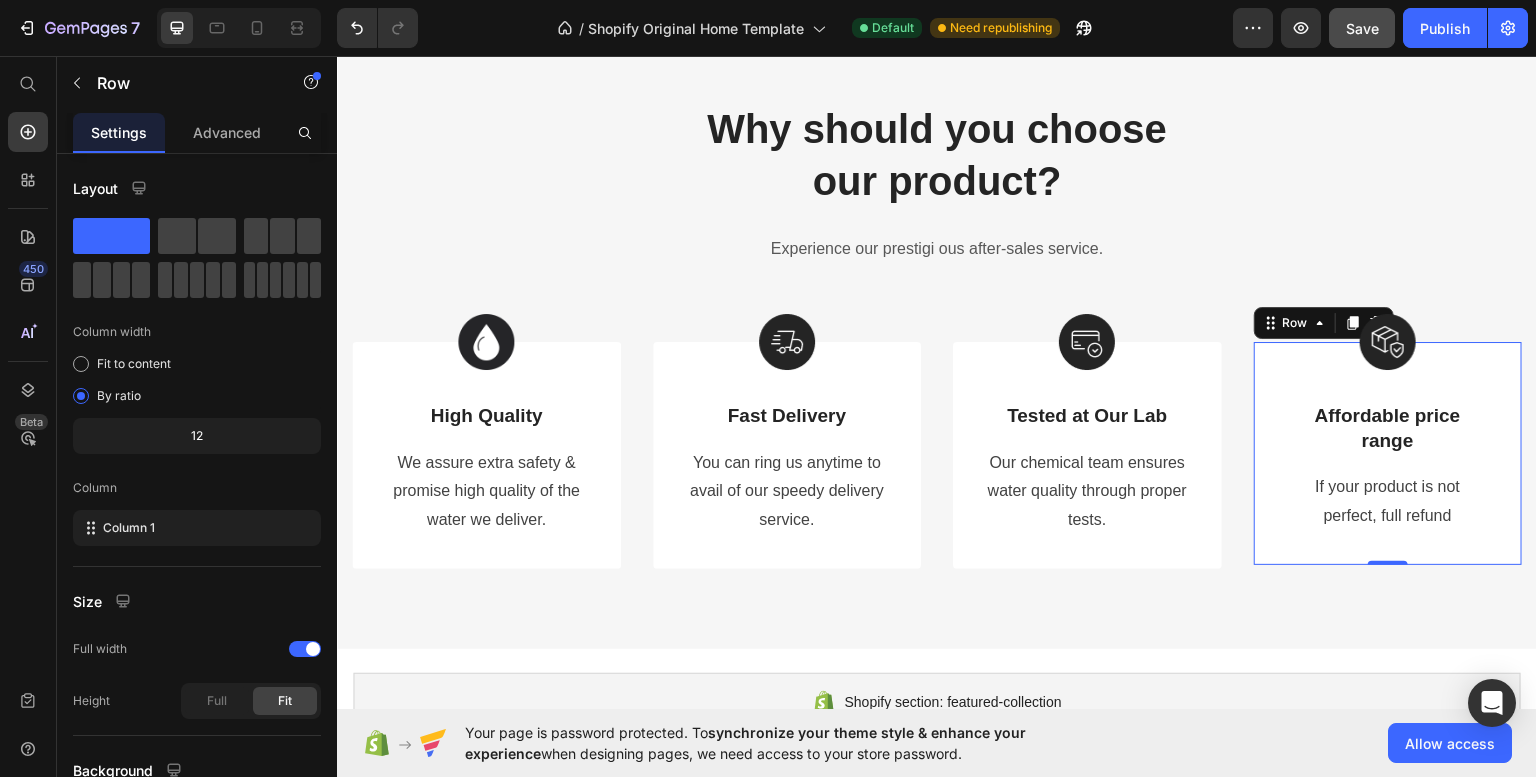 click on "Image Affordable price range Text Block If your product is not  perfect, full refund Text block Row   0" at bounding box center [1388, 452] 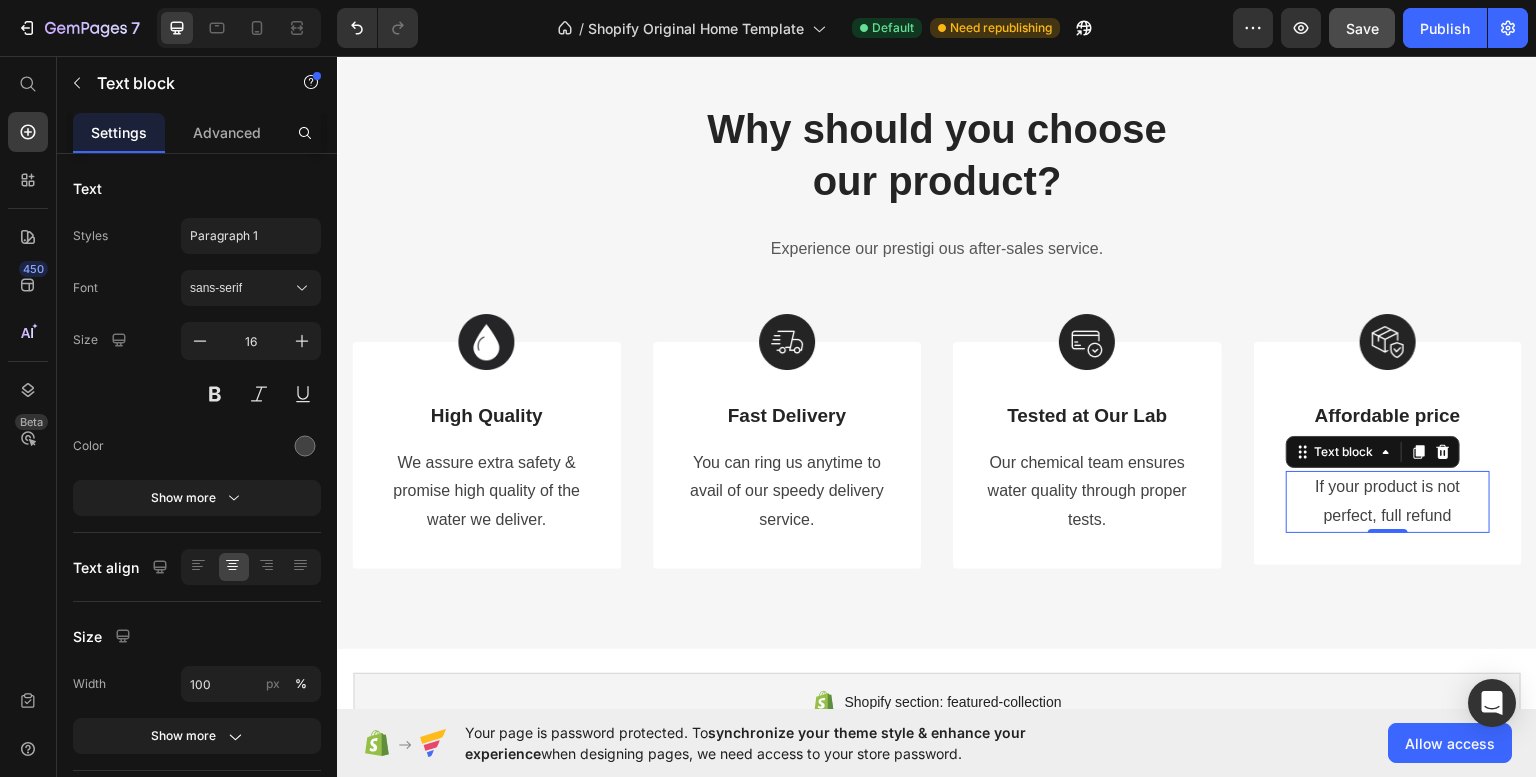 click on "perfect, full refund" at bounding box center (1388, 515) 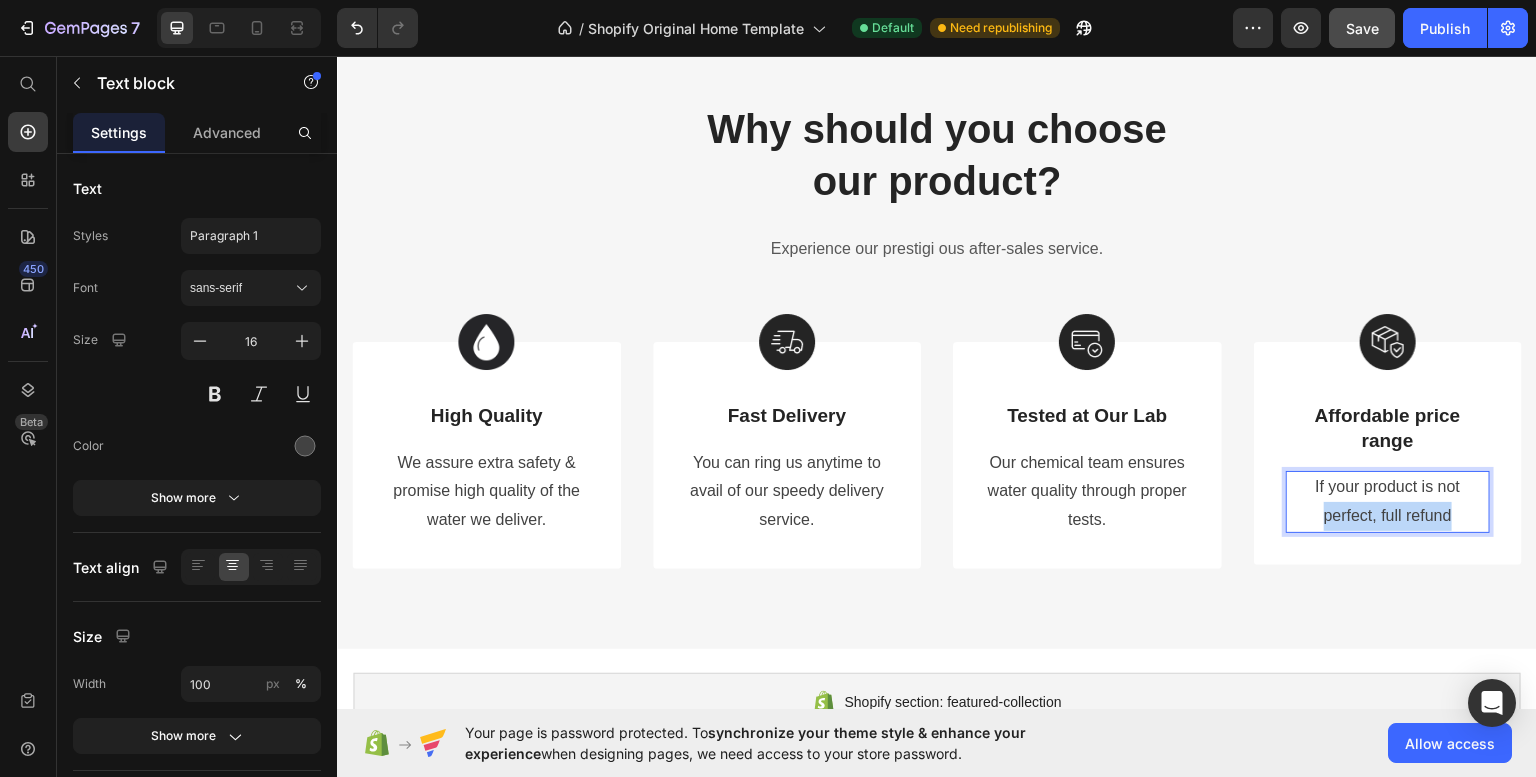 click on "perfect, full refund" at bounding box center [1388, 515] 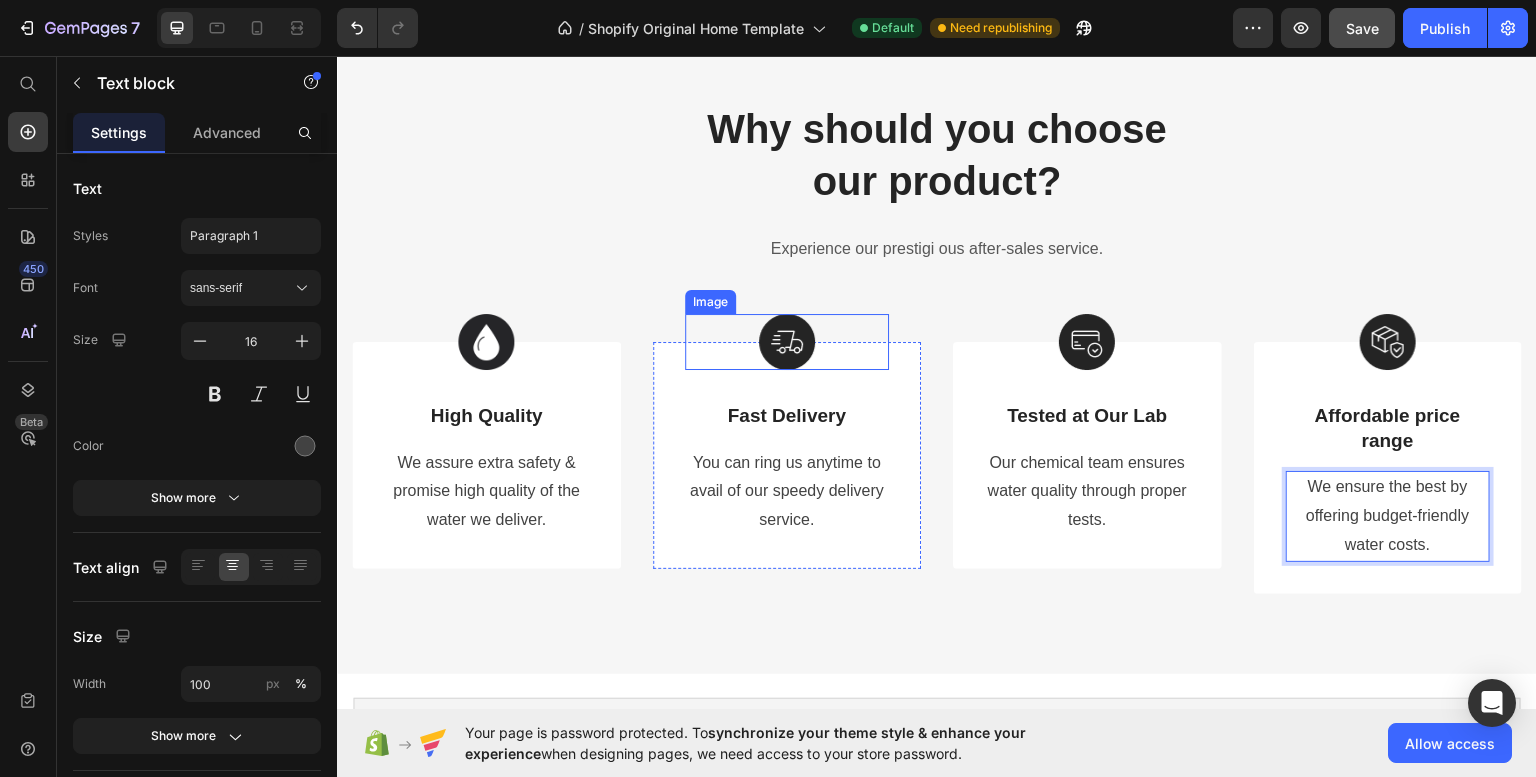 click at bounding box center (787, 341) 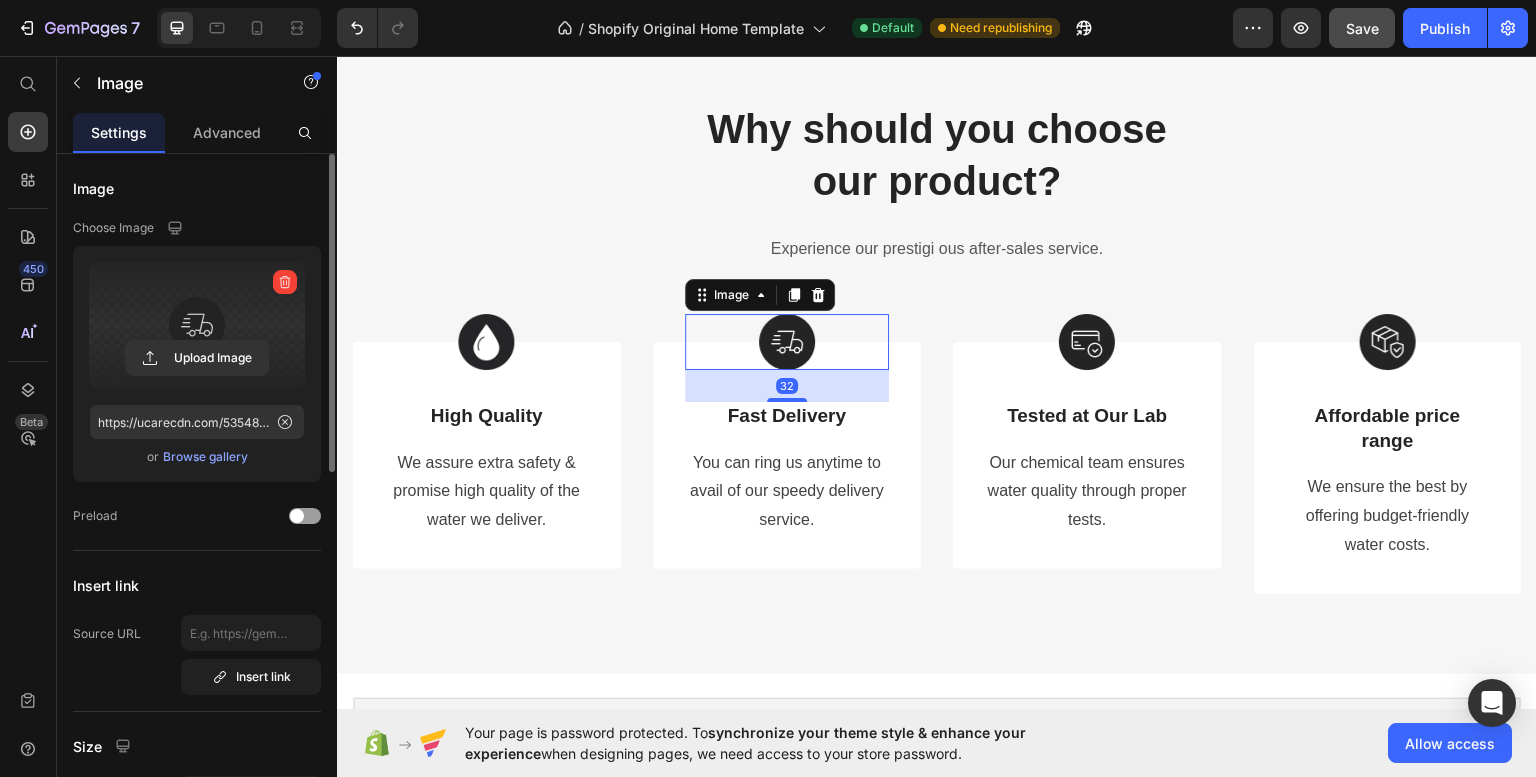 click at bounding box center (197, 325) 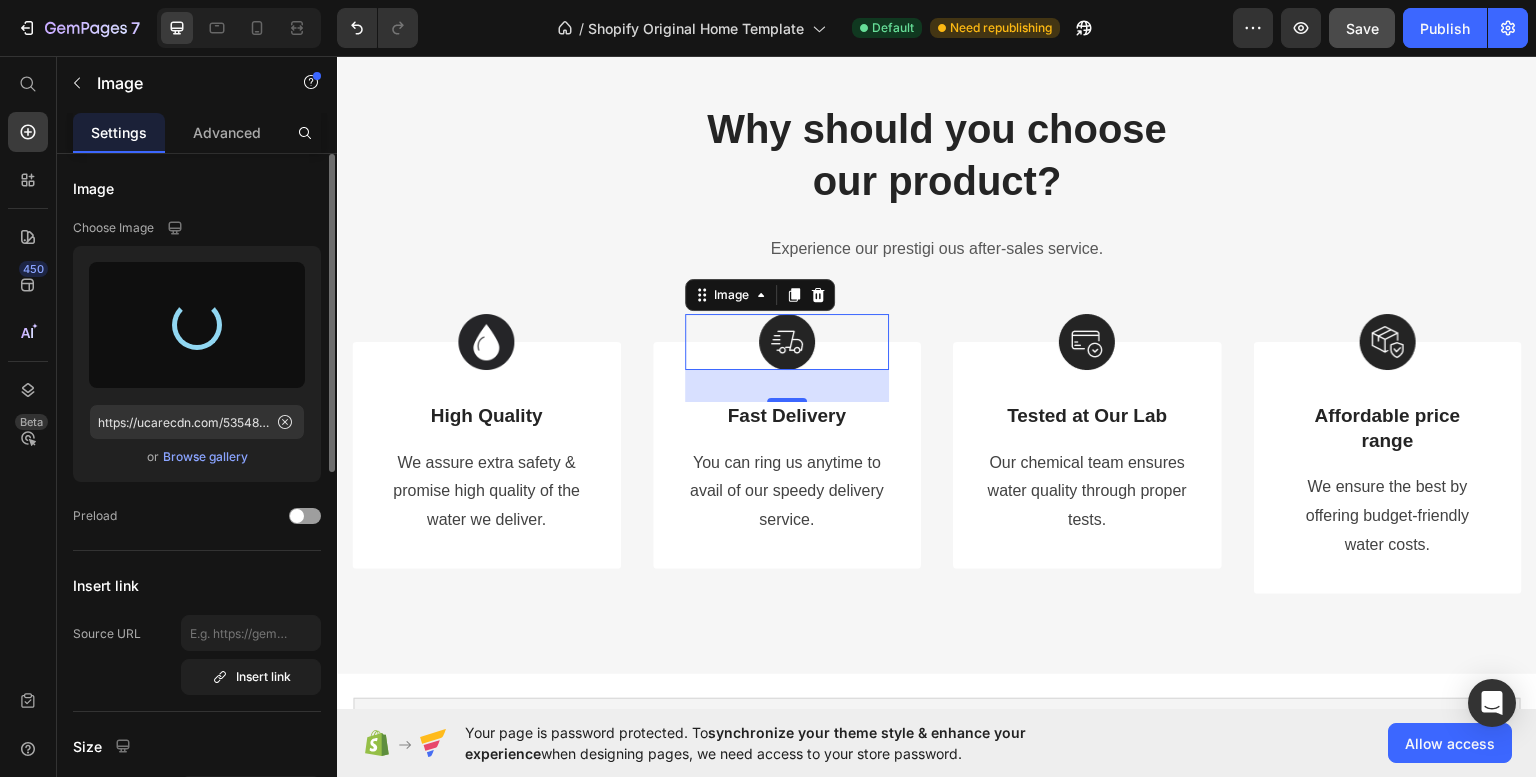 type on "https://cdn.shopify.com/s/files/1/0711/7212/8958/files/gempages_574943751013663973-d9e8e370-77c7-4158-9cf6-512ffbf611c8.png" 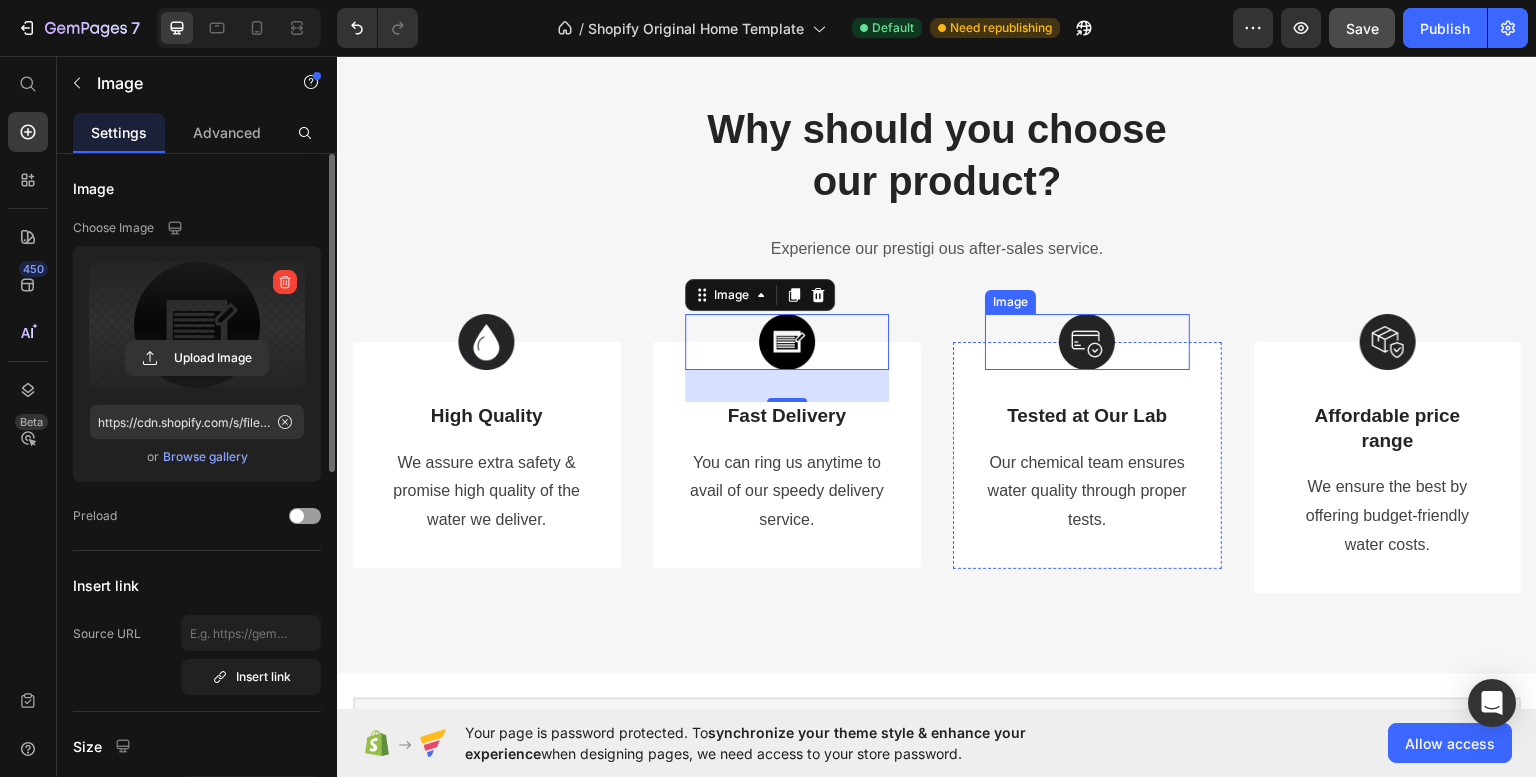 click at bounding box center (1087, 341) 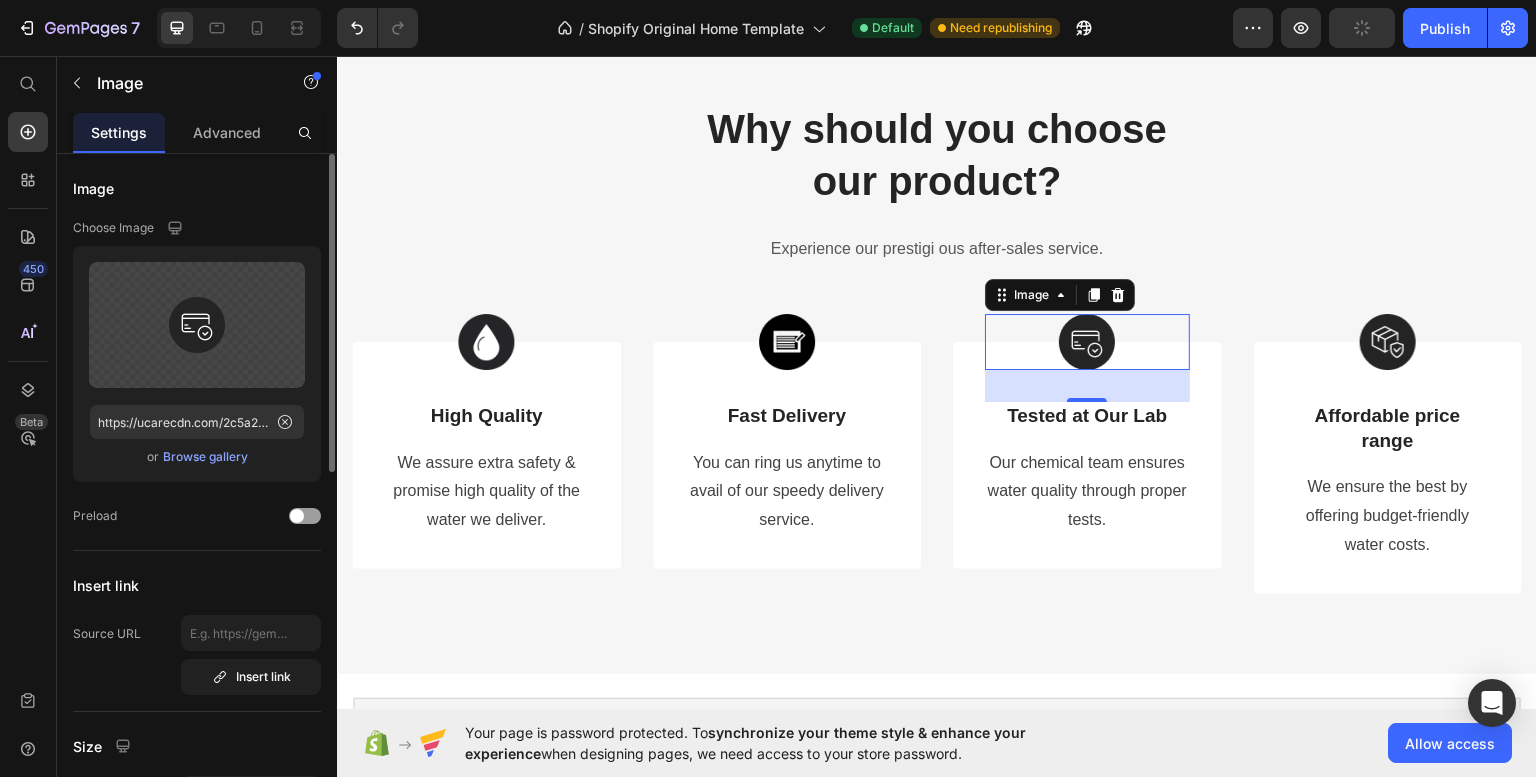 click on "Browse gallery" at bounding box center (205, 457) 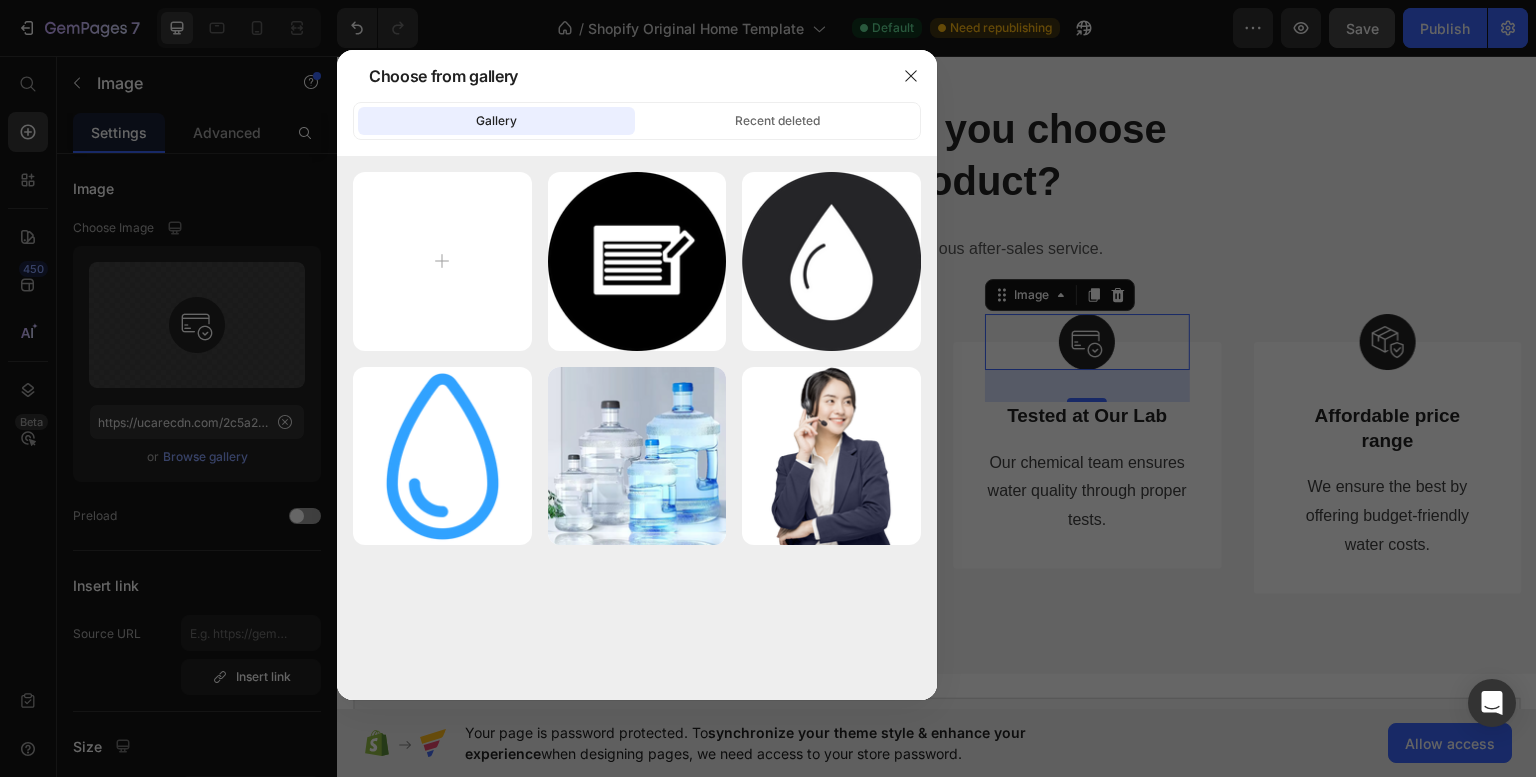 click at bounding box center [768, 388] 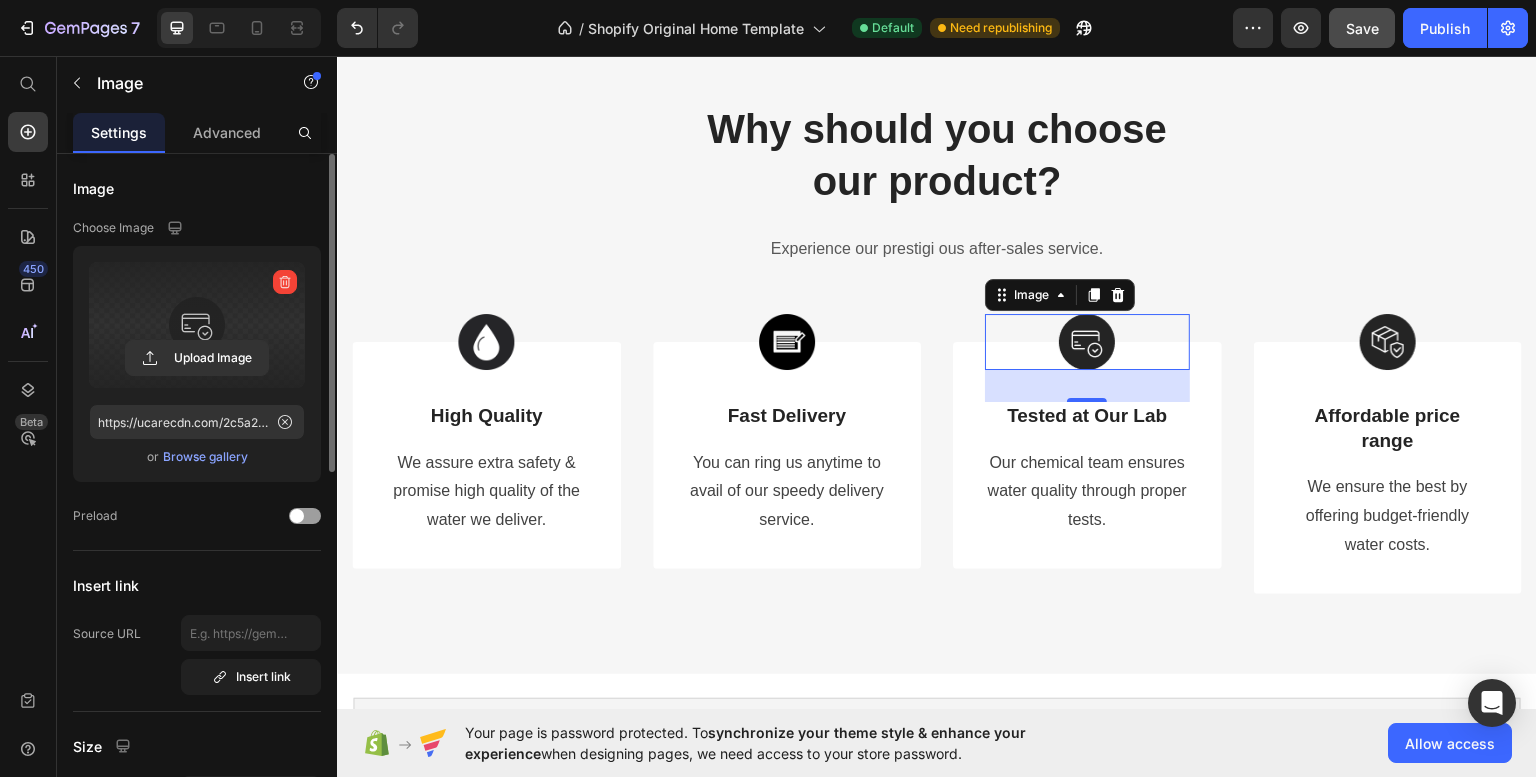 click at bounding box center (197, 325) 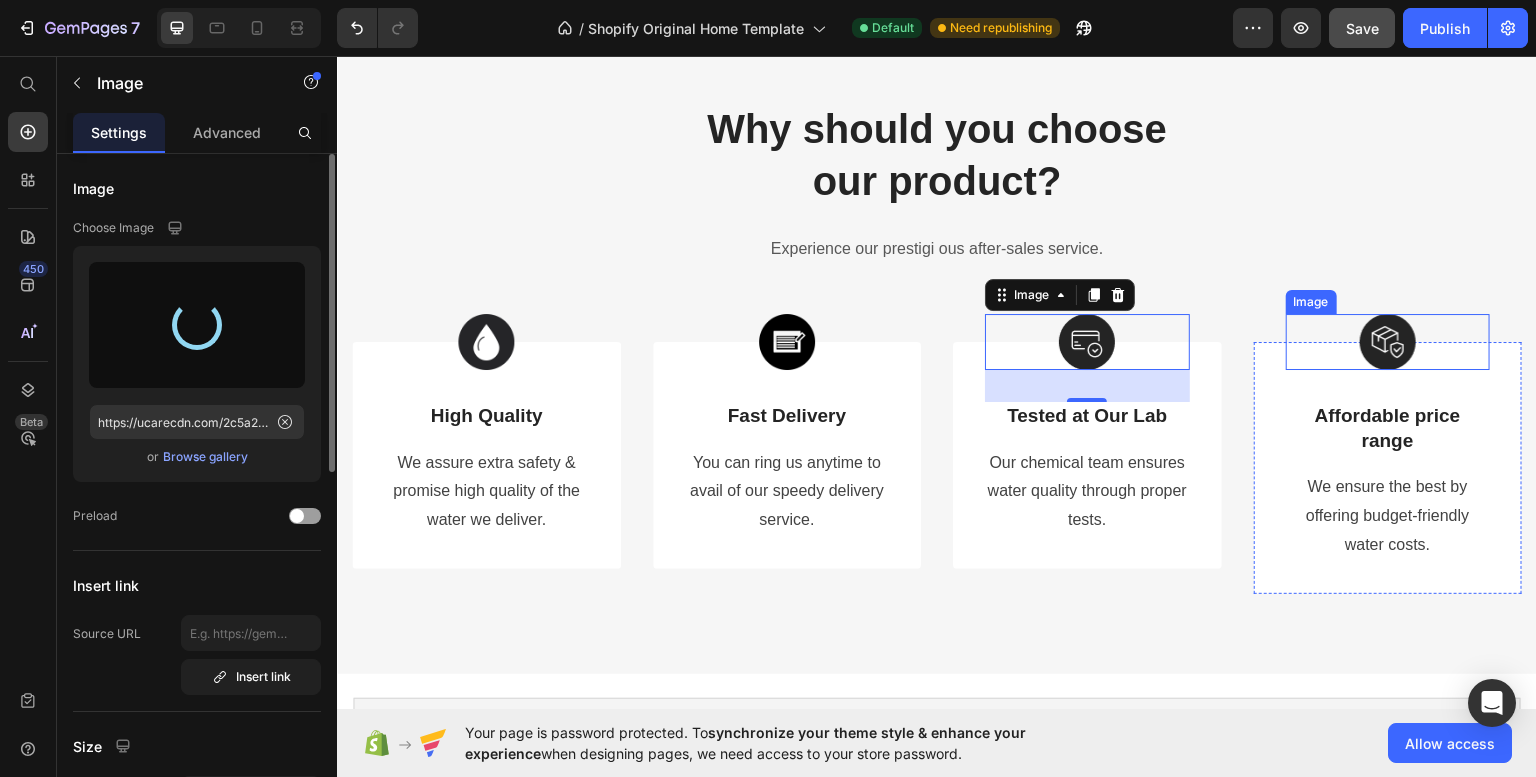 type on "https://cdn.shopify.com/s/files/1/0711/7212/8958/files/gempages_574943751013663973-8db468fa-9a56-42fa-b2c7-8475f858a8a0.png" 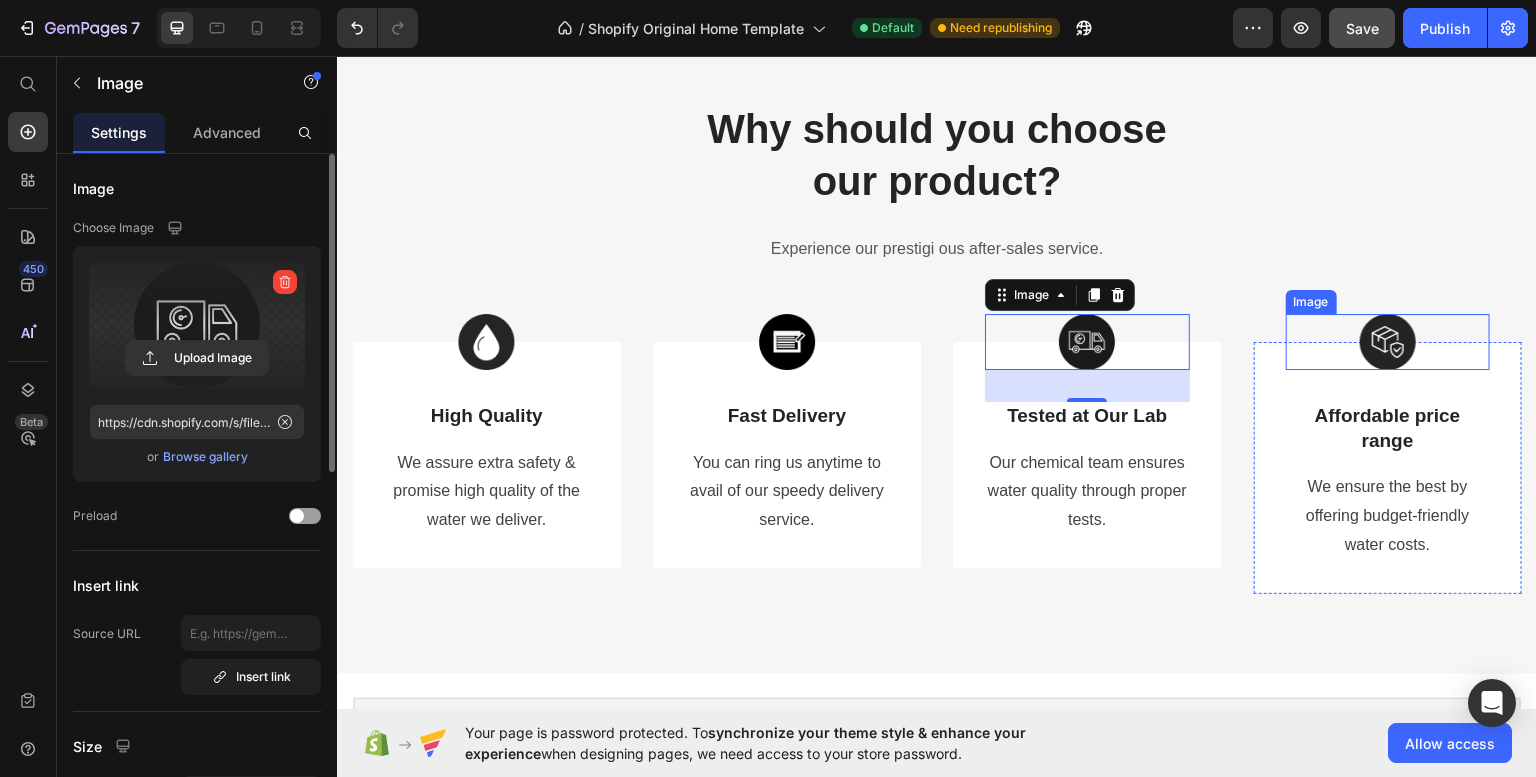 click at bounding box center (1388, 341) 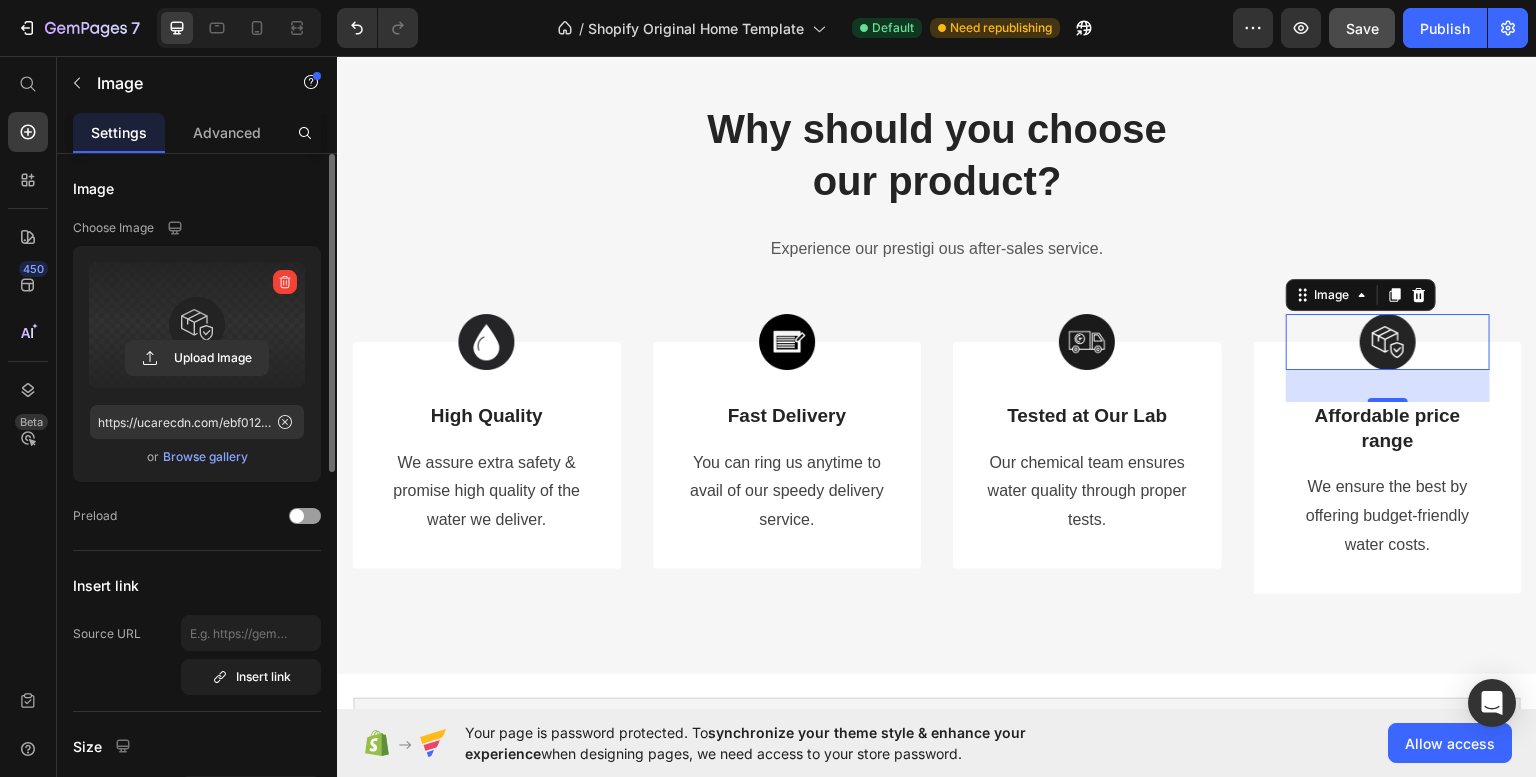 drag, startPoint x: 258, startPoint y: 331, endPoint x: 17, endPoint y: 304, distance: 242.50774 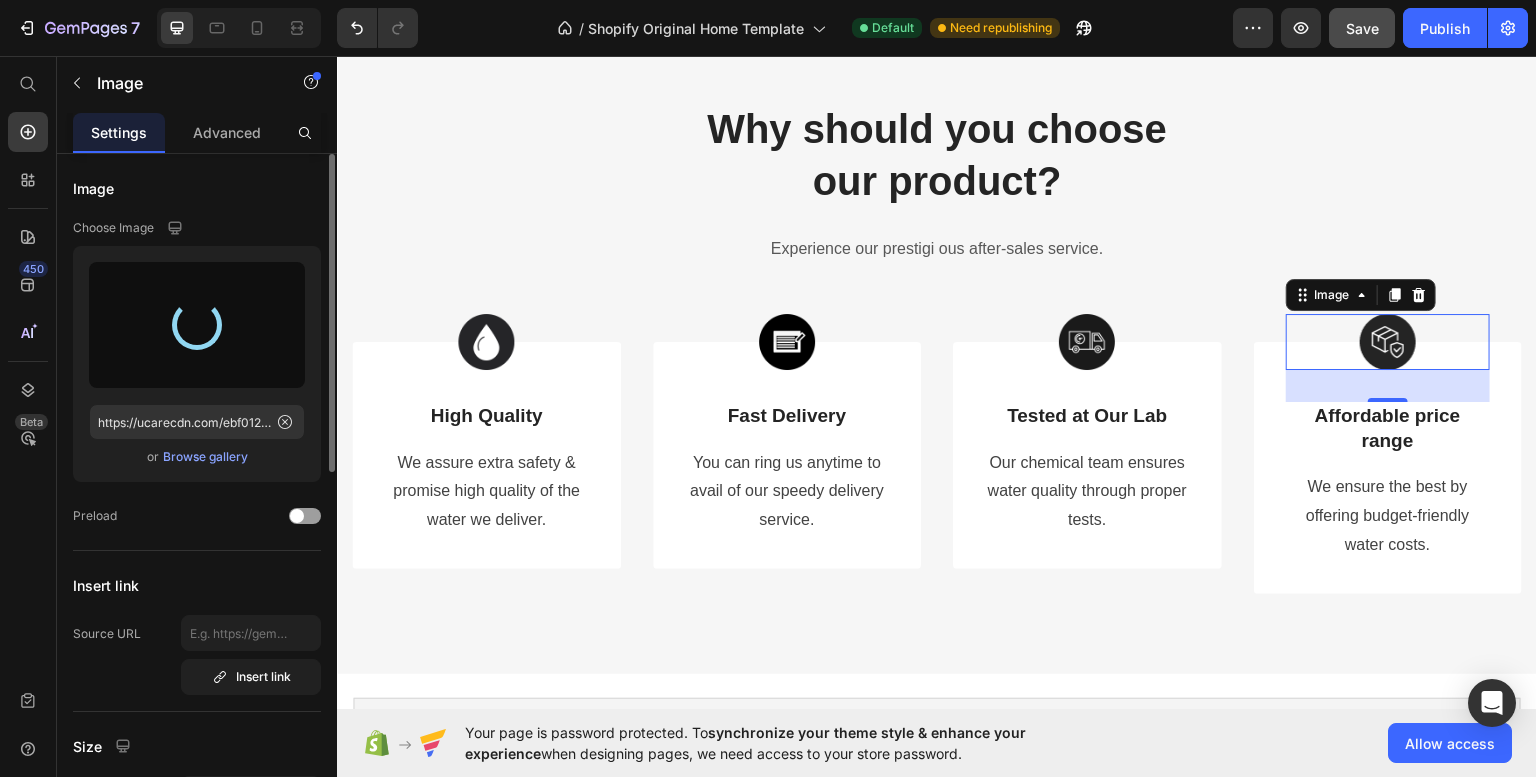 type on "https://cdn.shopify.com/s/files/1/0711/7212/8958/files/gempages_574943751013663973-e32b1876-83be-4679-b034-cf05dbd1d938.png" 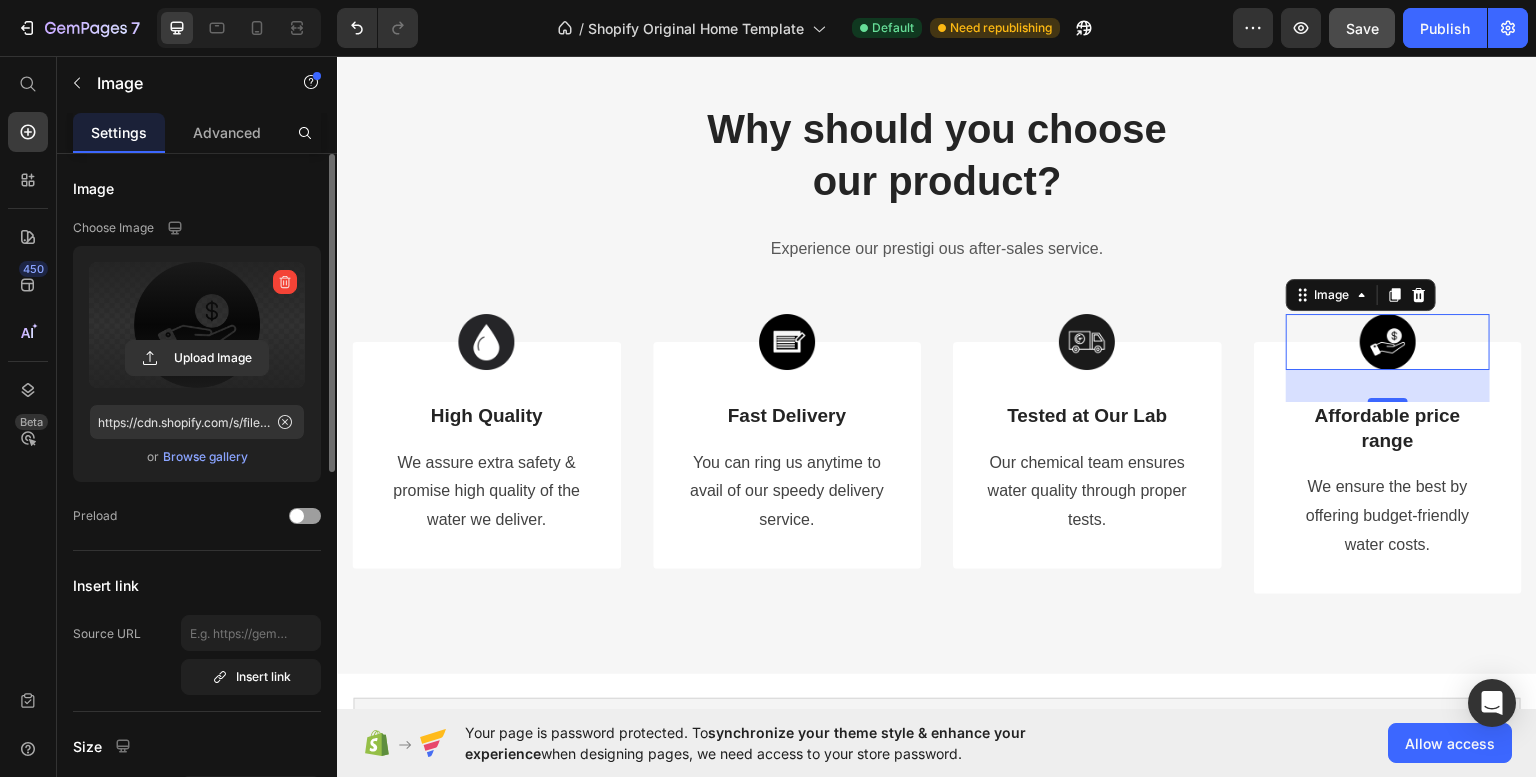 click on "450 Beta" at bounding box center (28, 416) 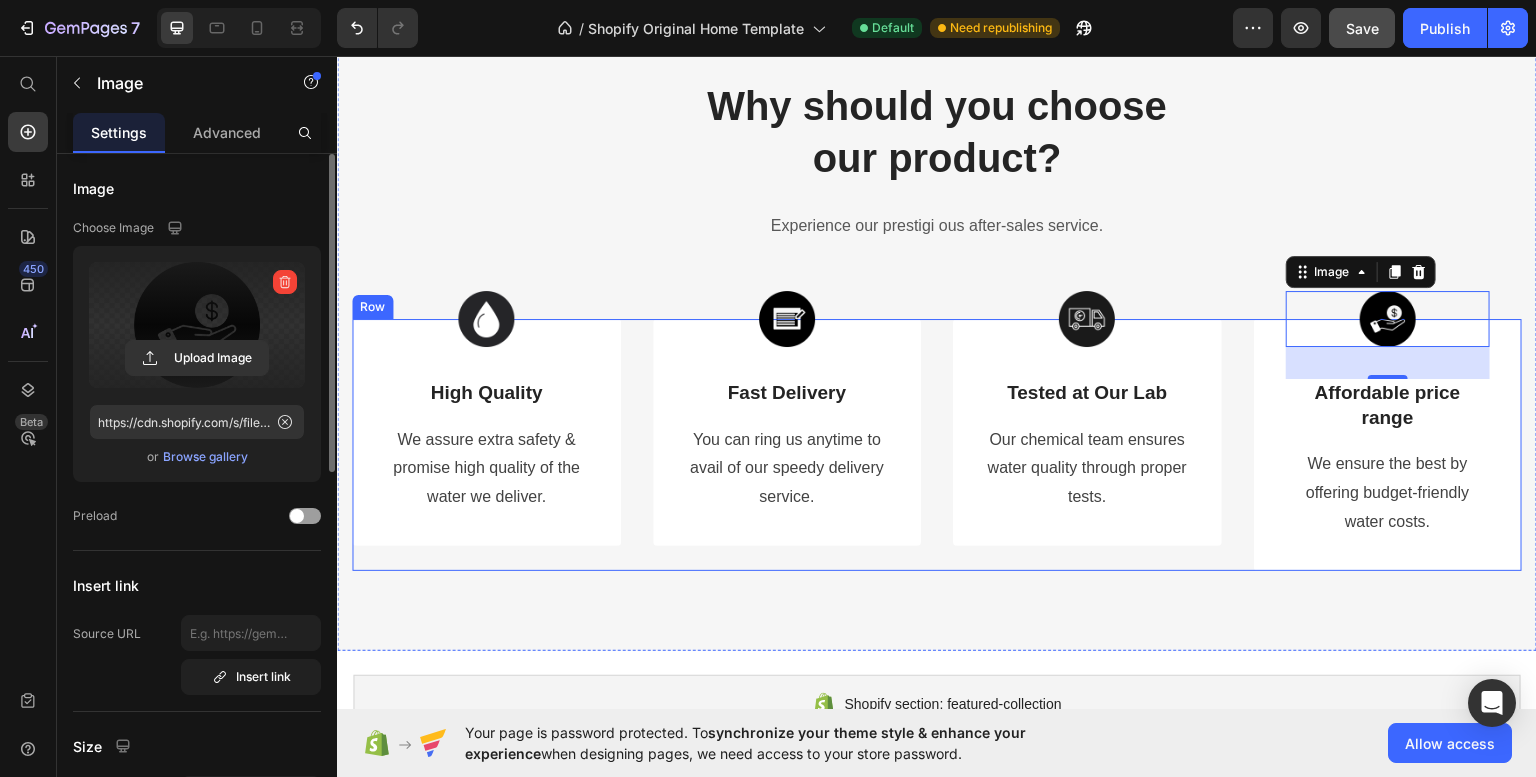 scroll, scrollTop: 312, scrollLeft: 0, axis: vertical 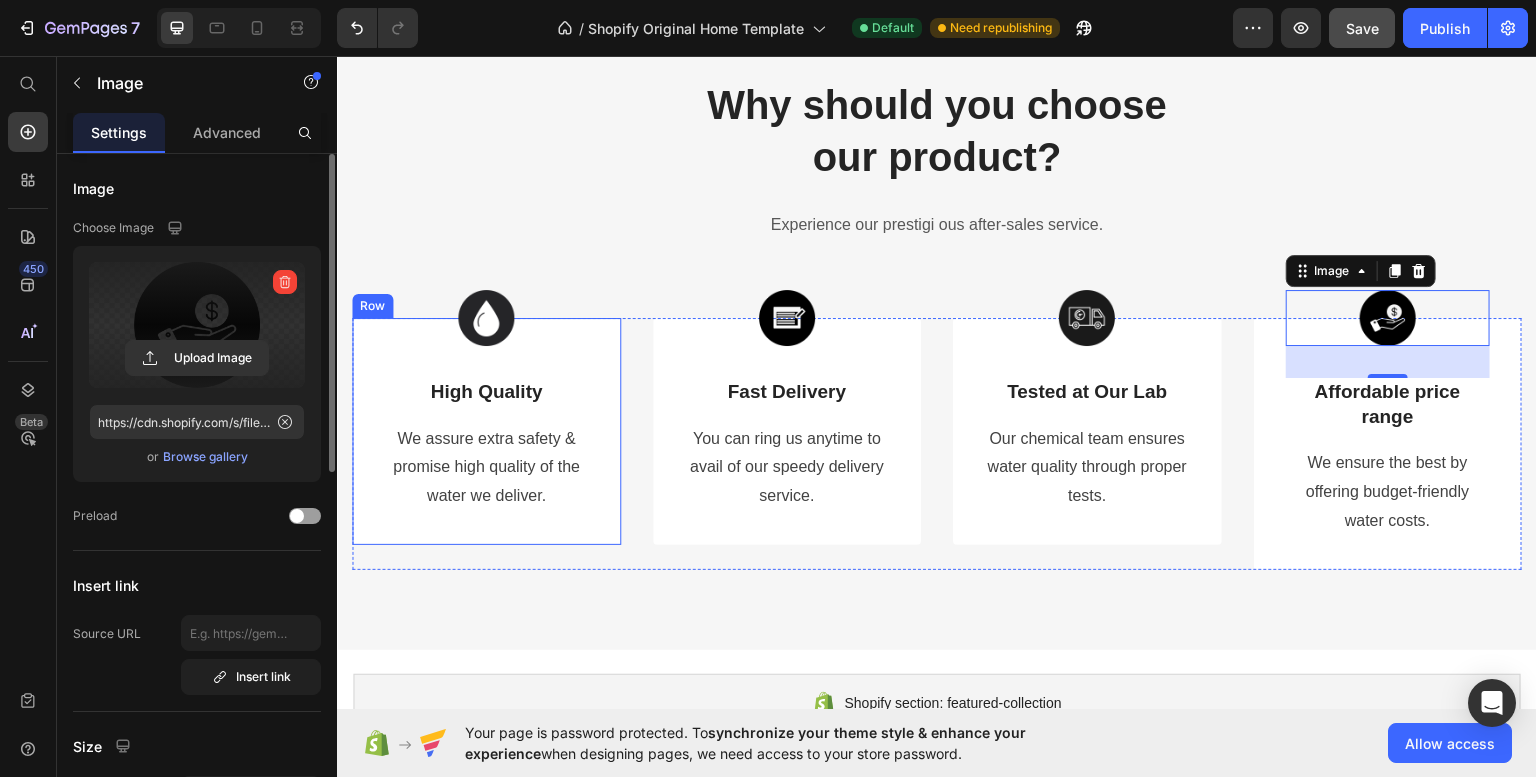click on "Image High Quality Text Block We assure extra safety & promise high quality of the water we deliver. Text block Row" at bounding box center (486, 430) 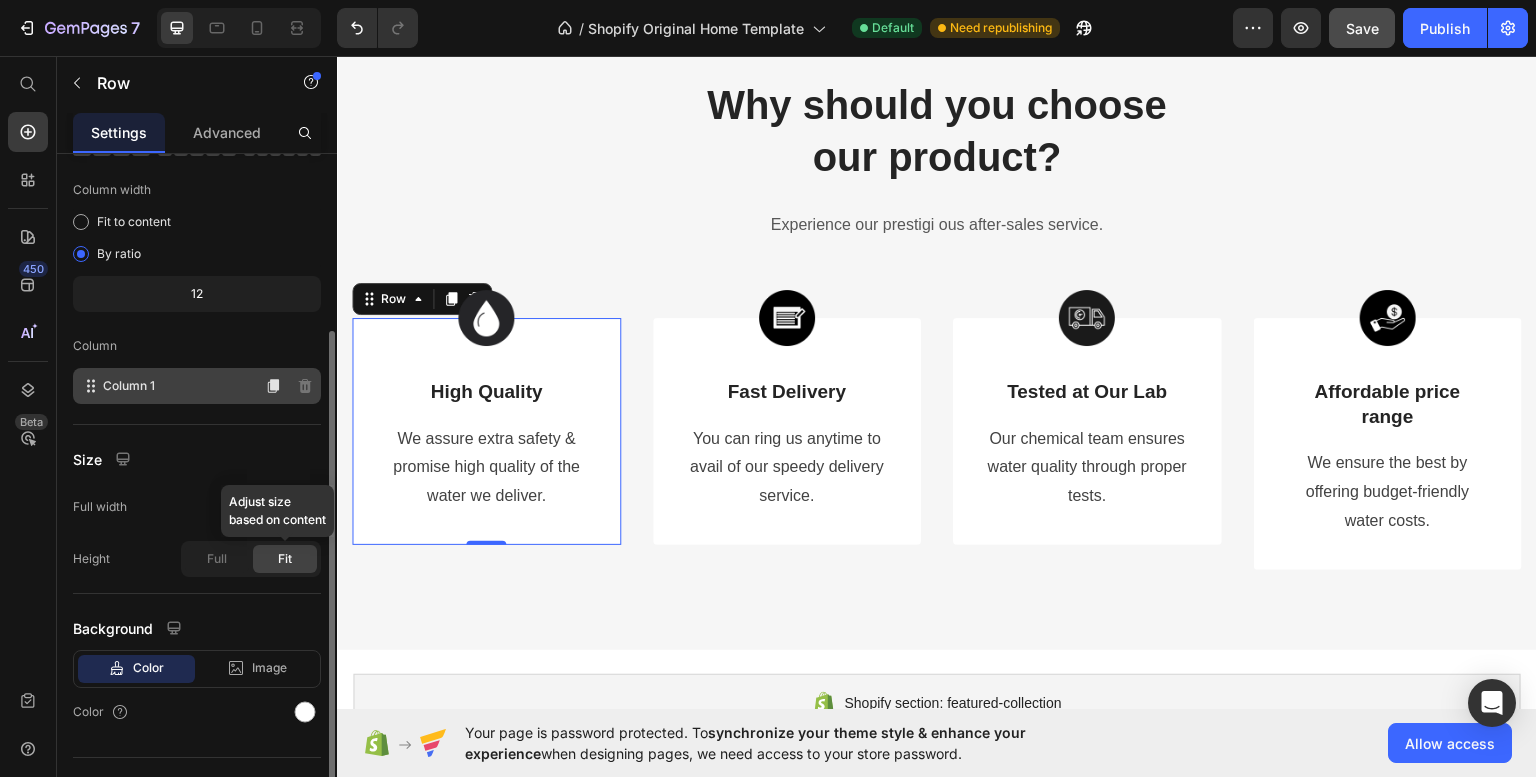 scroll, scrollTop: 178, scrollLeft: 0, axis: vertical 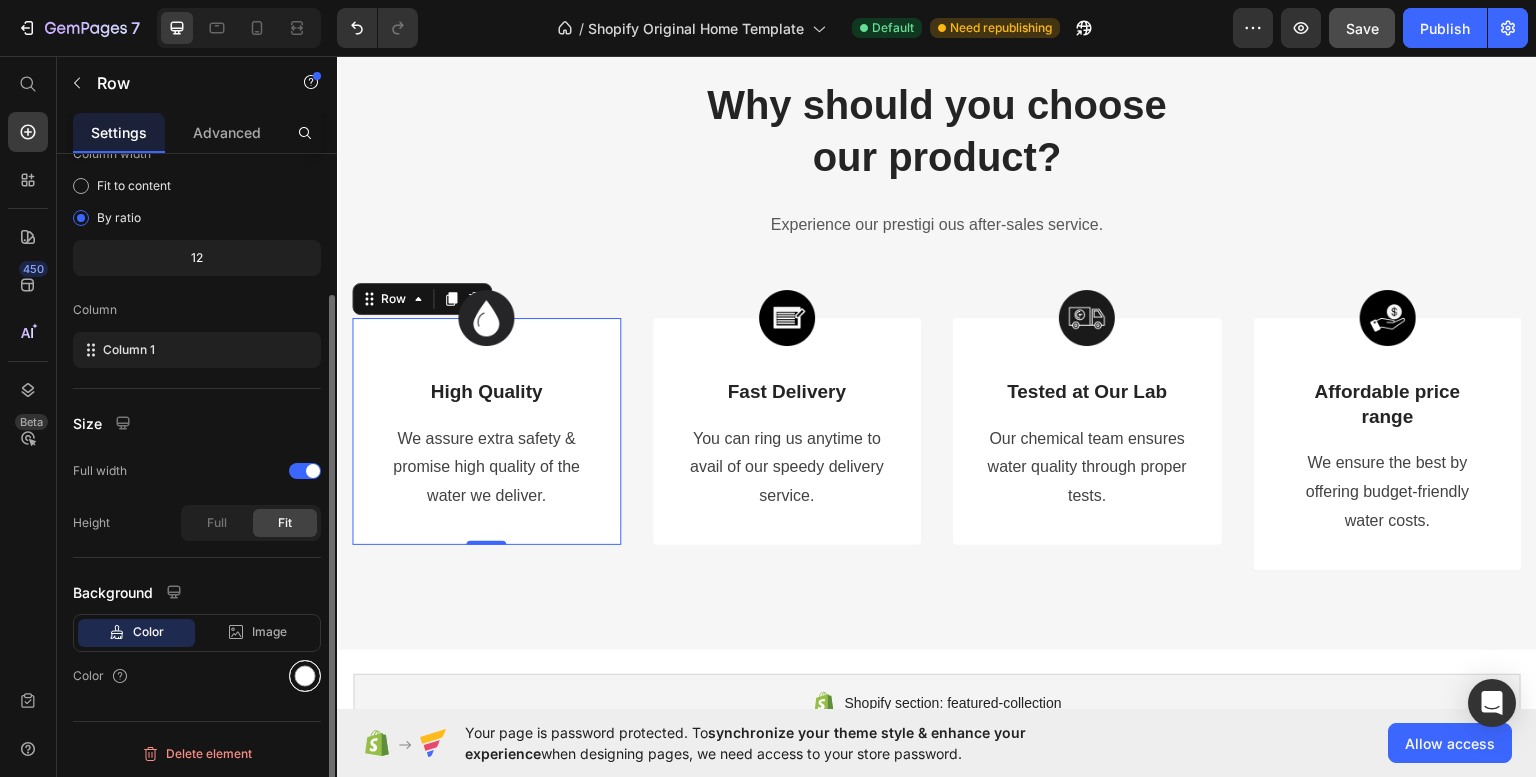 click at bounding box center (305, 676) 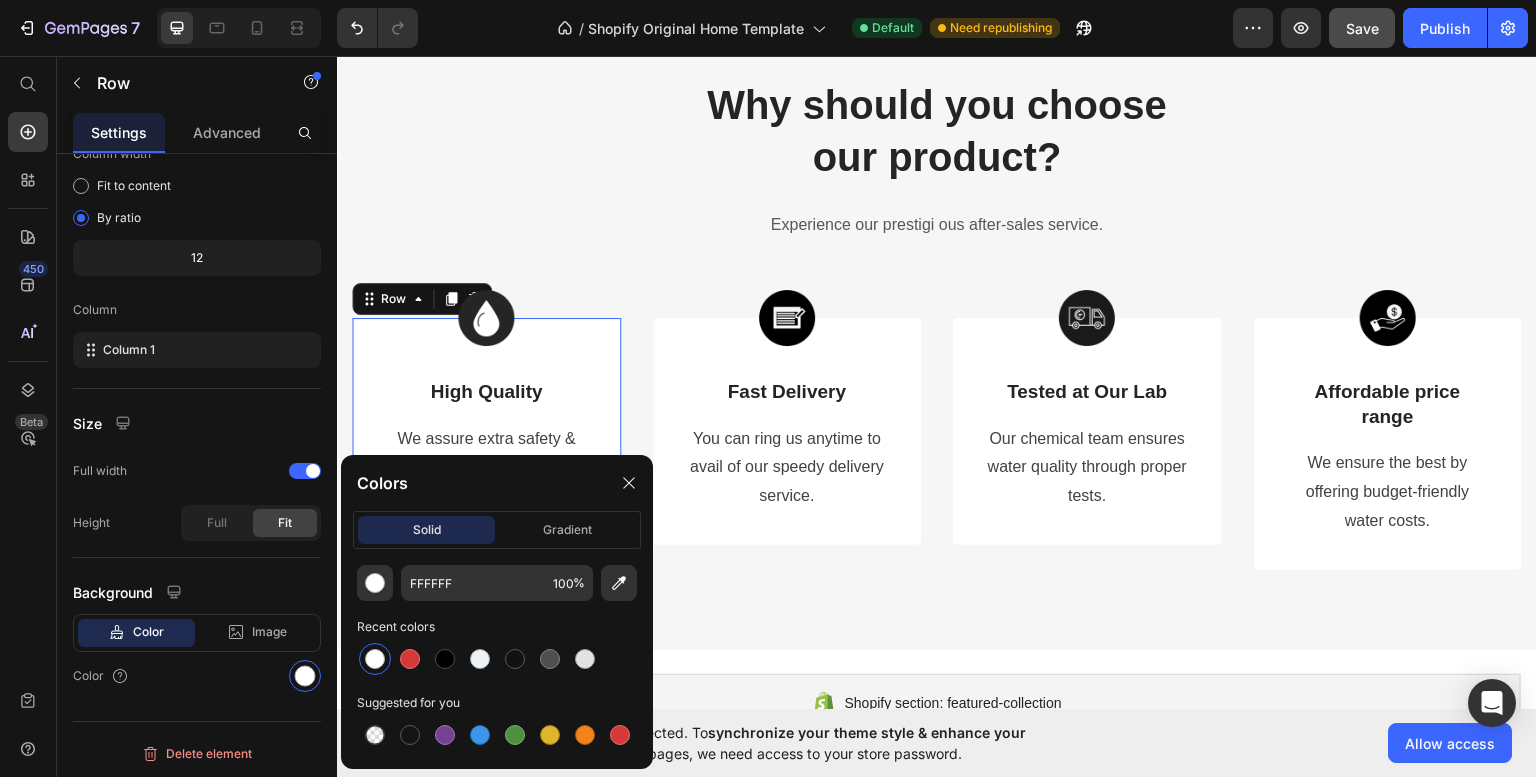 click on "FFFFFF 100 % Recent colors Suggested for you" 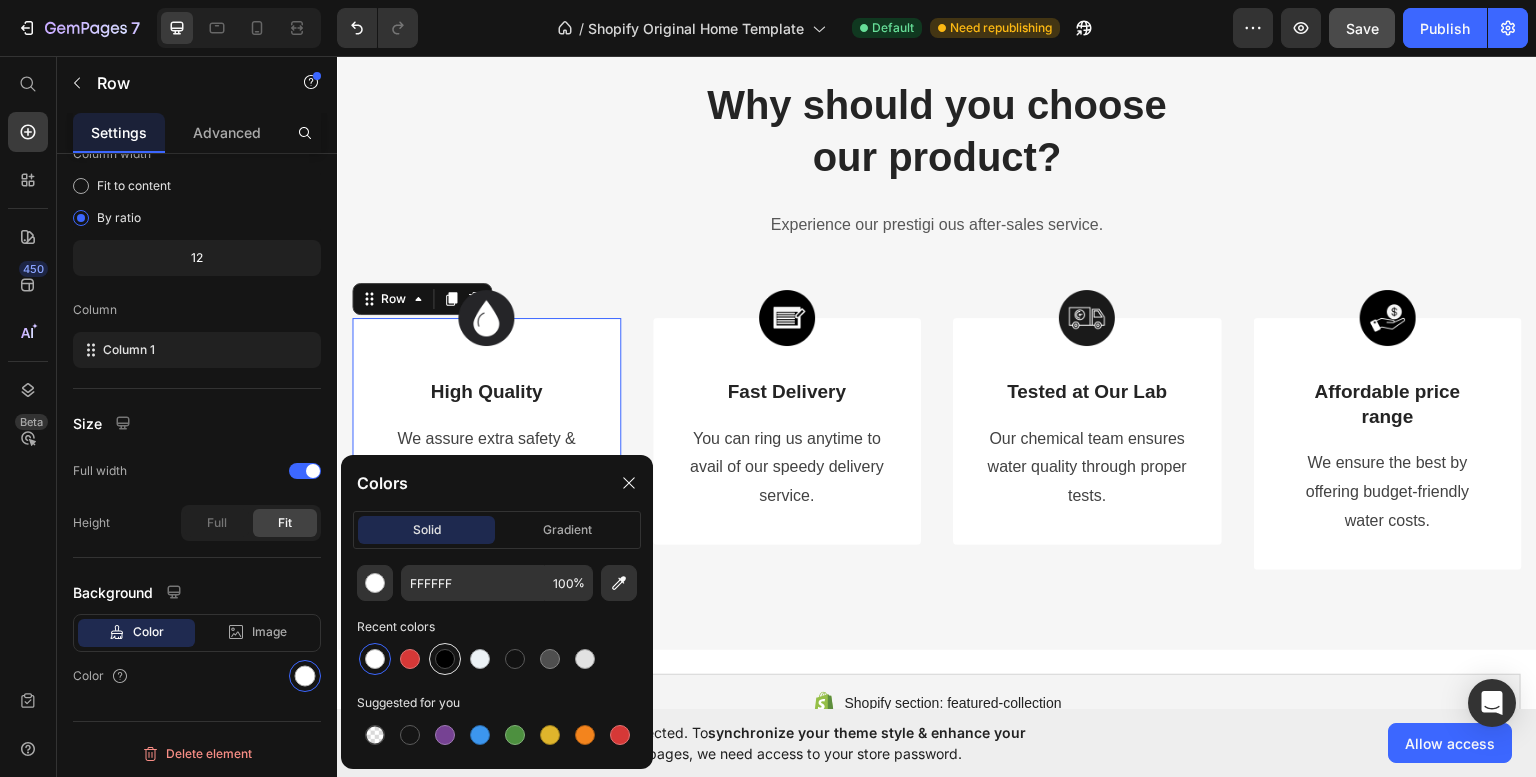 click at bounding box center [445, 659] 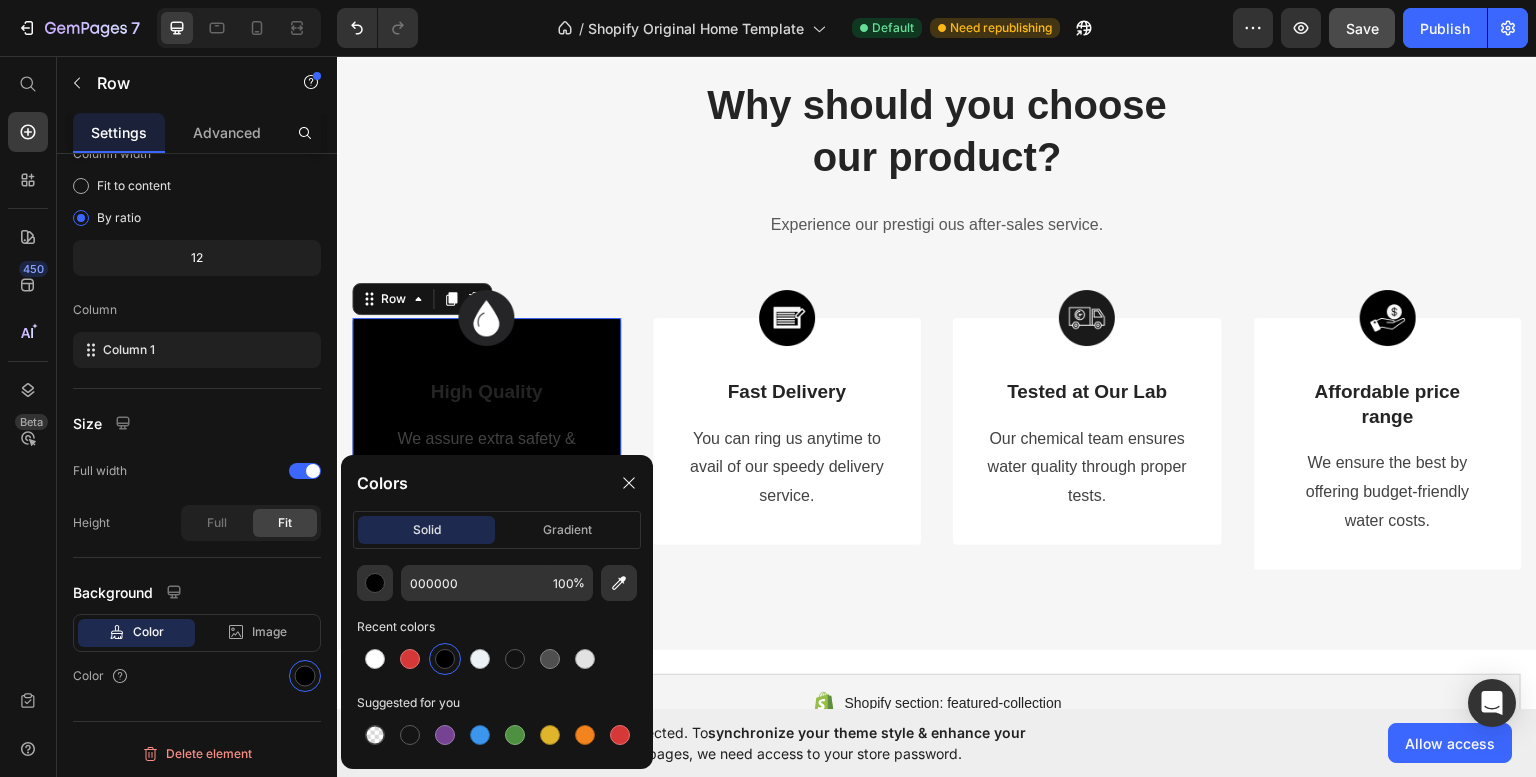 click on "450 Beta" at bounding box center (28, 416) 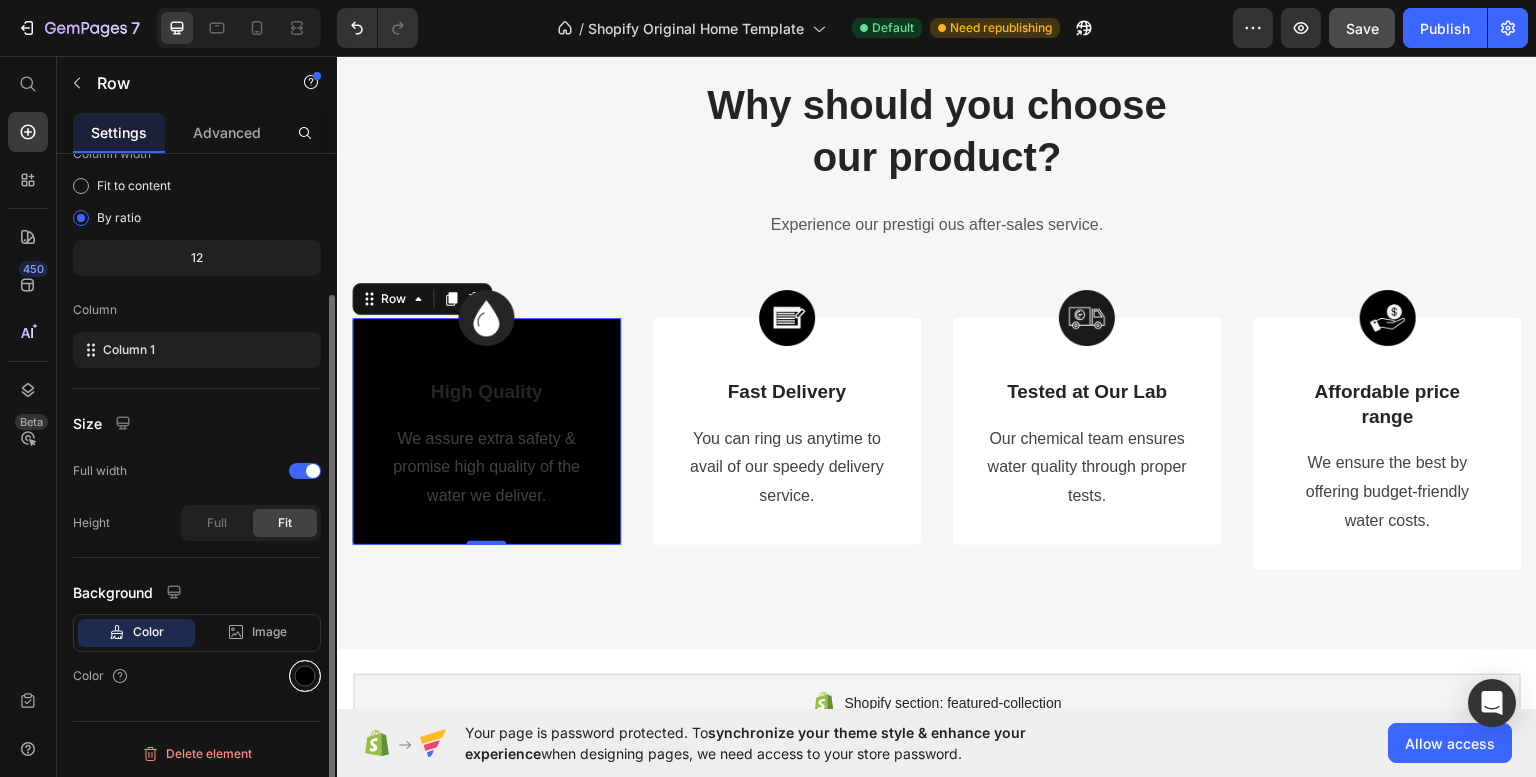 click at bounding box center (305, 676) 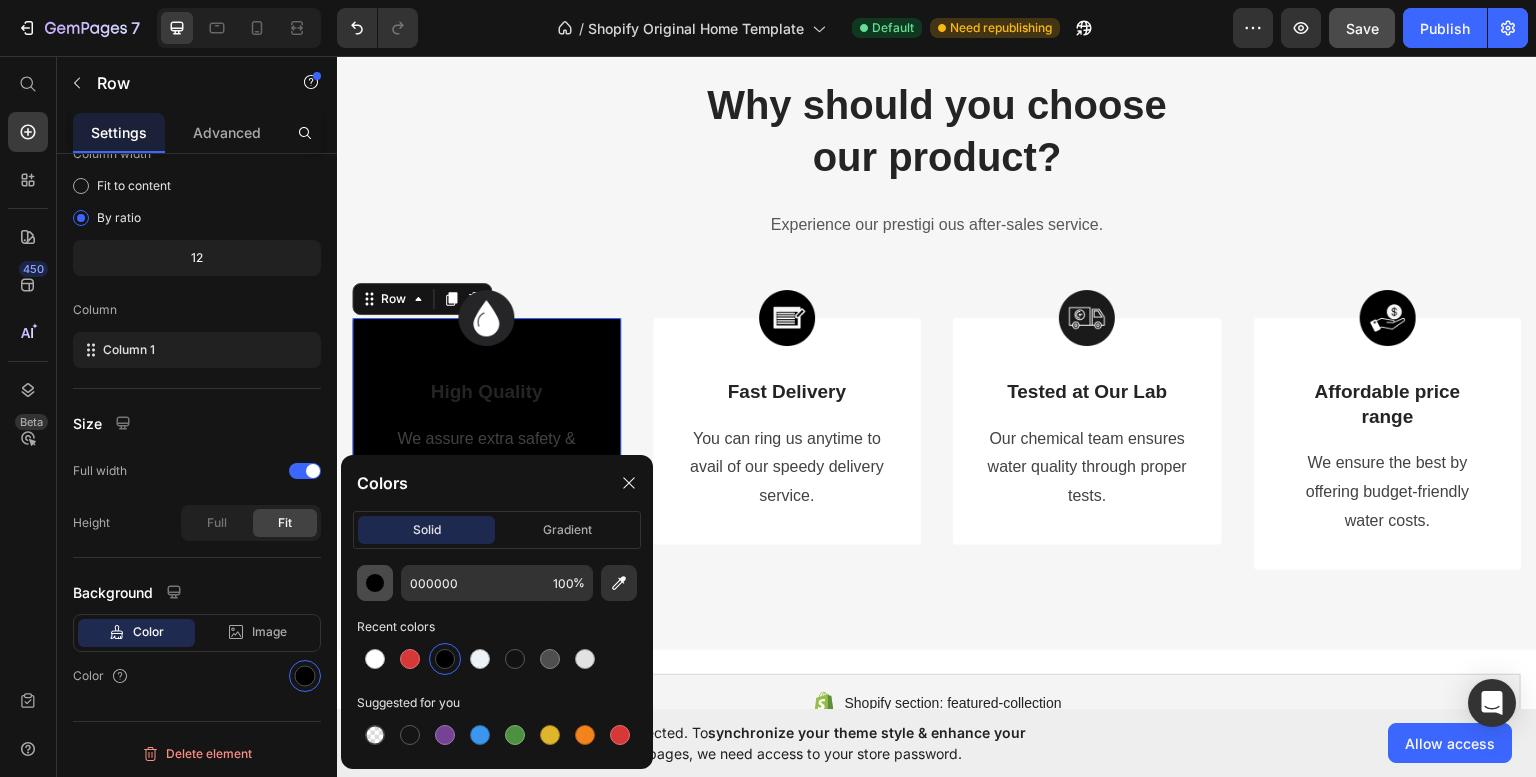 click at bounding box center (375, 583) 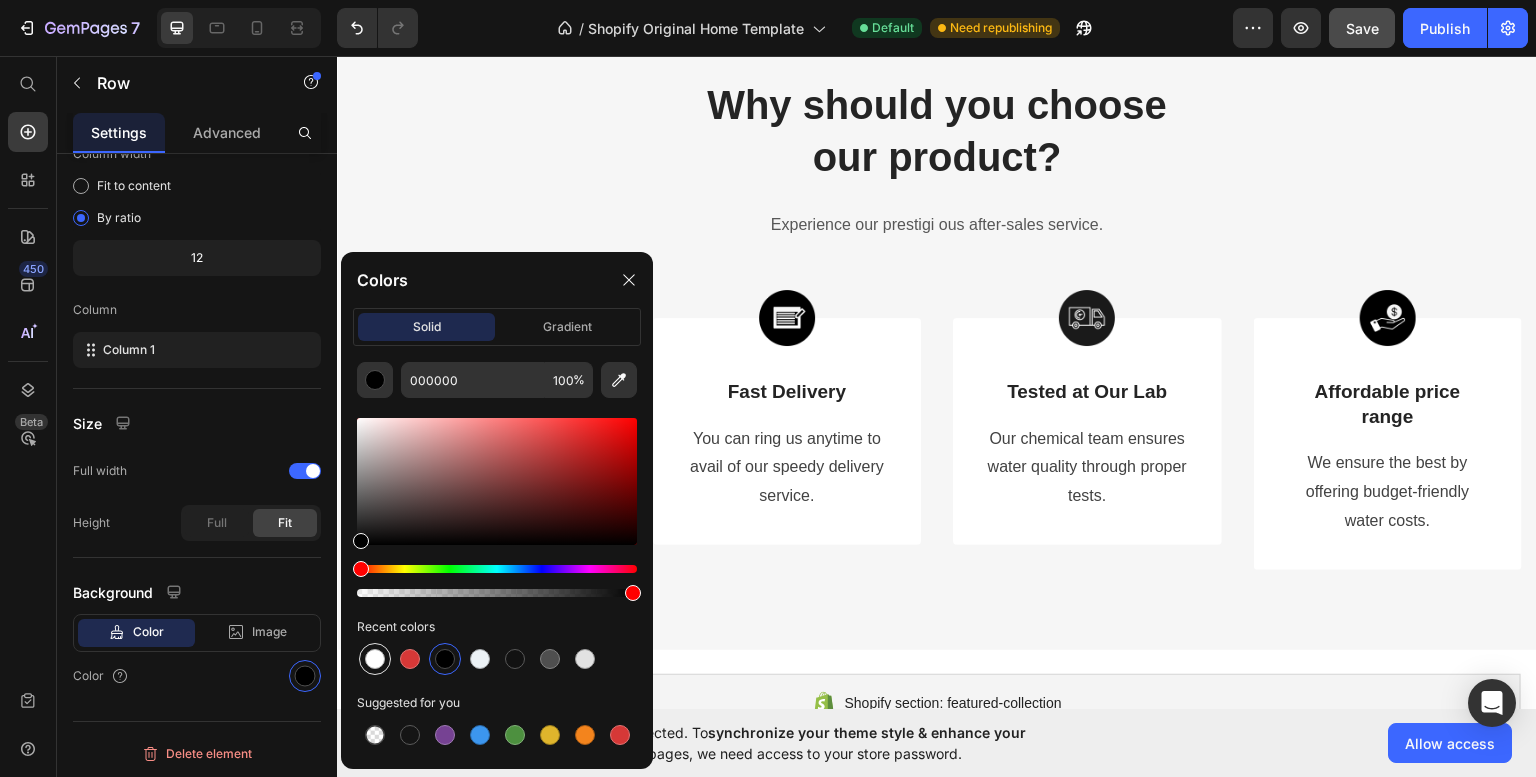 click at bounding box center [375, 659] 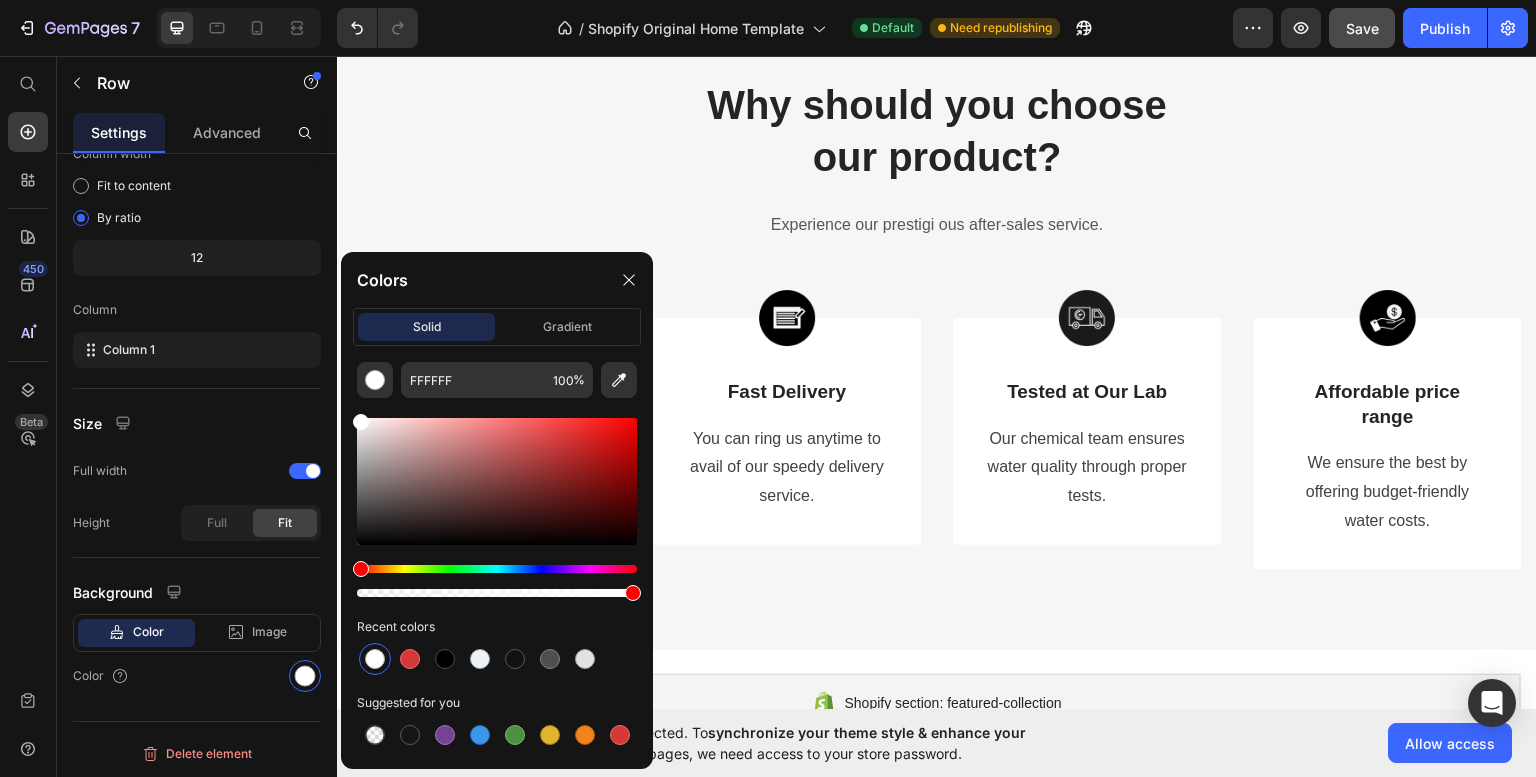 click on "450 Beta" at bounding box center [28, 416] 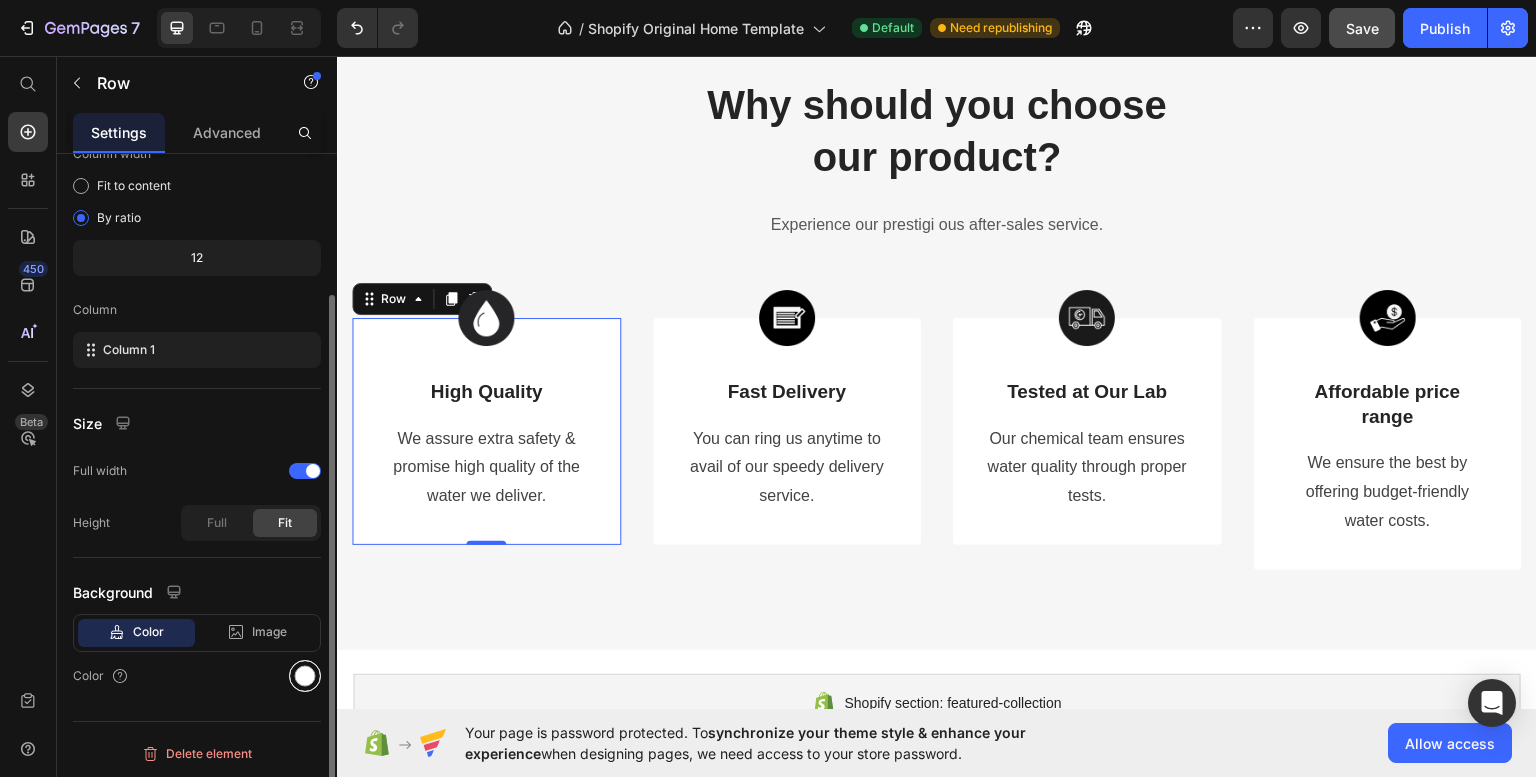 click at bounding box center (305, 676) 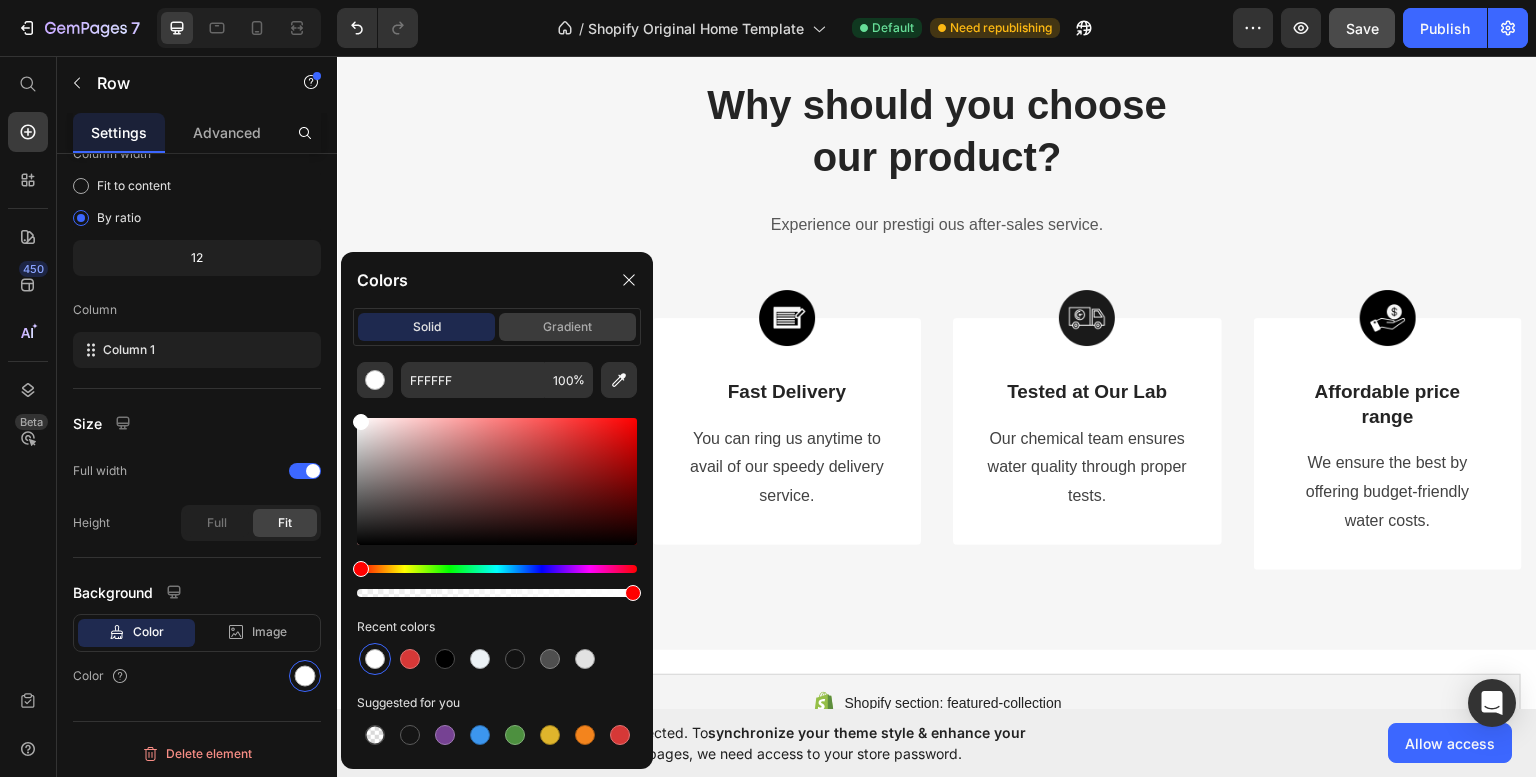 click on "gradient" 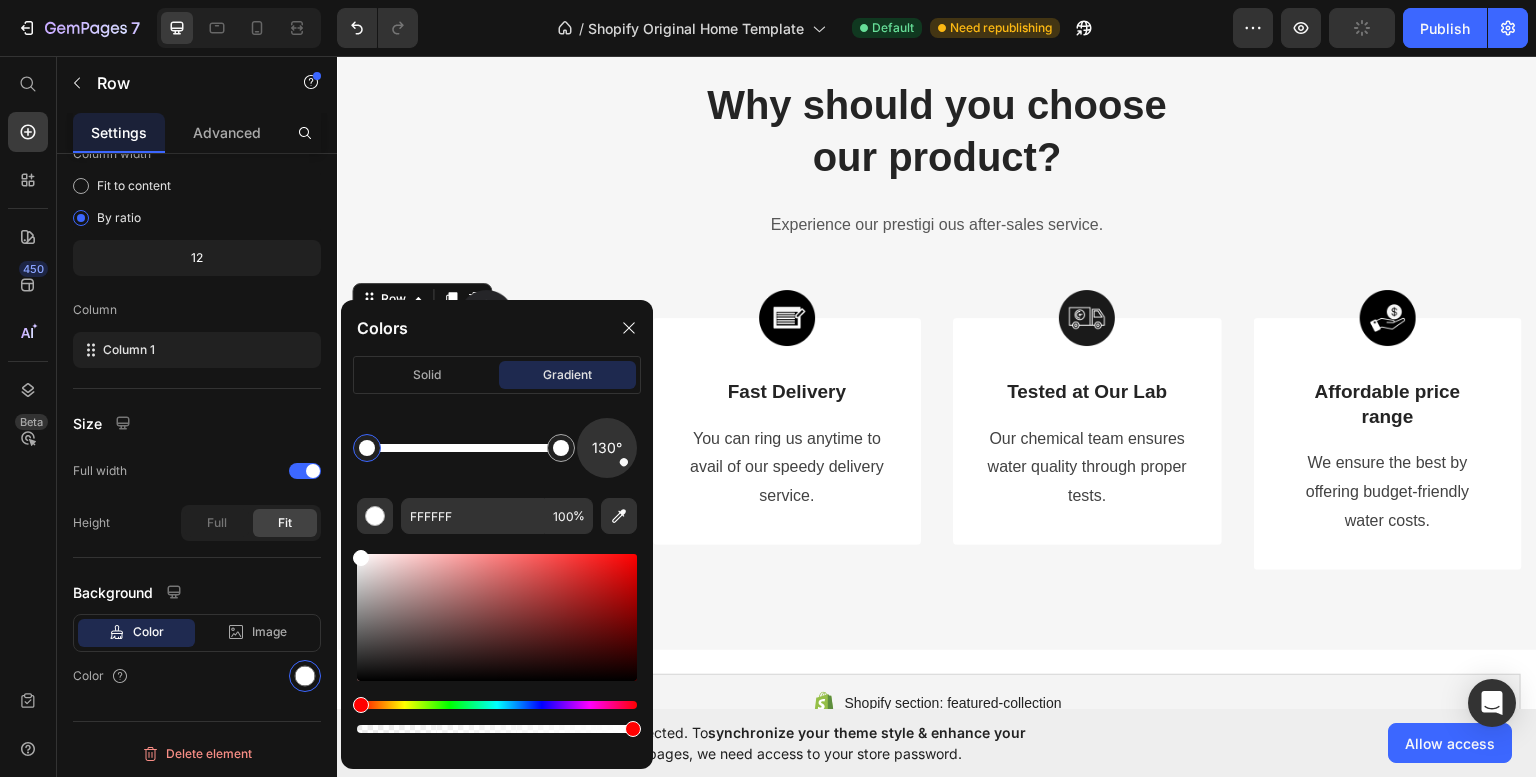 click on "450 Beta" at bounding box center (28, 416) 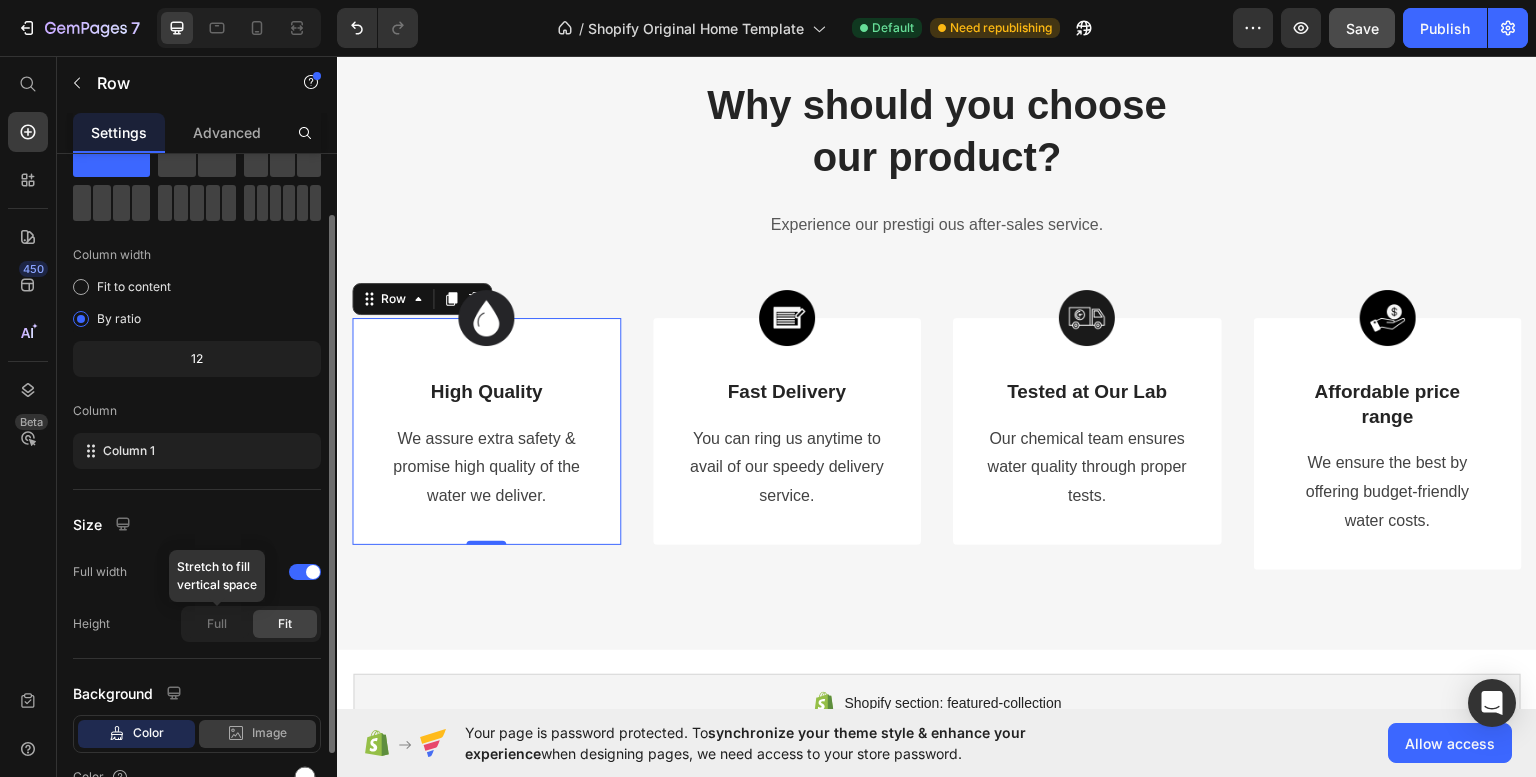 scroll, scrollTop: 0, scrollLeft: 0, axis: both 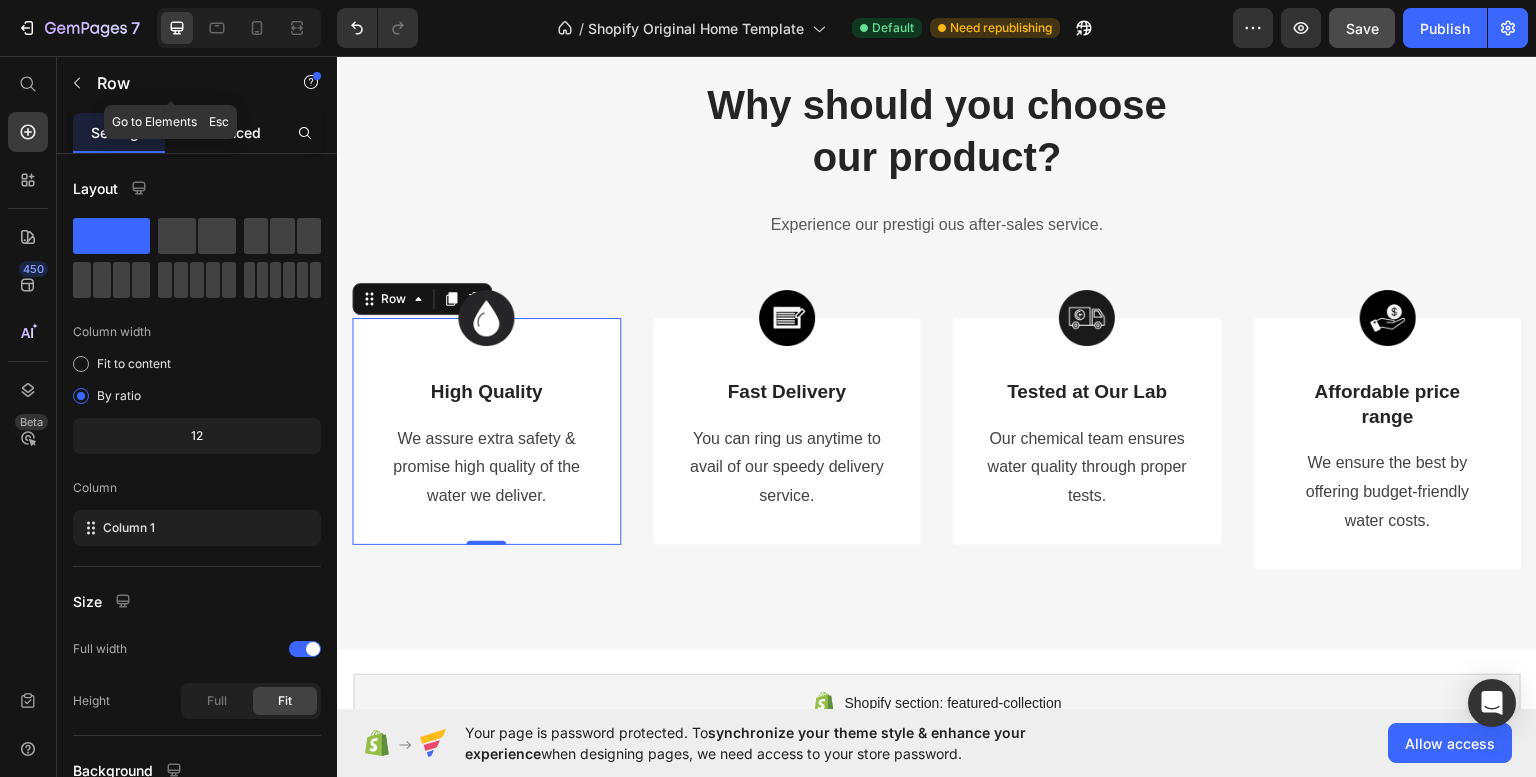 click on "Advanced" 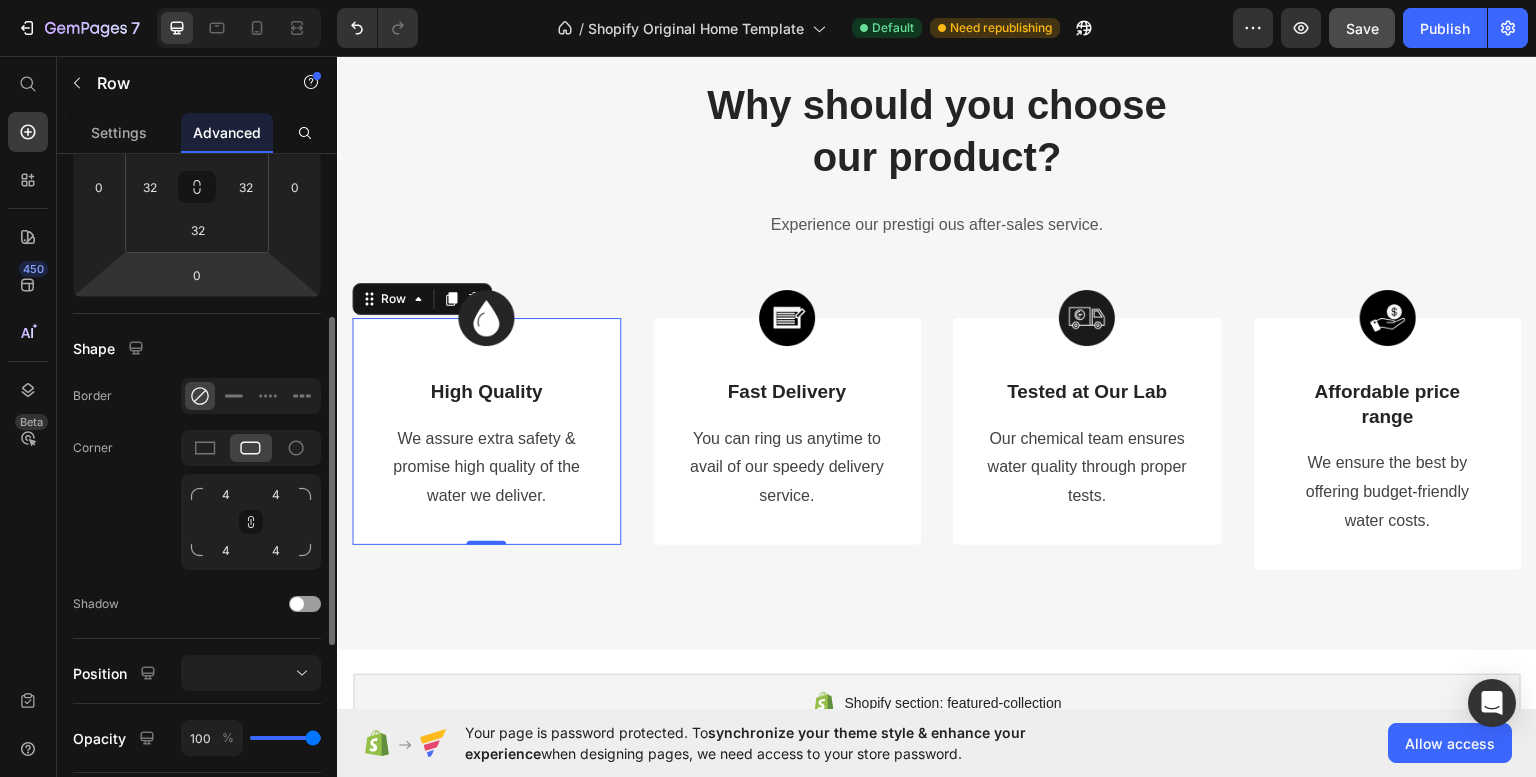 scroll, scrollTop: 570, scrollLeft: 0, axis: vertical 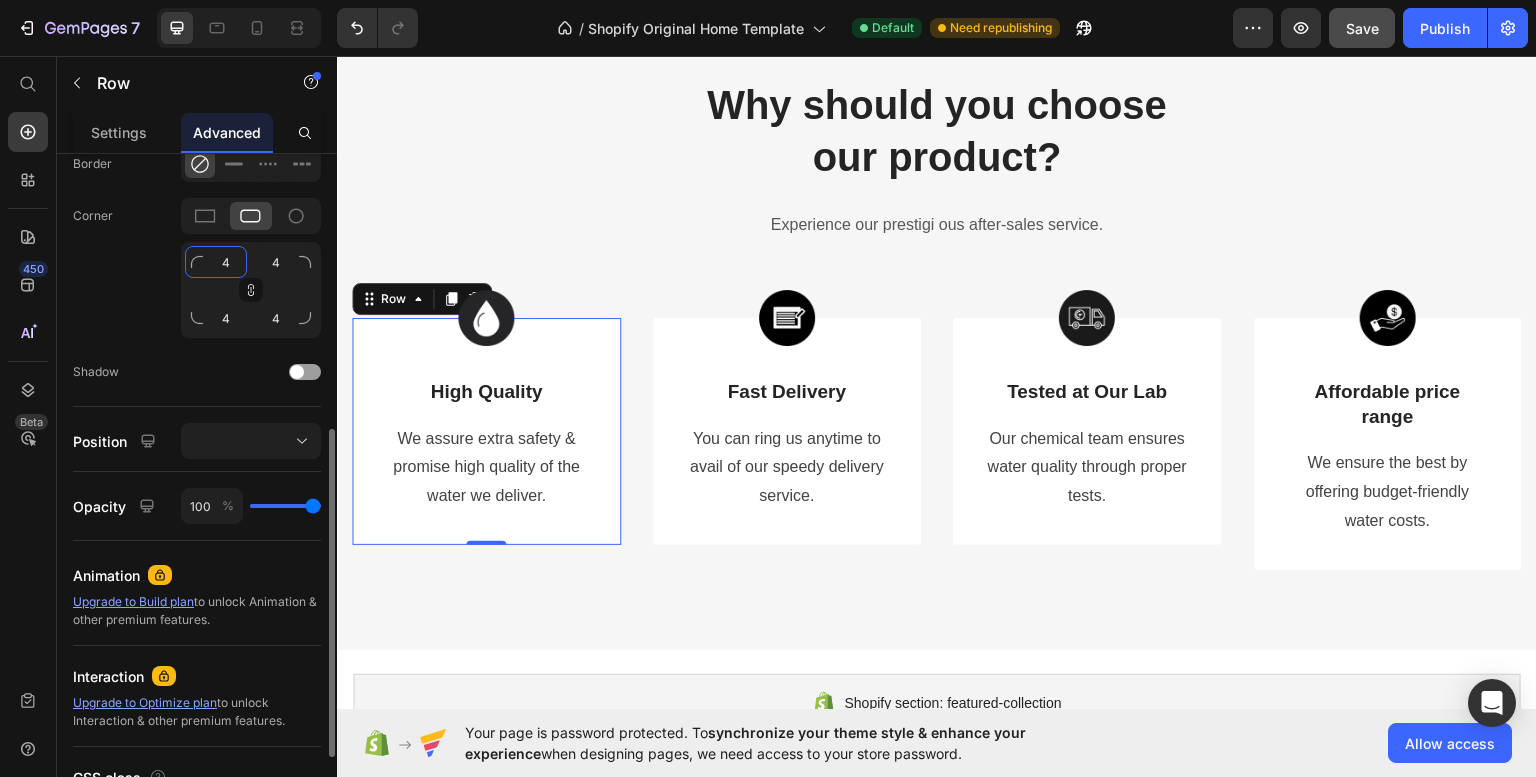 click on "4" 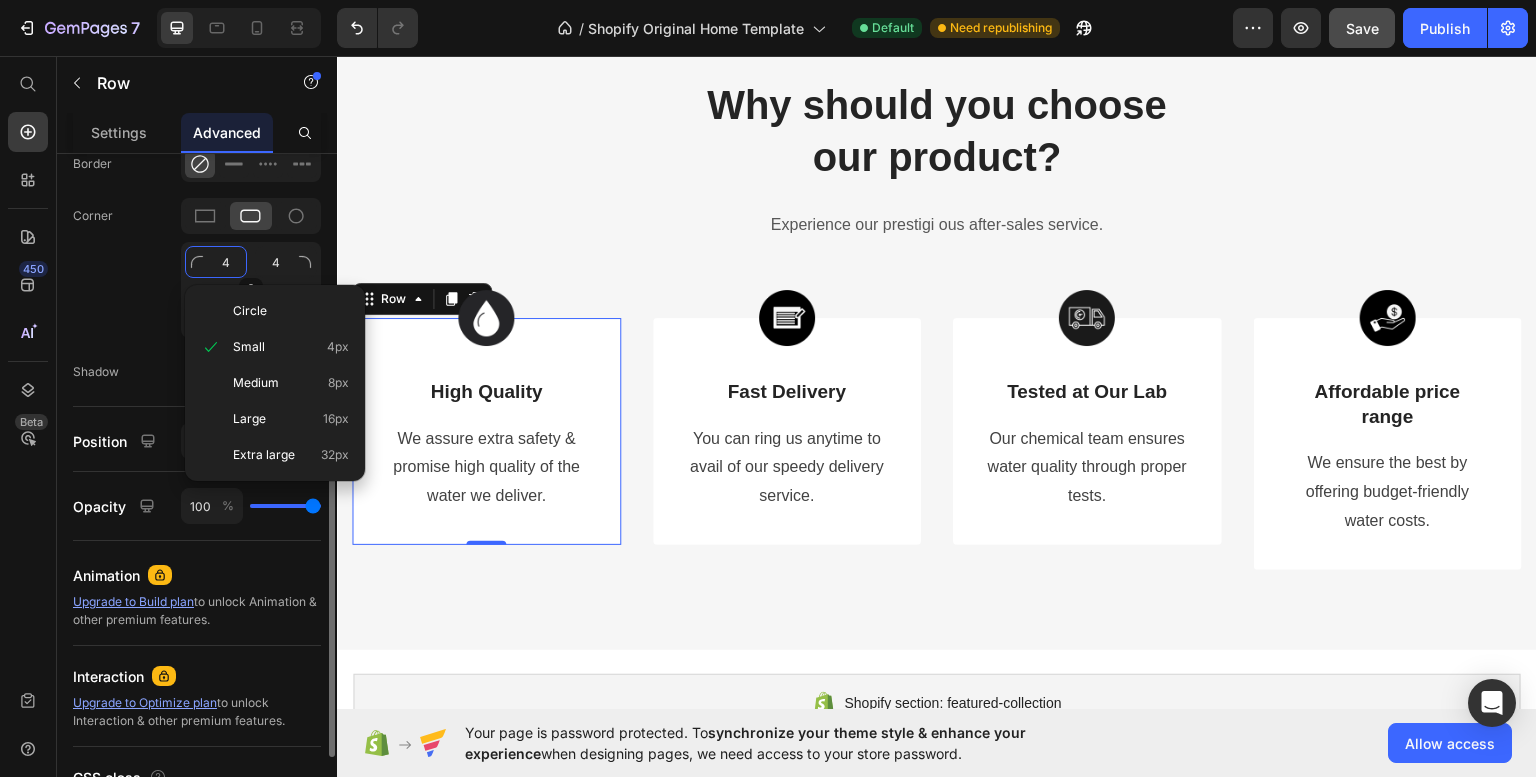 type on "5" 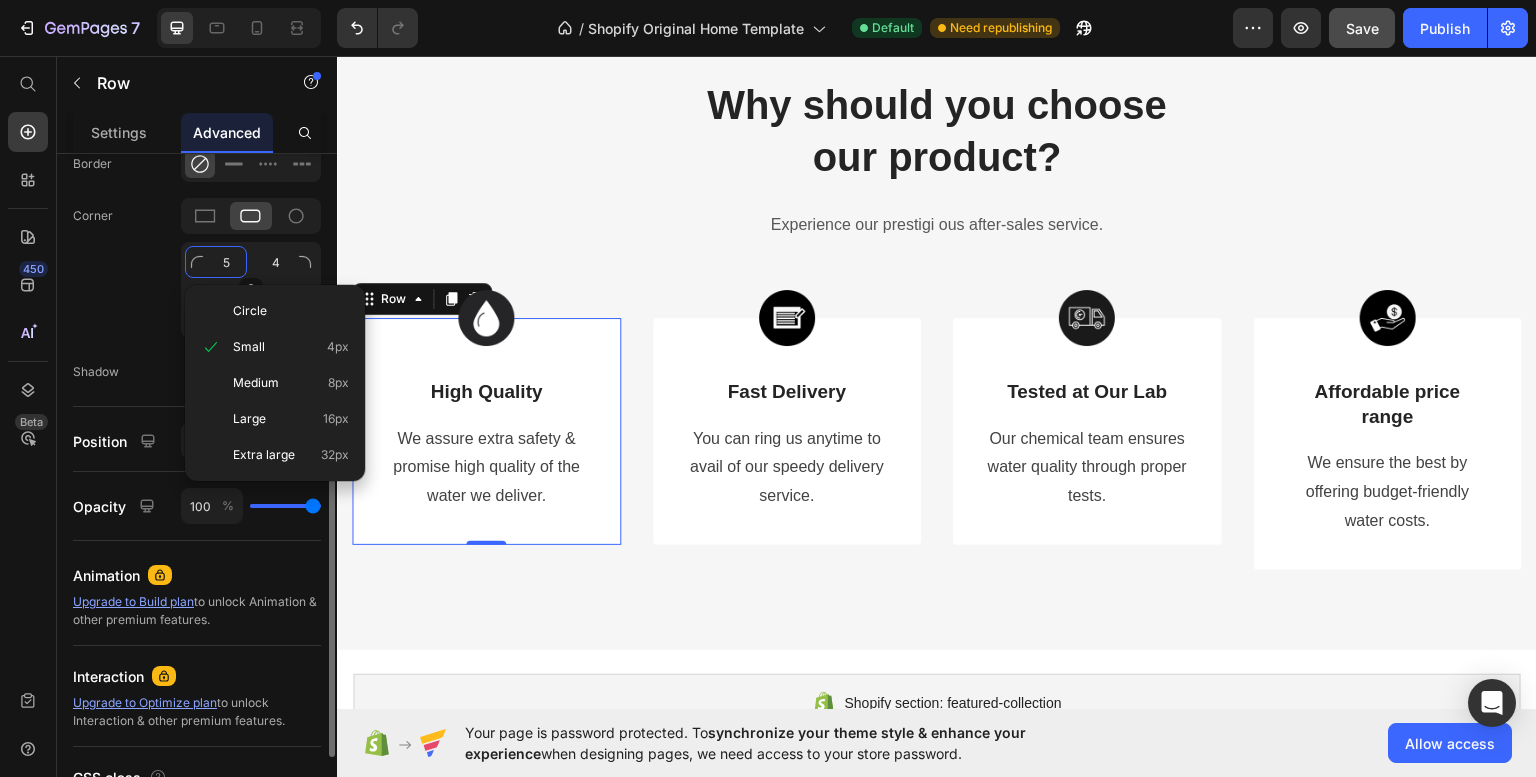 type on "5" 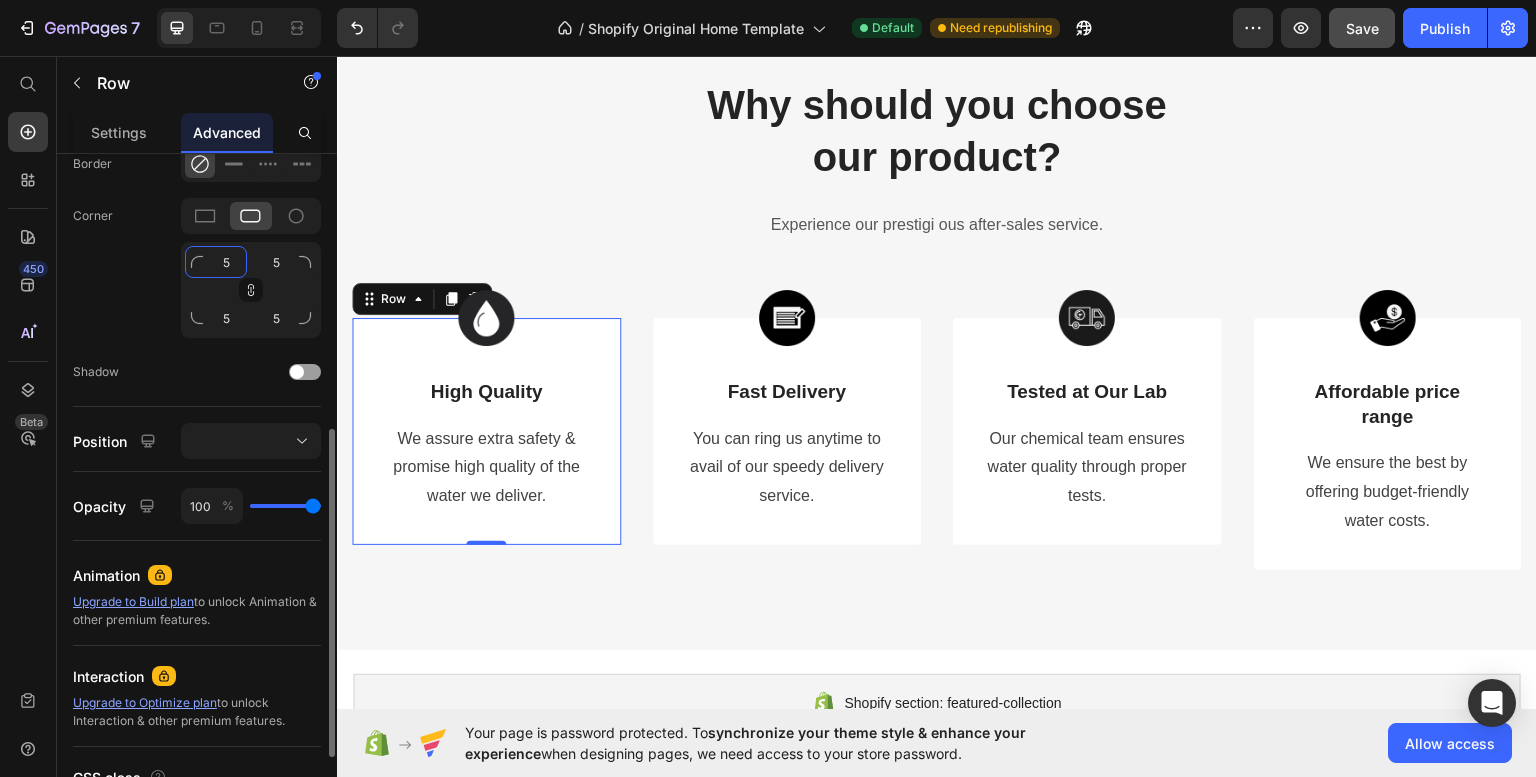 type on "6" 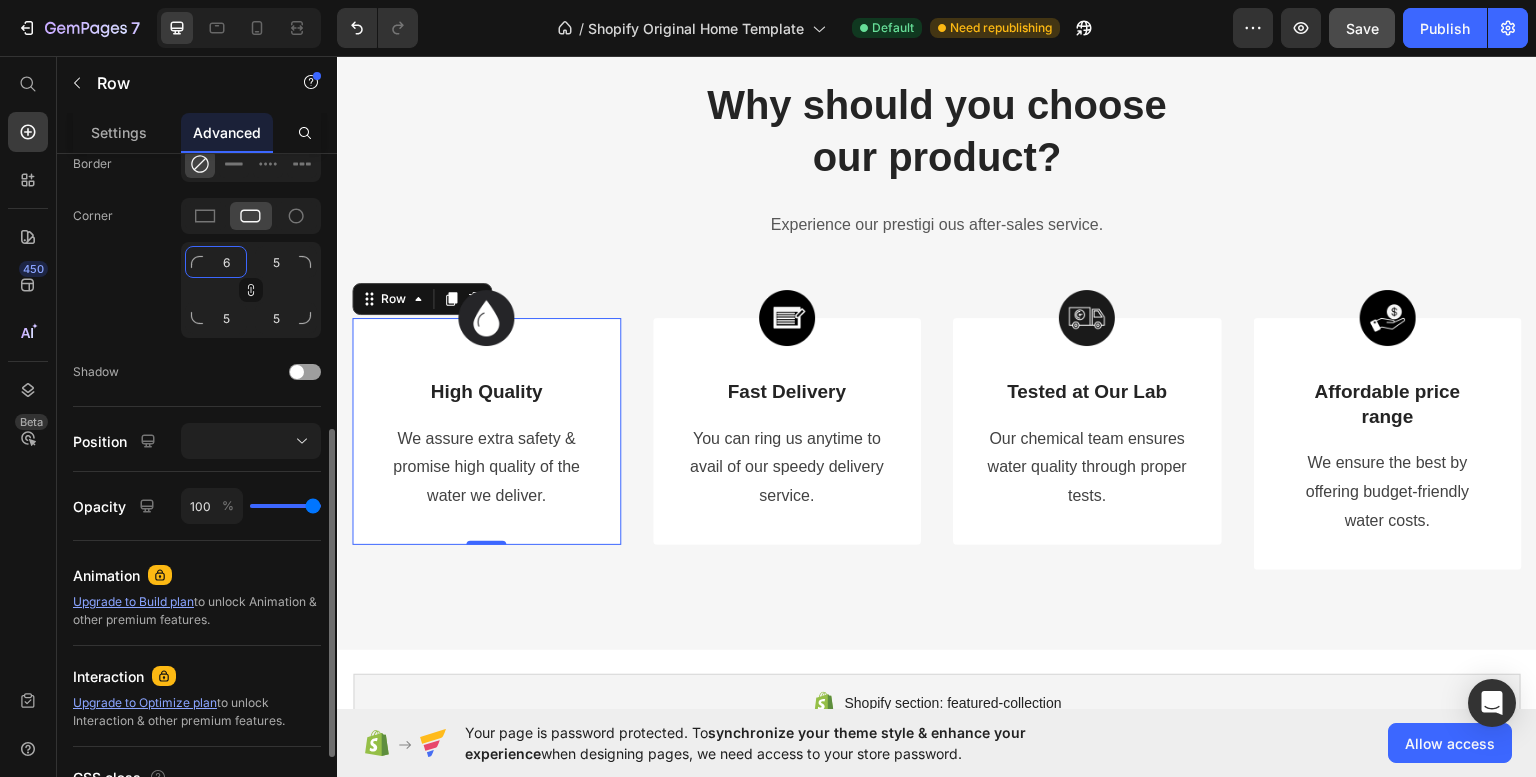 type on "6" 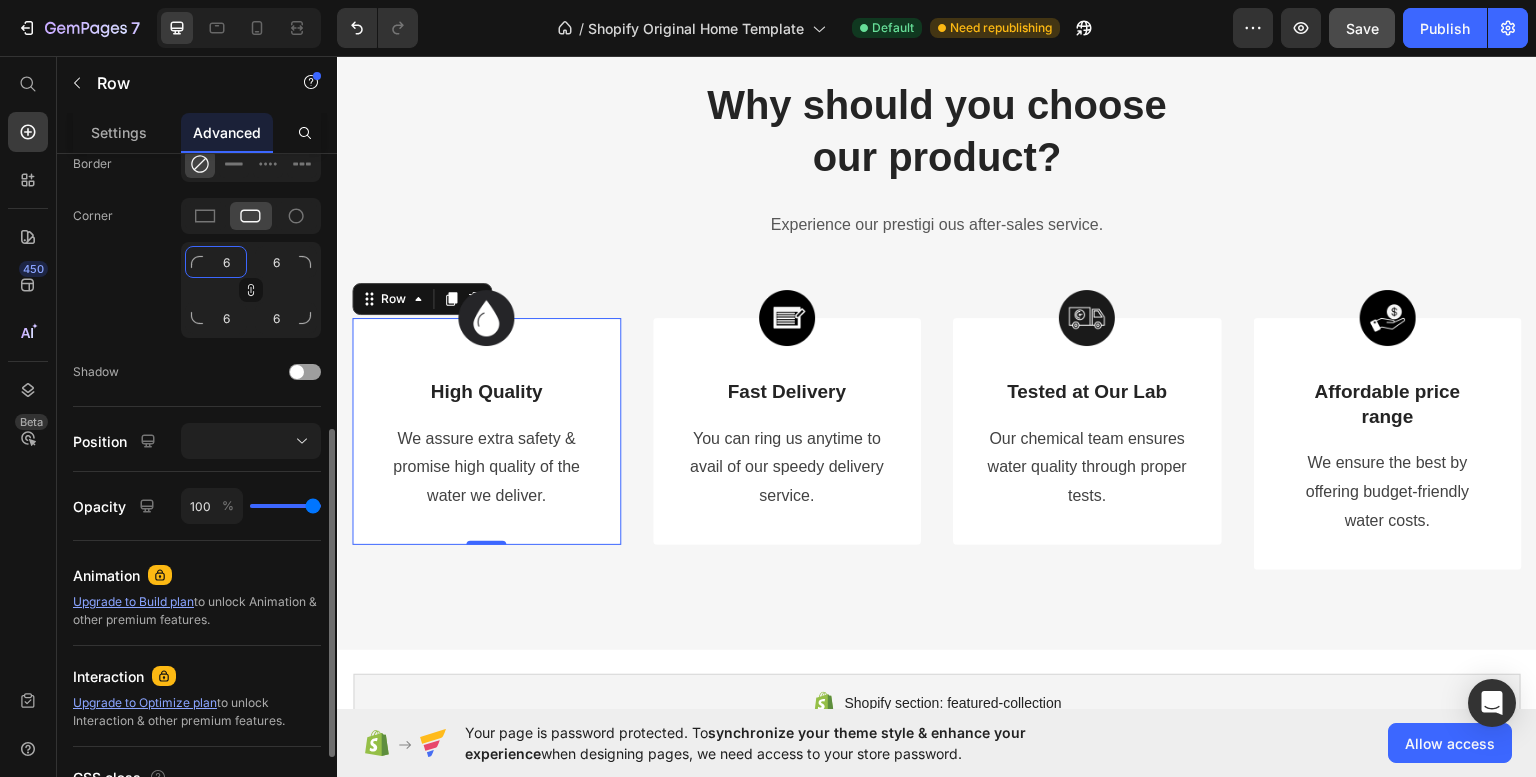 type on "7" 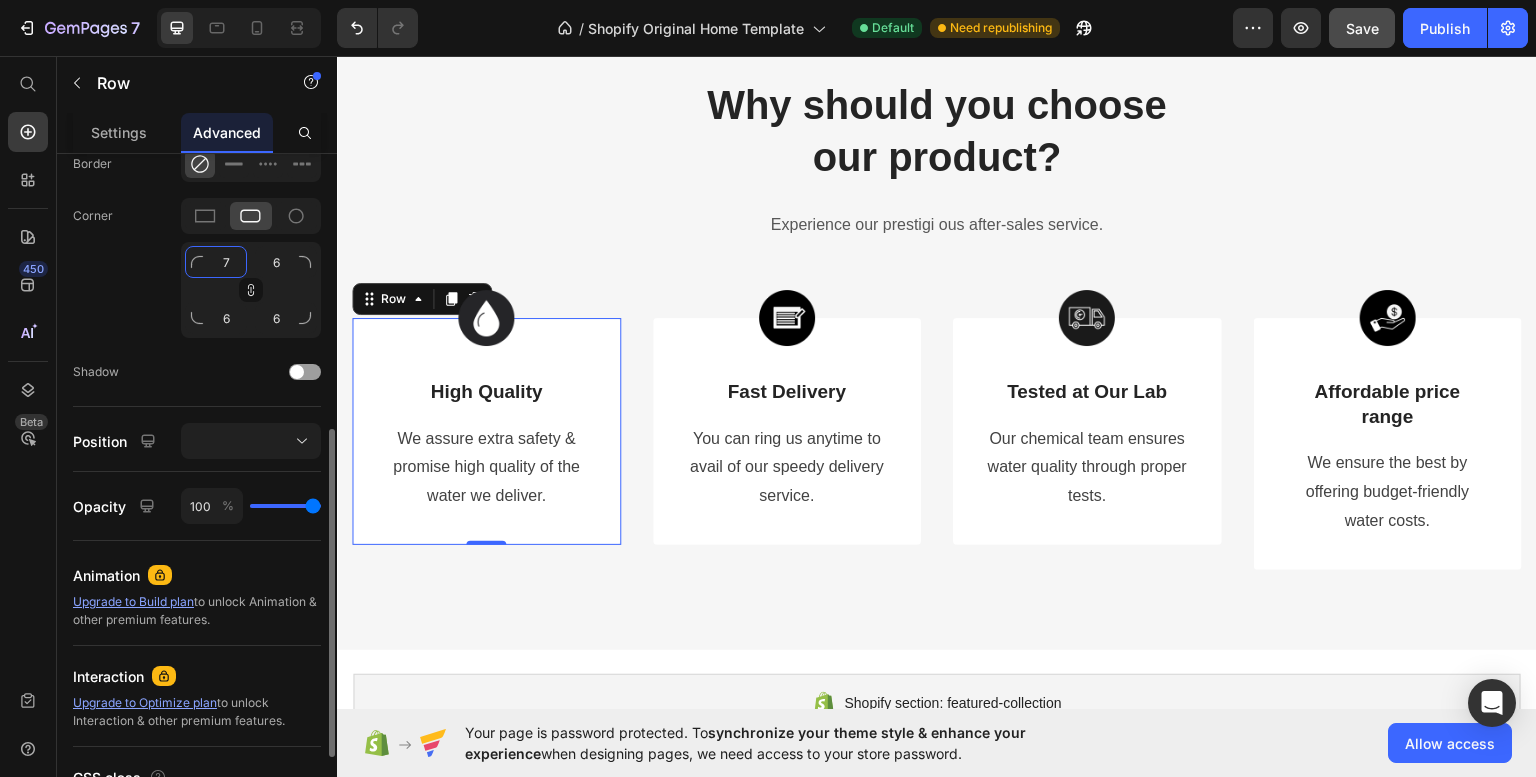 type on "7" 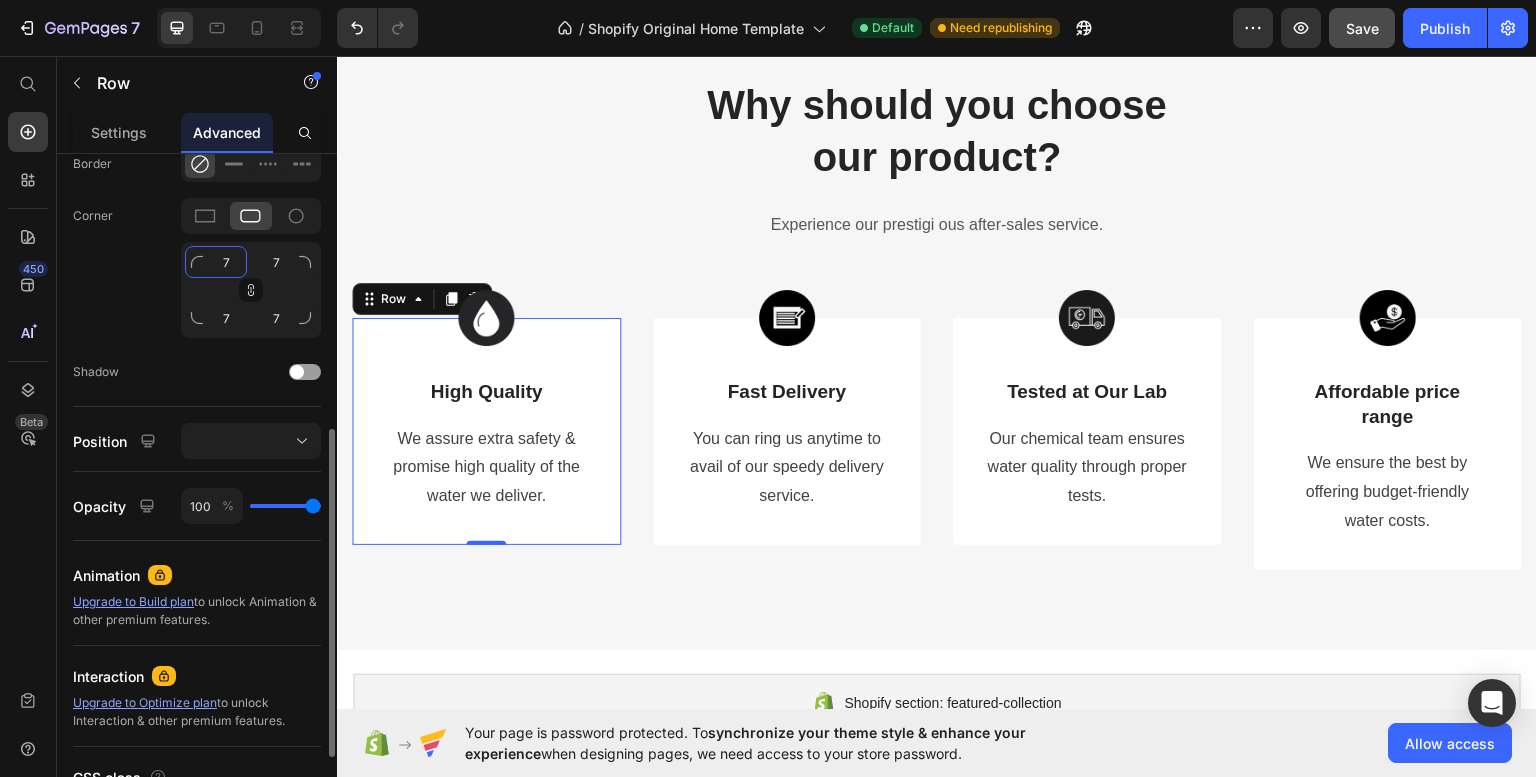 type on "8" 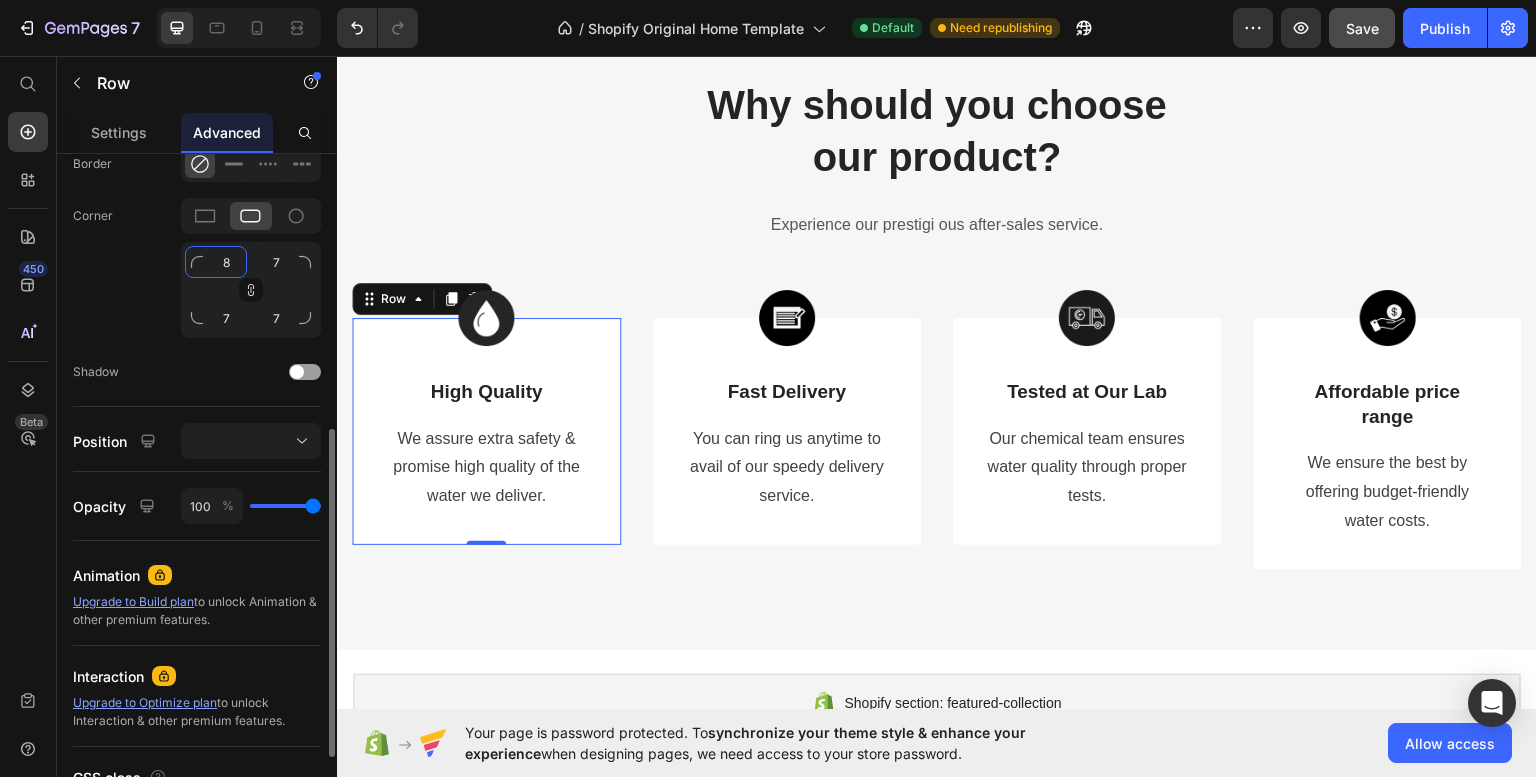 type on "8" 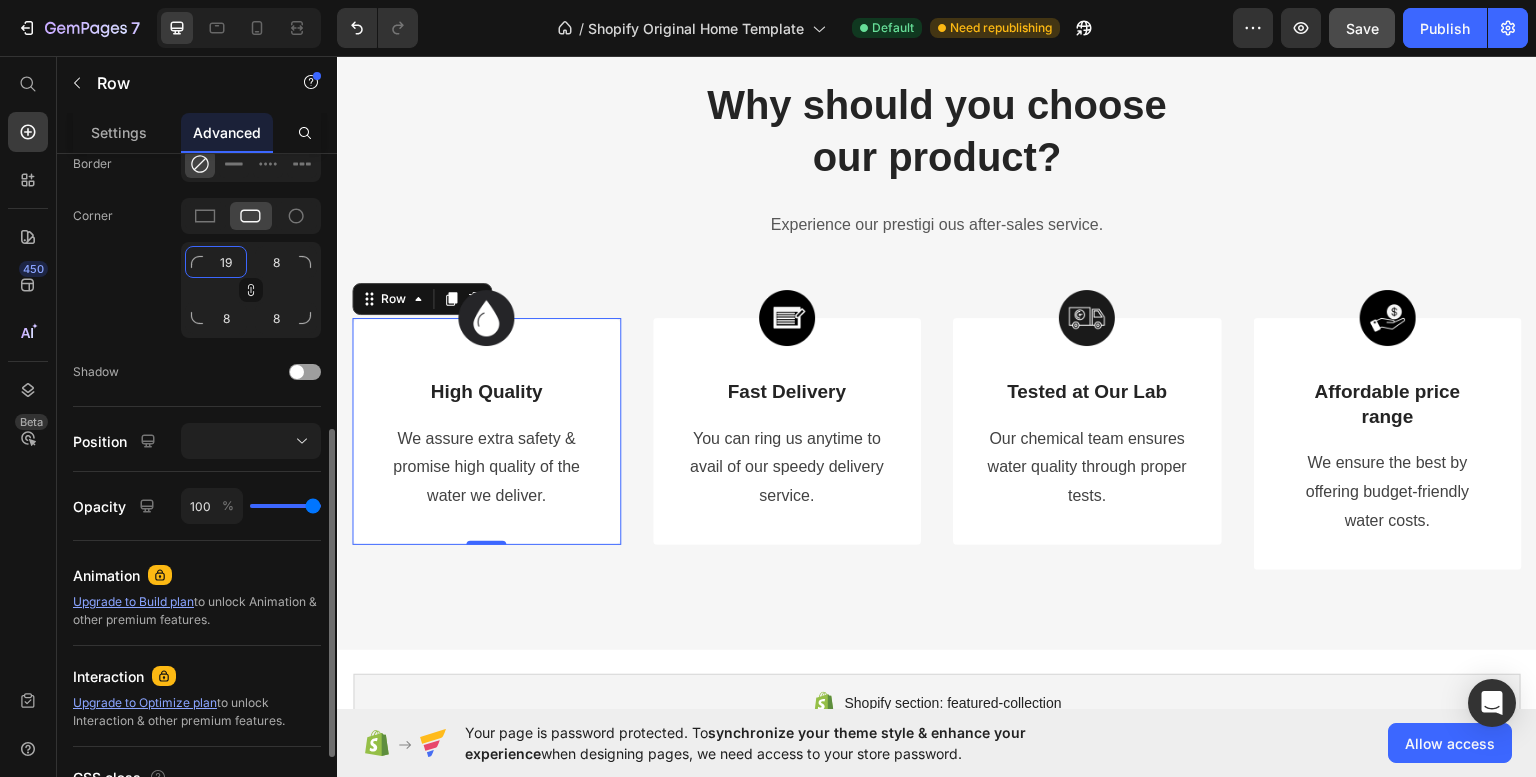 type on "20" 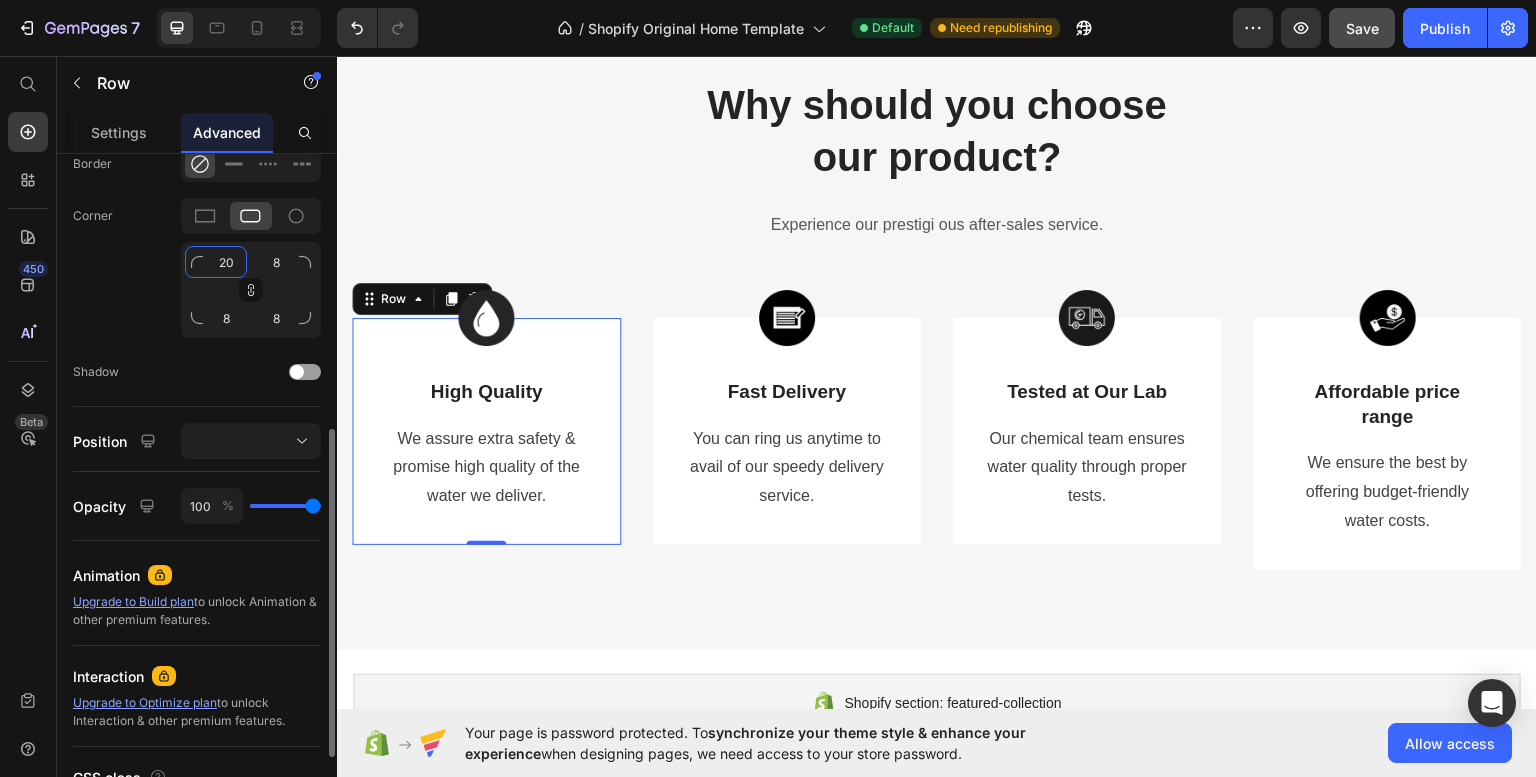 type on "20" 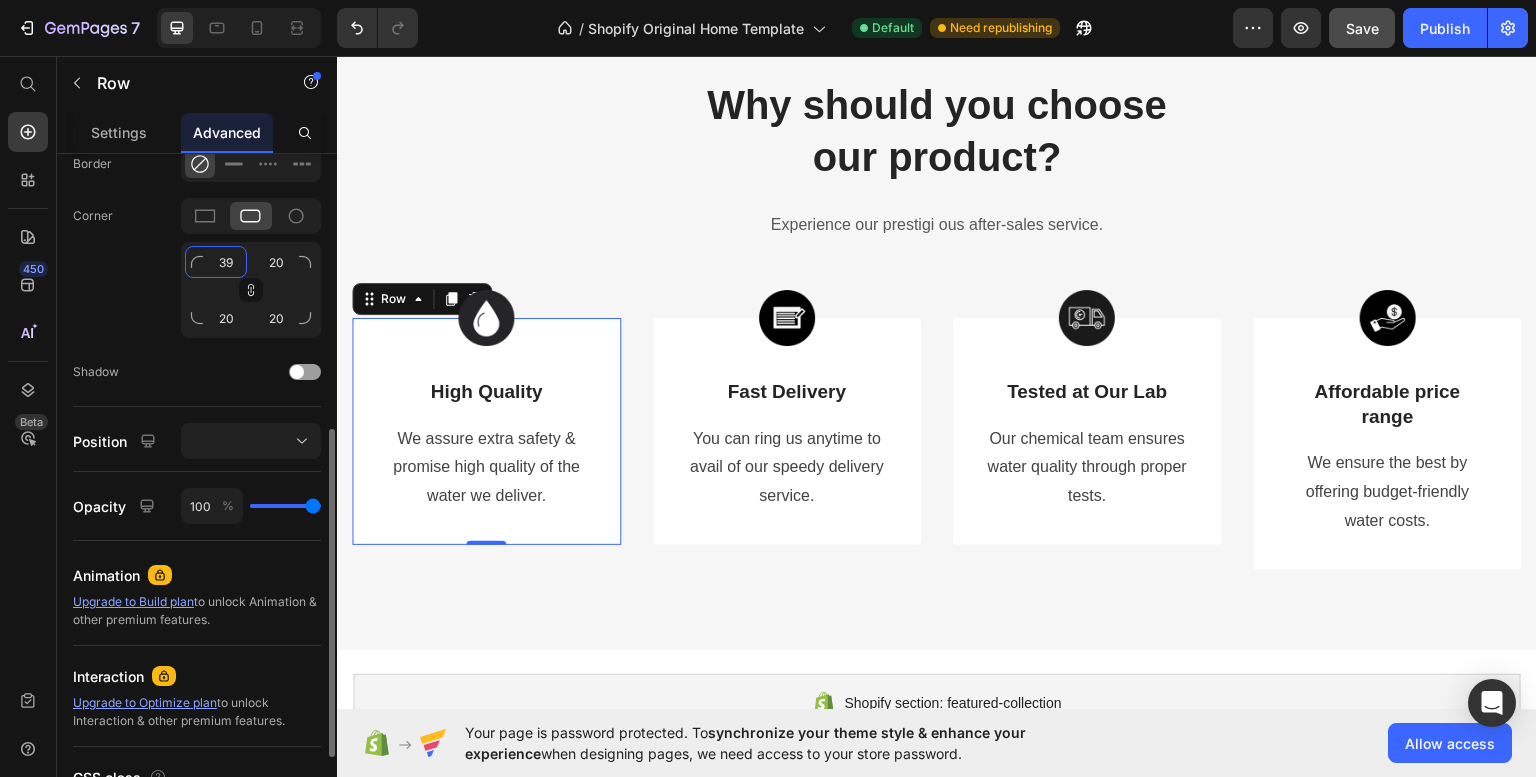 type on "40" 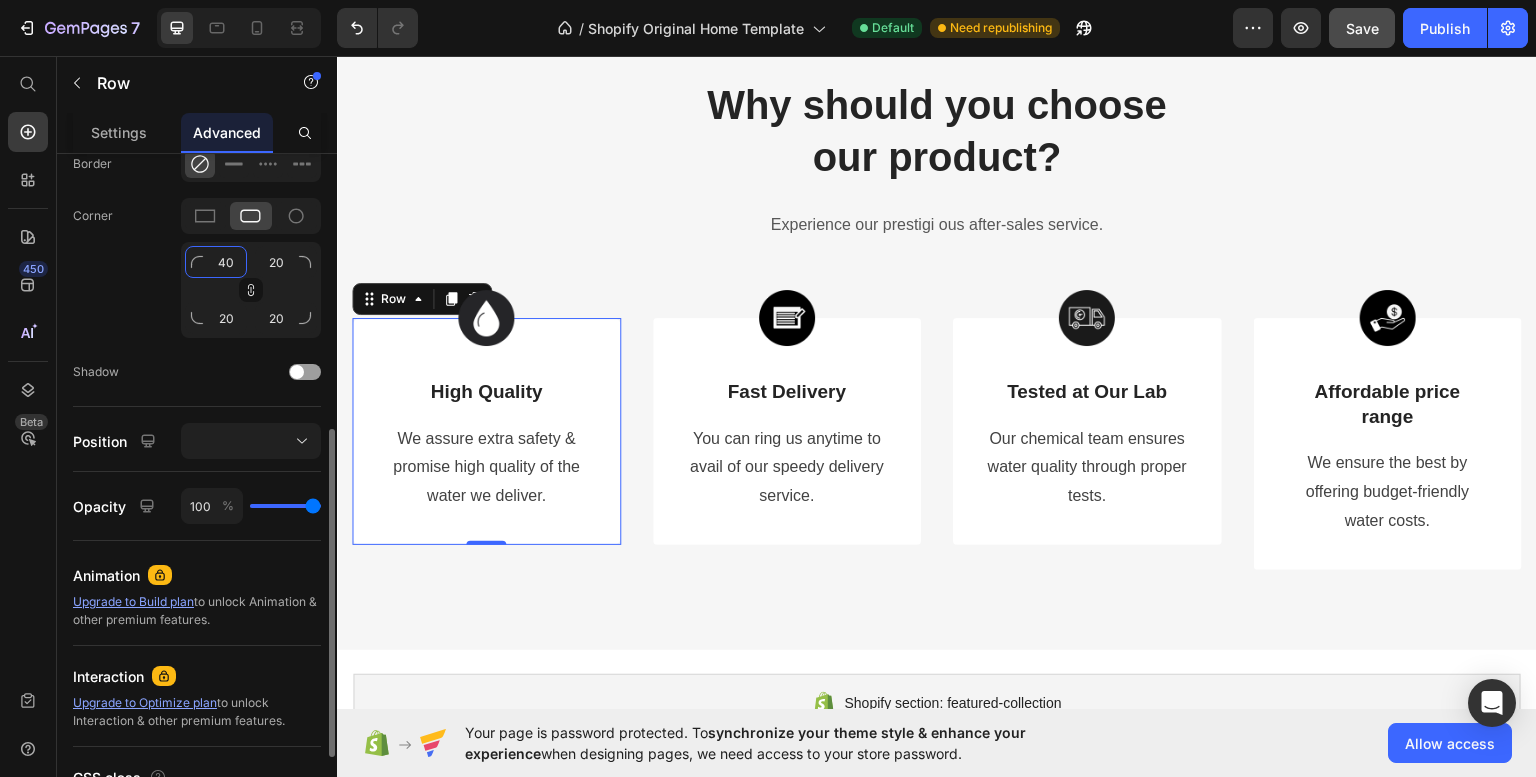 type on "40" 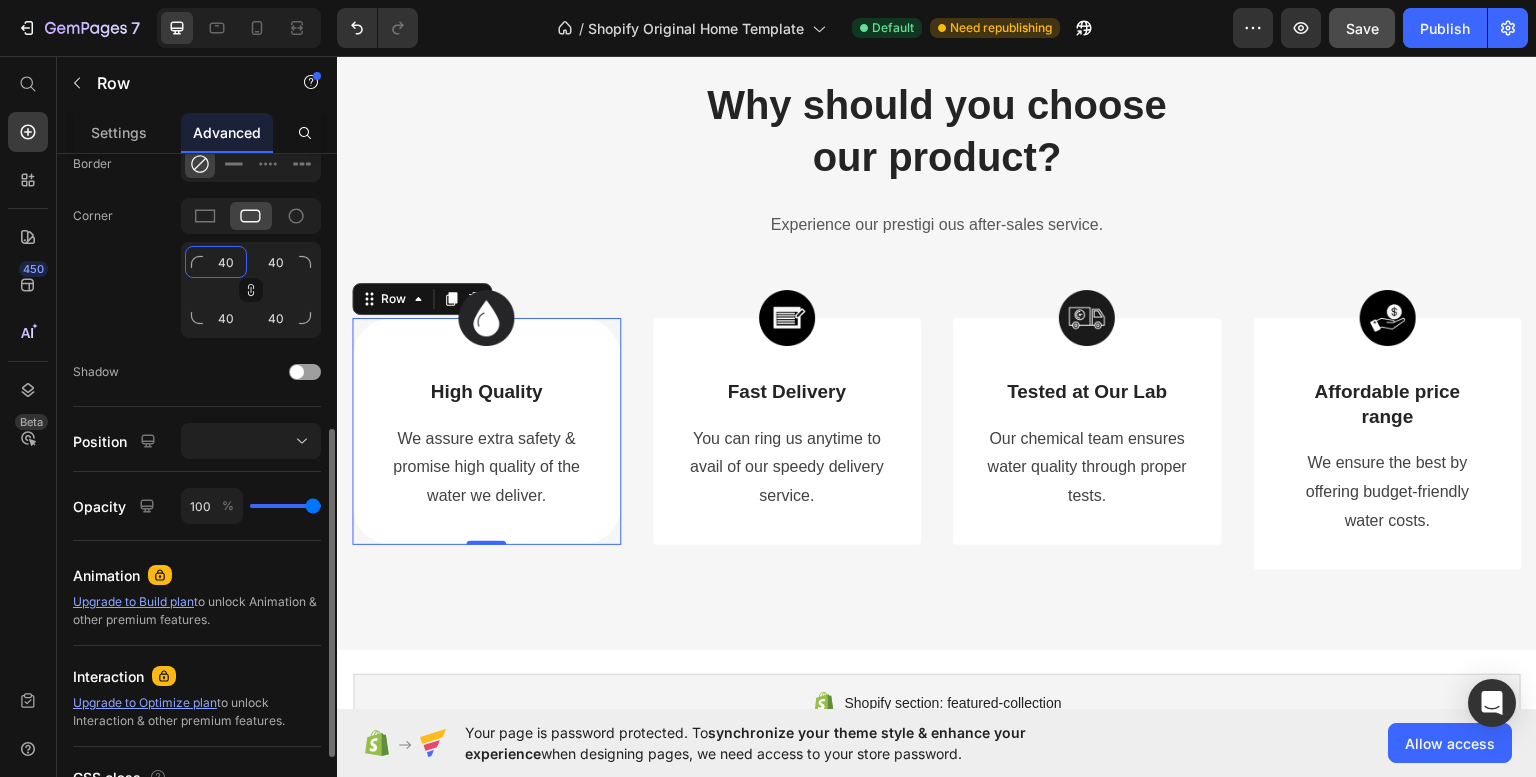 type on "41" 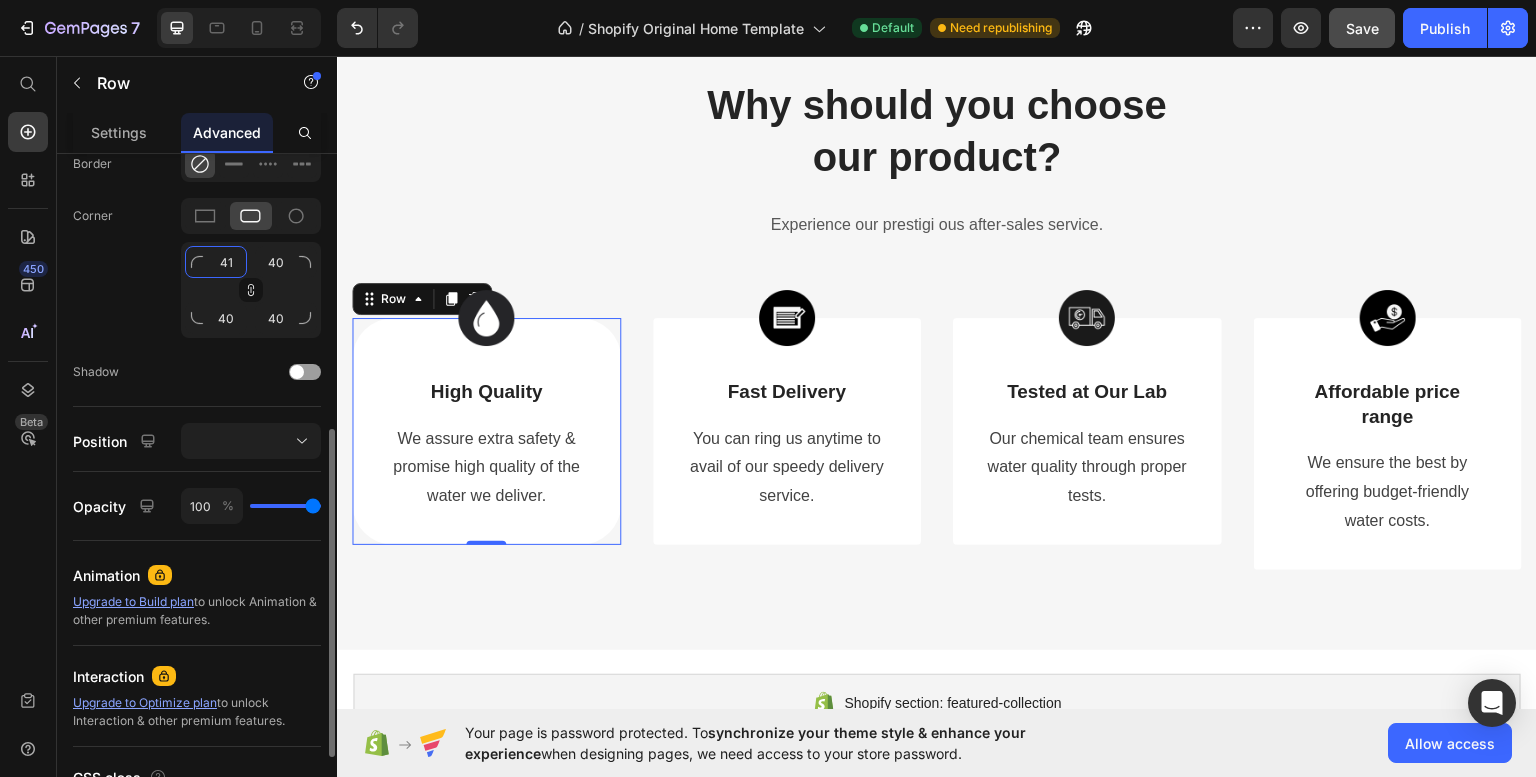 type on "41" 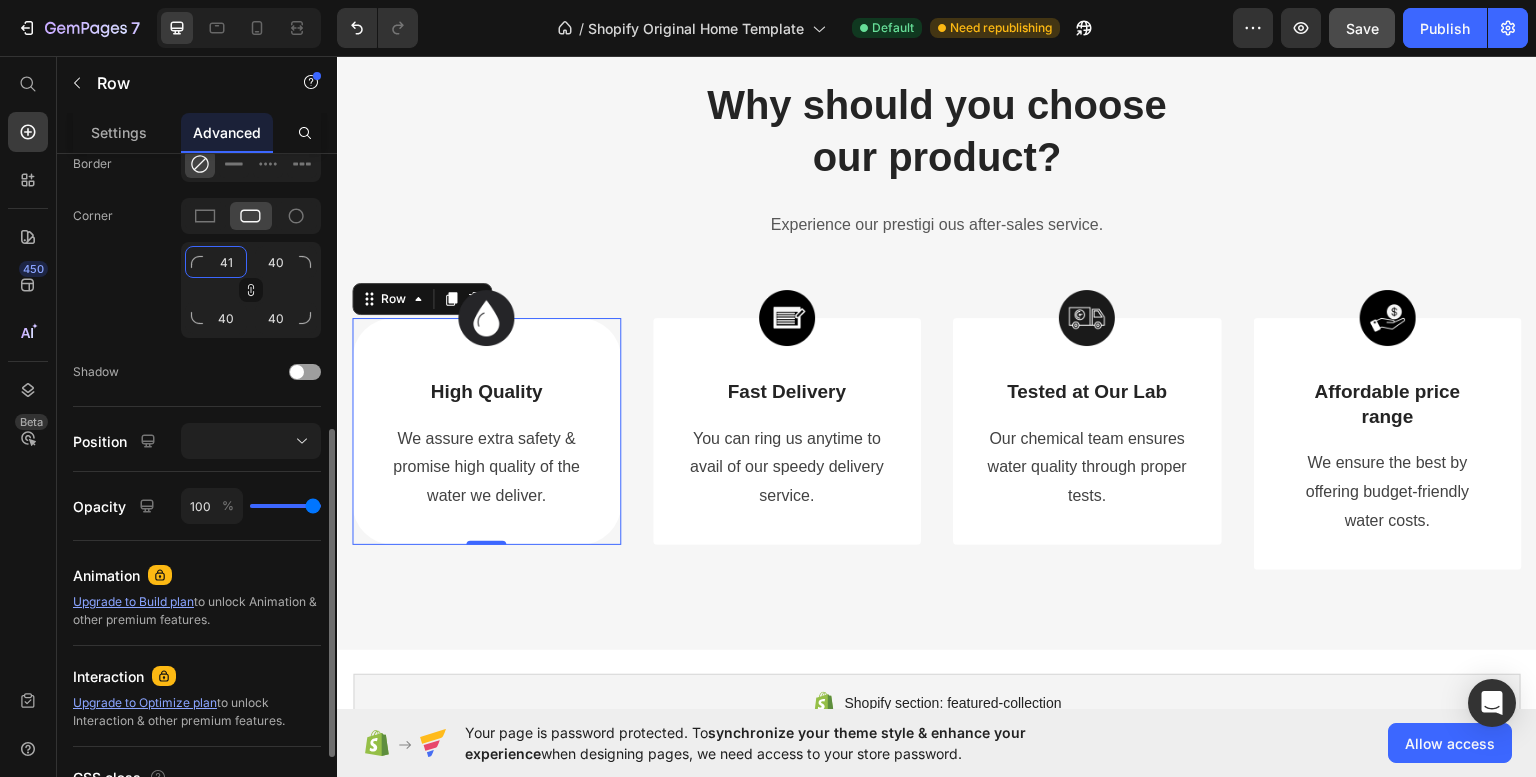 type on "41" 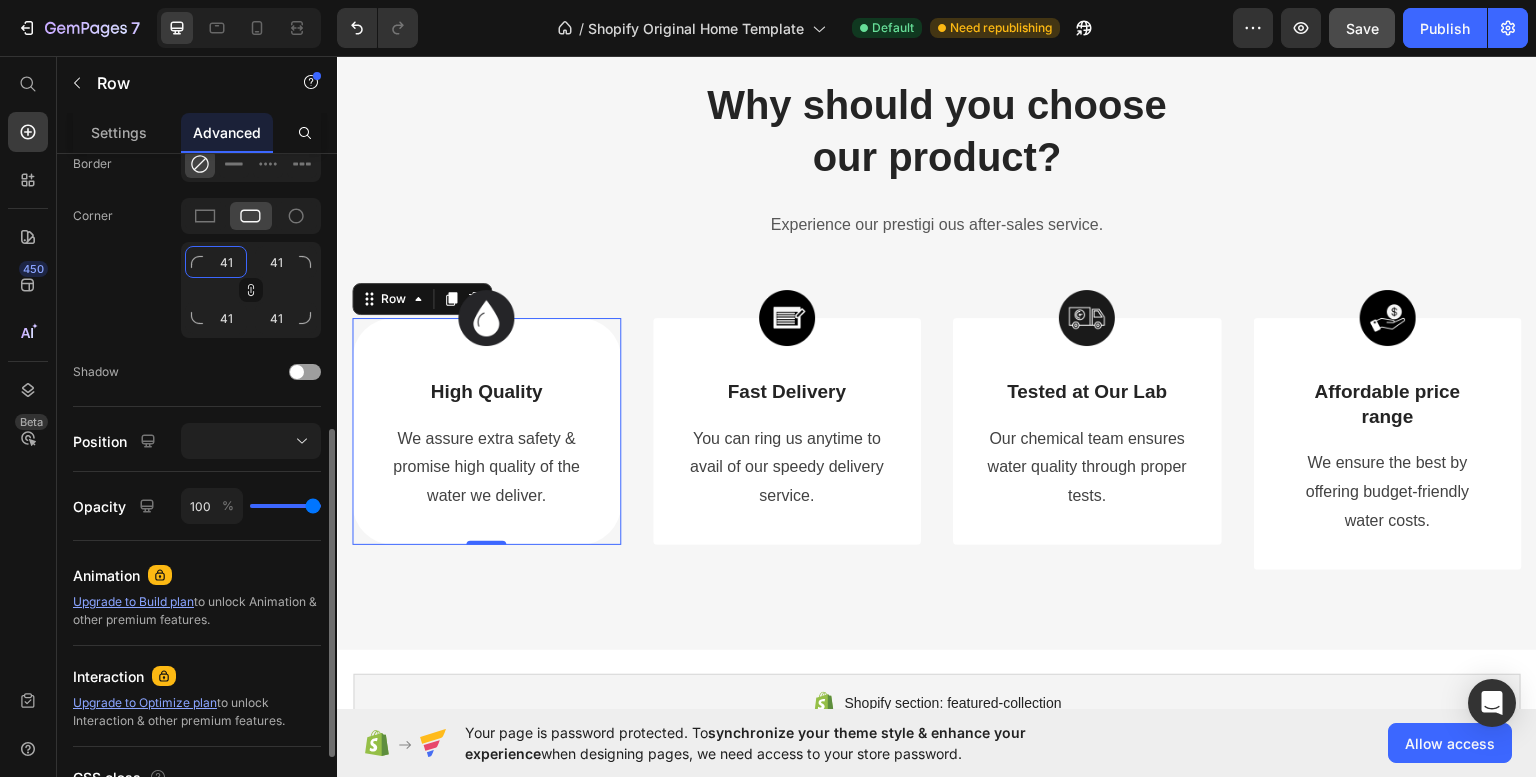 type on "42" 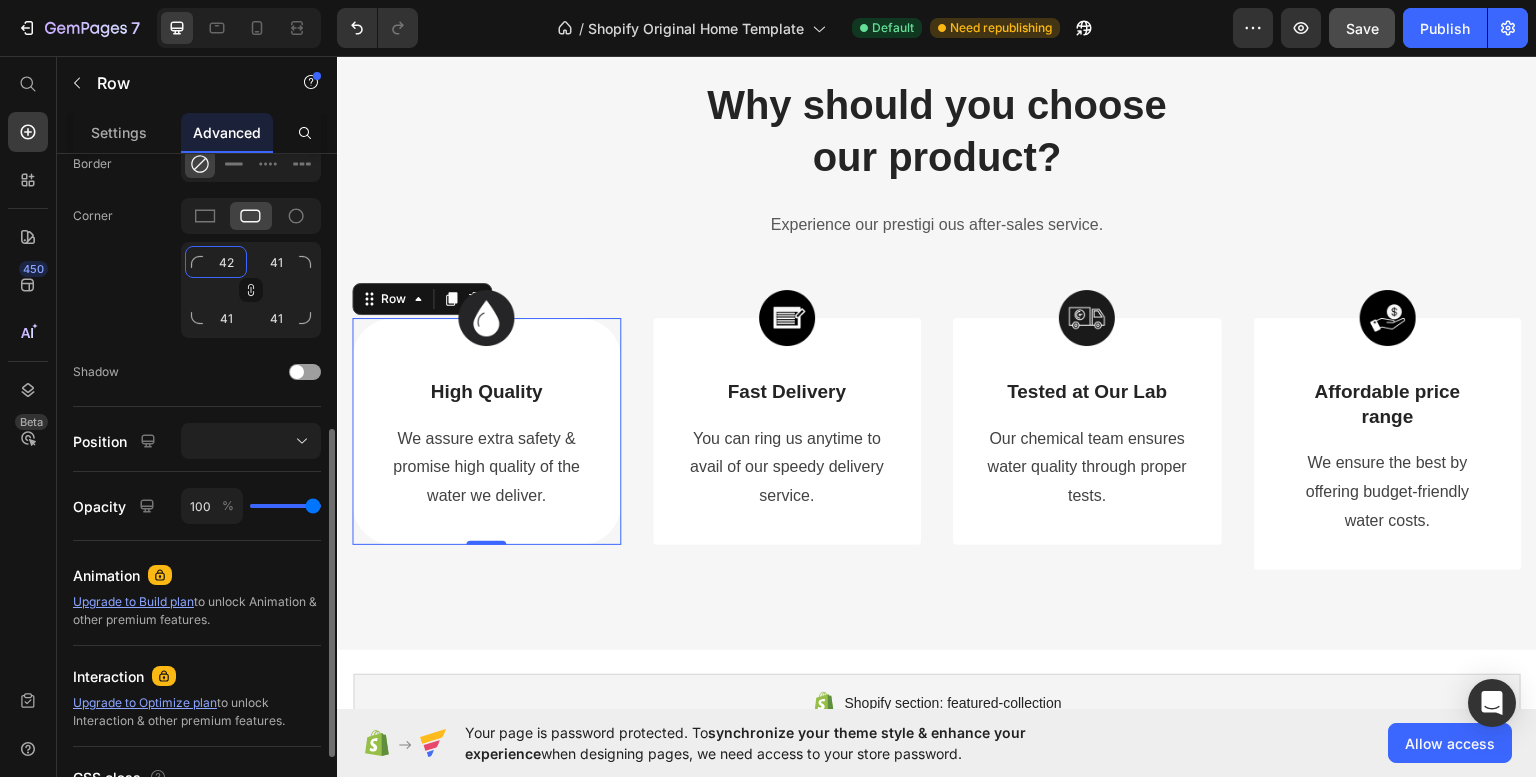 type on "42" 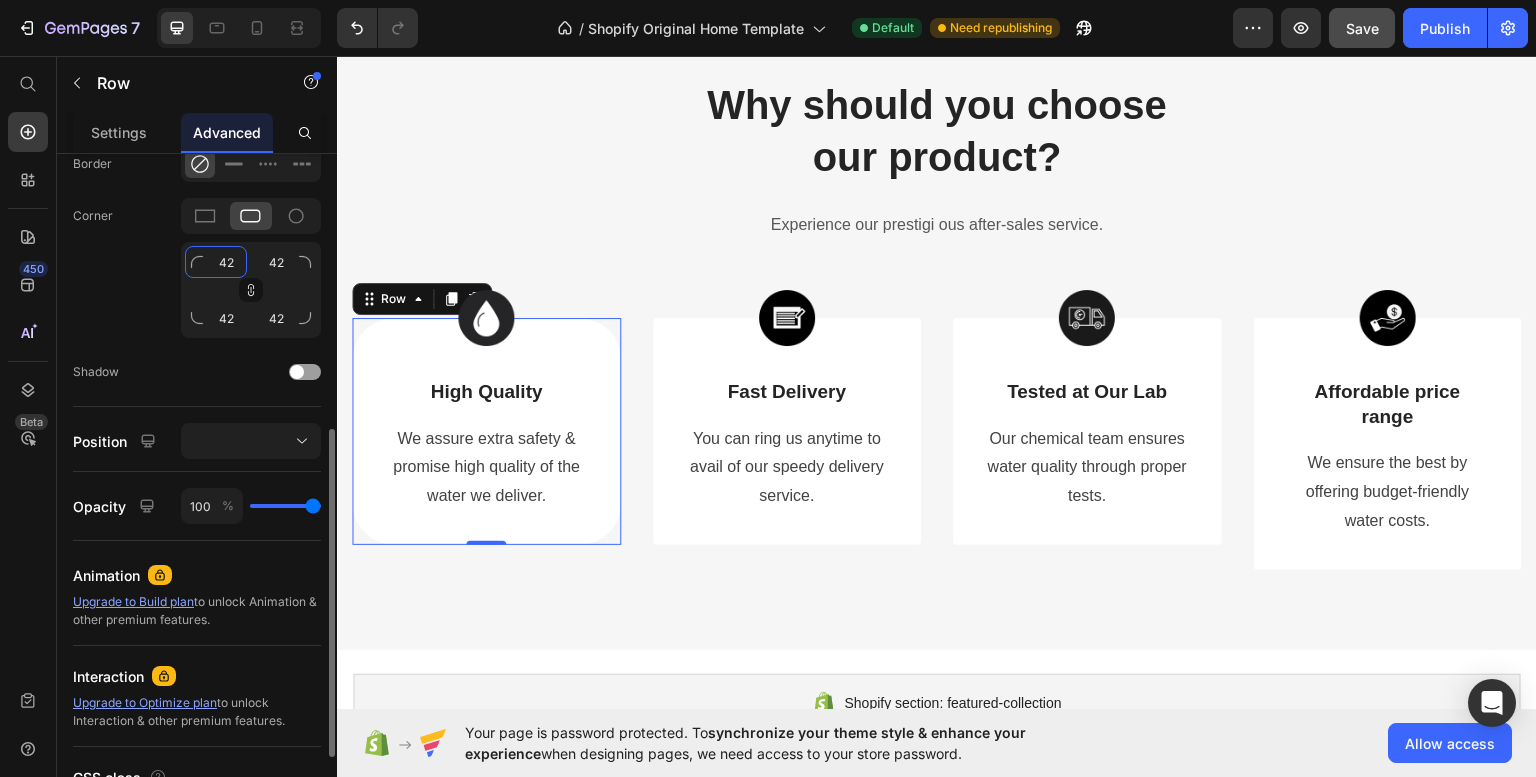 type on "43" 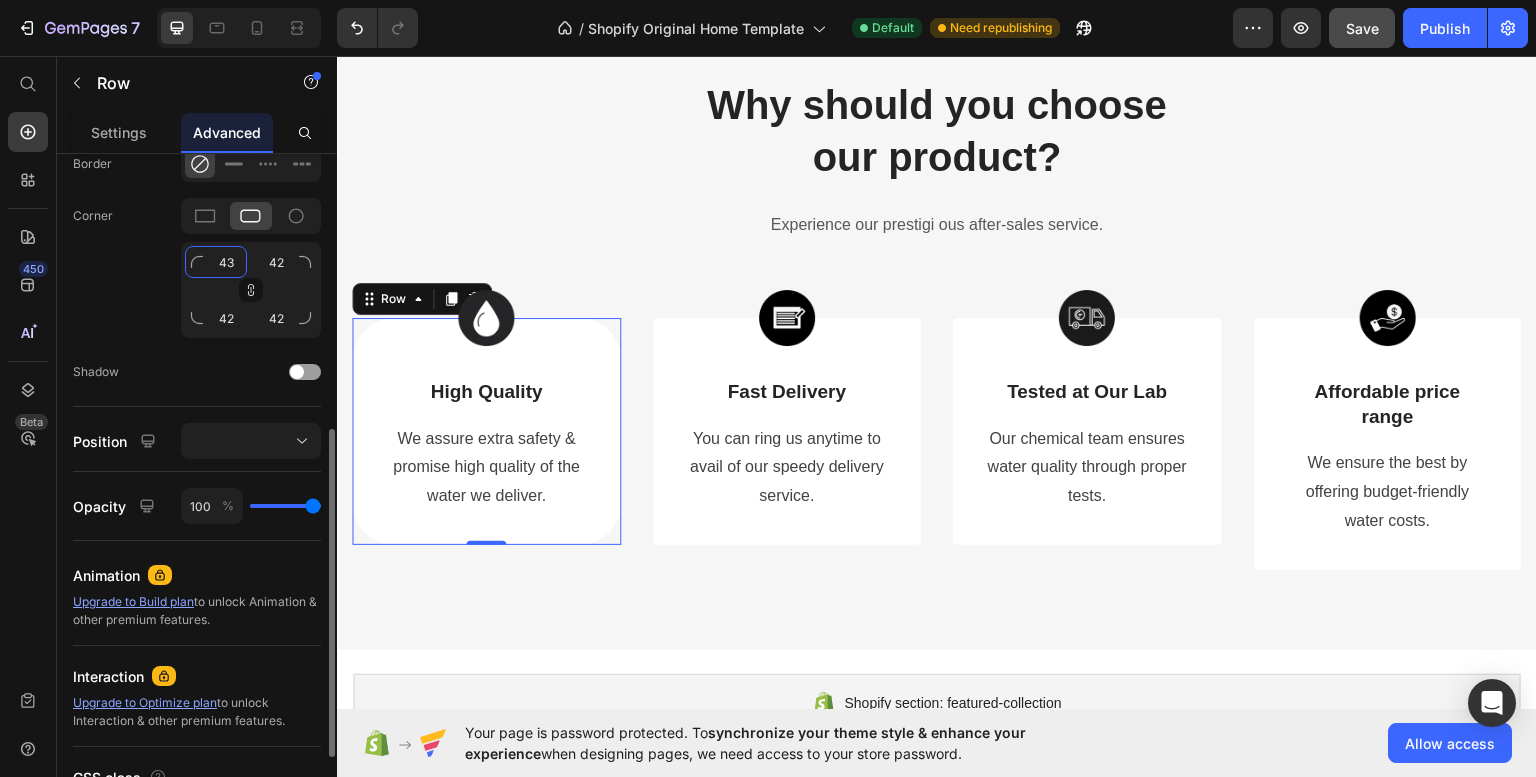 type on "43" 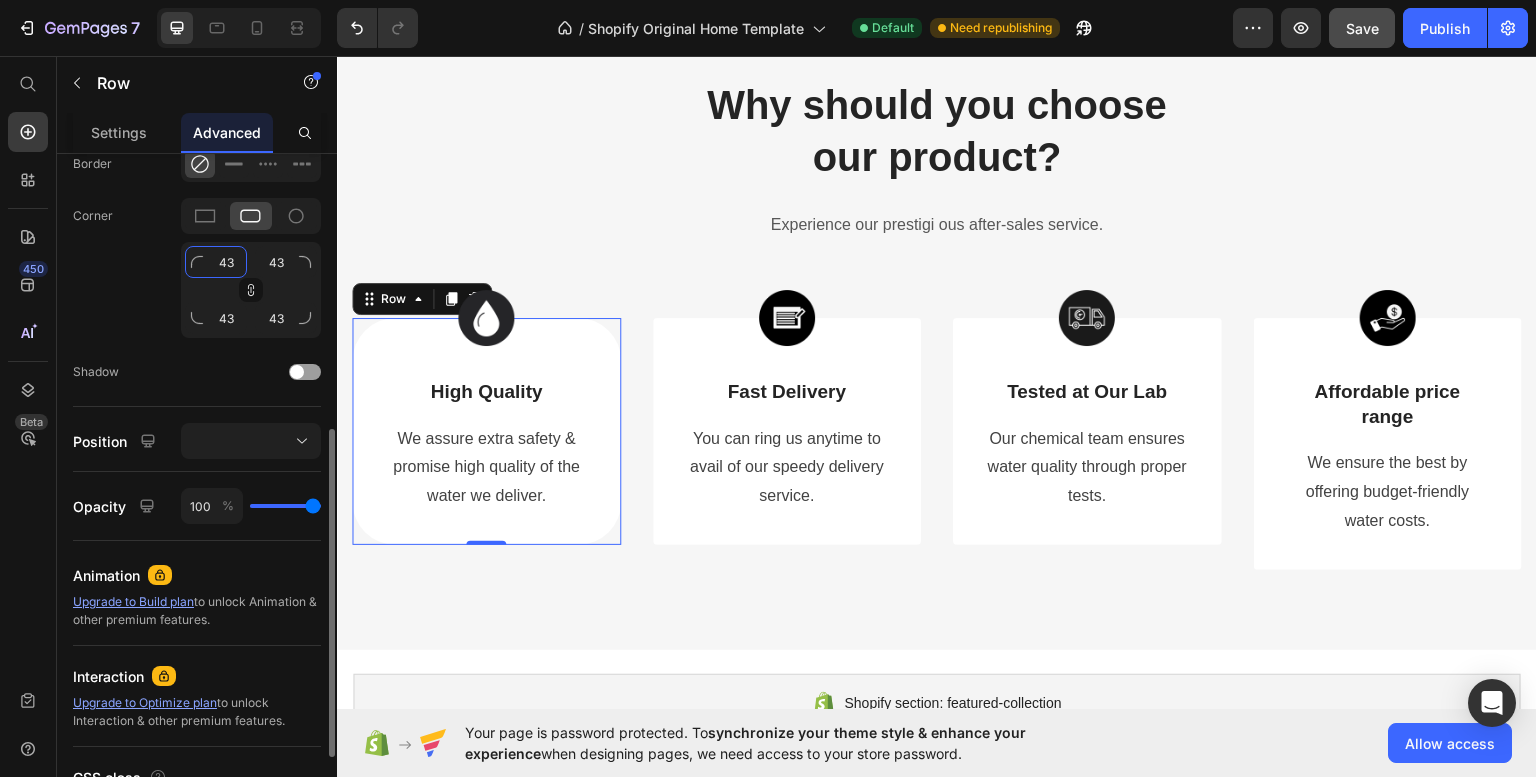 type on "44" 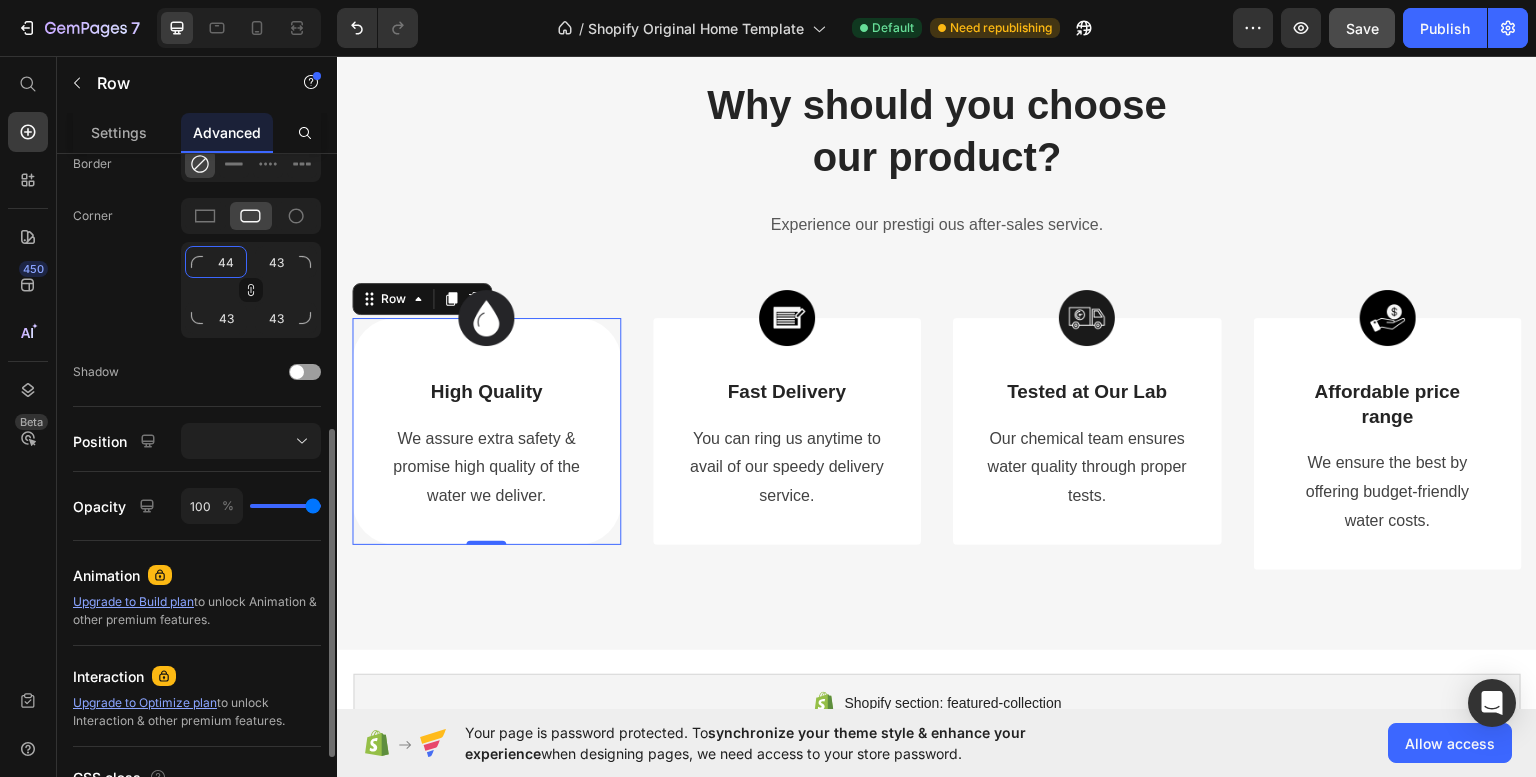 type on "44" 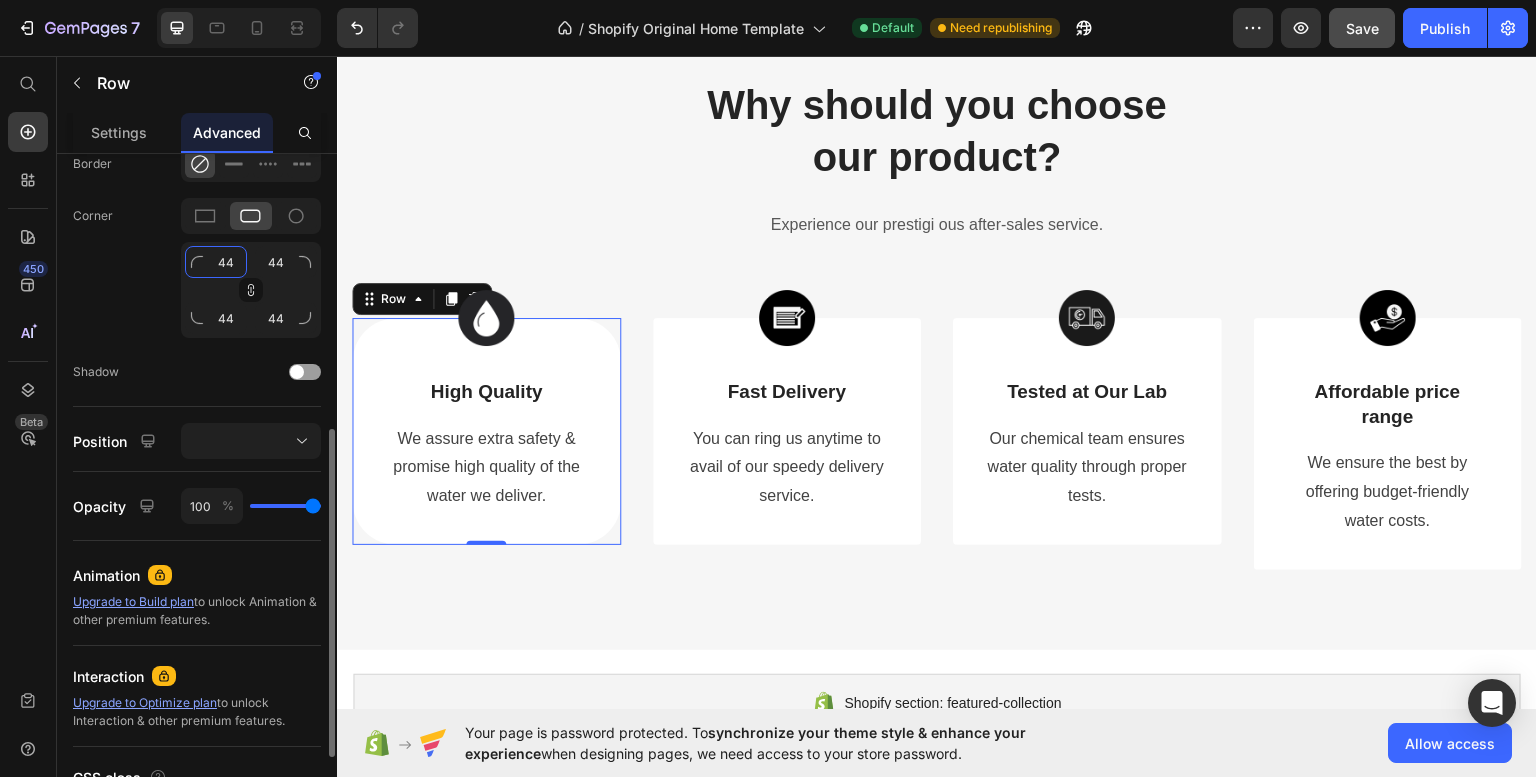 type on "45" 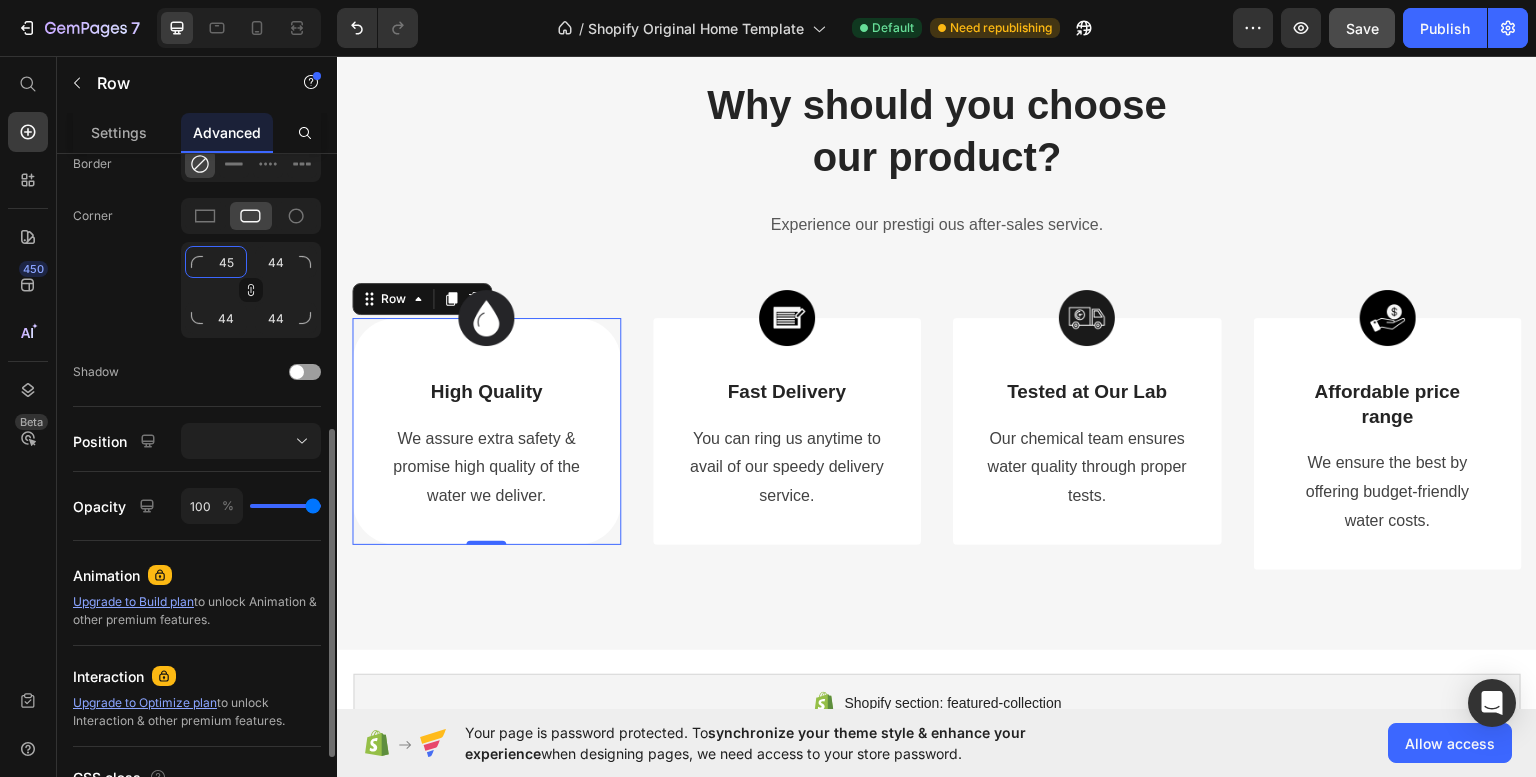 type on "45" 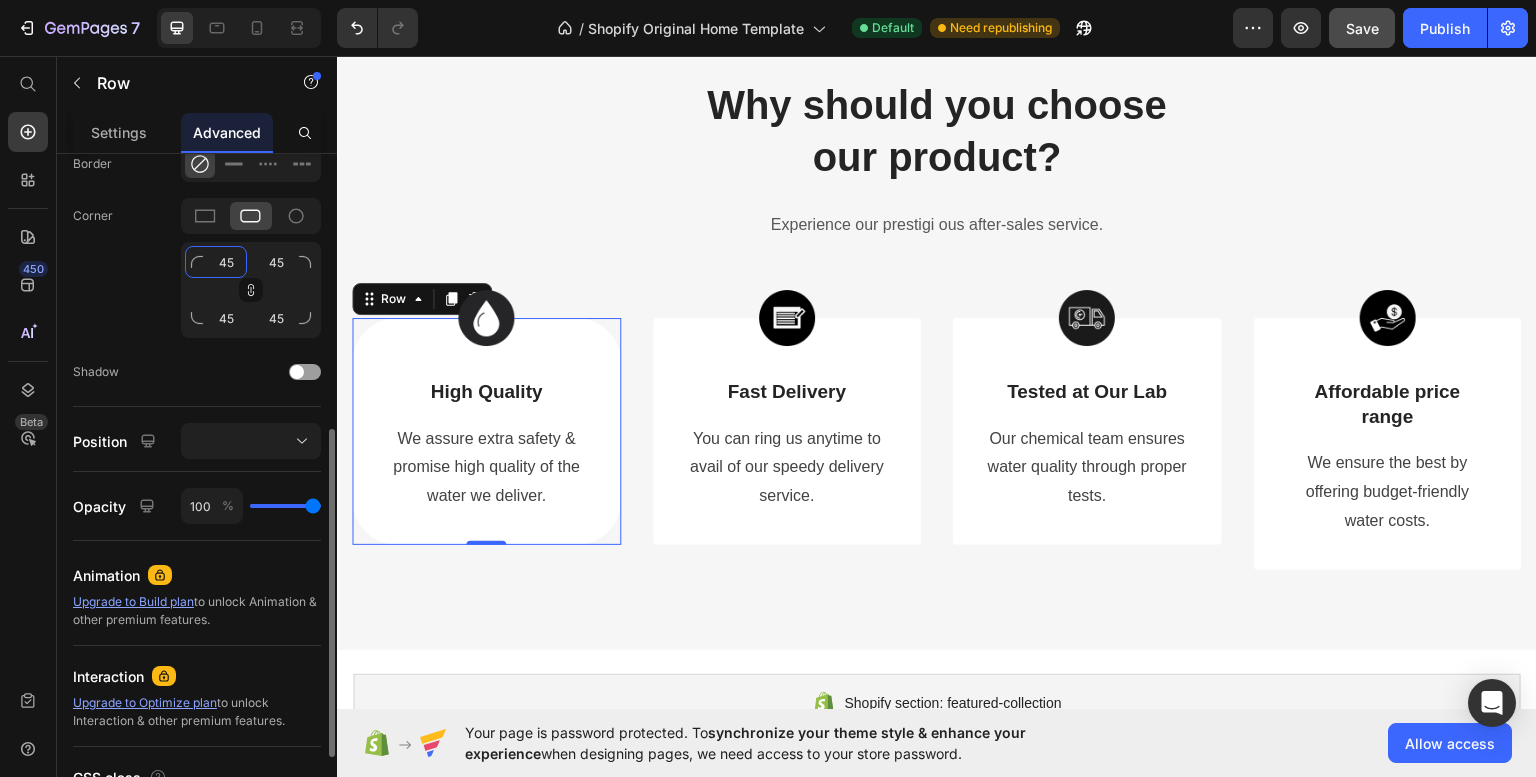 type on "46" 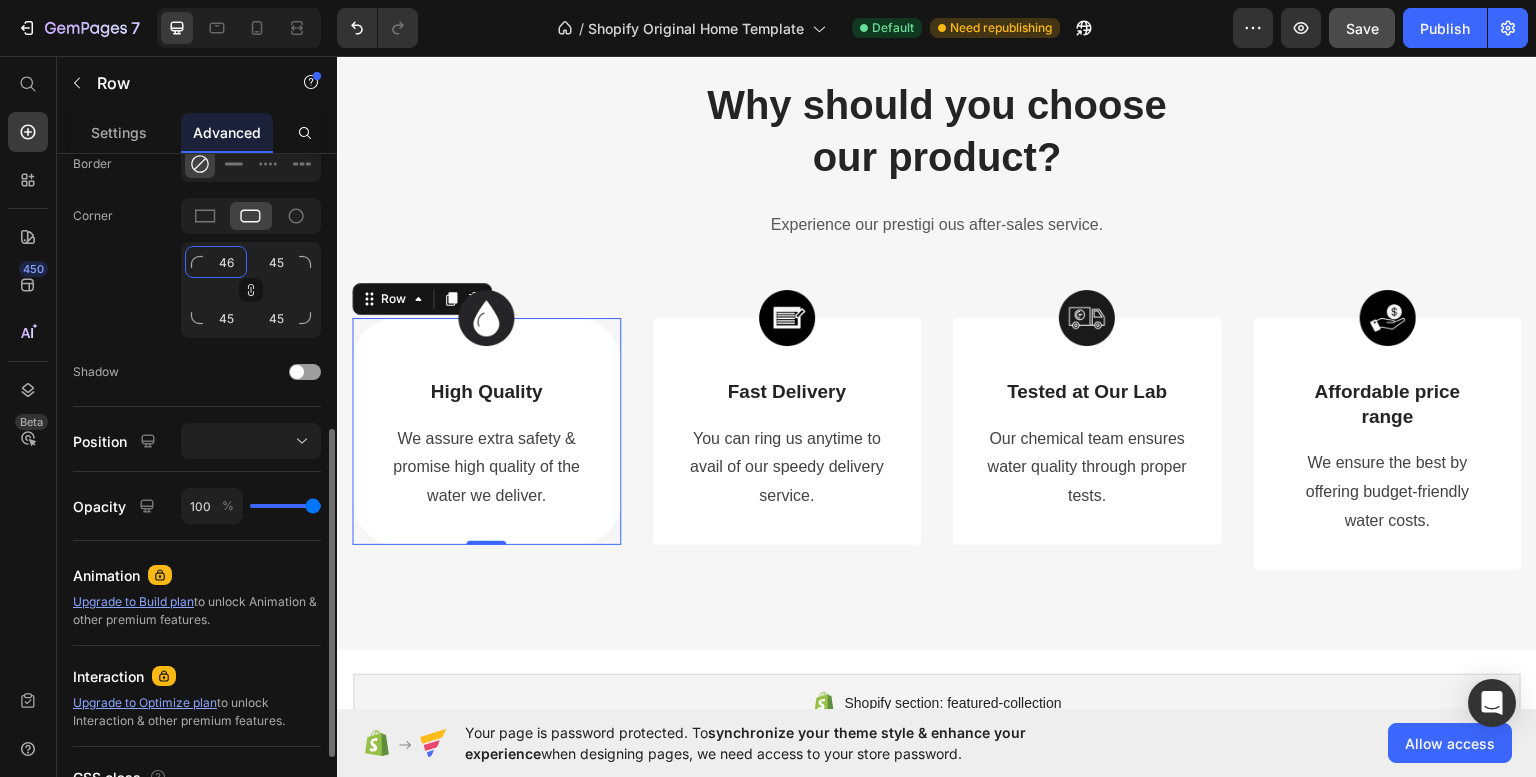 type on "46" 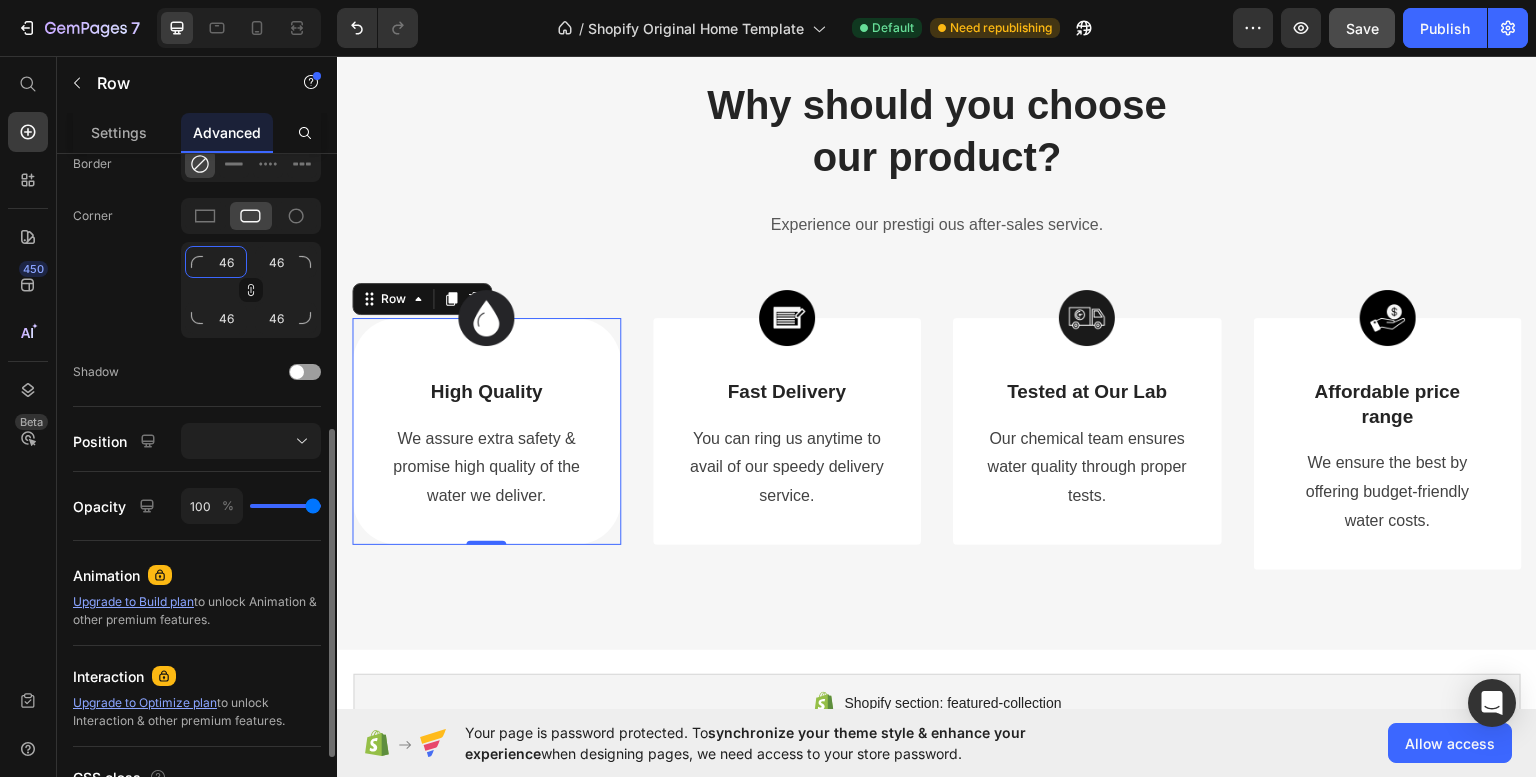 type on "45" 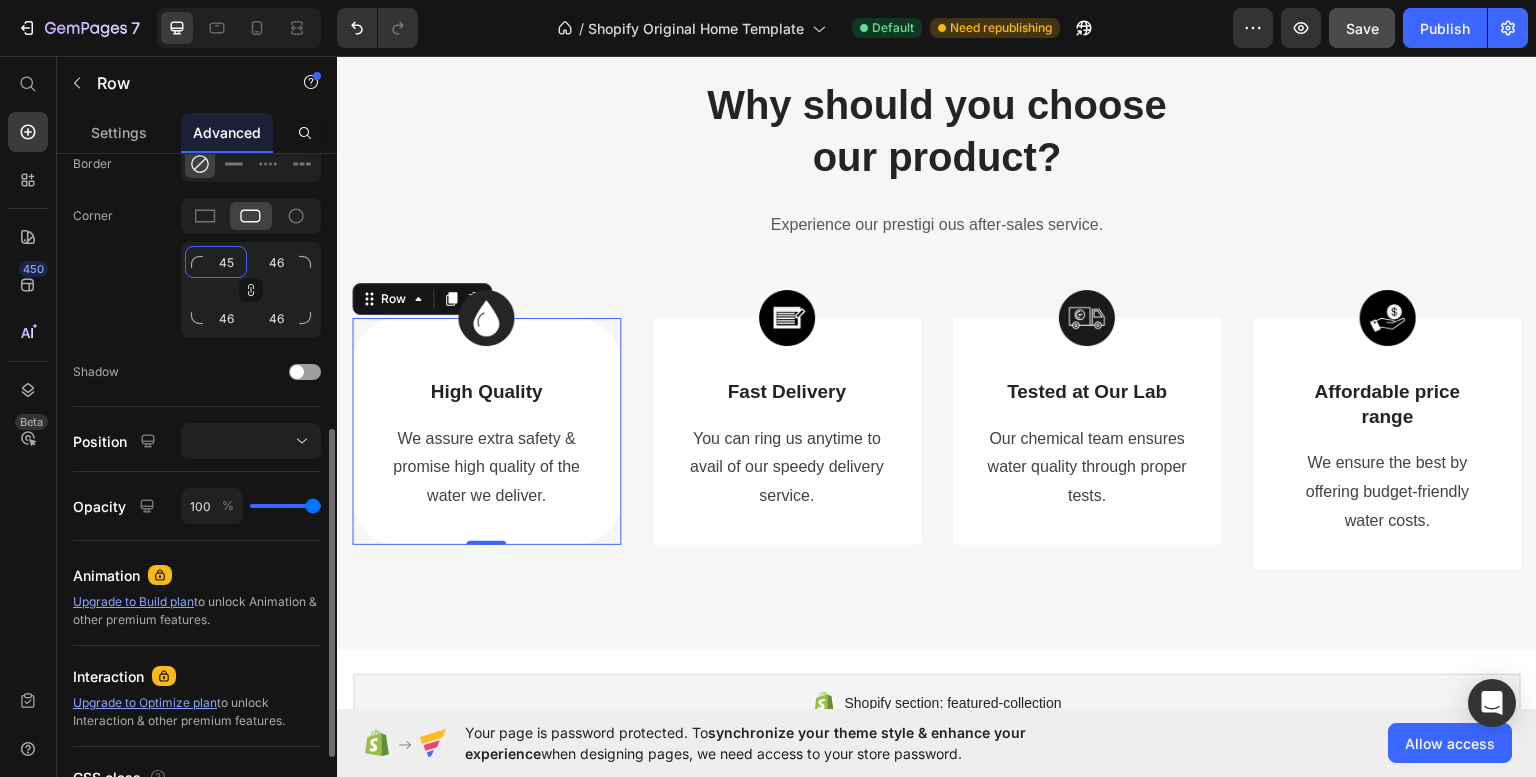 type on "45" 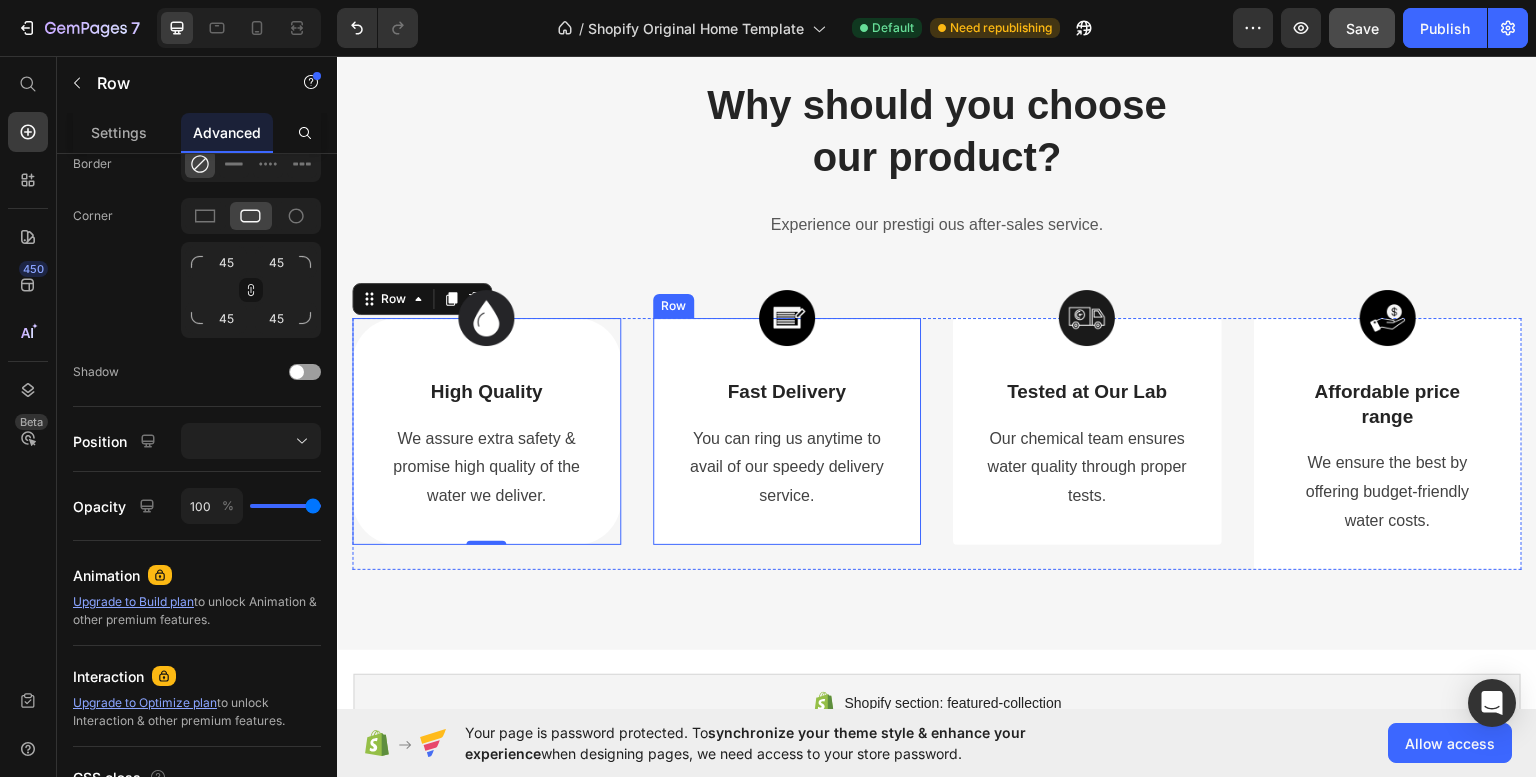 click on "Image Fast Delivery Text Block You can ring us anytime to avail of our speedy delivery service. Text block Row" at bounding box center (787, 430) 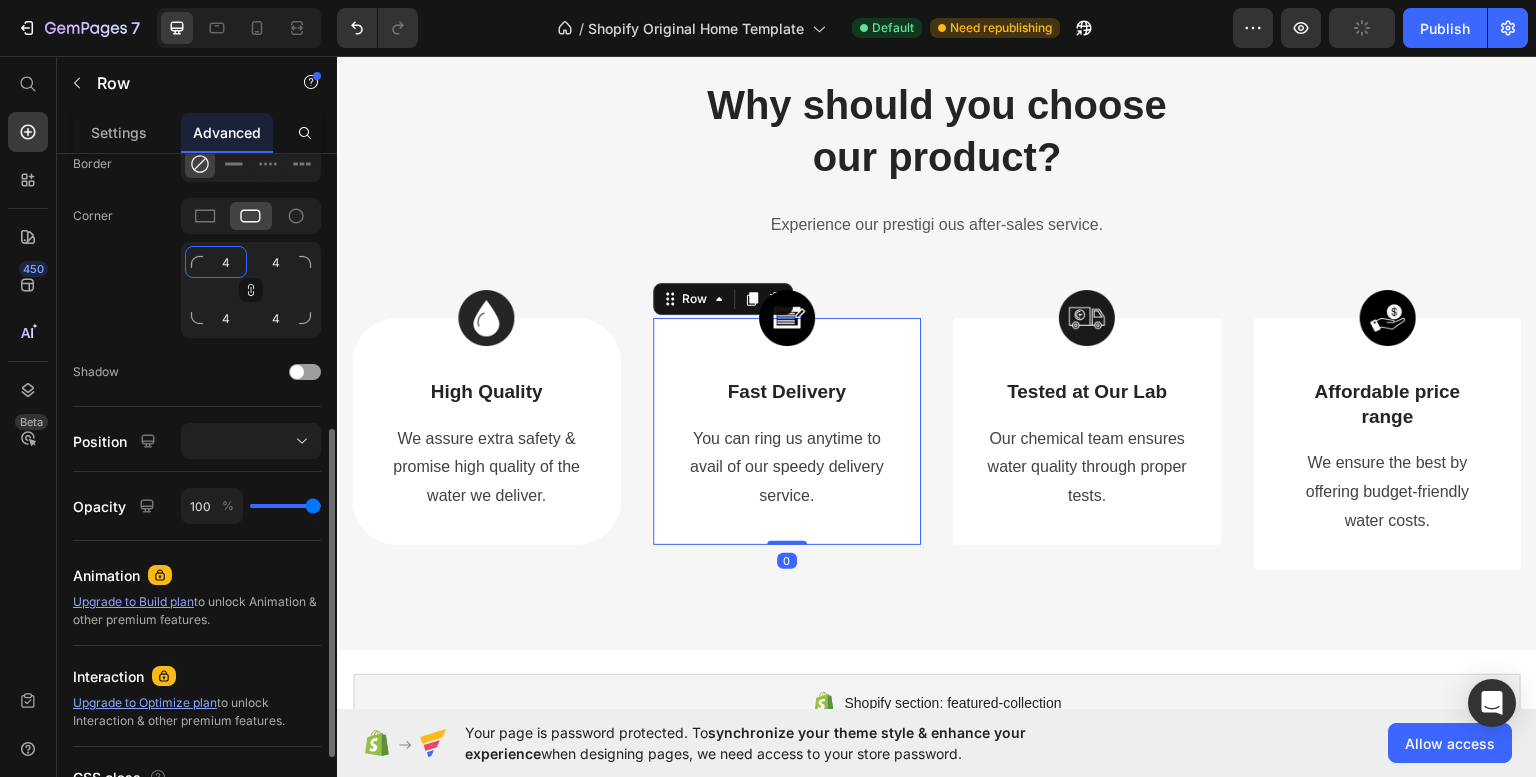 click on "4" 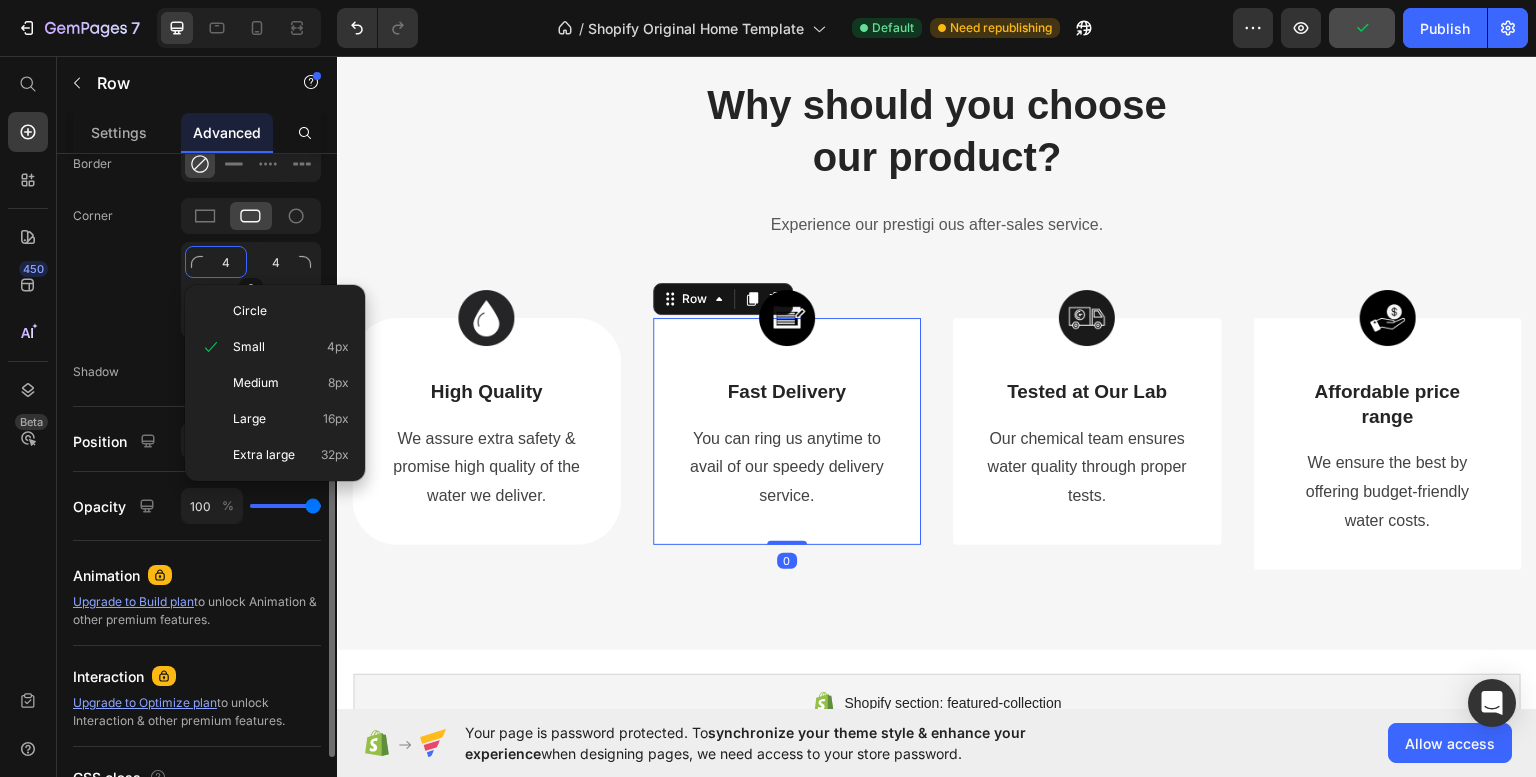 click on "4" 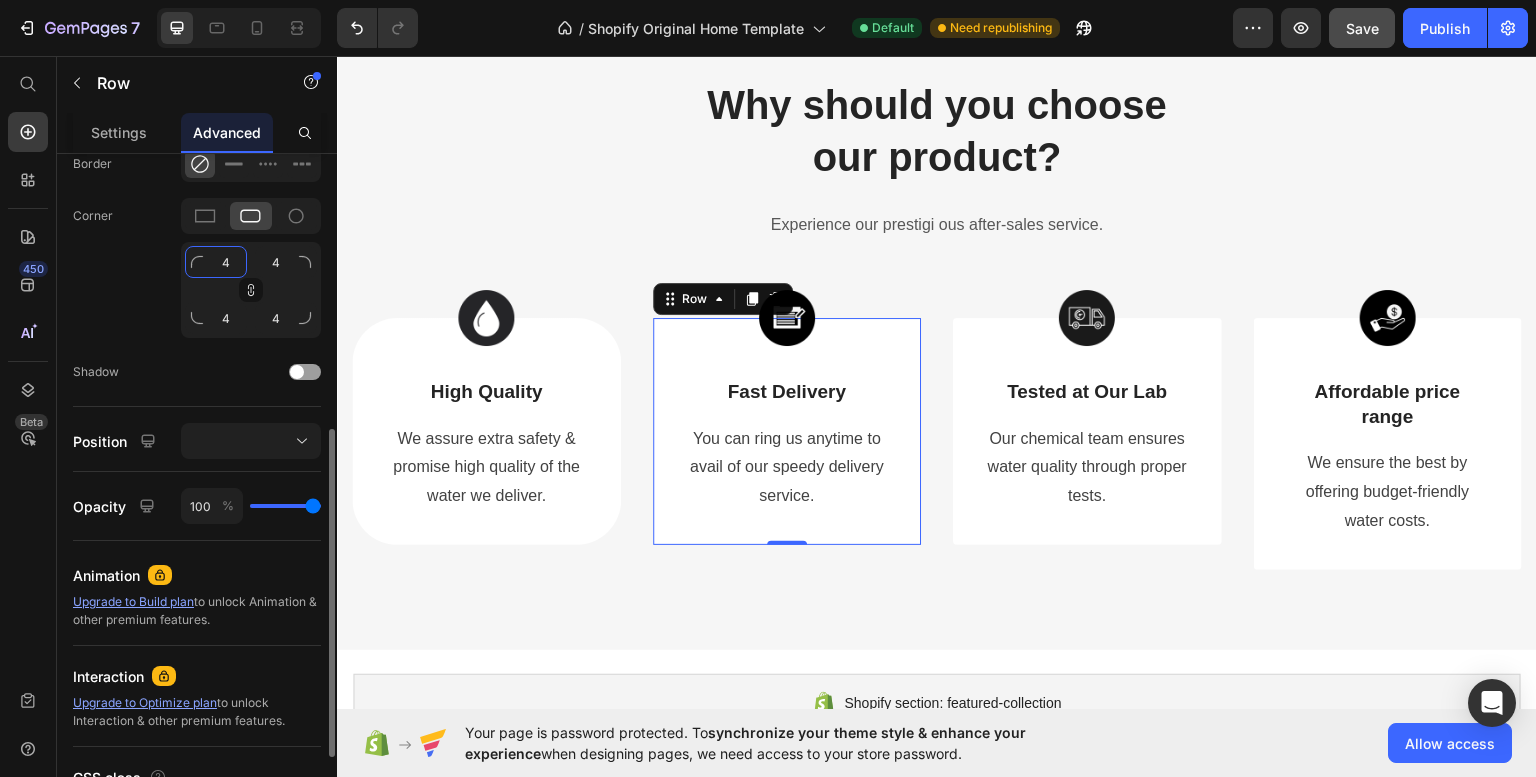 type on "45" 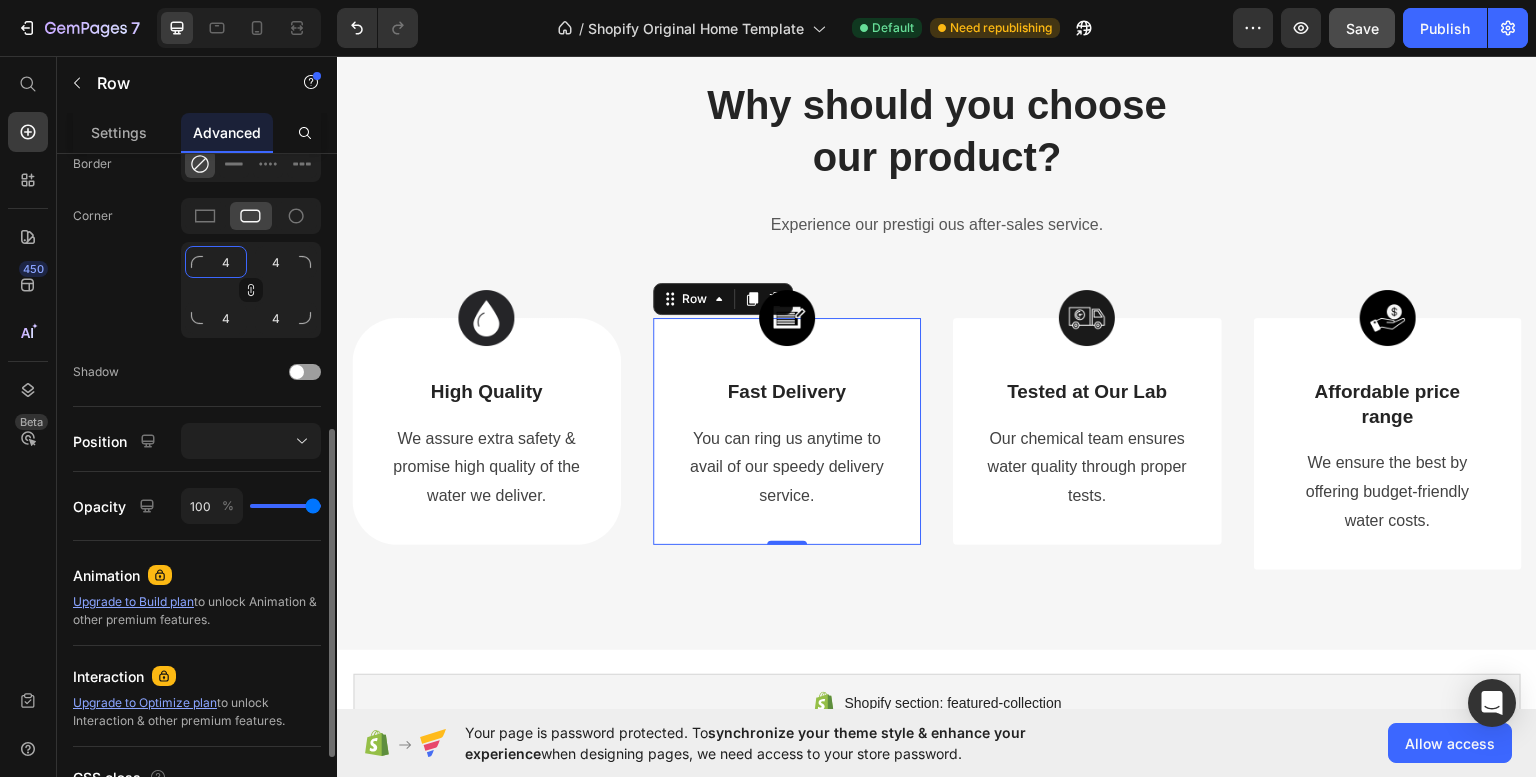 type on "45" 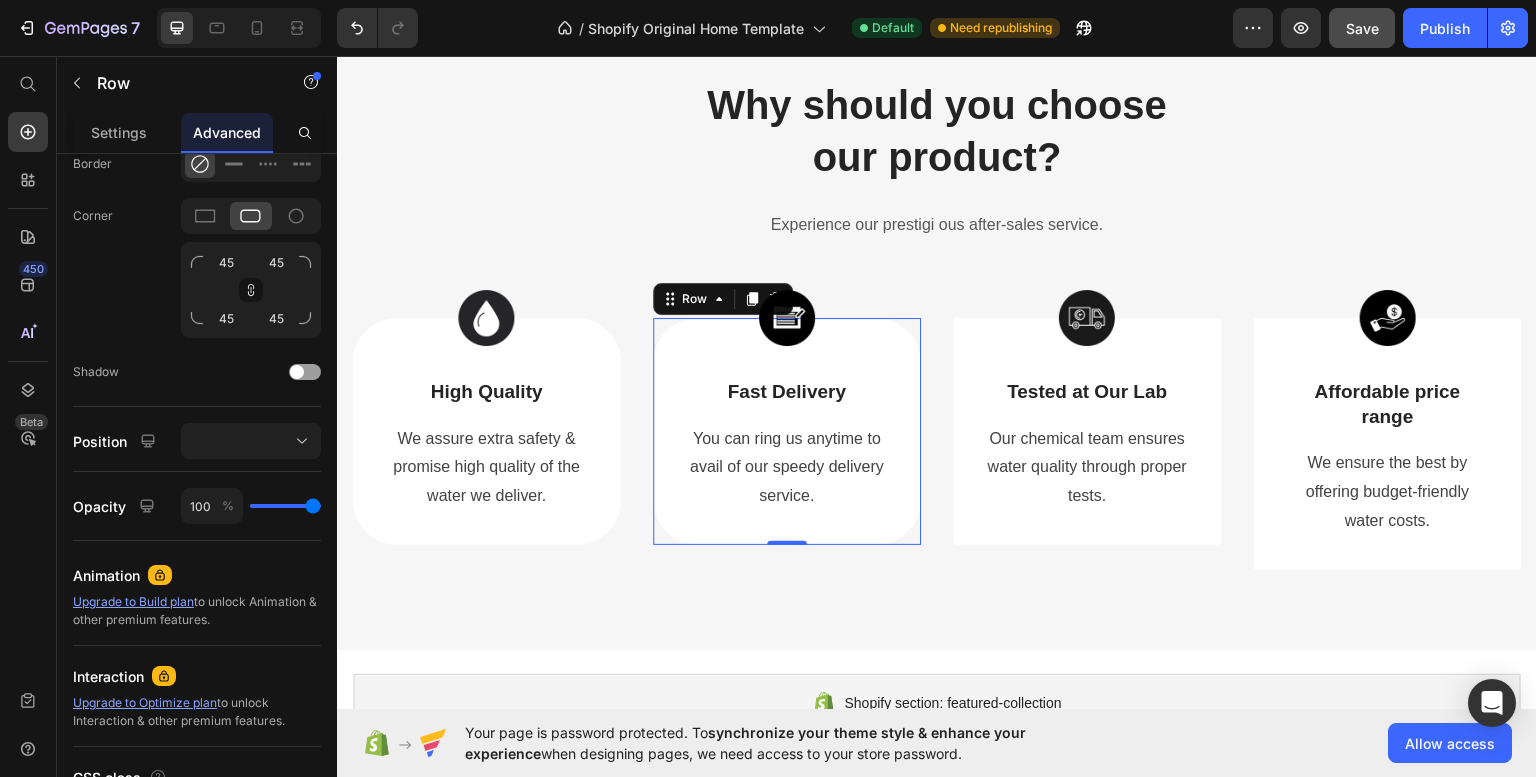 click on "Image Tested at Our Lab Text Block Our chemical team ensures water quality through proper tests. Text block Row" at bounding box center [1087, 430] 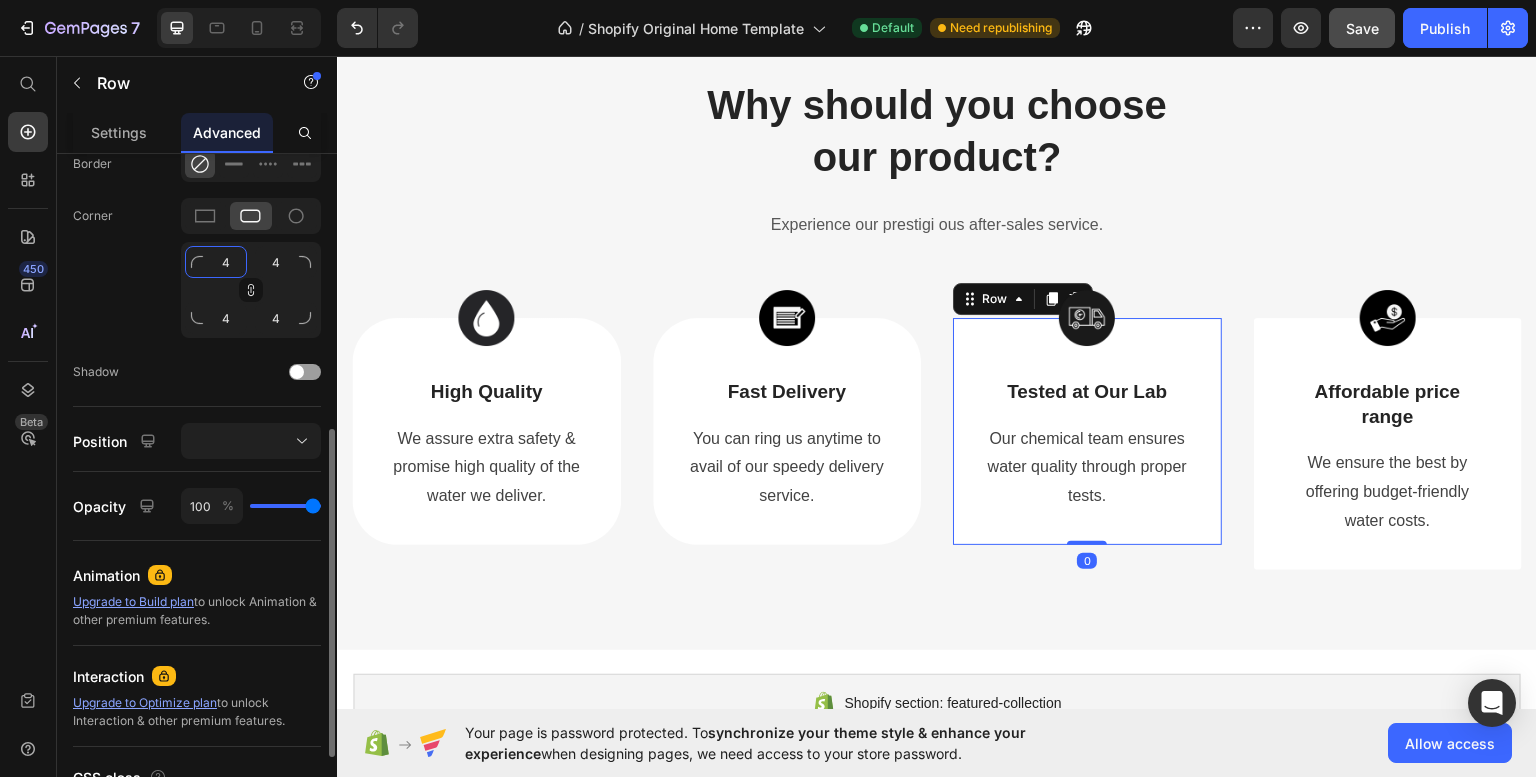 click on "4" 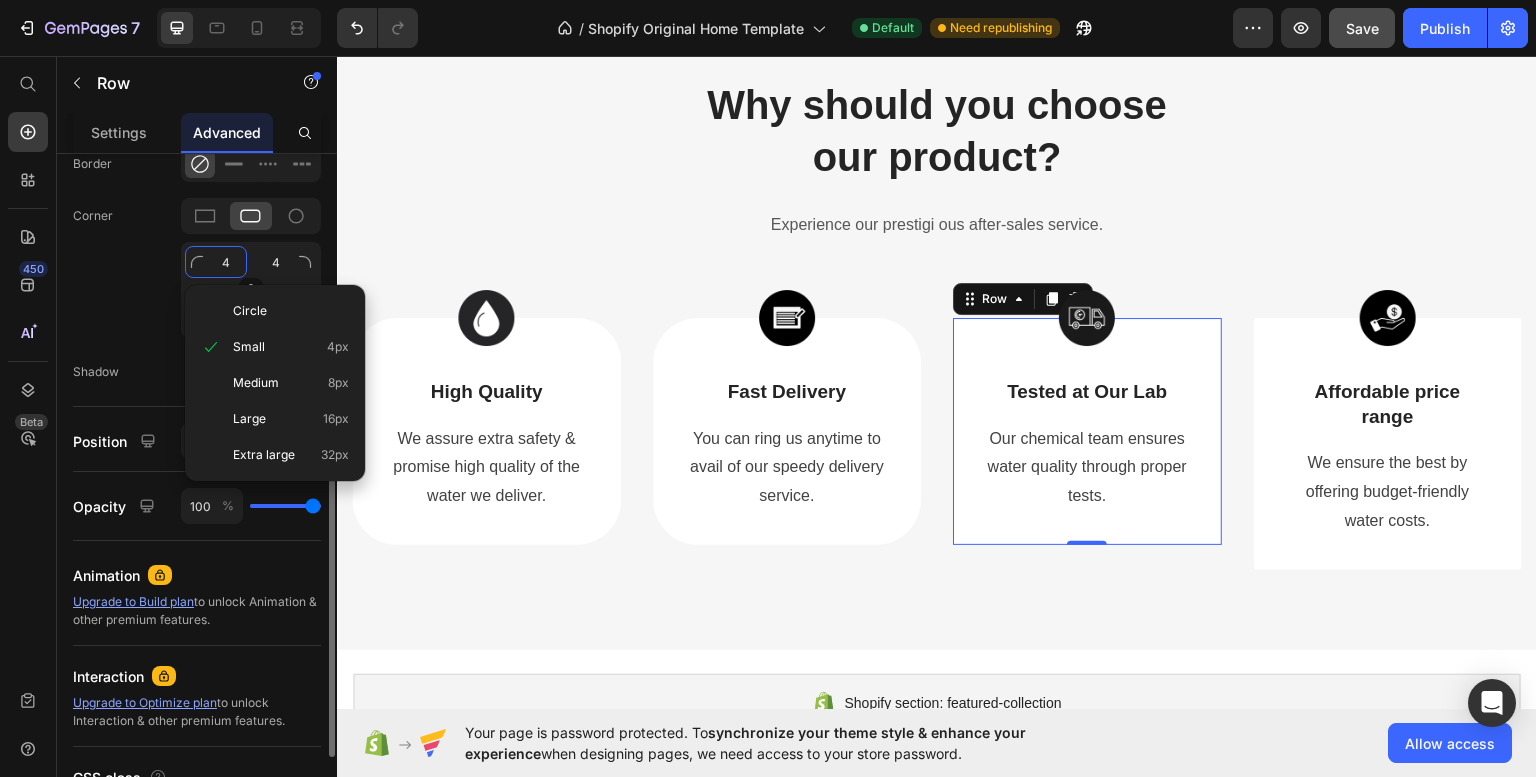 type on "5" 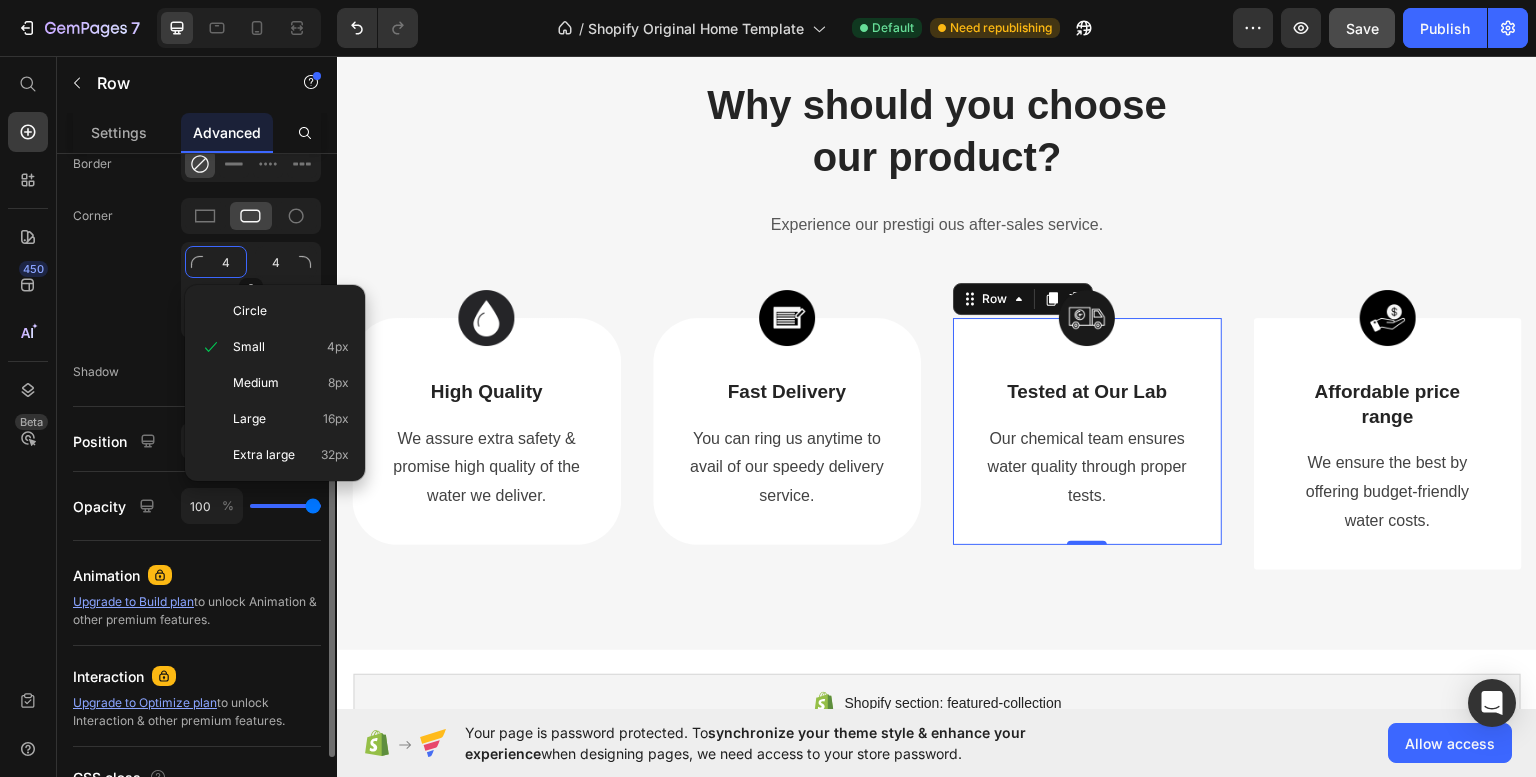 type on "5" 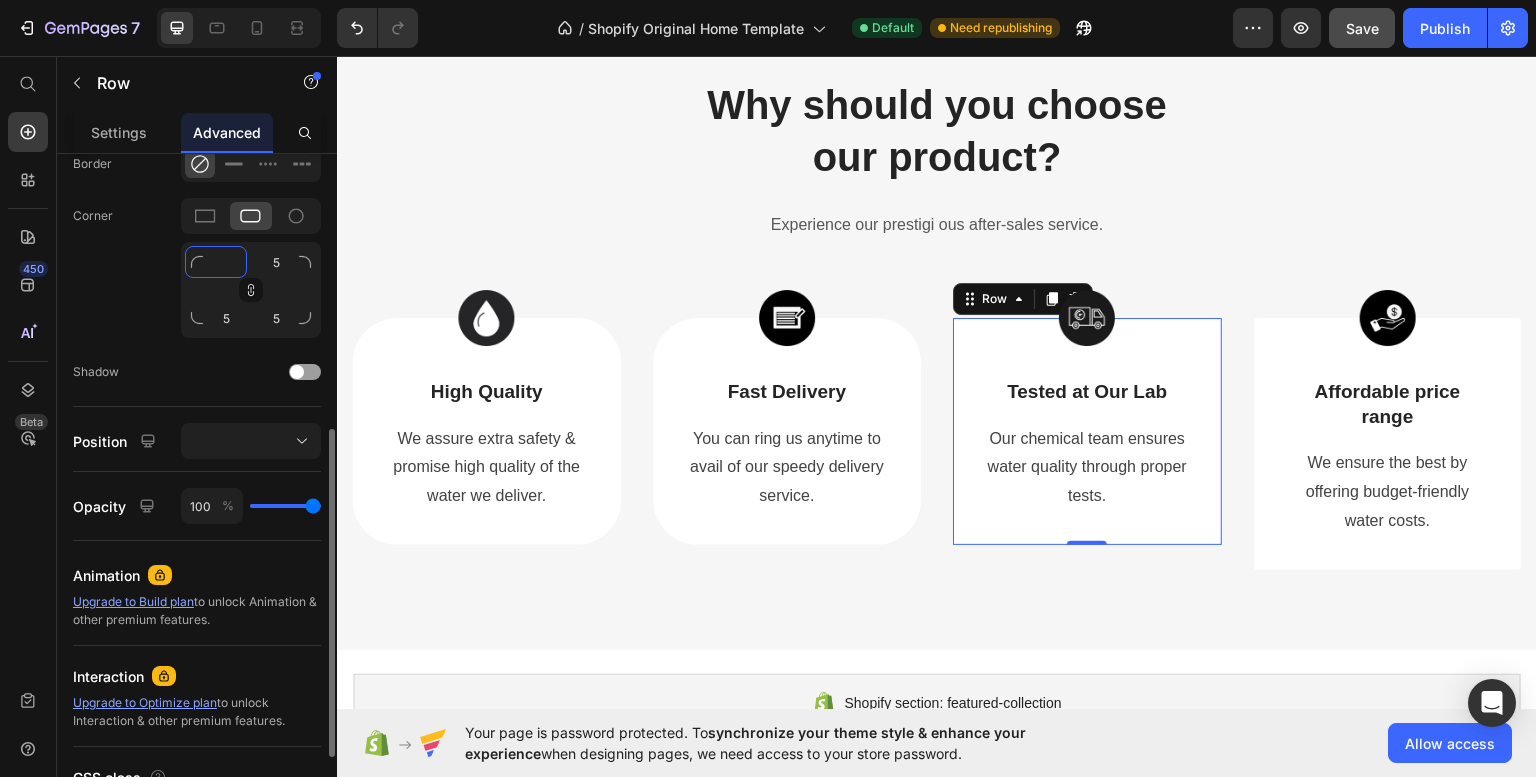 type on "4" 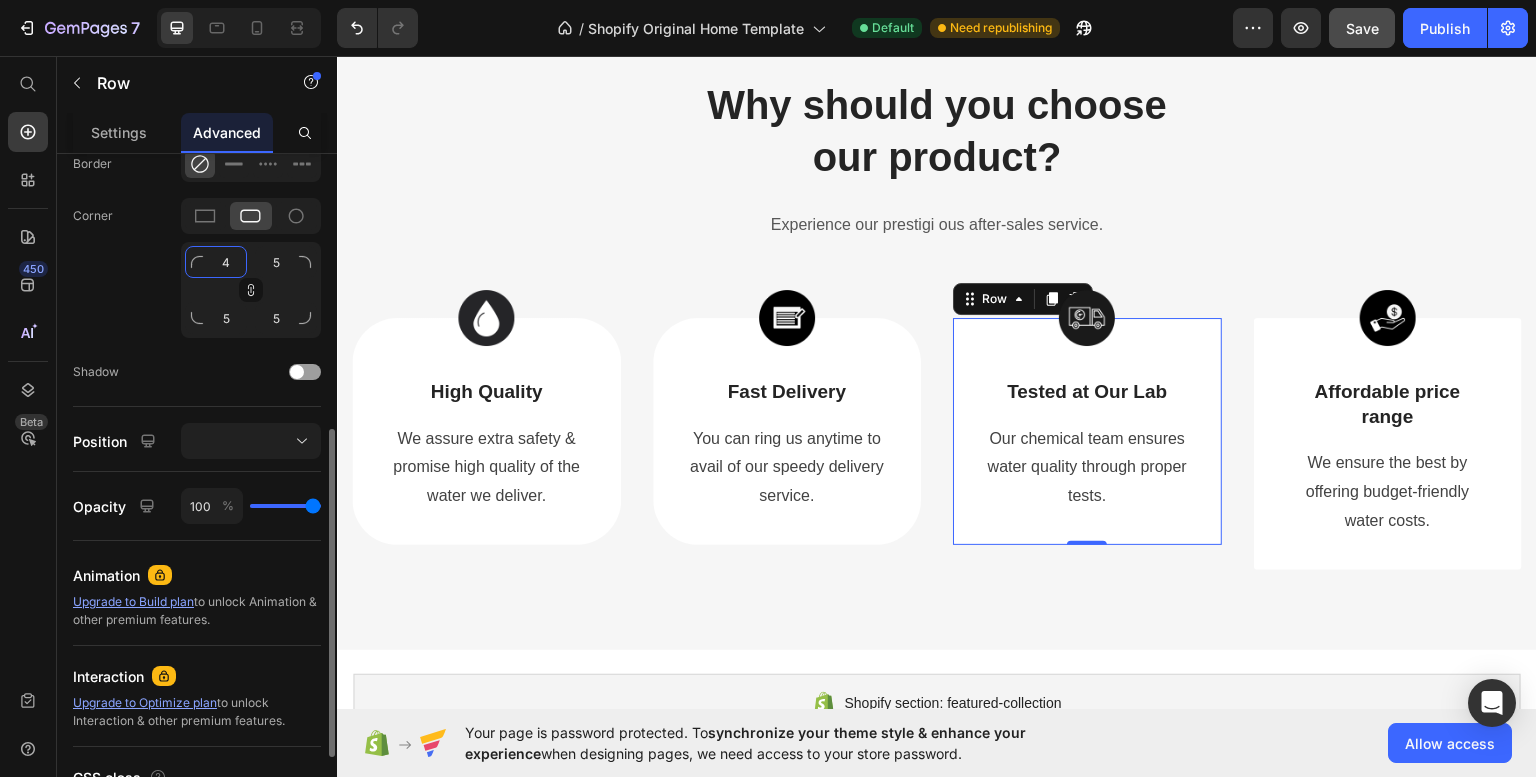 type on "4" 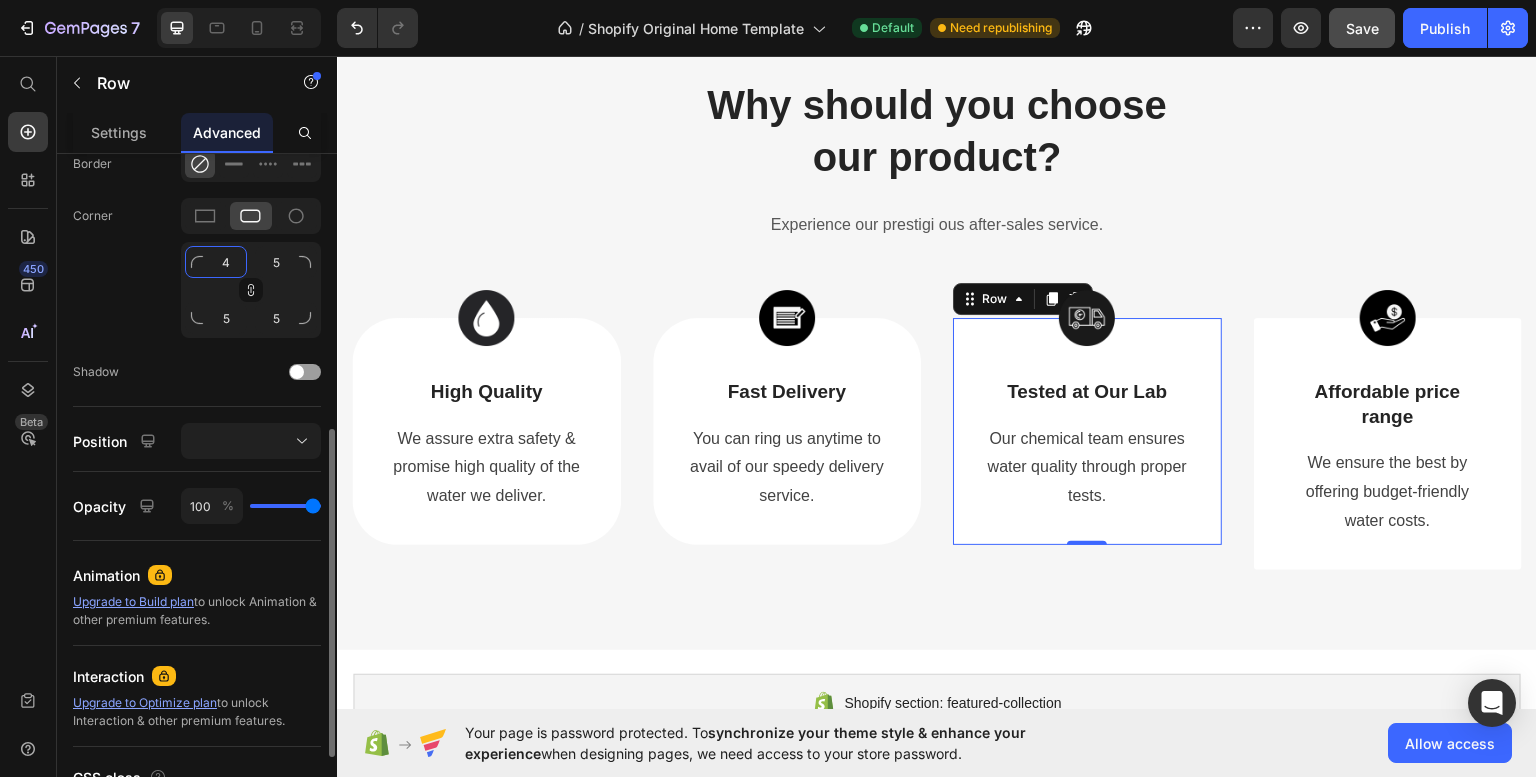 type on "4" 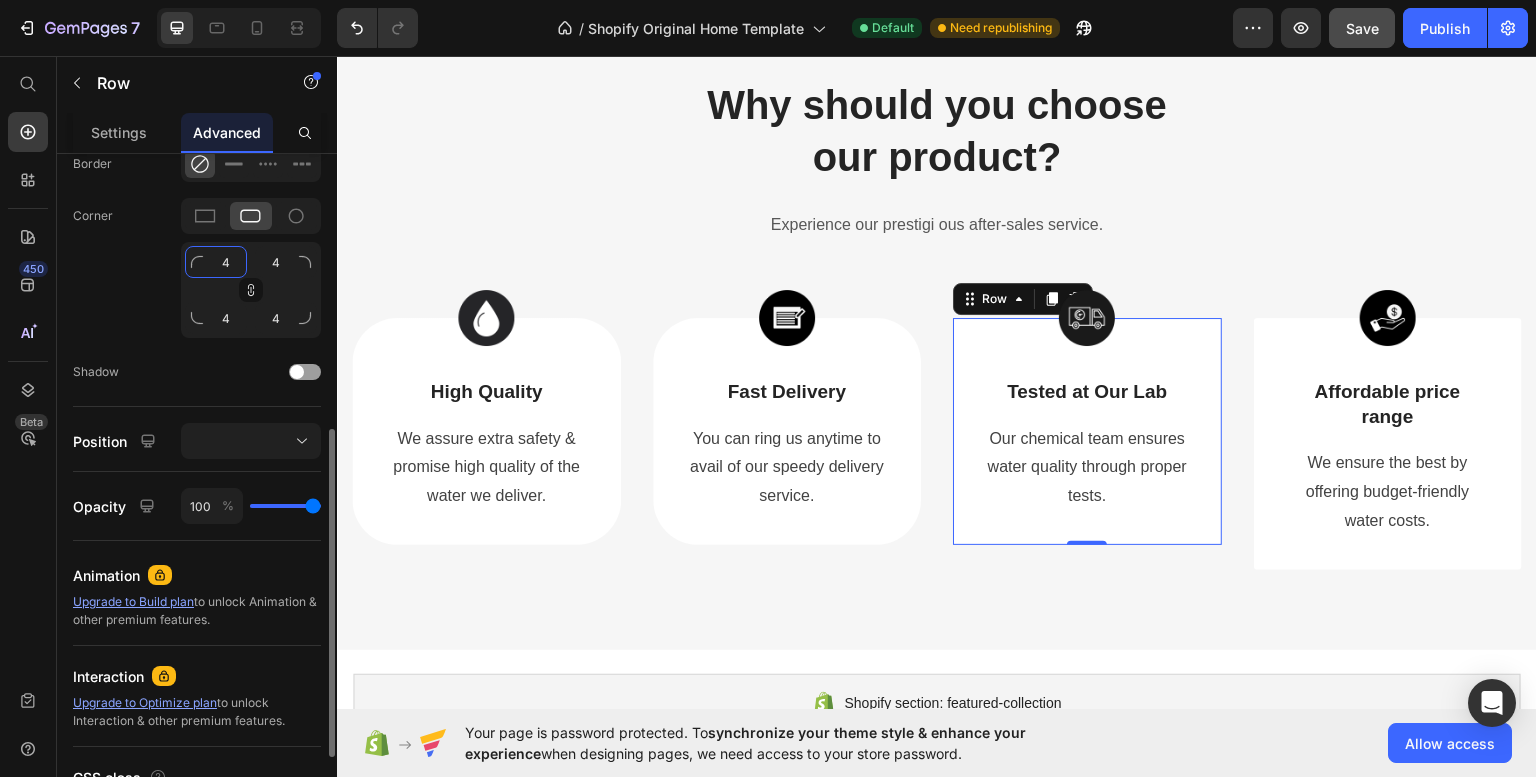 type on "45" 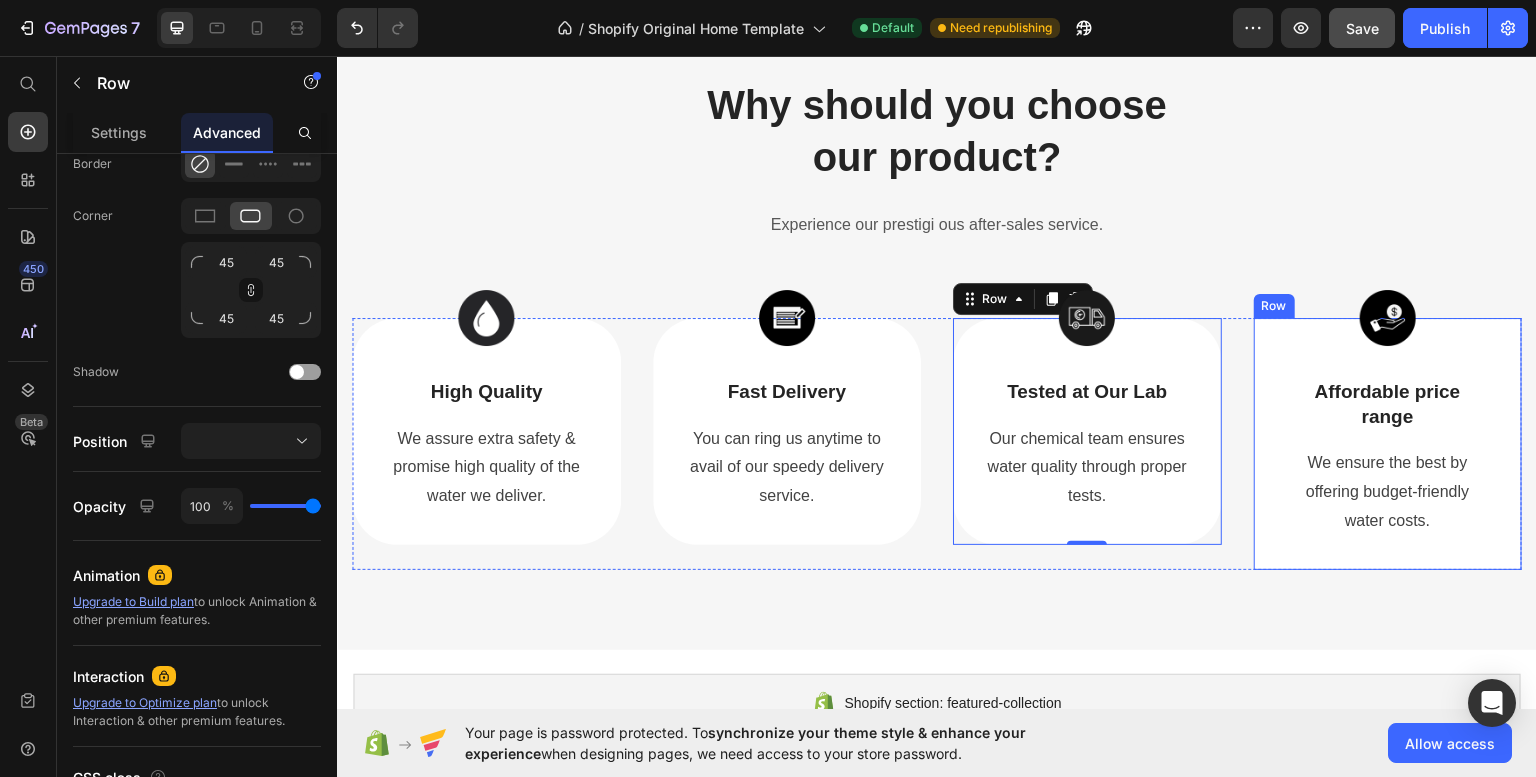 click on "Affordable price range" at bounding box center [1388, 403] 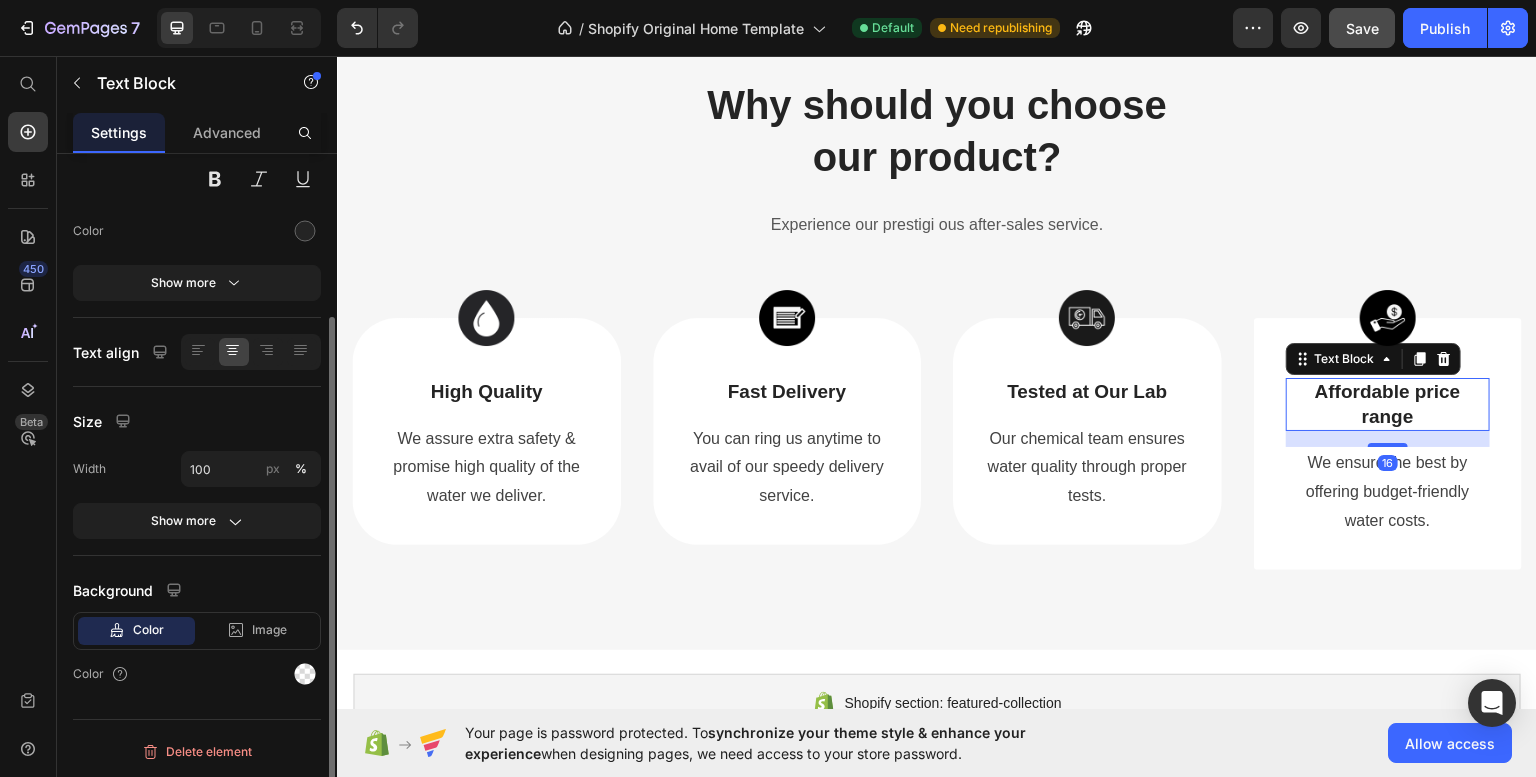 scroll, scrollTop: 0, scrollLeft: 0, axis: both 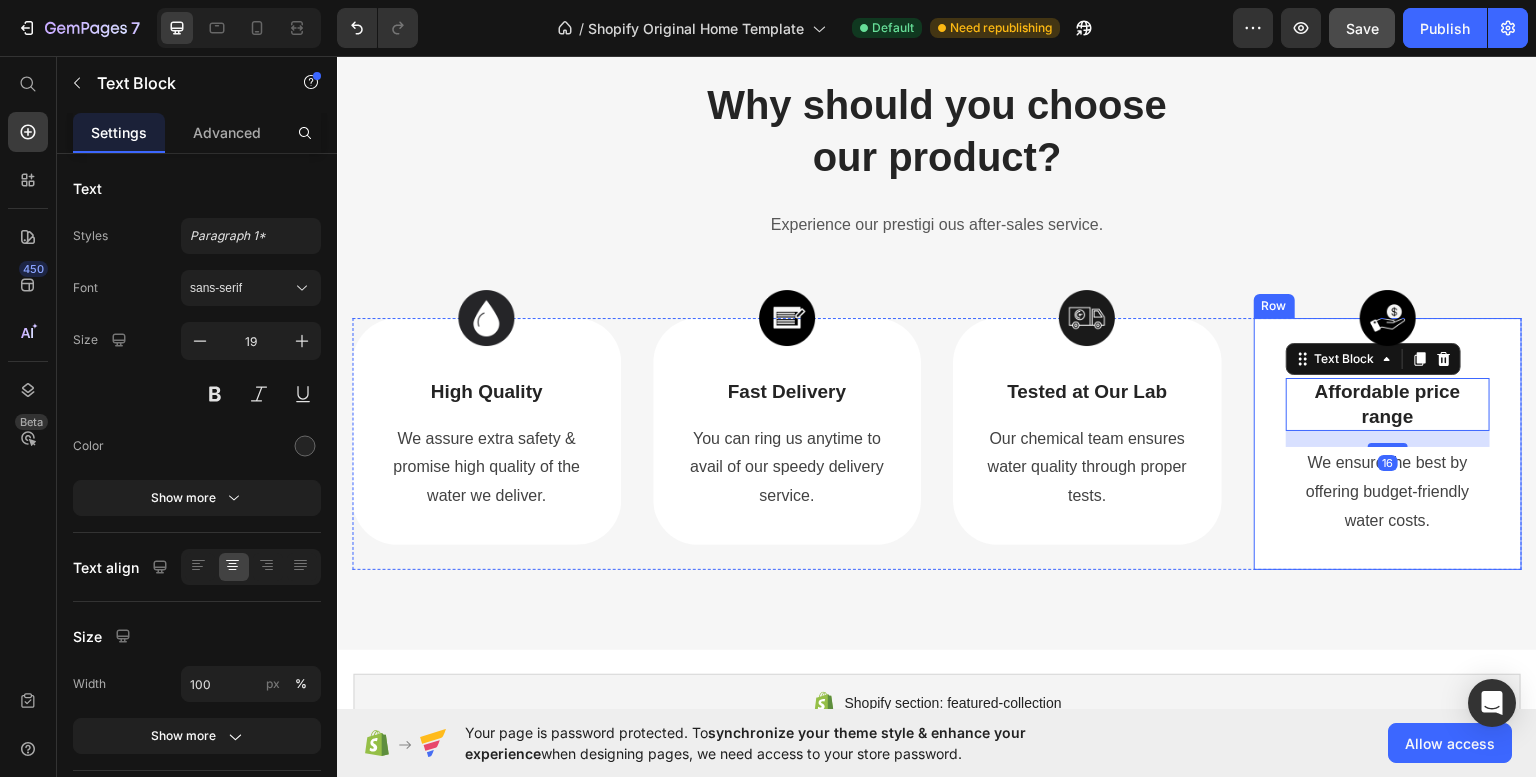 click on "Image Affordable price range Text Block   16 We ensure the best by offering budget-friendly water costs. Text block Row" at bounding box center (1388, 443) 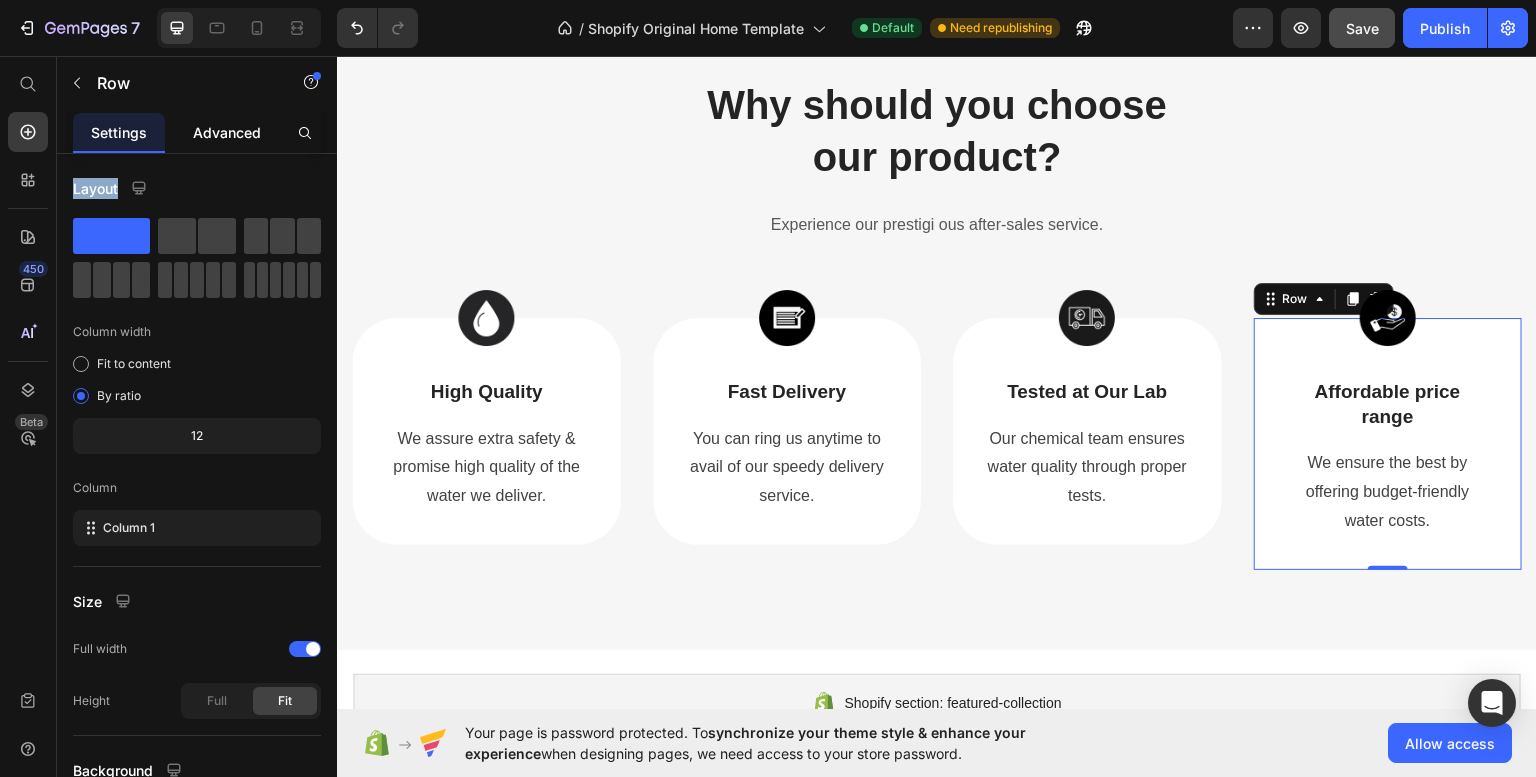 click on "Settings Advanced Layout Column width Fit to content By ratio 12 Column Column 1 Size Full width Height Full Fit Background Color Image Video  Color   Delete element" at bounding box center [197, 473] 